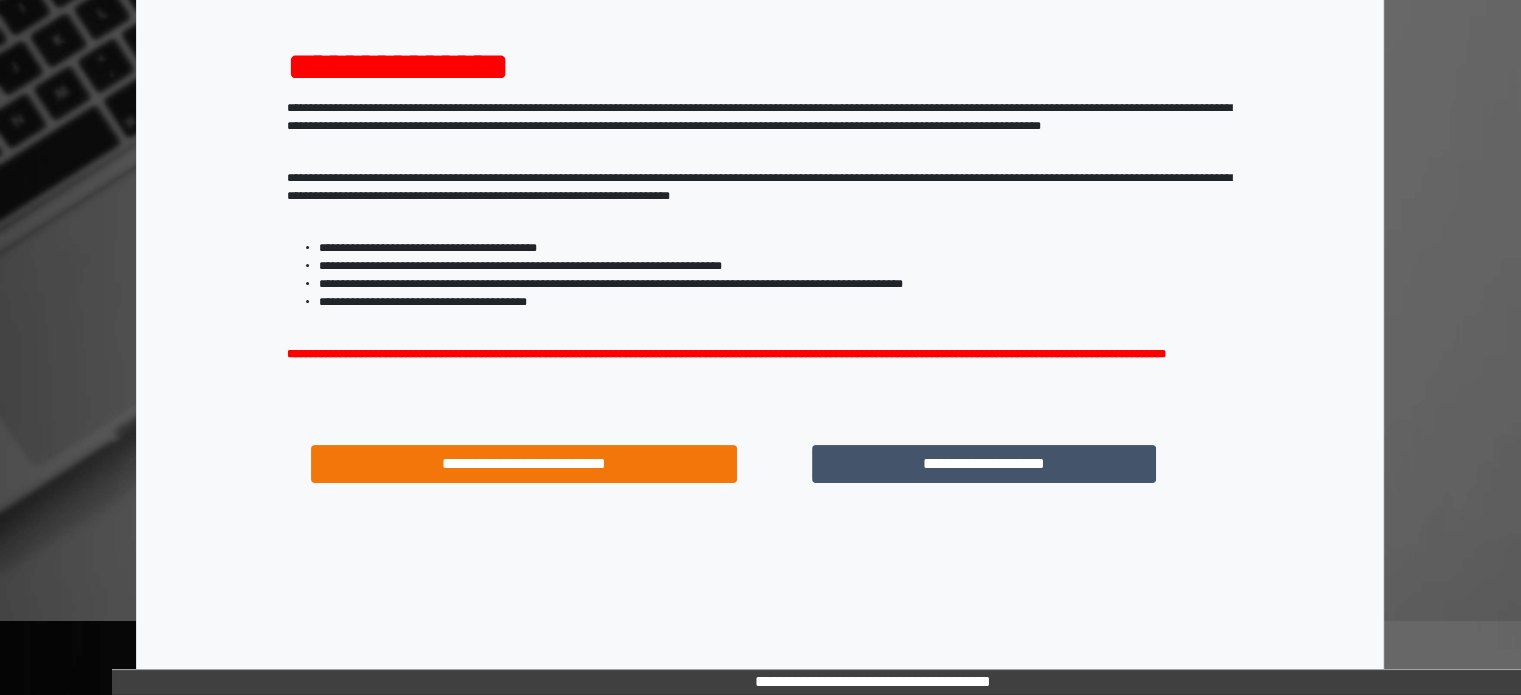 scroll, scrollTop: 214, scrollLeft: 0, axis: vertical 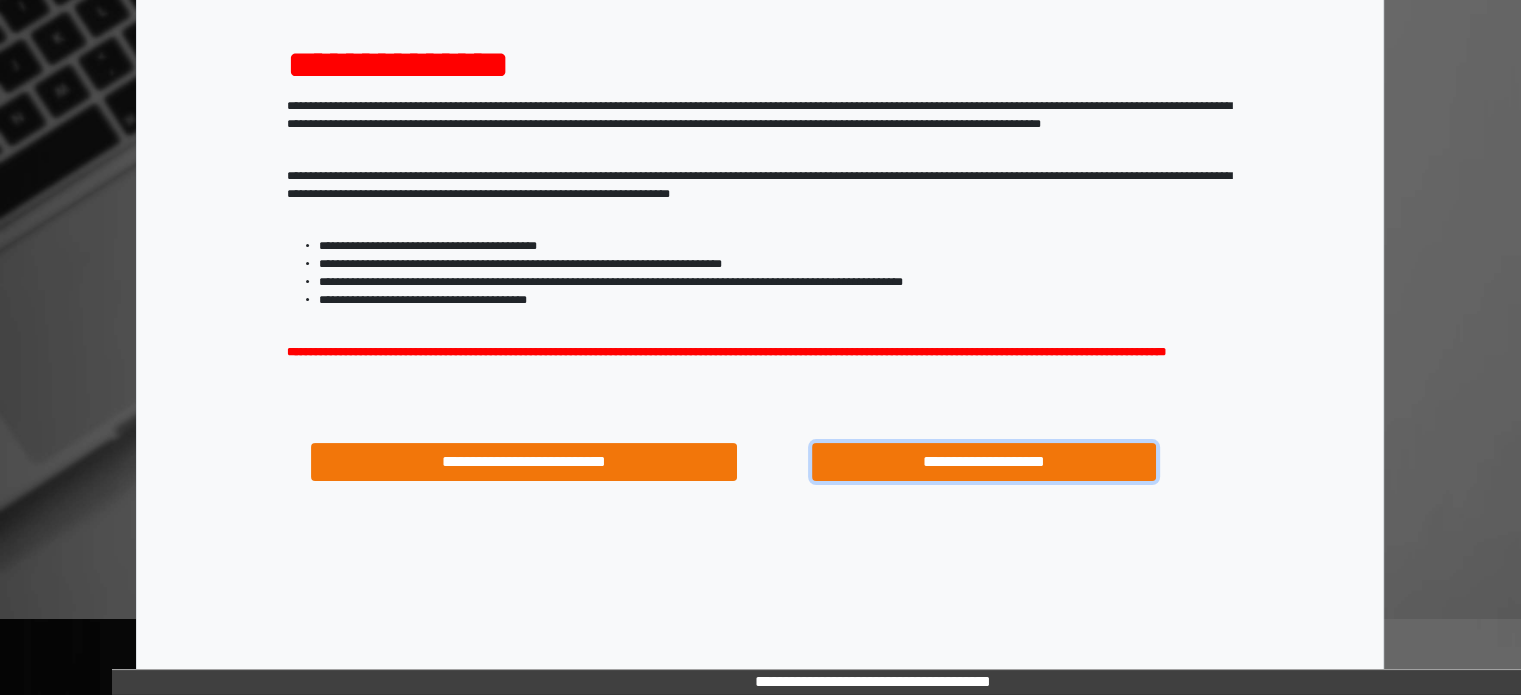 click on "**********" at bounding box center (984, 462) 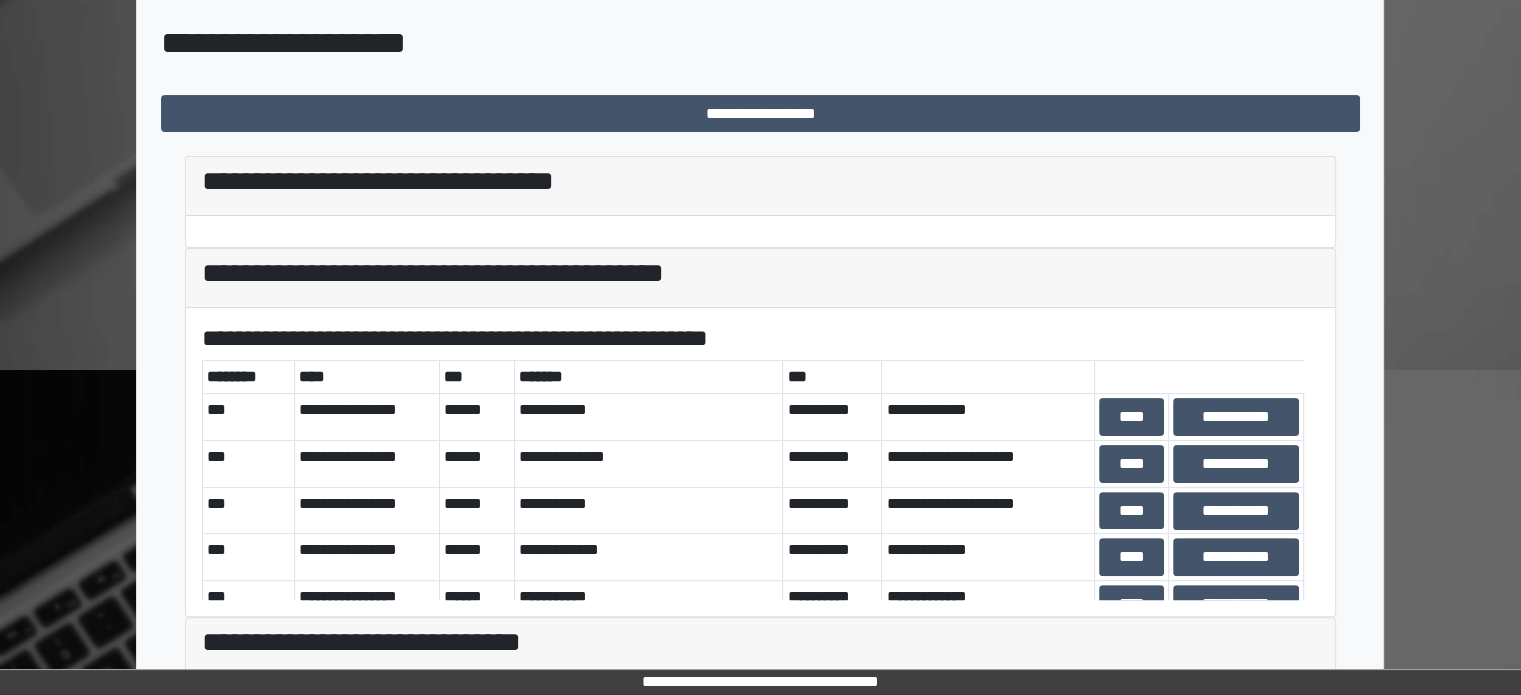 scroll, scrollTop: 500, scrollLeft: 0, axis: vertical 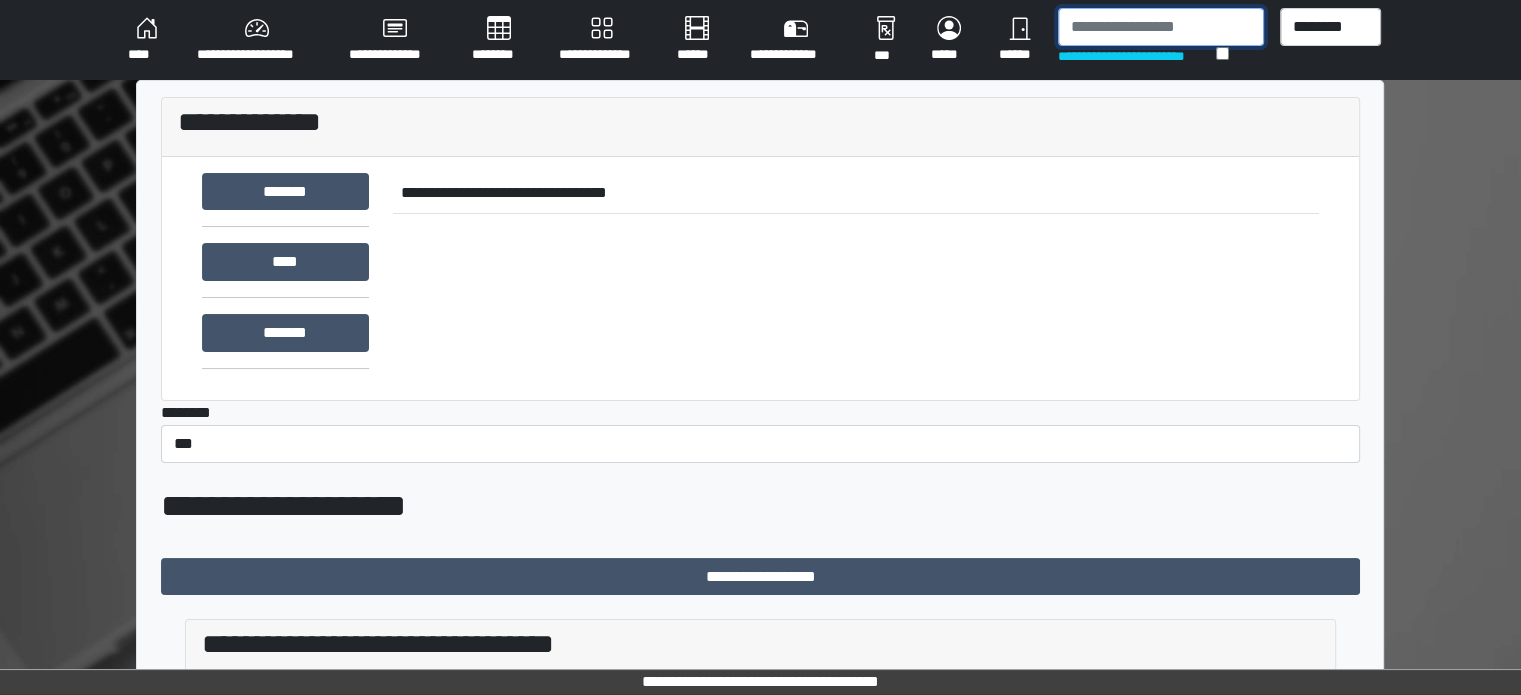 click at bounding box center (1161, 27) 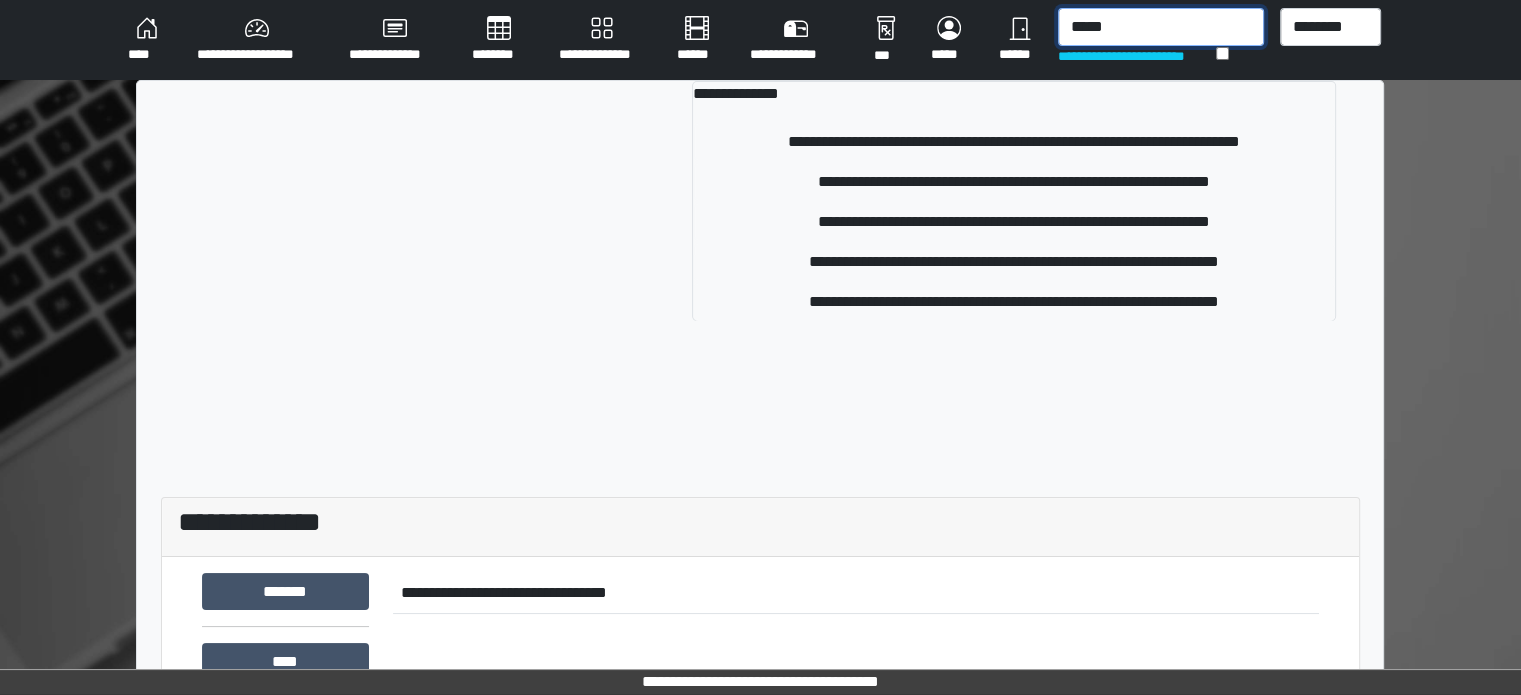 type on "*****" 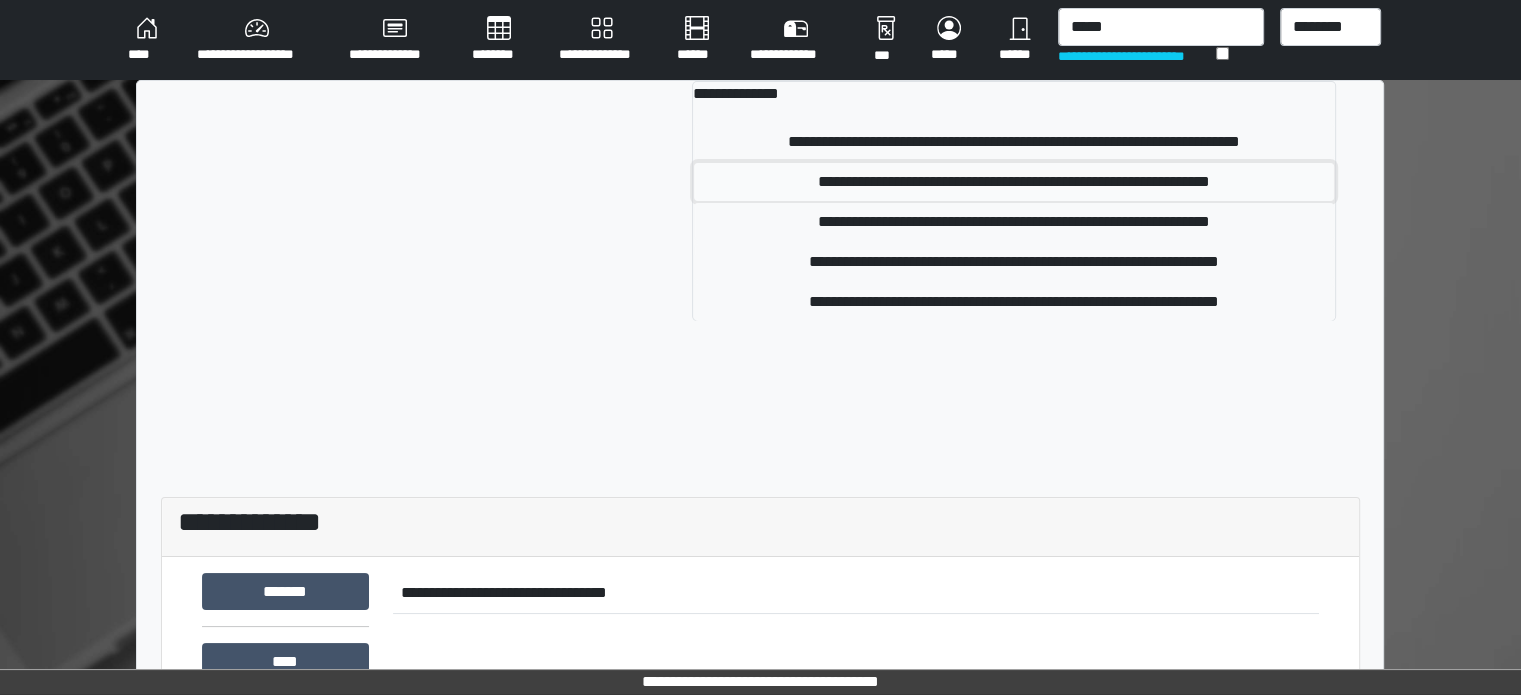 click on "**********" at bounding box center (1014, 182) 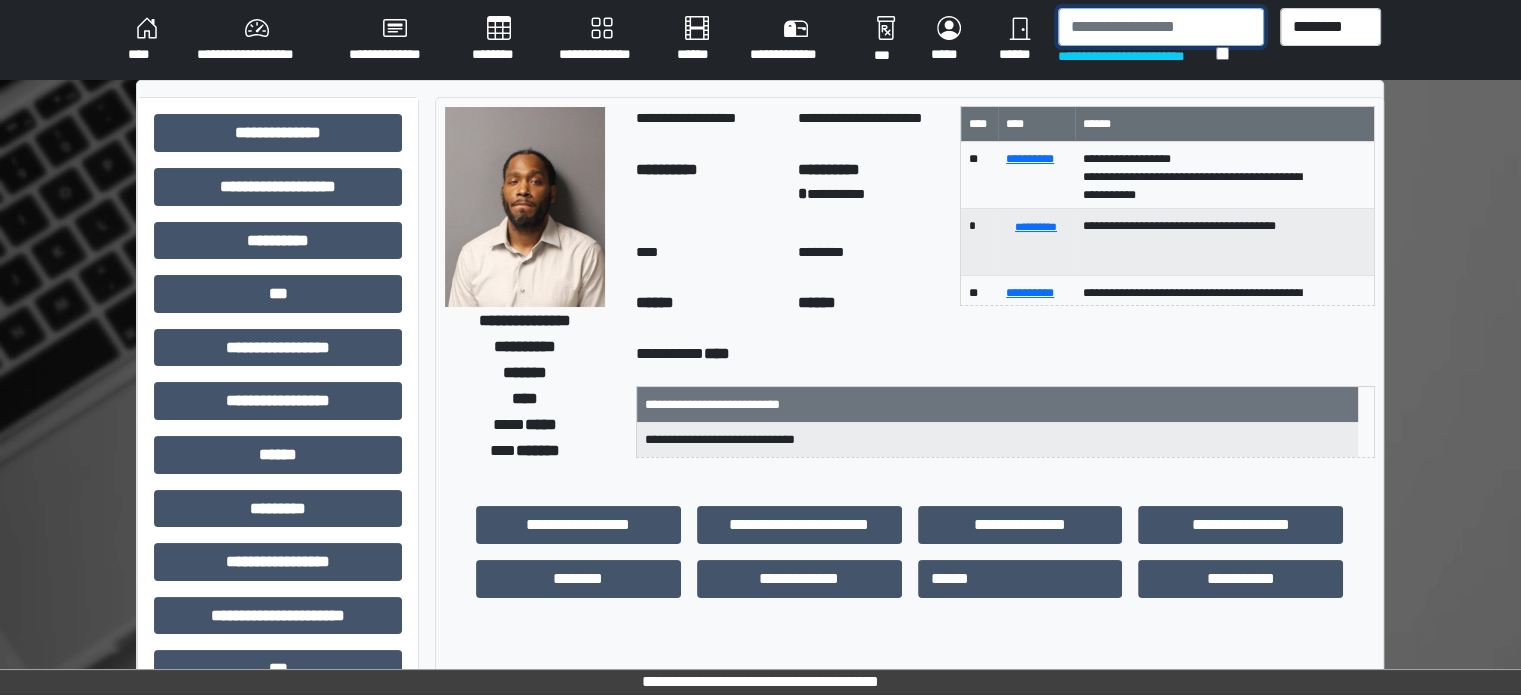 click at bounding box center (1161, 27) 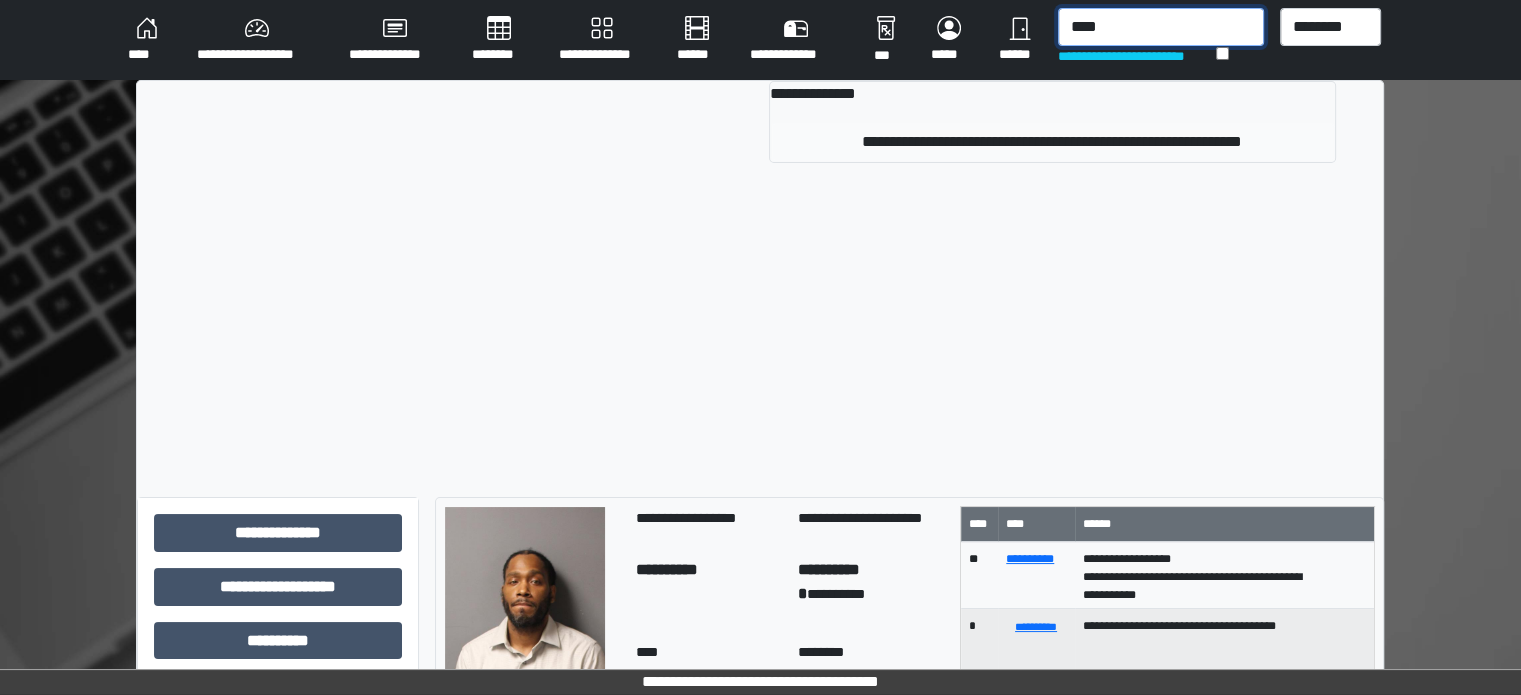 type on "****" 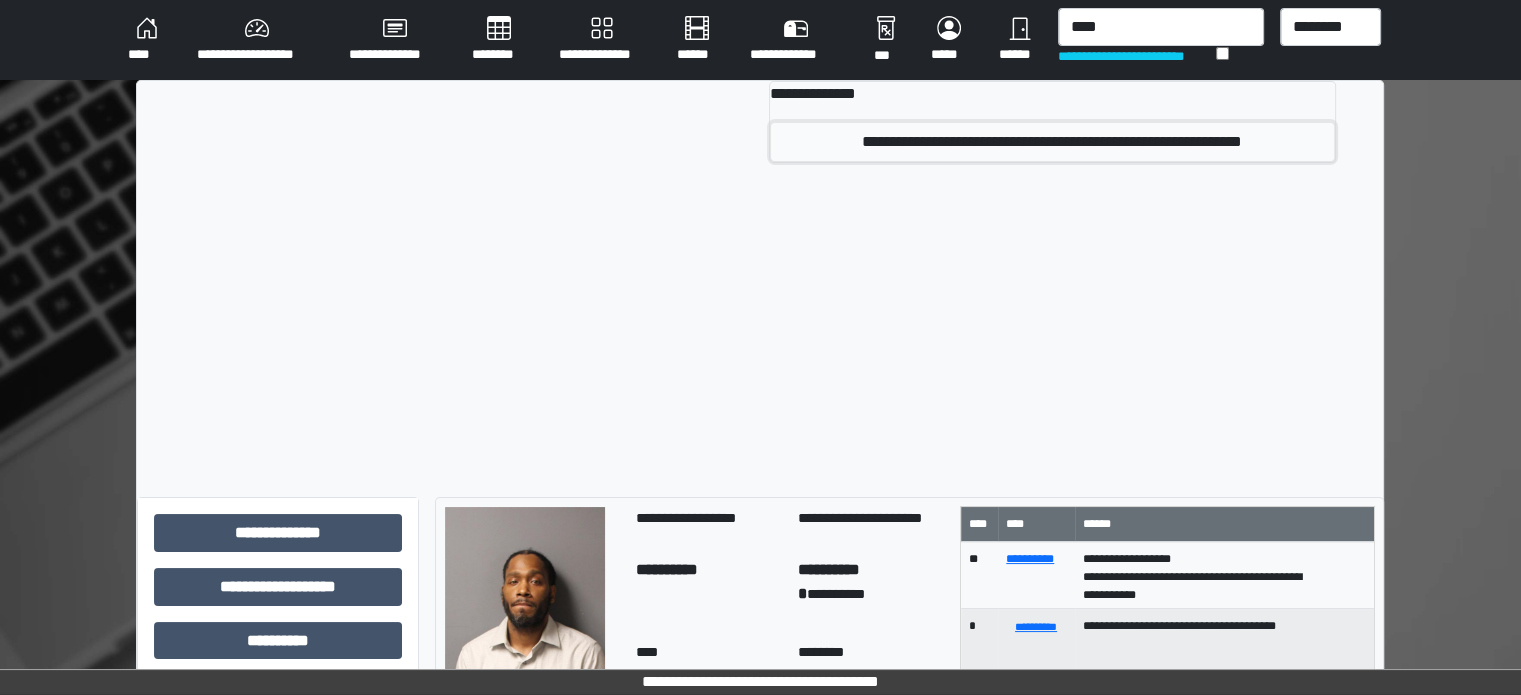 click on "**********" at bounding box center (1052, 142) 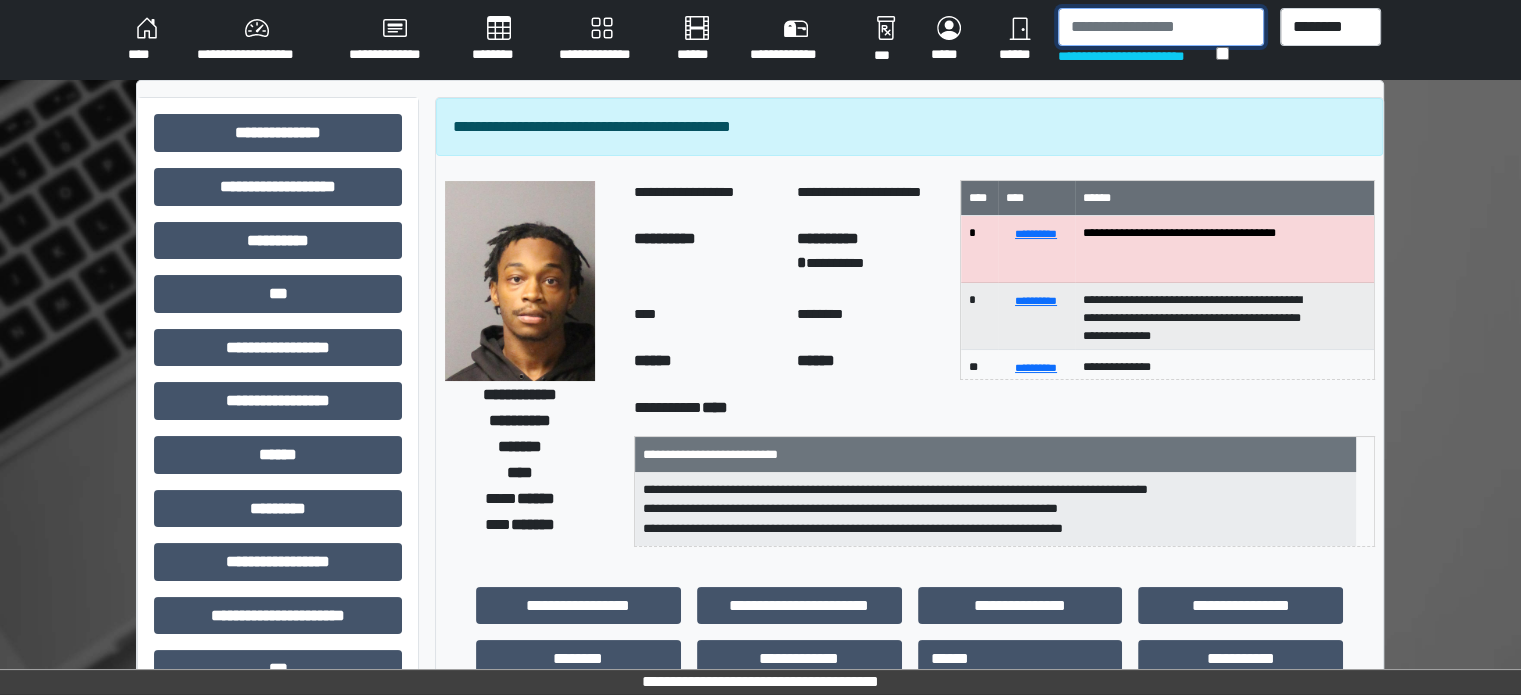 click at bounding box center [1161, 27] 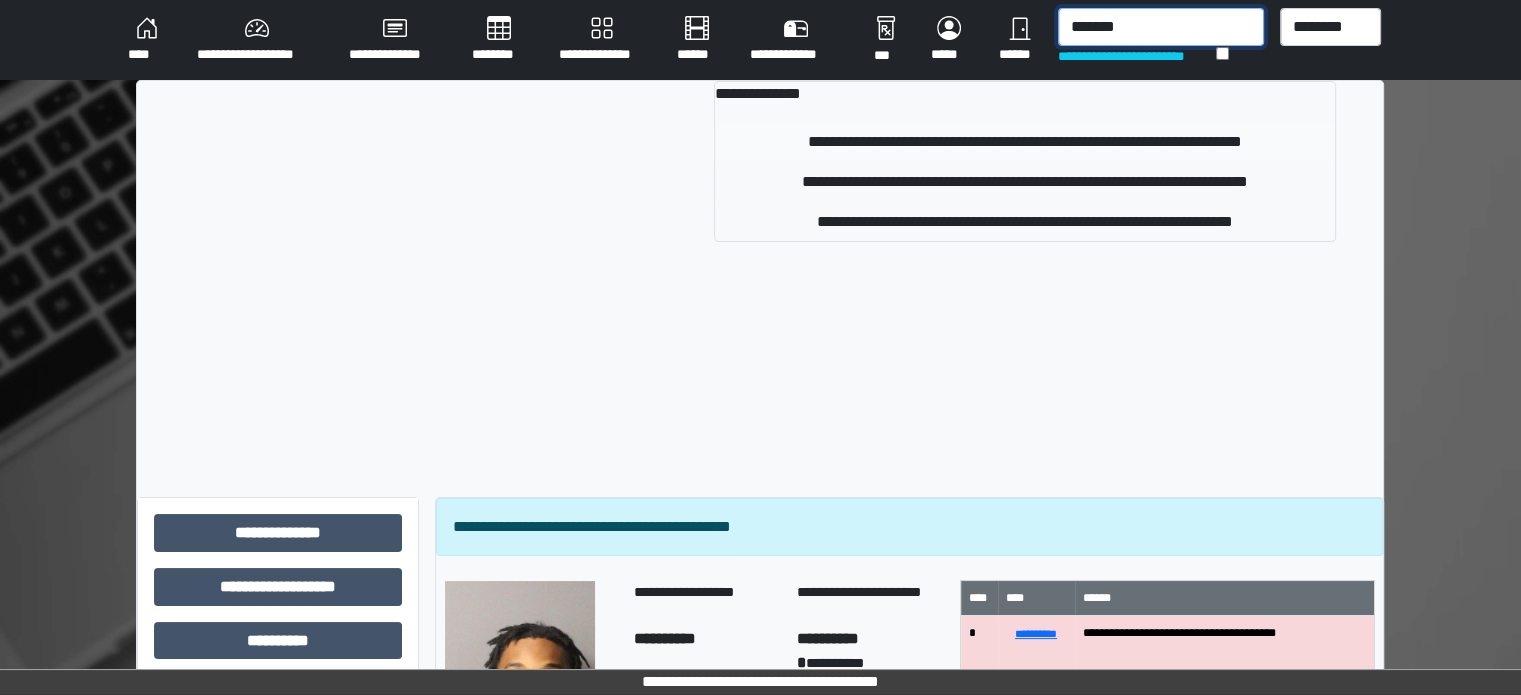type on "*******" 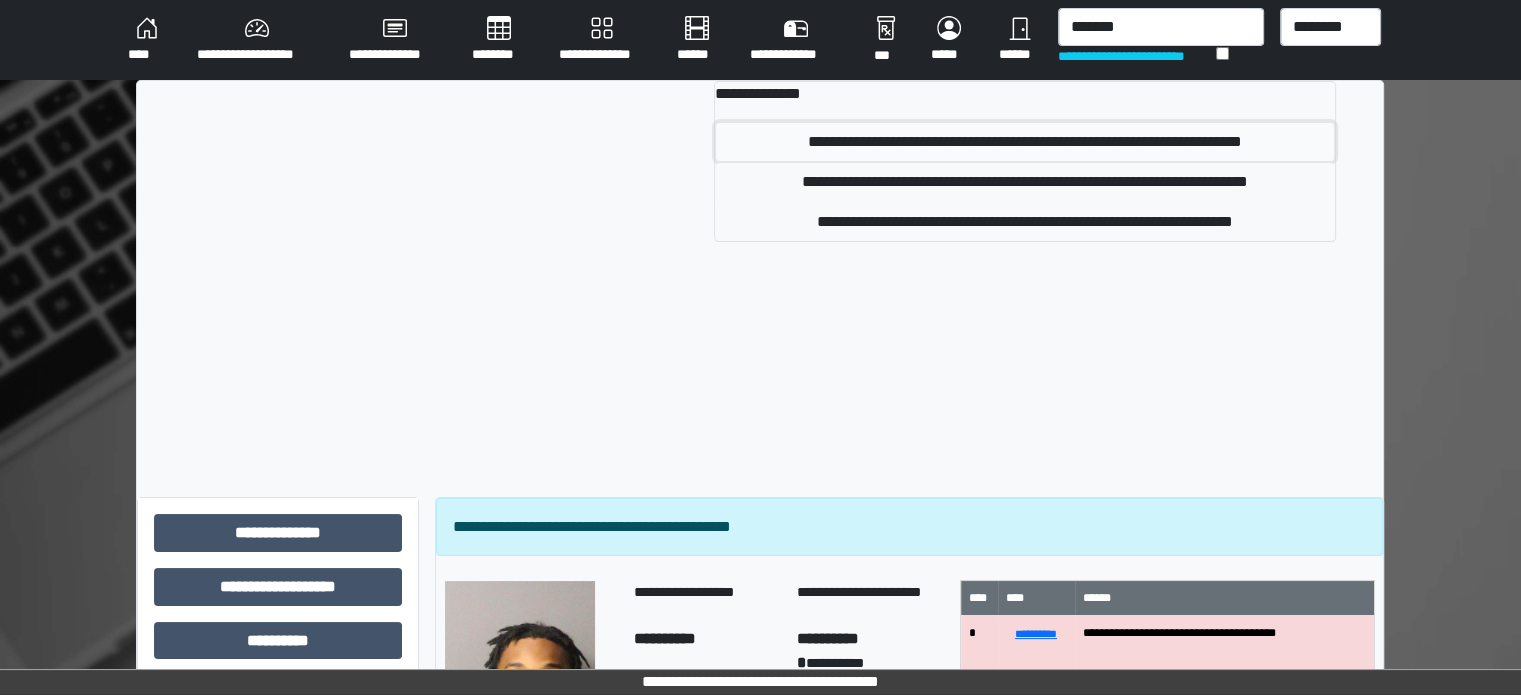 click on "**********" at bounding box center (1025, 142) 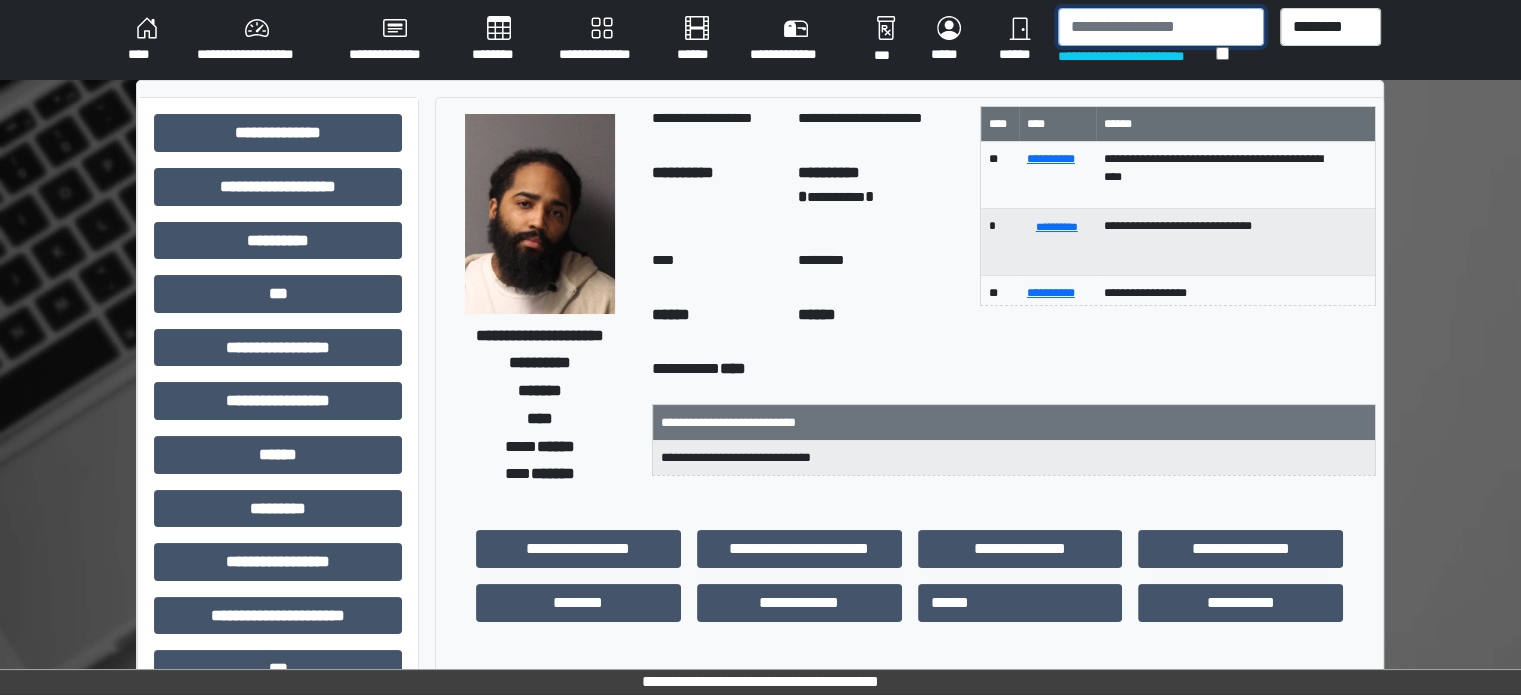 click at bounding box center (1161, 27) 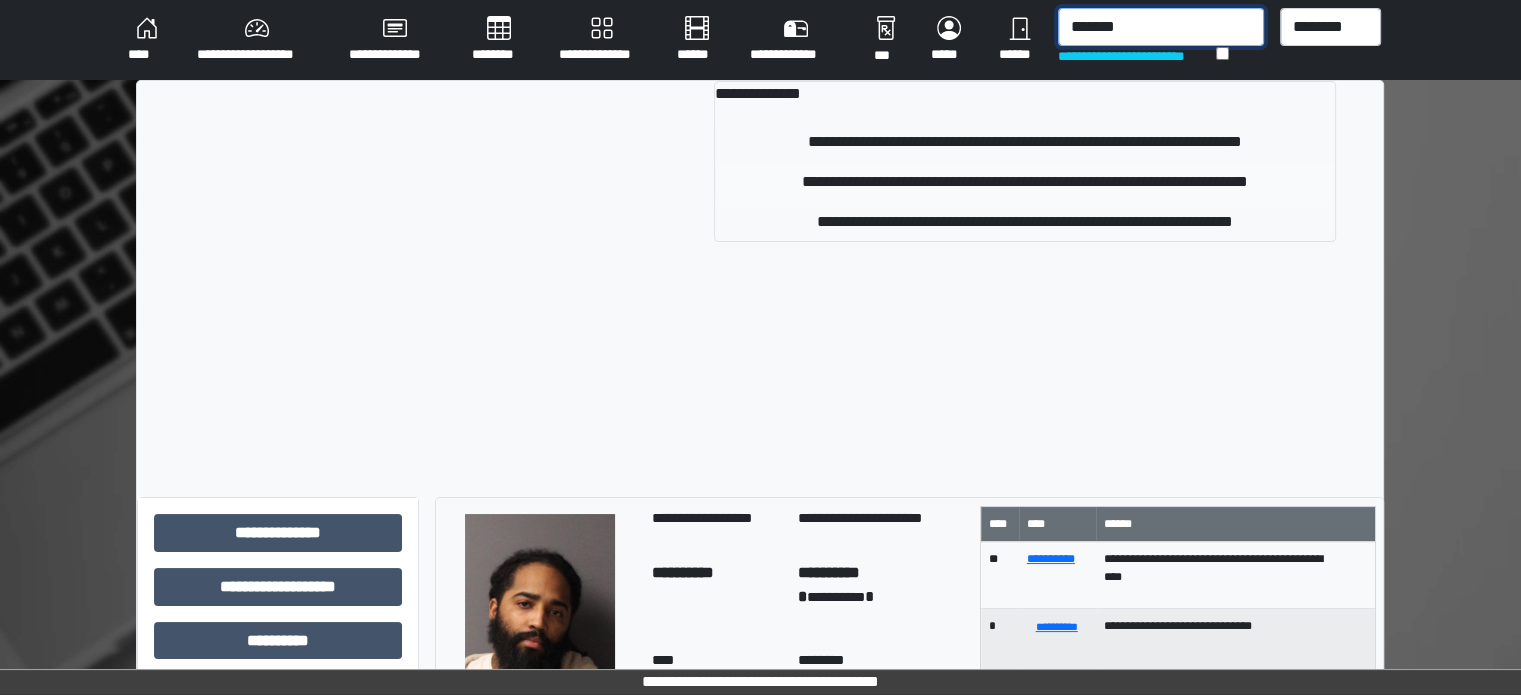 type on "*******" 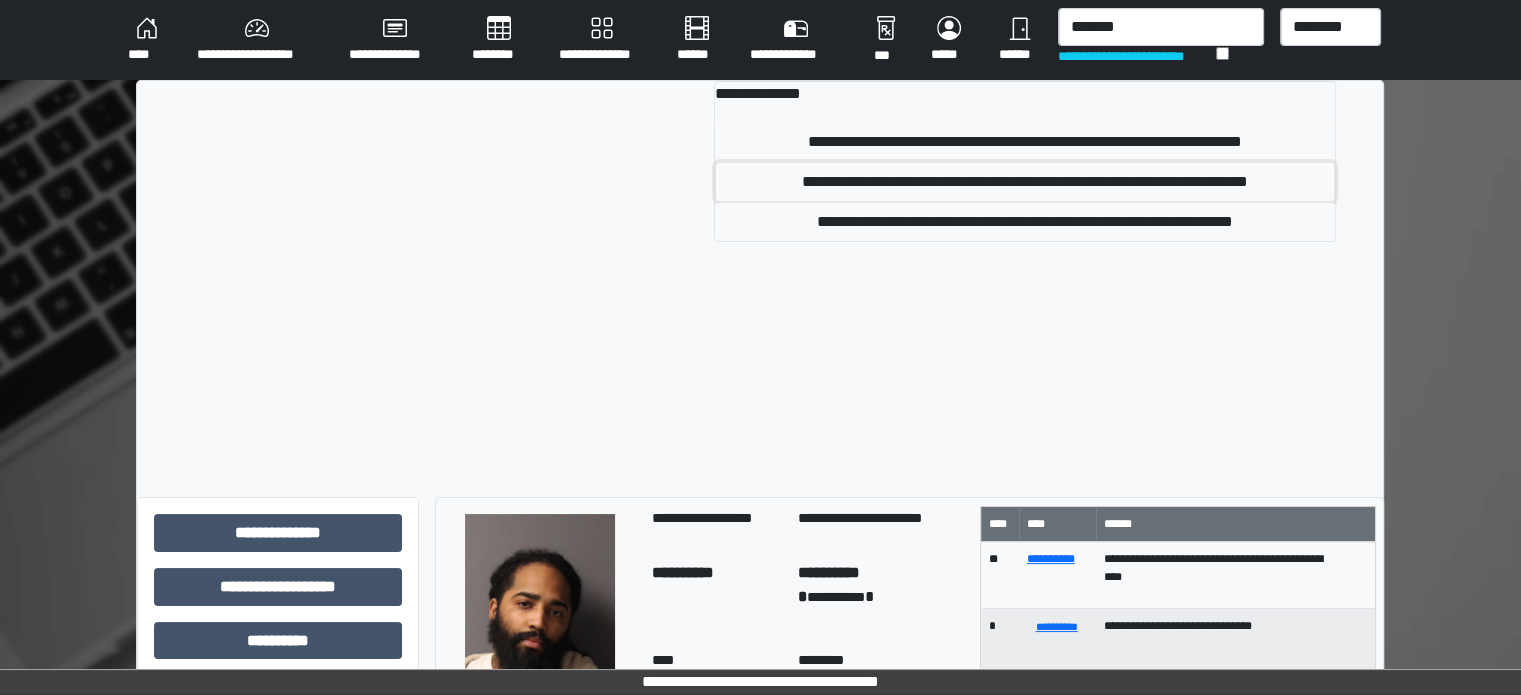 click on "**********" at bounding box center (1025, 182) 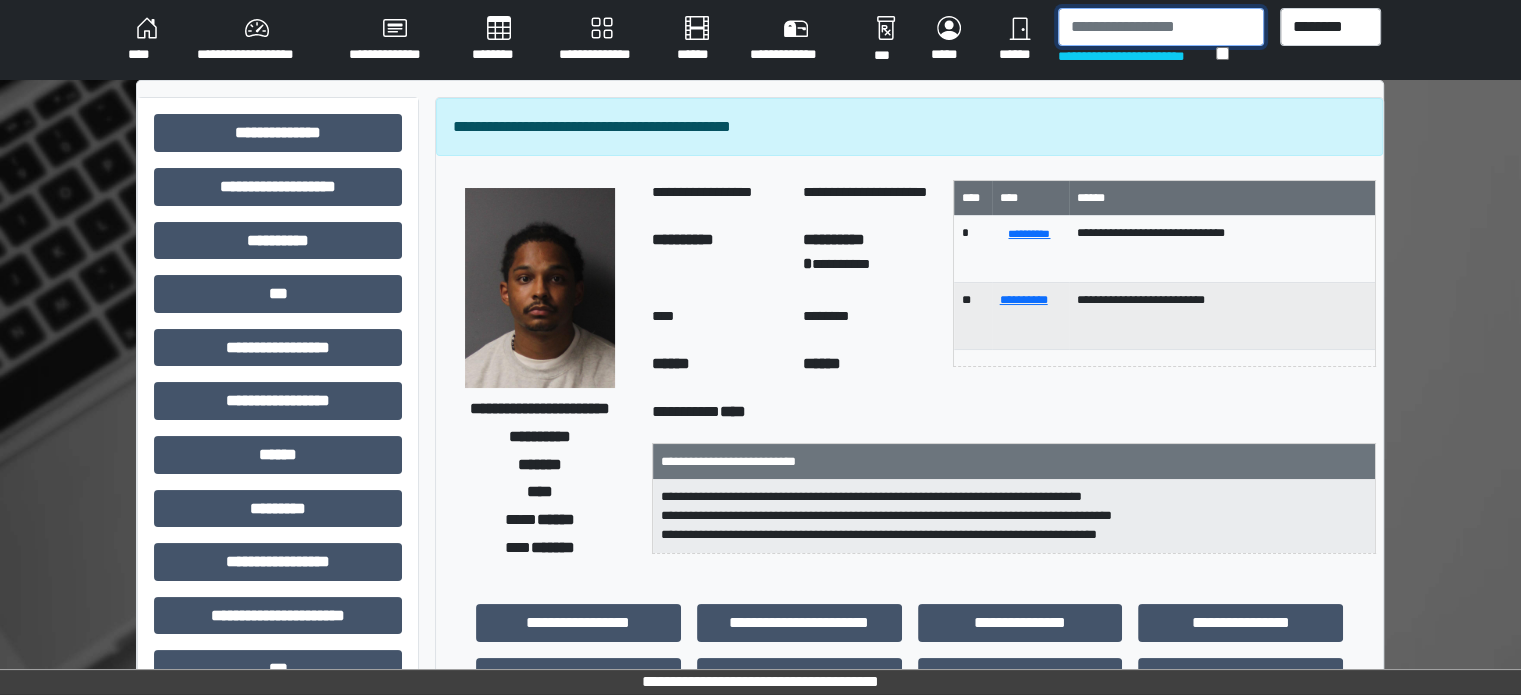 click at bounding box center (1161, 27) 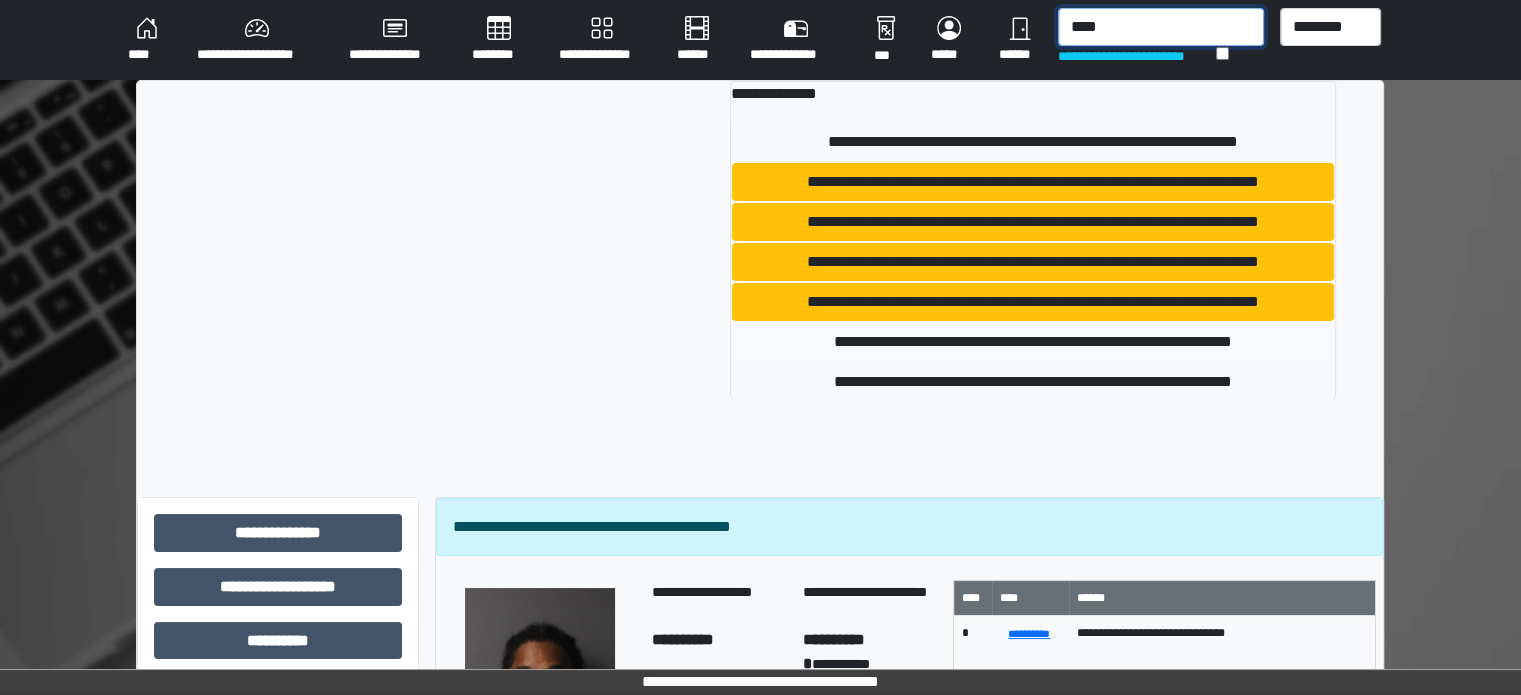 type on "****" 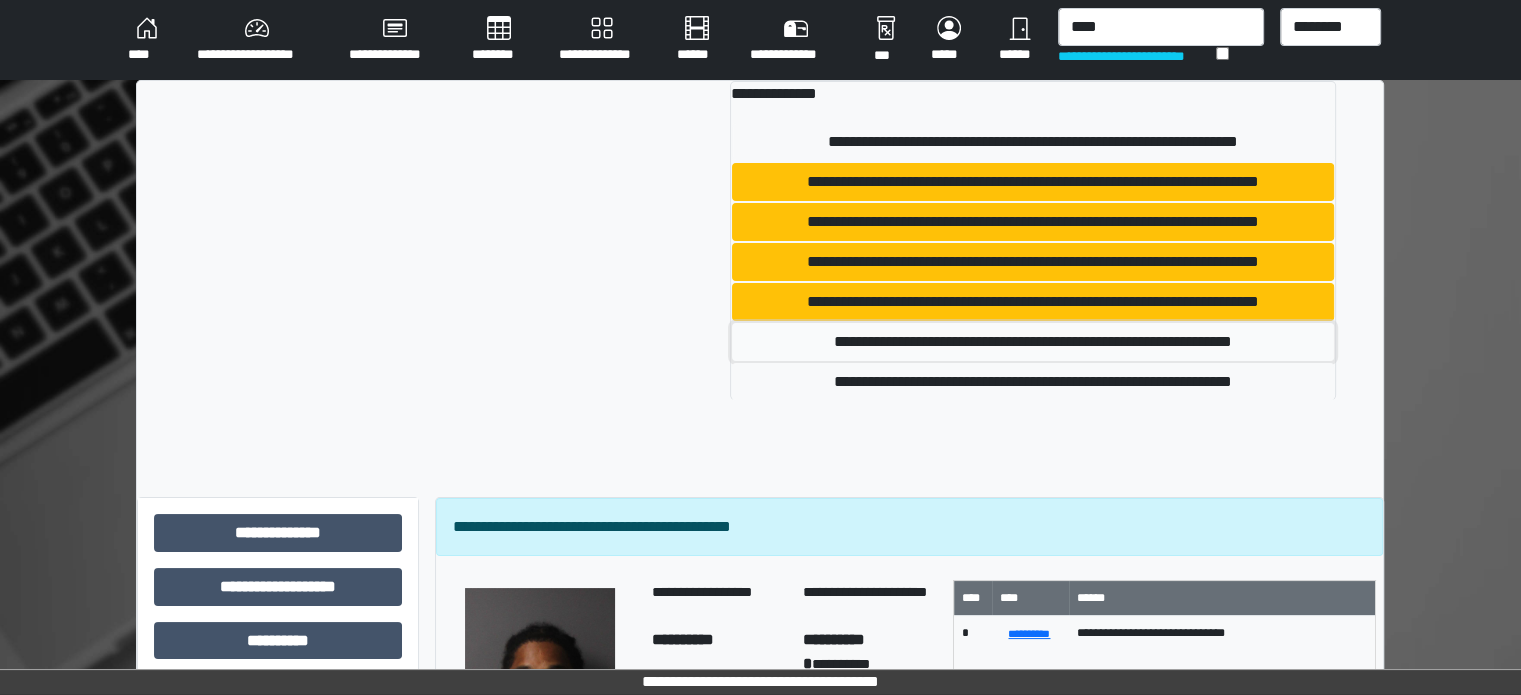 click on "**********" at bounding box center [1033, 342] 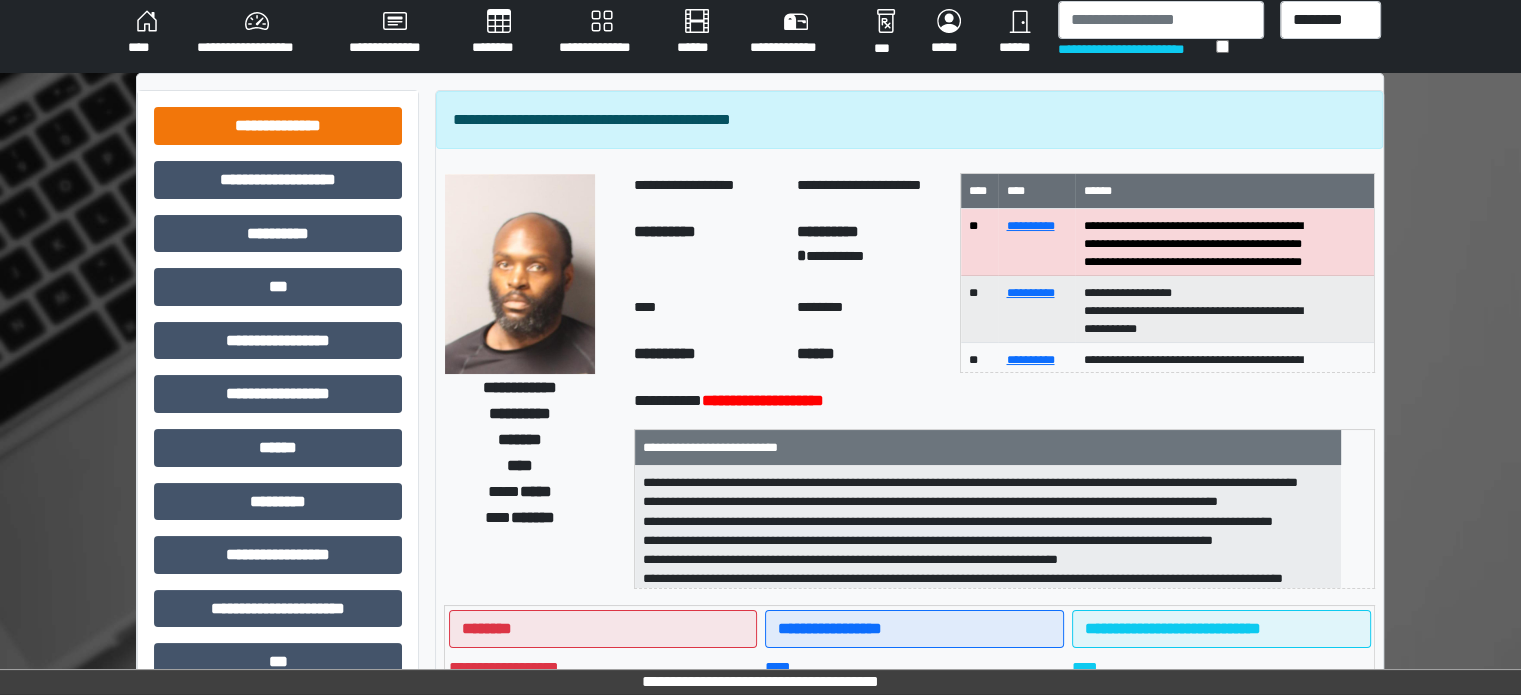 scroll, scrollTop: 0, scrollLeft: 0, axis: both 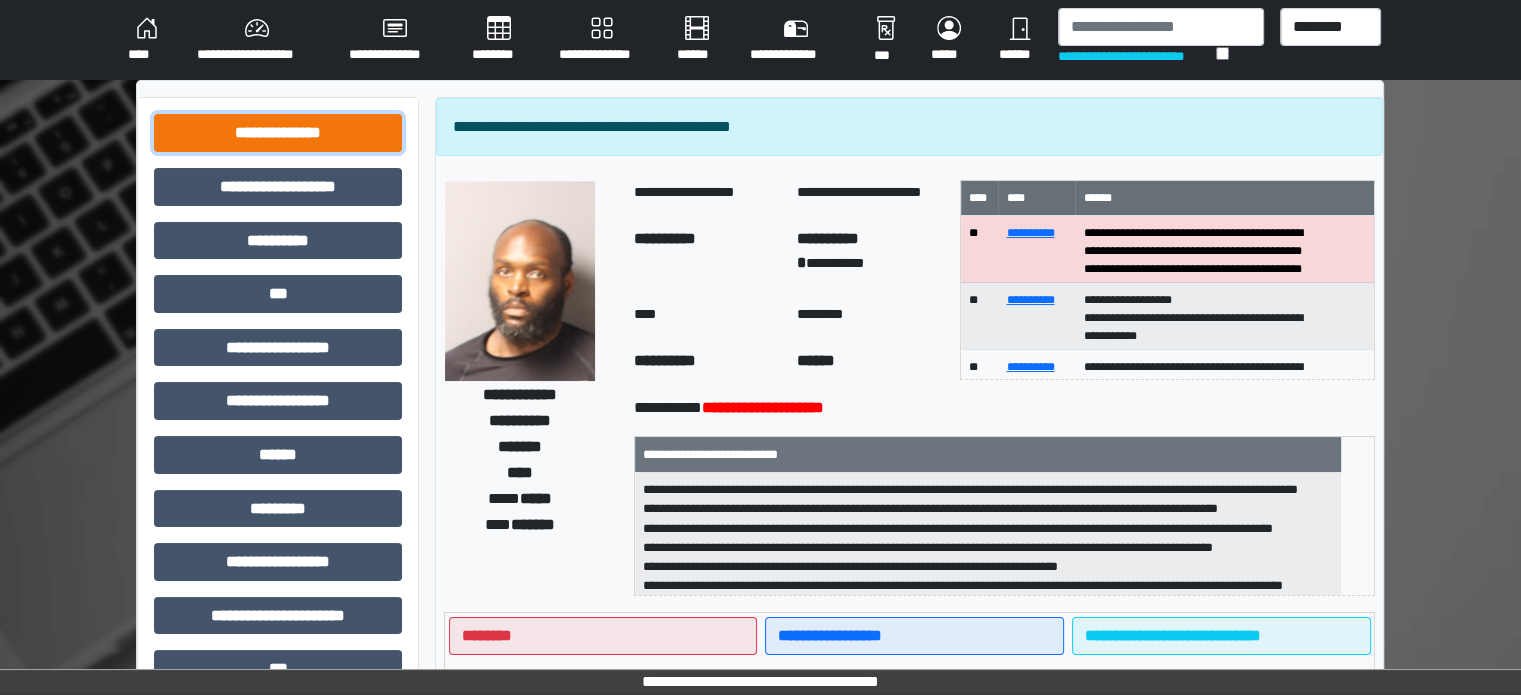 click on "**********" at bounding box center [278, 133] 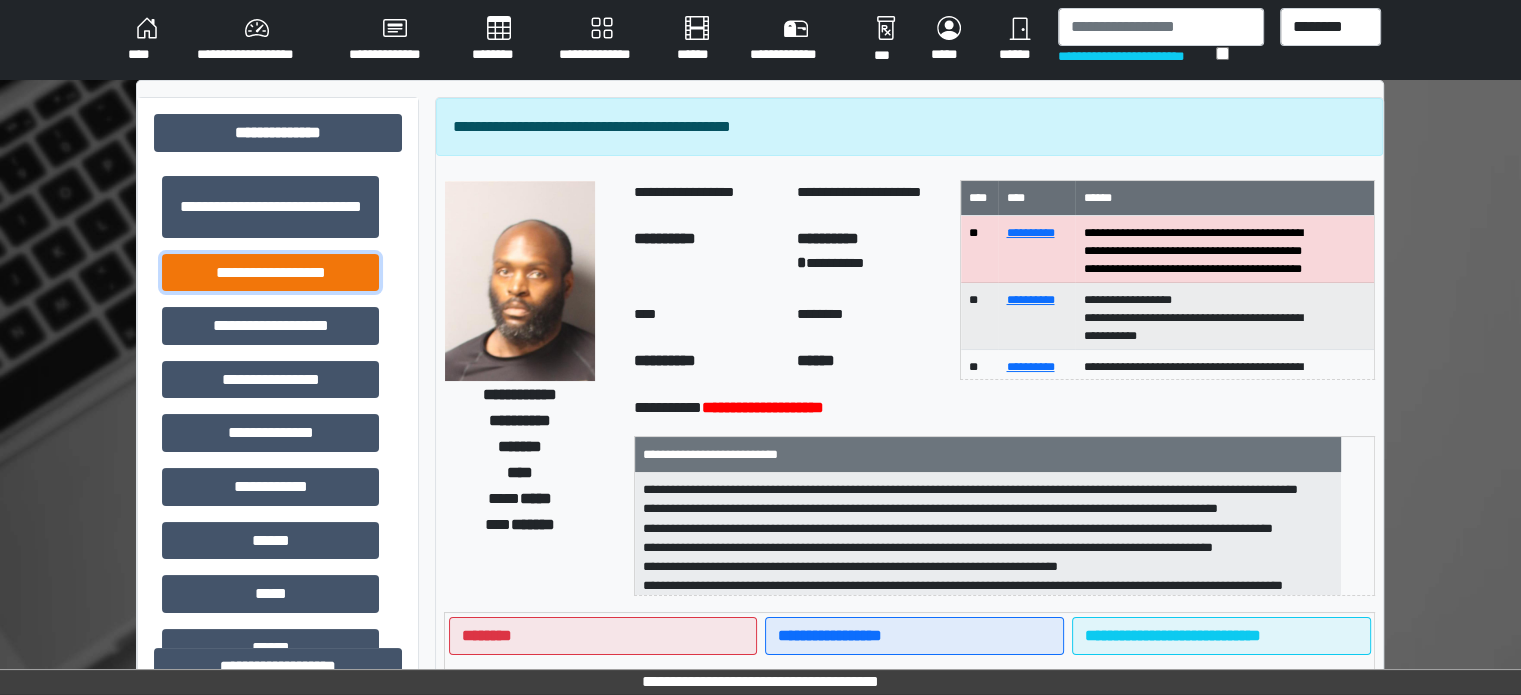 click on "**********" at bounding box center (270, 273) 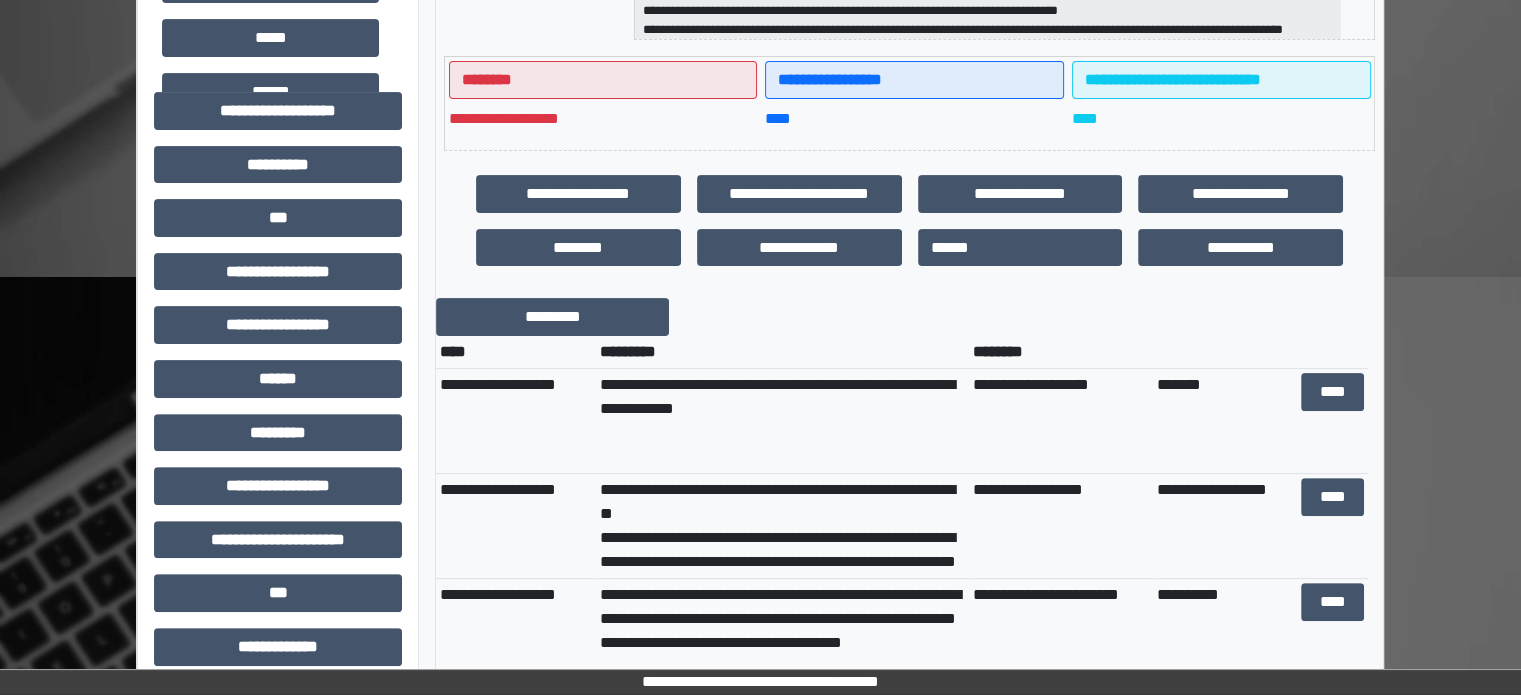 scroll, scrollTop: 600, scrollLeft: 0, axis: vertical 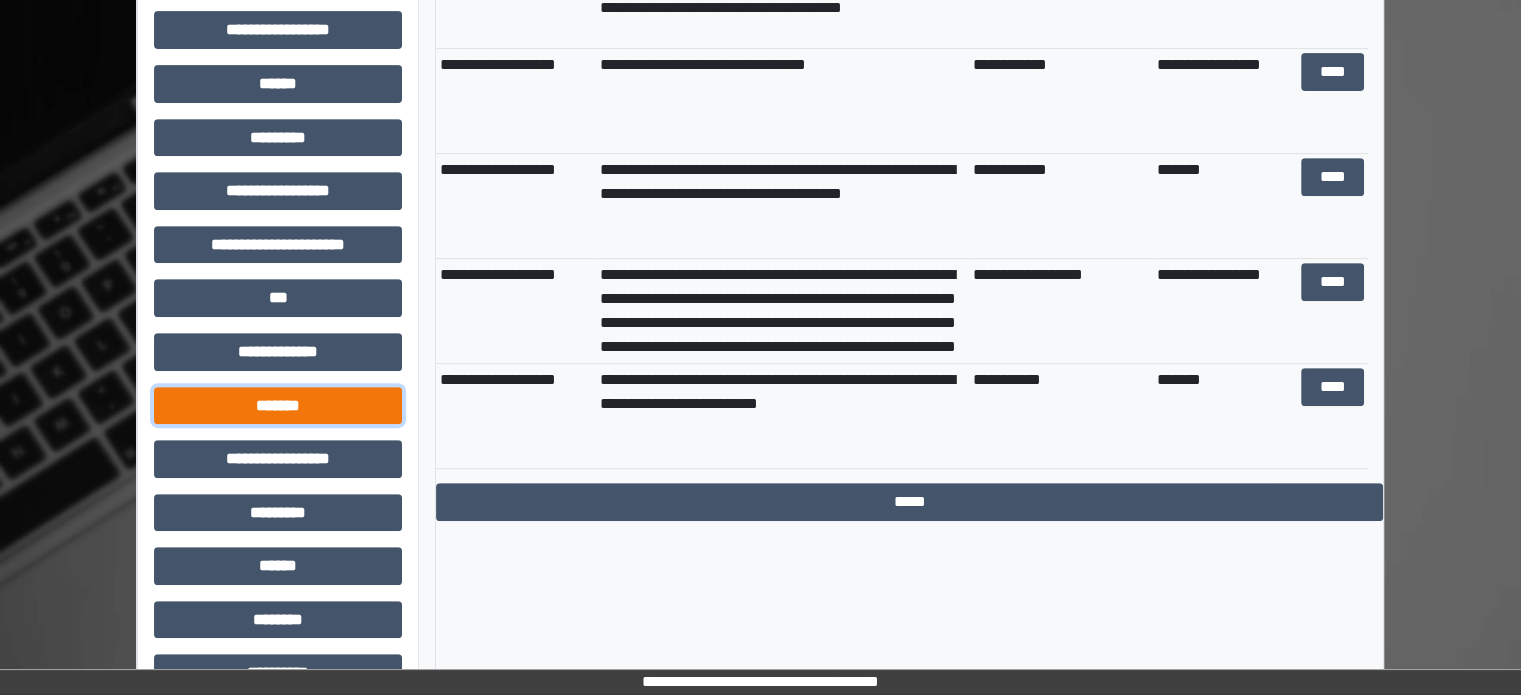 click on "*******" at bounding box center [278, 406] 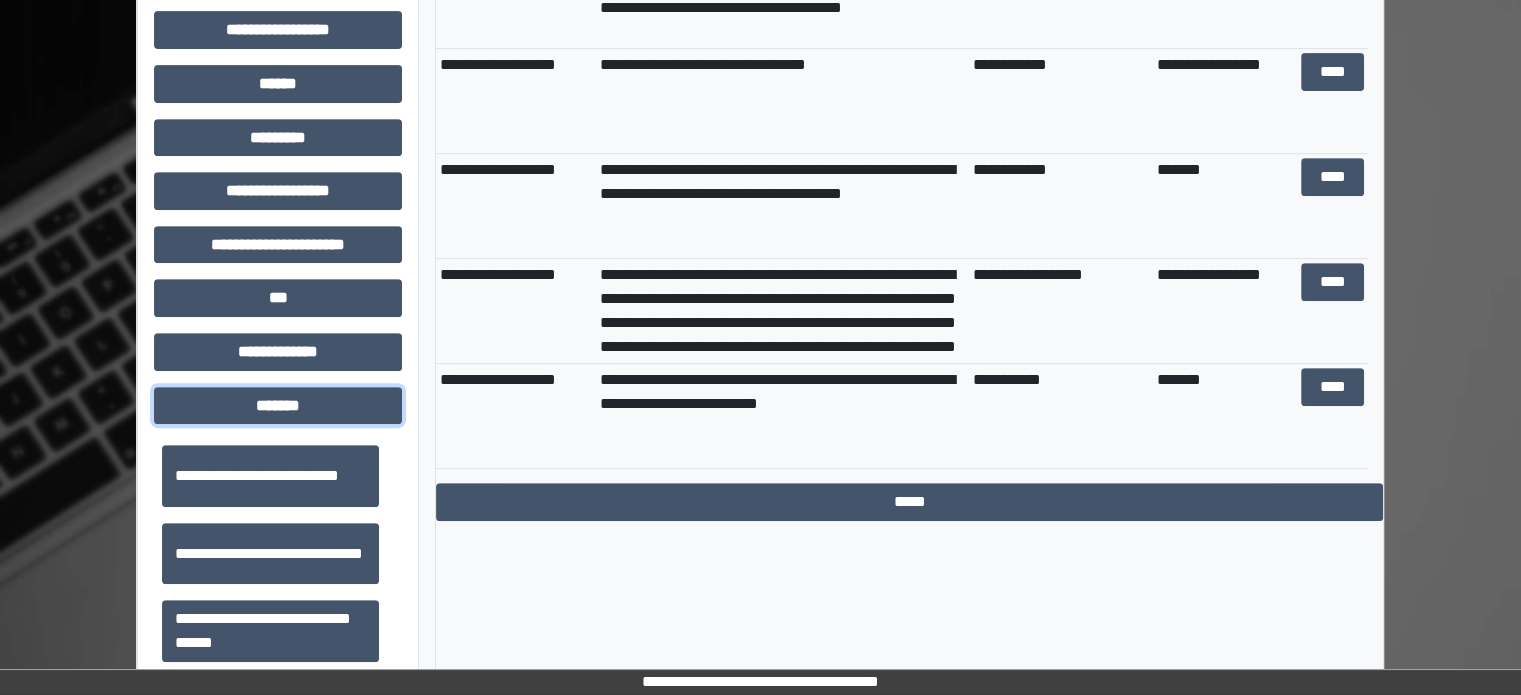scroll, scrollTop: 700, scrollLeft: 0, axis: vertical 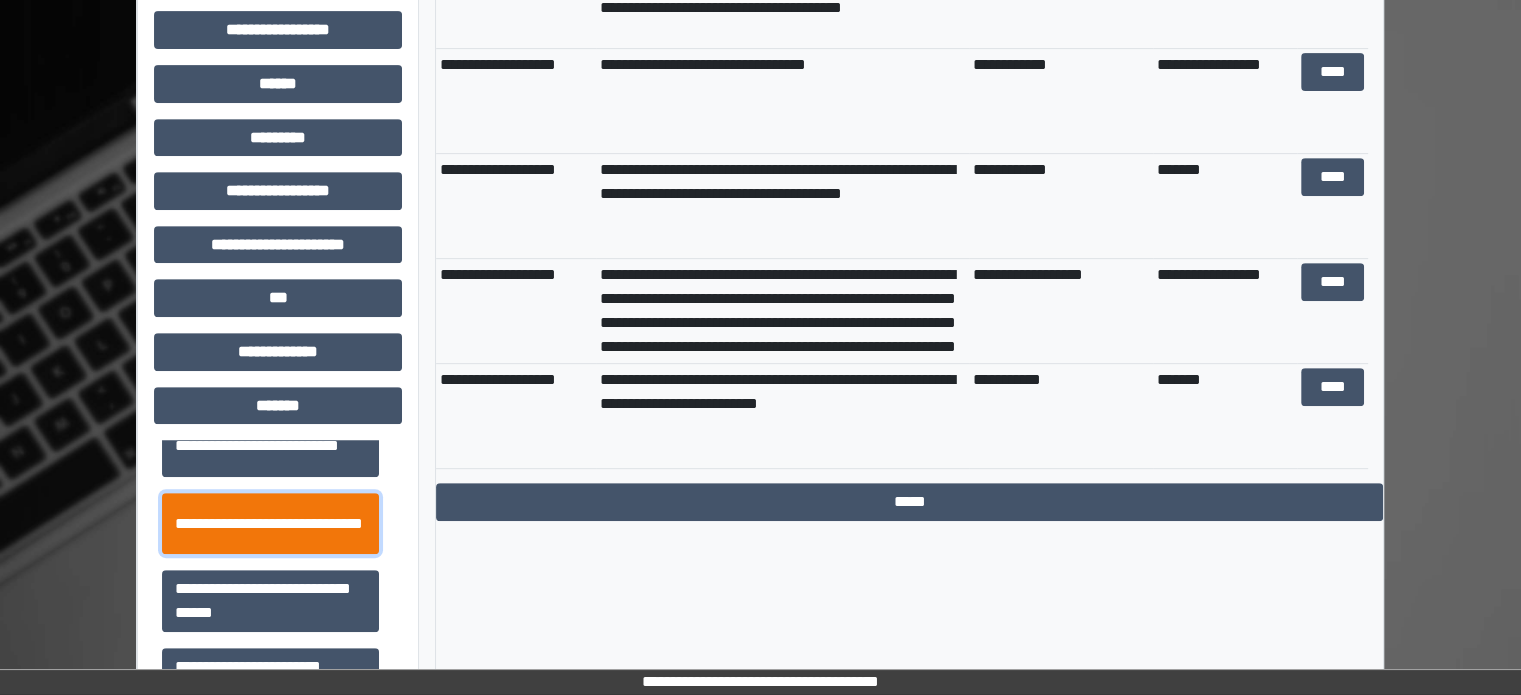 click on "**********" at bounding box center [270, 524] 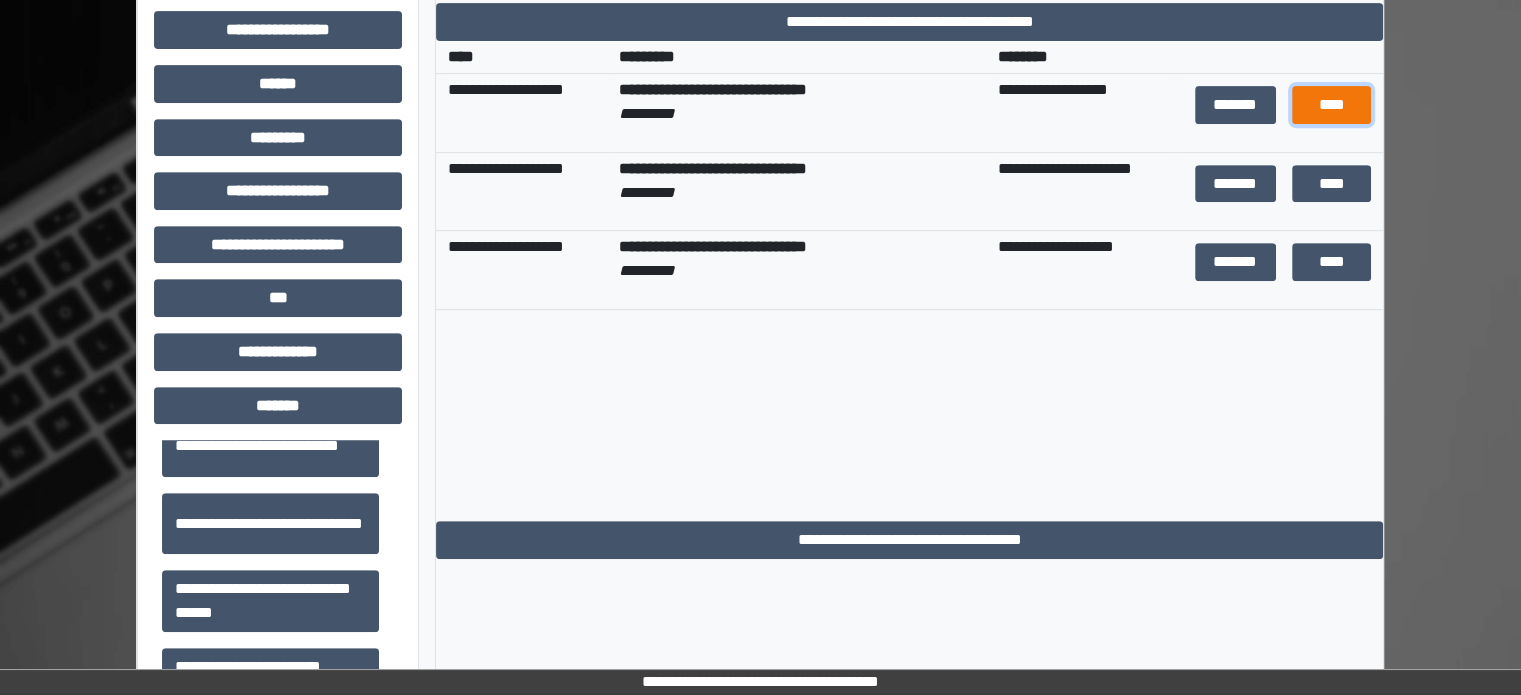 click on "****" at bounding box center [1331, 105] 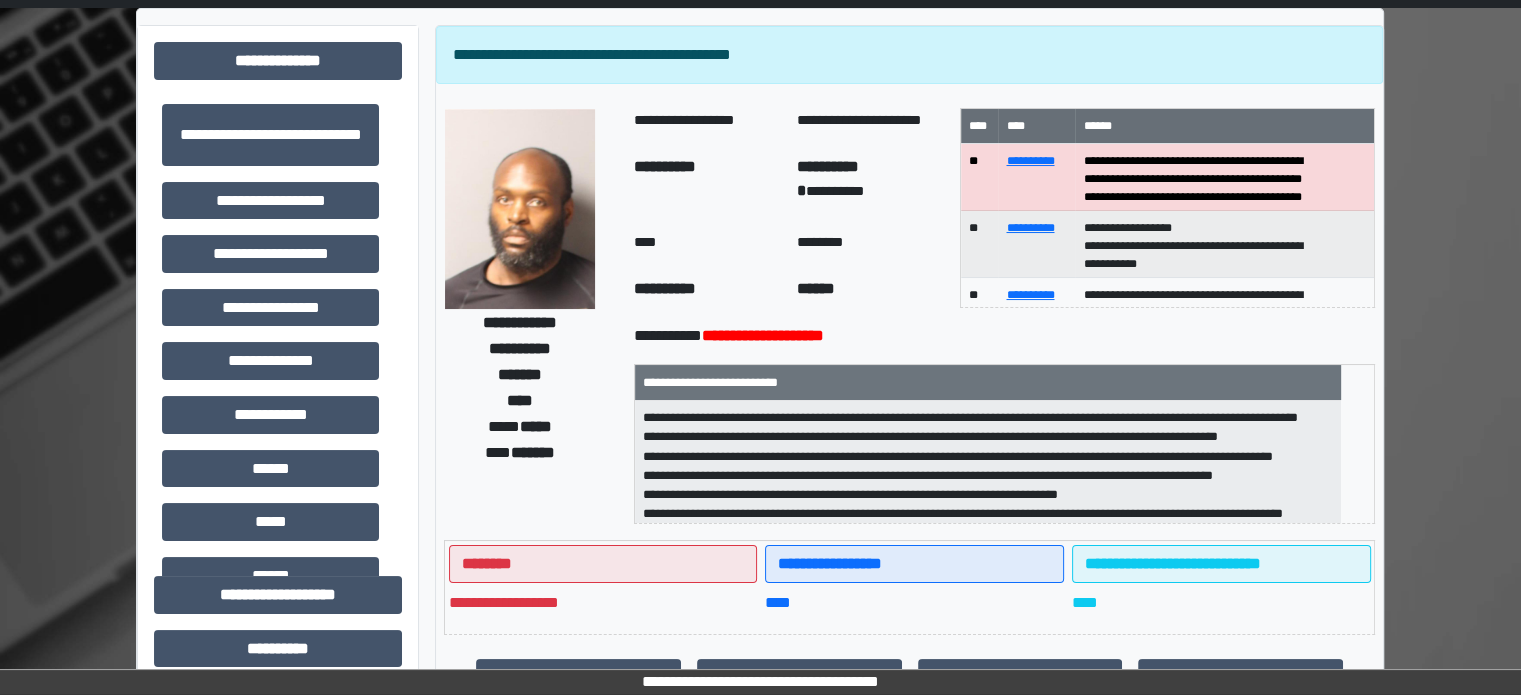 scroll, scrollTop: 0, scrollLeft: 0, axis: both 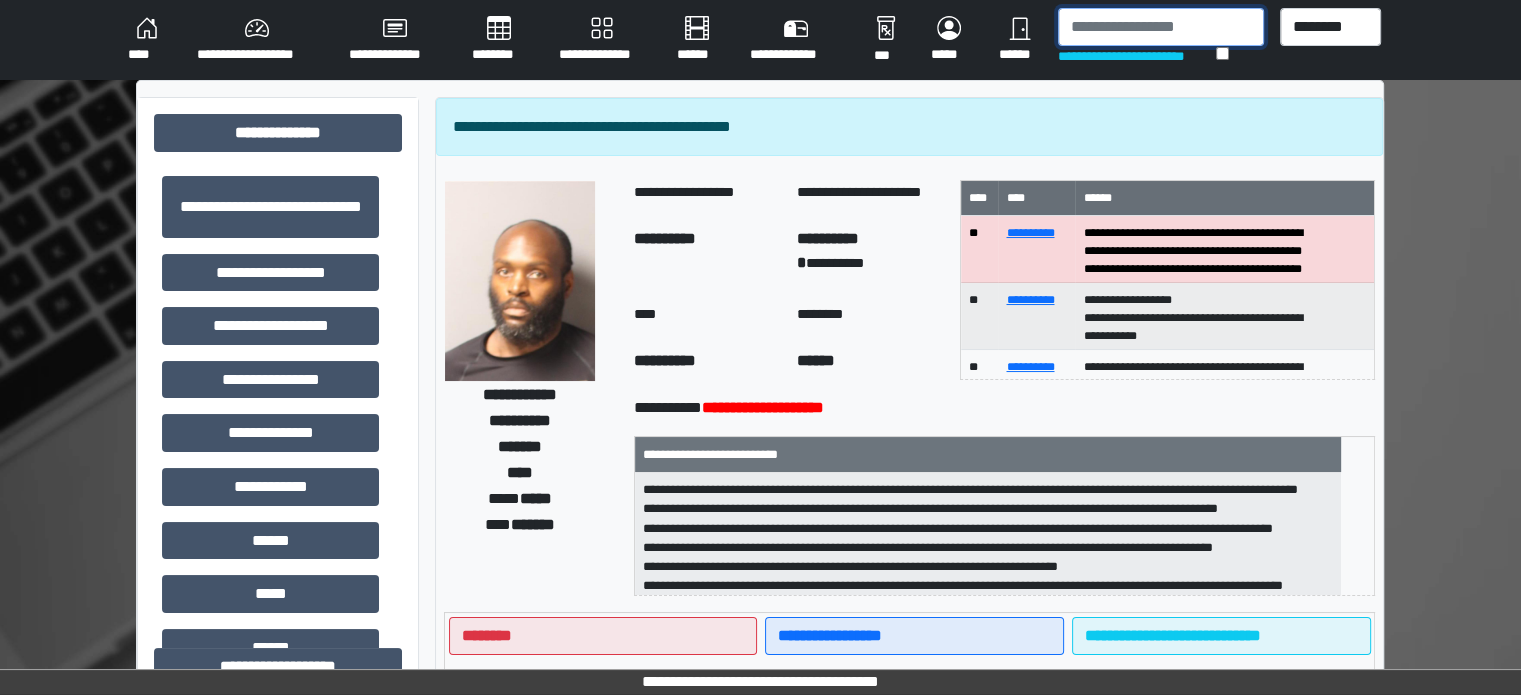 click at bounding box center [1161, 27] 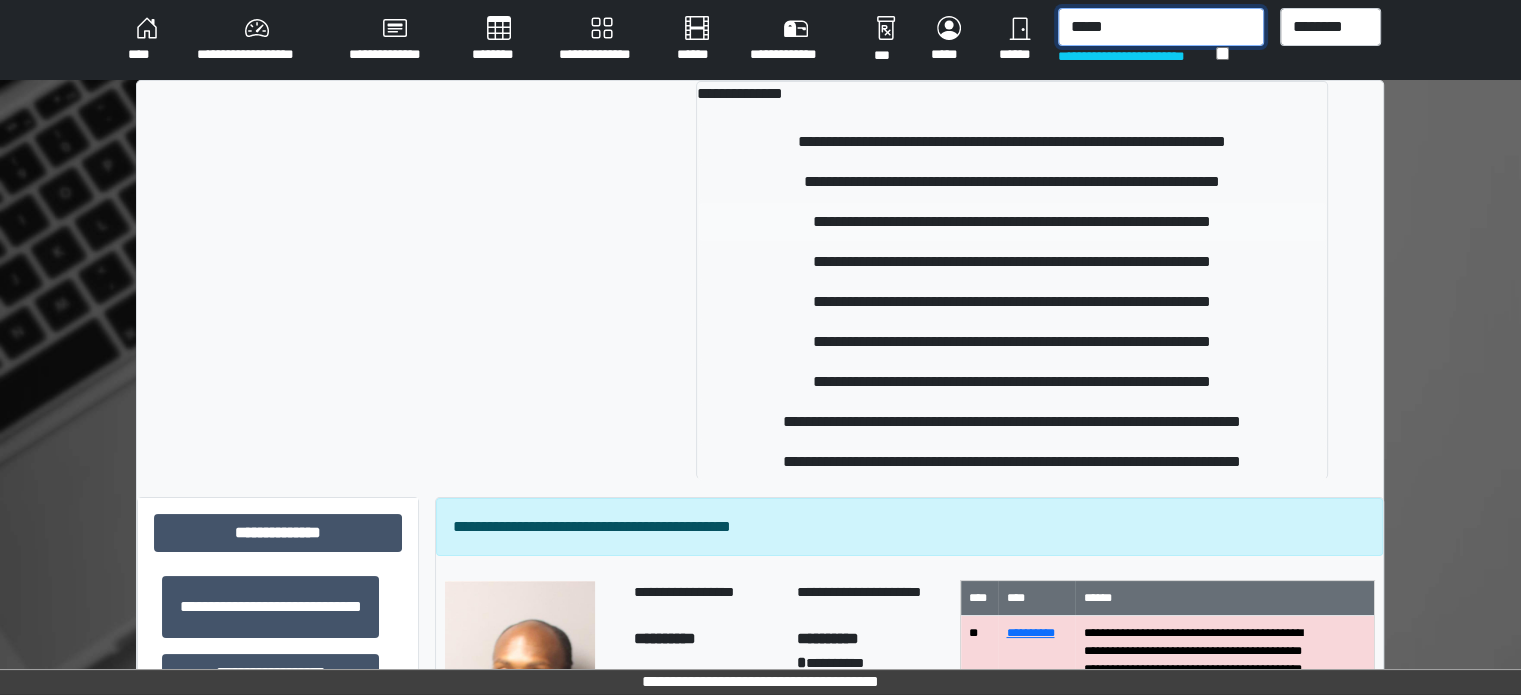 type on "*****" 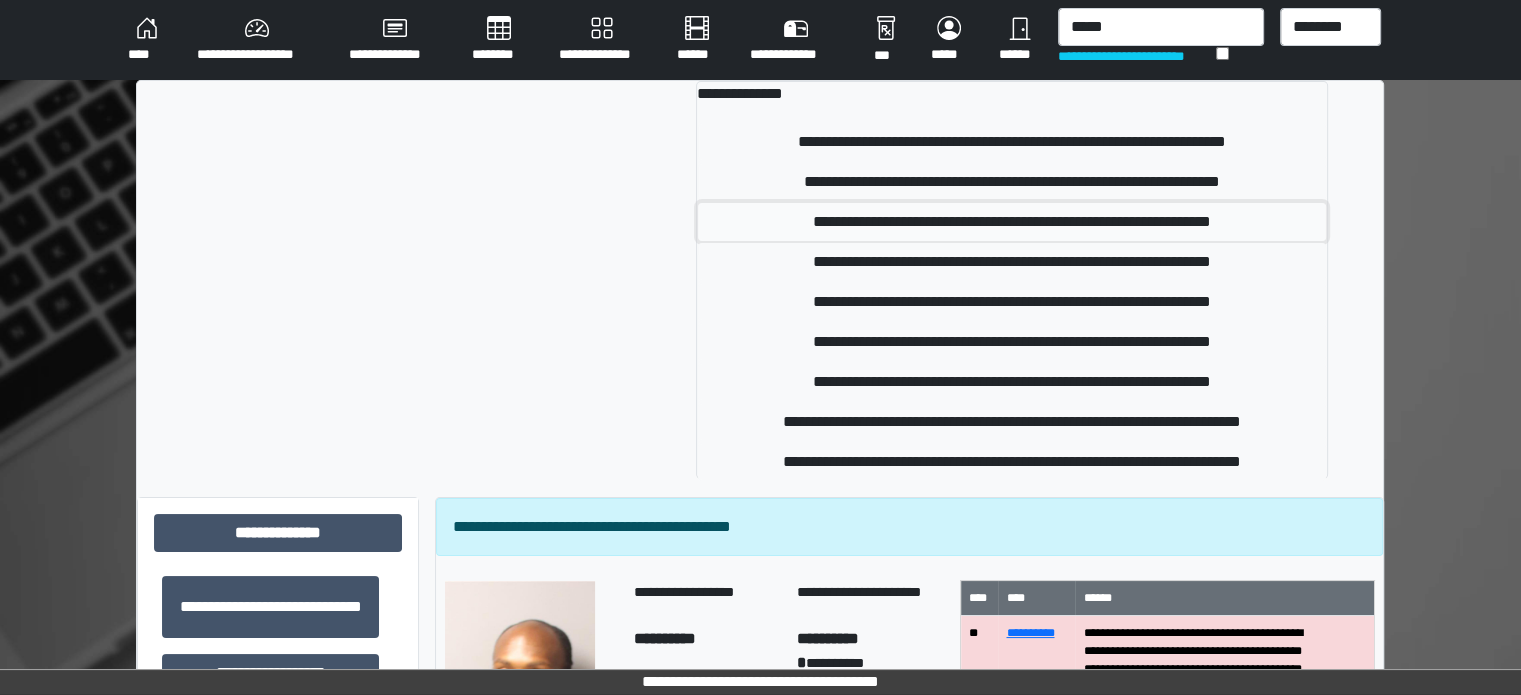 click on "**********" at bounding box center (1012, 222) 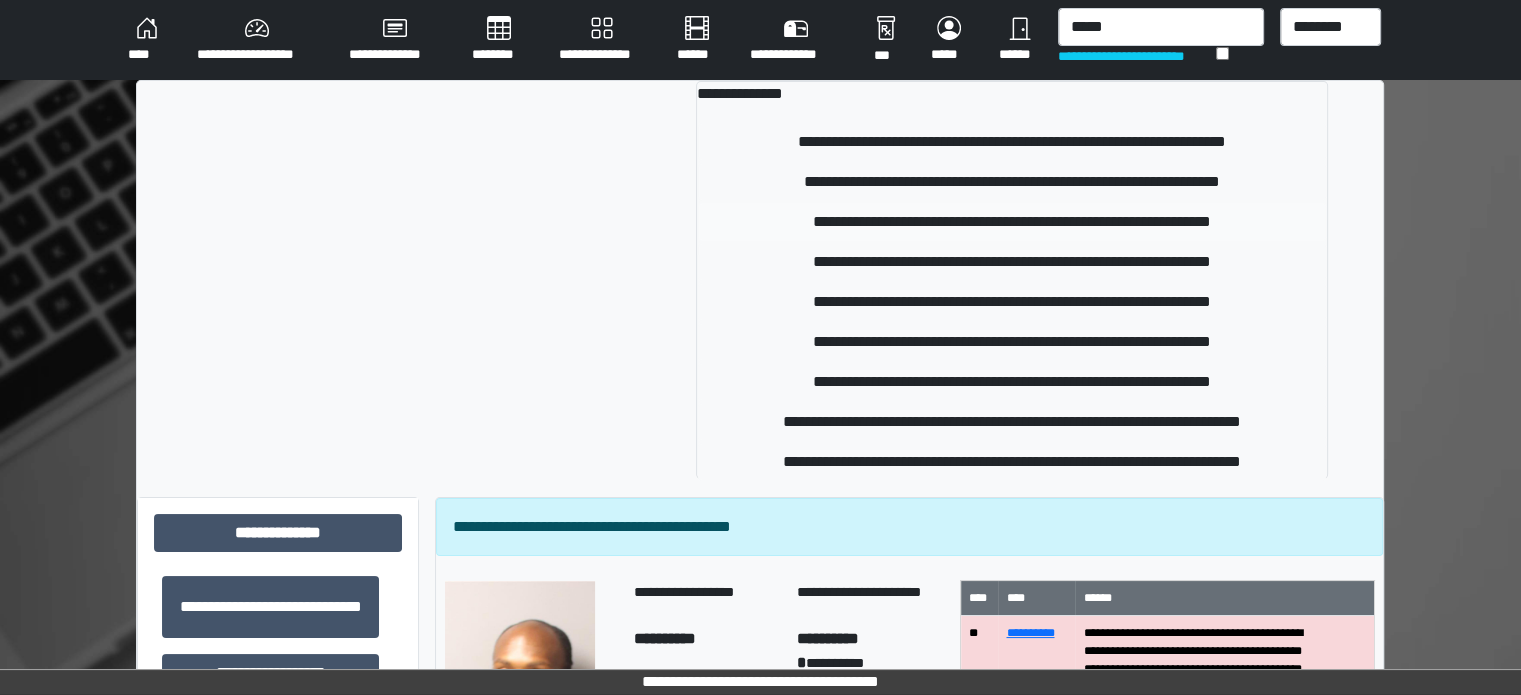 type 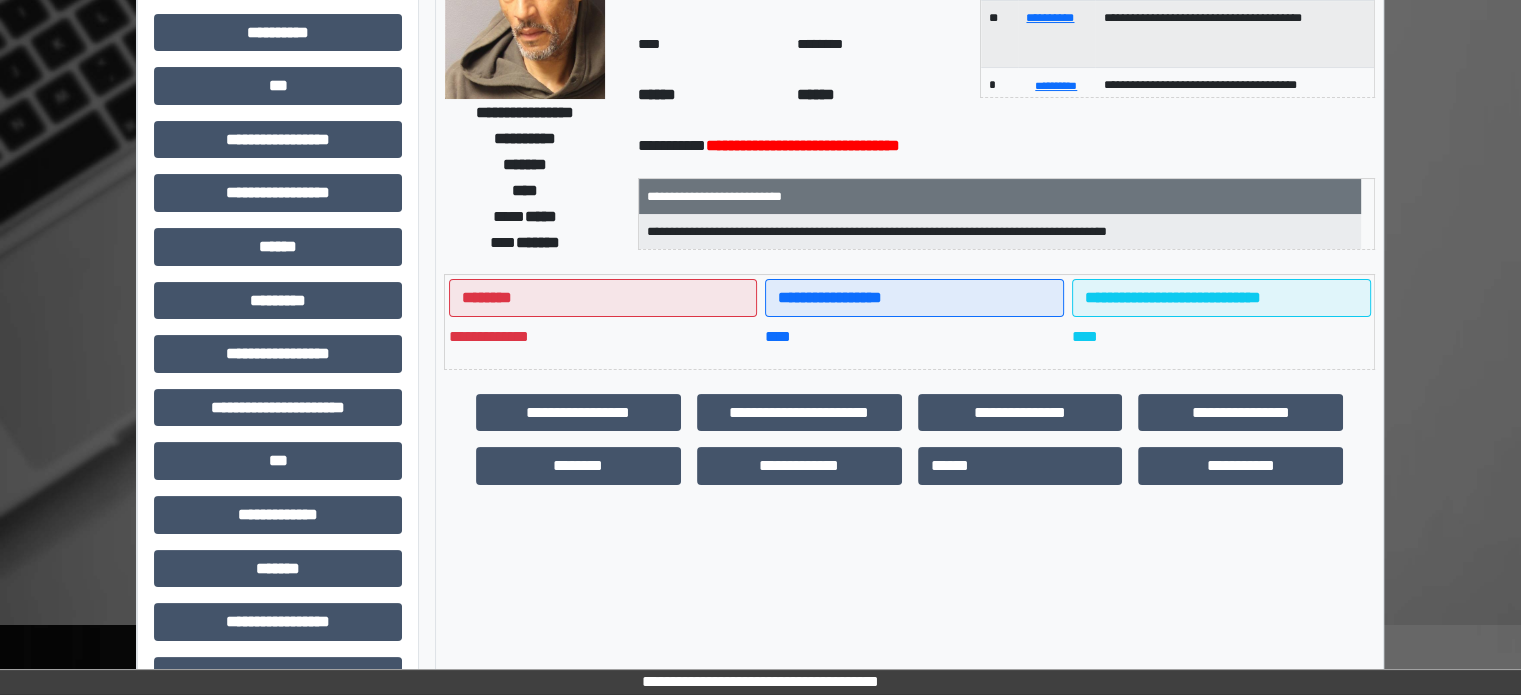 scroll, scrollTop: 471, scrollLeft: 0, axis: vertical 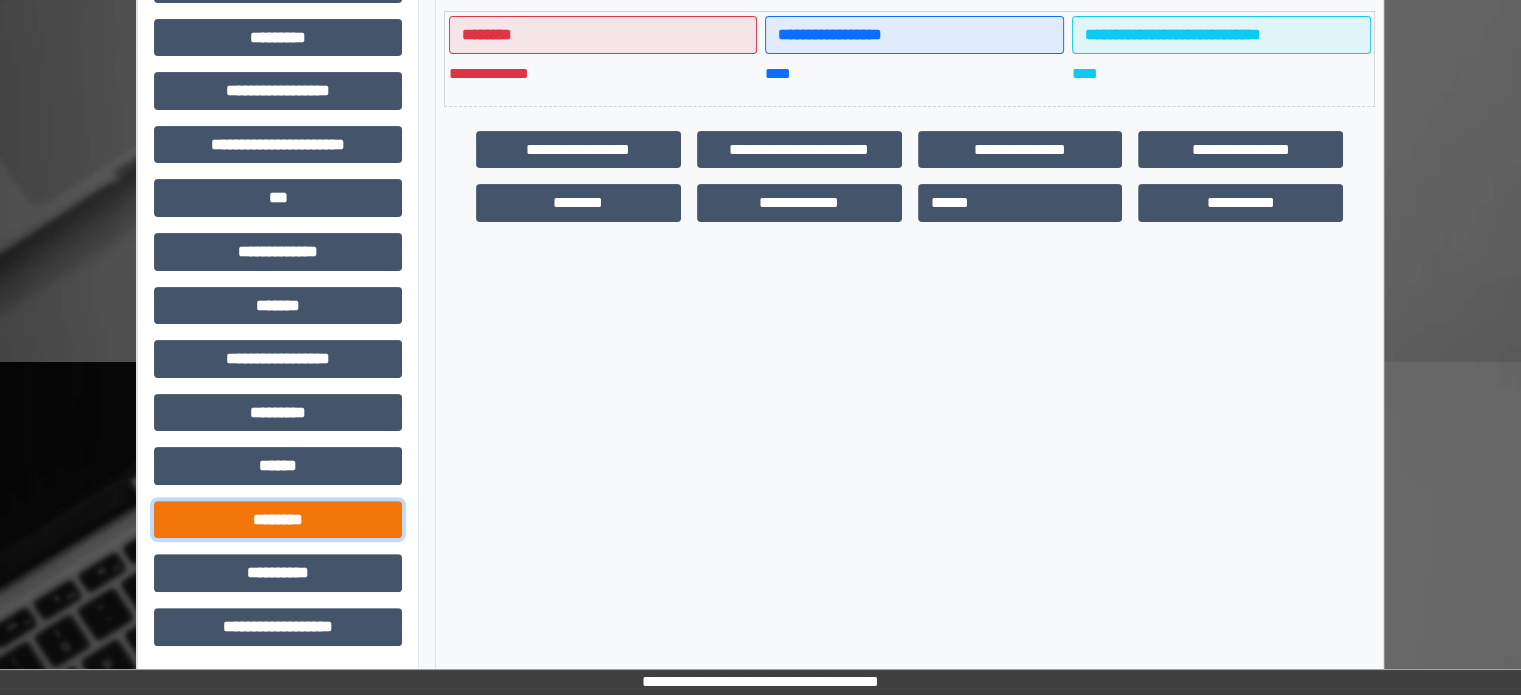 click on "********" at bounding box center [278, 520] 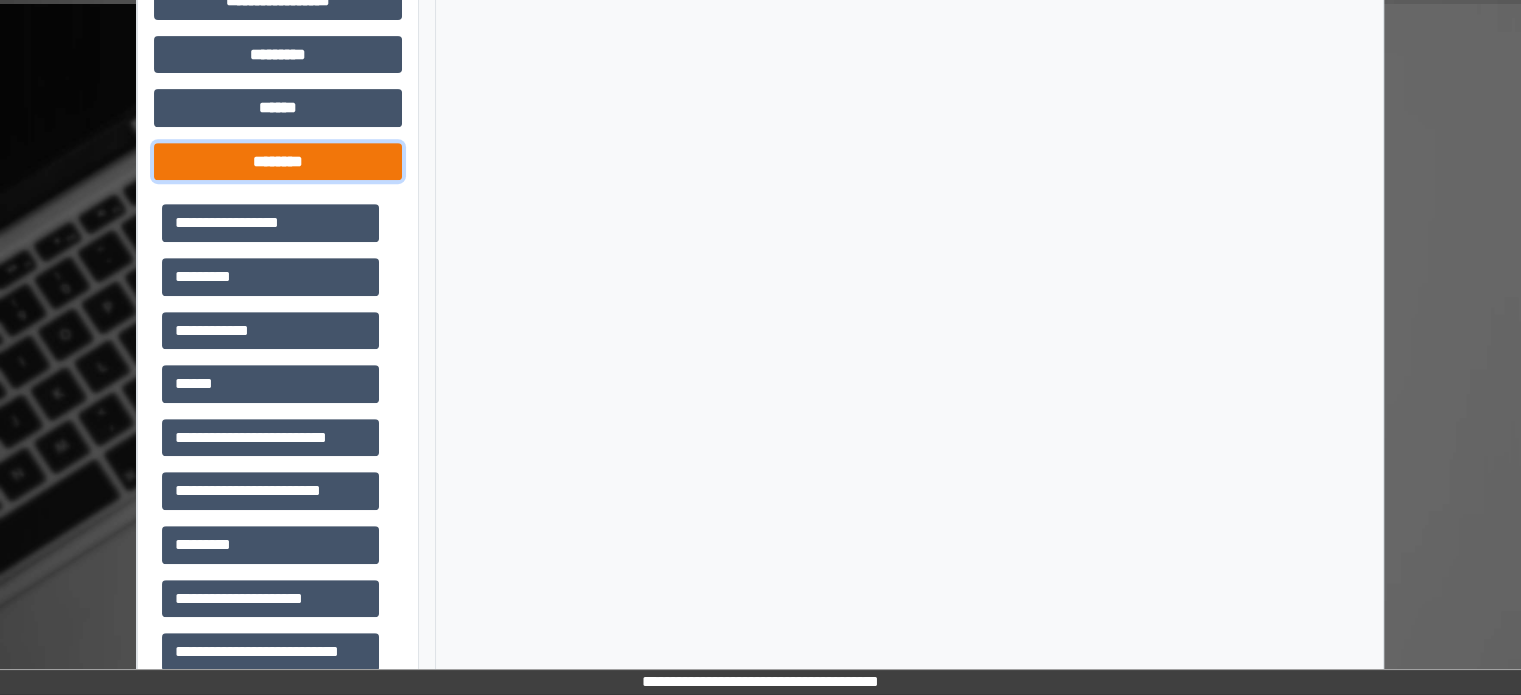 scroll, scrollTop: 871, scrollLeft: 0, axis: vertical 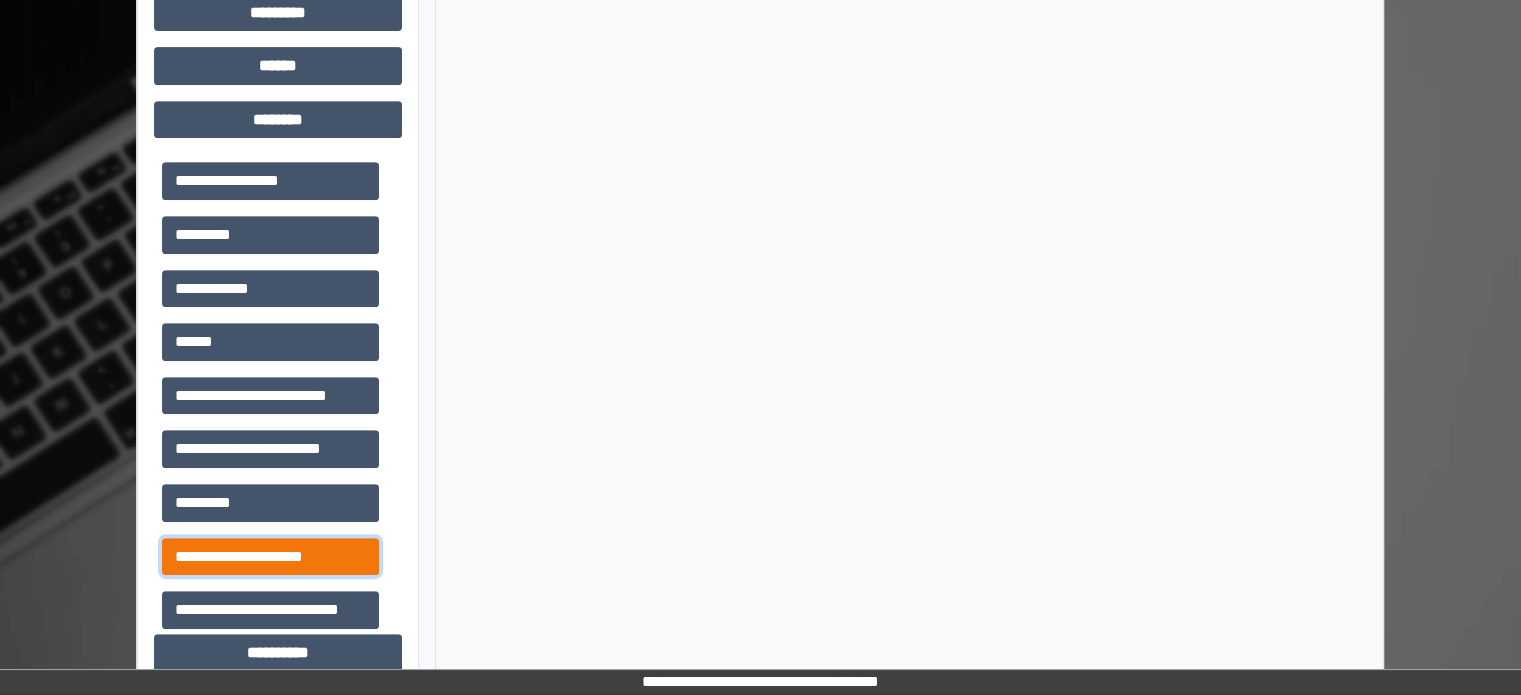 click on "**********" at bounding box center (270, 557) 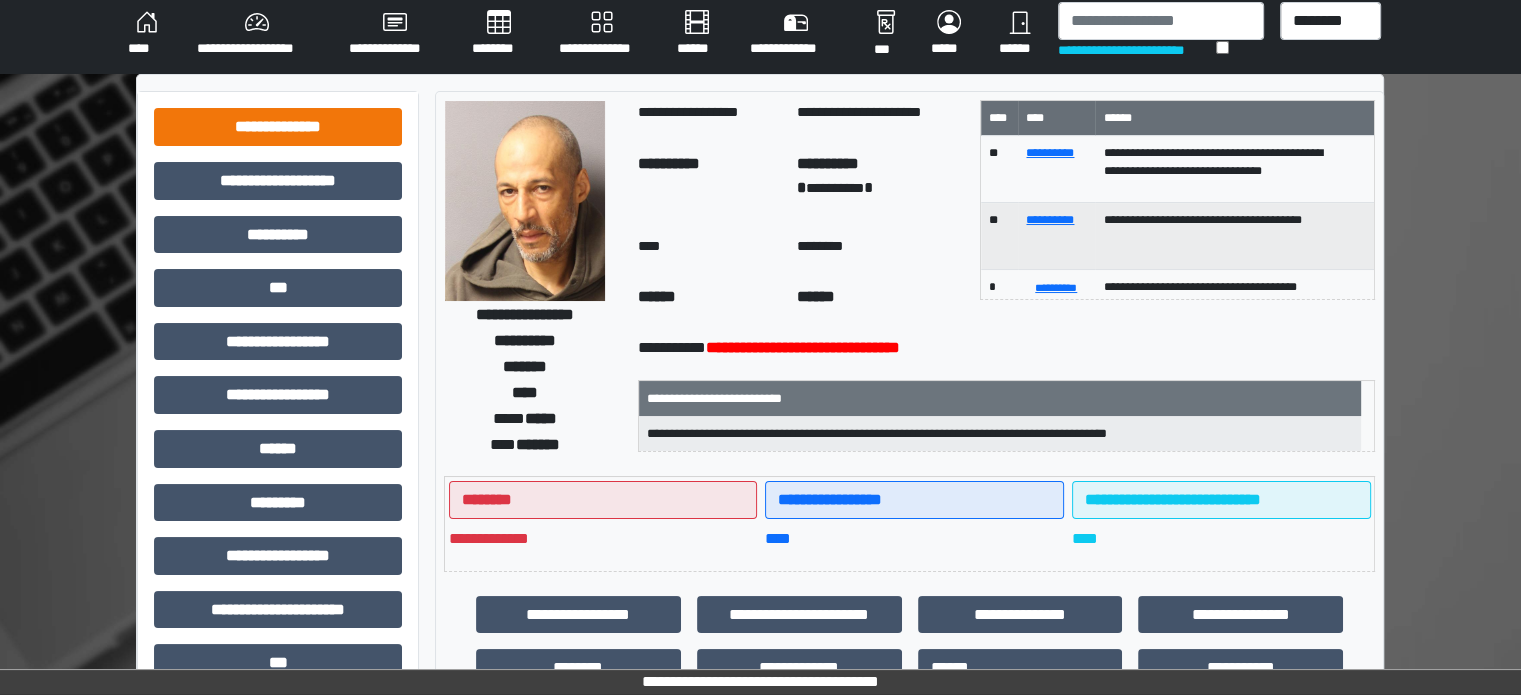 scroll, scrollTop: 0, scrollLeft: 0, axis: both 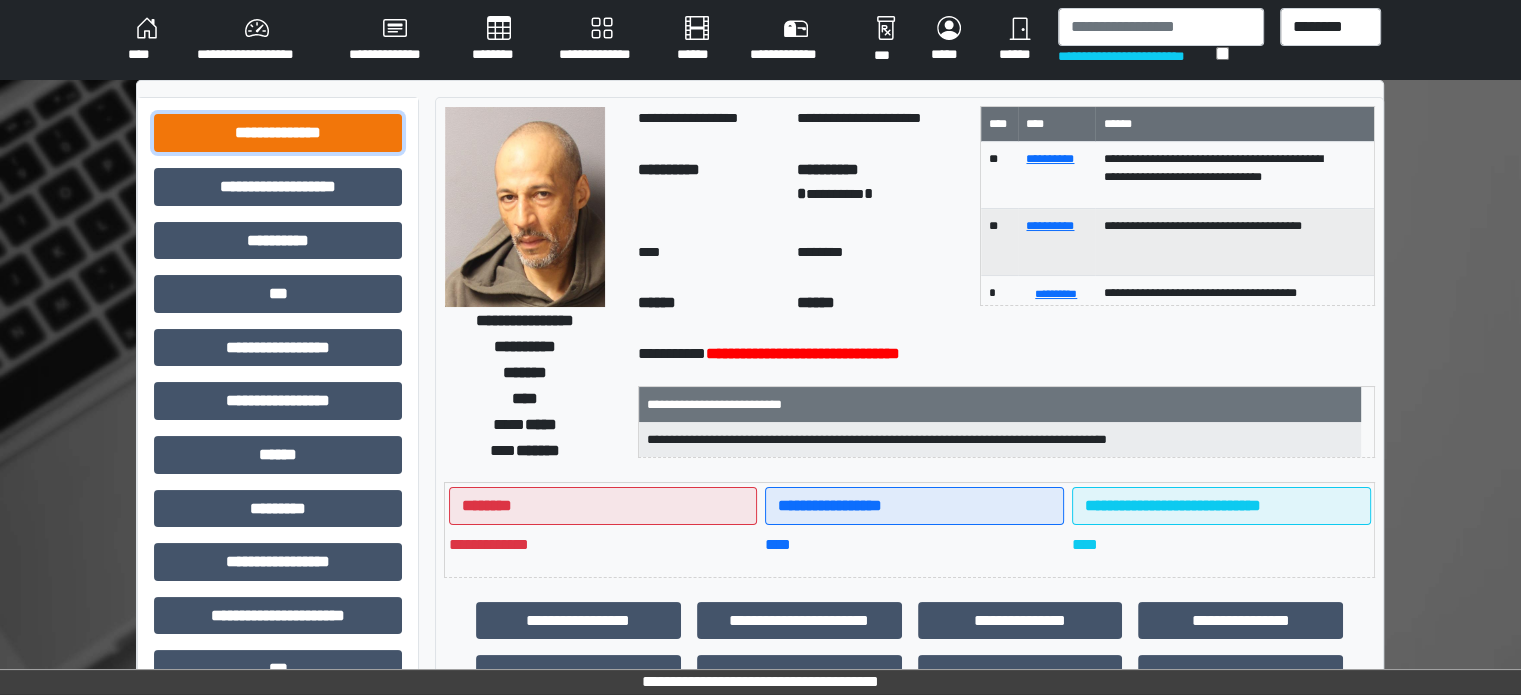 click on "**********" at bounding box center [278, 133] 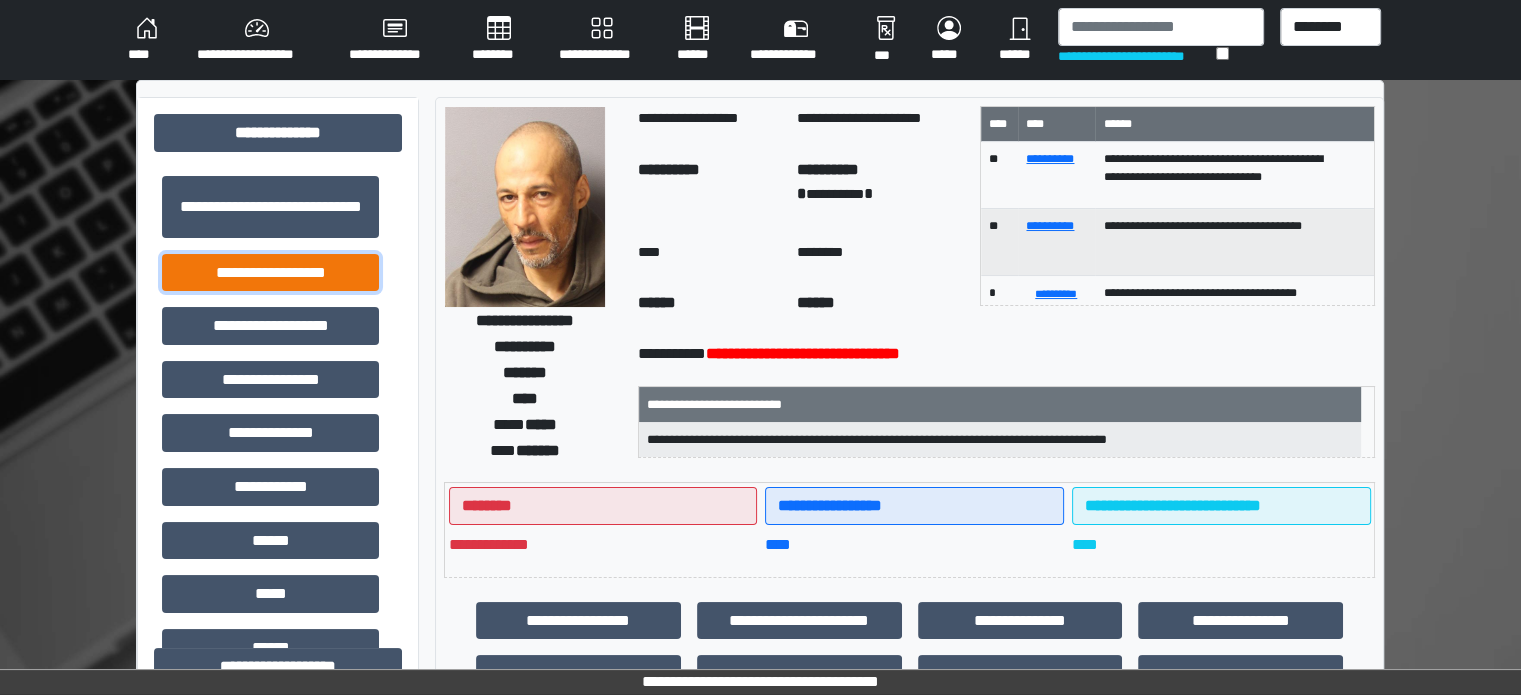 click on "**********" at bounding box center [270, 273] 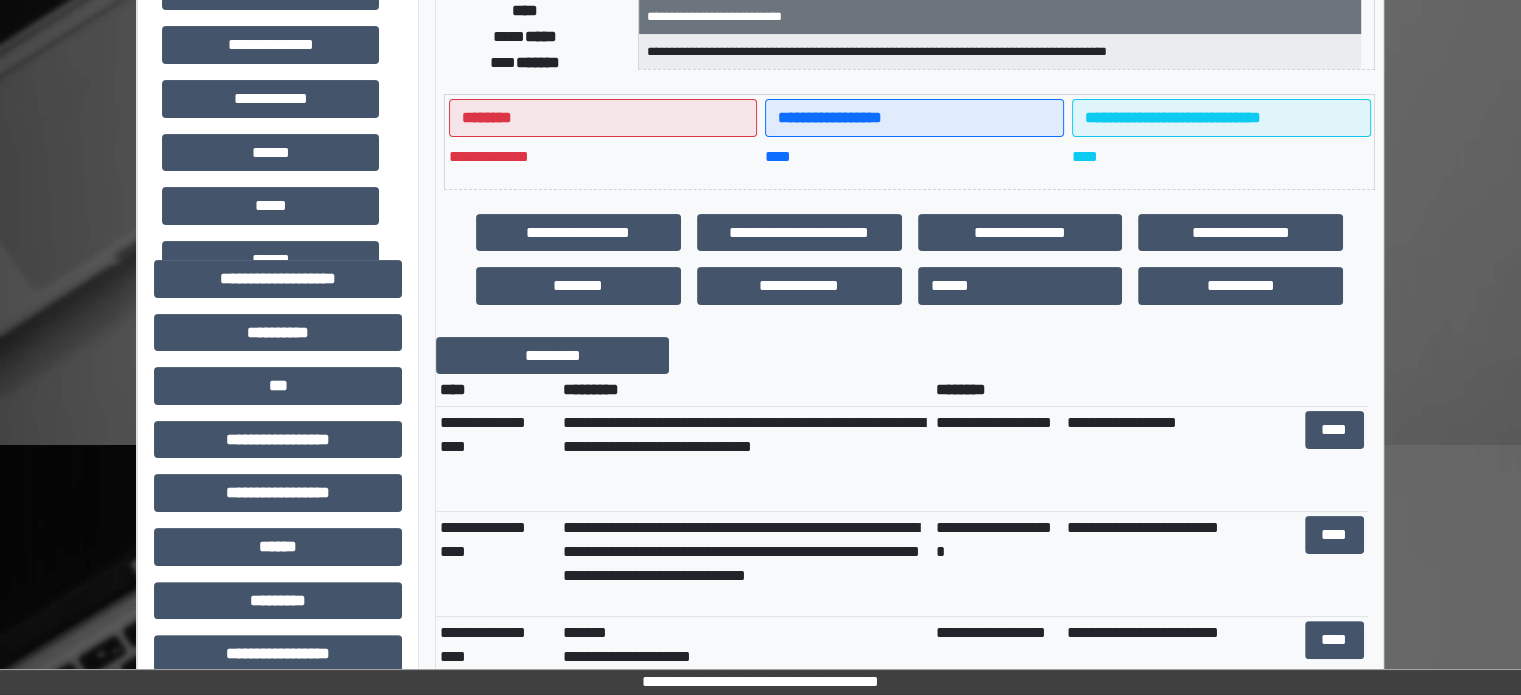 scroll, scrollTop: 500, scrollLeft: 0, axis: vertical 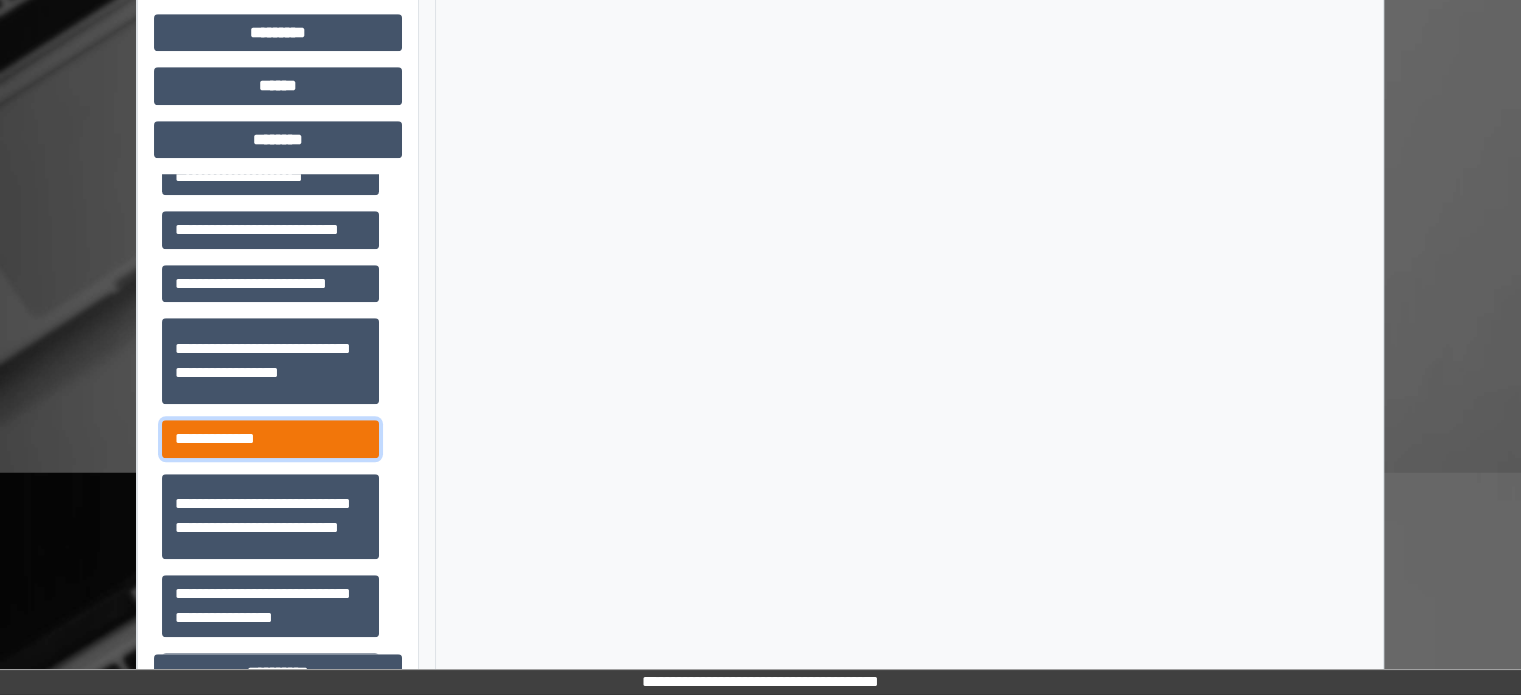 click on "**********" at bounding box center (270, 439) 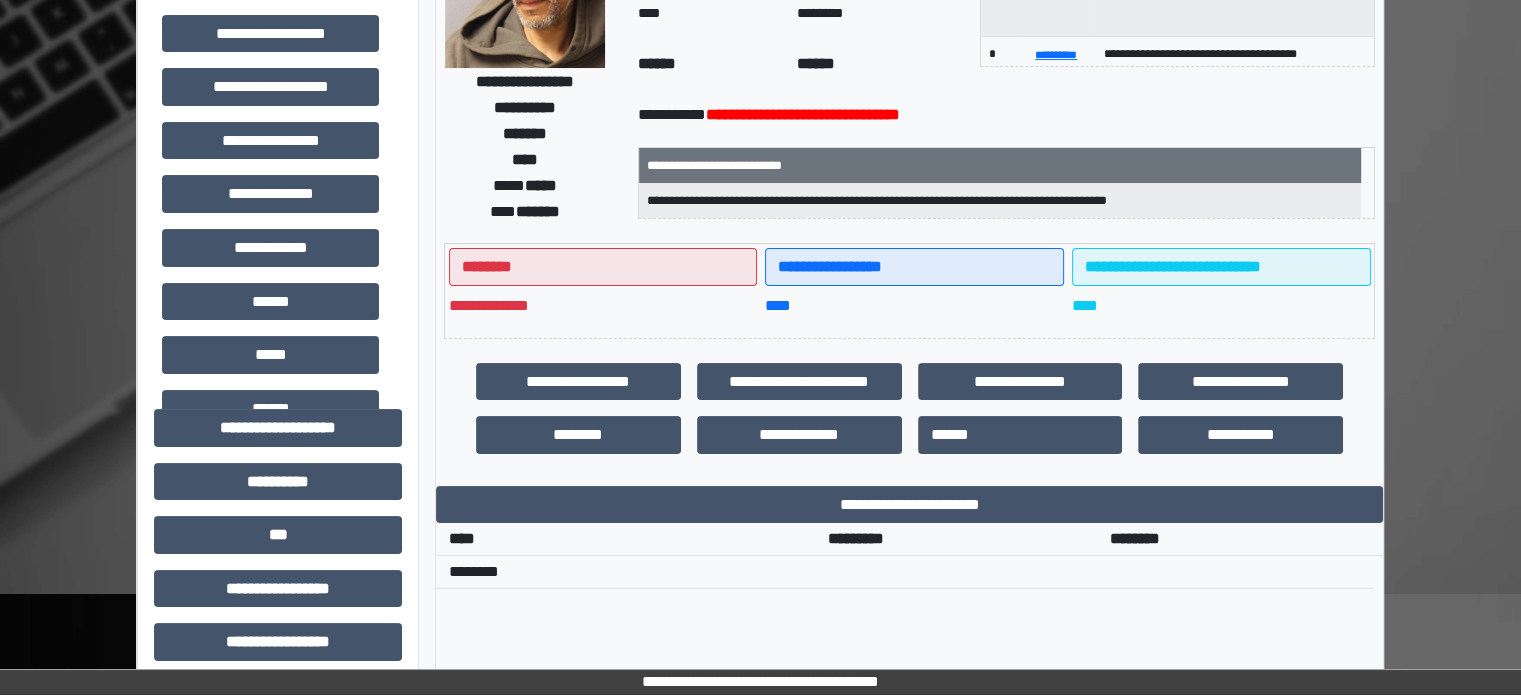 scroll, scrollTop: 0, scrollLeft: 0, axis: both 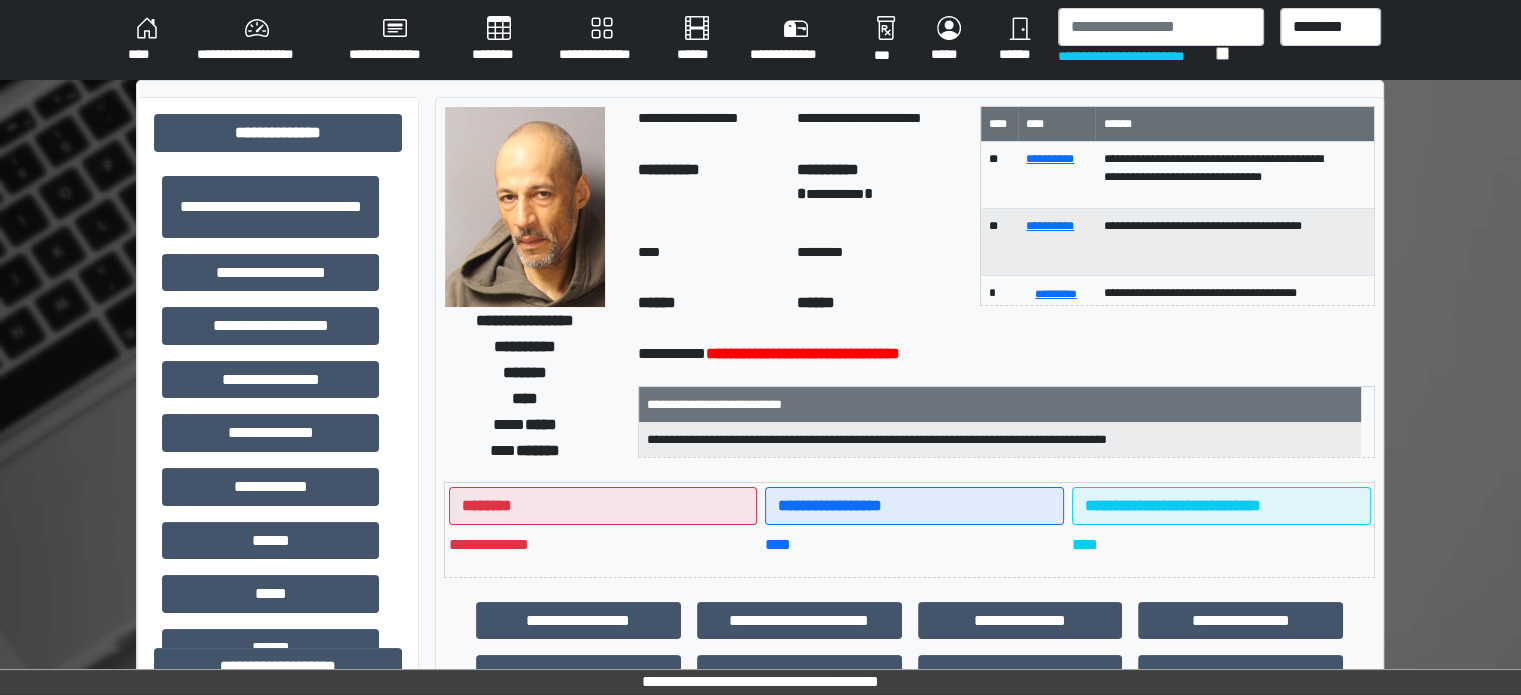 click on "**********" at bounding box center [257, 40] 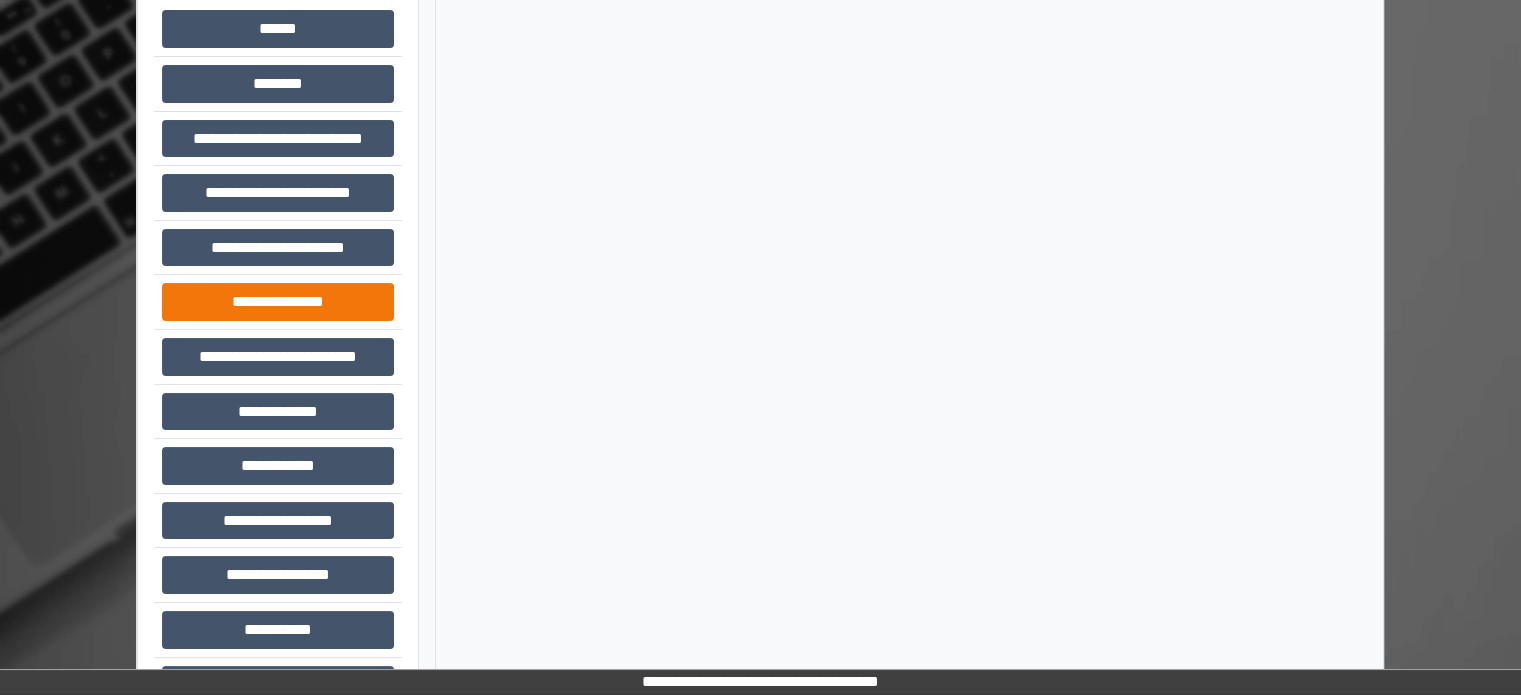 scroll, scrollTop: 200, scrollLeft: 0, axis: vertical 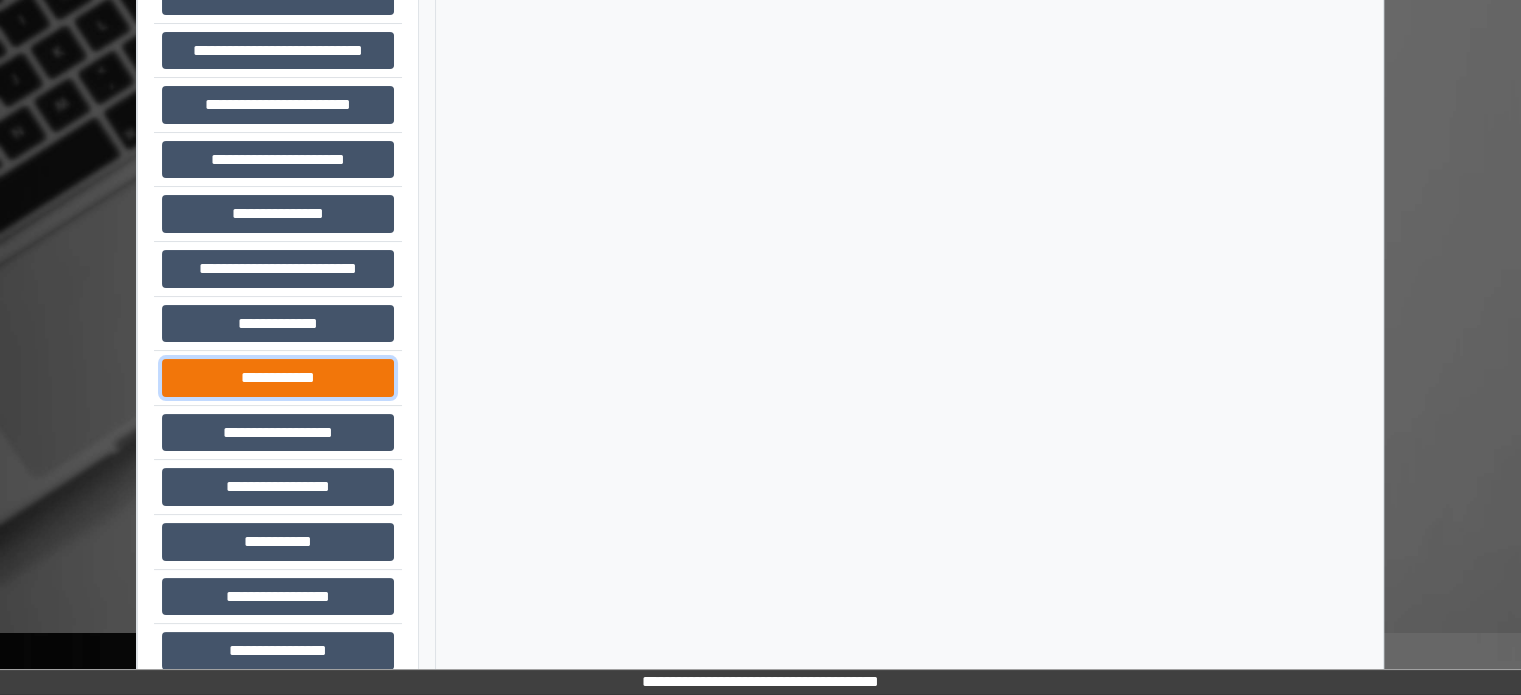 click on "**********" at bounding box center [278, 378] 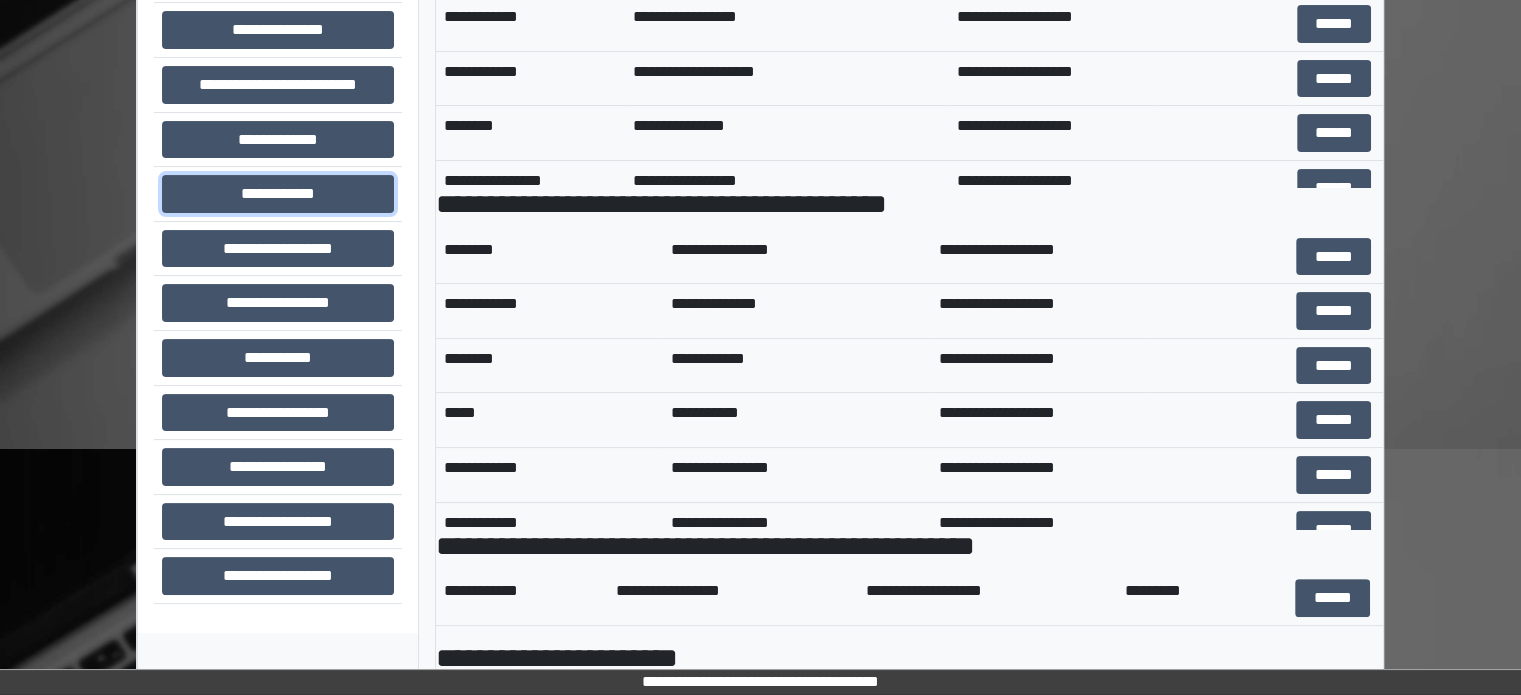 scroll, scrollTop: 689, scrollLeft: 0, axis: vertical 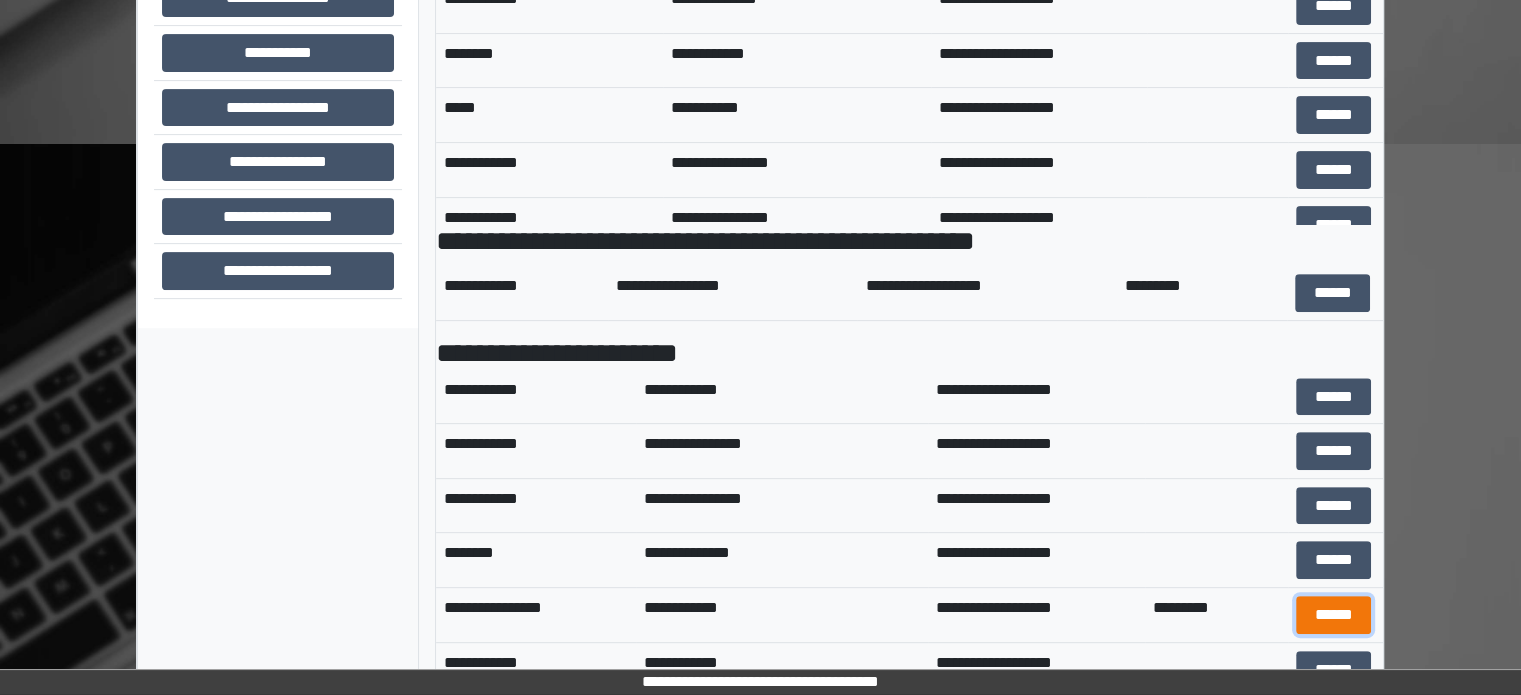 click on "******" at bounding box center [1333, 615] 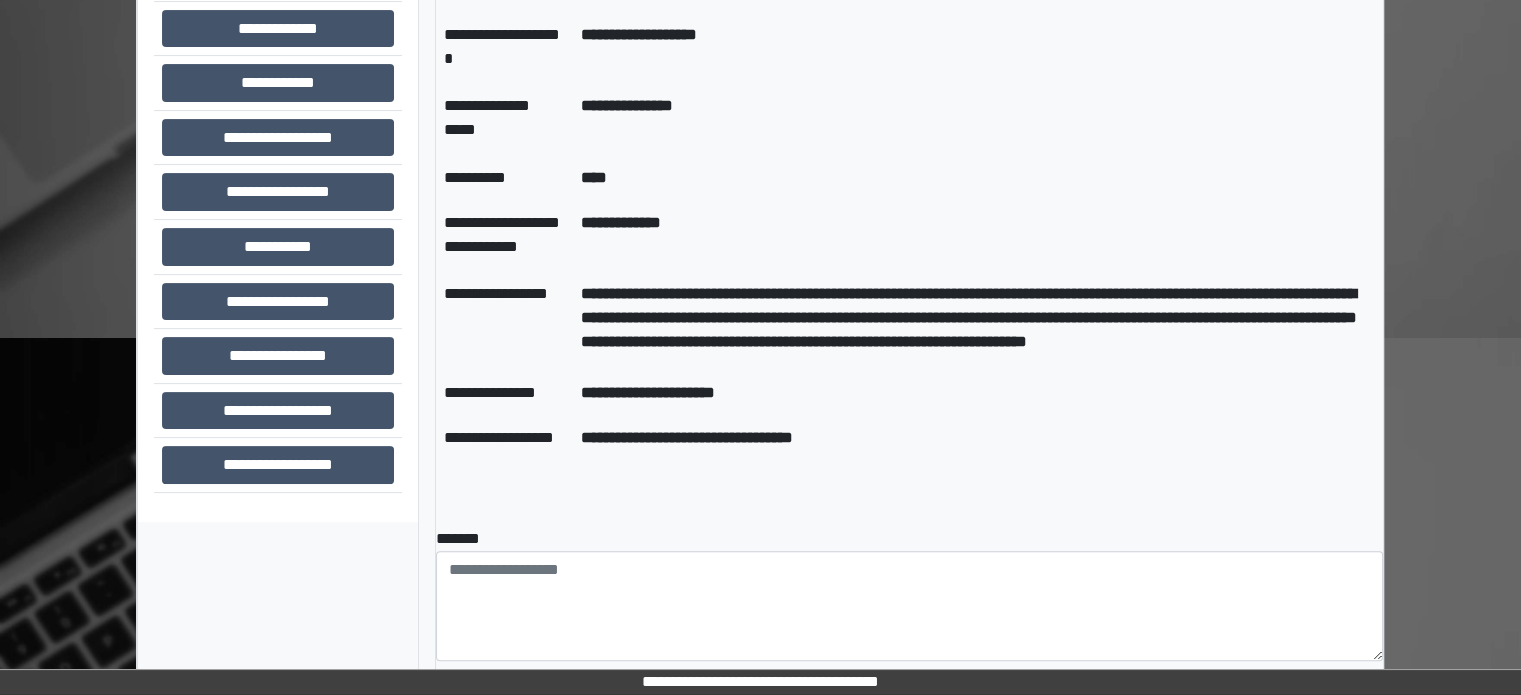scroll, scrollTop: 500, scrollLeft: 0, axis: vertical 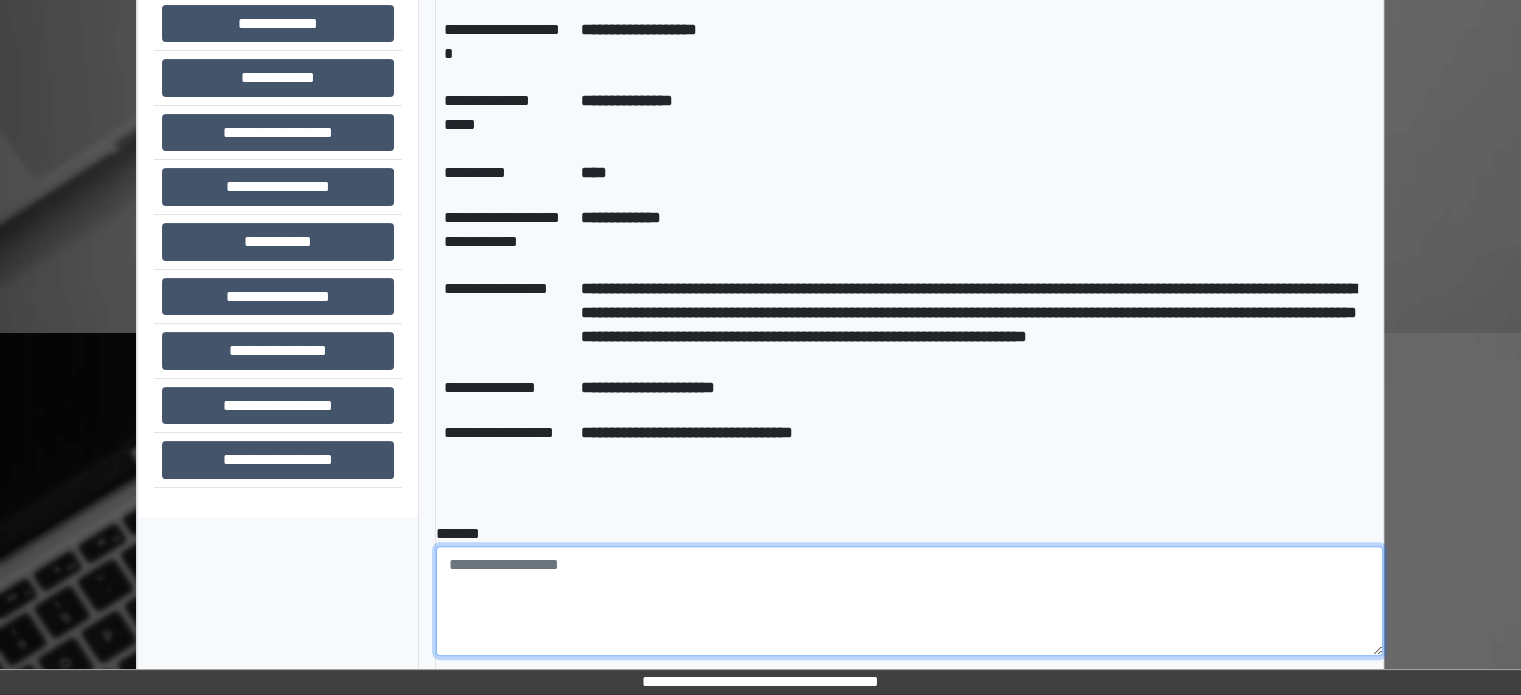 click at bounding box center (909, 601) 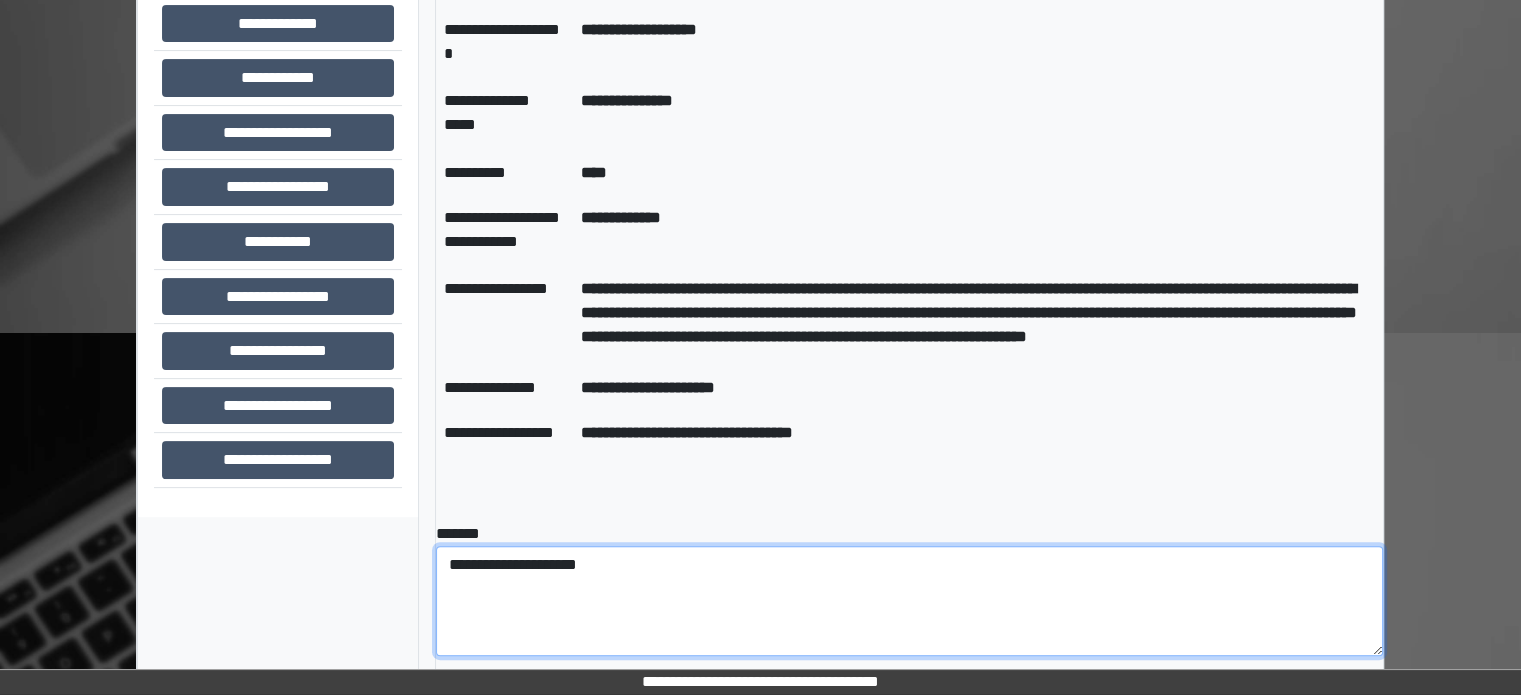 drag, startPoint x: 627, startPoint y: 572, endPoint x: 450, endPoint y: 563, distance: 177.22867 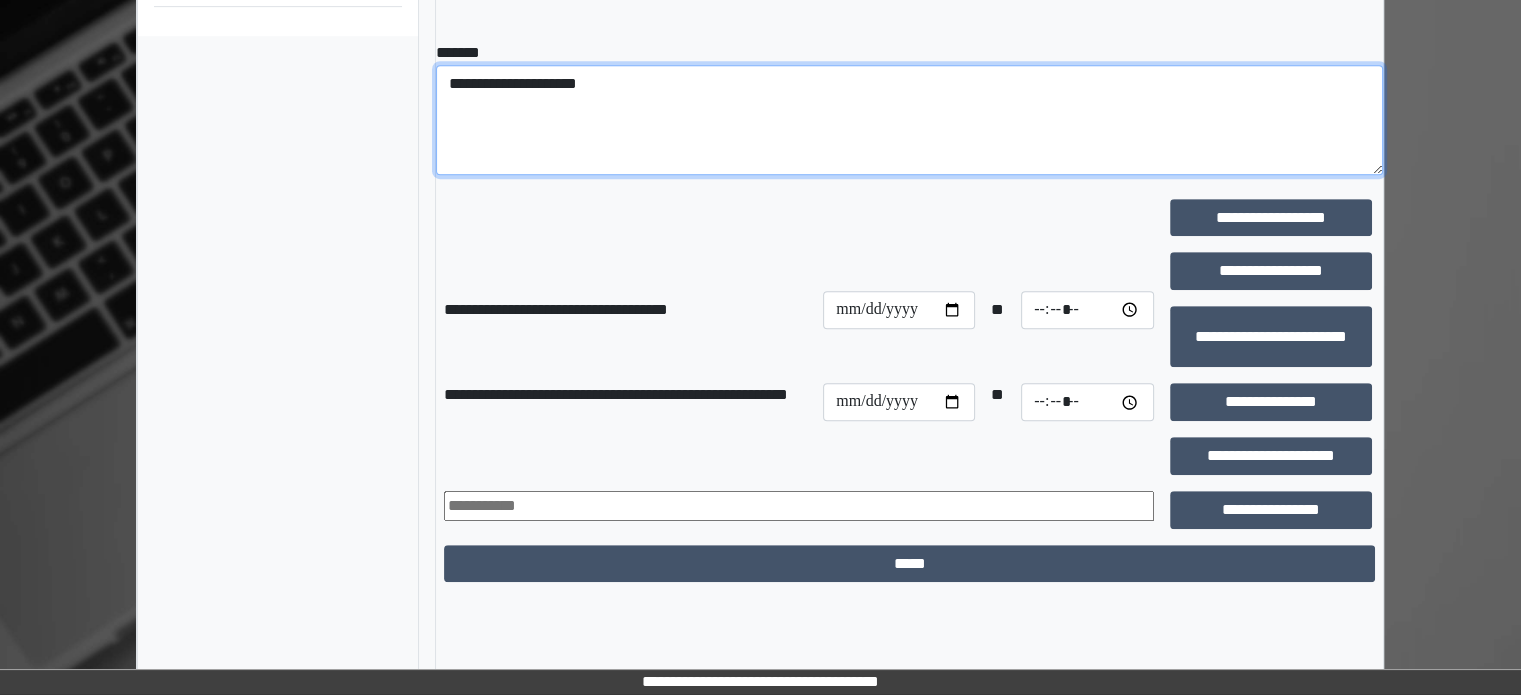 scroll, scrollTop: 991, scrollLeft: 0, axis: vertical 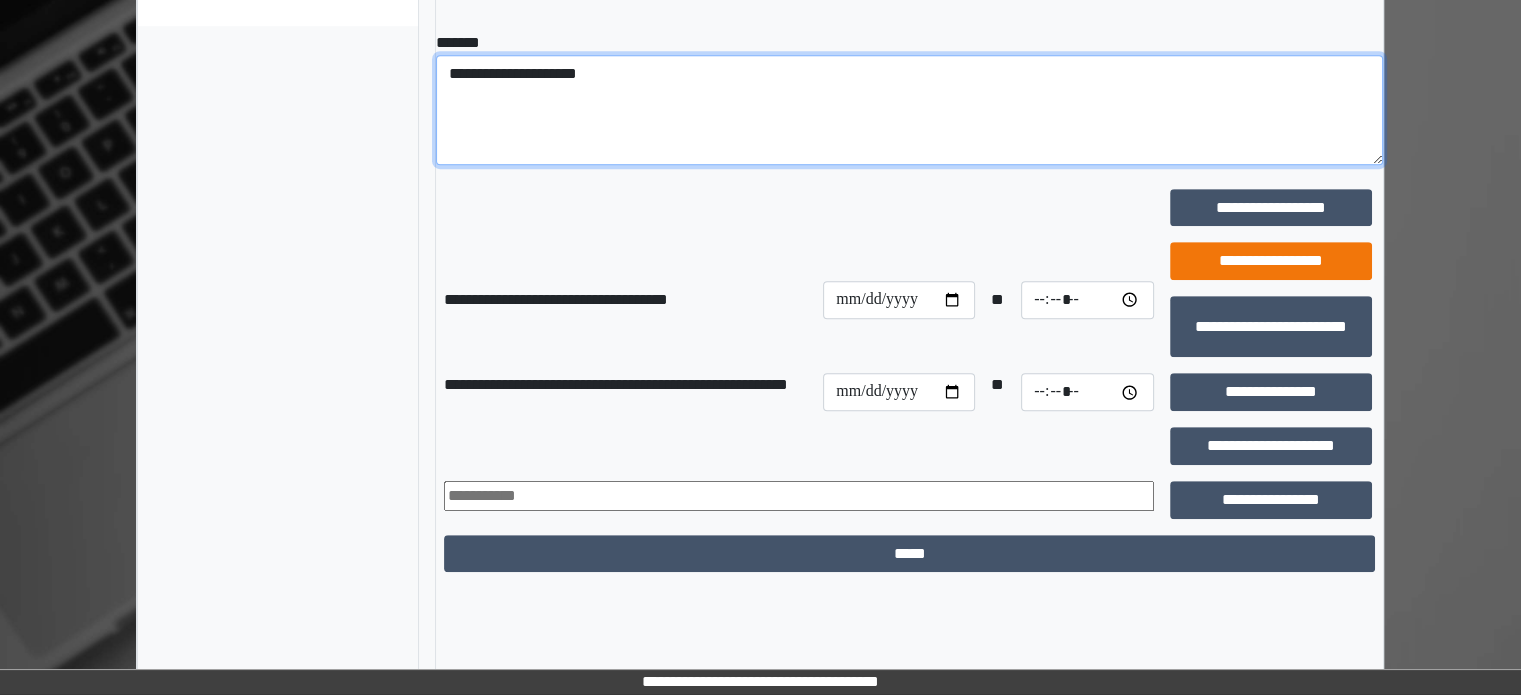 type on "**********" 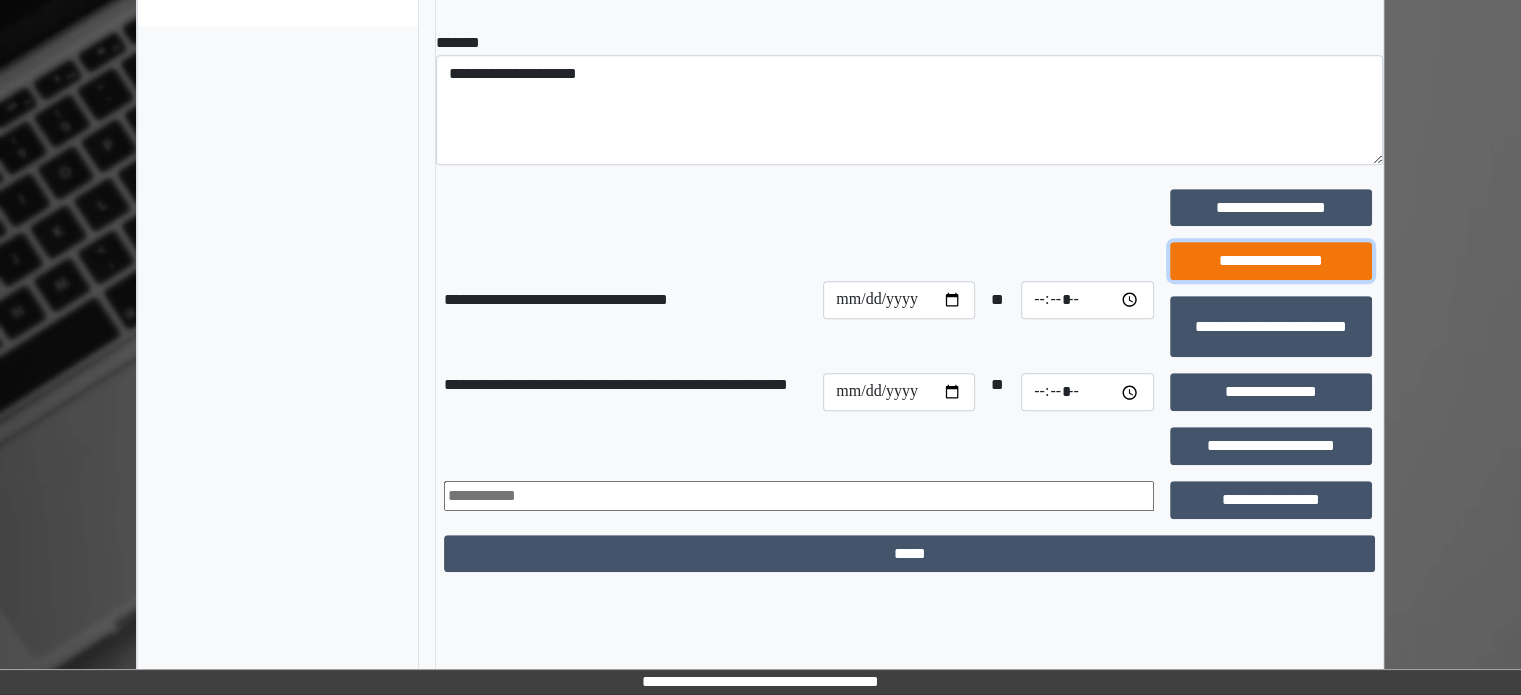 click on "**********" at bounding box center [1271, 261] 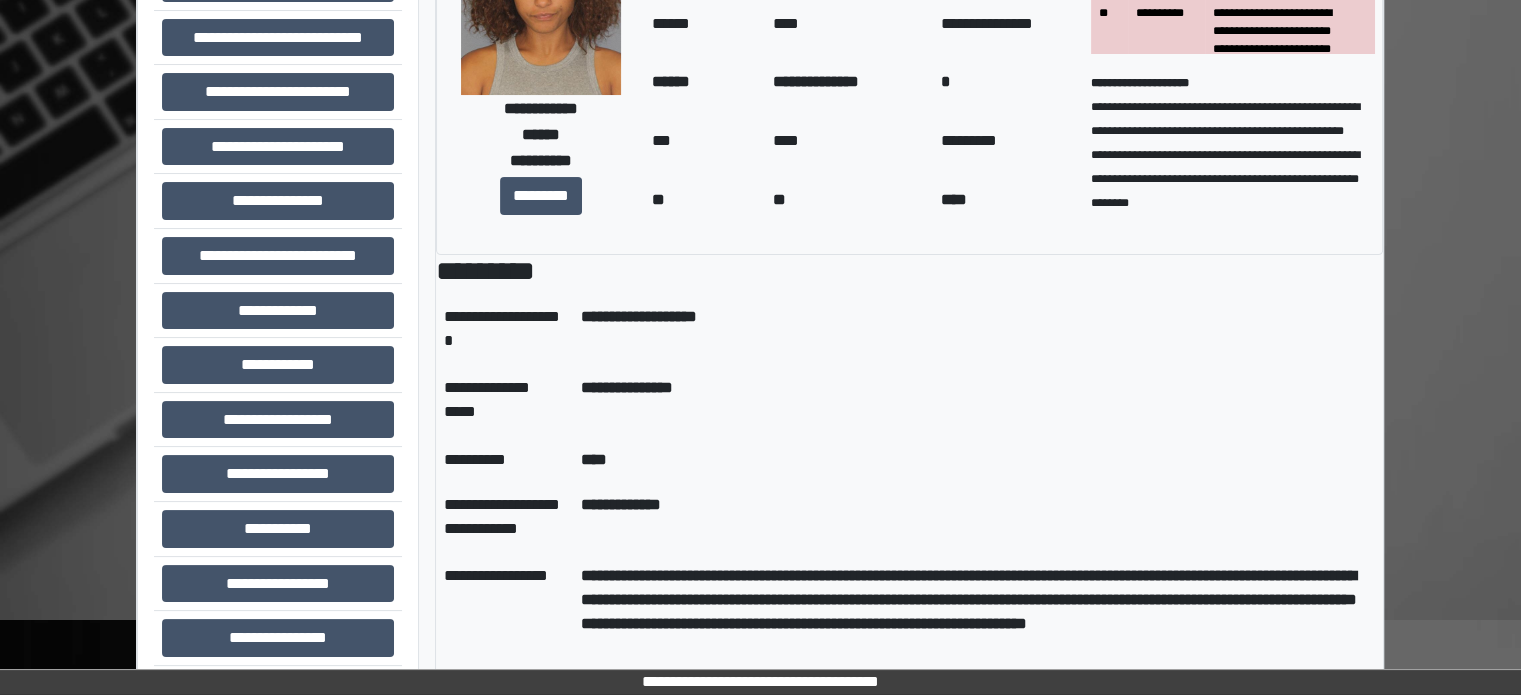 scroll, scrollTop: 191, scrollLeft: 0, axis: vertical 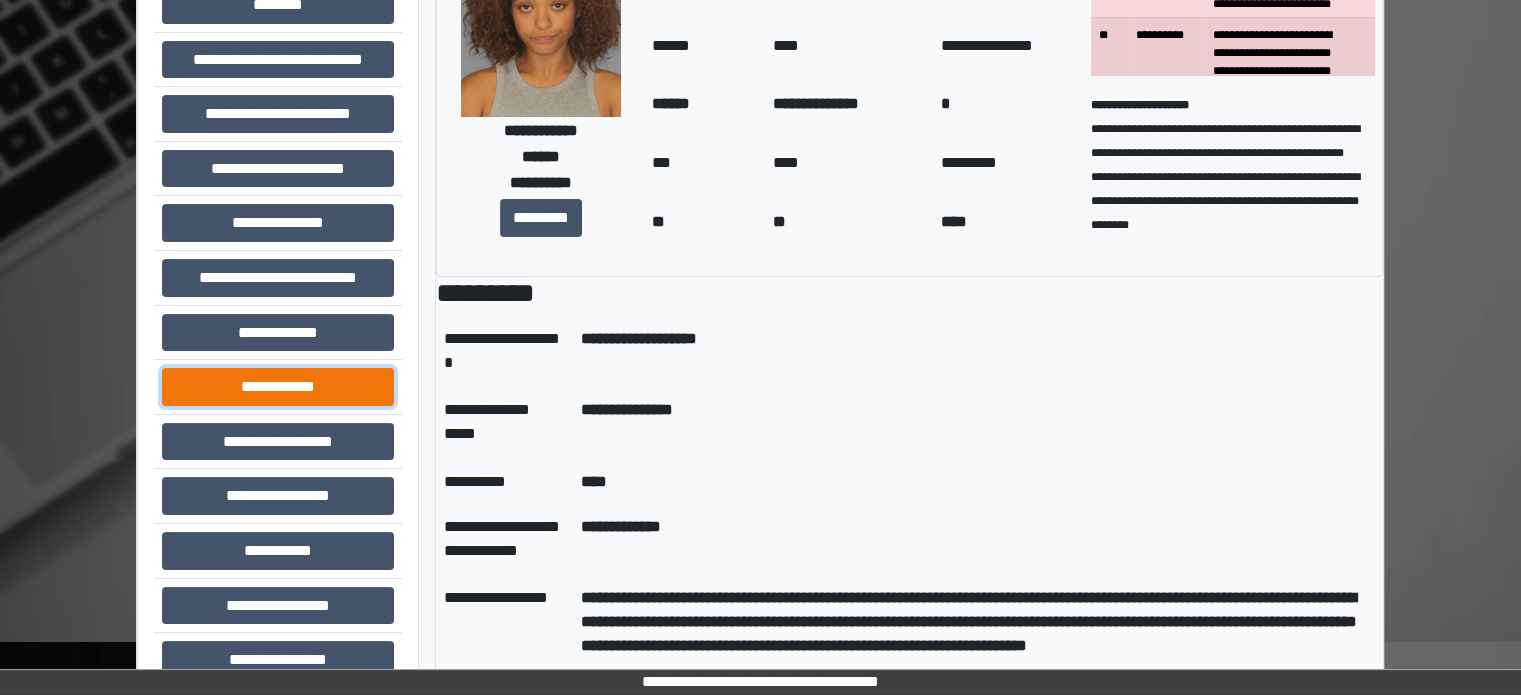 click on "**********" at bounding box center [278, 387] 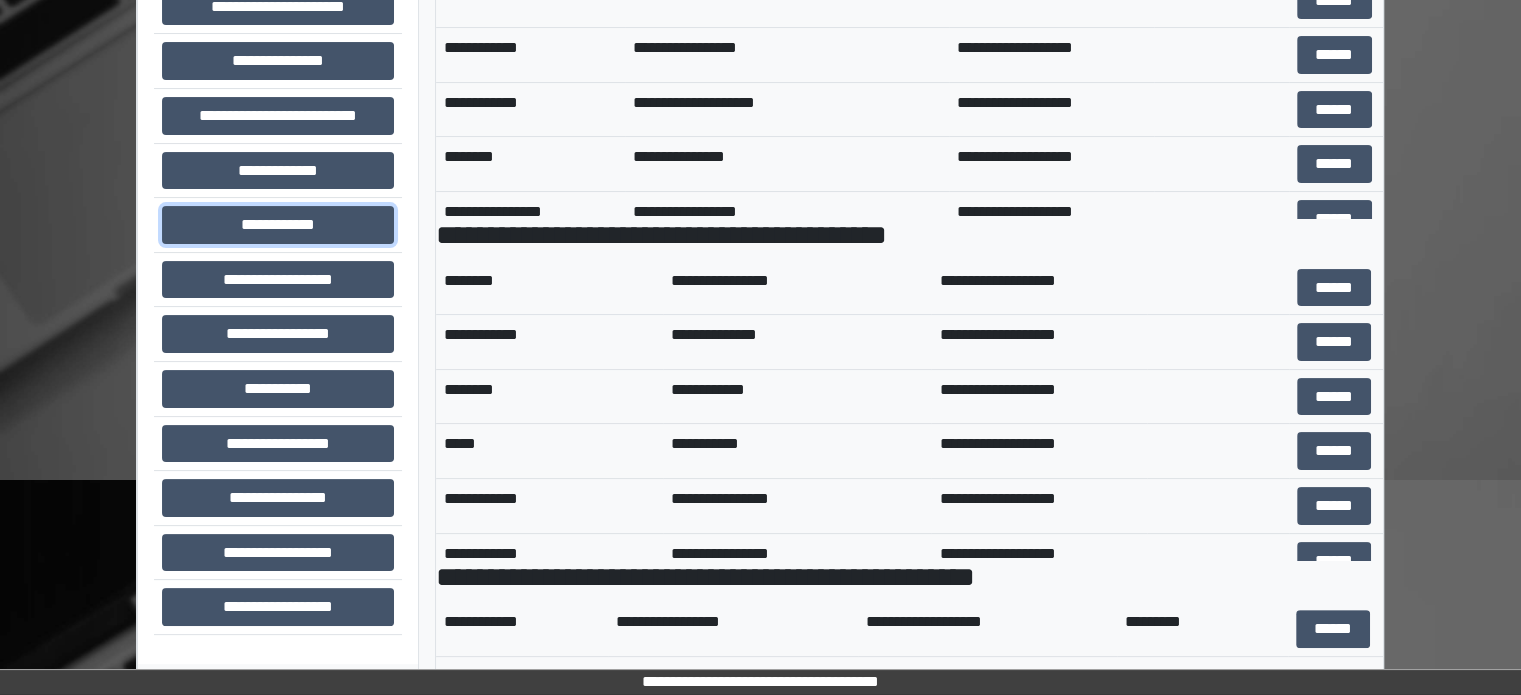 scroll, scrollTop: 689, scrollLeft: 0, axis: vertical 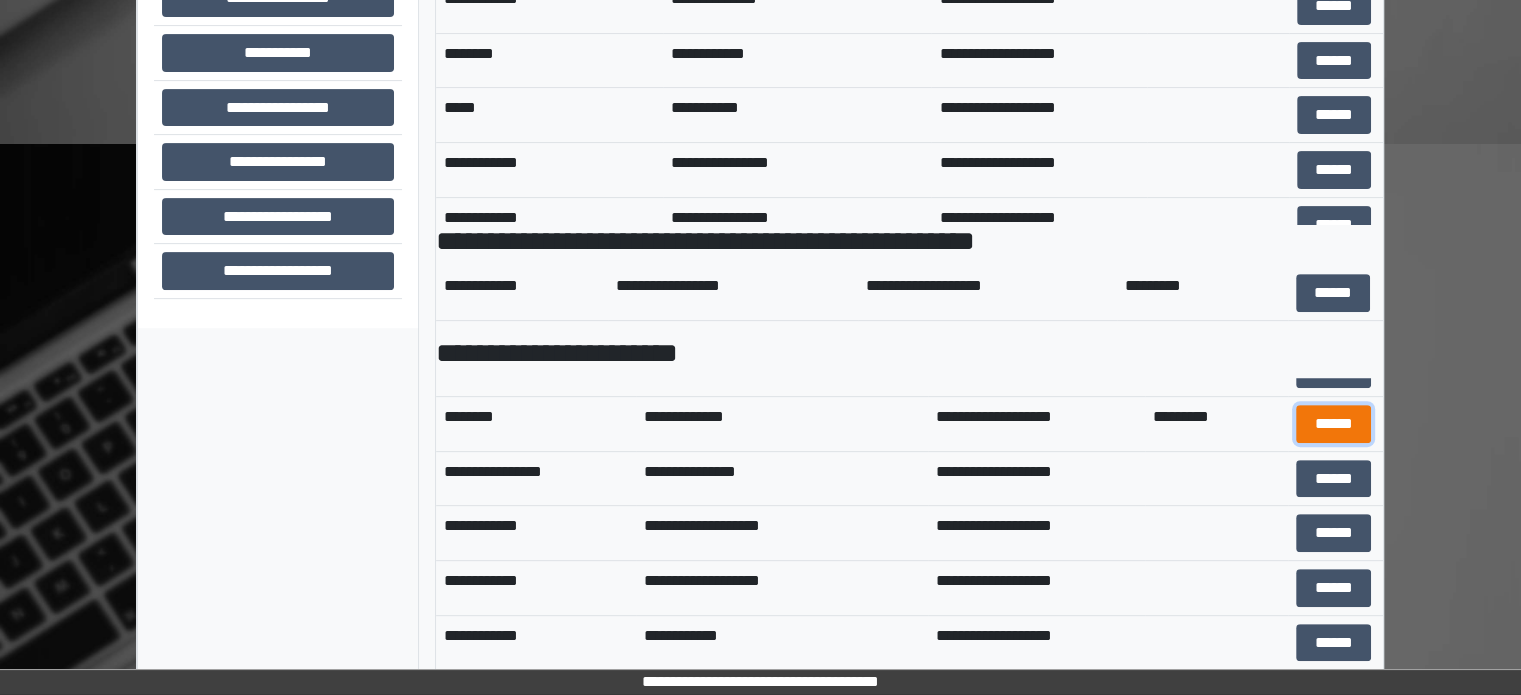 click on "******" at bounding box center [1333, 424] 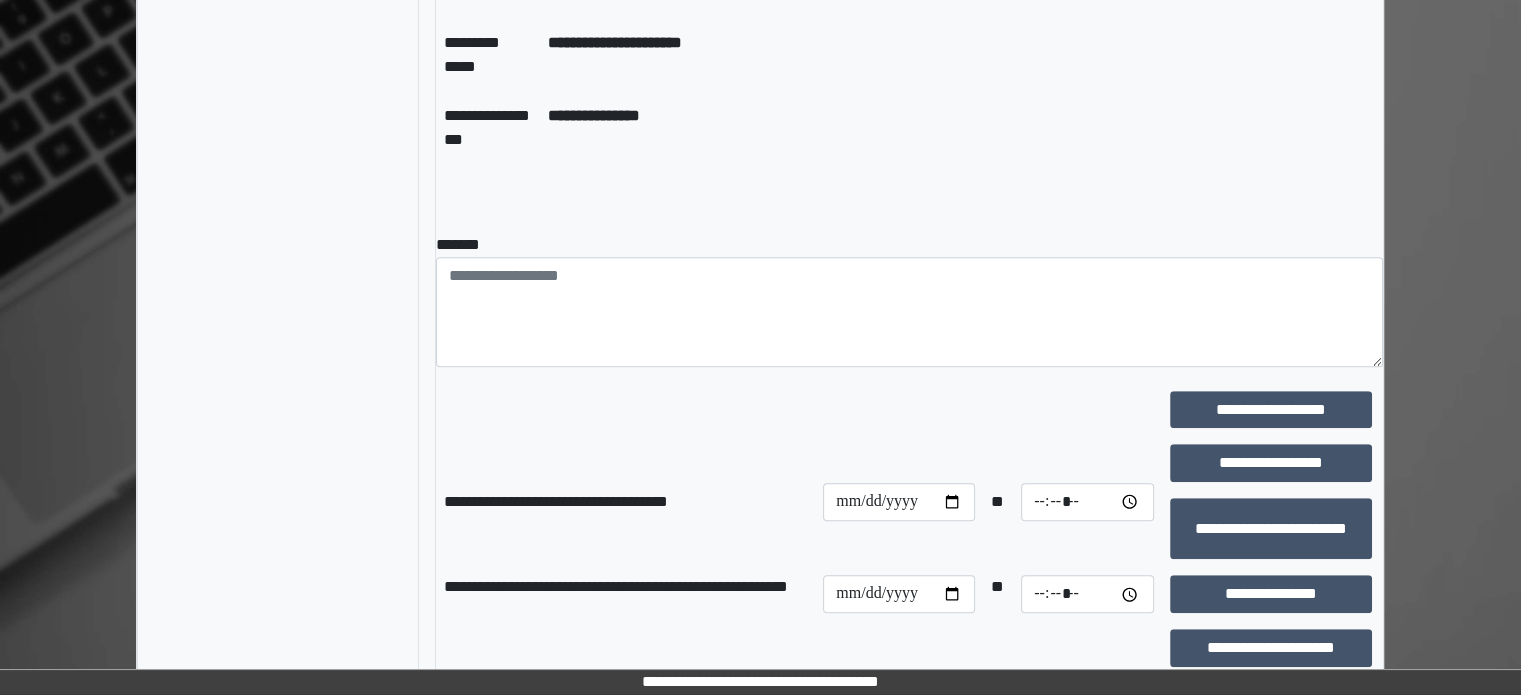 scroll, scrollTop: 1189, scrollLeft: 0, axis: vertical 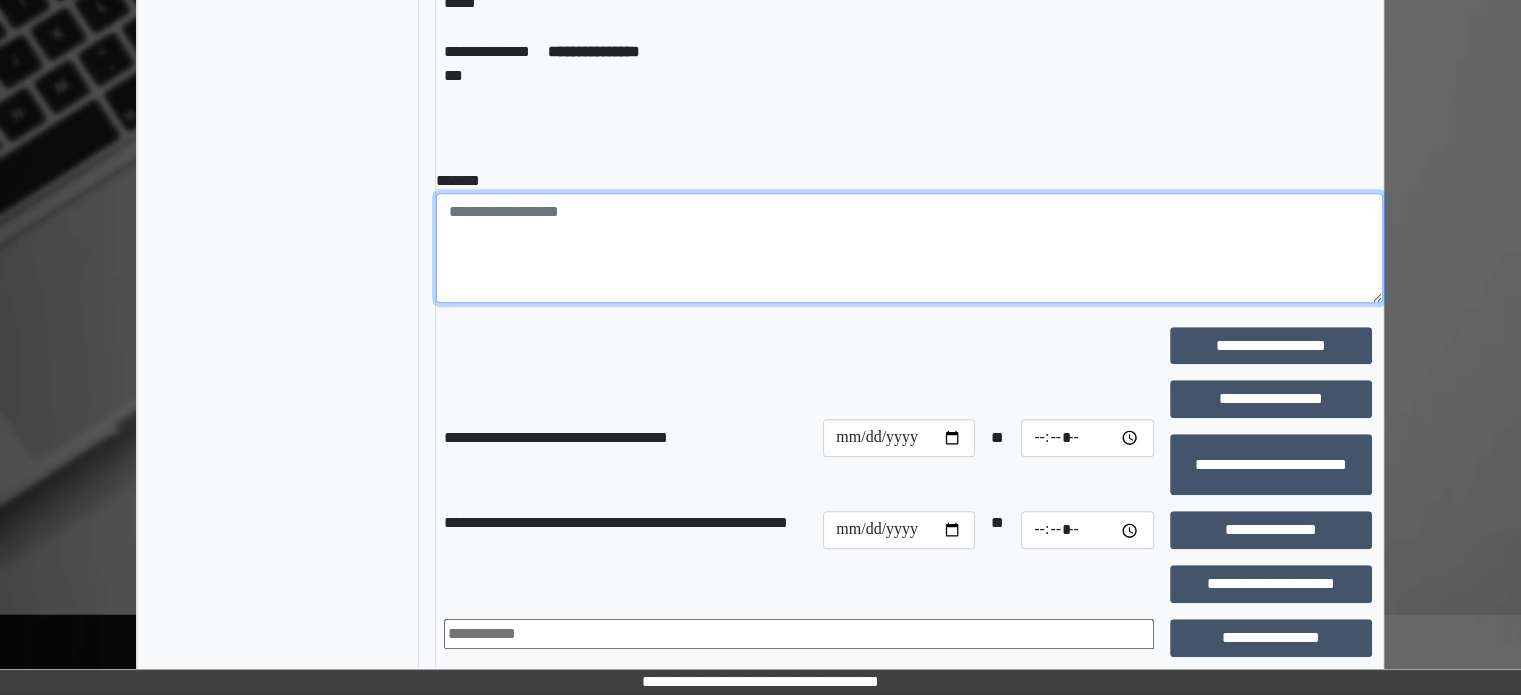 paste on "**********" 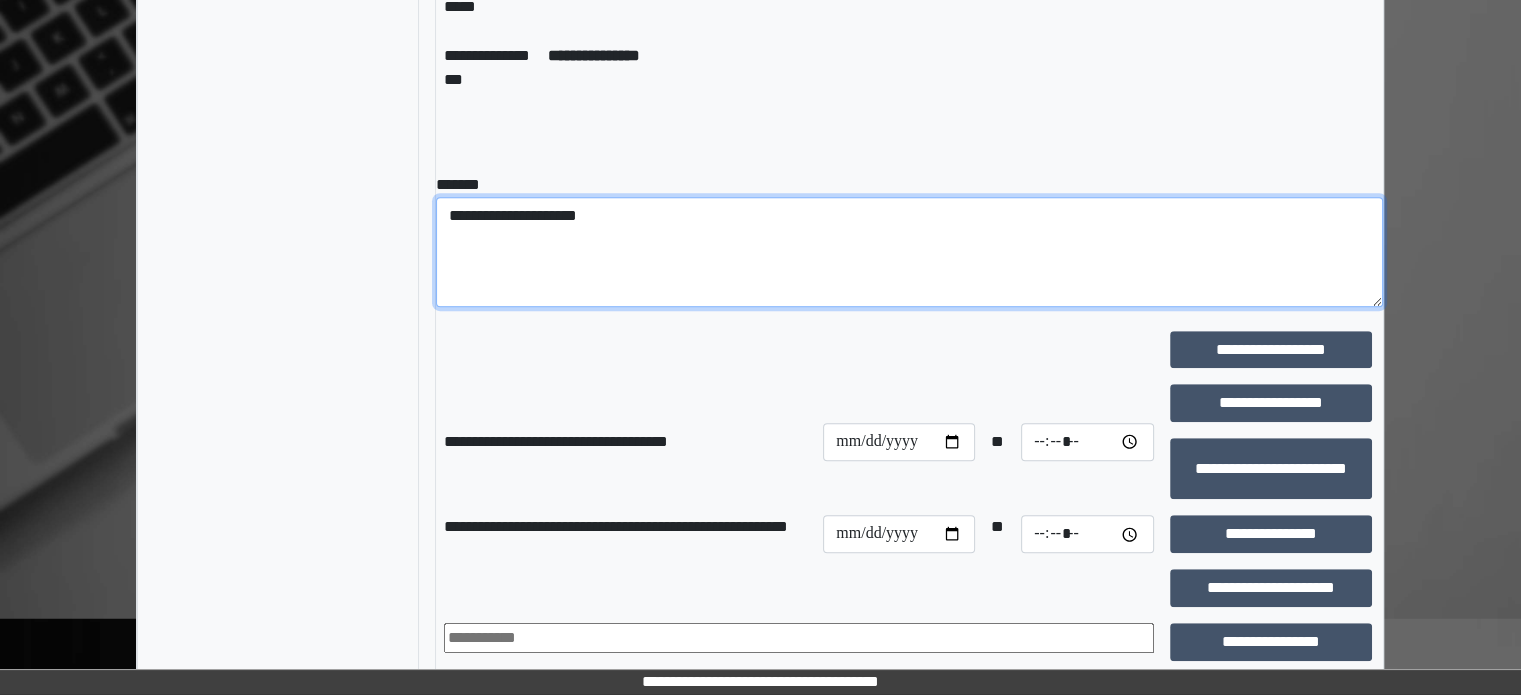 scroll, scrollTop: 1189, scrollLeft: 0, axis: vertical 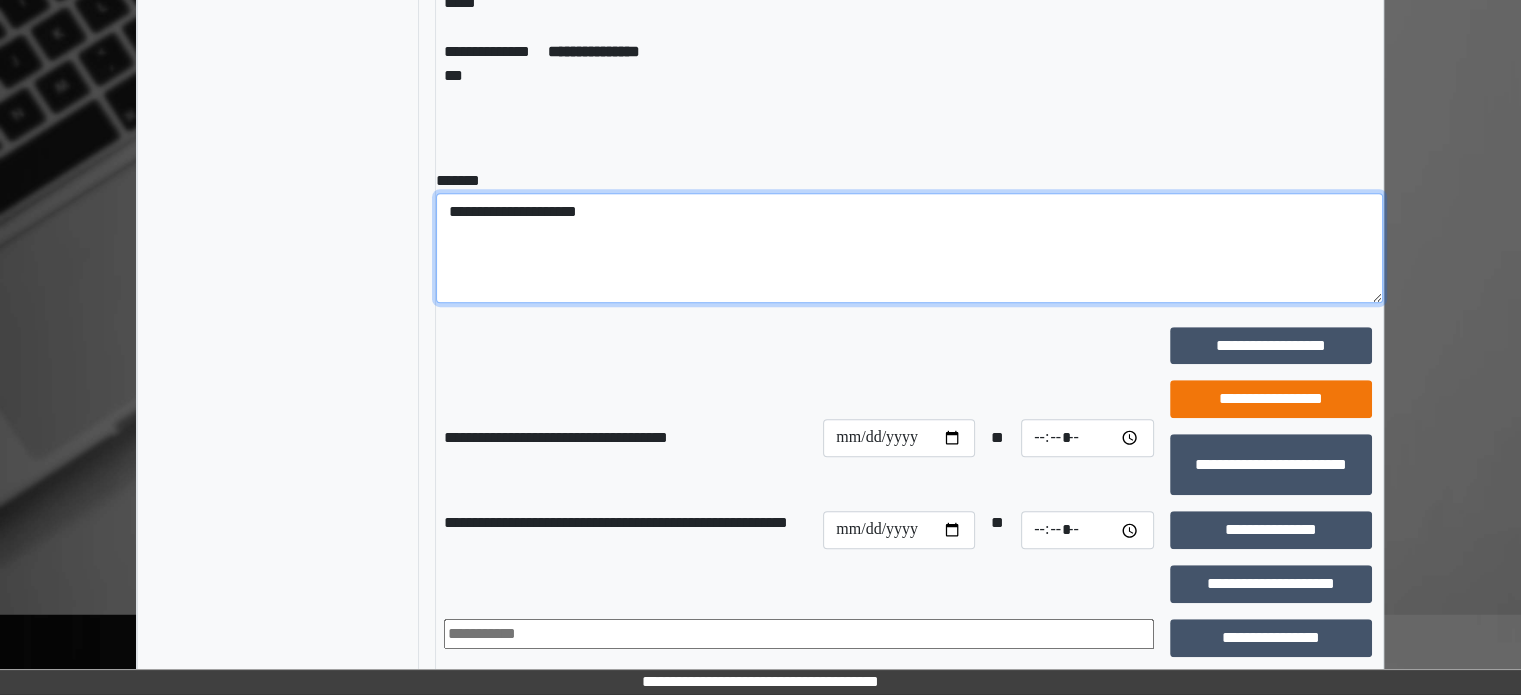 type on "**********" 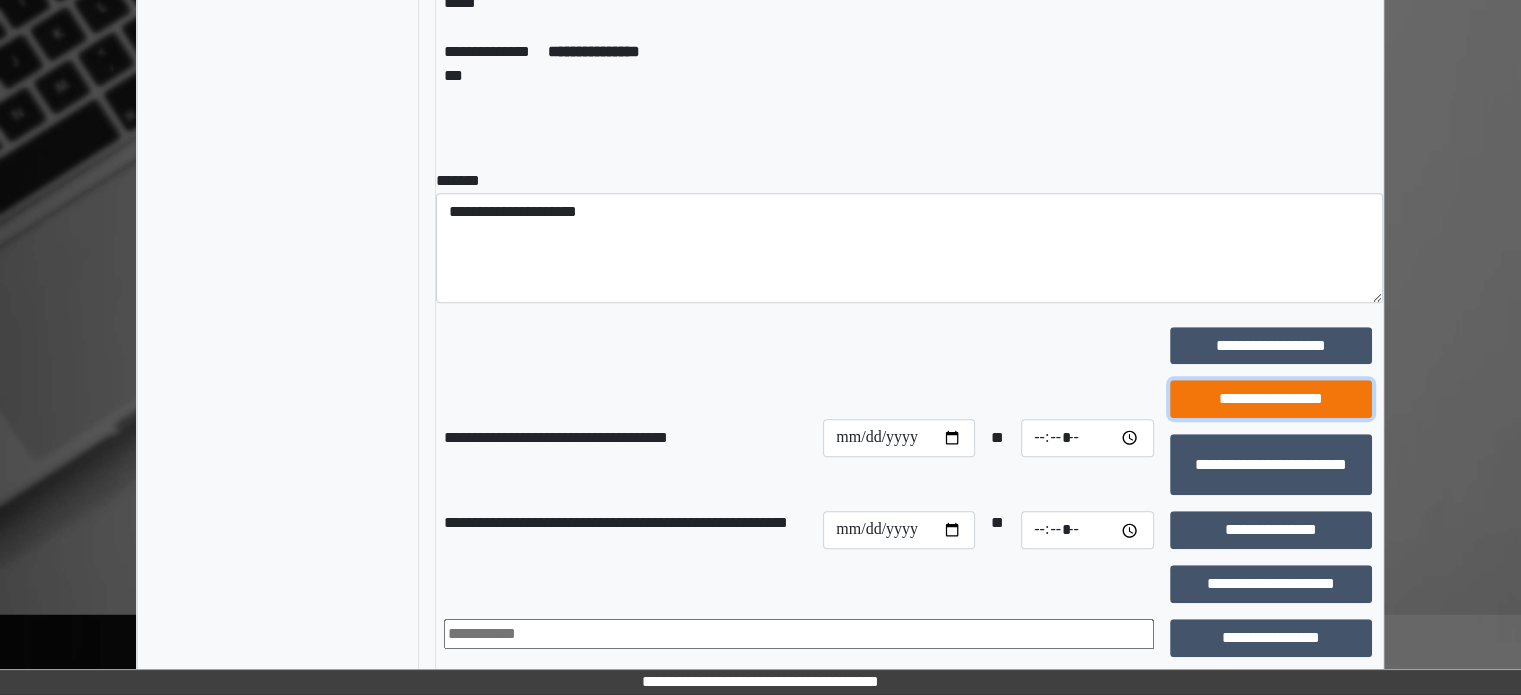 click on "**********" at bounding box center (1271, 399) 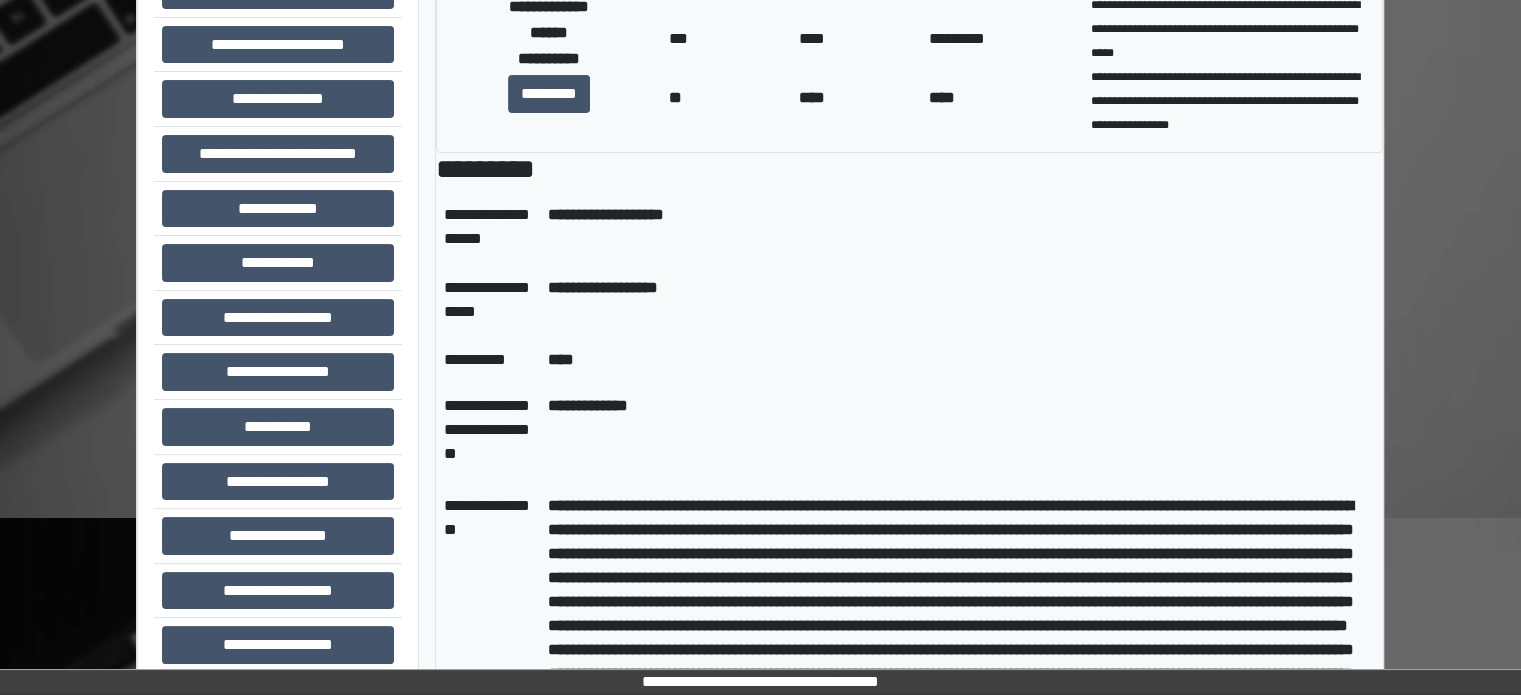 scroll, scrollTop: 289, scrollLeft: 0, axis: vertical 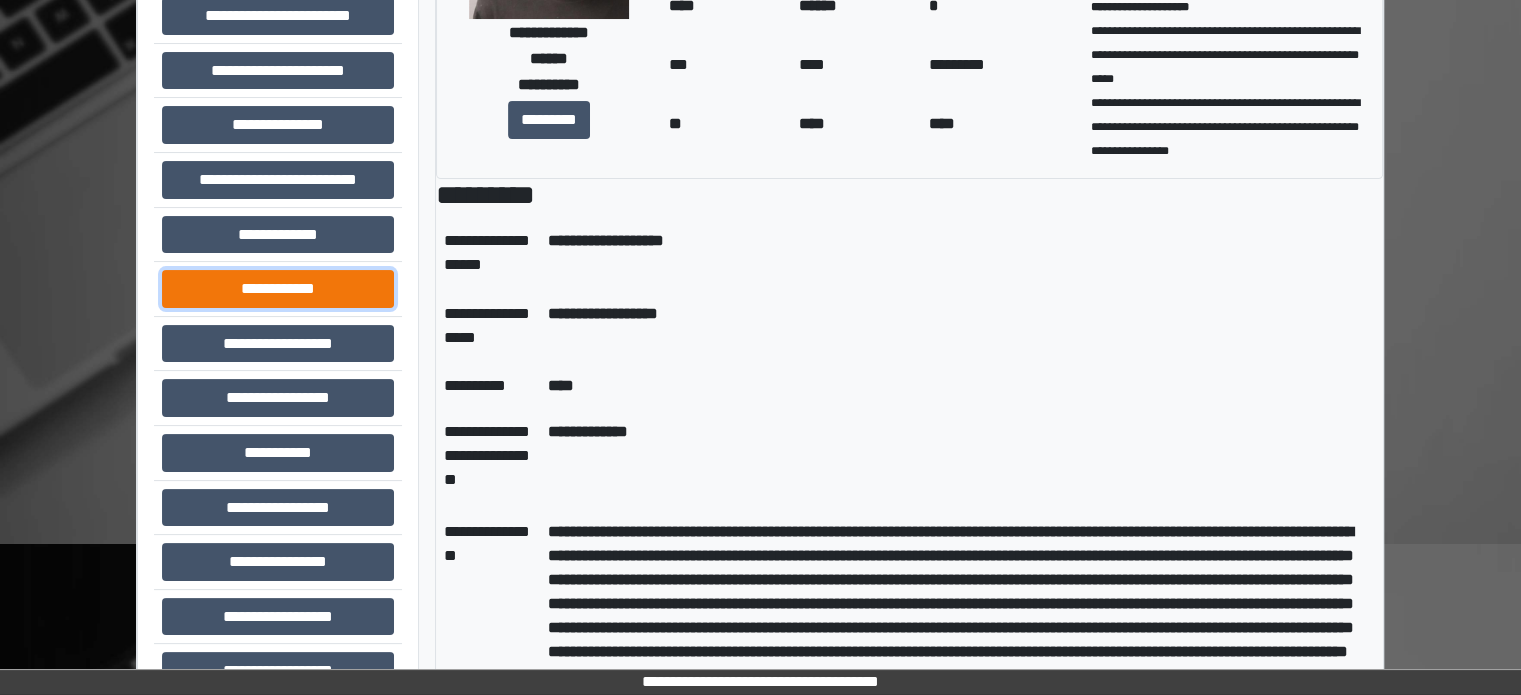 click on "**********" at bounding box center [278, 289] 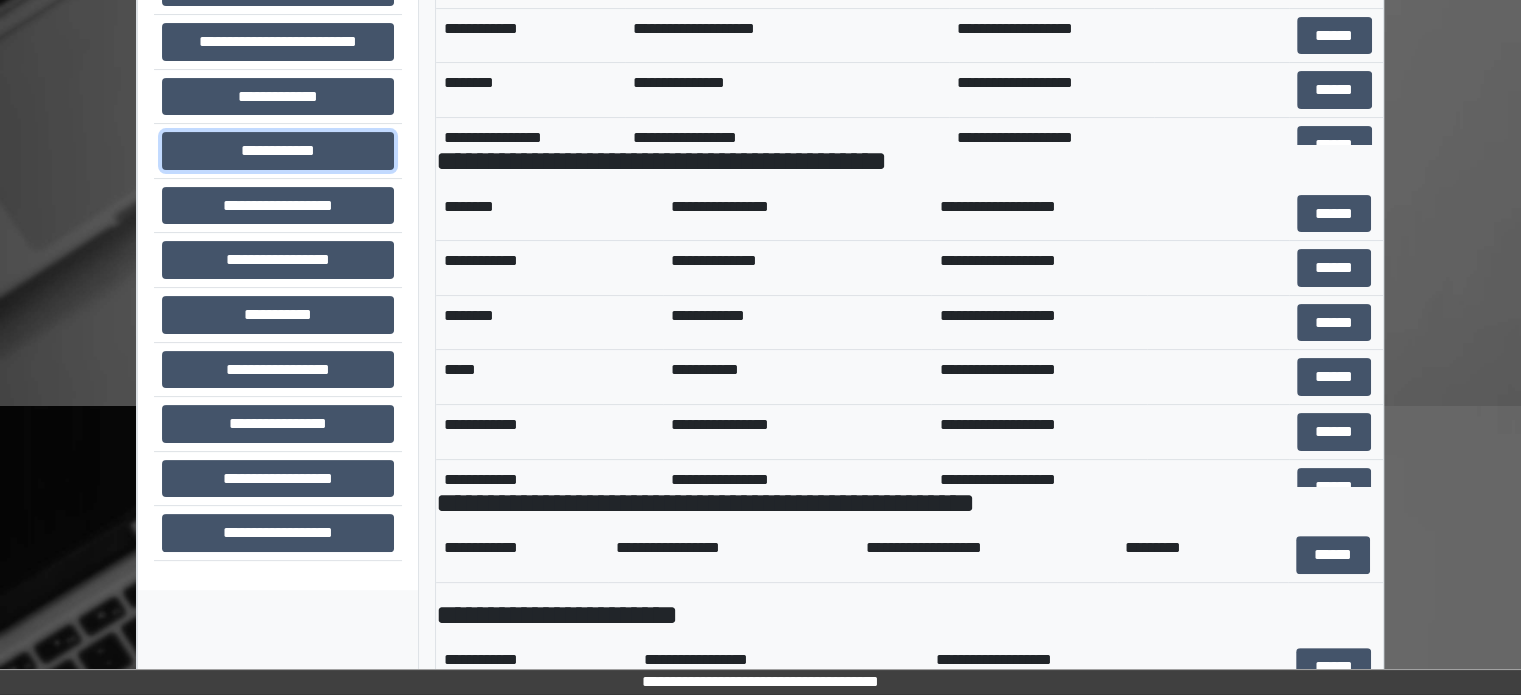scroll, scrollTop: 689, scrollLeft: 0, axis: vertical 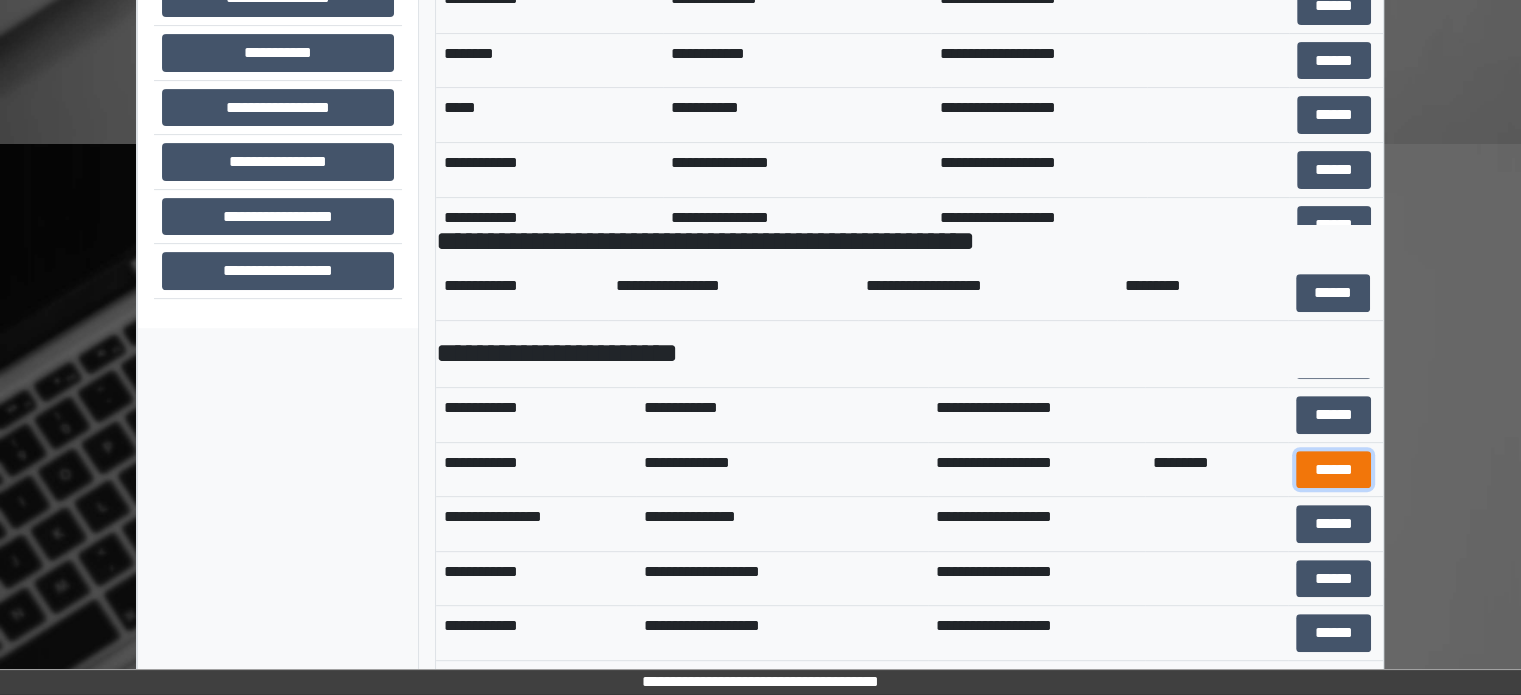click on "******" at bounding box center (1333, 470) 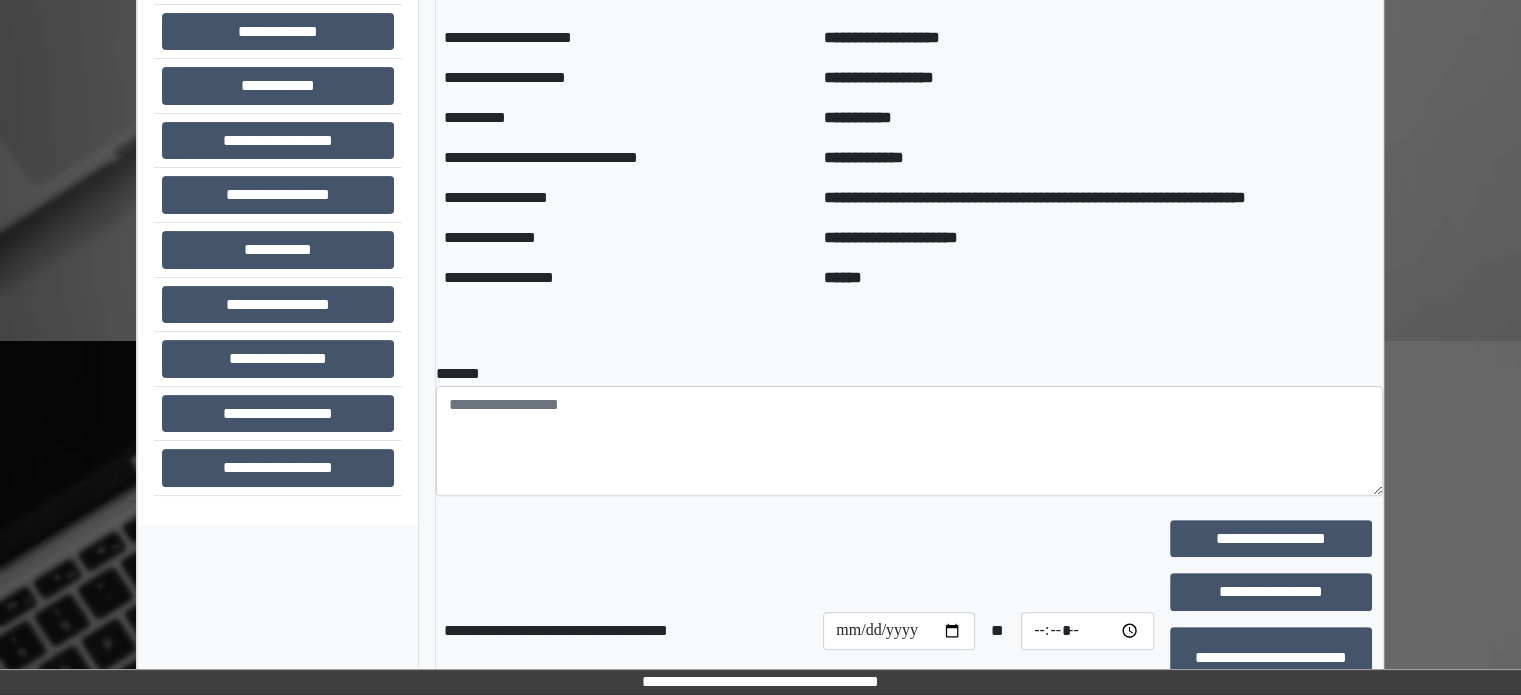 scroll, scrollTop: 489, scrollLeft: 0, axis: vertical 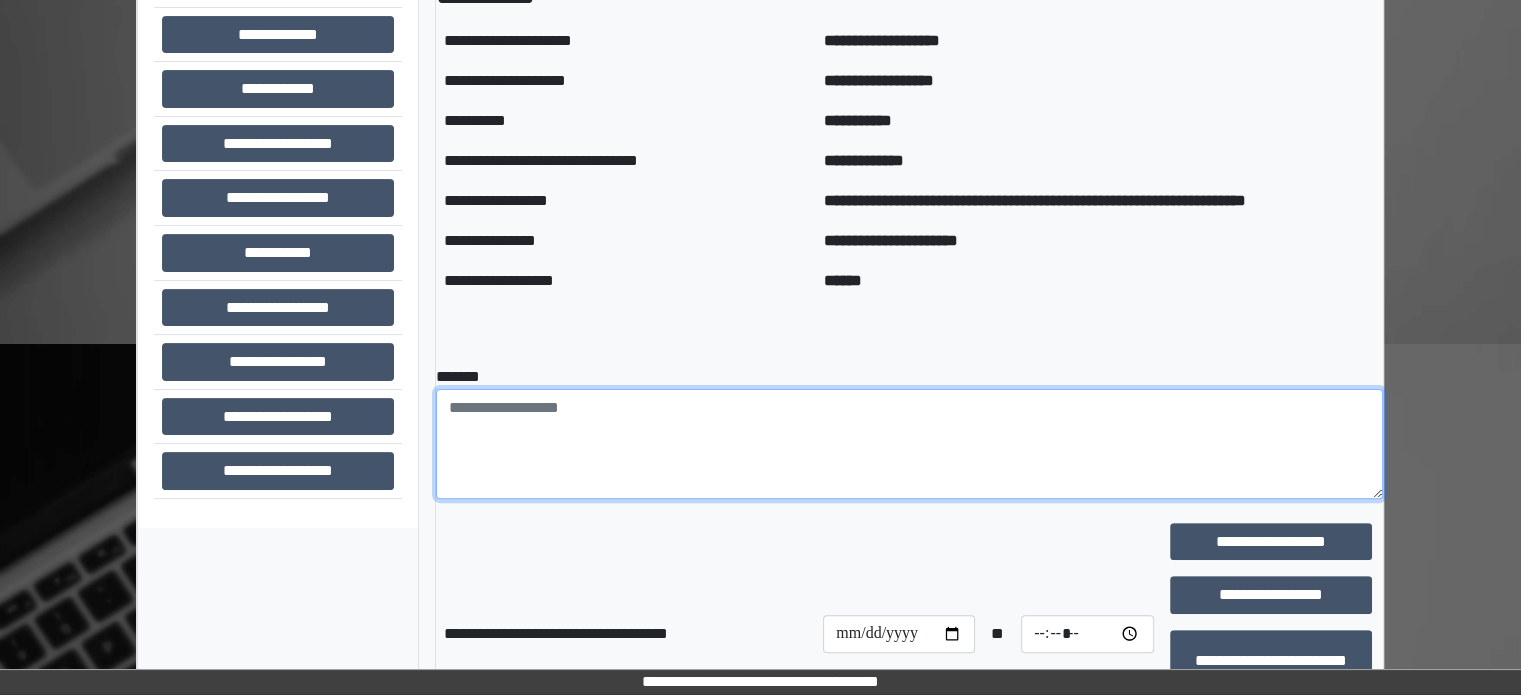 paste on "**********" 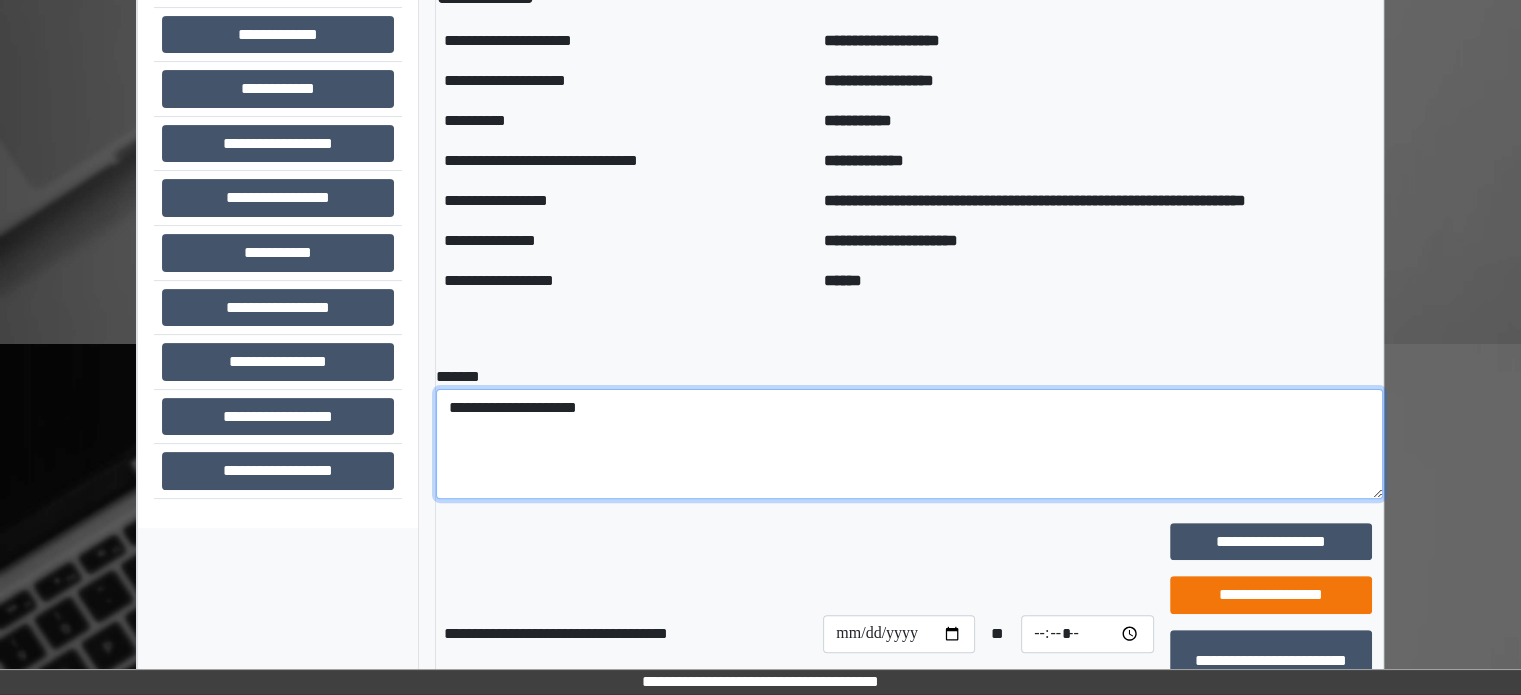 type on "**********" 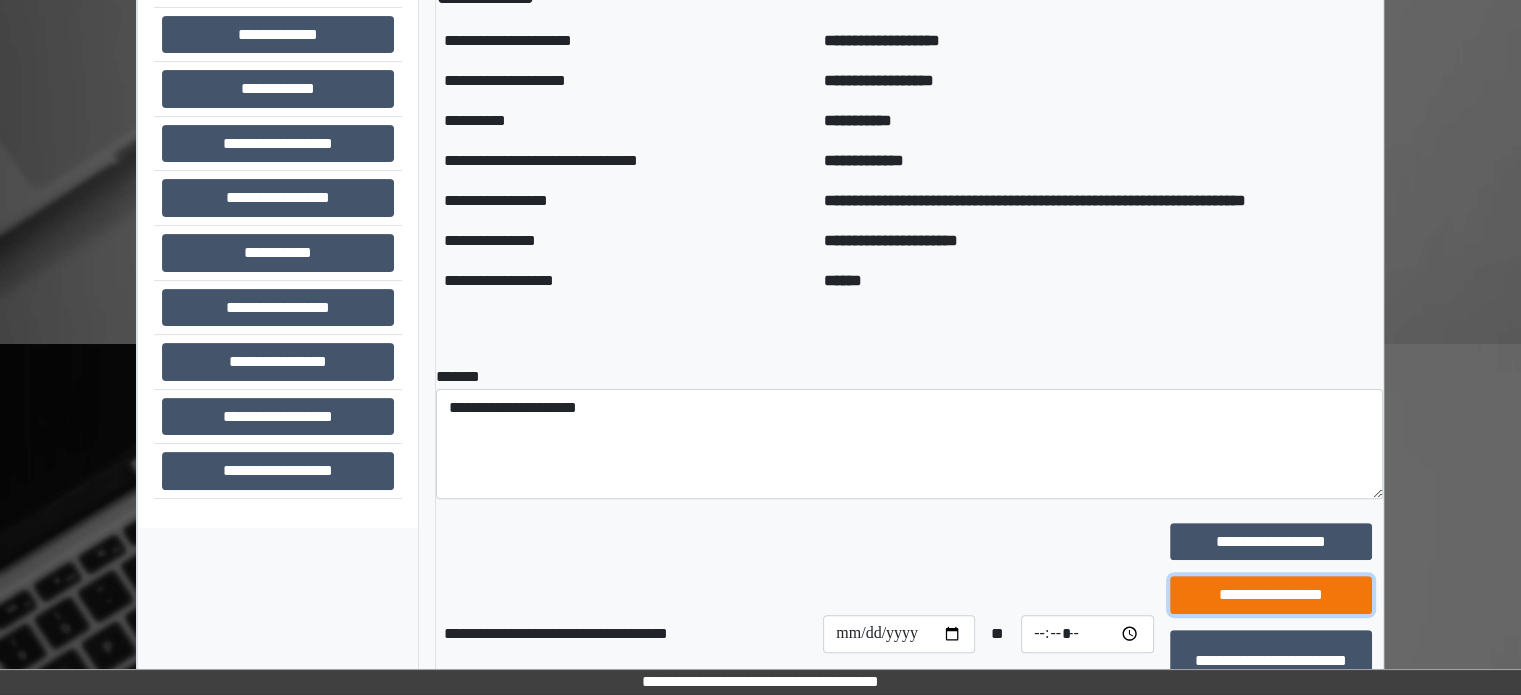 click on "**********" at bounding box center [1271, 595] 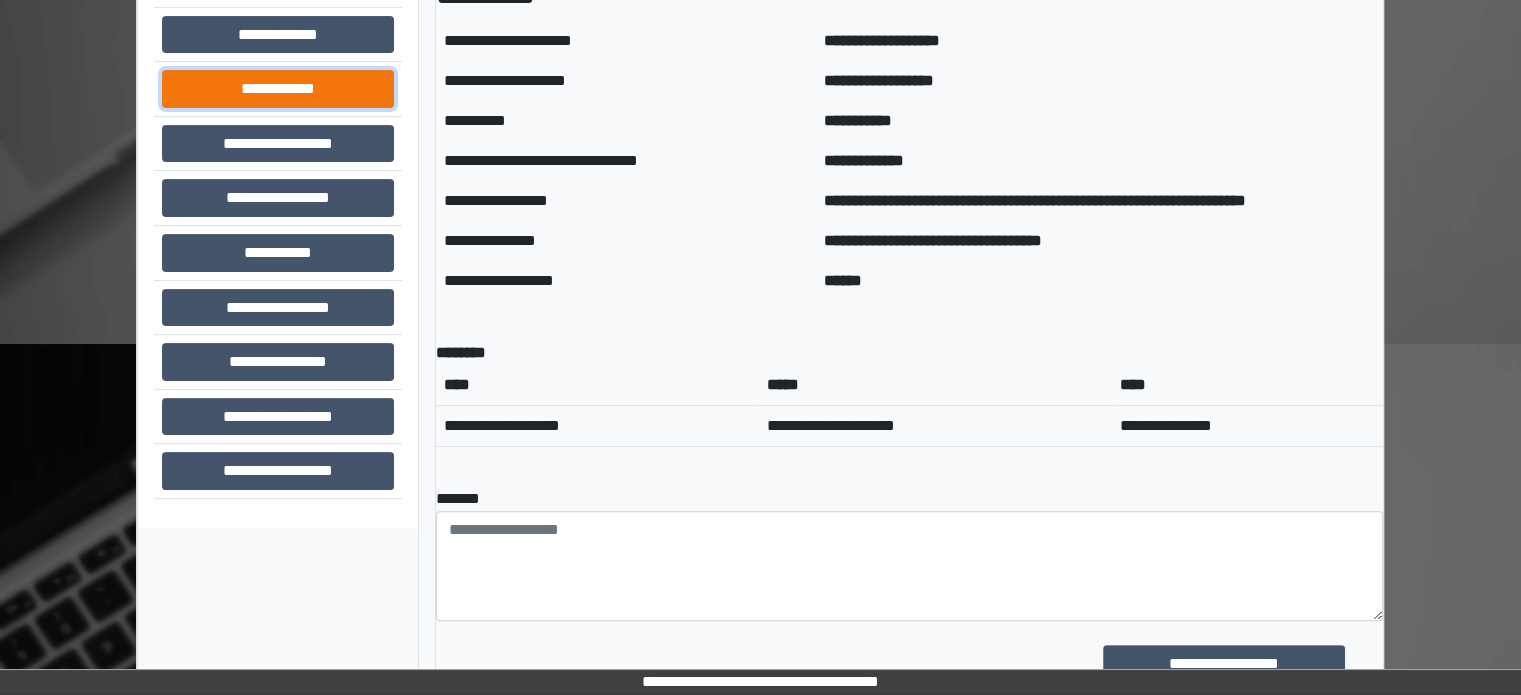 click on "**********" at bounding box center [278, 89] 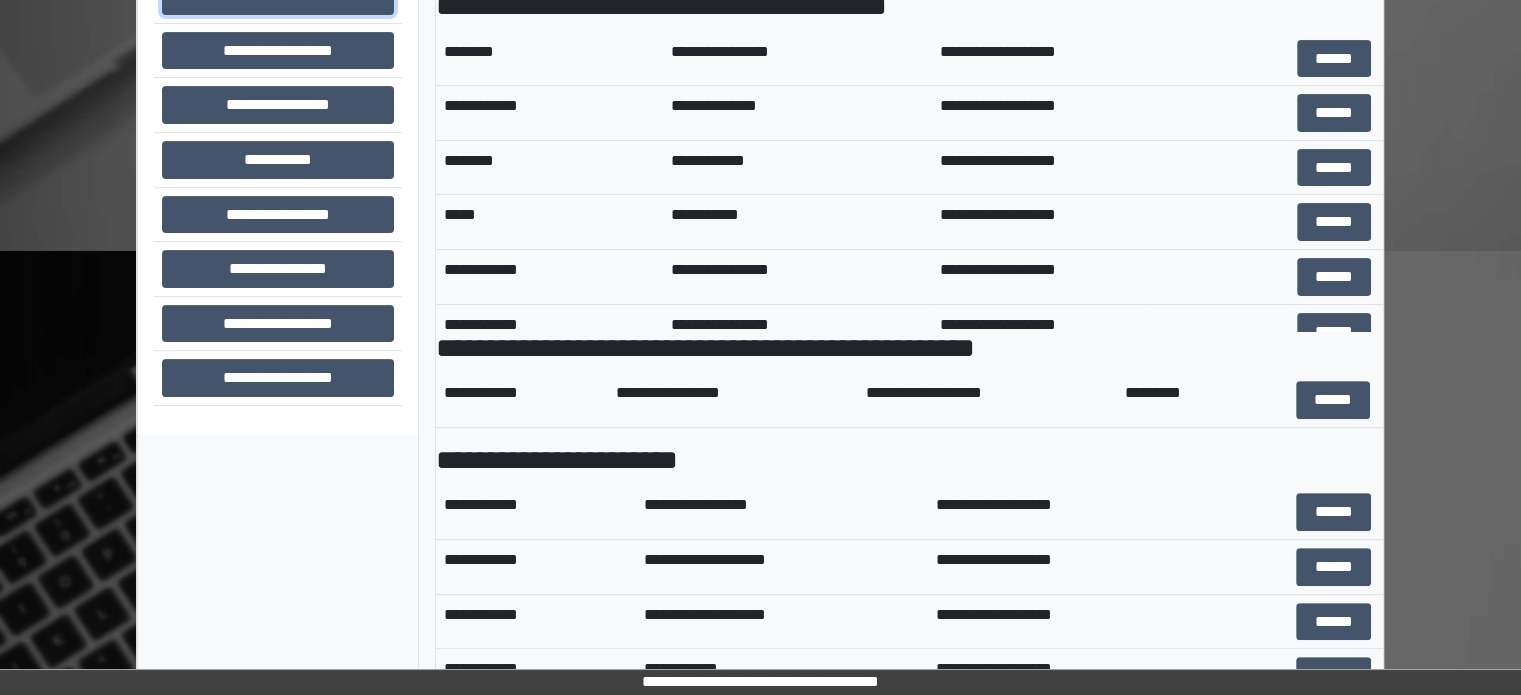 scroll, scrollTop: 689, scrollLeft: 0, axis: vertical 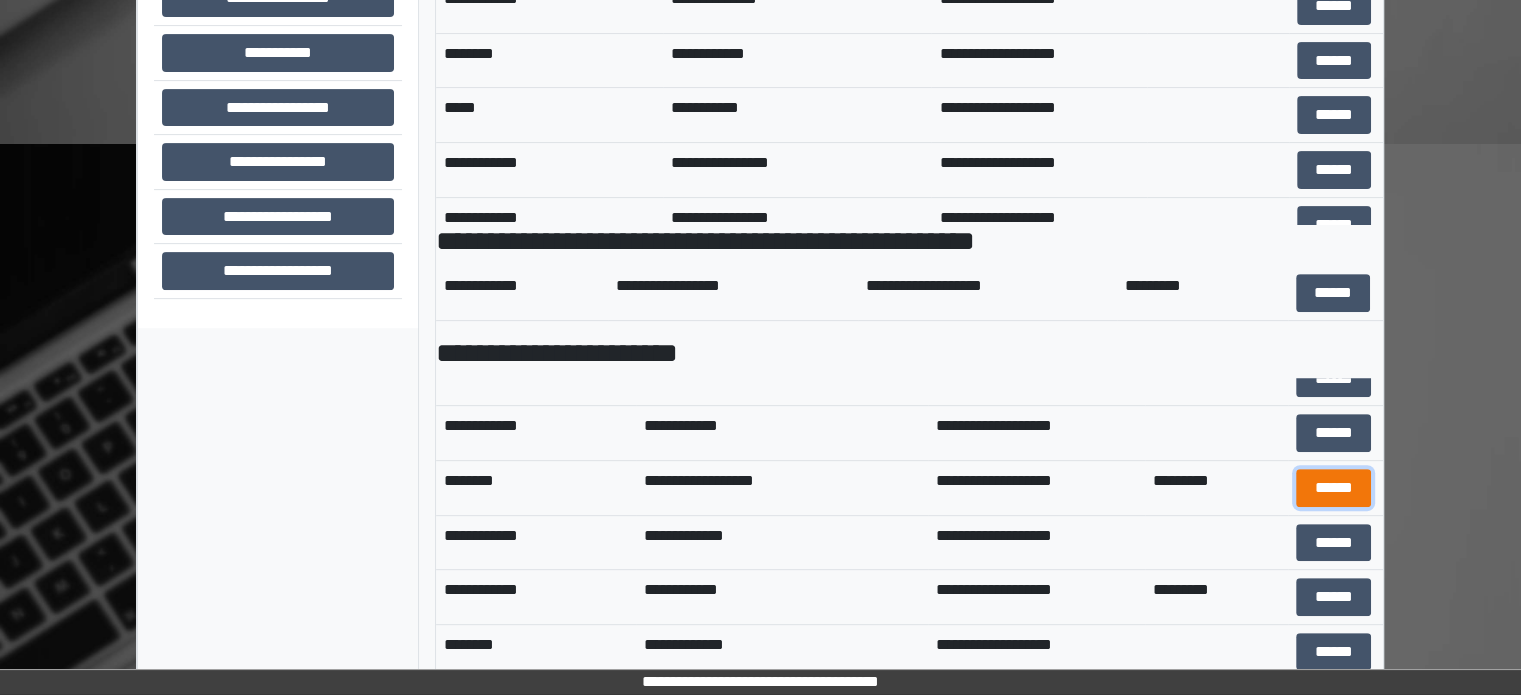 click on "******" at bounding box center (1333, 488) 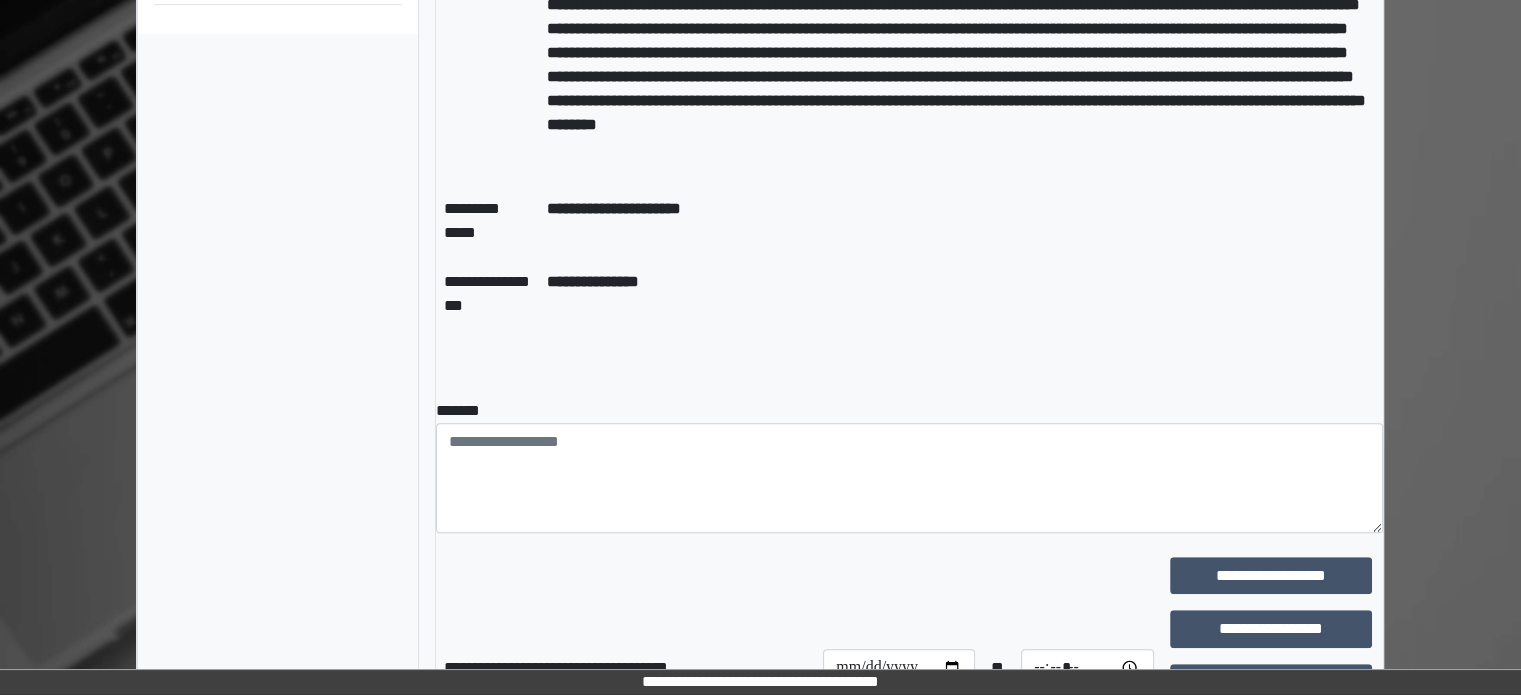 scroll, scrollTop: 1100, scrollLeft: 0, axis: vertical 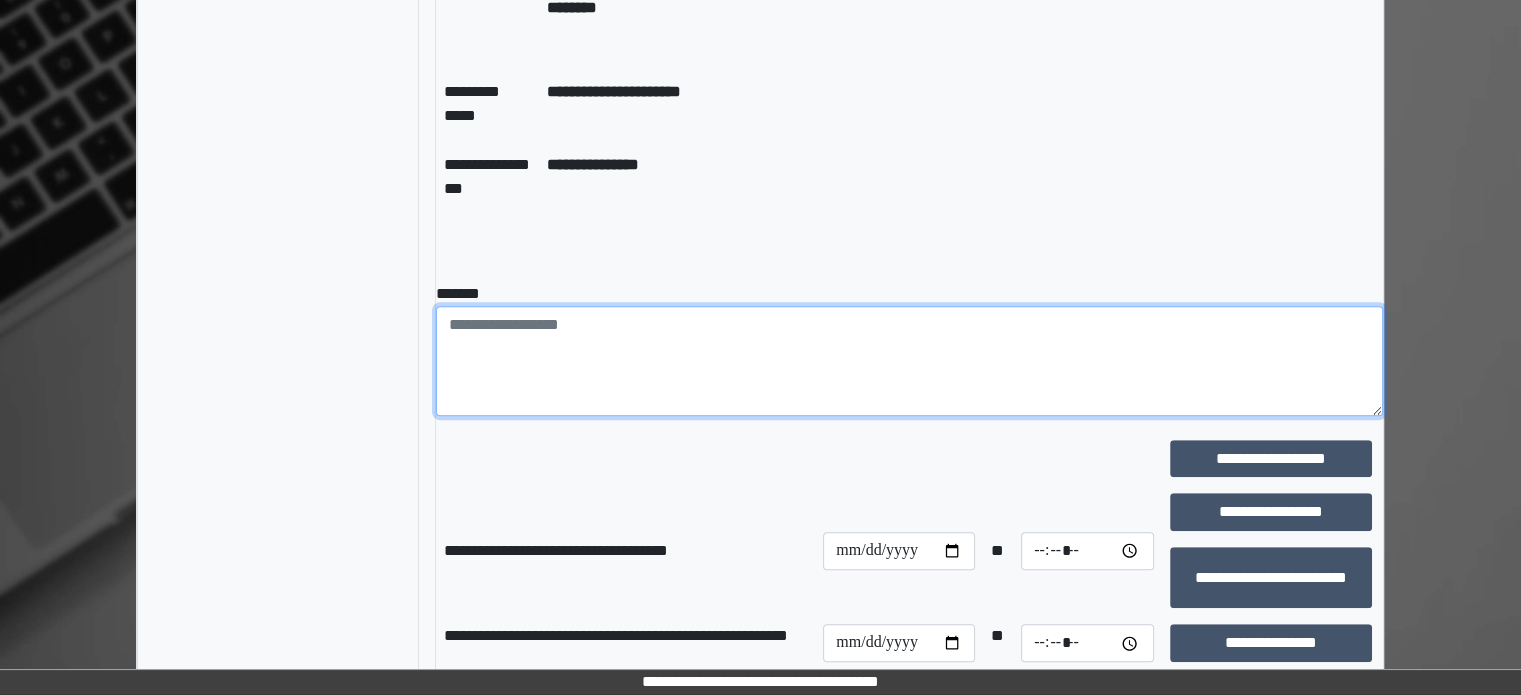 paste on "**********" 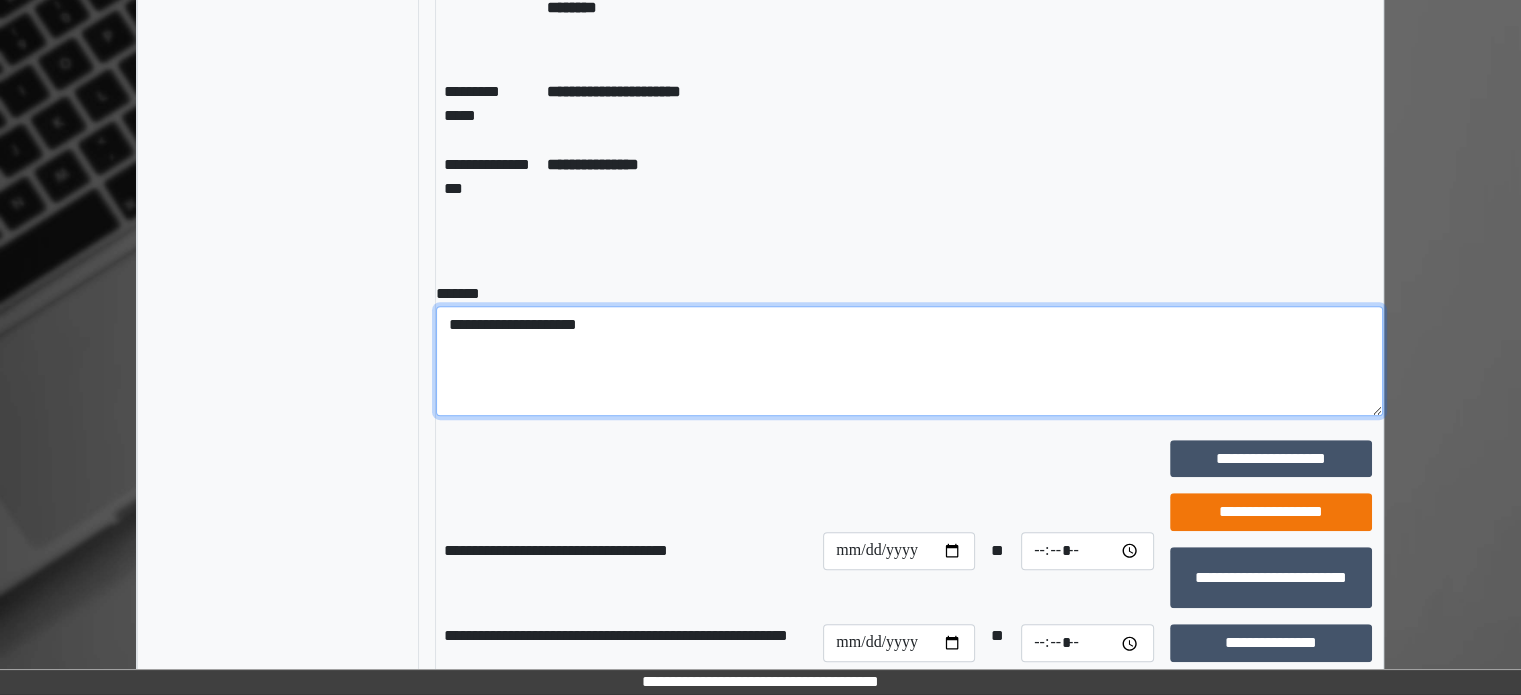 type on "**********" 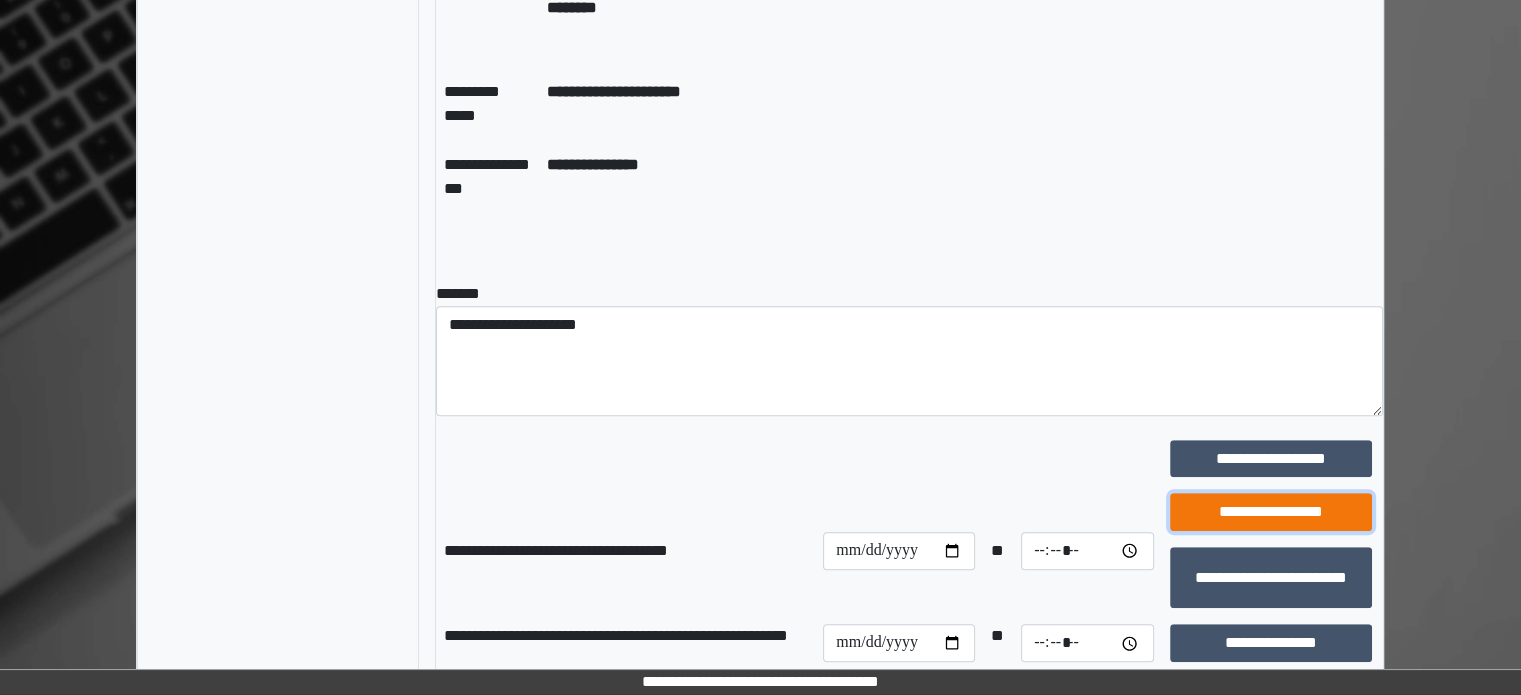 click on "**********" at bounding box center [1271, 512] 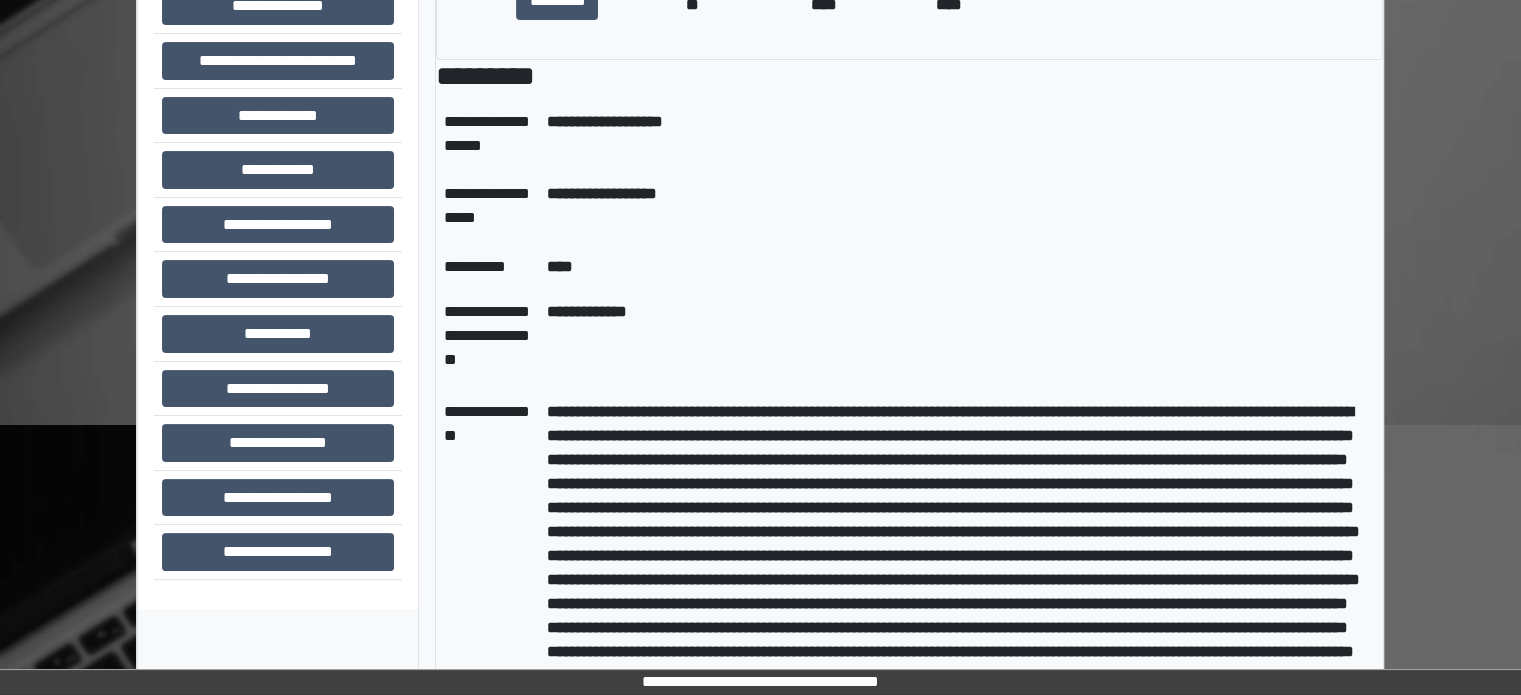 scroll, scrollTop: 300, scrollLeft: 0, axis: vertical 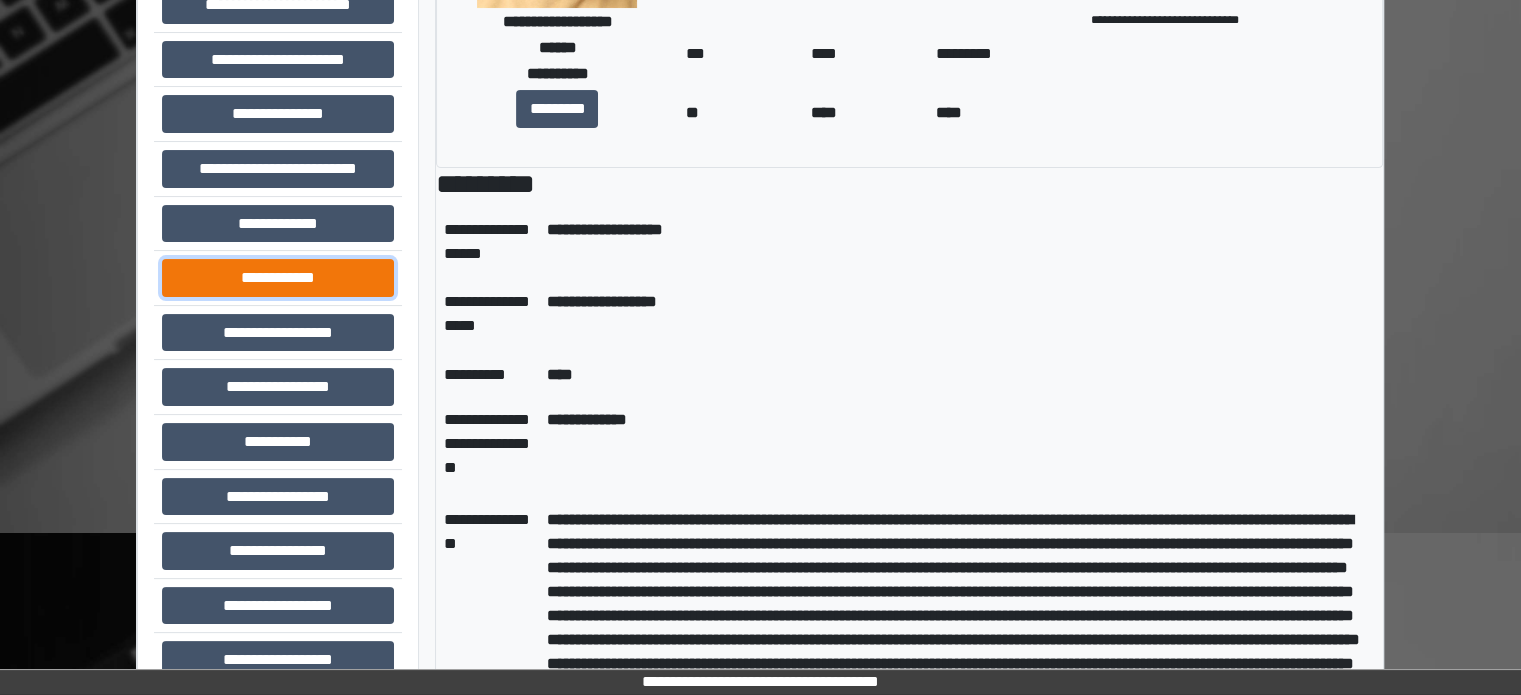 click on "**********" at bounding box center [278, 278] 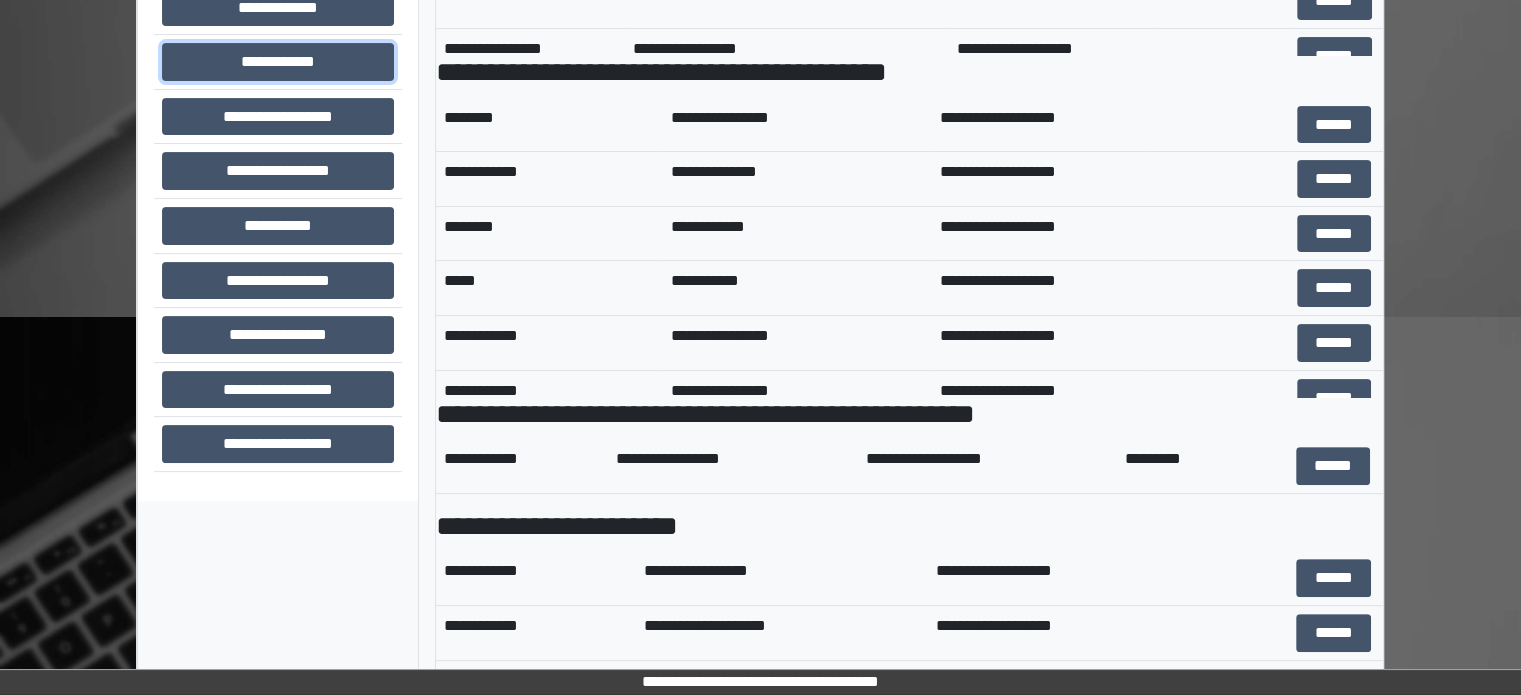 scroll, scrollTop: 689, scrollLeft: 0, axis: vertical 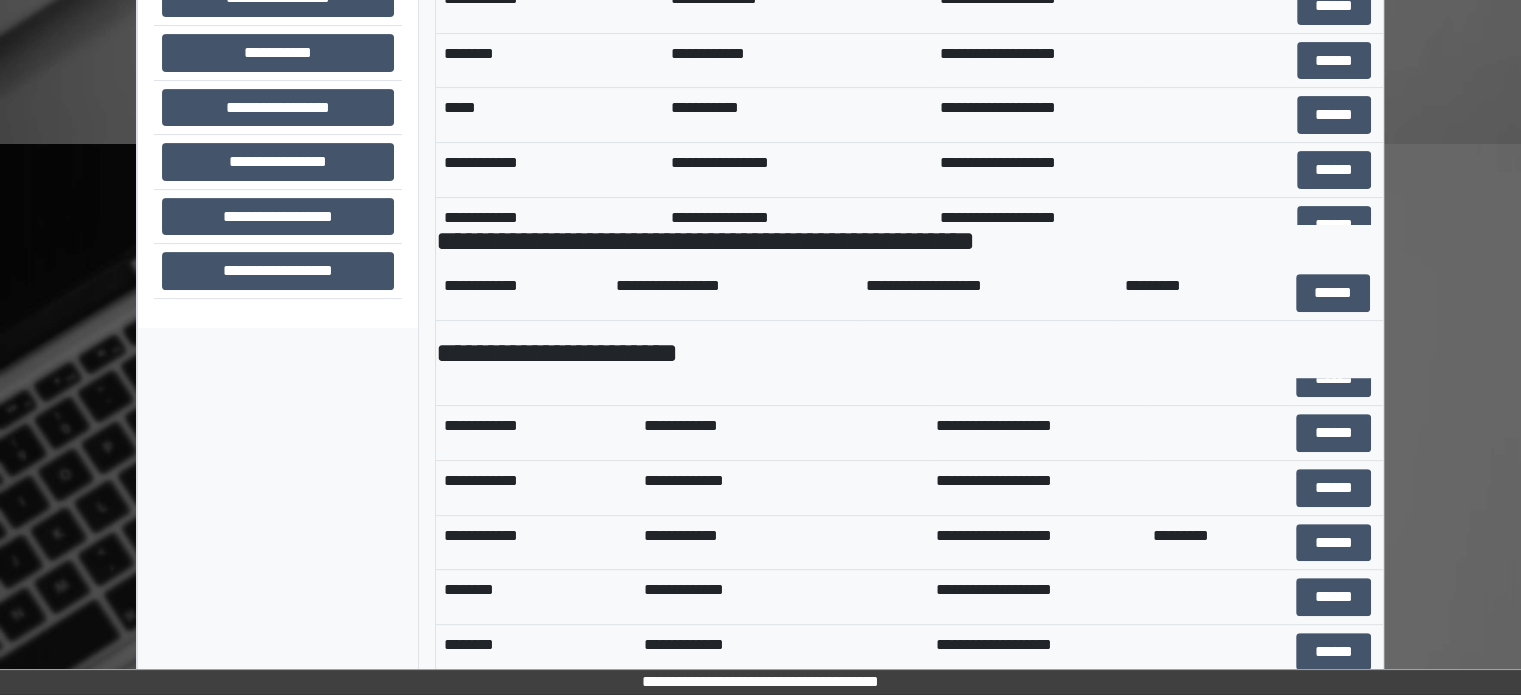 click on "******" at bounding box center (1335, 542) 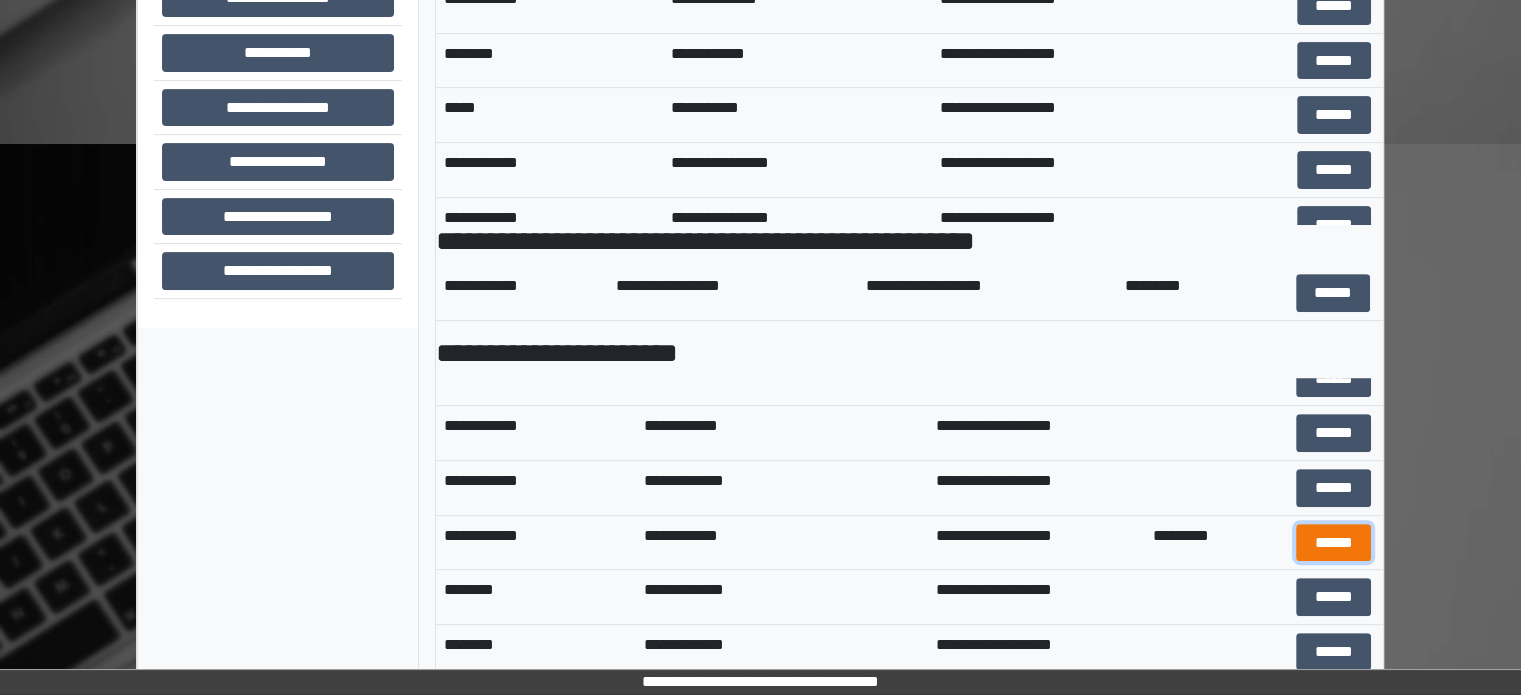 click on "******" at bounding box center [1333, 543] 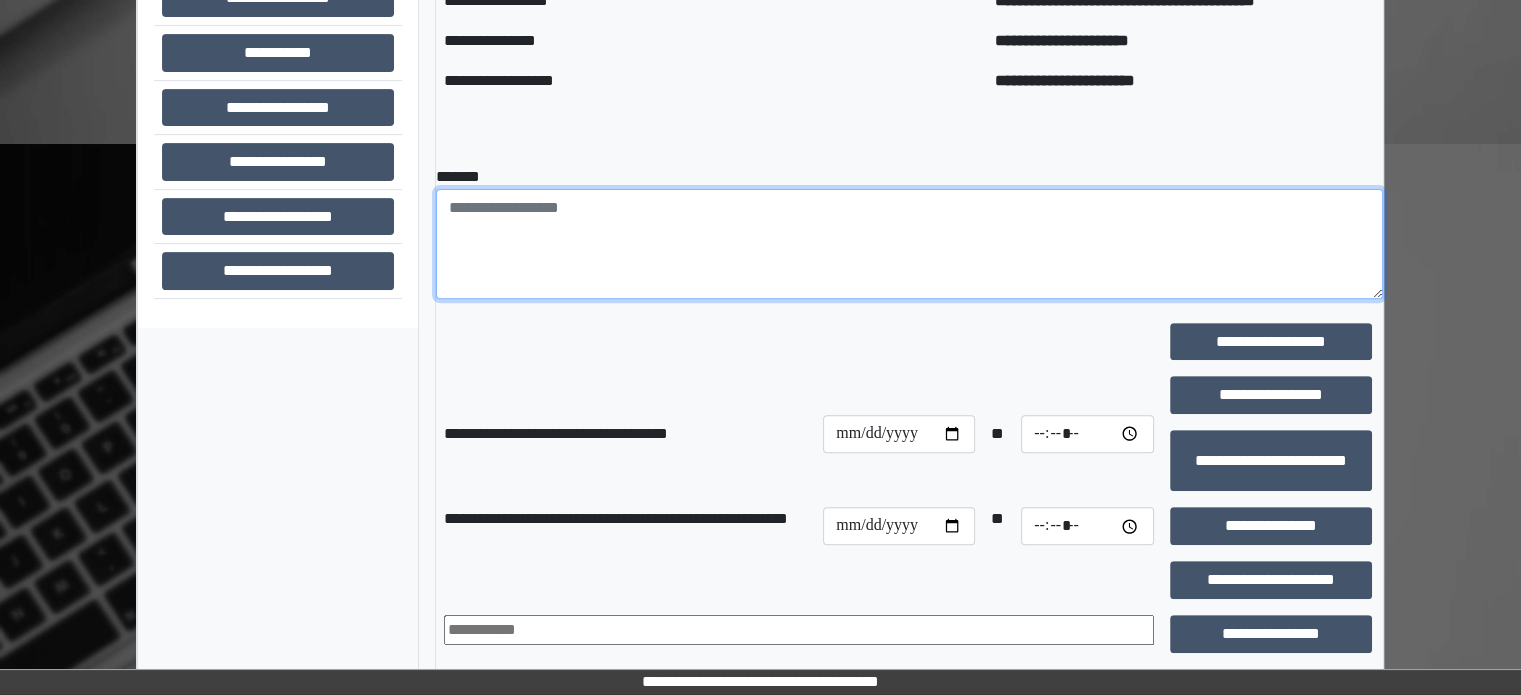 paste on "**********" 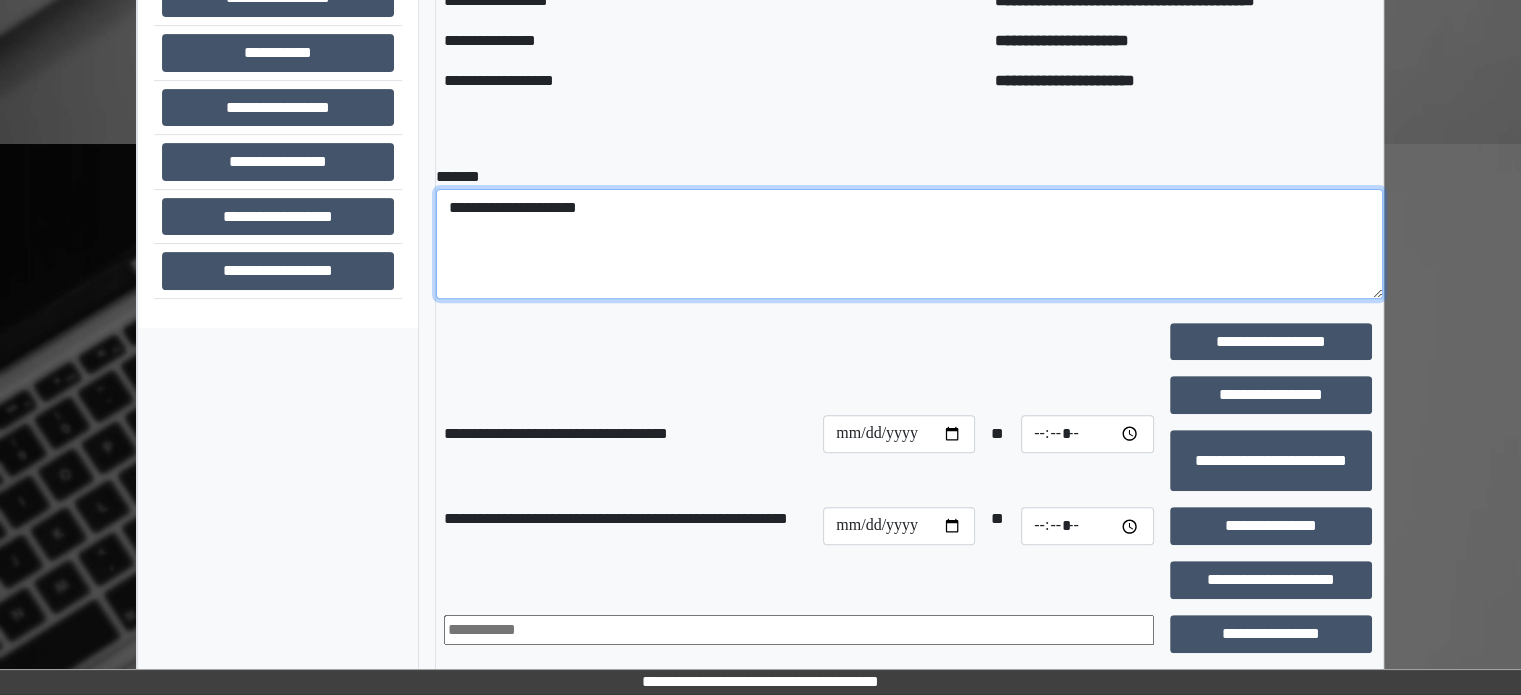scroll, scrollTop: 389, scrollLeft: 0, axis: vertical 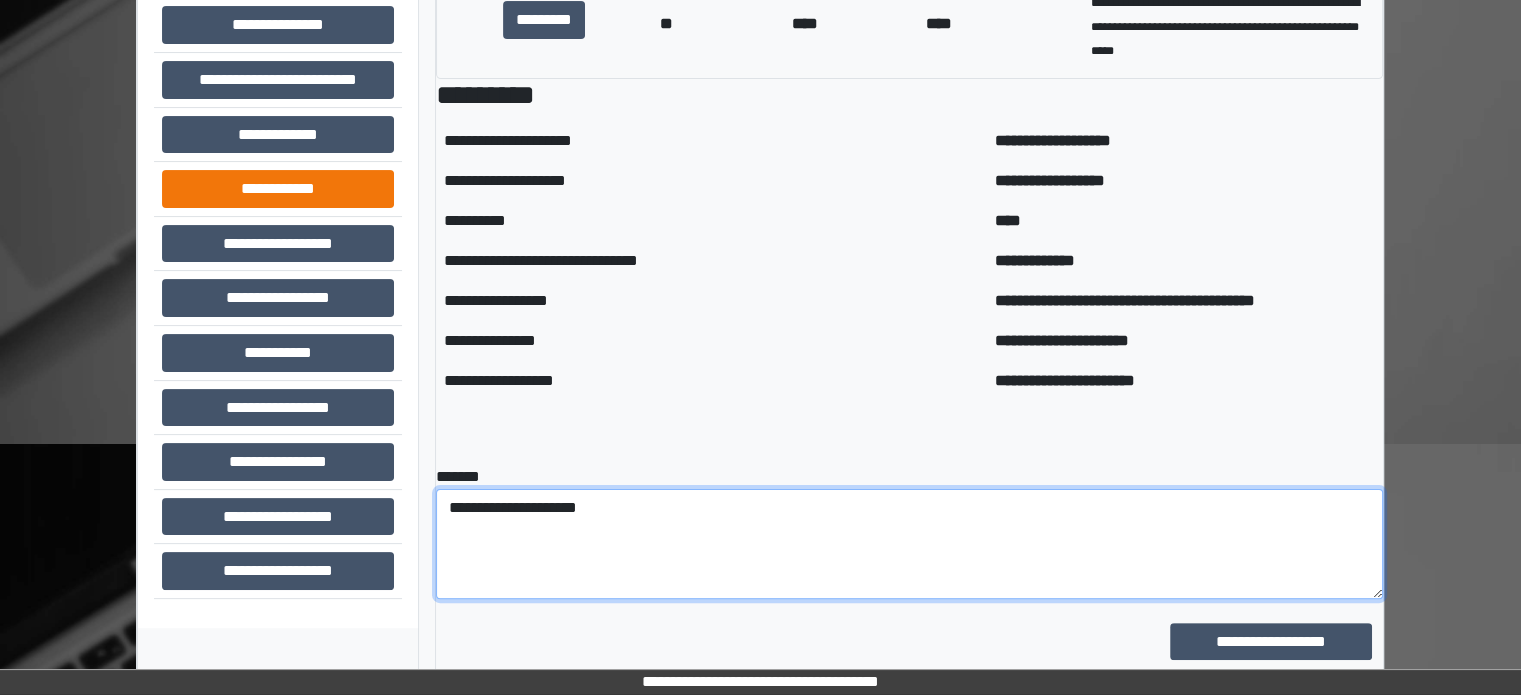 type on "**********" 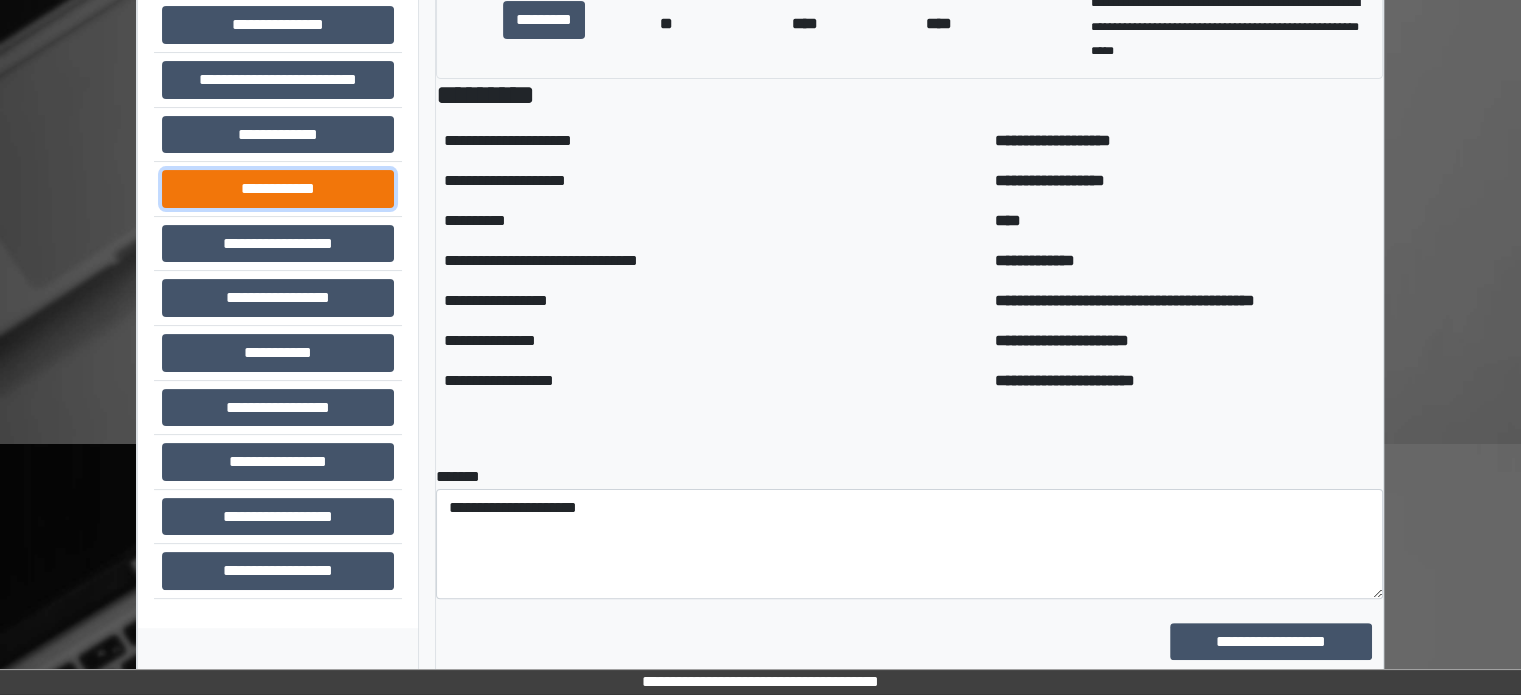 click on "**********" at bounding box center (278, 189) 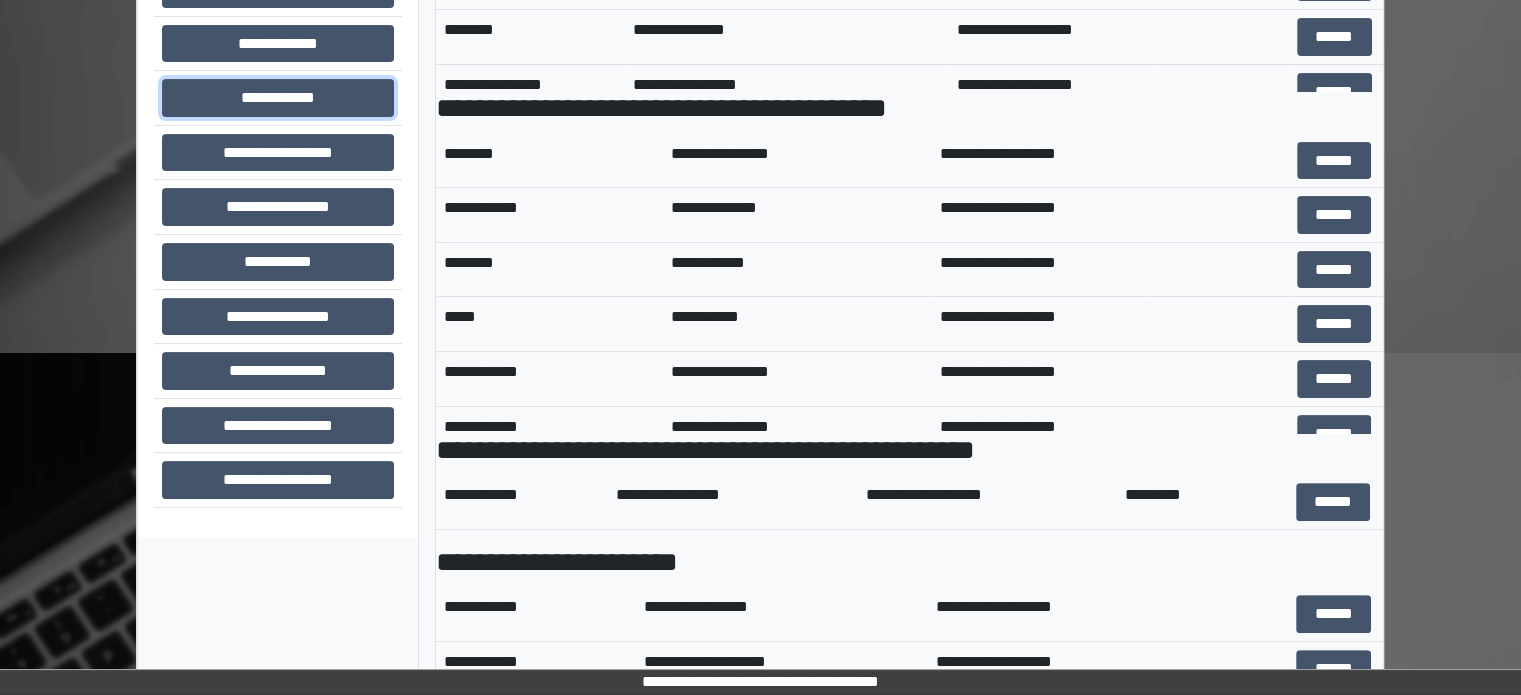 scroll, scrollTop: 689, scrollLeft: 0, axis: vertical 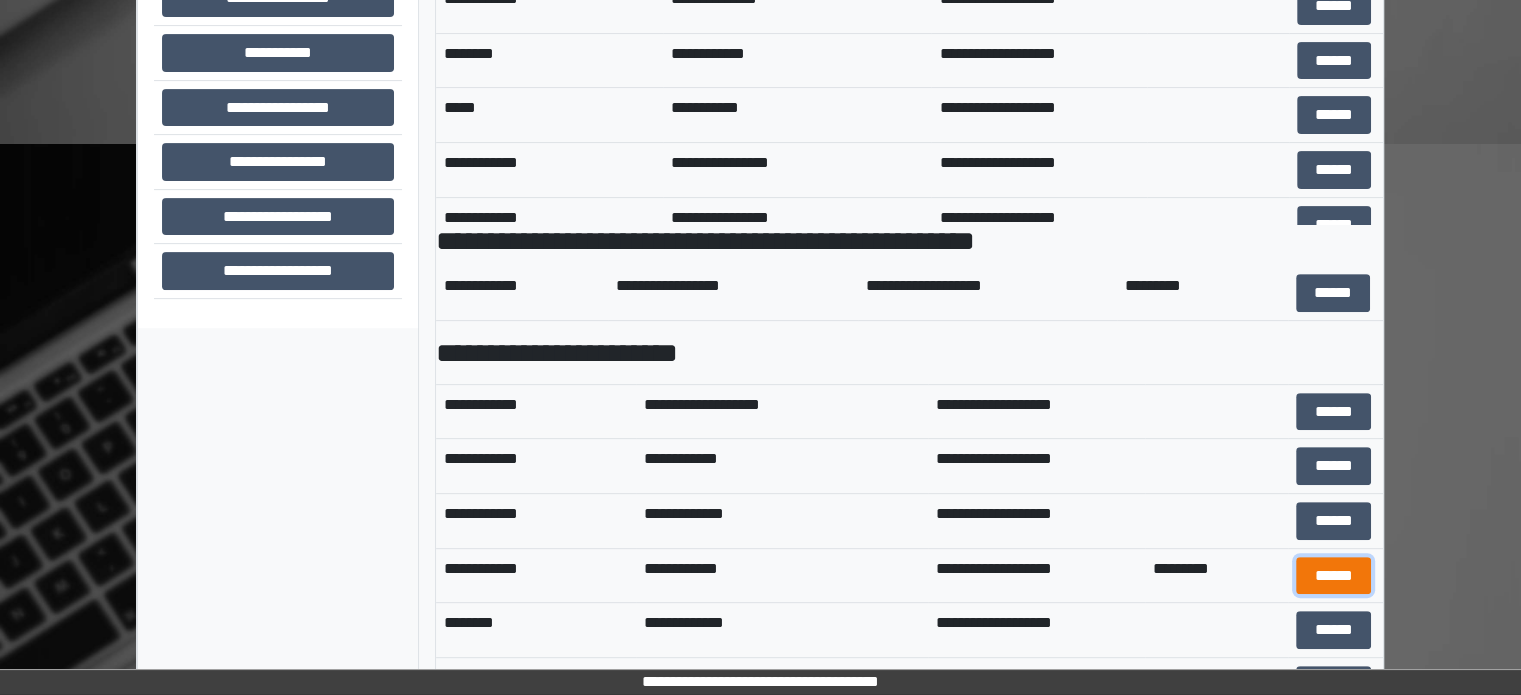 click on "******" at bounding box center [1333, 576] 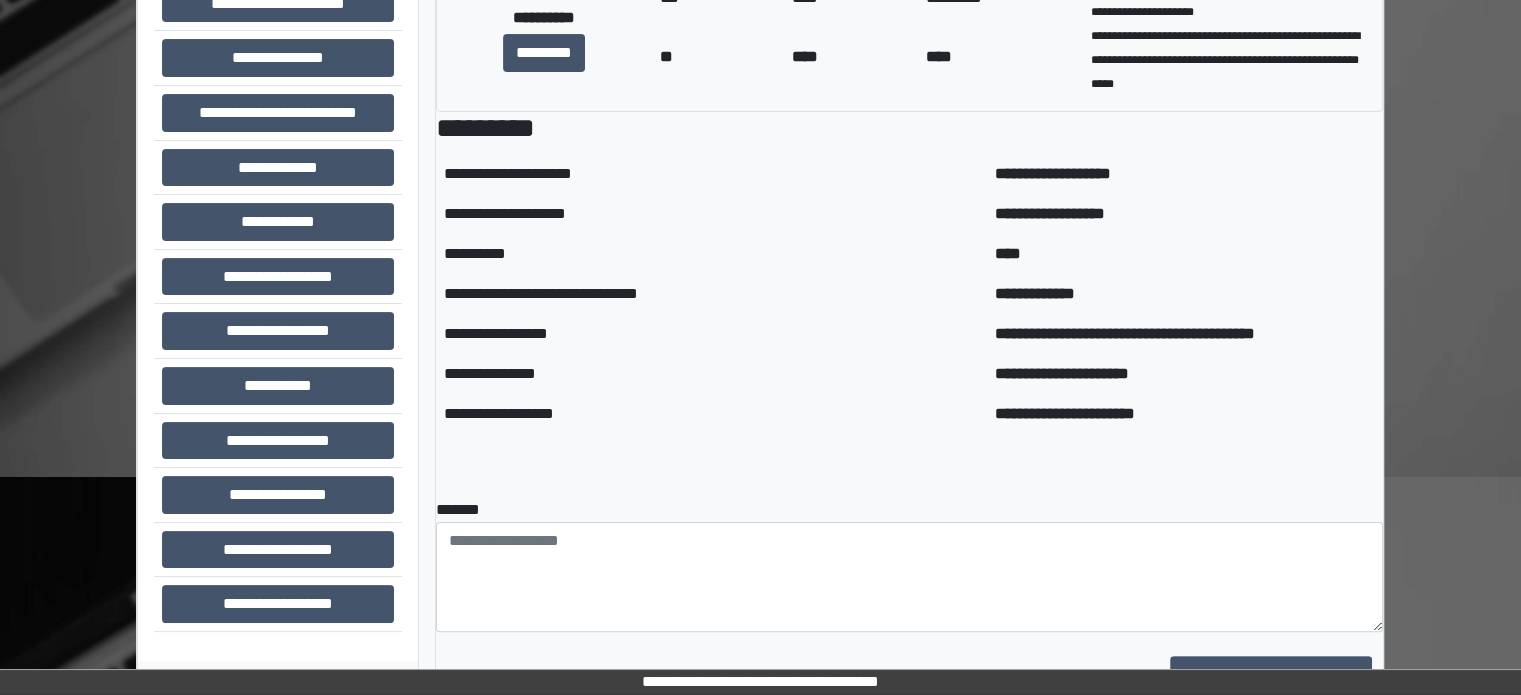 scroll, scrollTop: 389, scrollLeft: 0, axis: vertical 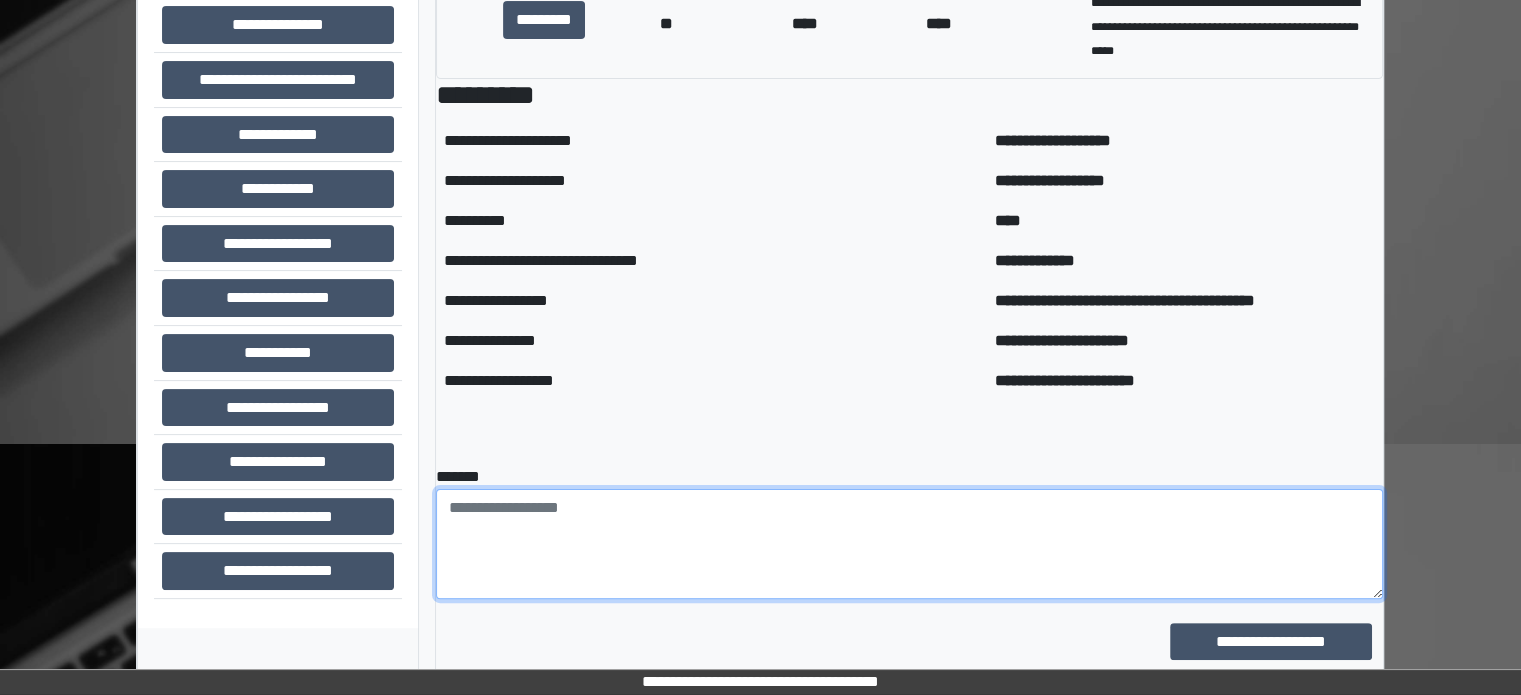 paste on "**********" 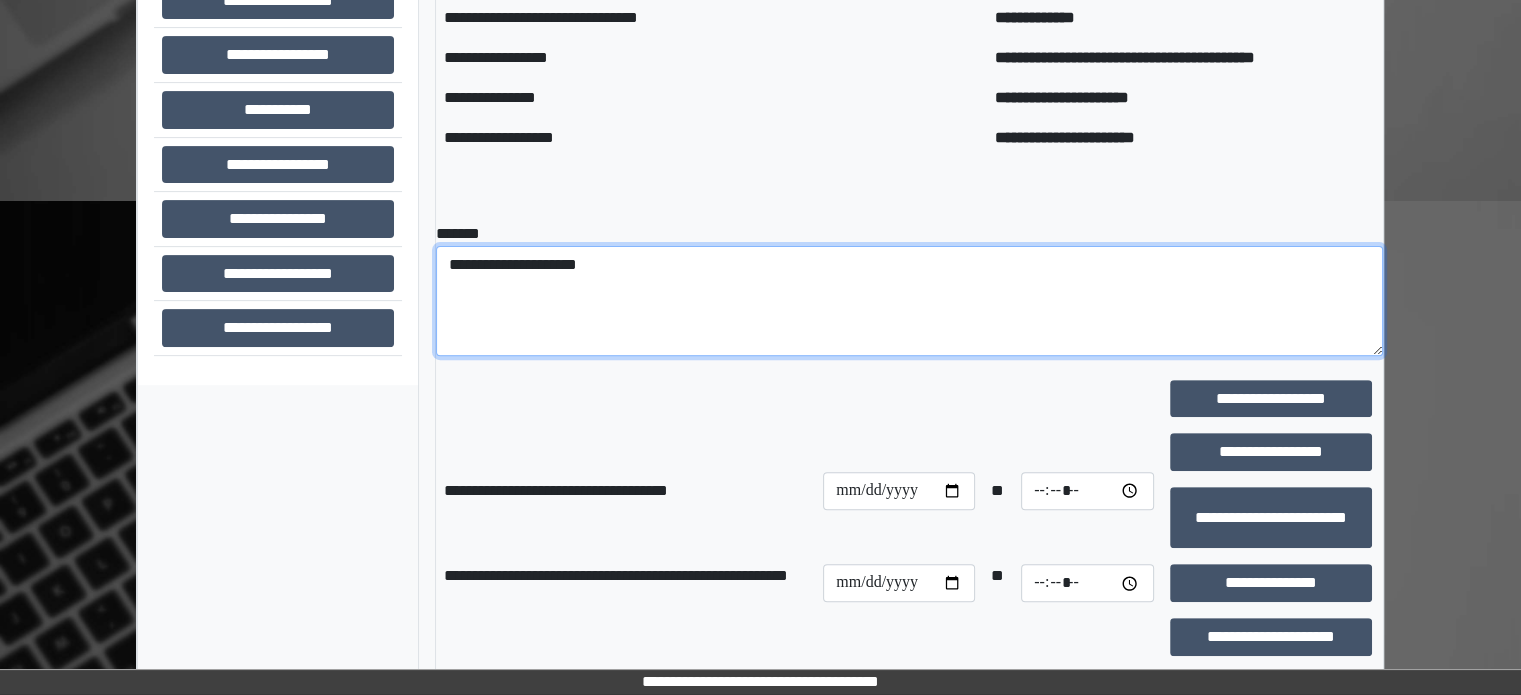 scroll, scrollTop: 689, scrollLeft: 0, axis: vertical 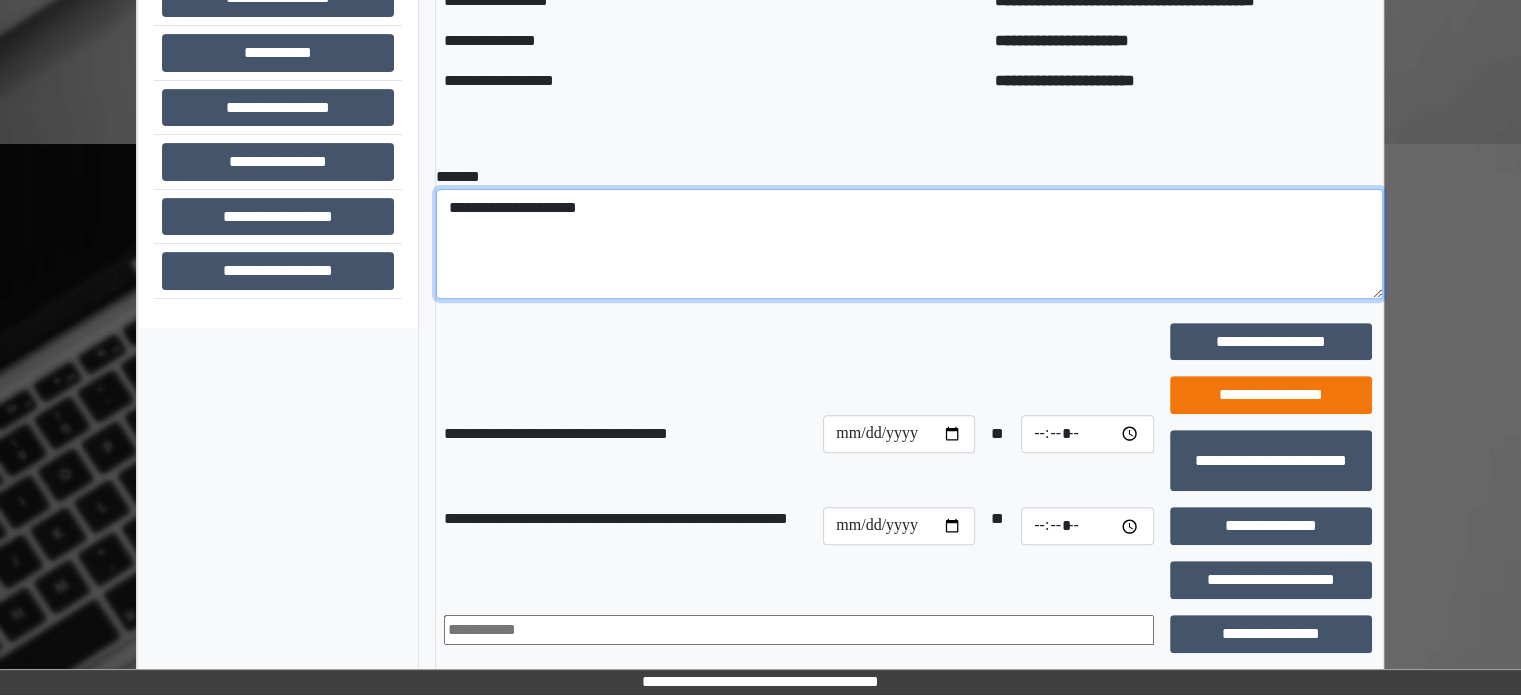 type on "**********" 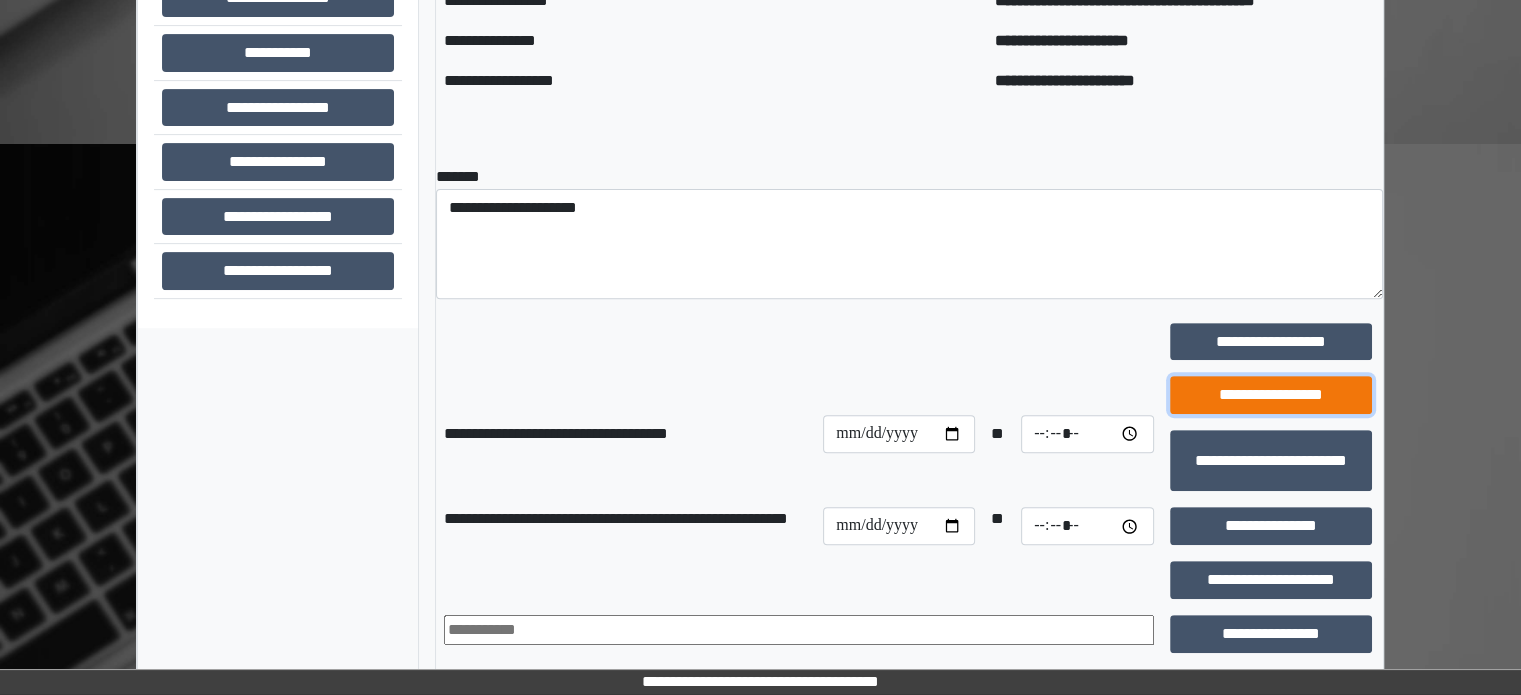 click on "**********" at bounding box center [1271, 395] 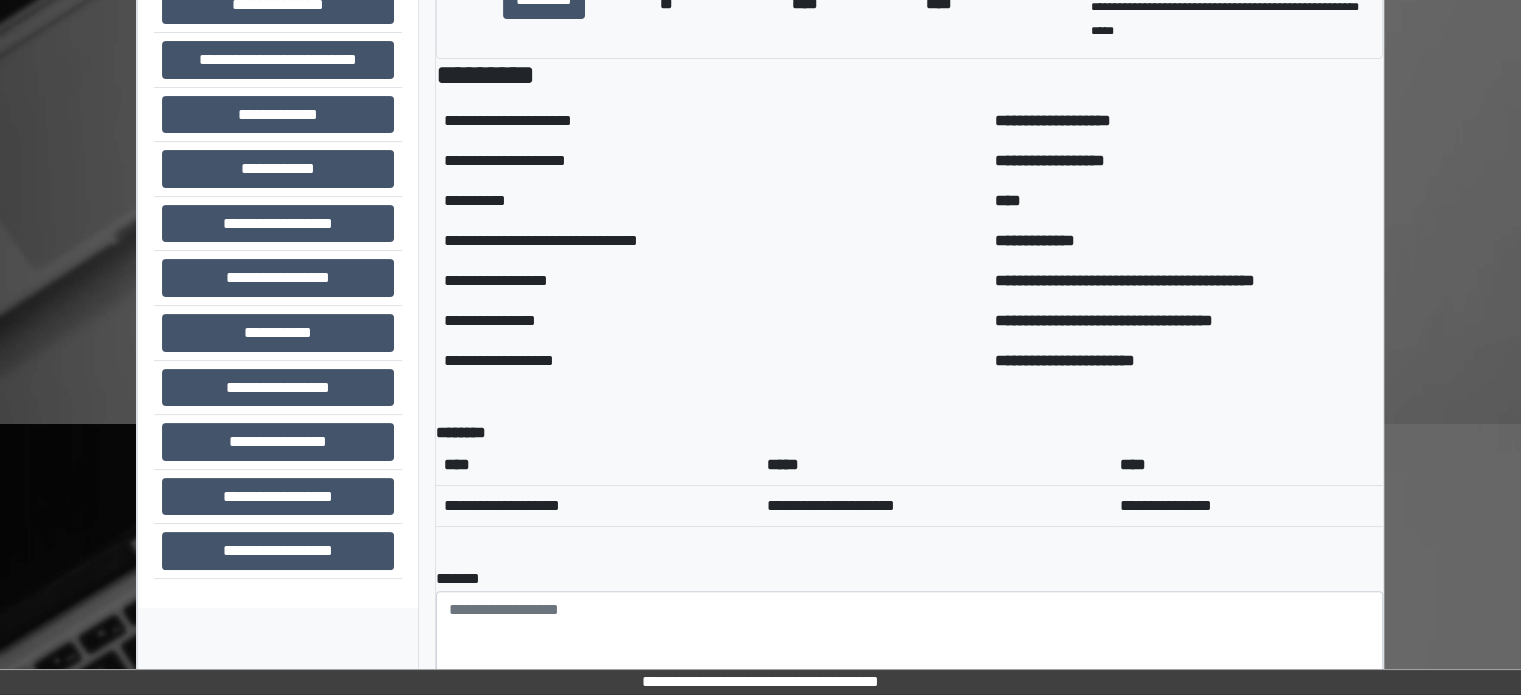 scroll, scrollTop: 389, scrollLeft: 0, axis: vertical 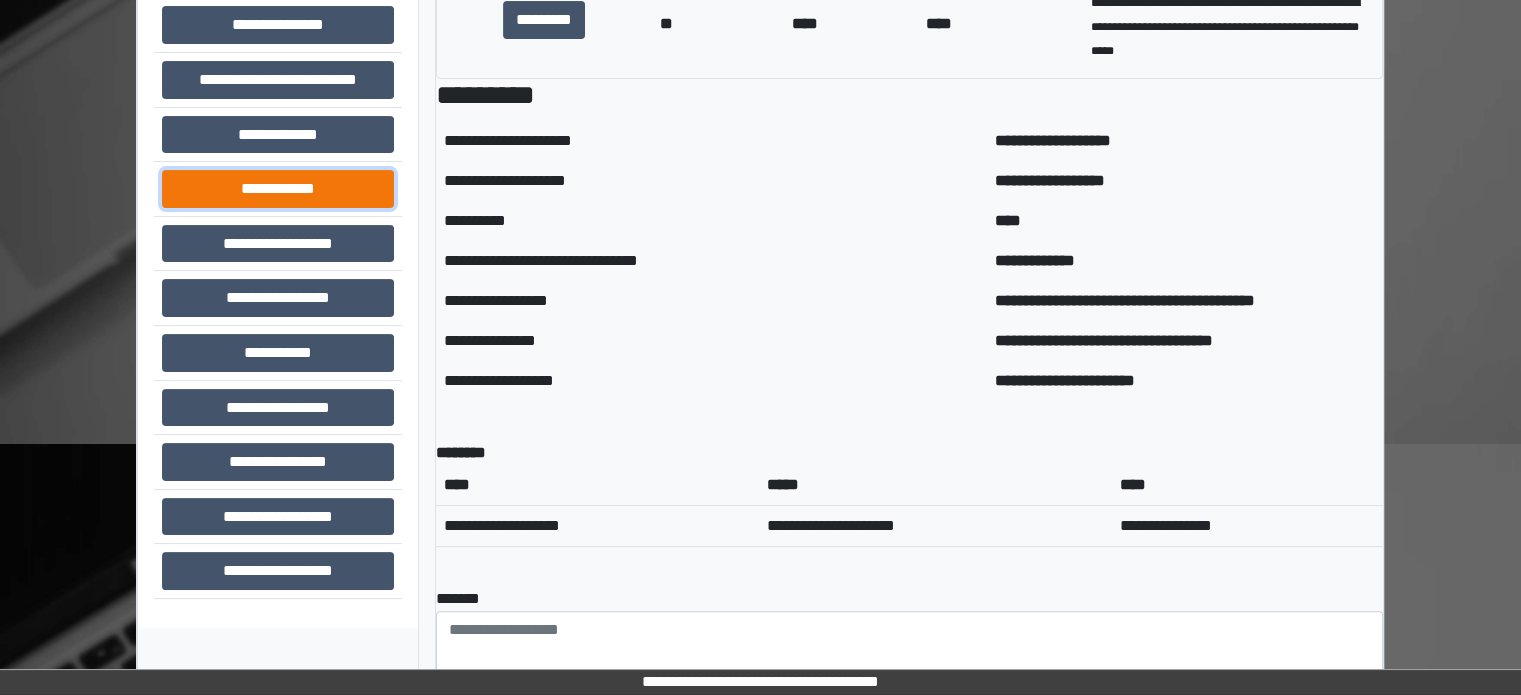click on "**********" at bounding box center (278, 189) 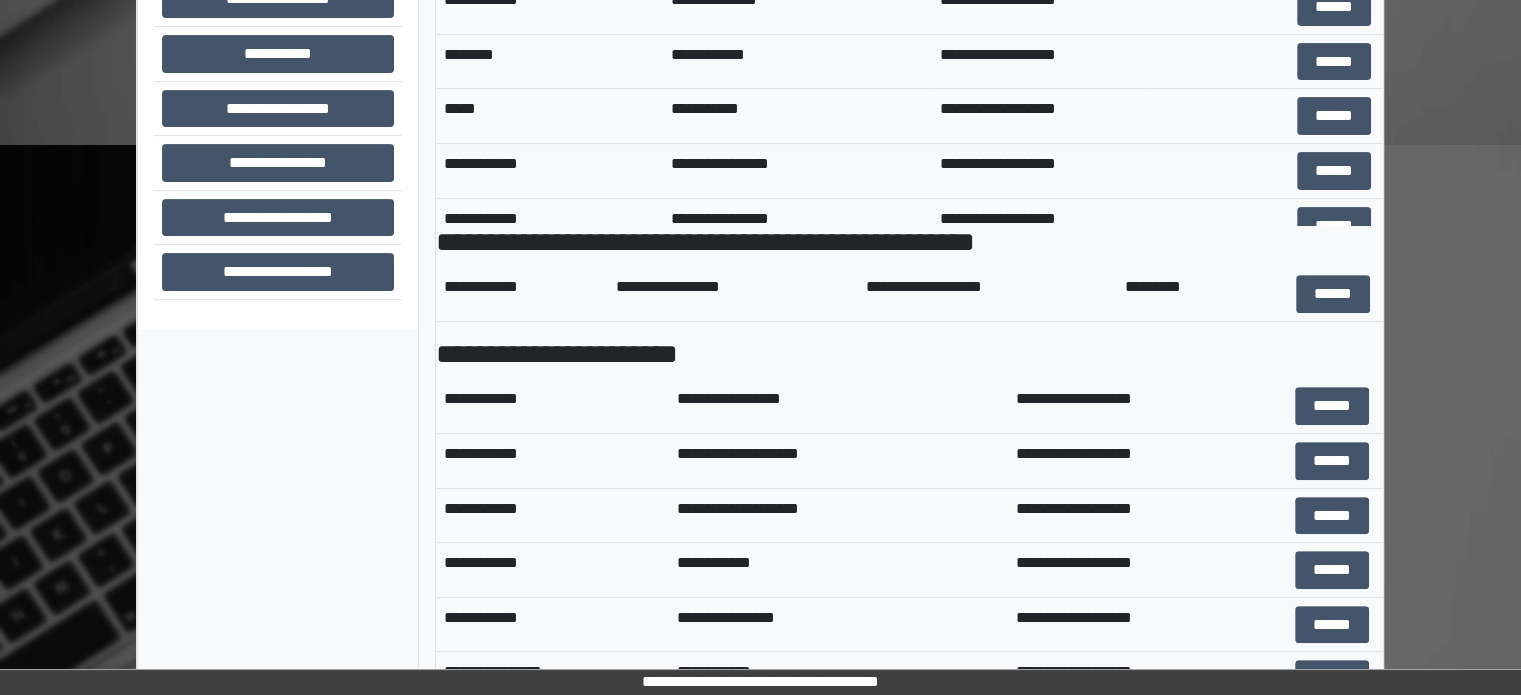 scroll, scrollTop: 689, scrollLeft: 0, axis: vertical 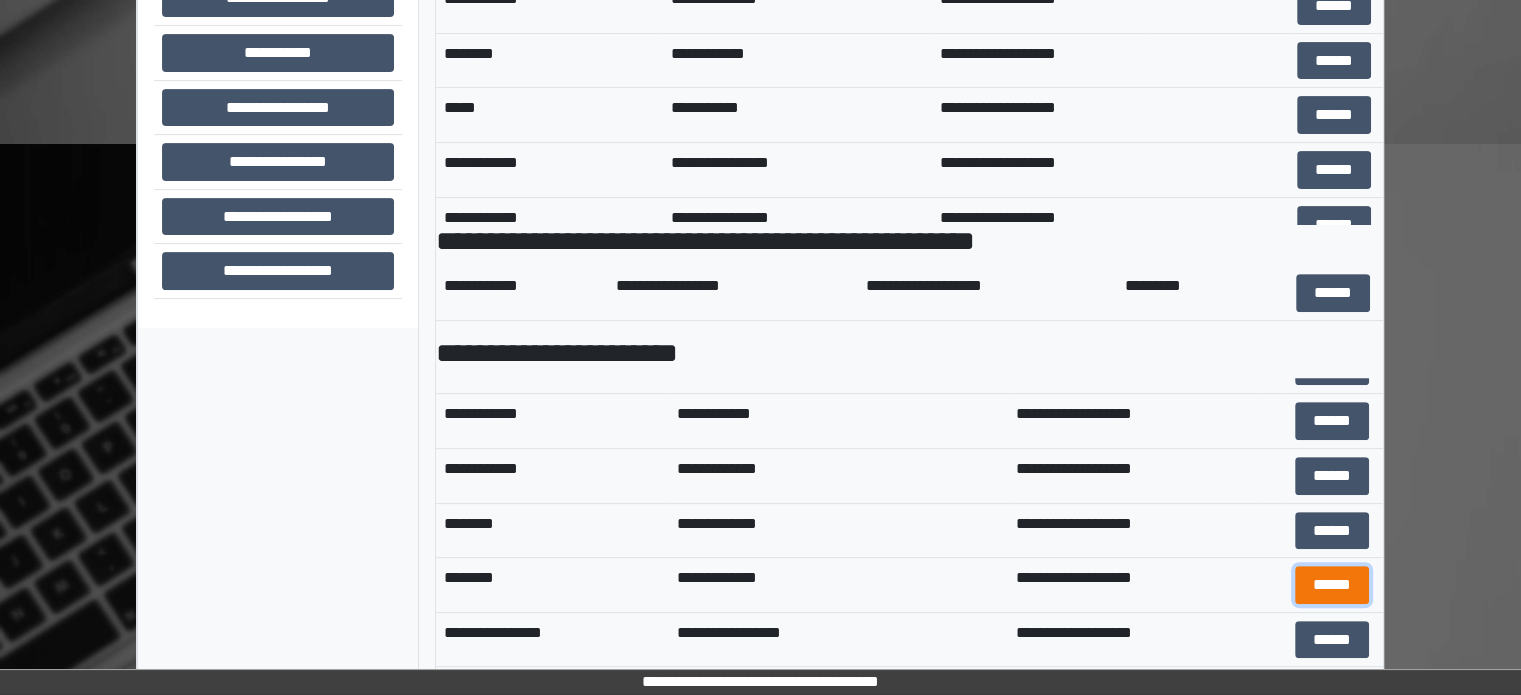 click on "******" at bounding box center (1332, 585) 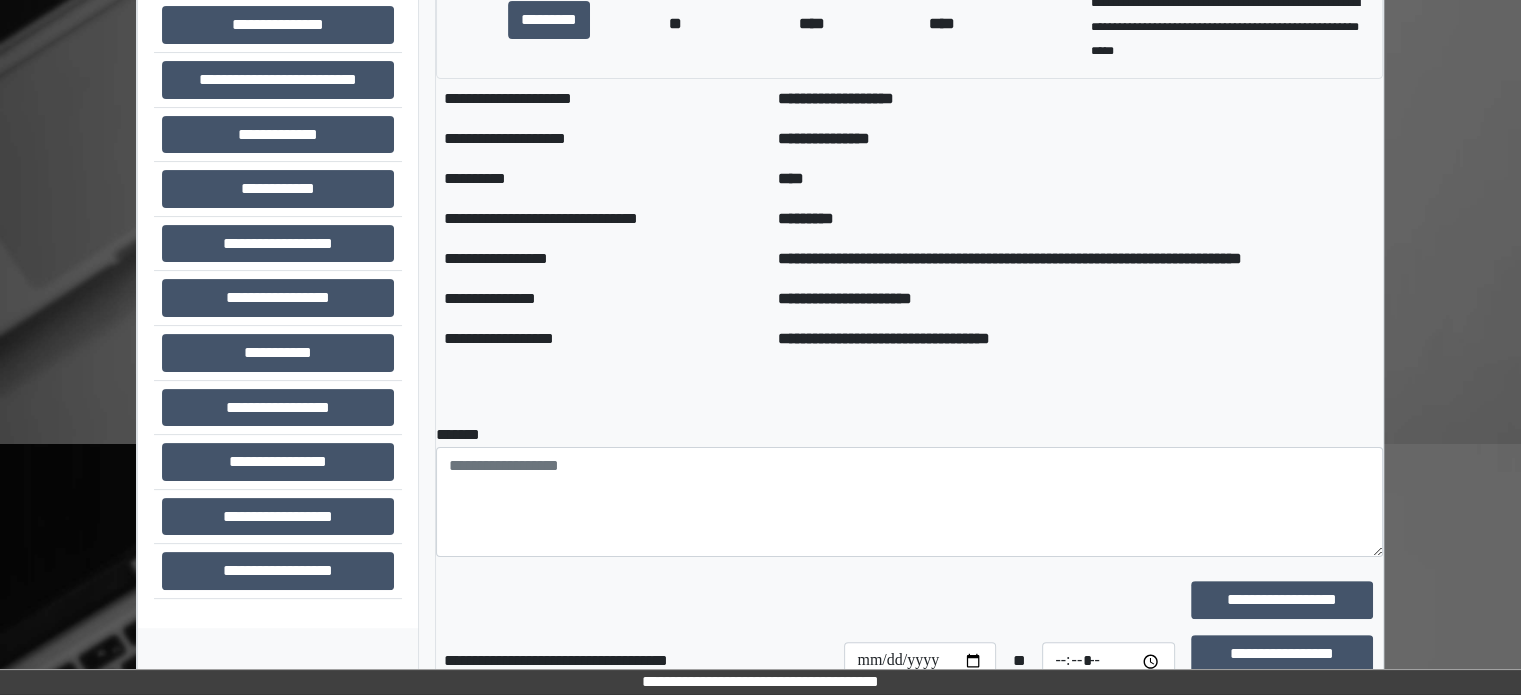scroll, scrollTop: 500, scrollLeft: 0, axis: vertical 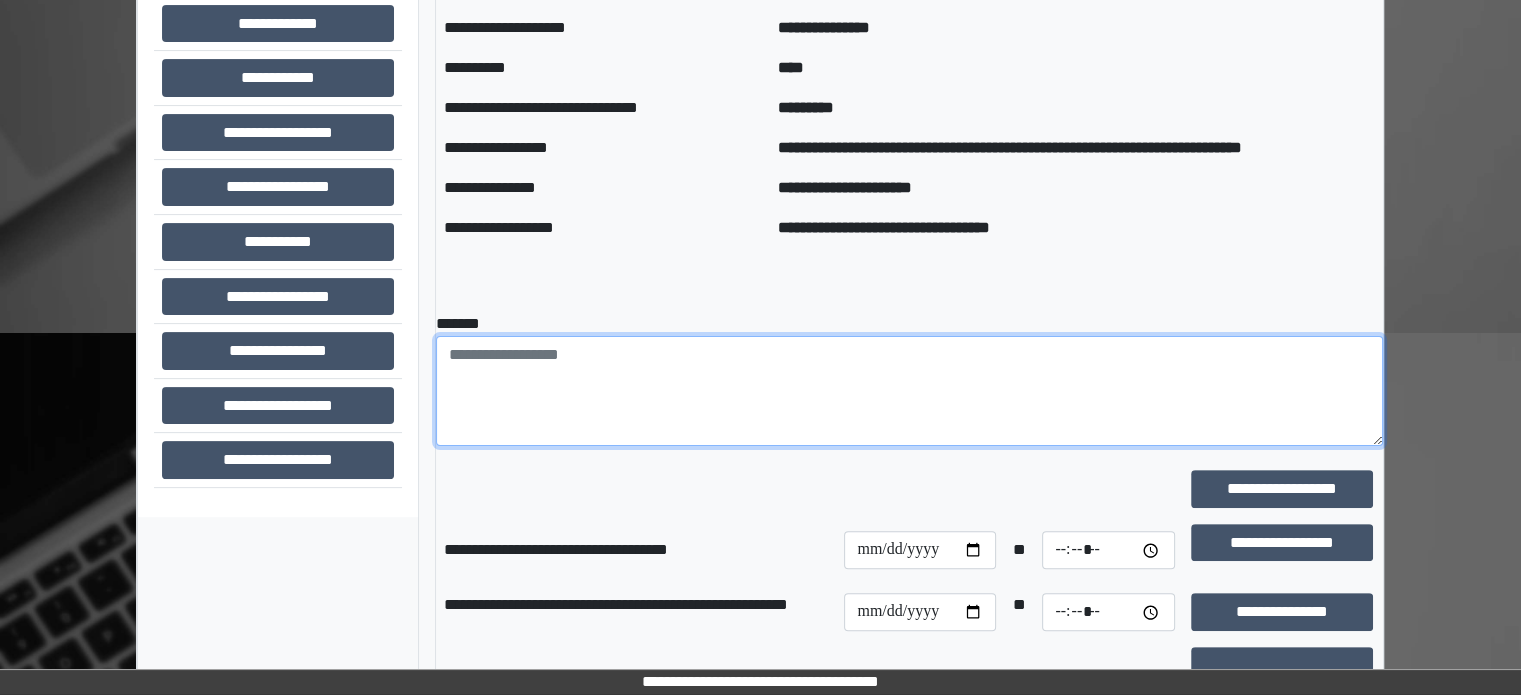 paste on "**********" 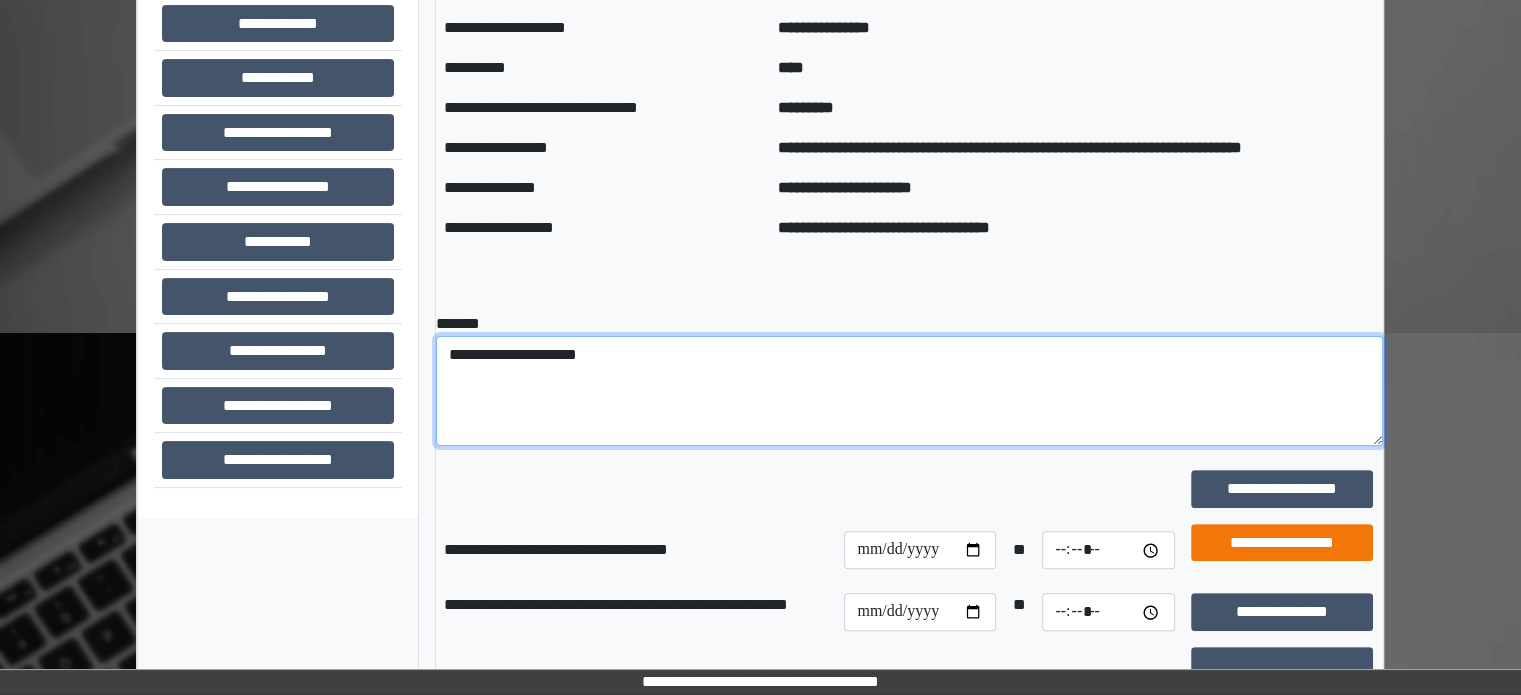 type on "**********" 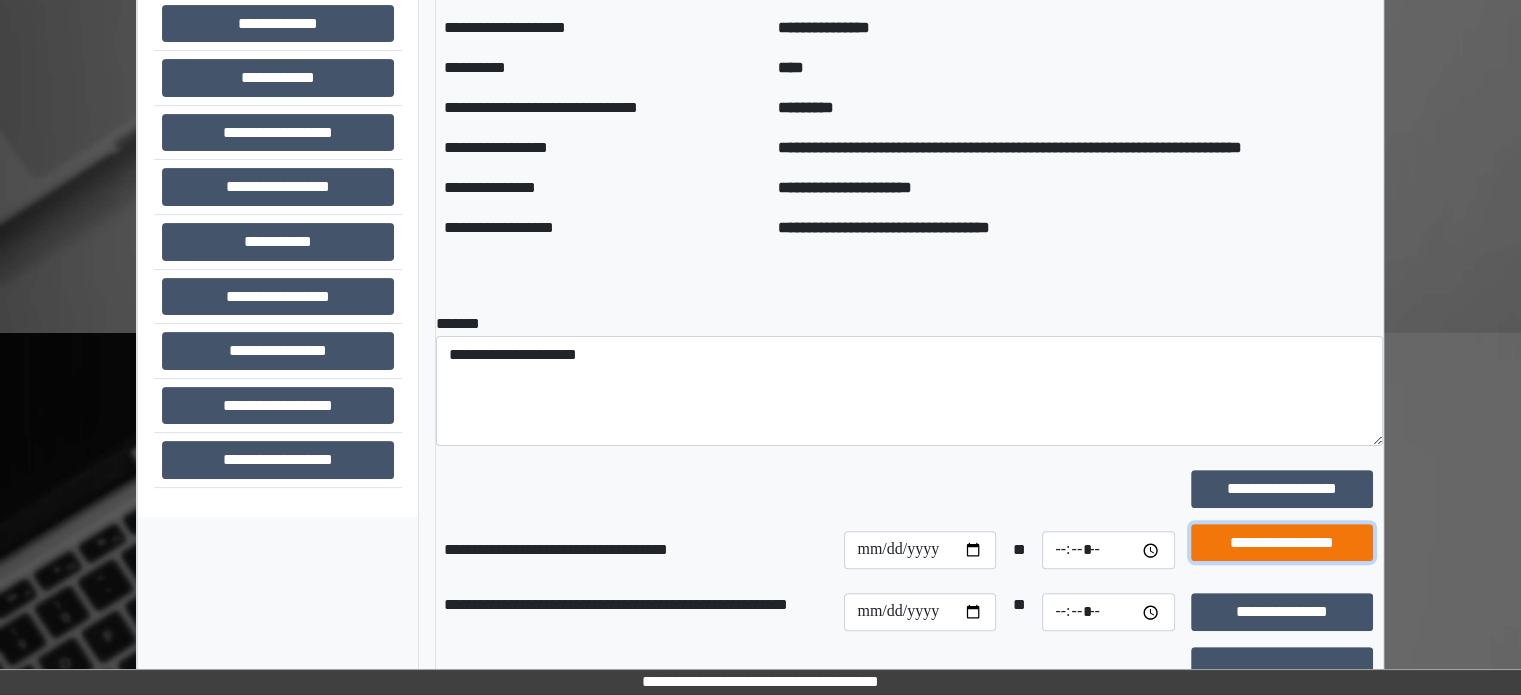 click on "**********" at bounding box center (1282, 543) 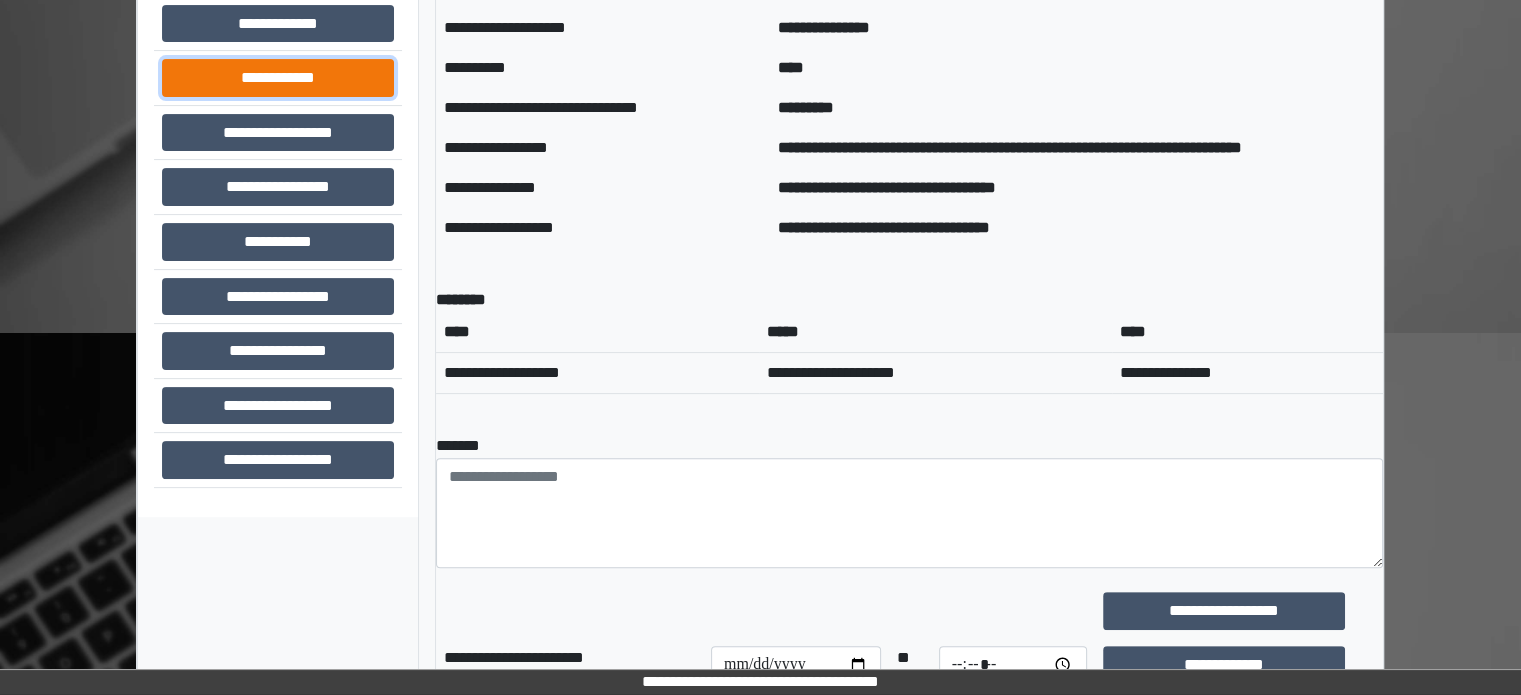 click on "**********" at bounding box center (278, 78) 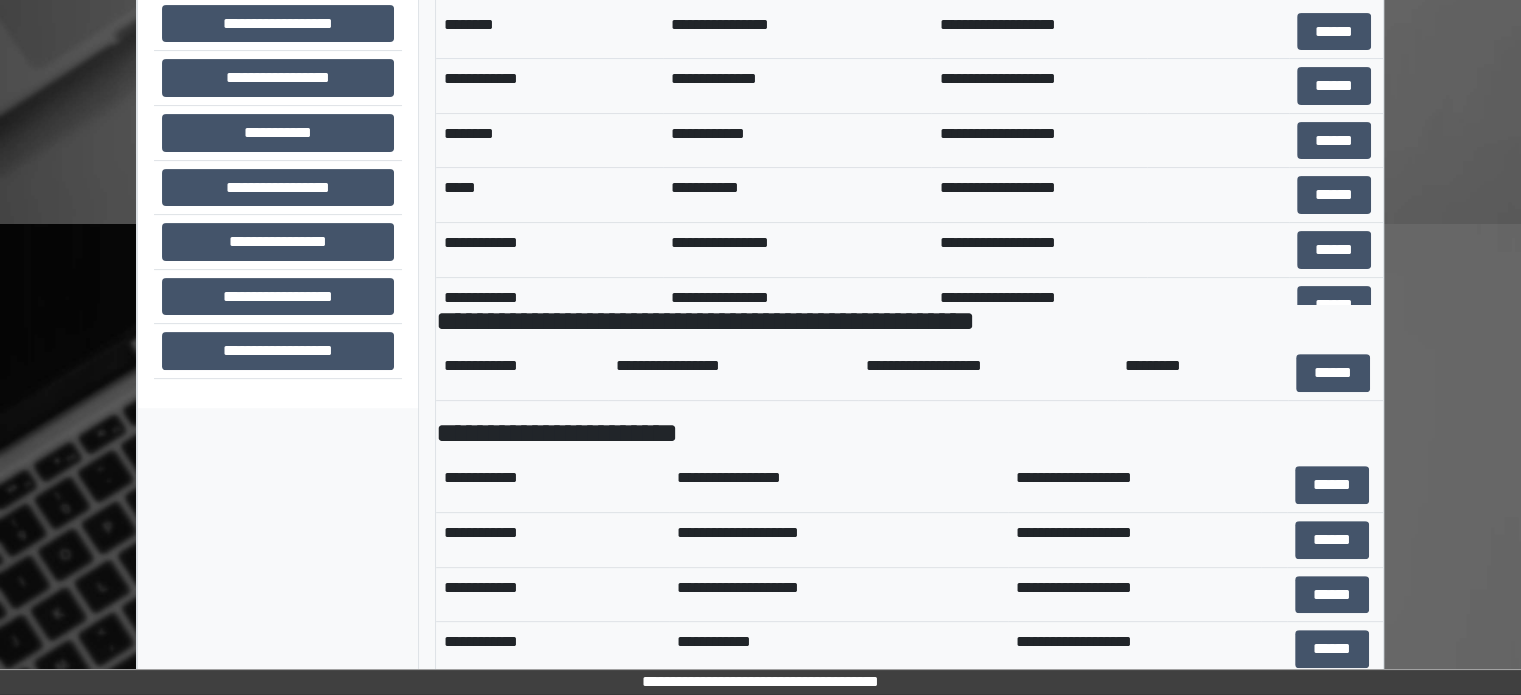 scroll, scrollTop: 689, scrollLeft: 0, axis: vertical 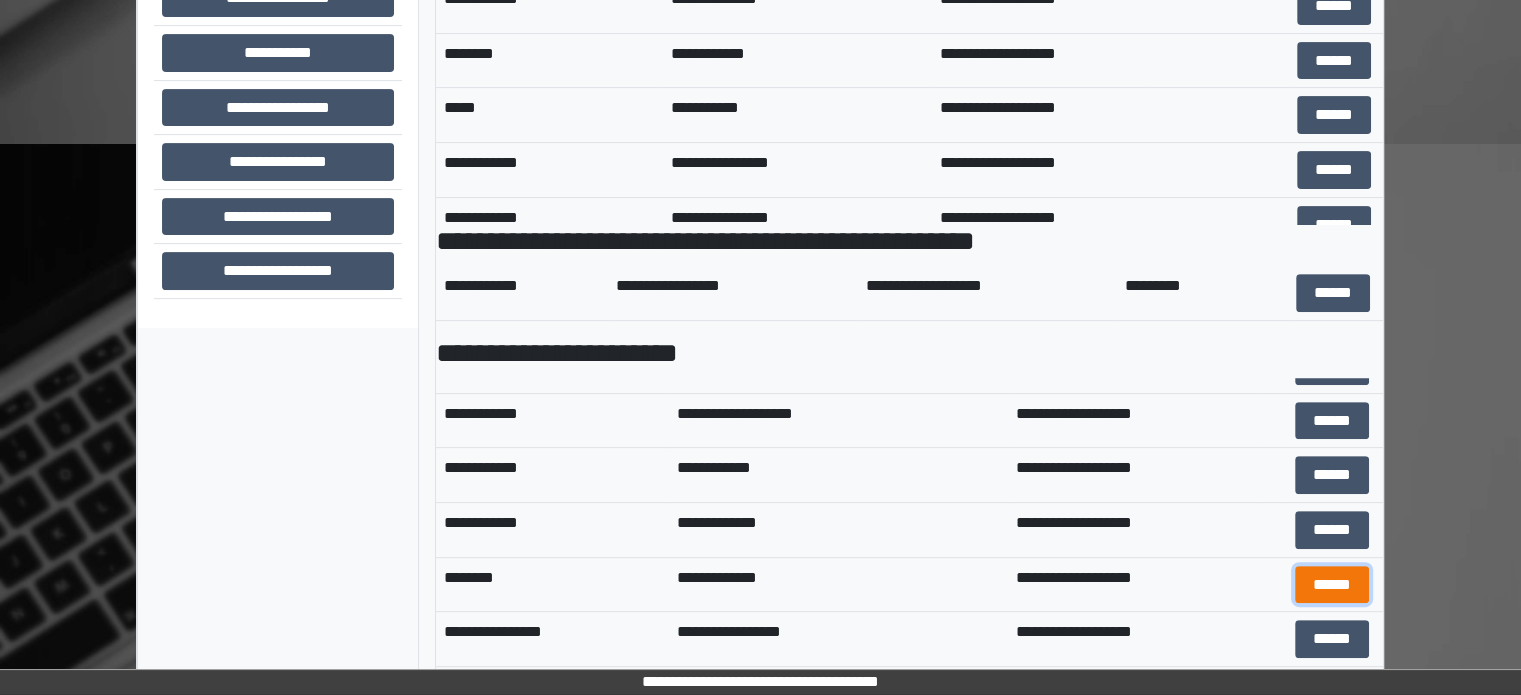 click on "******" at bounding box center [1332, 585] 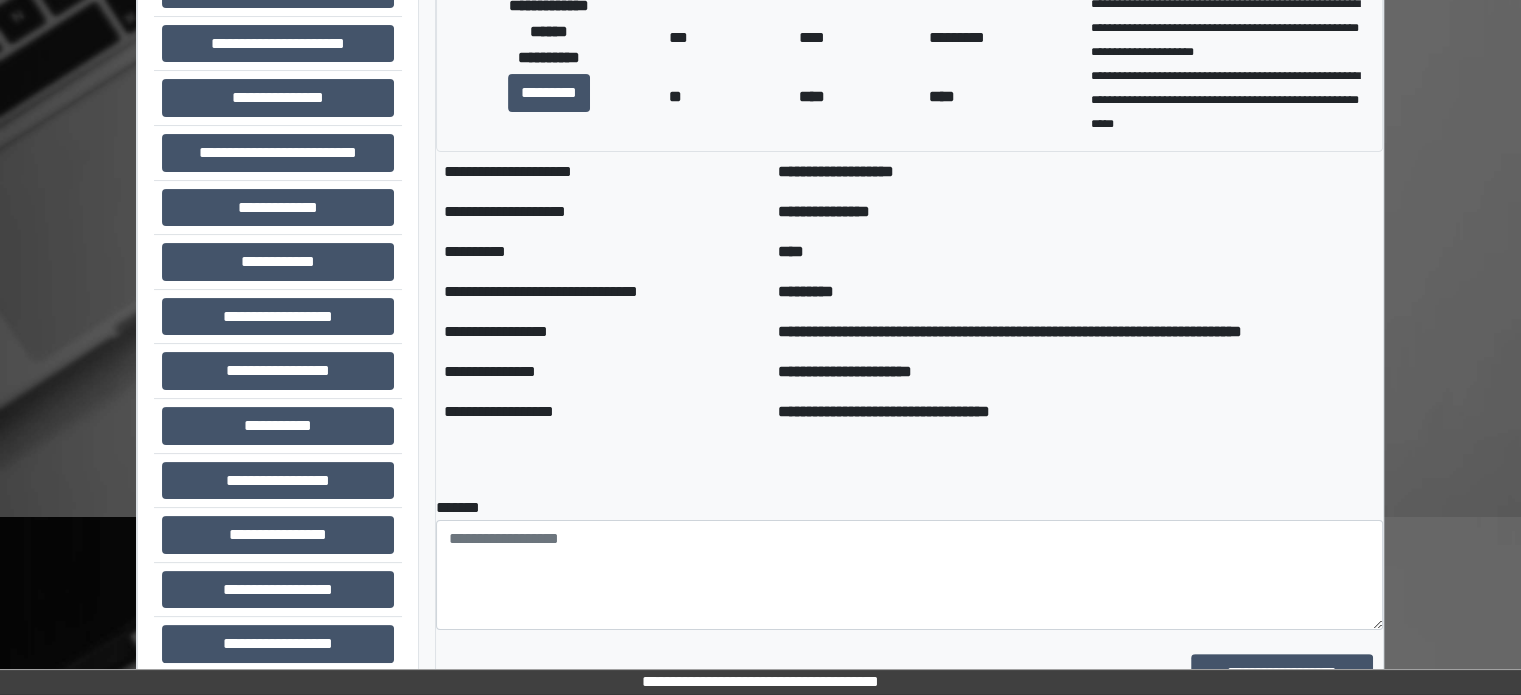 scroll, scrollTop: 400, scrollLeft: 0, axis: vertical 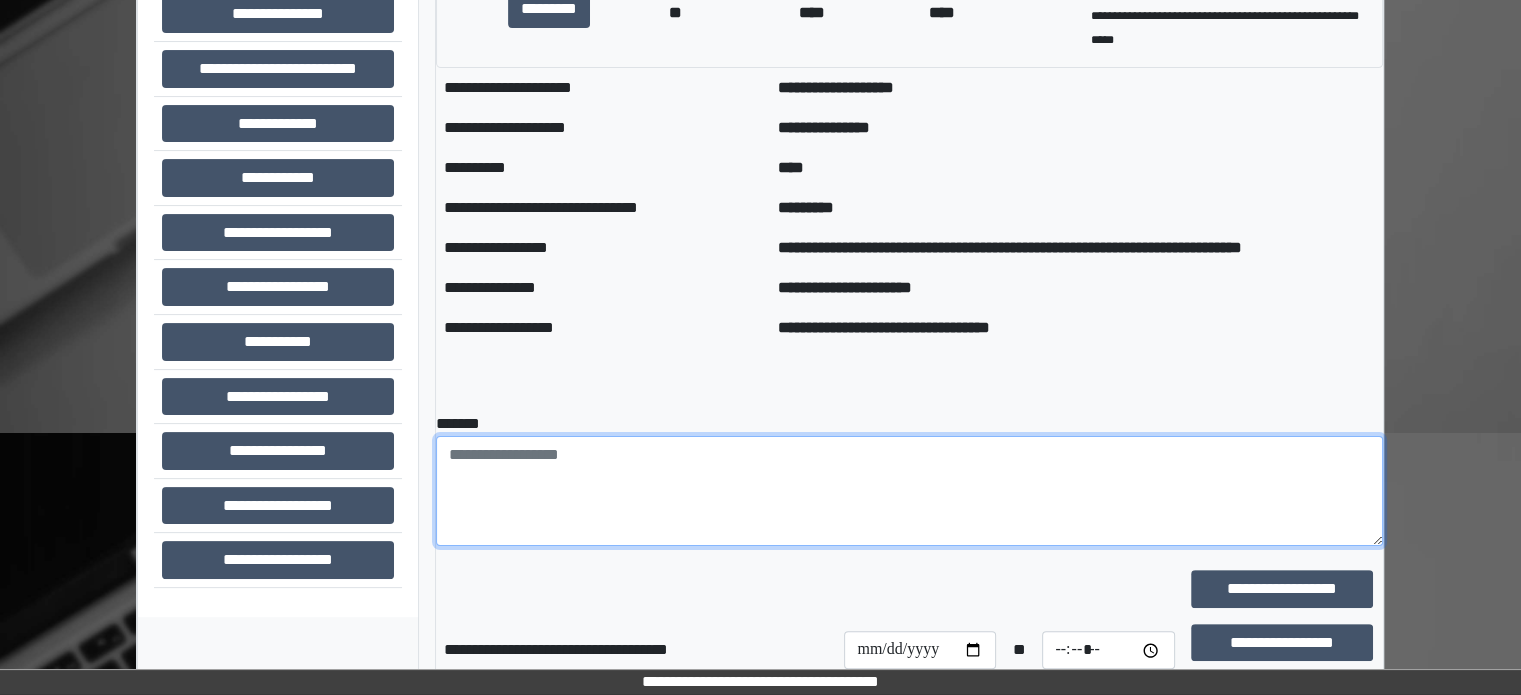 paste on "**********" 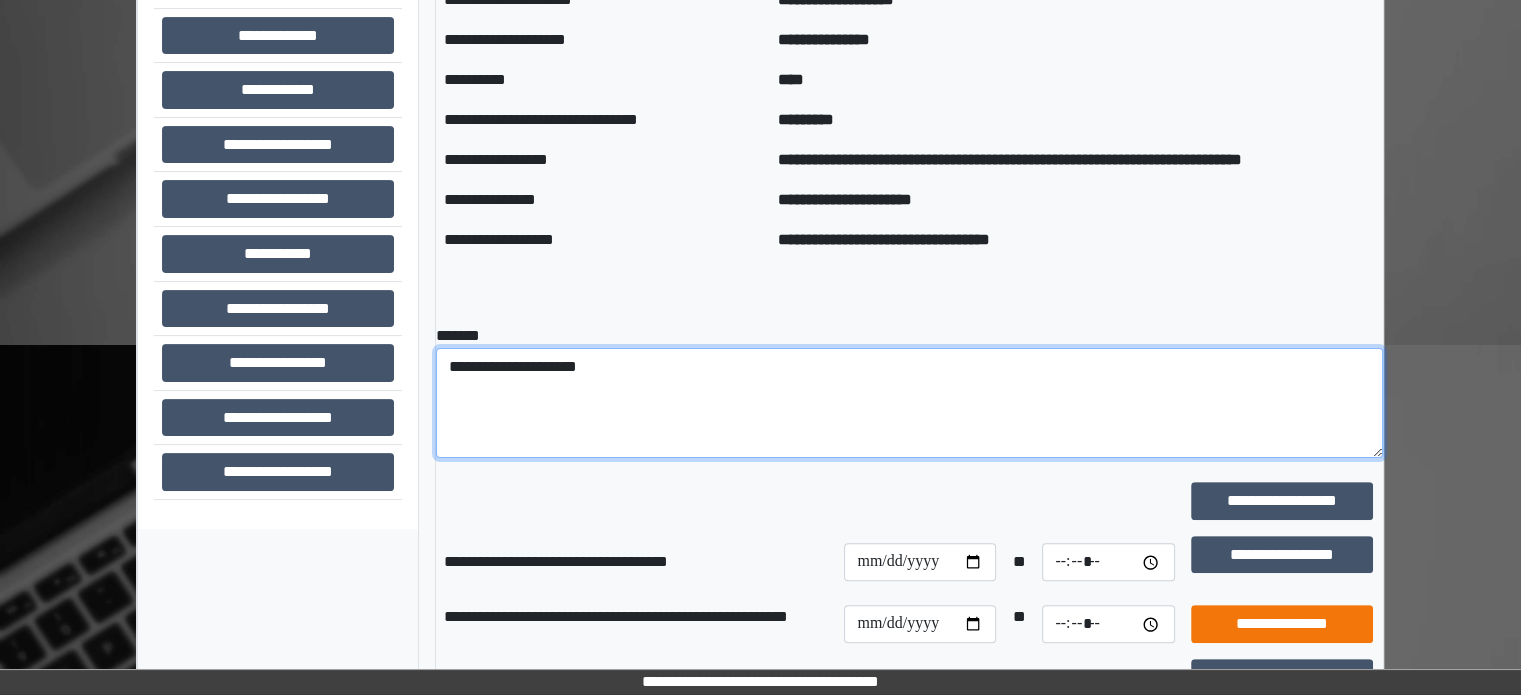 scroll, scrollTop: 600, scrollLeft: 0, axis: vertical 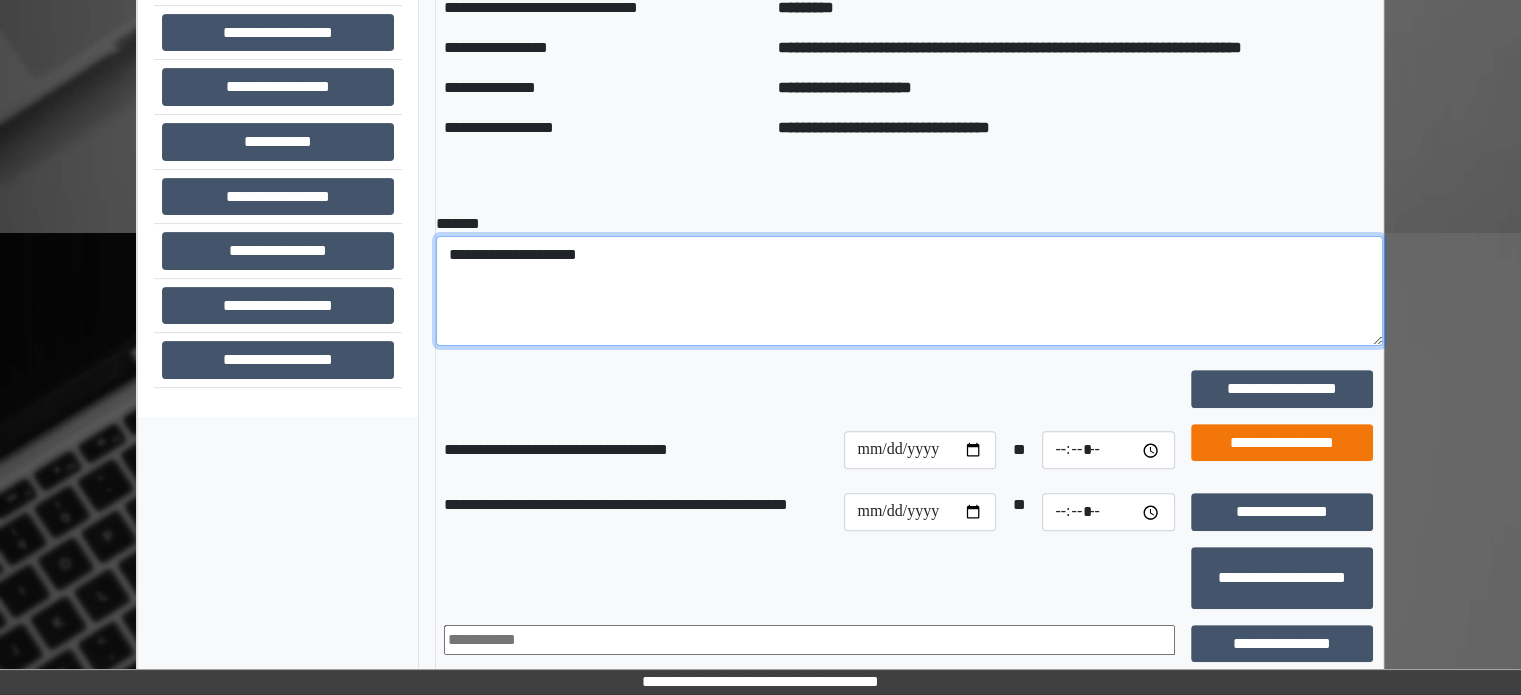 type on "**********" 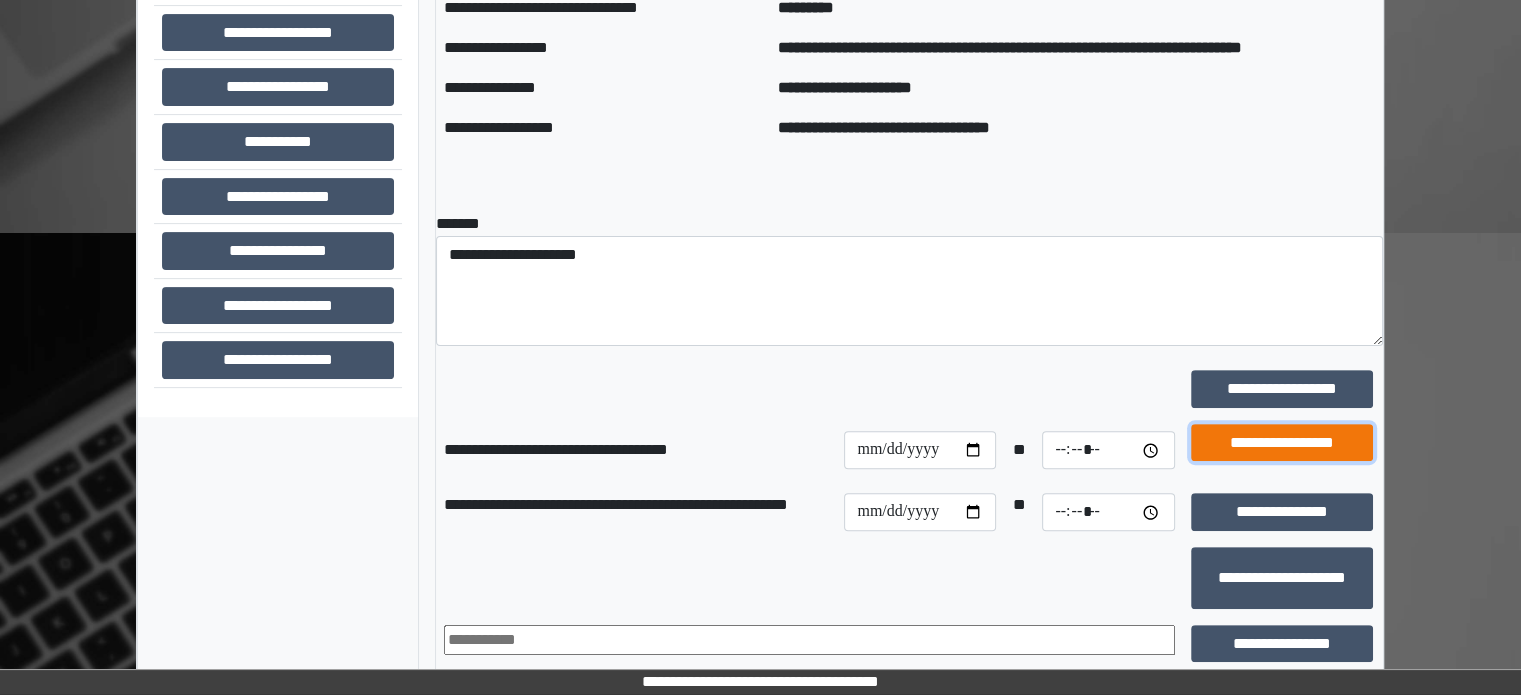 click on "**********" at bounding box center (1282, 443) 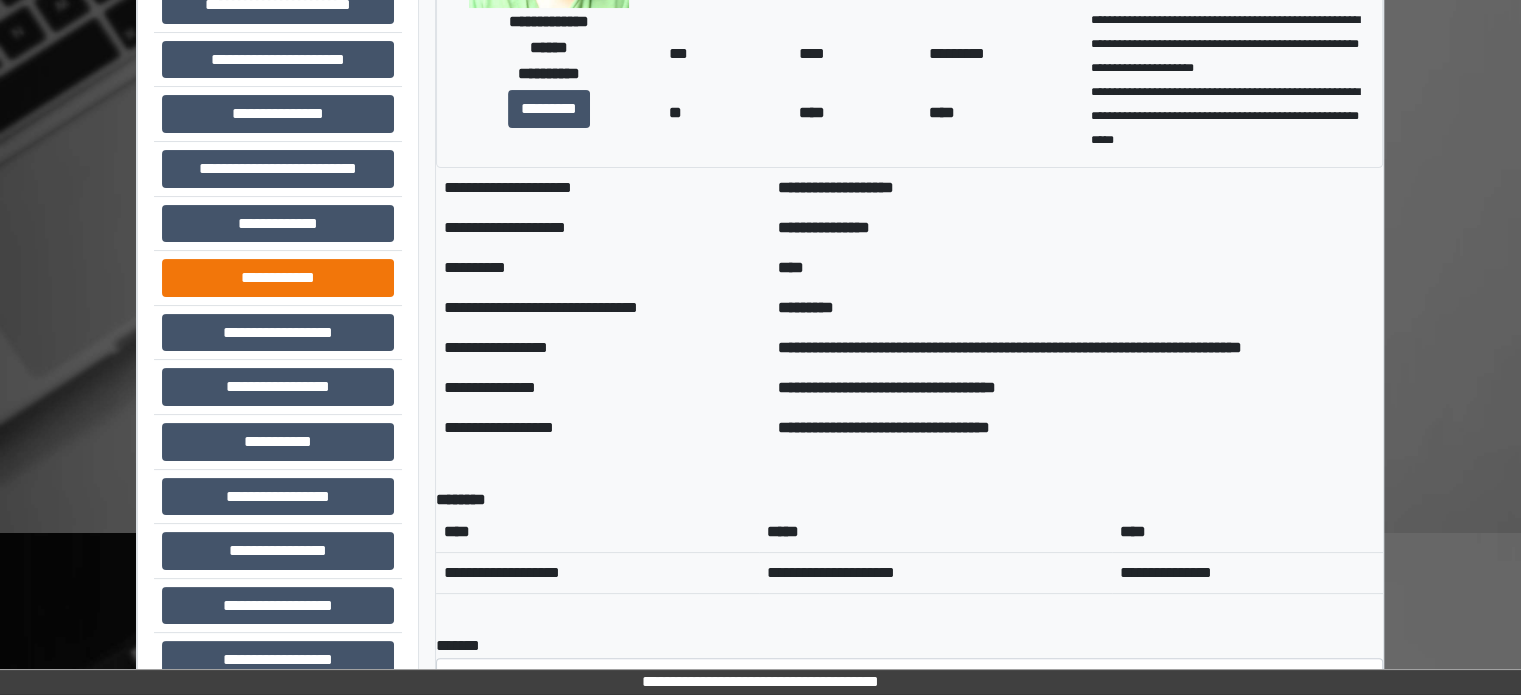 scroll, scrollTop: 300, scrollLeft: 0, axis: vertical 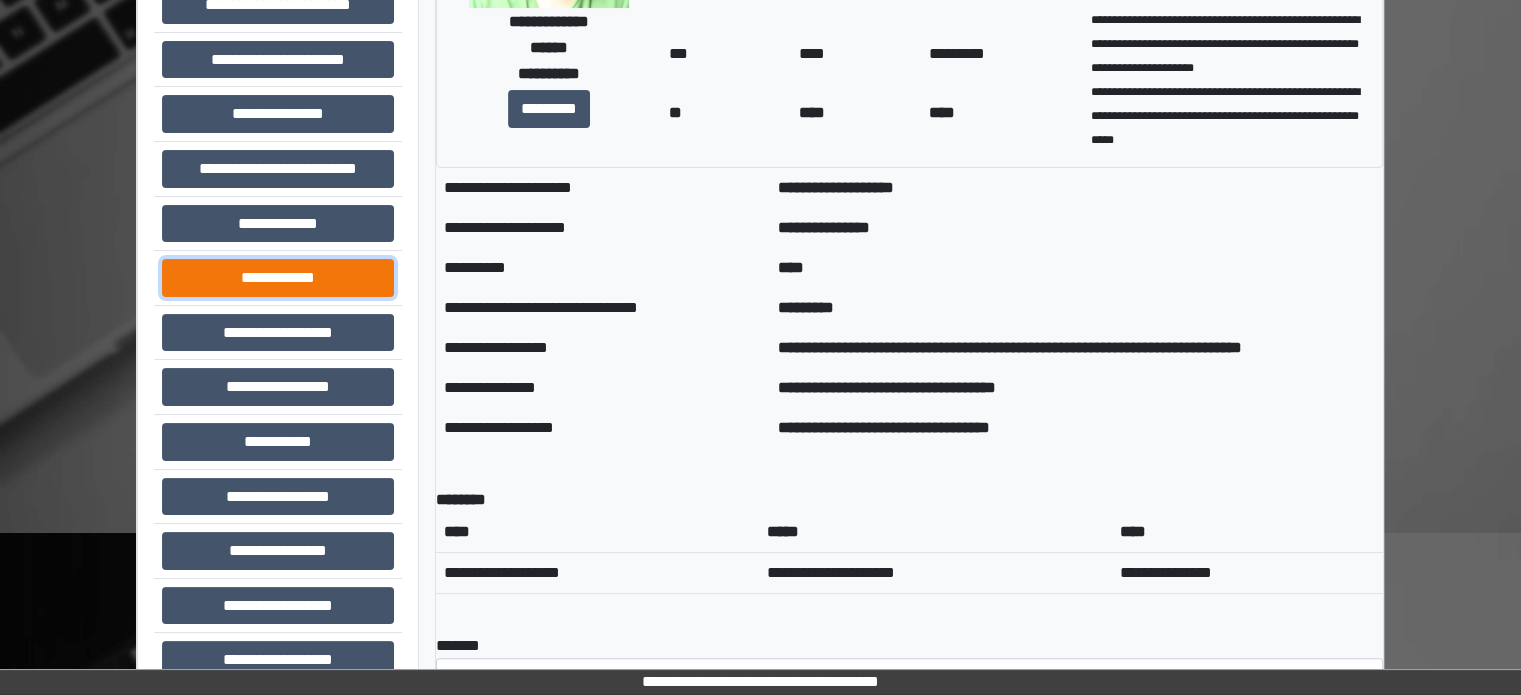 click on "**********" at bounding box center (278, 278) 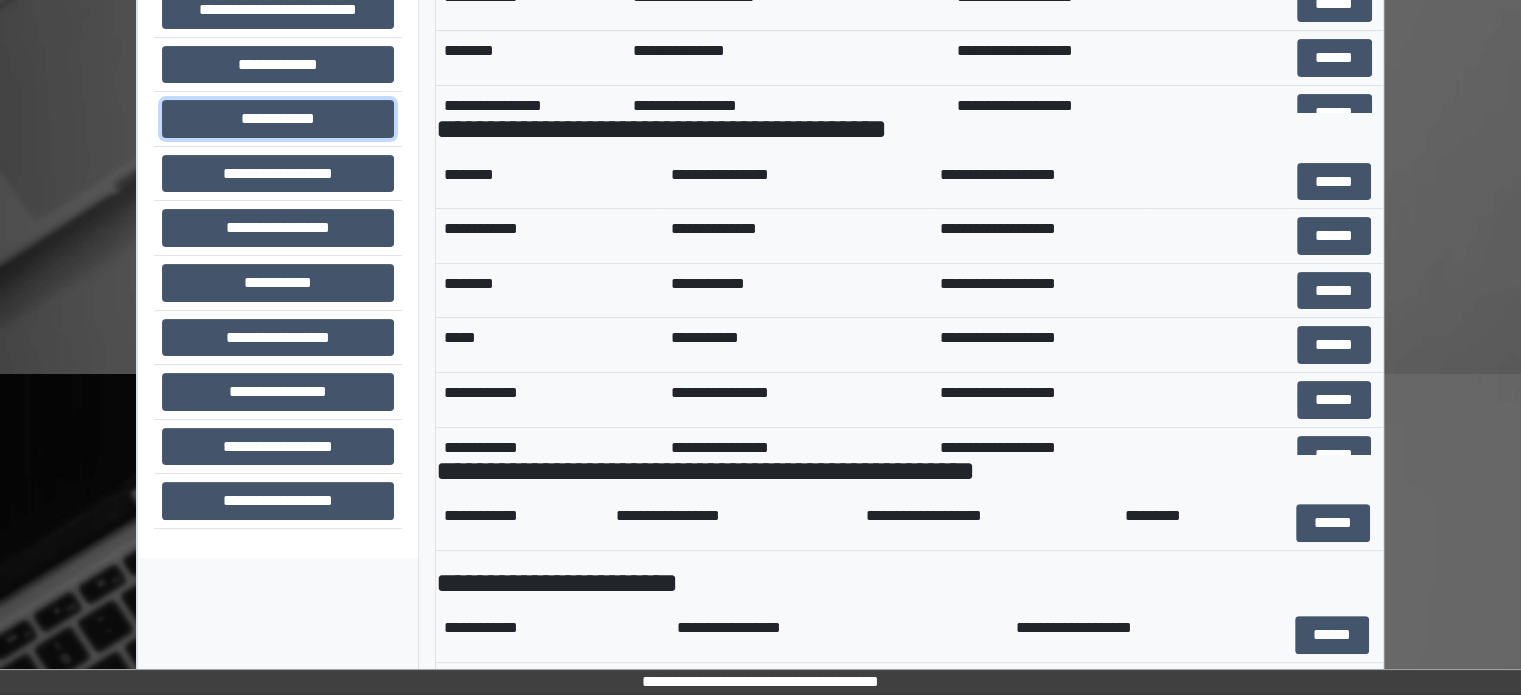 scroll, scrollTop: 689, scrollLeft: 0, axis: vertical 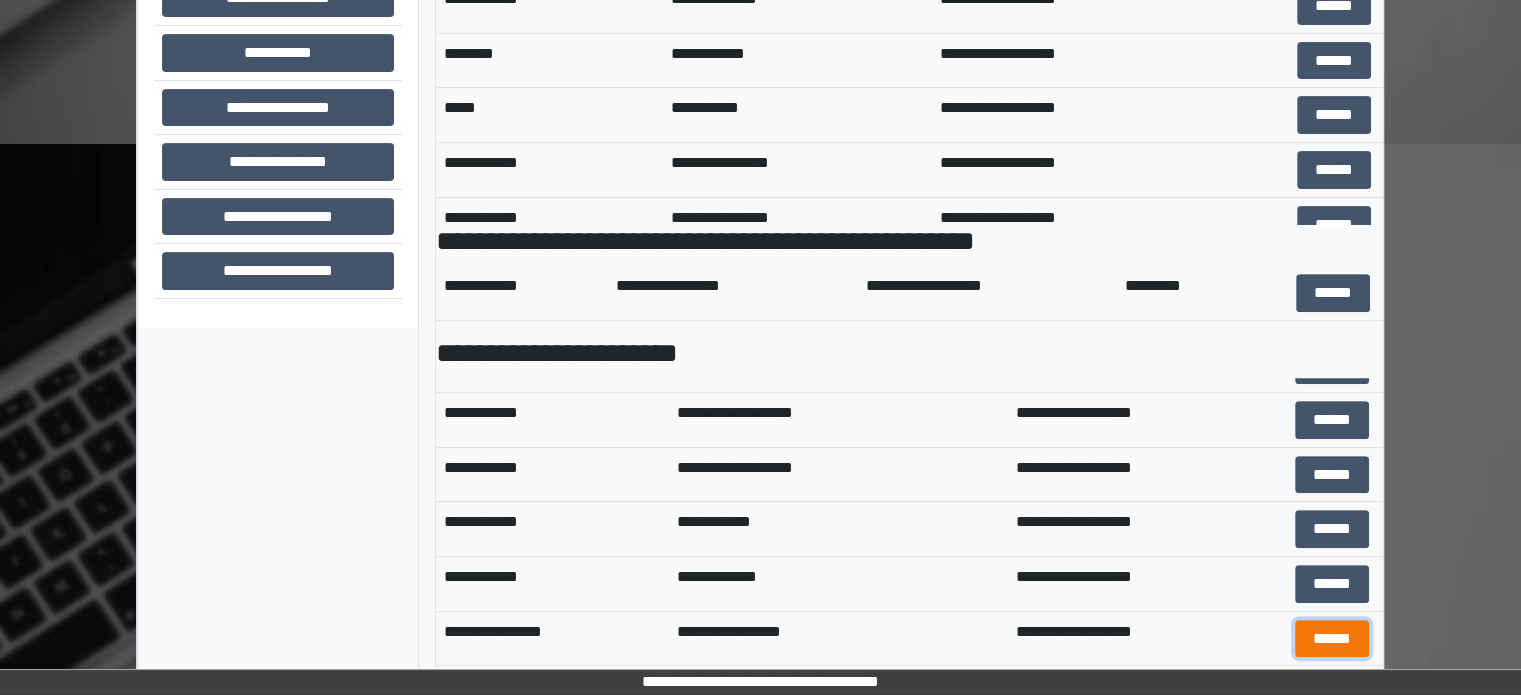 click on "******" at bounding box center (1332, 639) 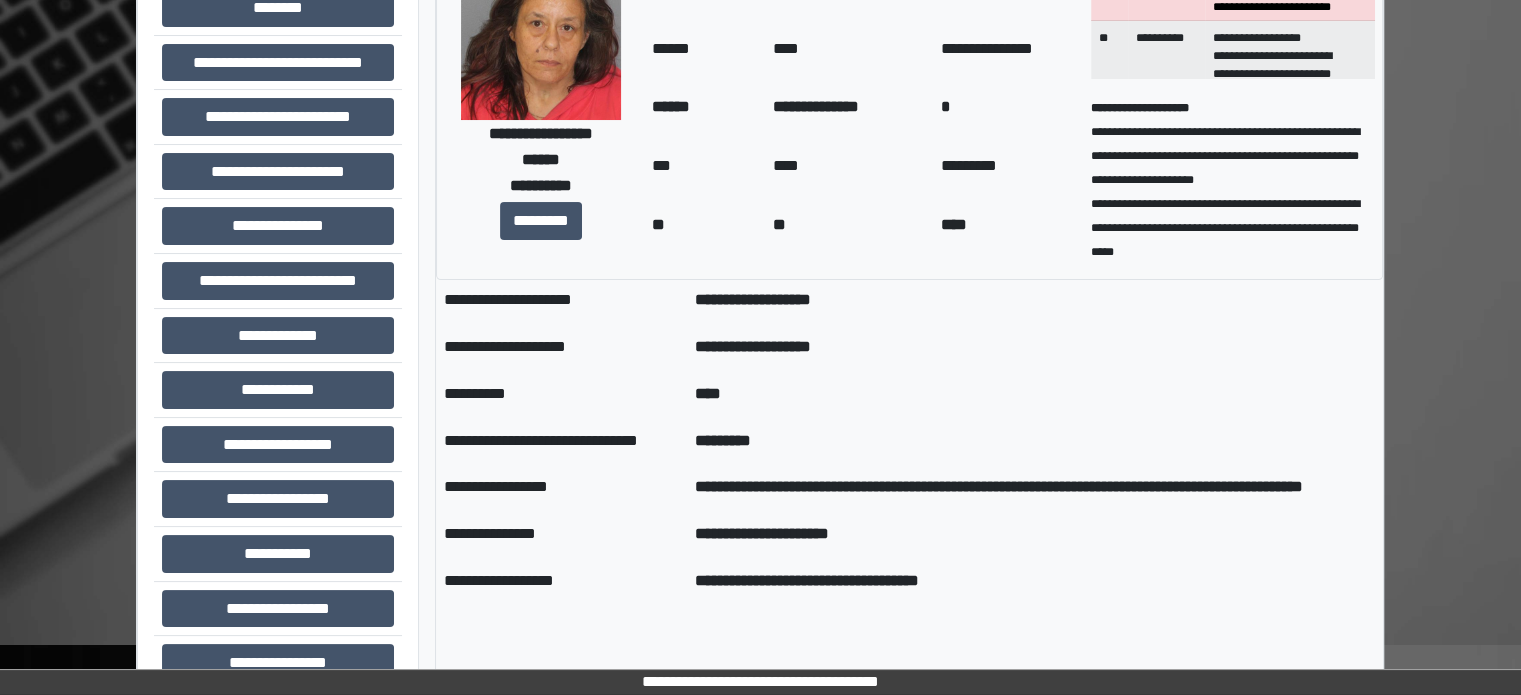scroll, scrollTop: 489, scrollLeft: 0, axis: vertical 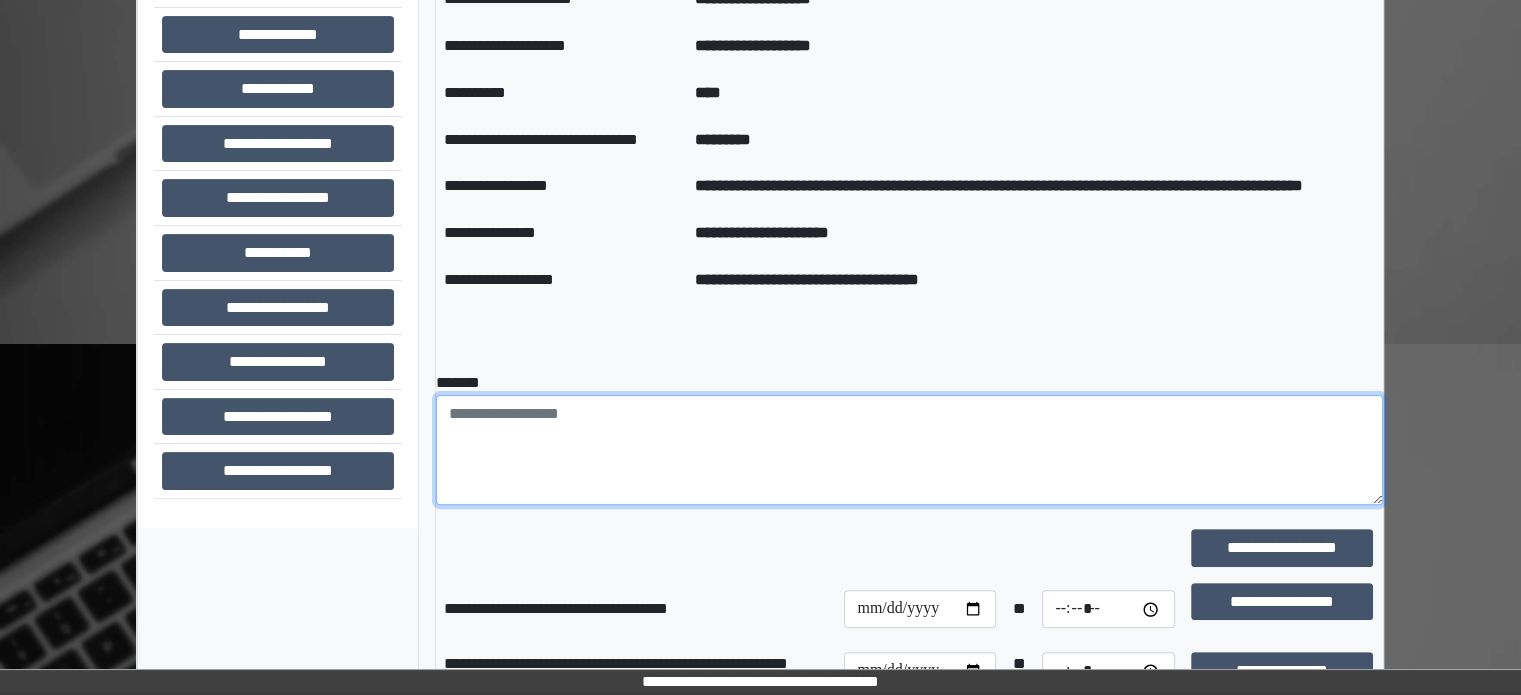 paste on "**********" 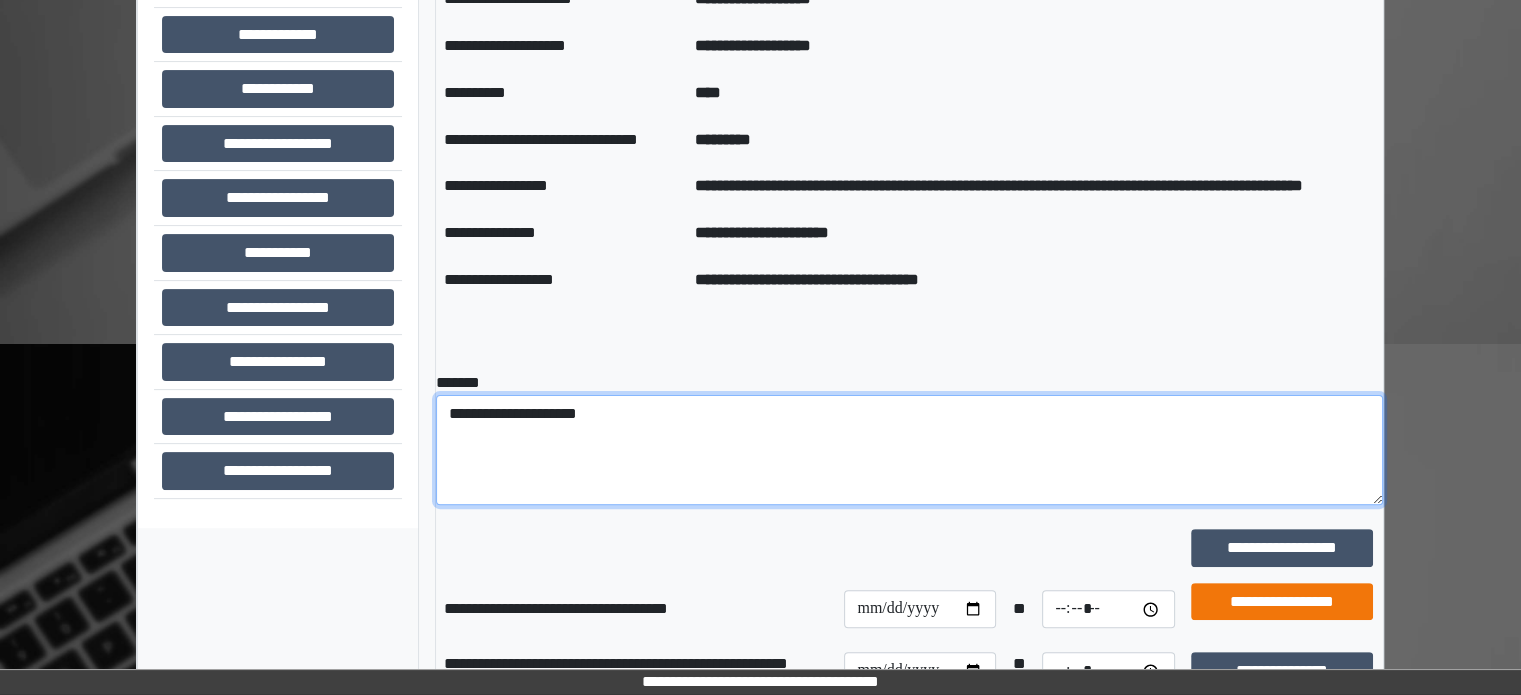 type on "**********" 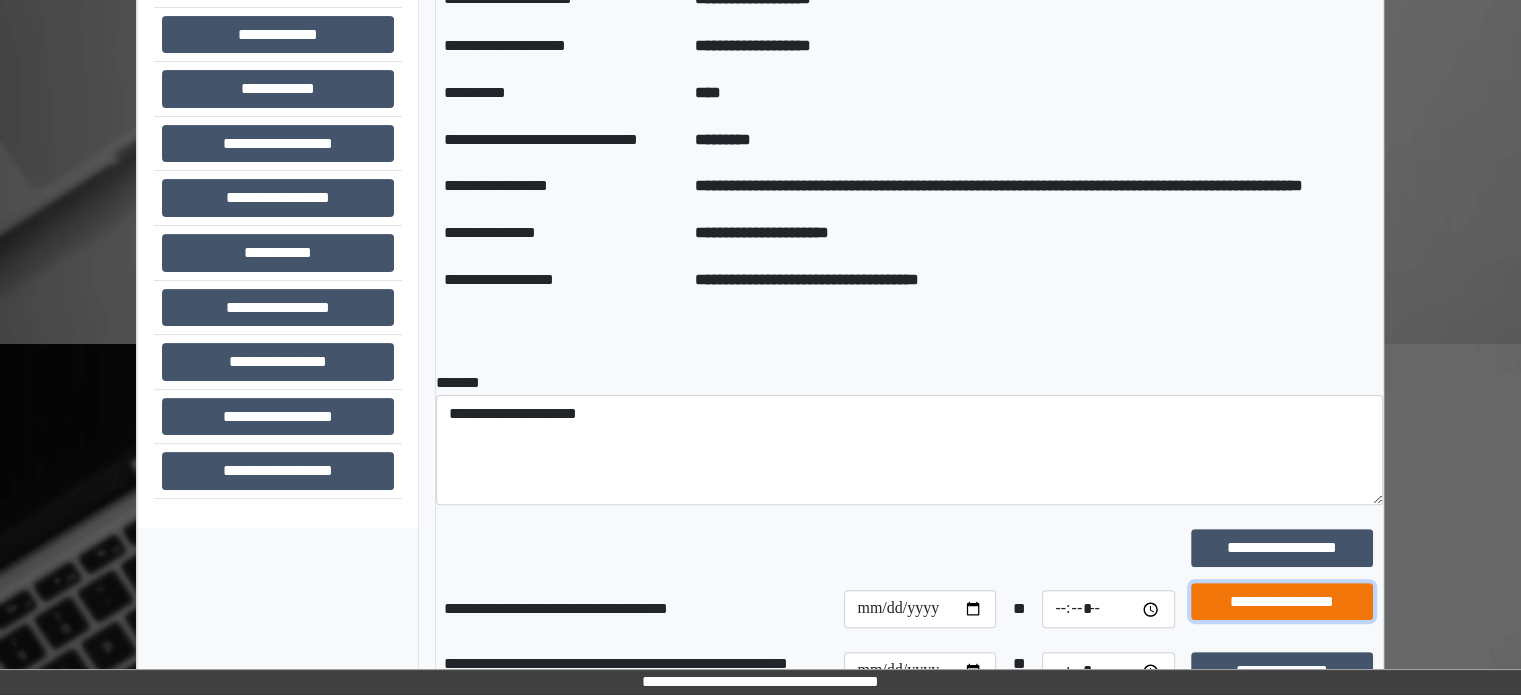 click on "**********" at bounding box center (1282, 602) 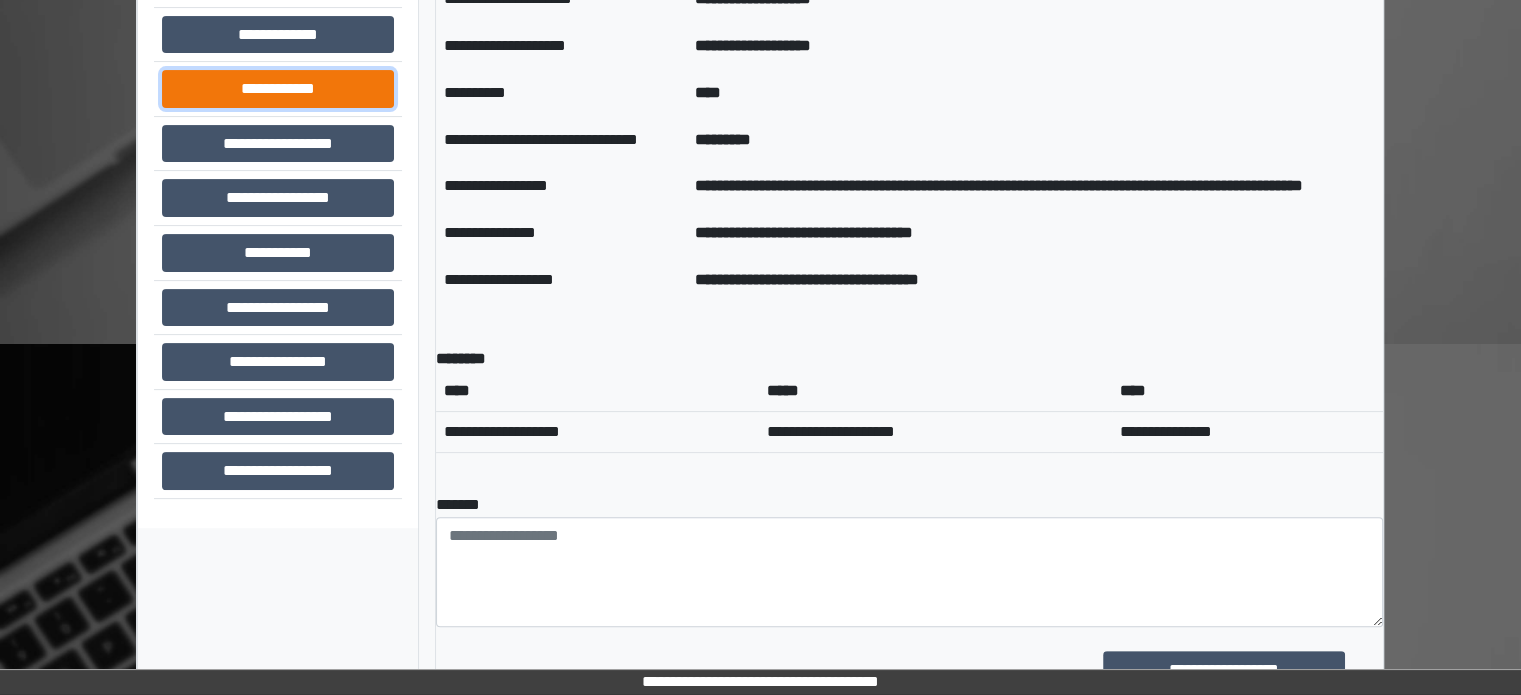 click on "**********" at bounding box center (278, 89) 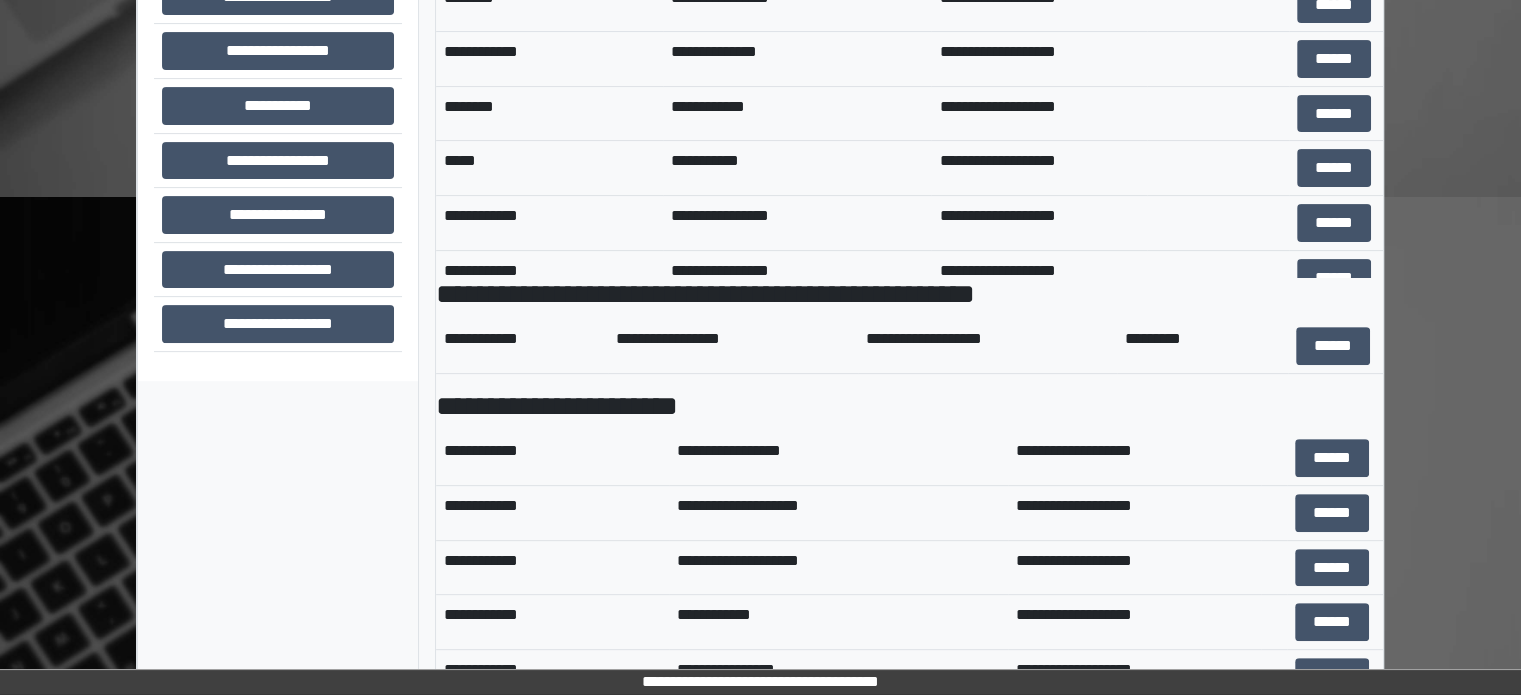 scroll, scrollTop: 689, scrollLeft: 0, axis: vertical 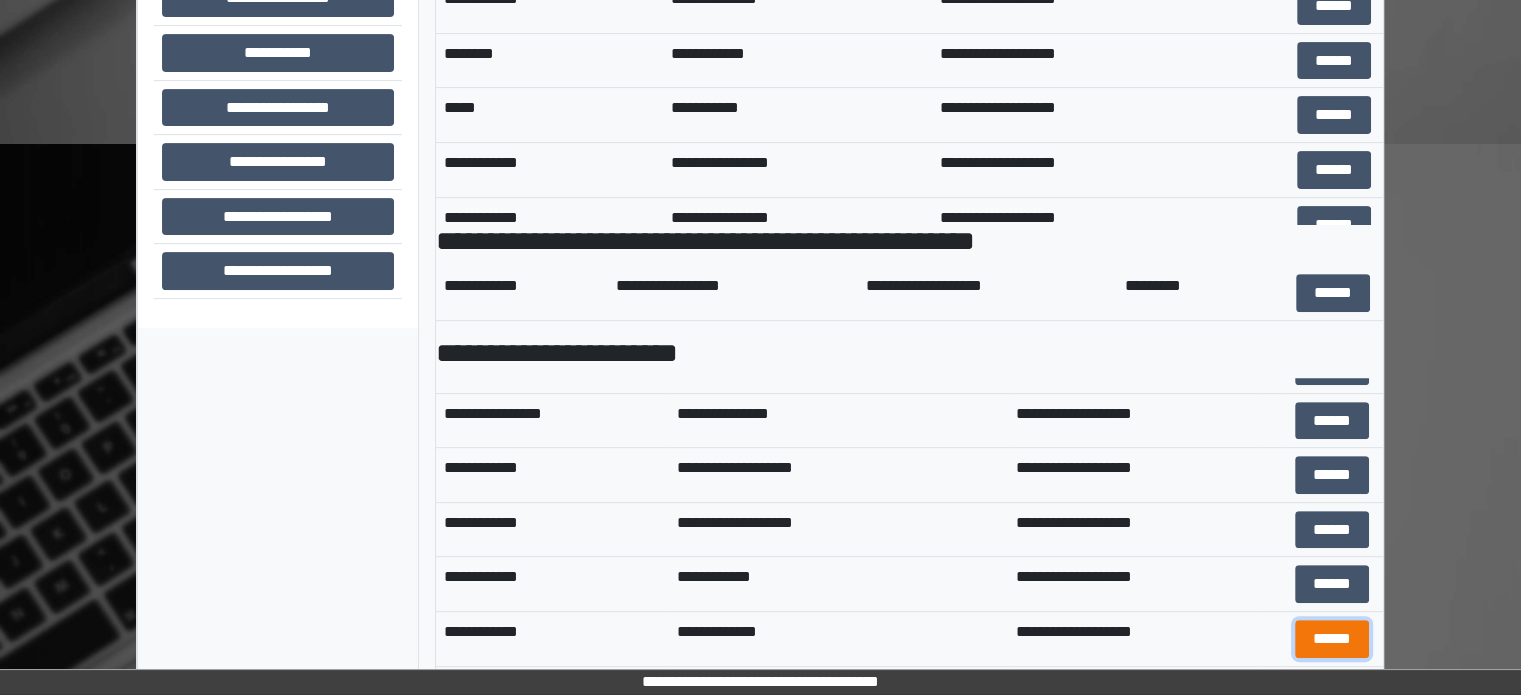 click on "******" at bounding box center [1332, 639] 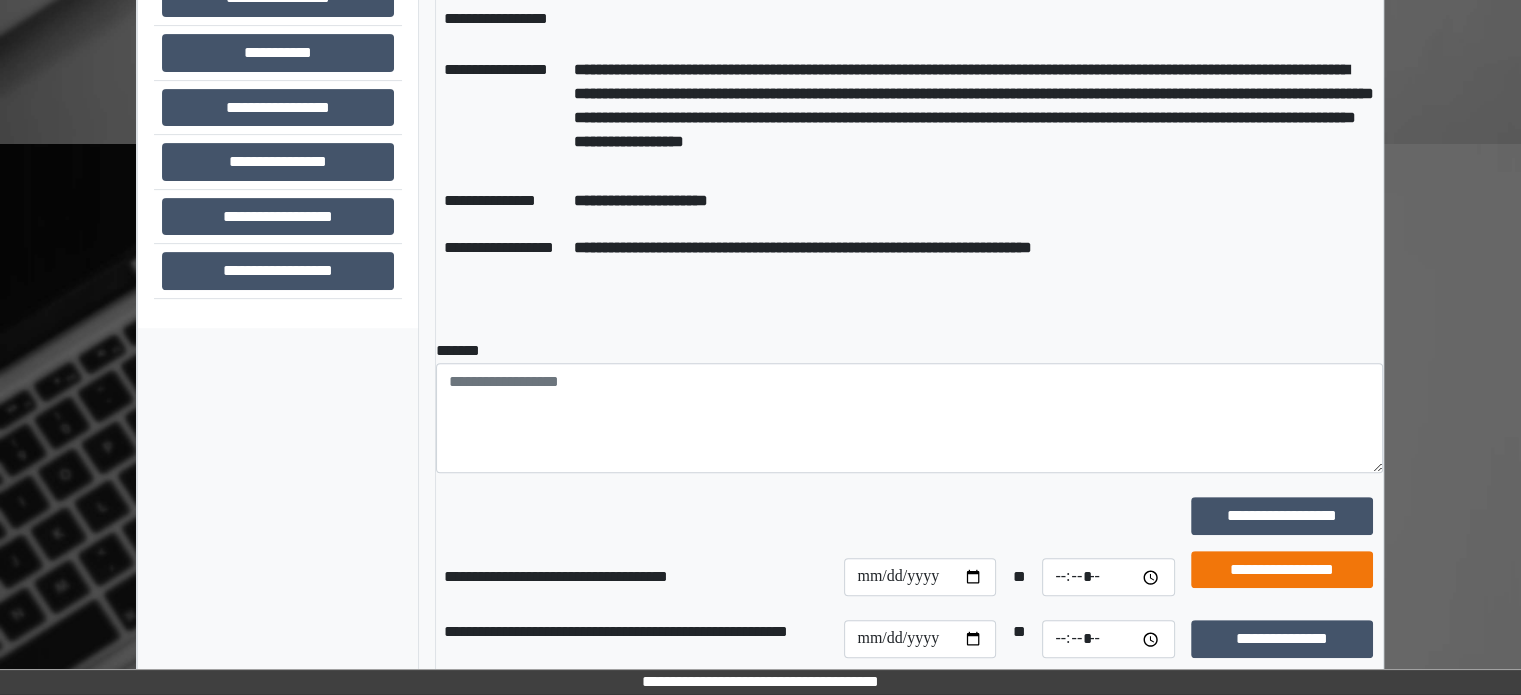 scroll, scrollTop: 389, scrollLeft: 0, axis: vertical 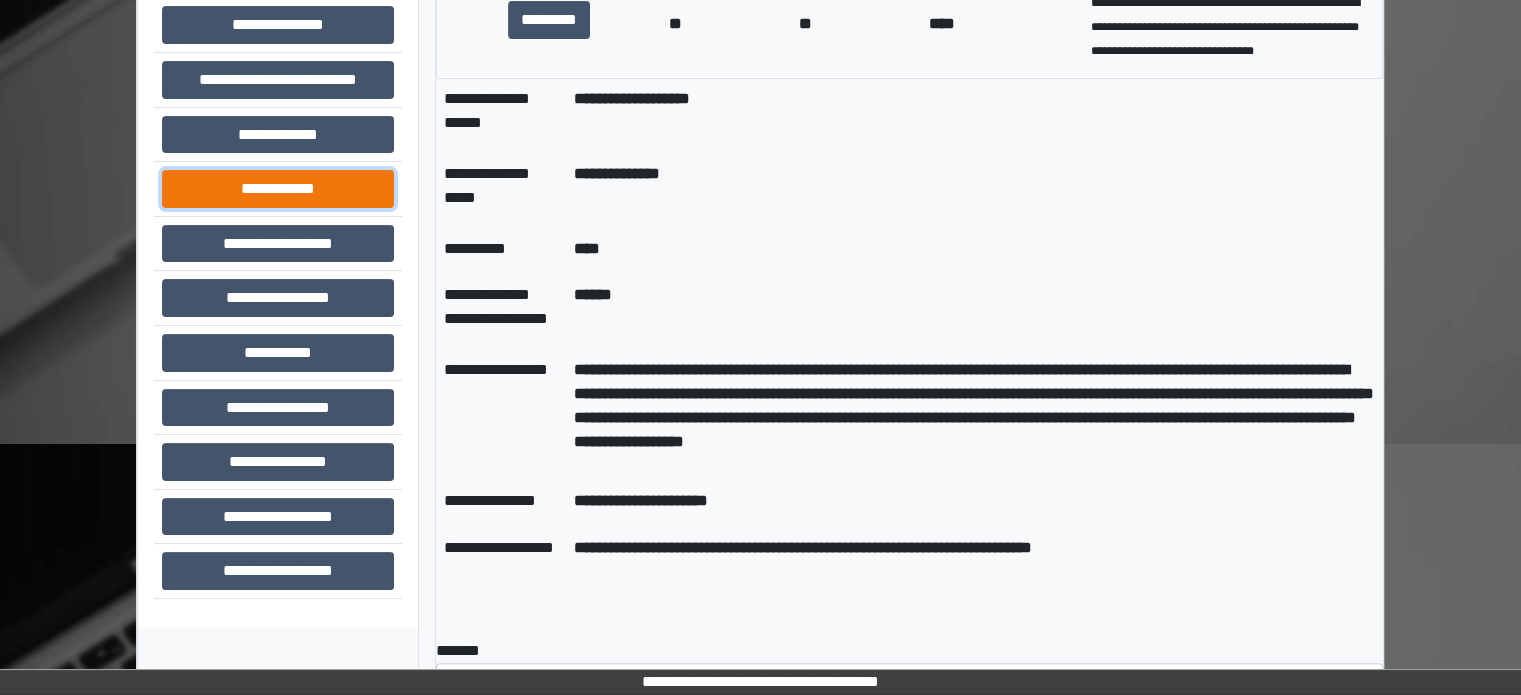 click on "**********" at bounding box center (278, 189) 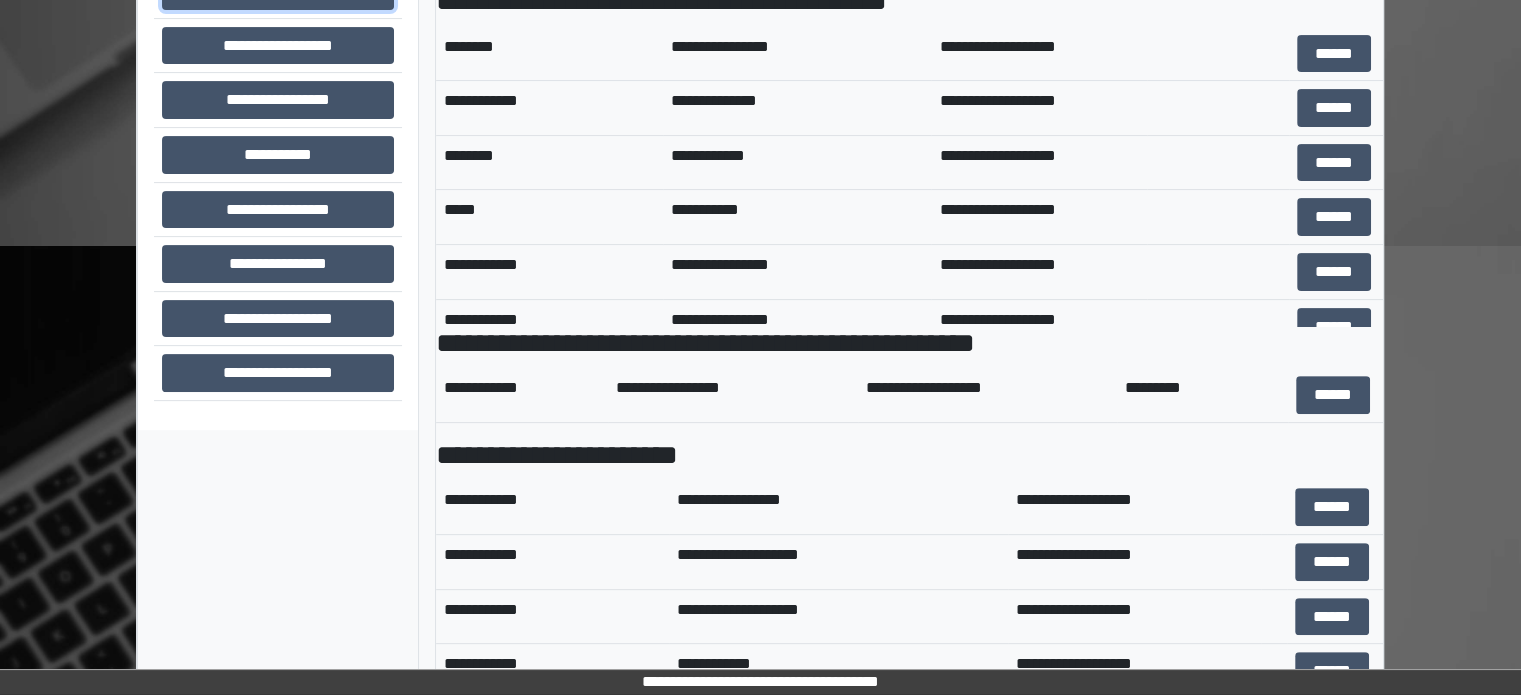 scroll, scrollTop: 689, scrollLeft: 0, axis: vertical 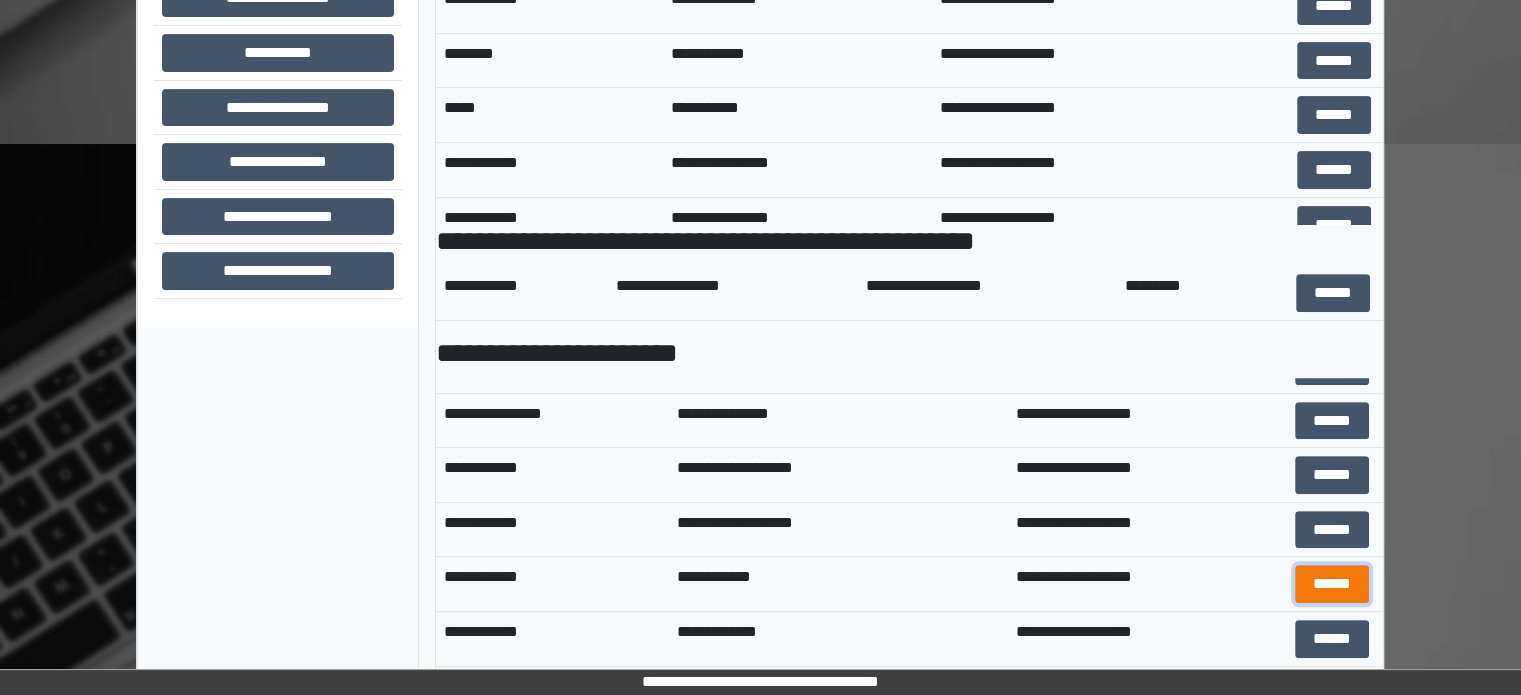 click on "******" at bounding box center (1332, 584) 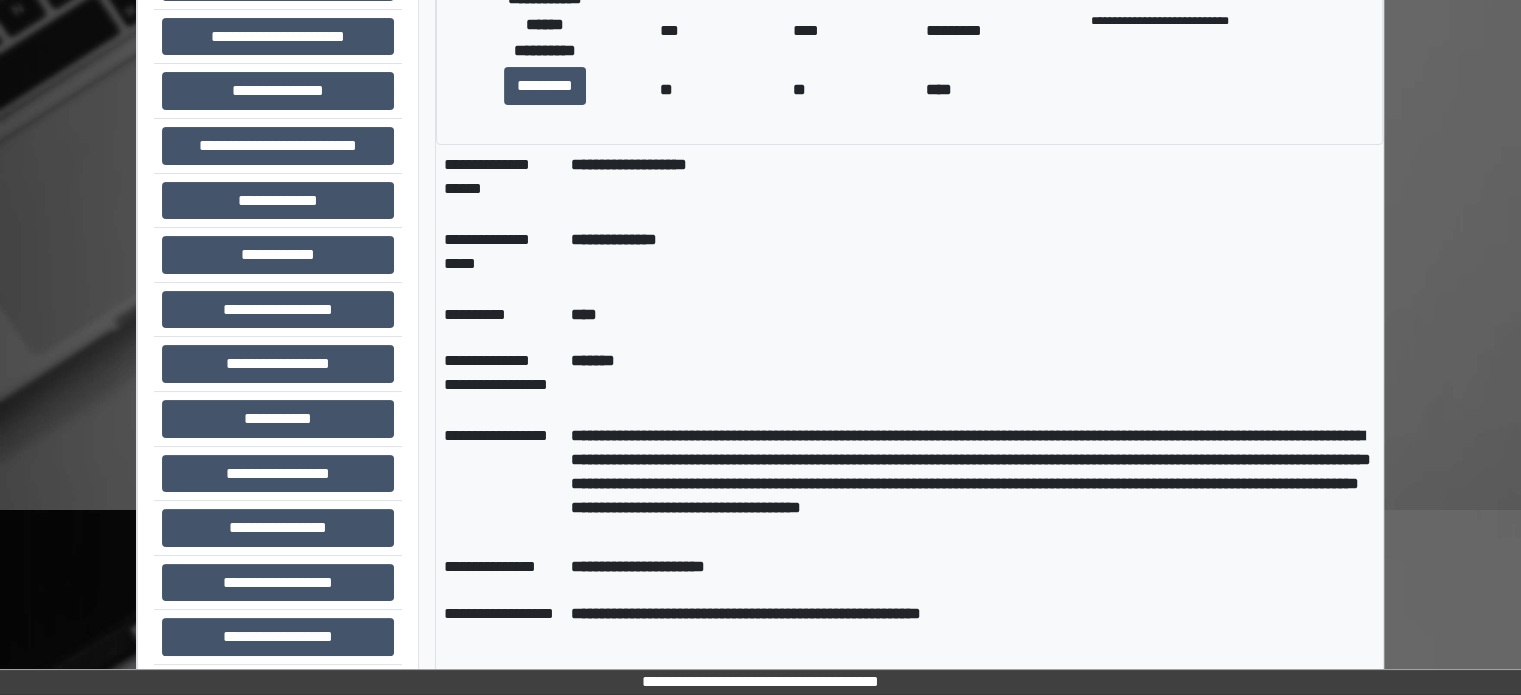 scroll, scrollTop: 289, scrollLeft: 0, axis: vertical 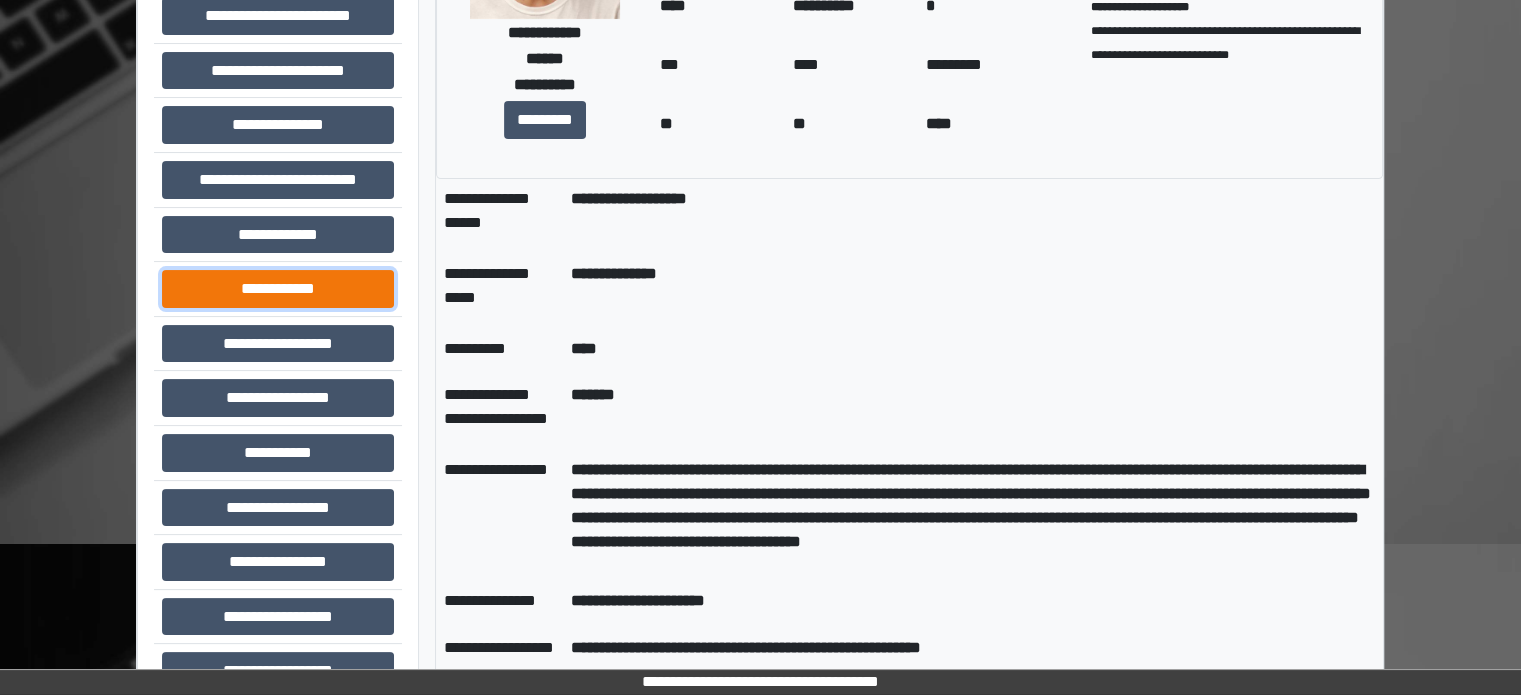 click on "**********" at bounding box center (278, 289) 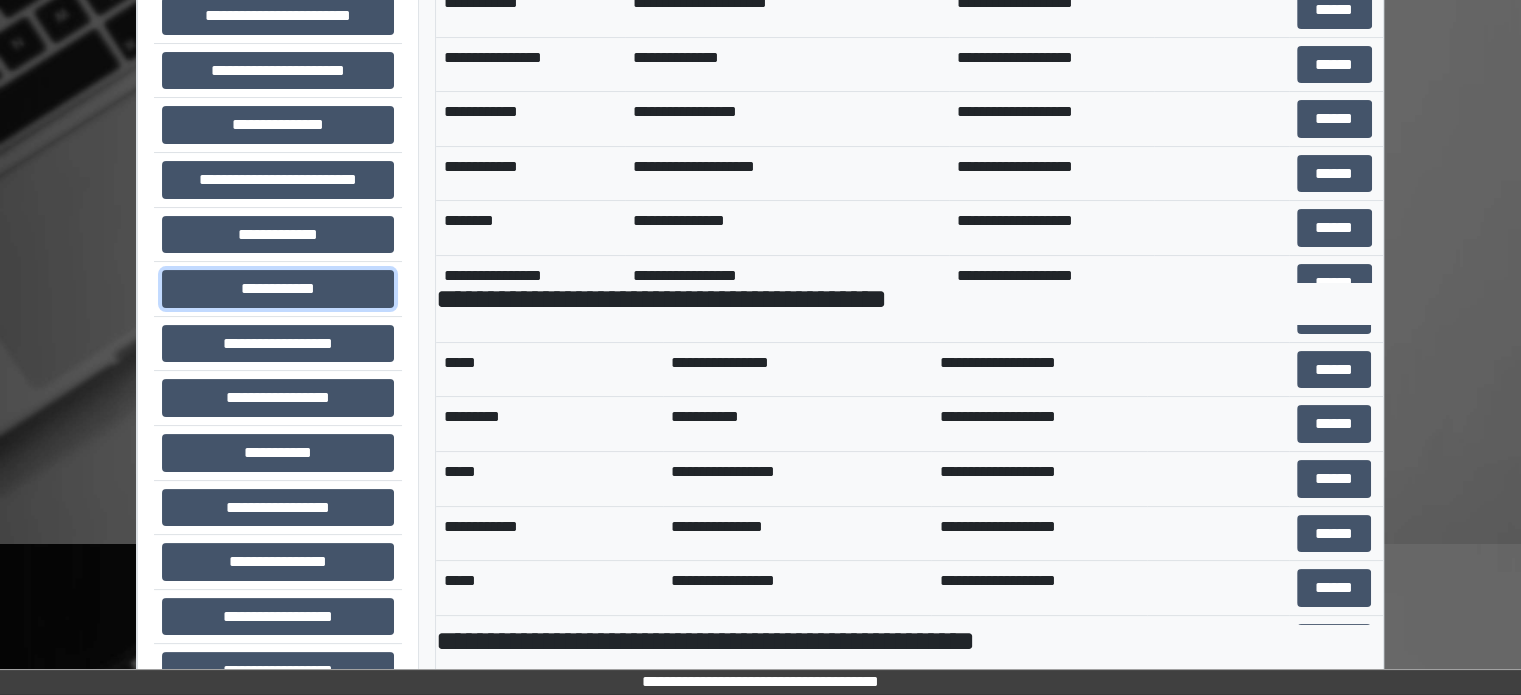 scroll, scrollTop: 1300, scrollLeft: 0, axis: vertical 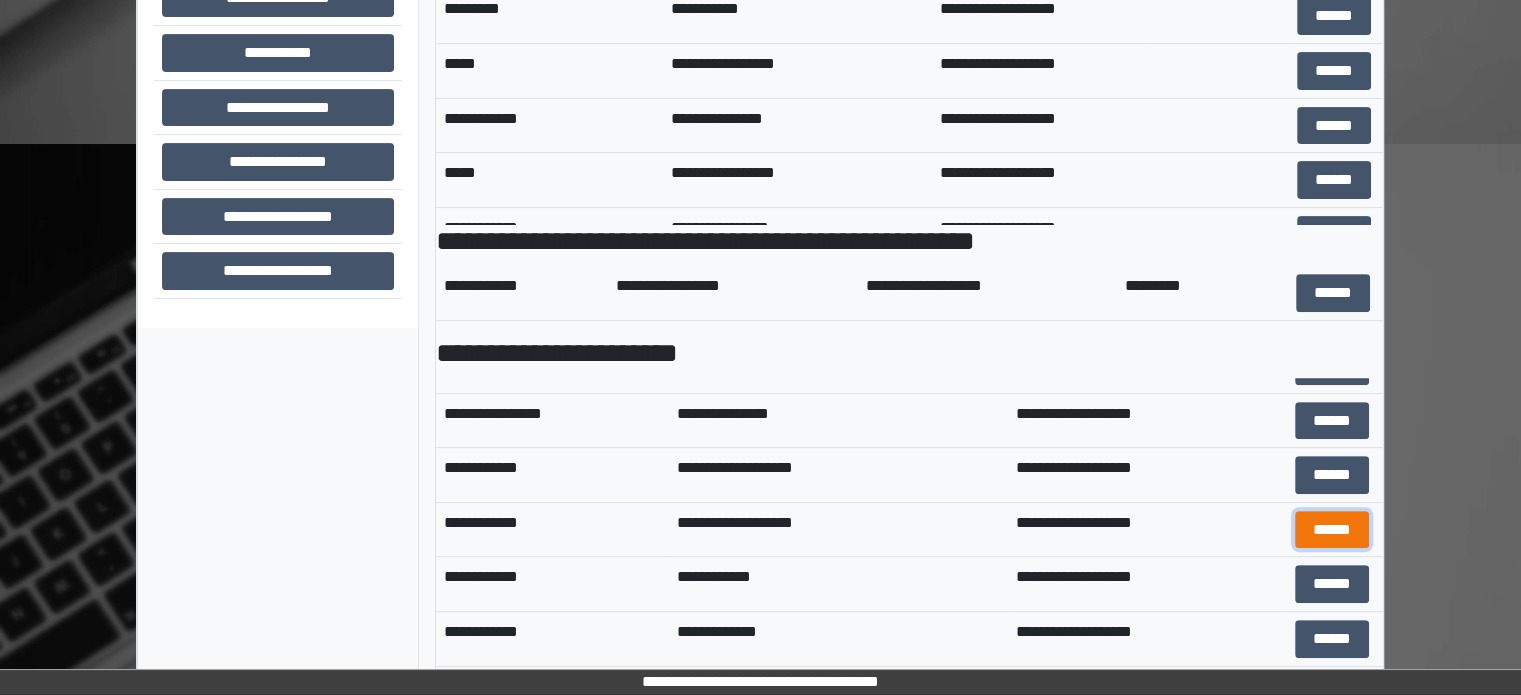 click on "******" at bounding box center [1332, 530] 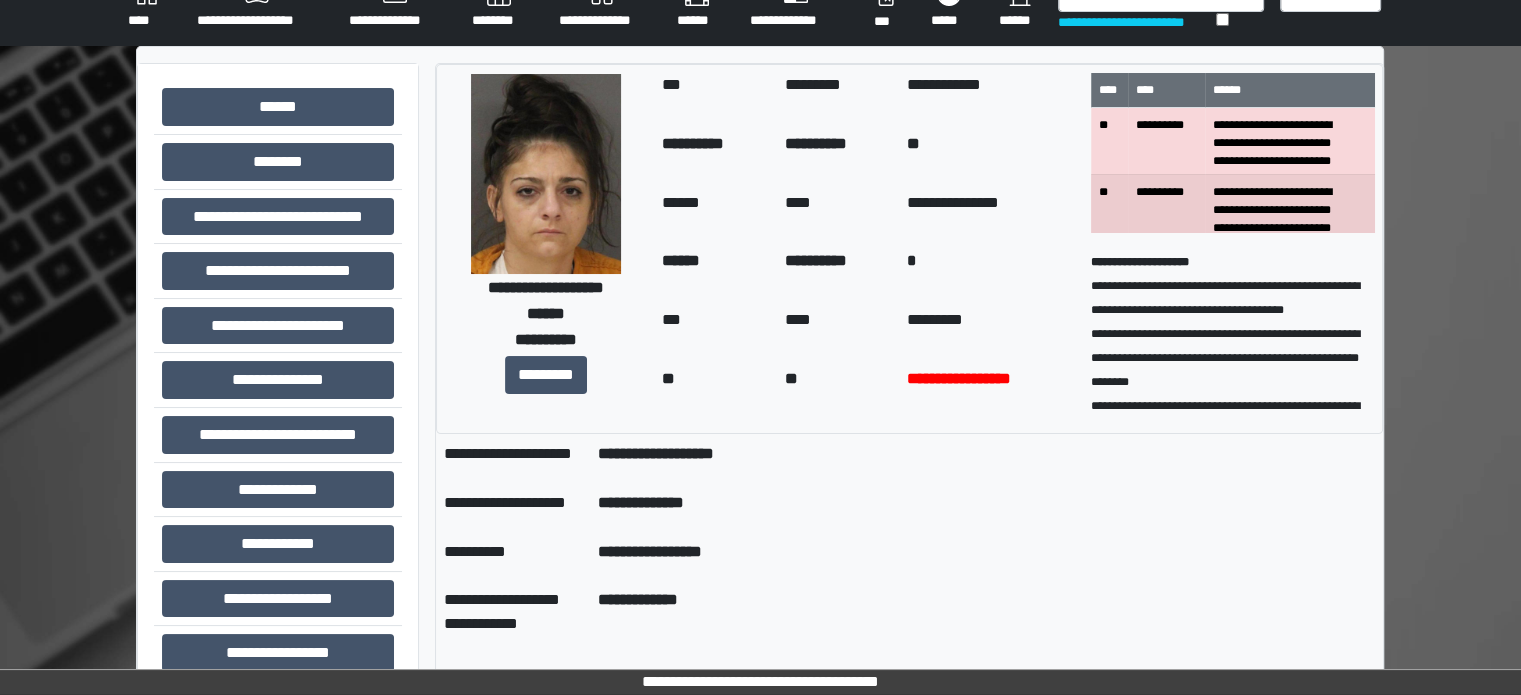 scroll, scrollTop: 0, scrollLeft: 0, axis: both 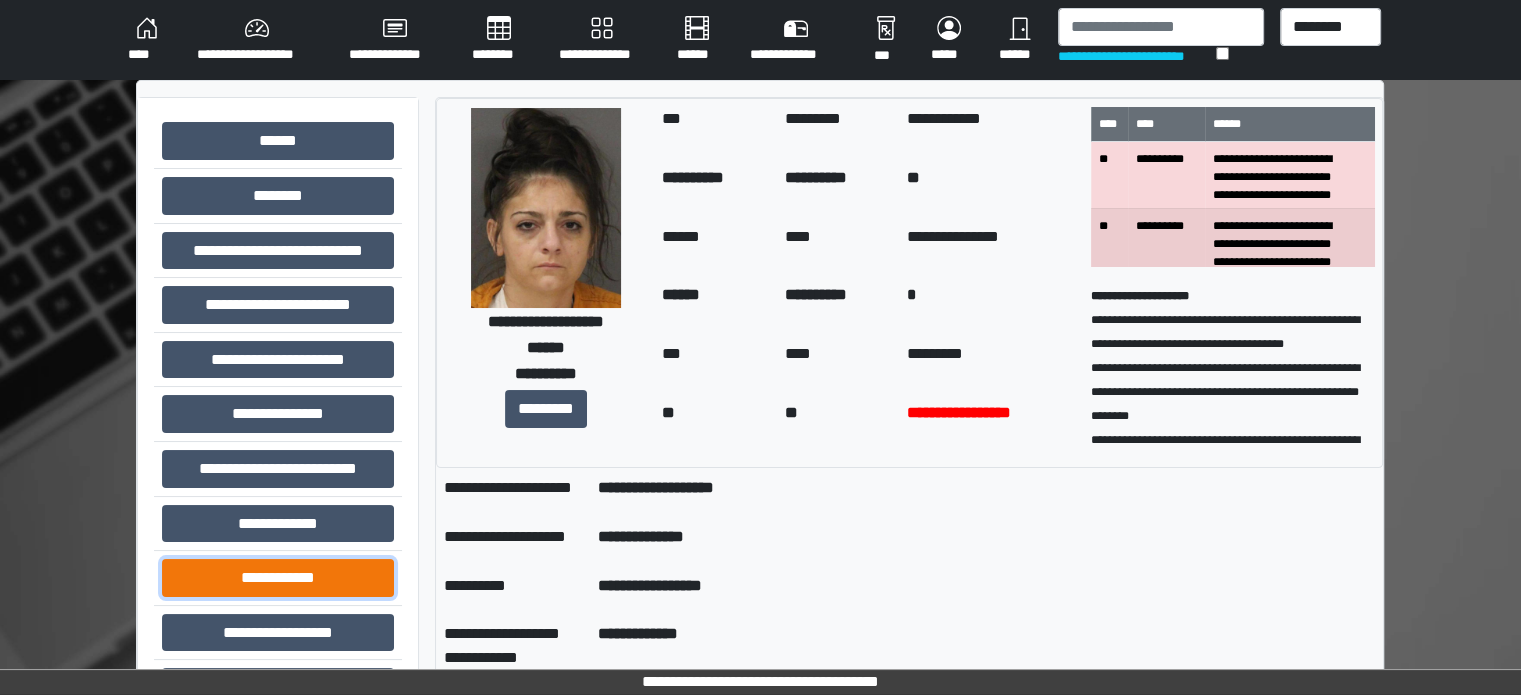 click on "**********" at bounding box center (278, 578) 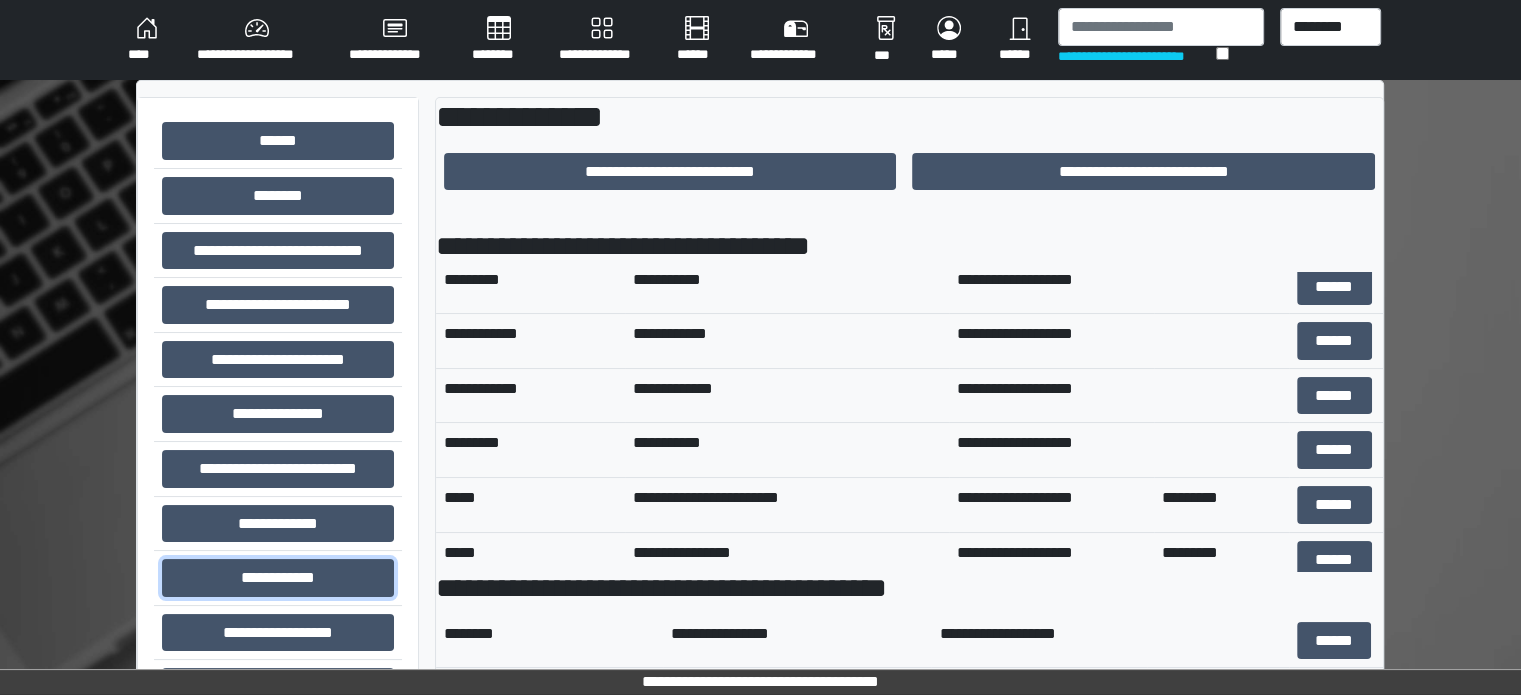 scroll, scrollTop: 1000, scrollLeft: 0, axis: vertical 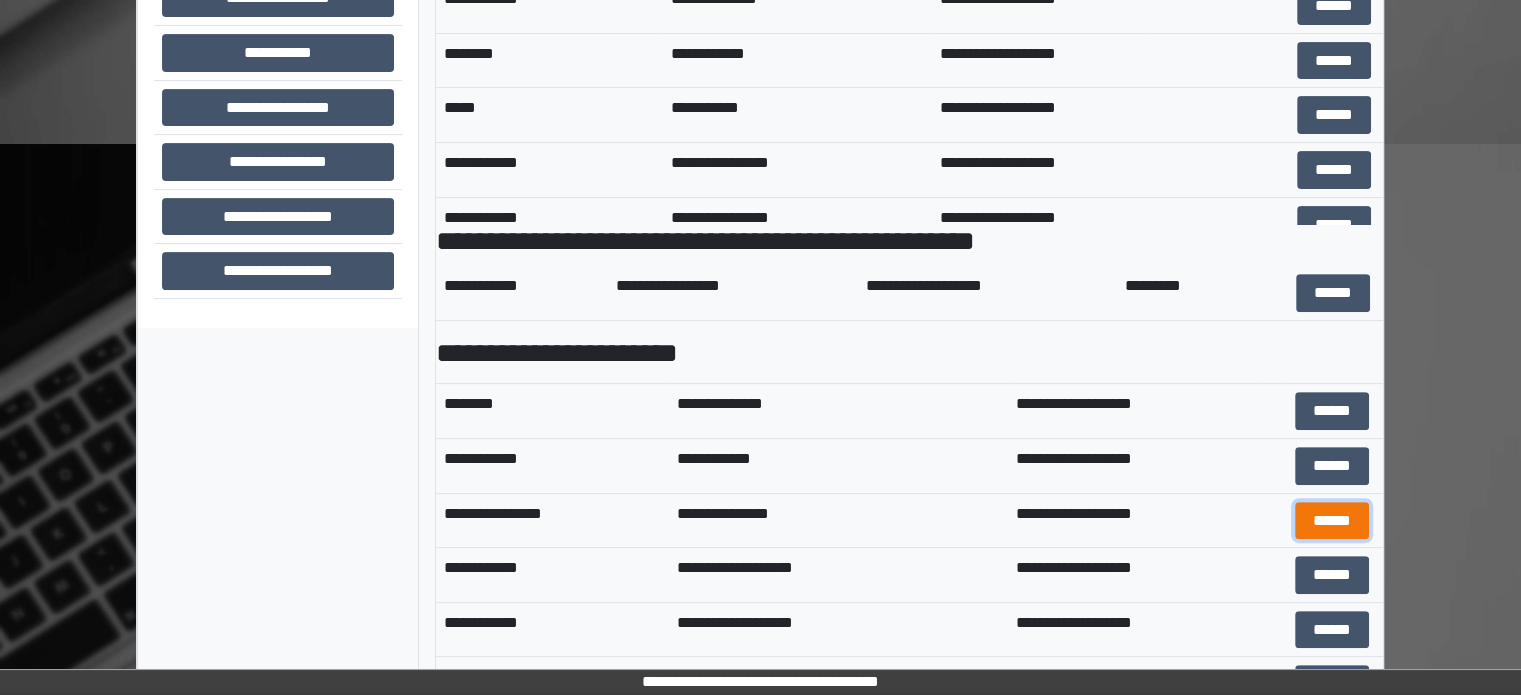 click on "******" at bounding box center (1332, 521) 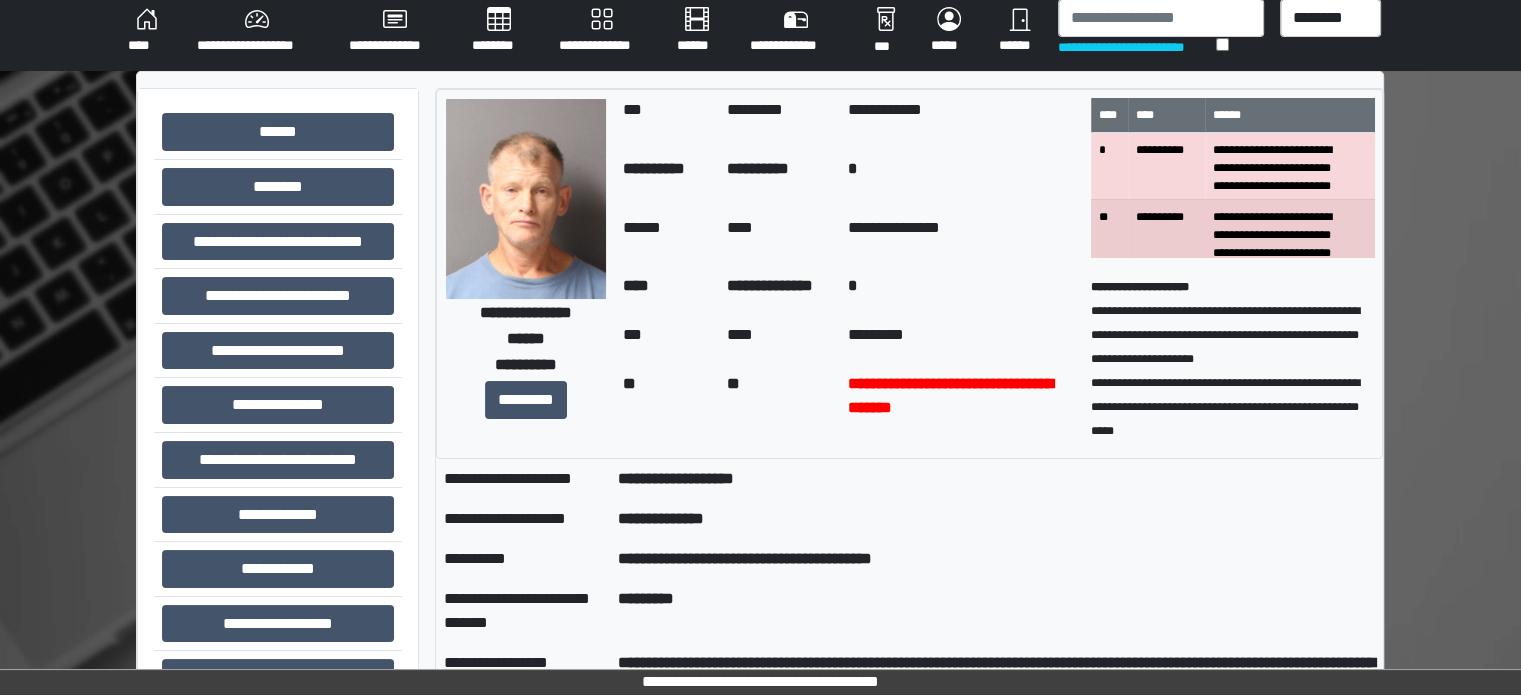 scroll, scrollTop: 0, scrollLeft: 0, axis: both 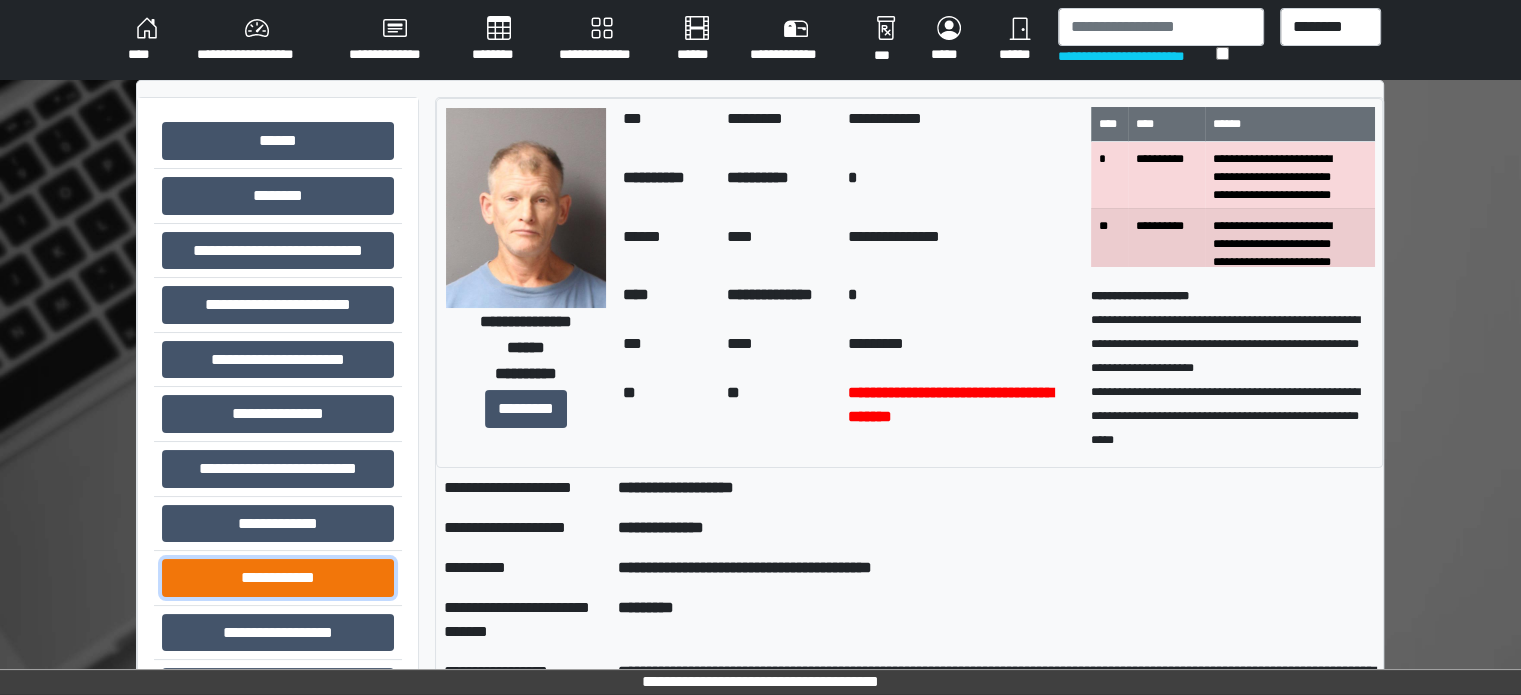 click on "**********" at bounding box center (278, 578) 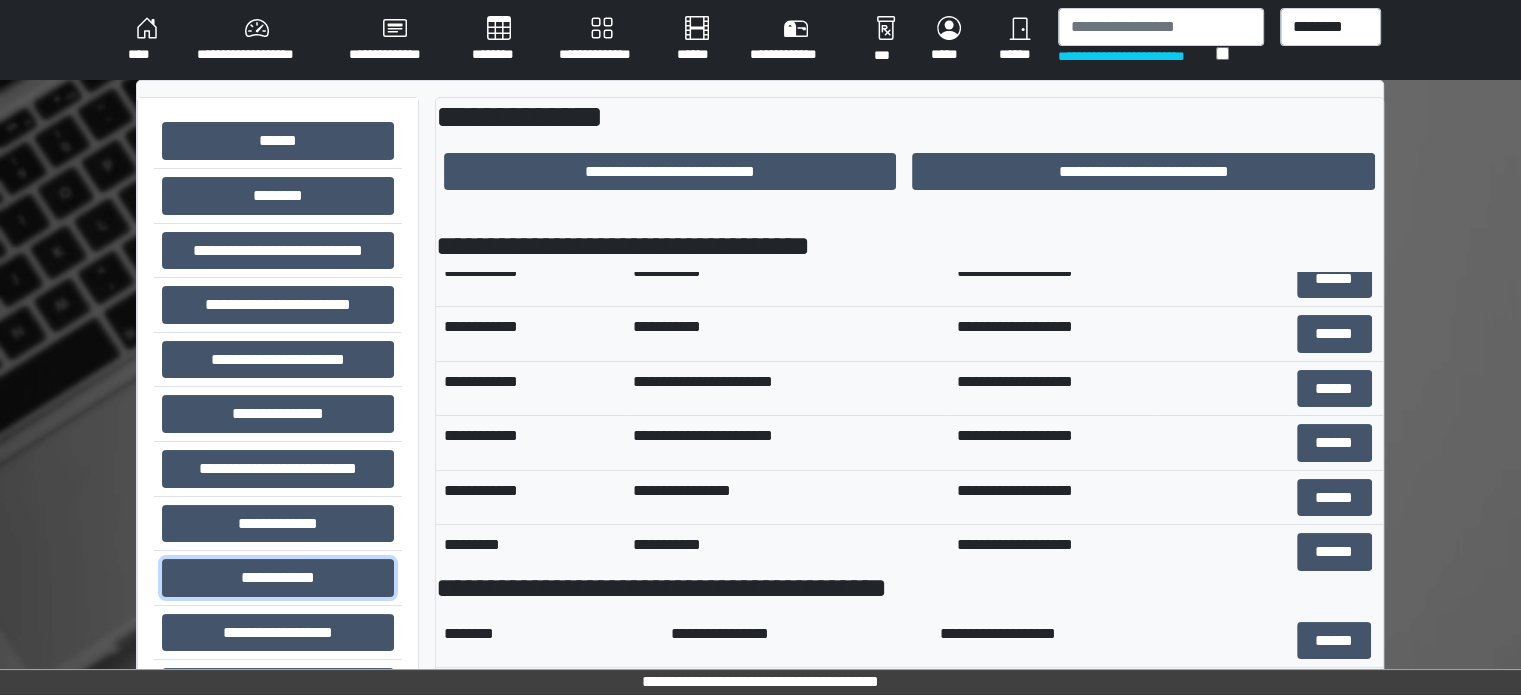 scroll, scrollTop: 1000, scrollLeft: 0, axis: vertical 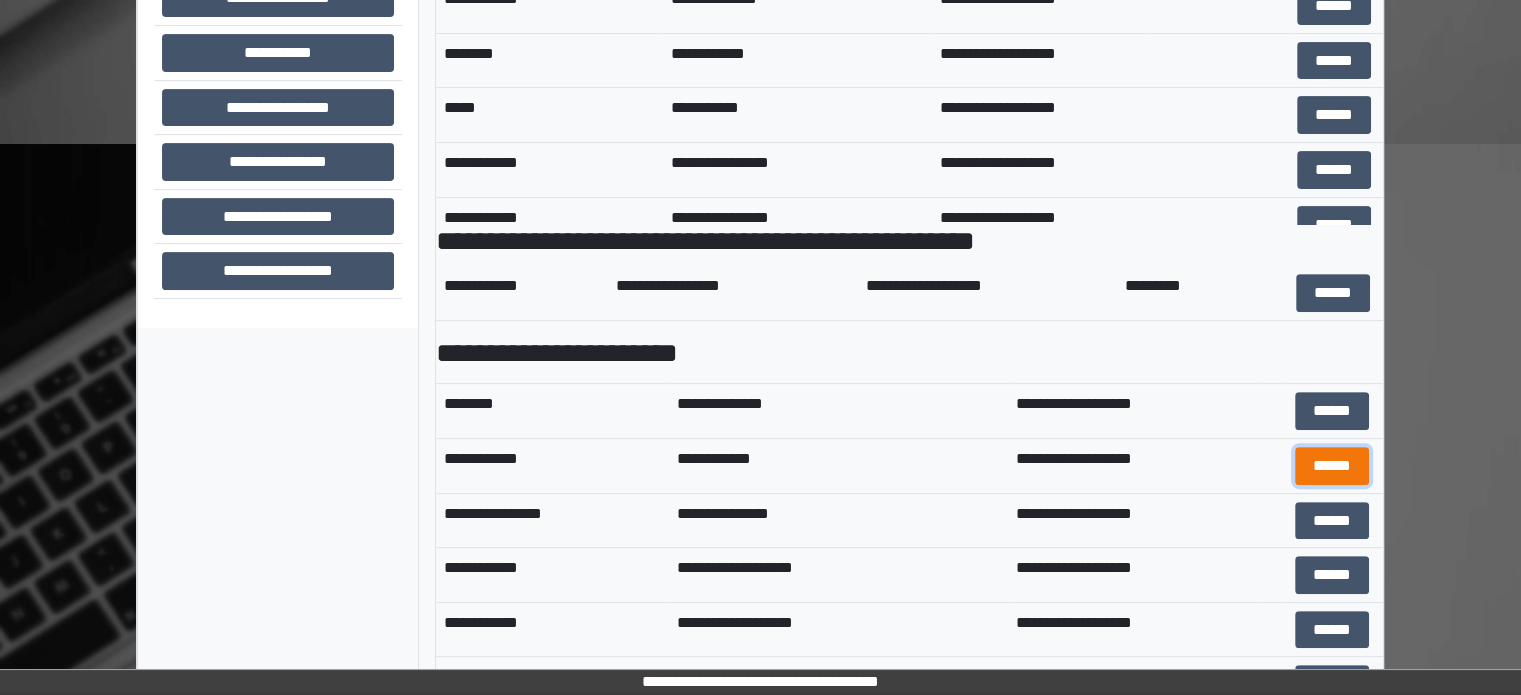 click on "******" at bounding box center (1332, 466) 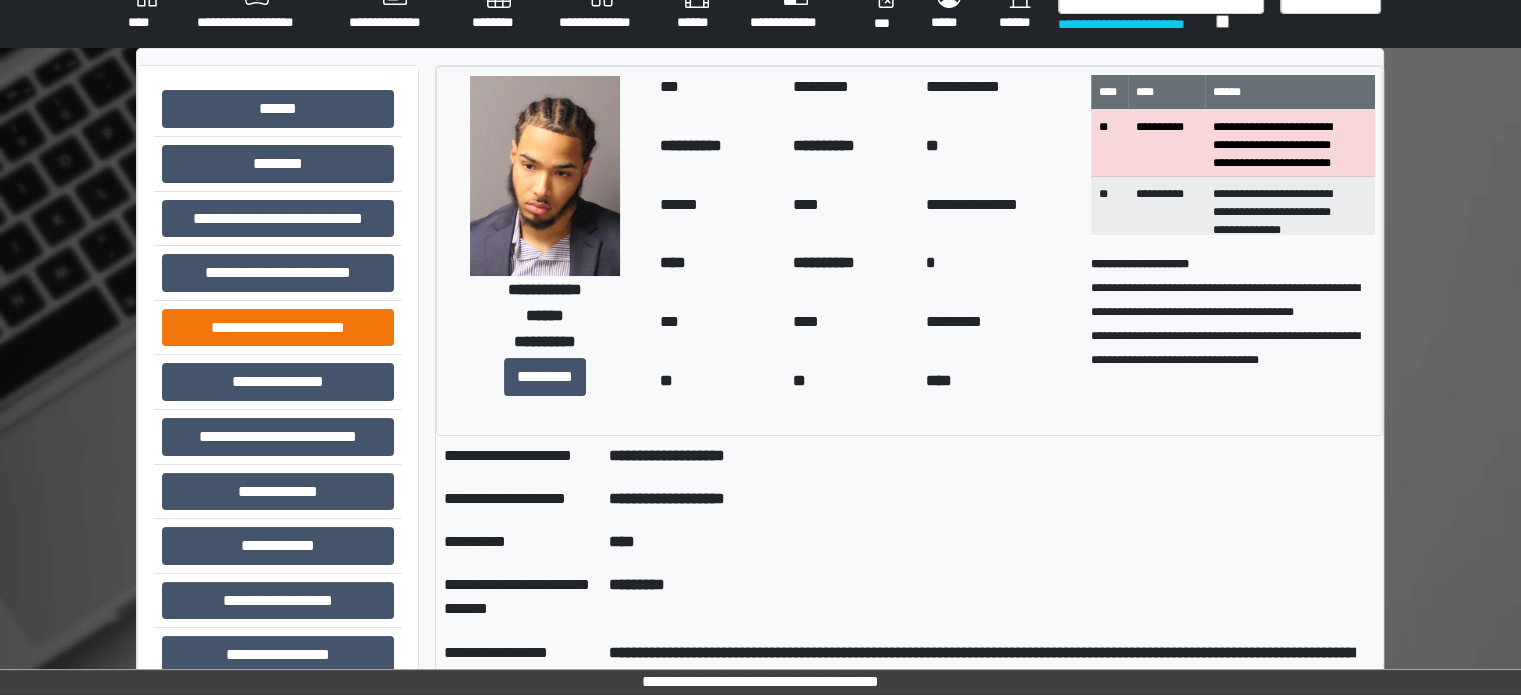 scroll, scrollTop: 0, scrollLeft: 0, axis: both 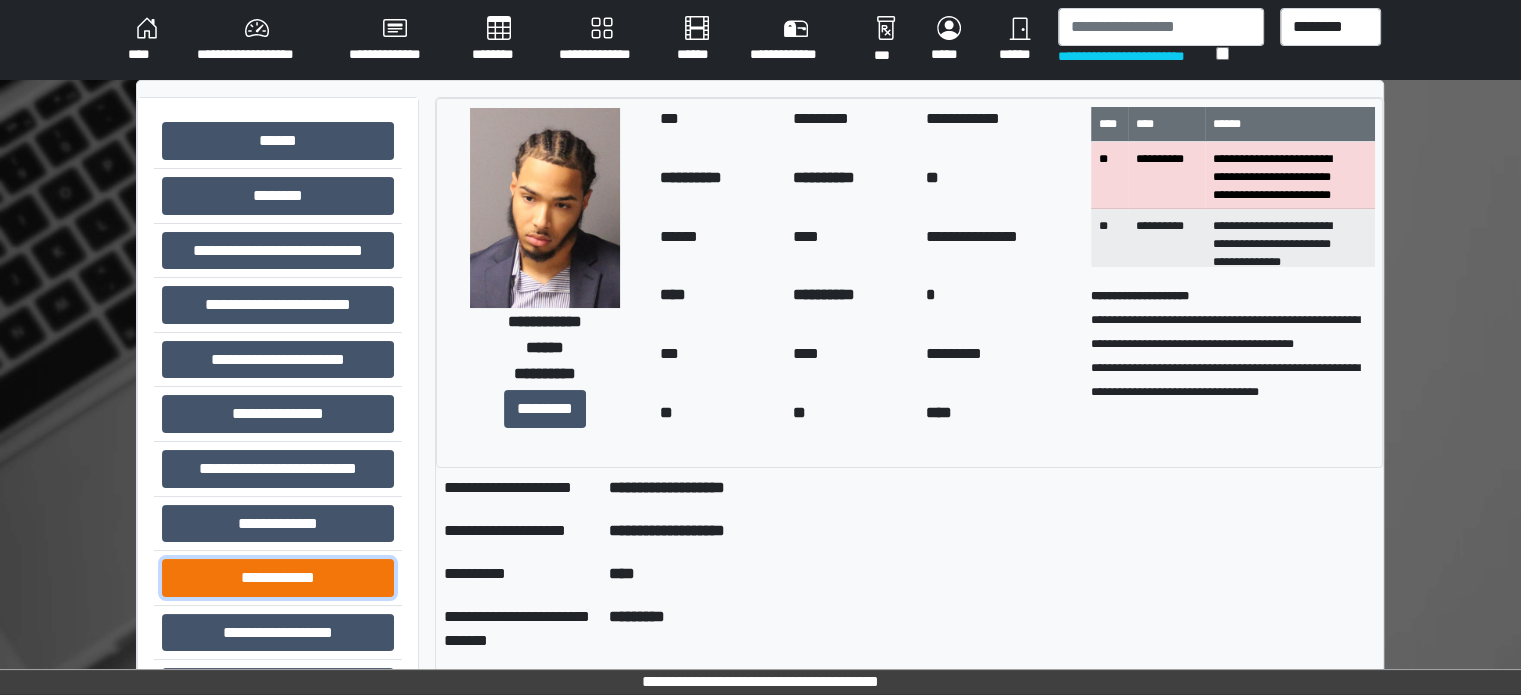 click on "**********" at bounding box center [278, 578] 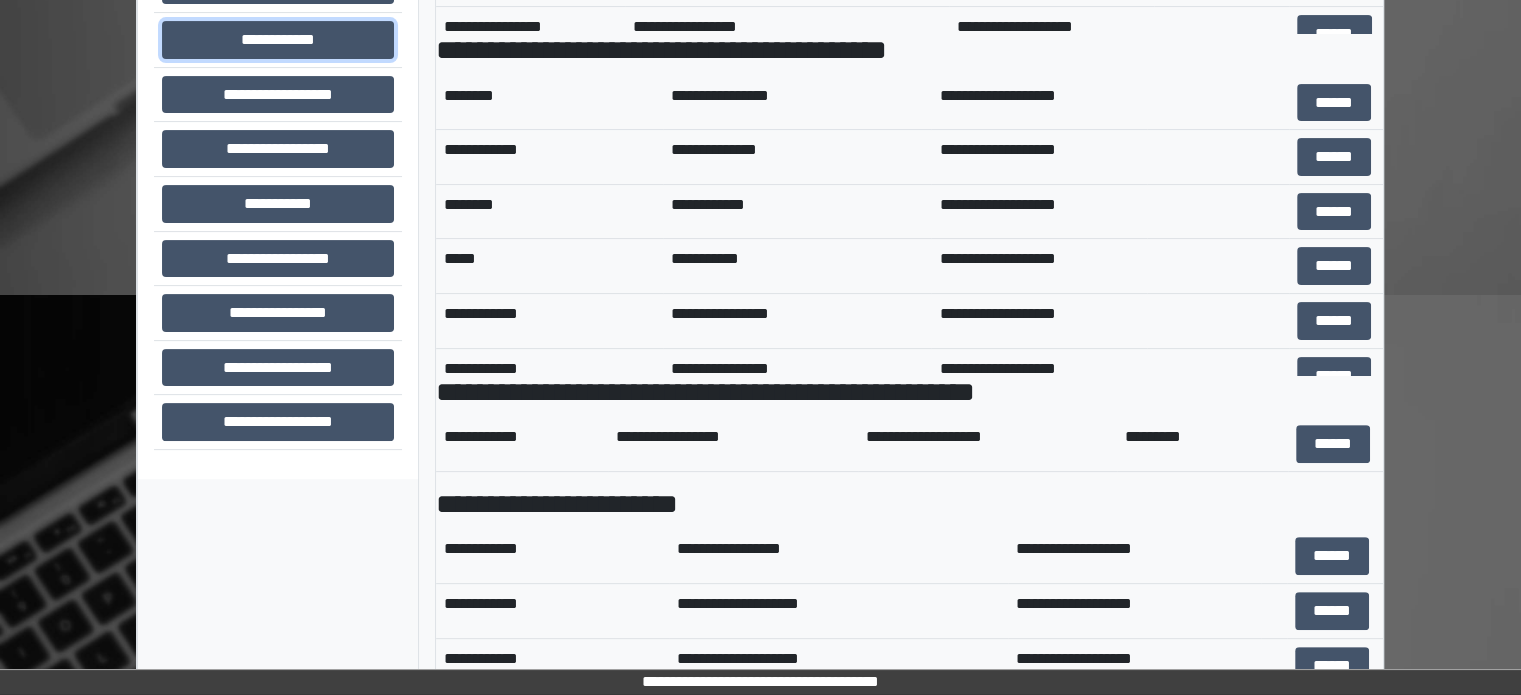 scroll, scrollTop: 689, scrollLeft: 0, axis: vertical 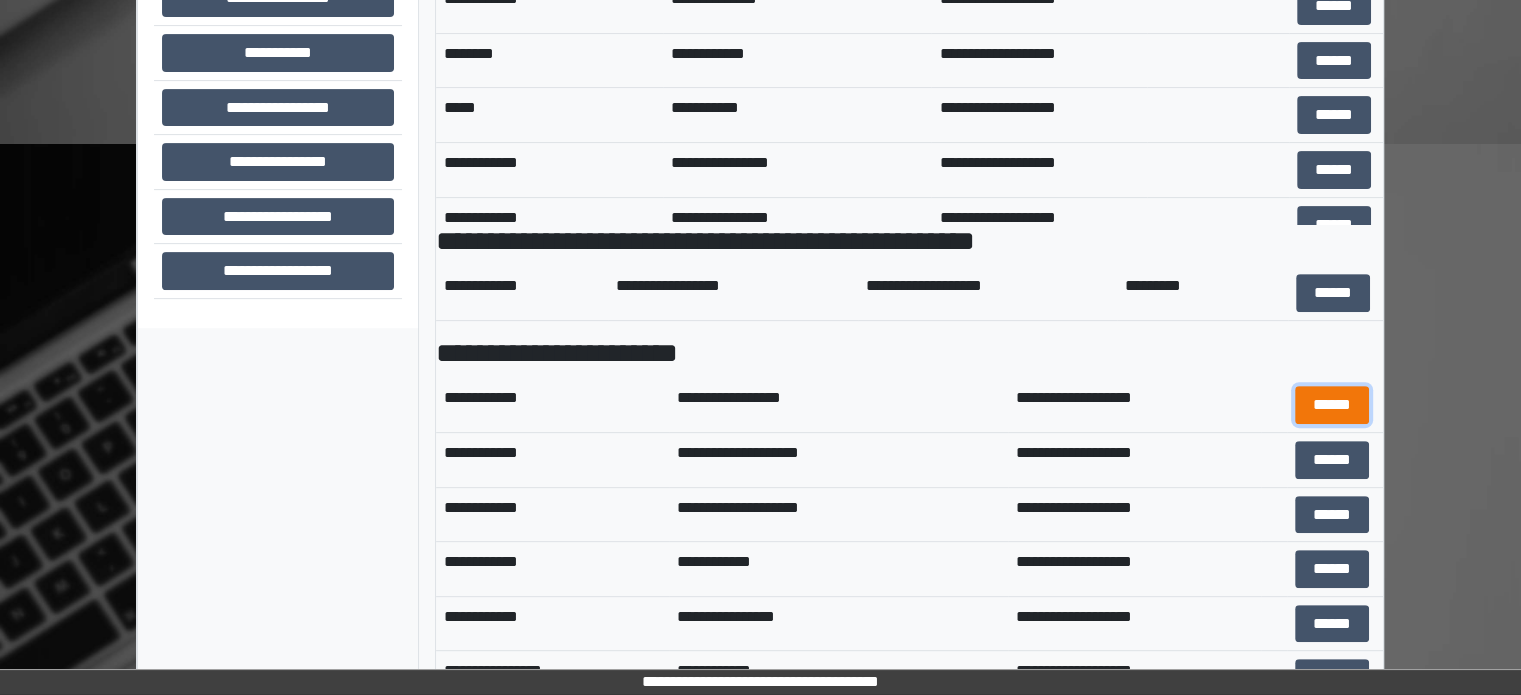 click on "******" at bounding box center [1332, 405] 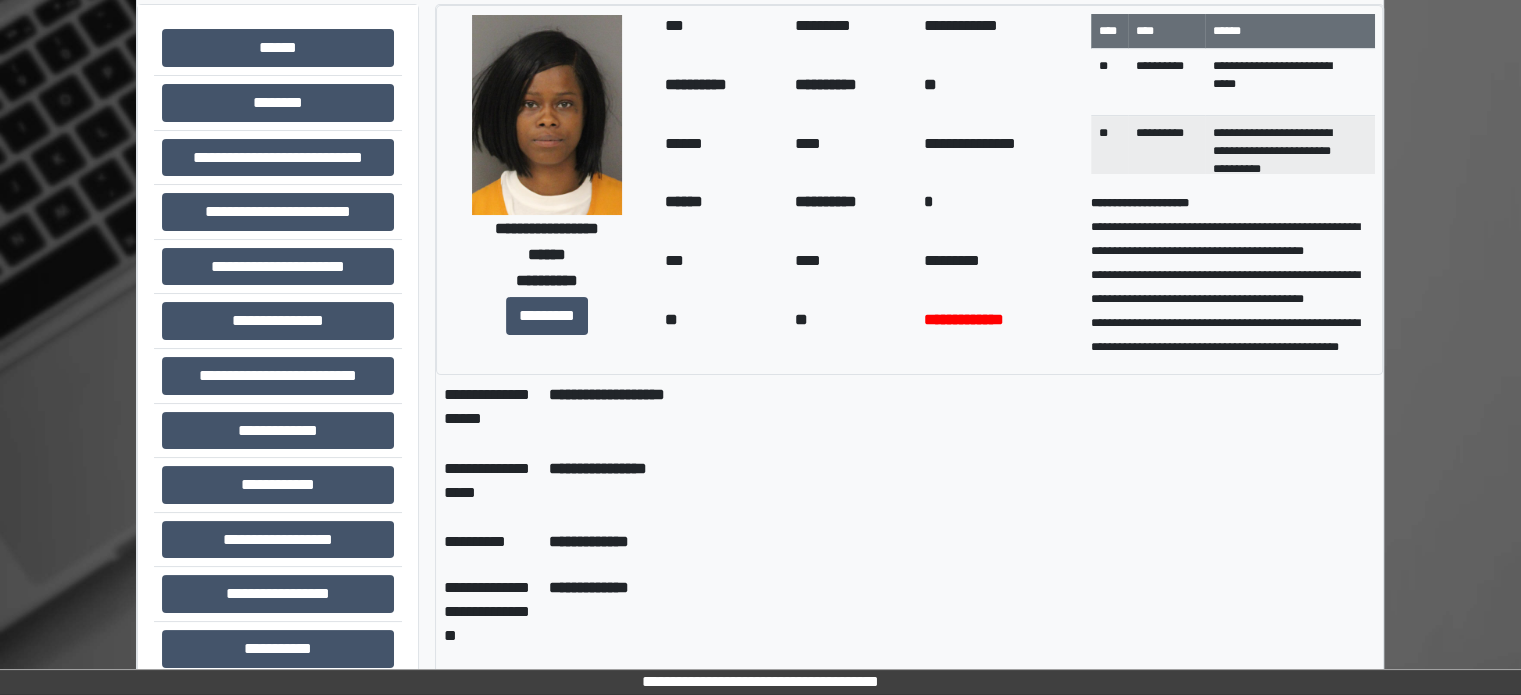 scroll, scrollTop: 89, scrollLeft: 0, axis: vertical 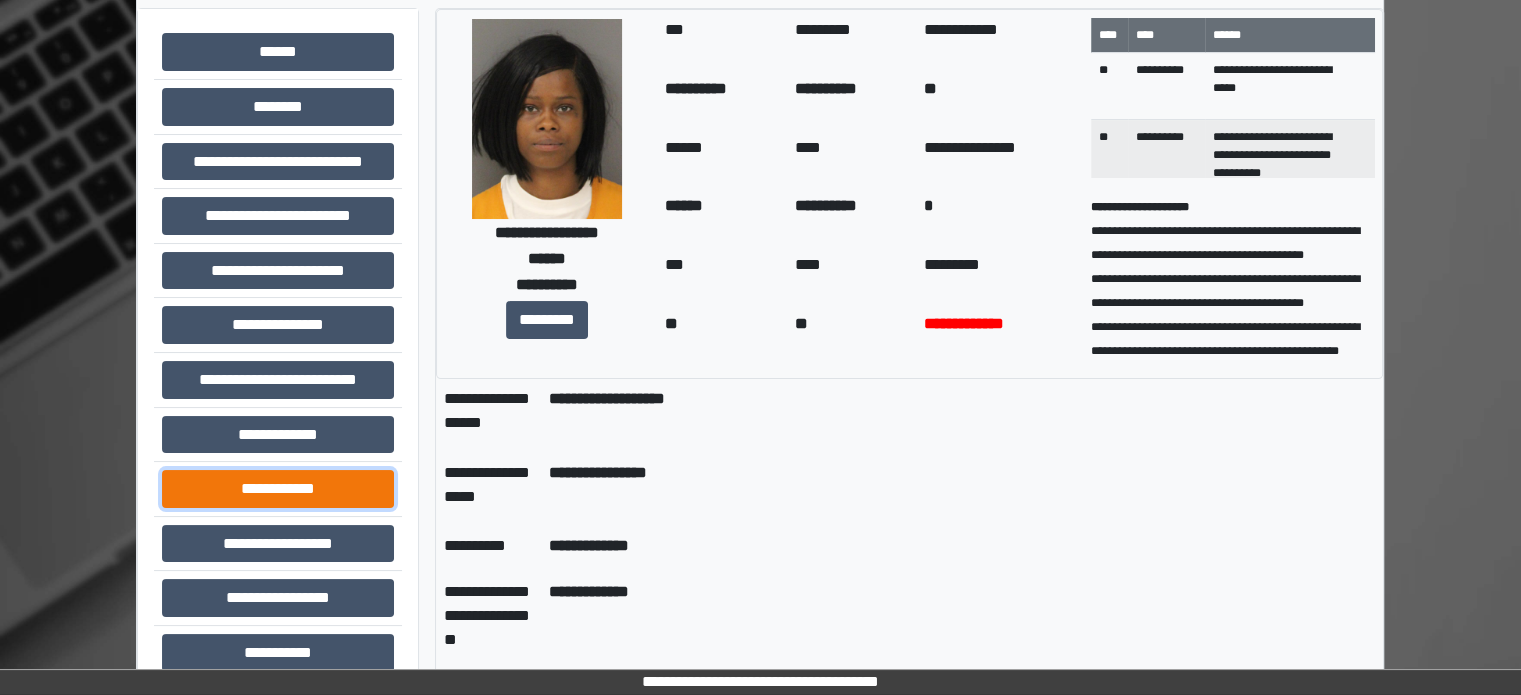 click on "**********" at bounding box center [278, 489] 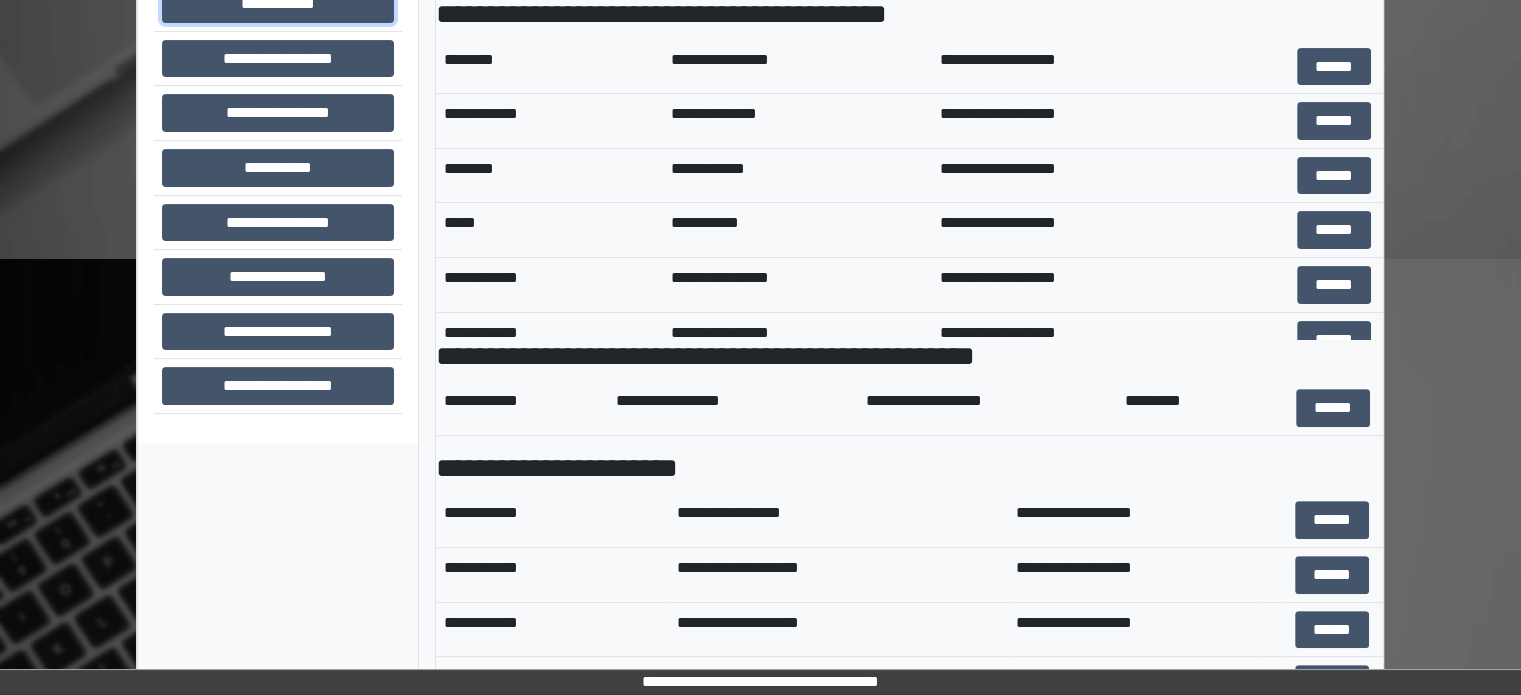 scroll, scrollTop: 689, scrollLeft: 0, axis: vertical 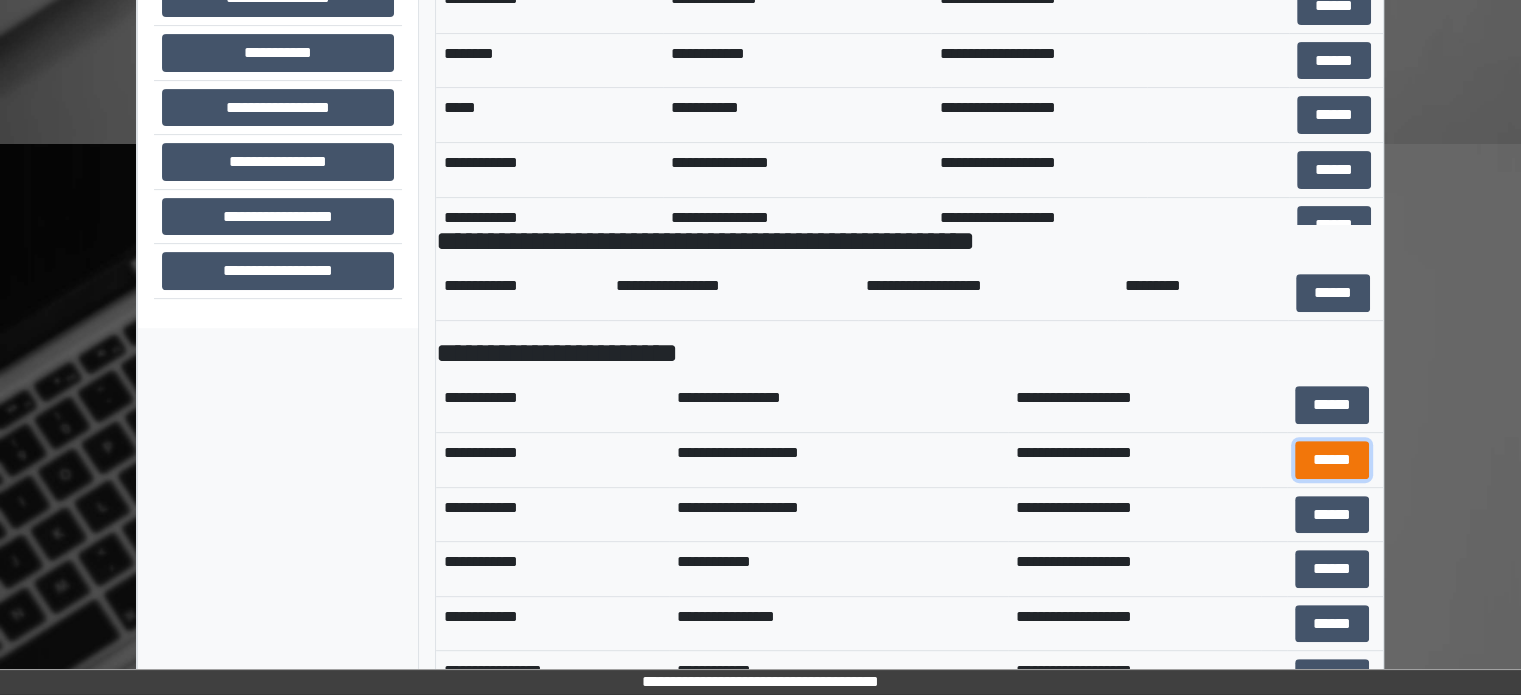 click on "******" at bounding box center [1332, 460] 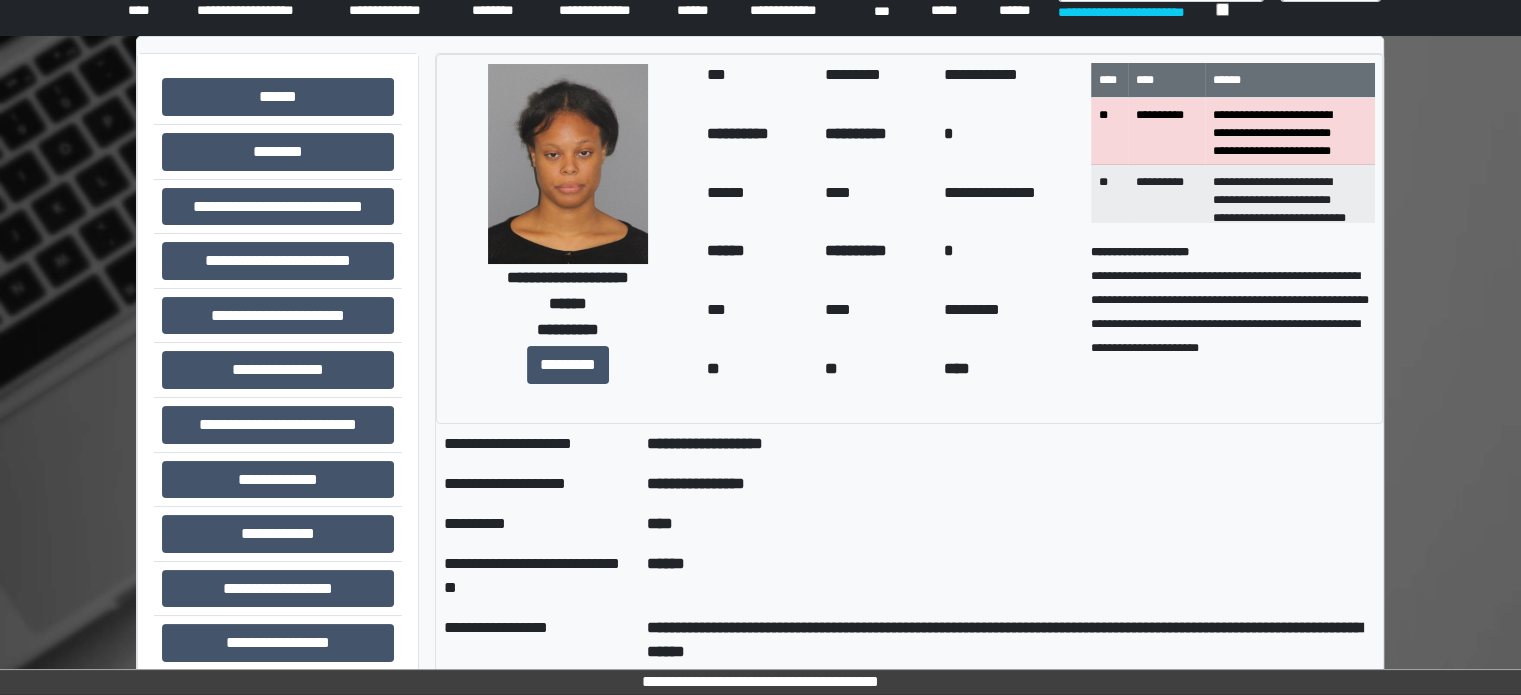 scroll, scrollTop: 0, scrollLeft: 0, axis: both 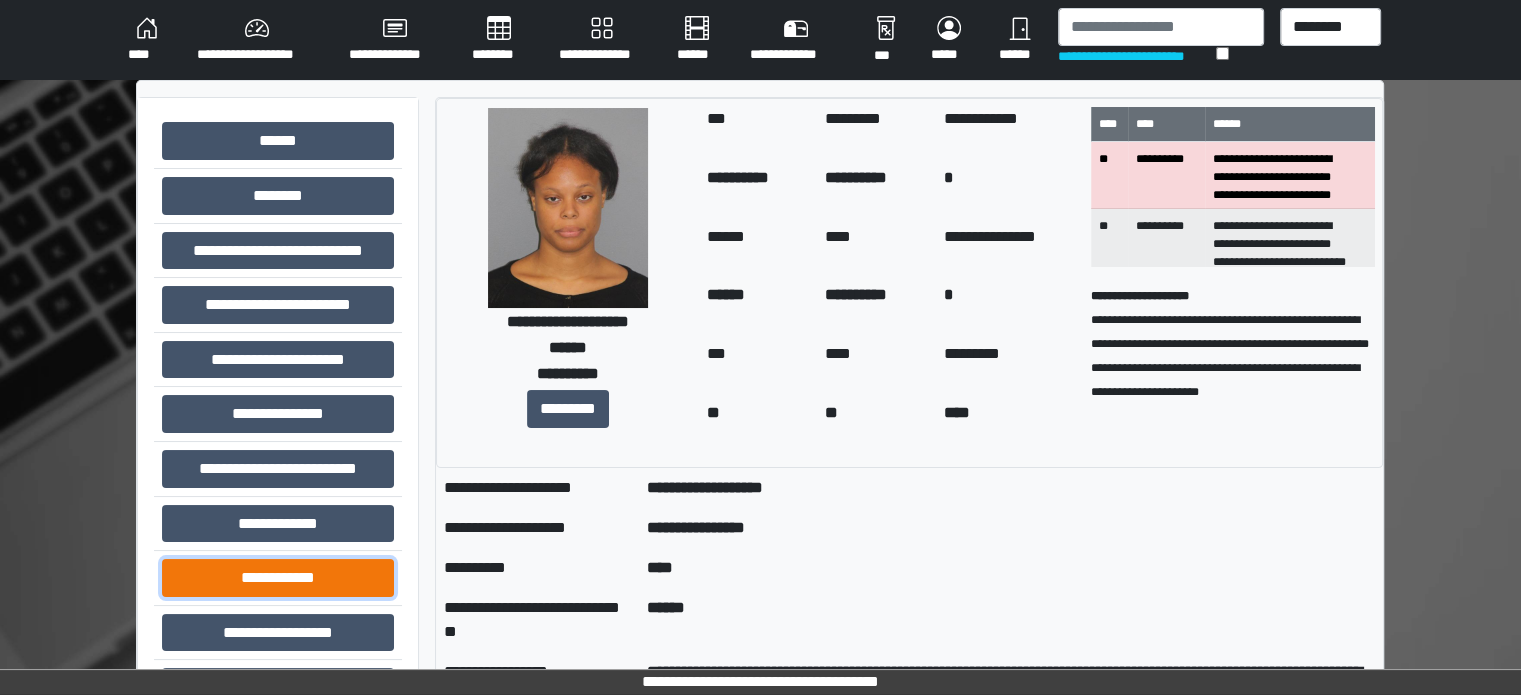 click on "**********" at bounding box center (278, 578) 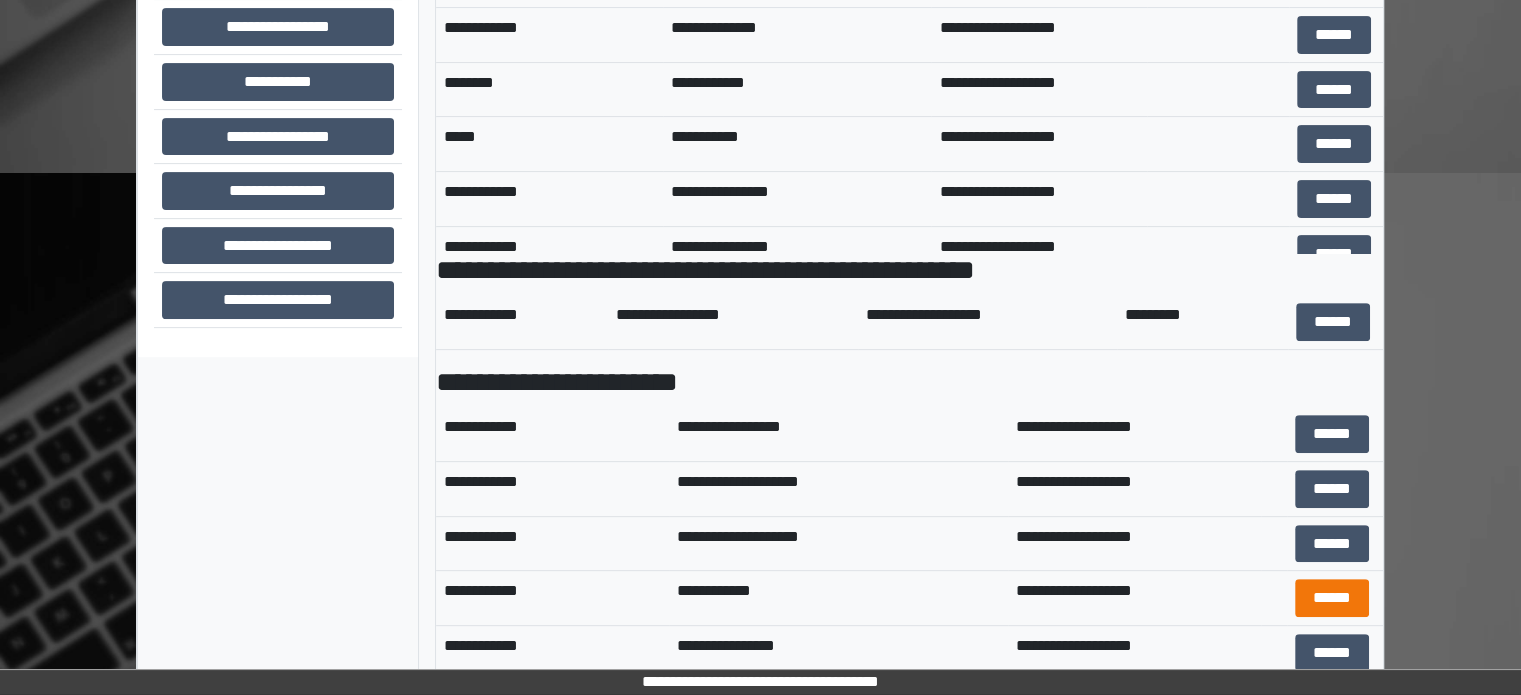 scroll, scrollTop: 689, scrollLeft: 0, axis: vertical 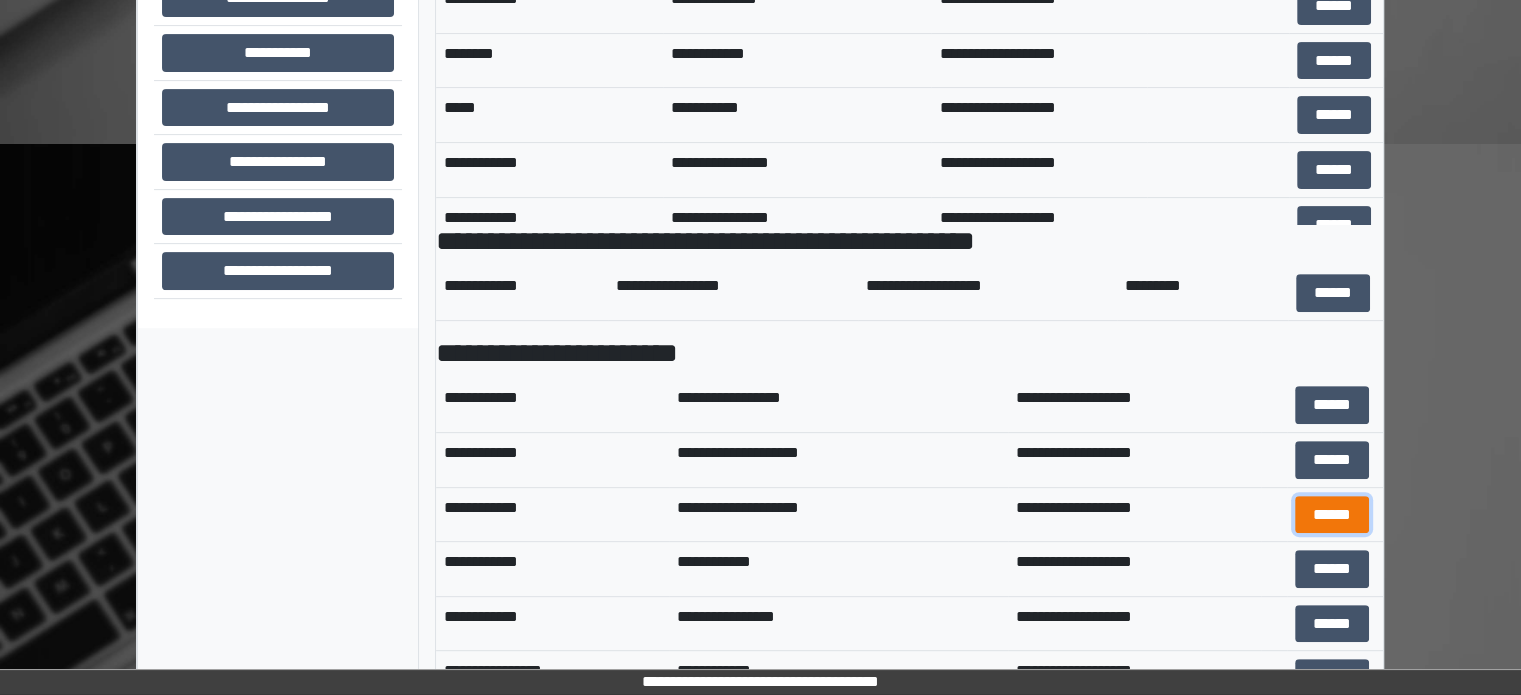 click on "******" at bounding box center [1332, 515] 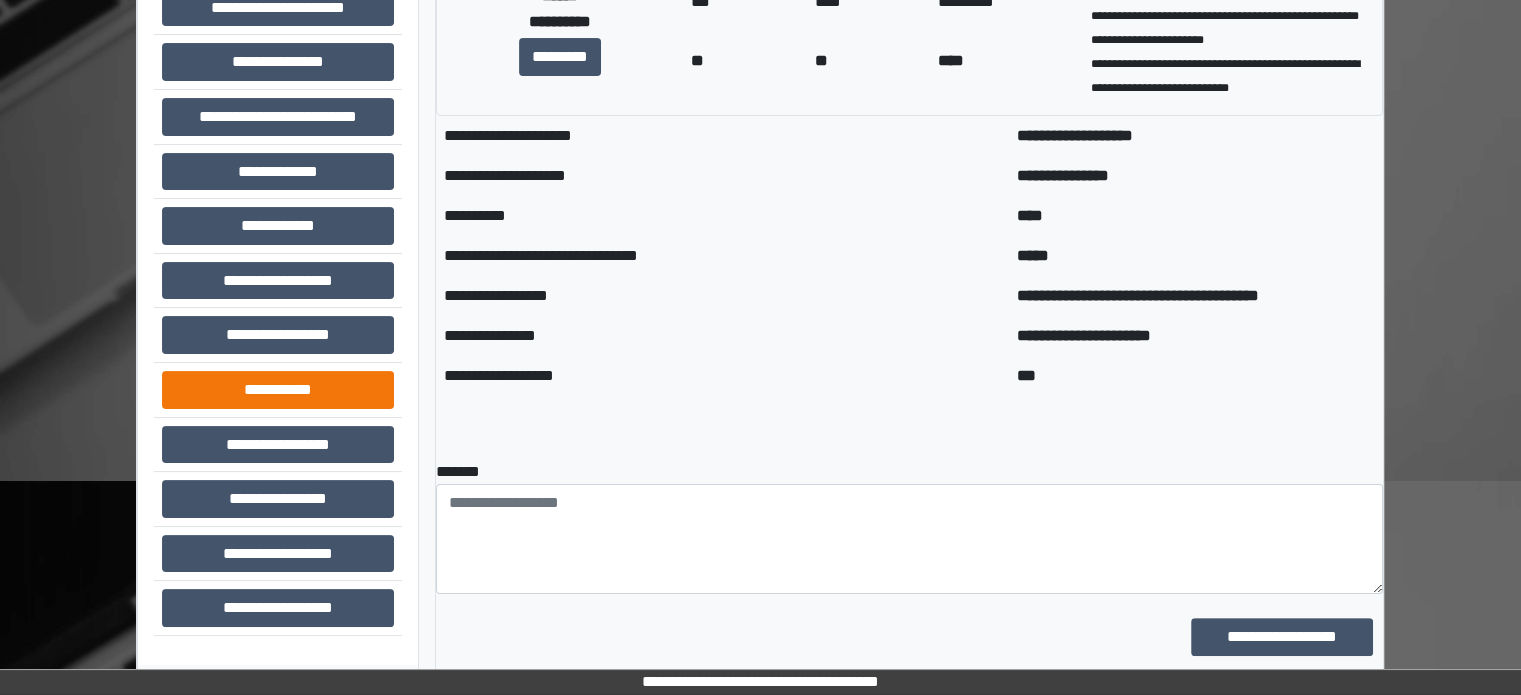scroll, scrollTop: 400, scrollLeft: 0, axis: vertical 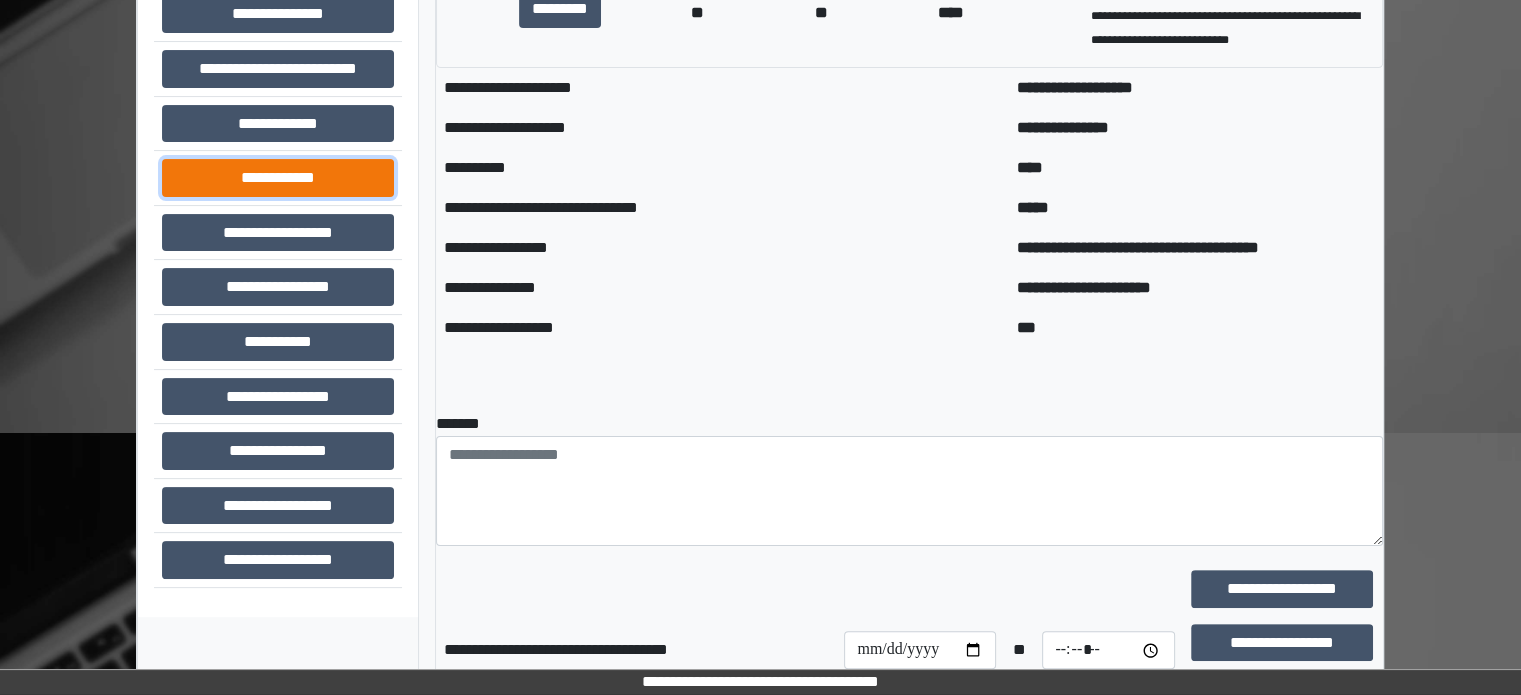 click on "**********" at bounding box center (278, 178) 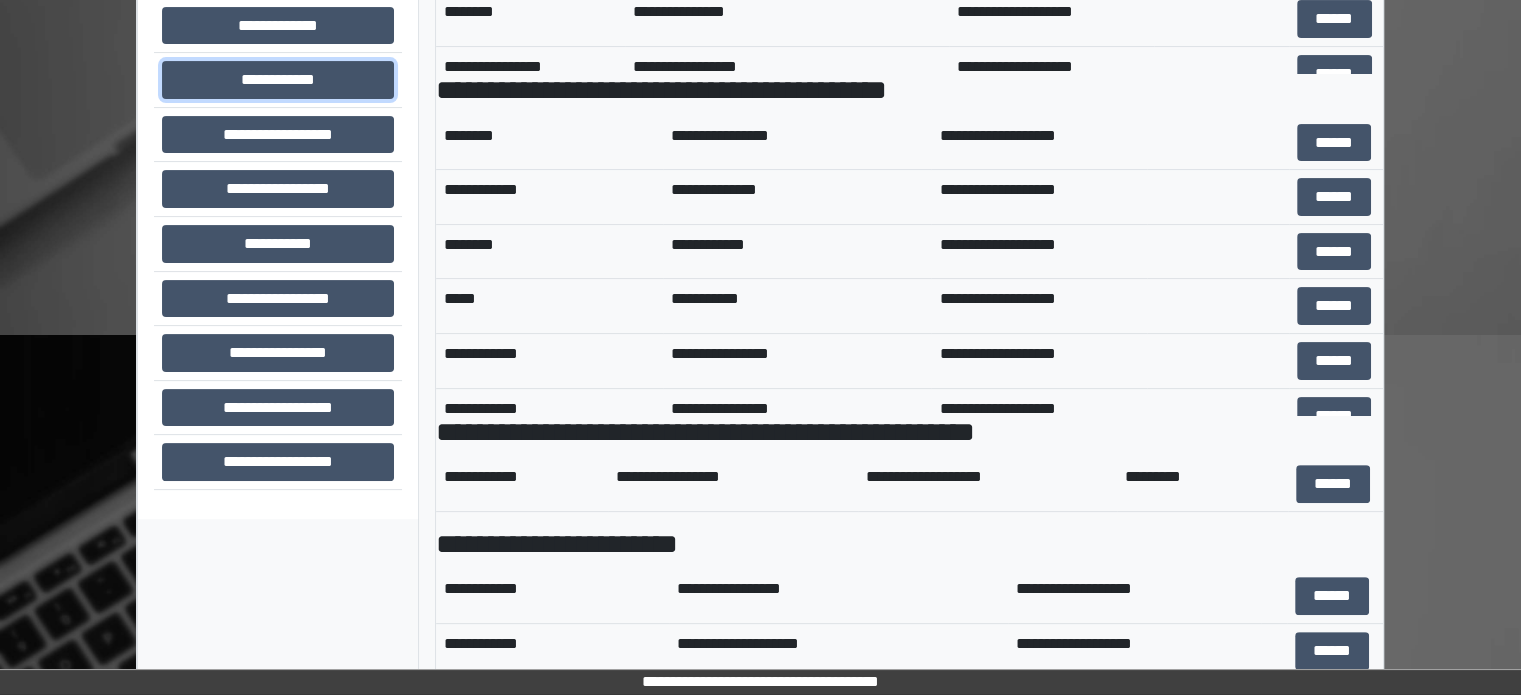 scroll, scrollTop: 689, scrollLeft: 0, axis: vertical 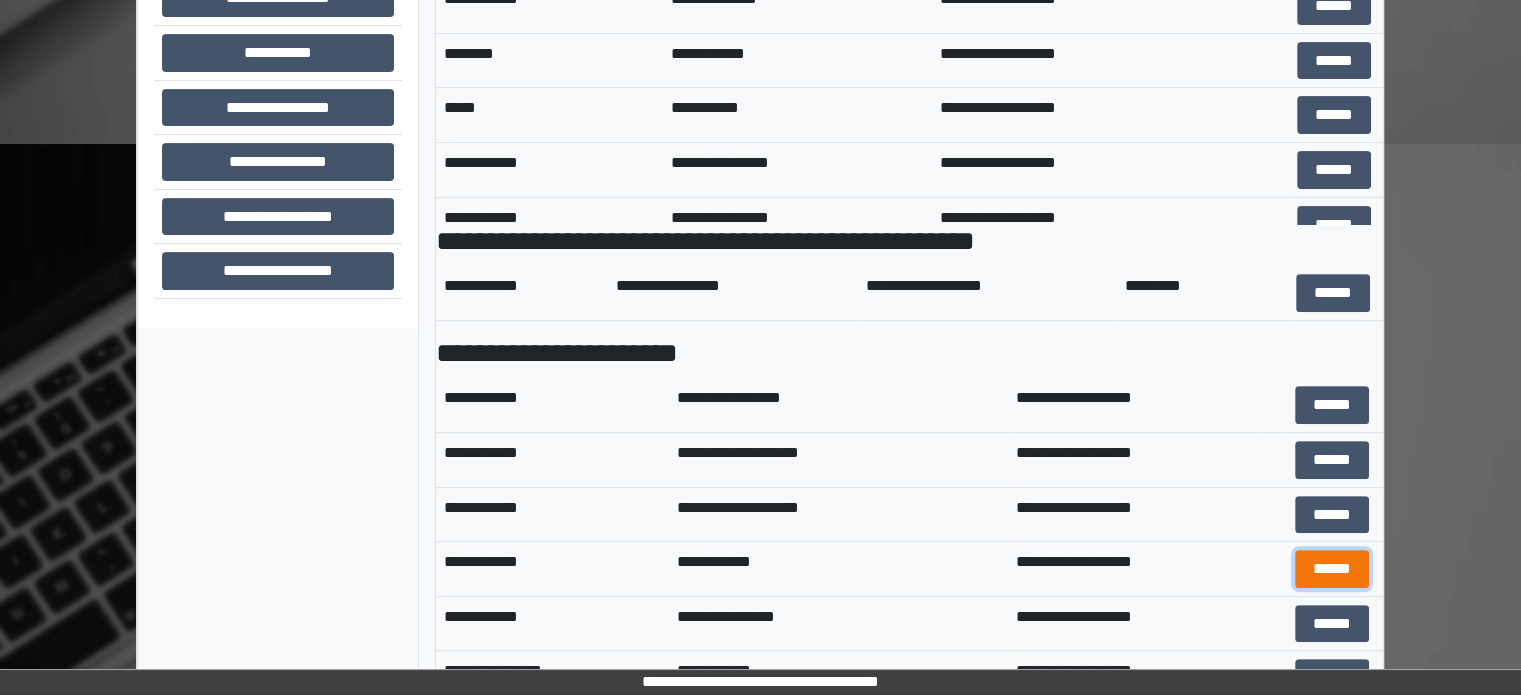 click on "******" at bounding box center [1332, 569] 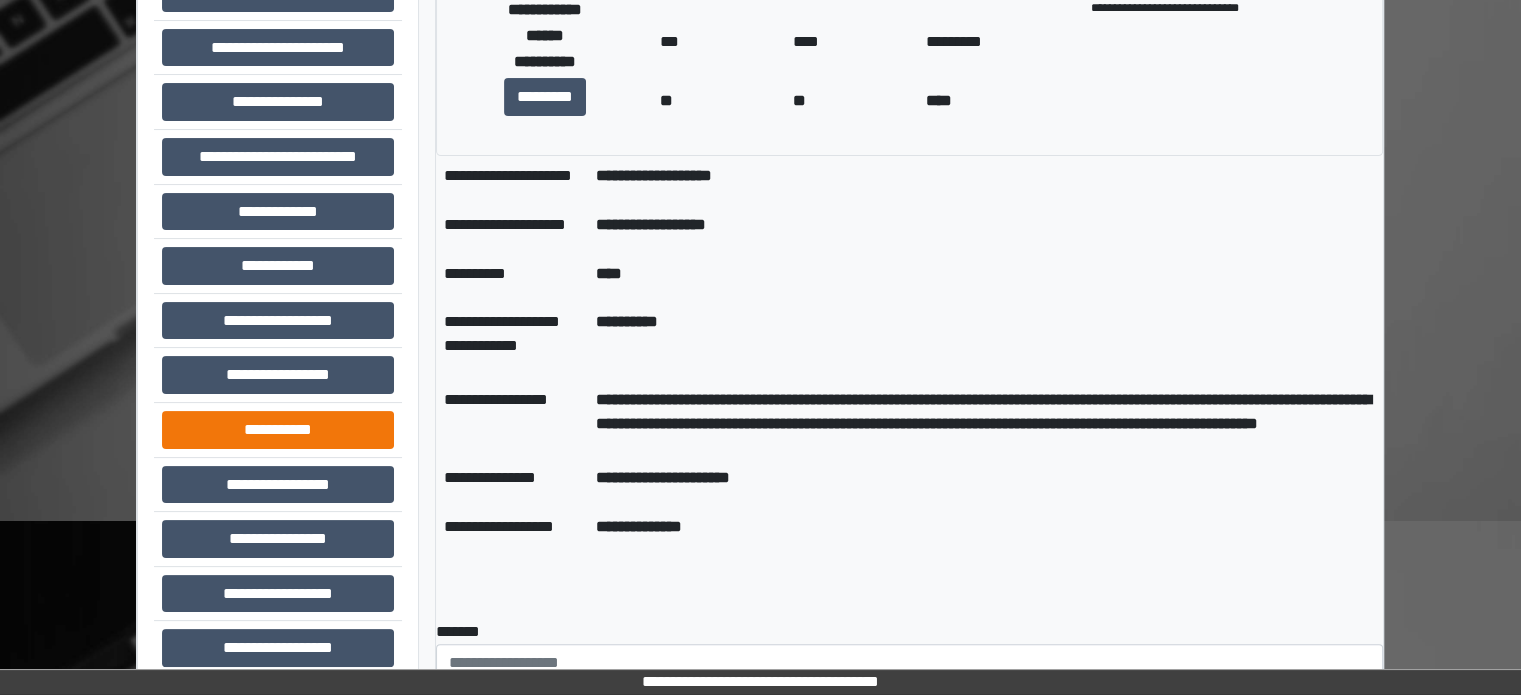 scroll, scrollTop: 300, scrollLeft: 0, axis: vertical 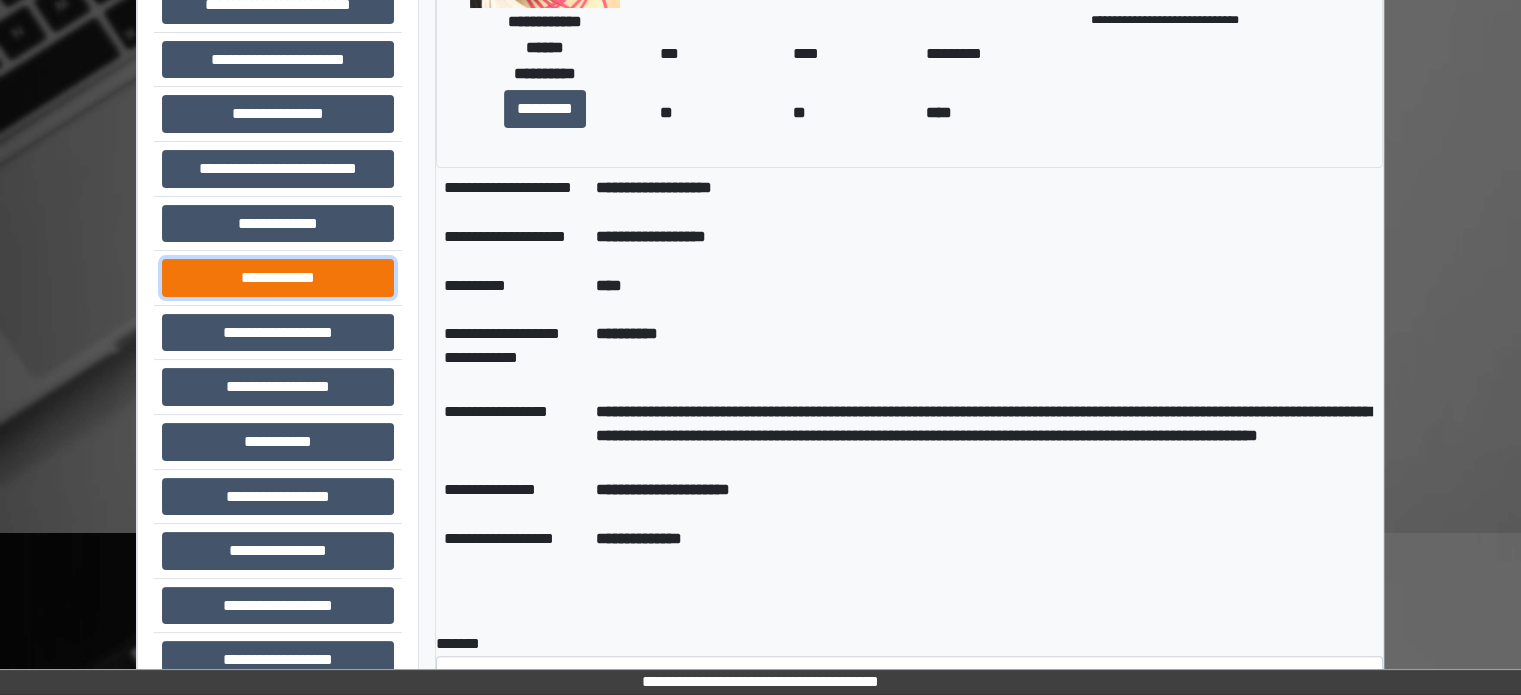 click on "**********" at bounding box center [278, 278] 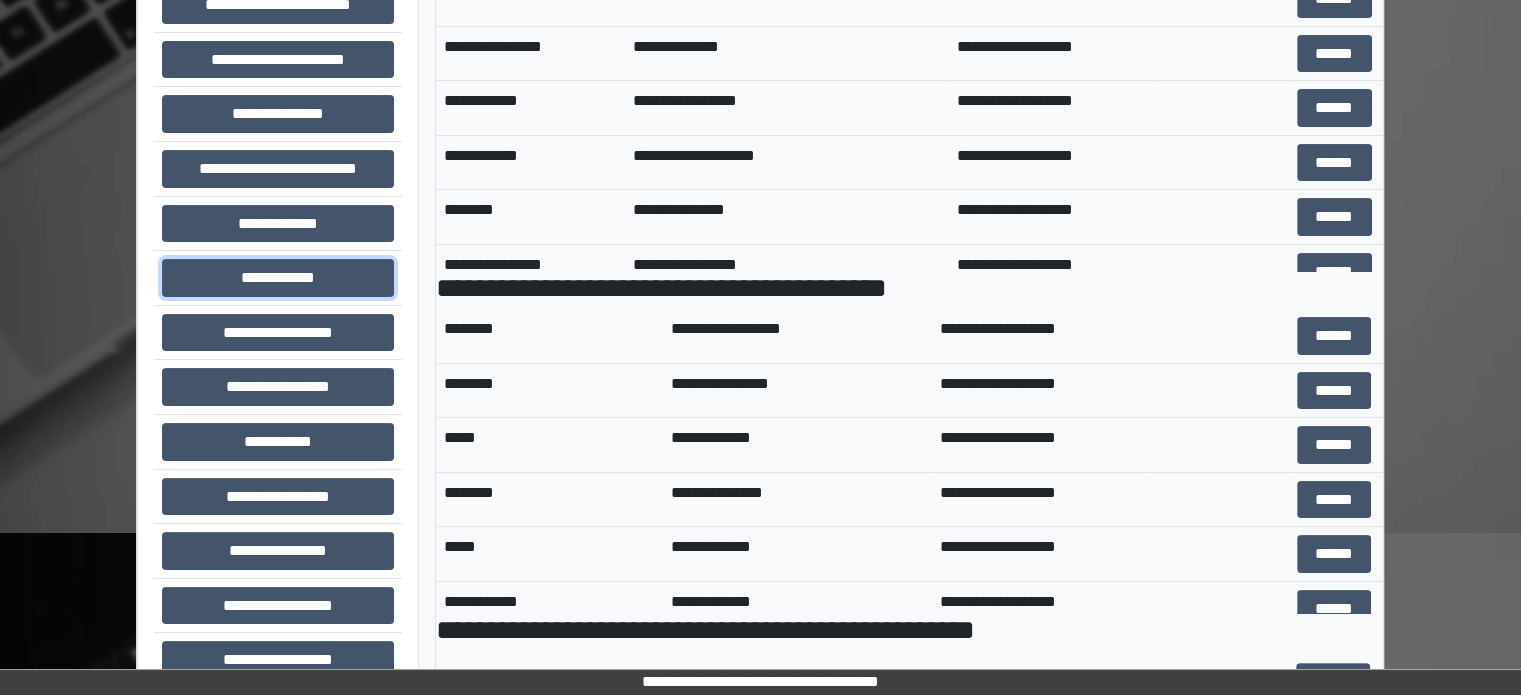 scroll, scrollTop: 500, scrollLeft: 0, axis: vertical 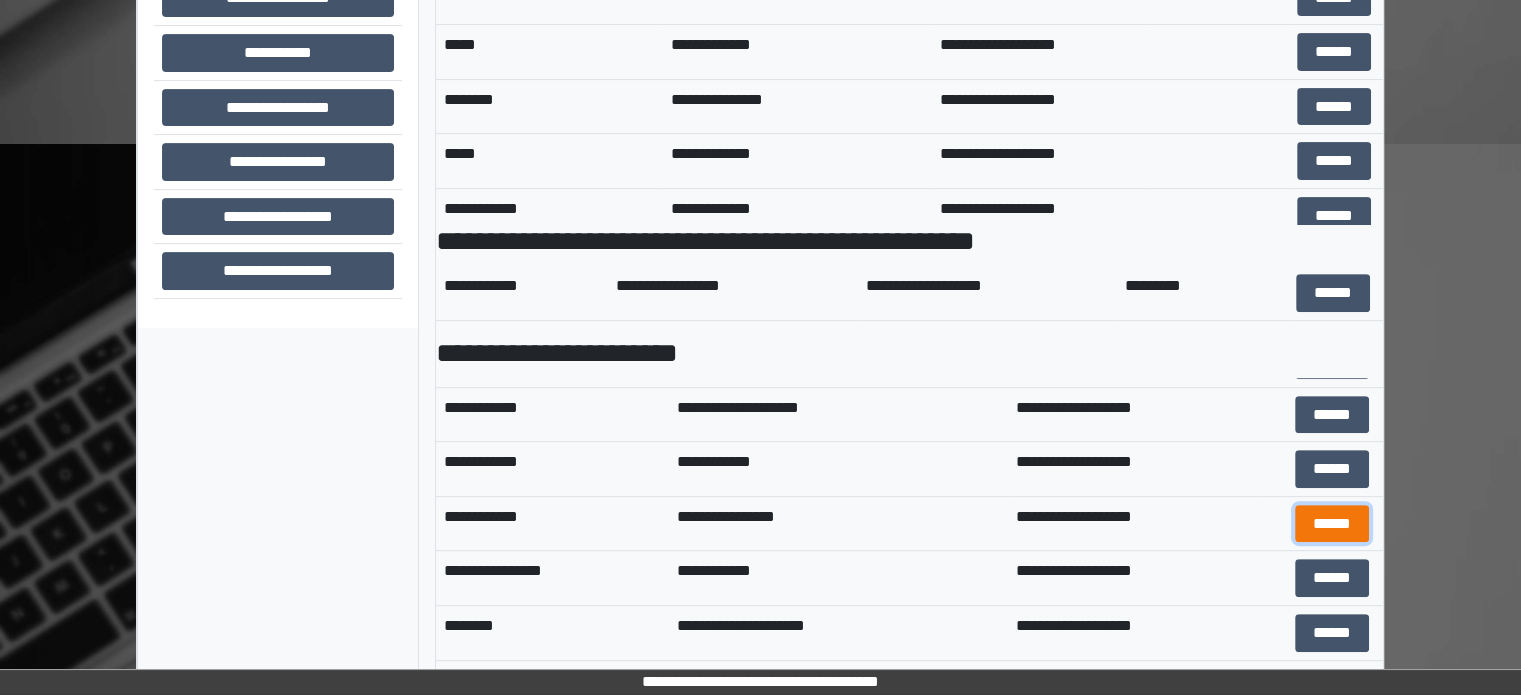 click on "******" at bounding box center (1332, 524) 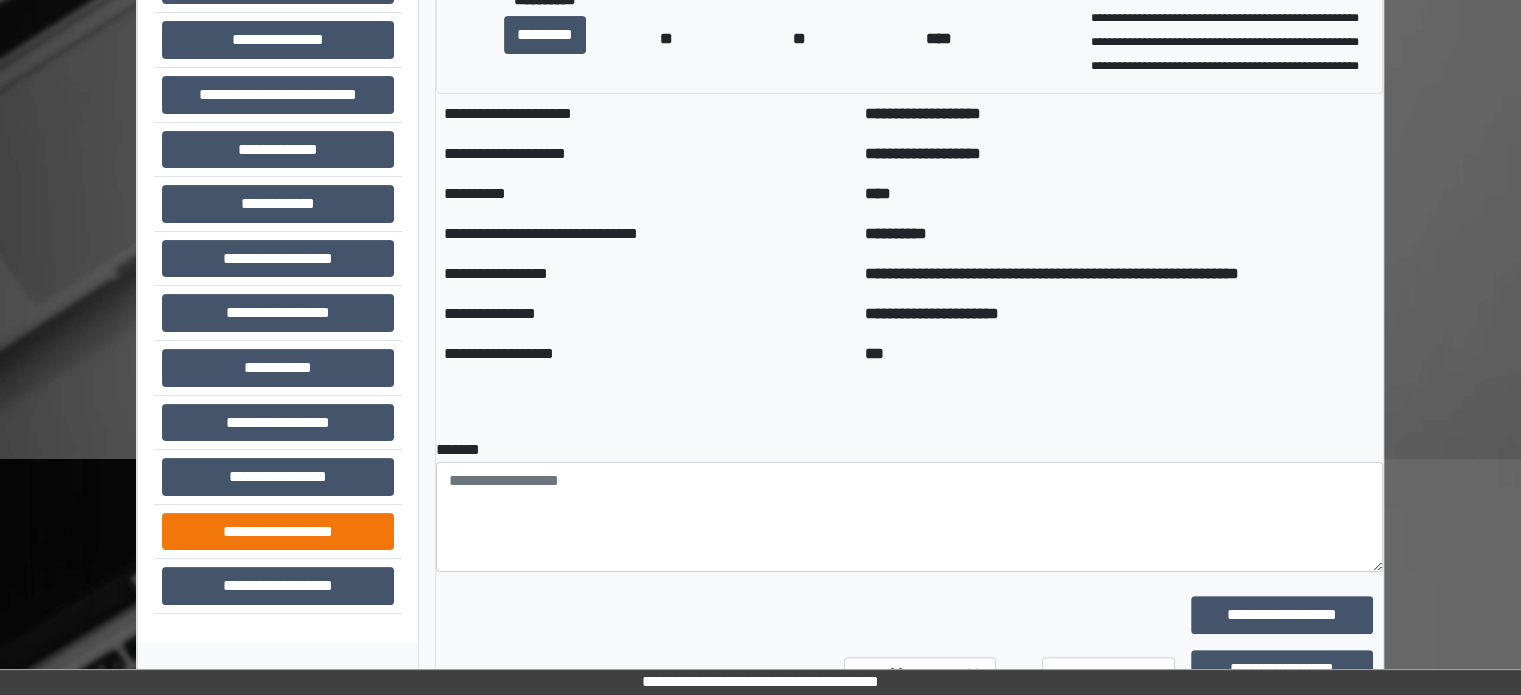 scroll, scrollTop: 500, scrollLeft: 0, axis: vertical 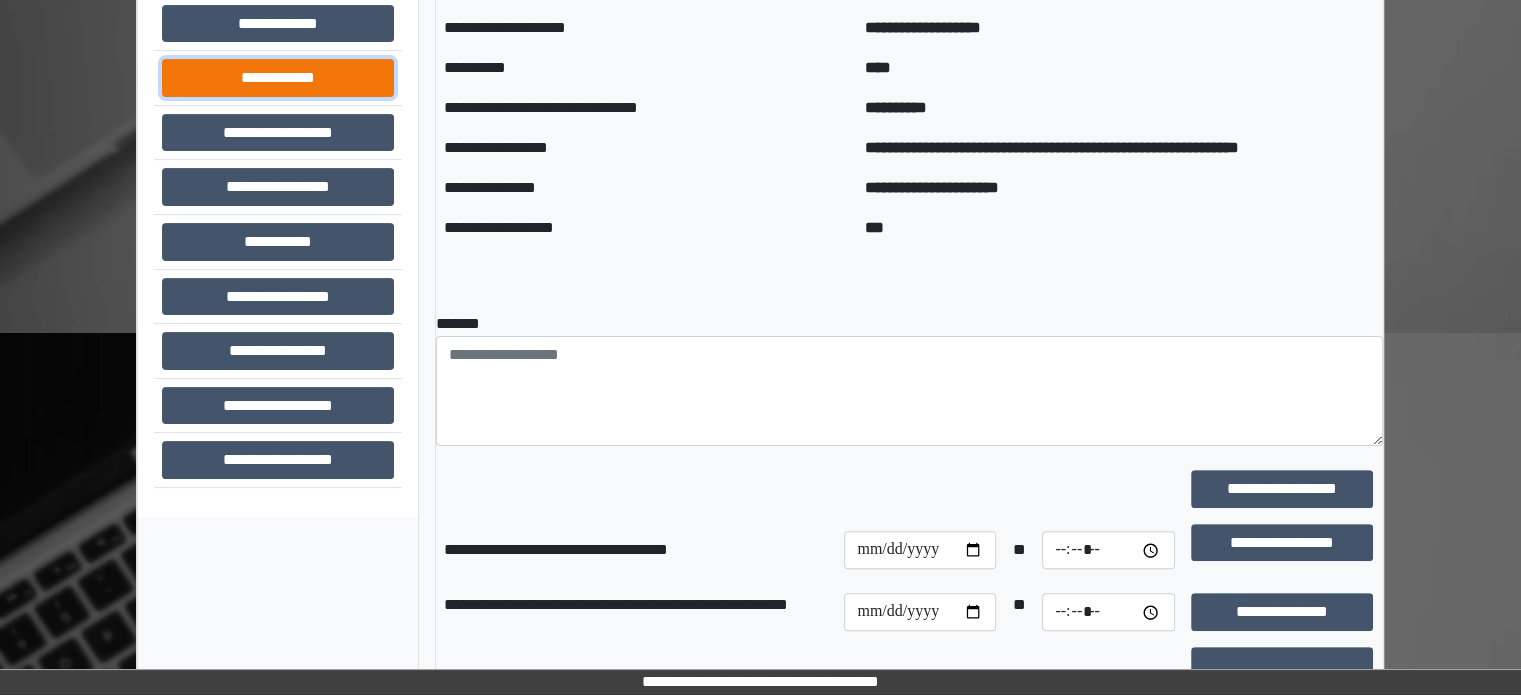 click on "**********" at bounding box center (278, 78) 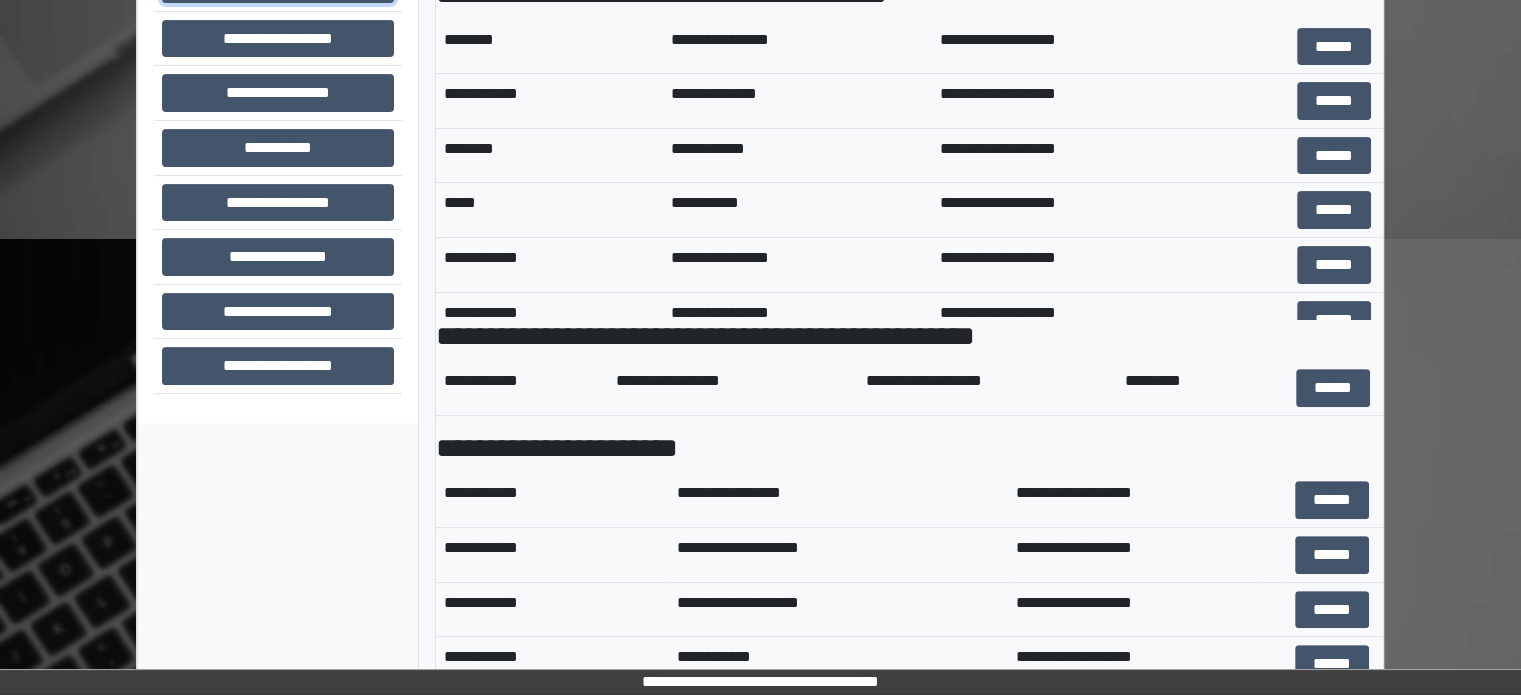 scroll, scrollTop: 689, scrollLeft: 0, axis: vertical 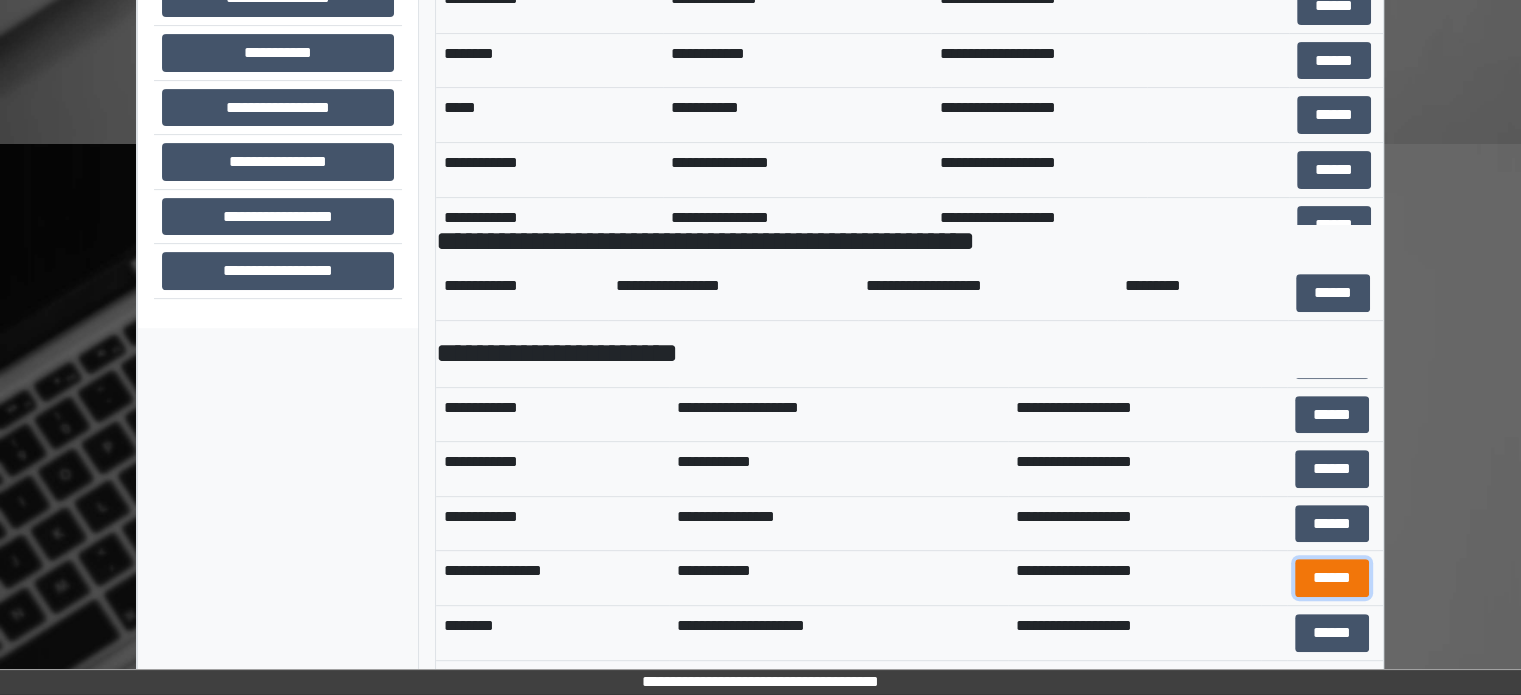 click on "******" at bounding box center [1332, 578] 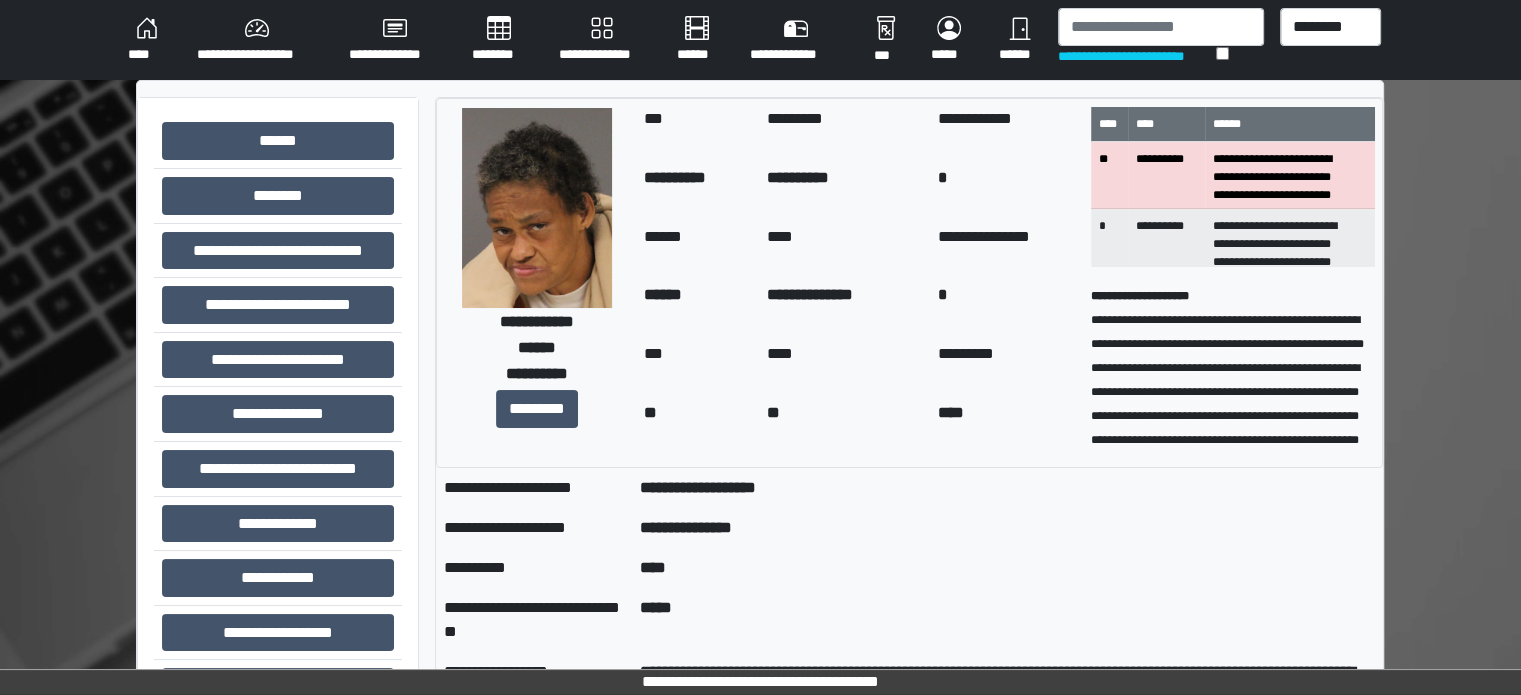 scroll, scrollTop: 100, scrollLeft: 0, axis: vertical 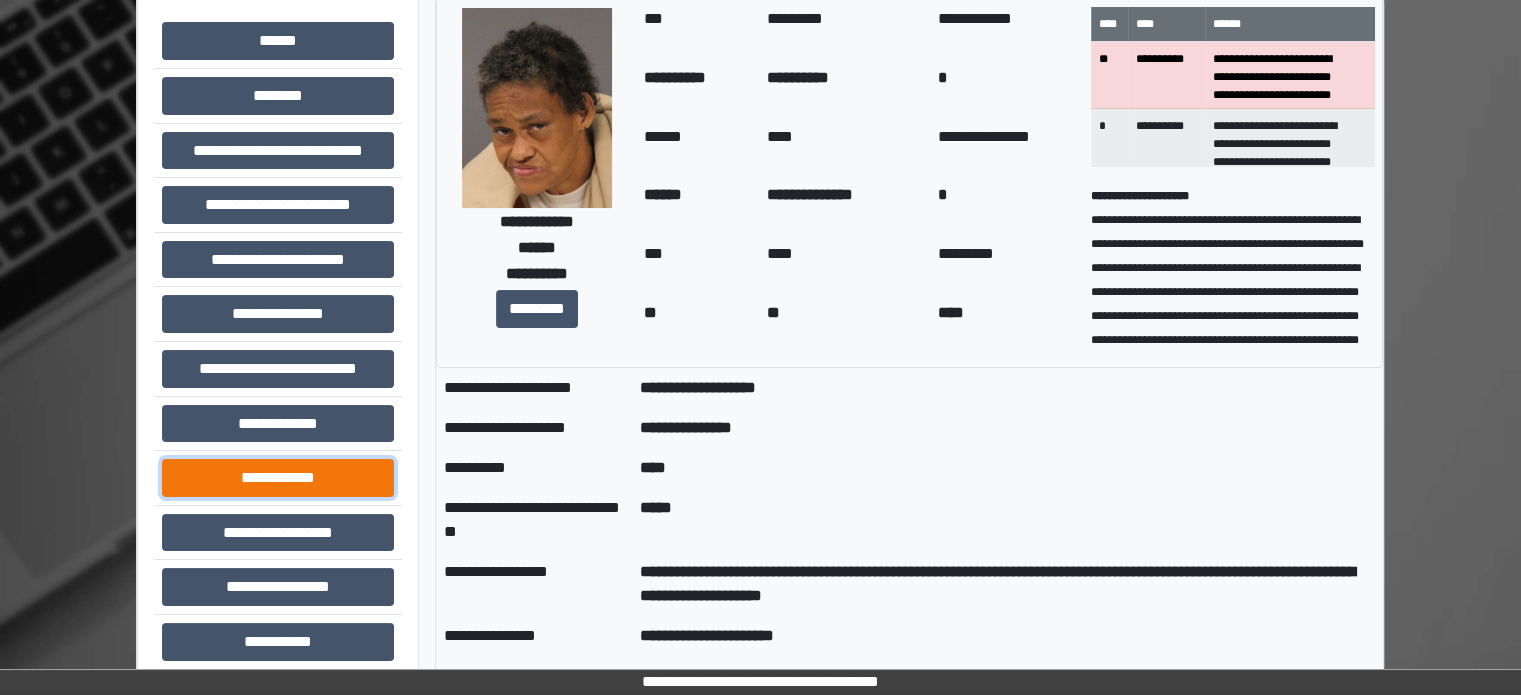 click on "**********" at bounding box center (278, 478) 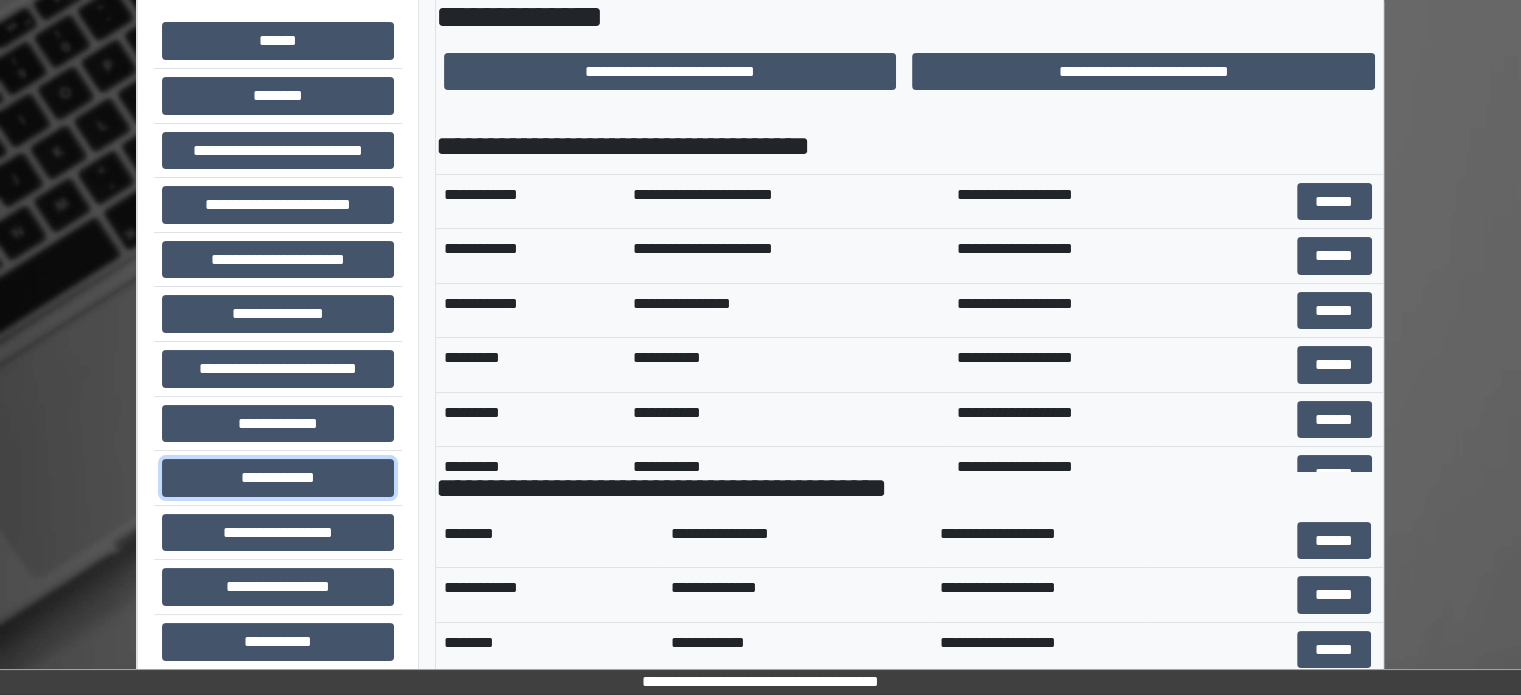 scroll, scrollTop: 600, scrollLeft: 0, axis: vertical 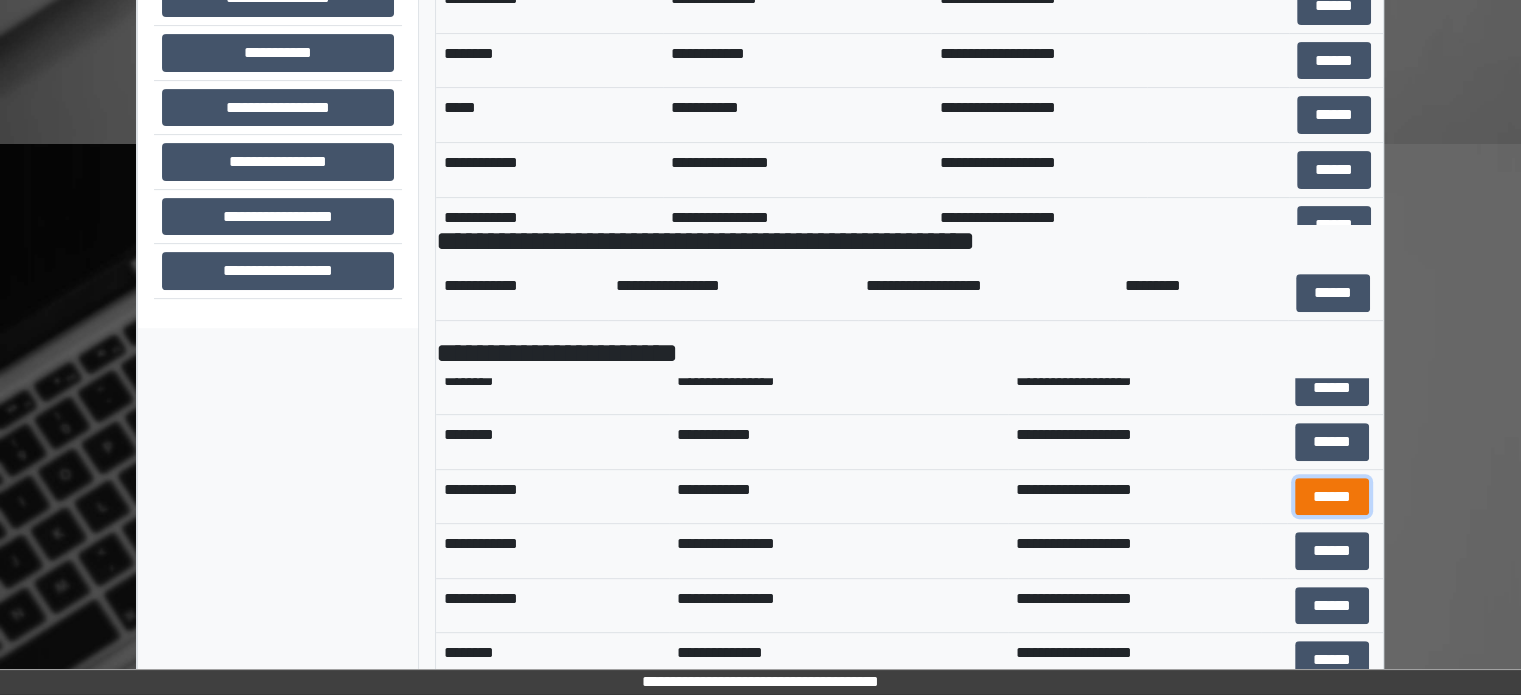click on "******" at bounding box center [1332, 497] 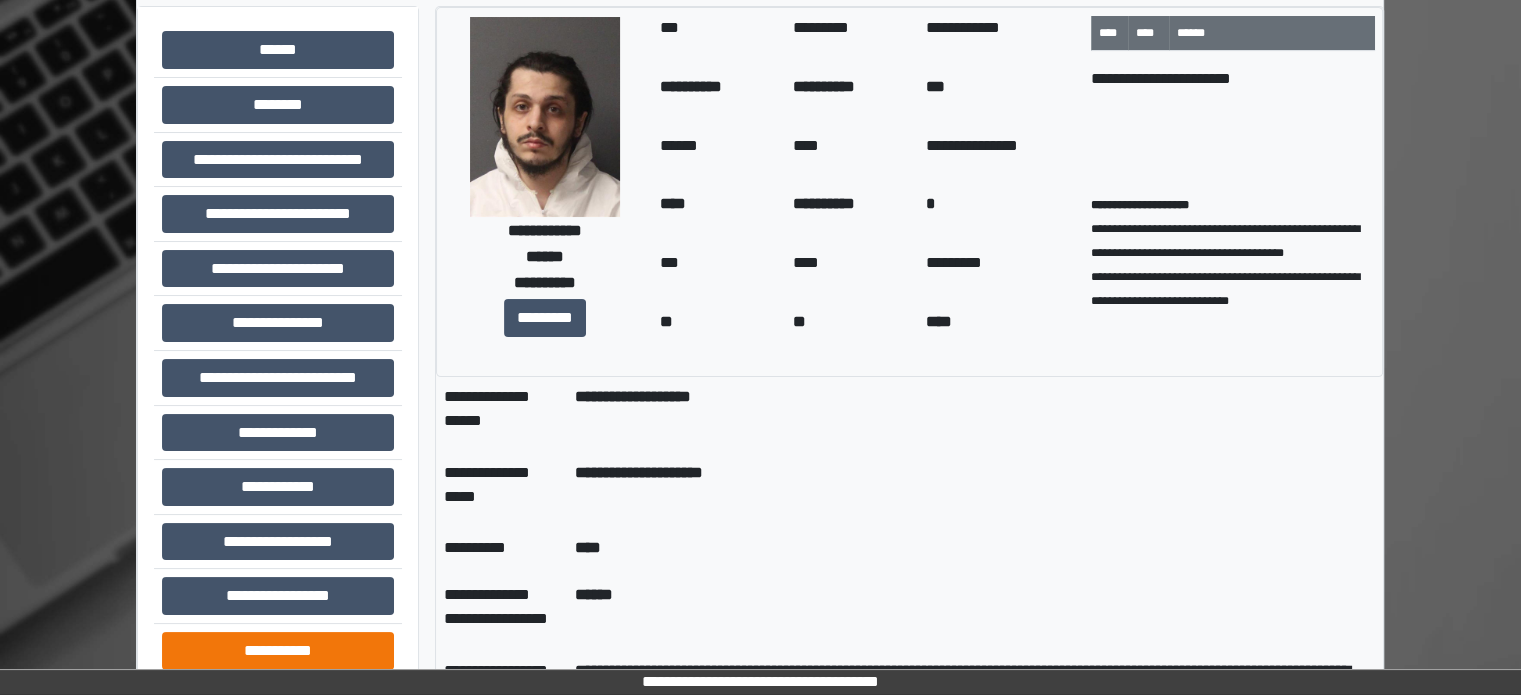 scroll, scrollTop: 200, scrollLeft: 0, axis: vertical 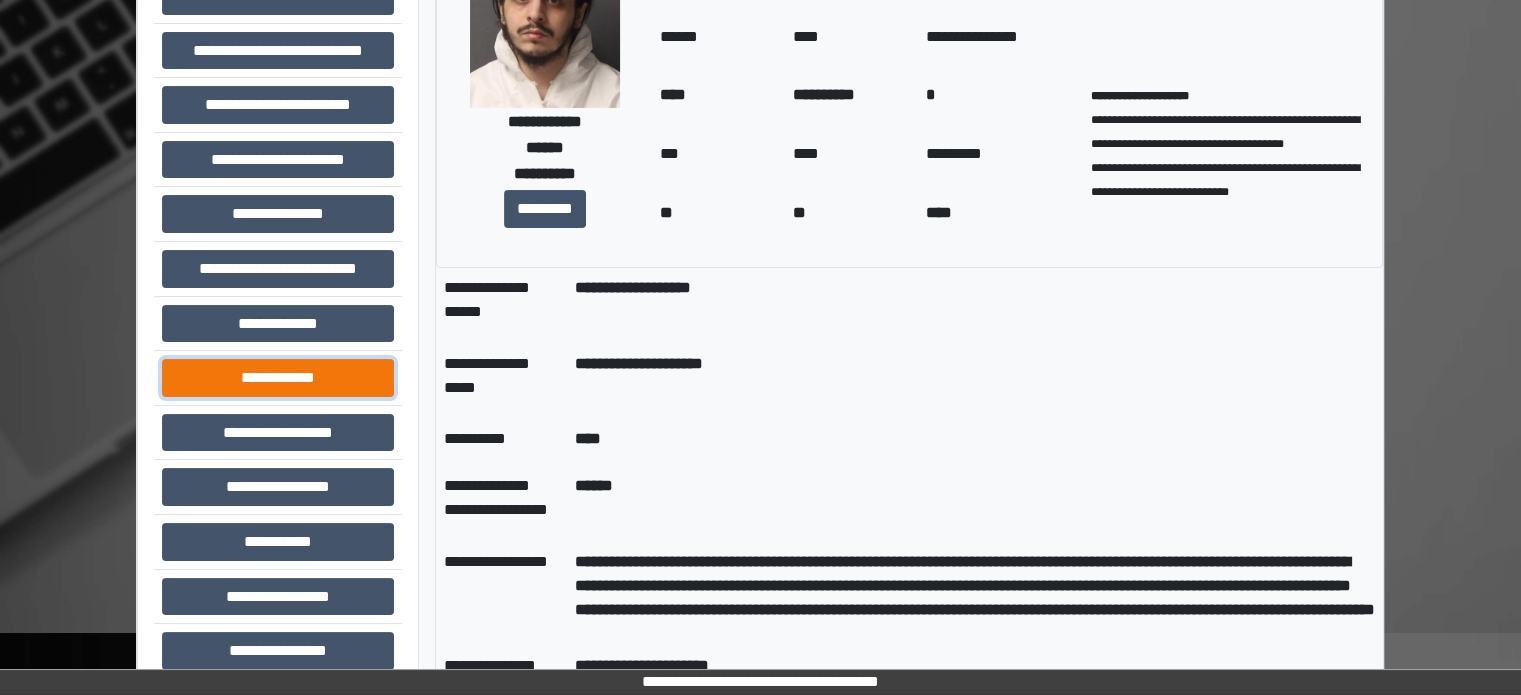 click on "**********" at bounding box center [278, 378] 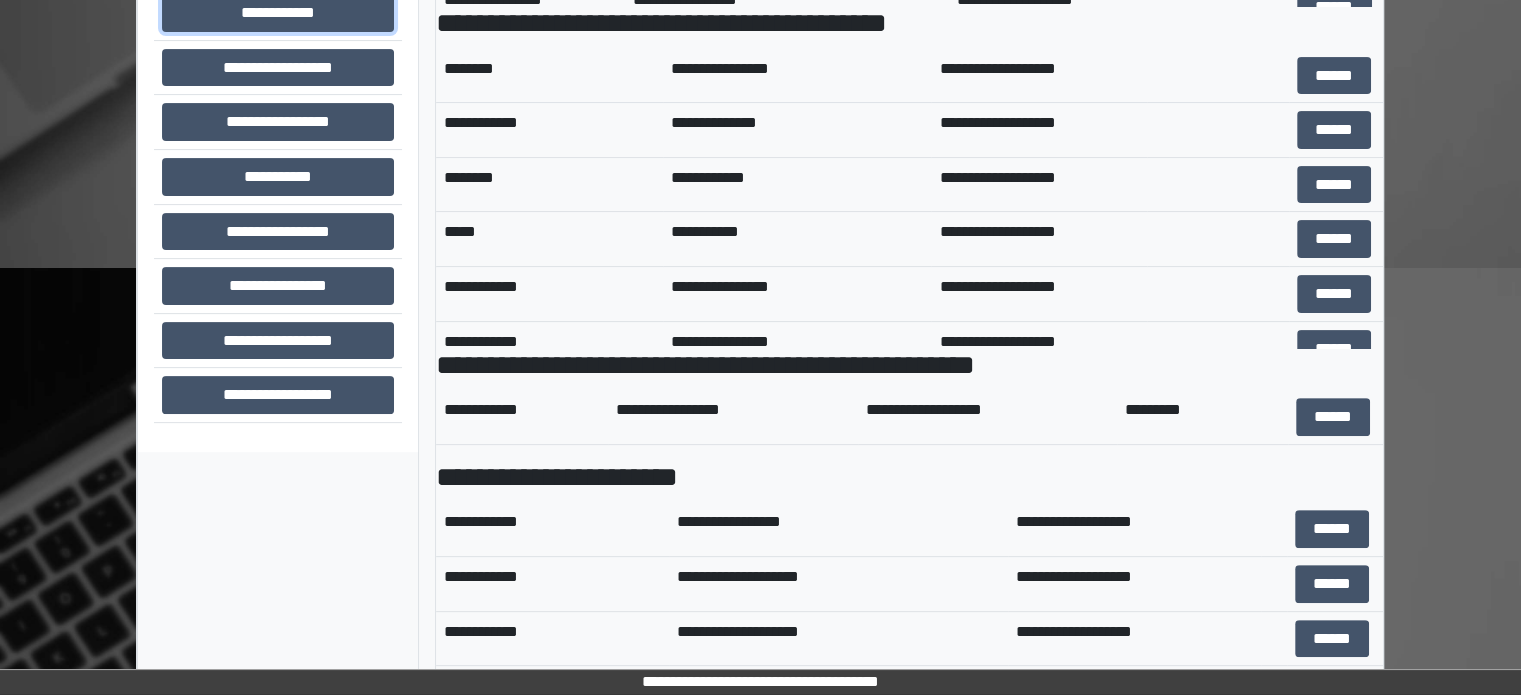 scroll, scrollTop: 689, scrollLeft: 0, axis: vertical 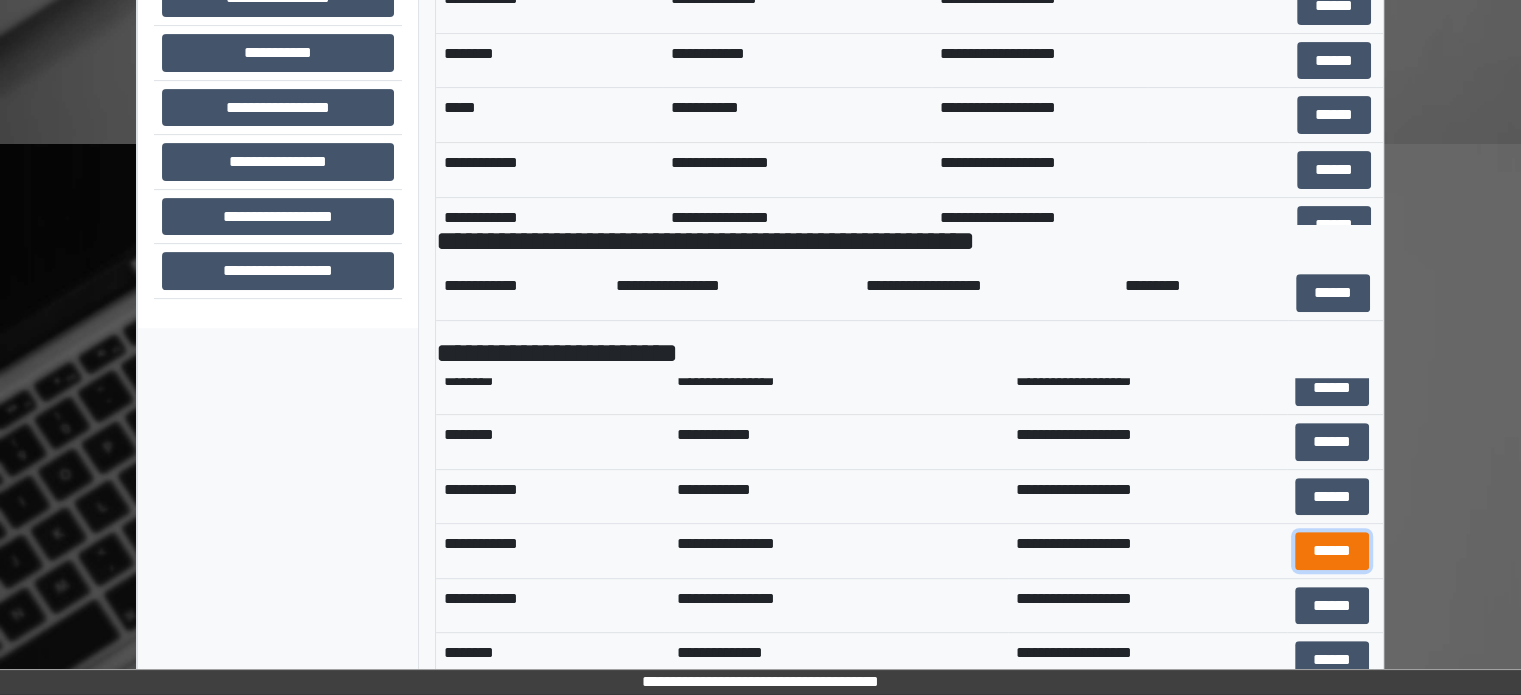 click on "******" at bounding box center [1332, 551] 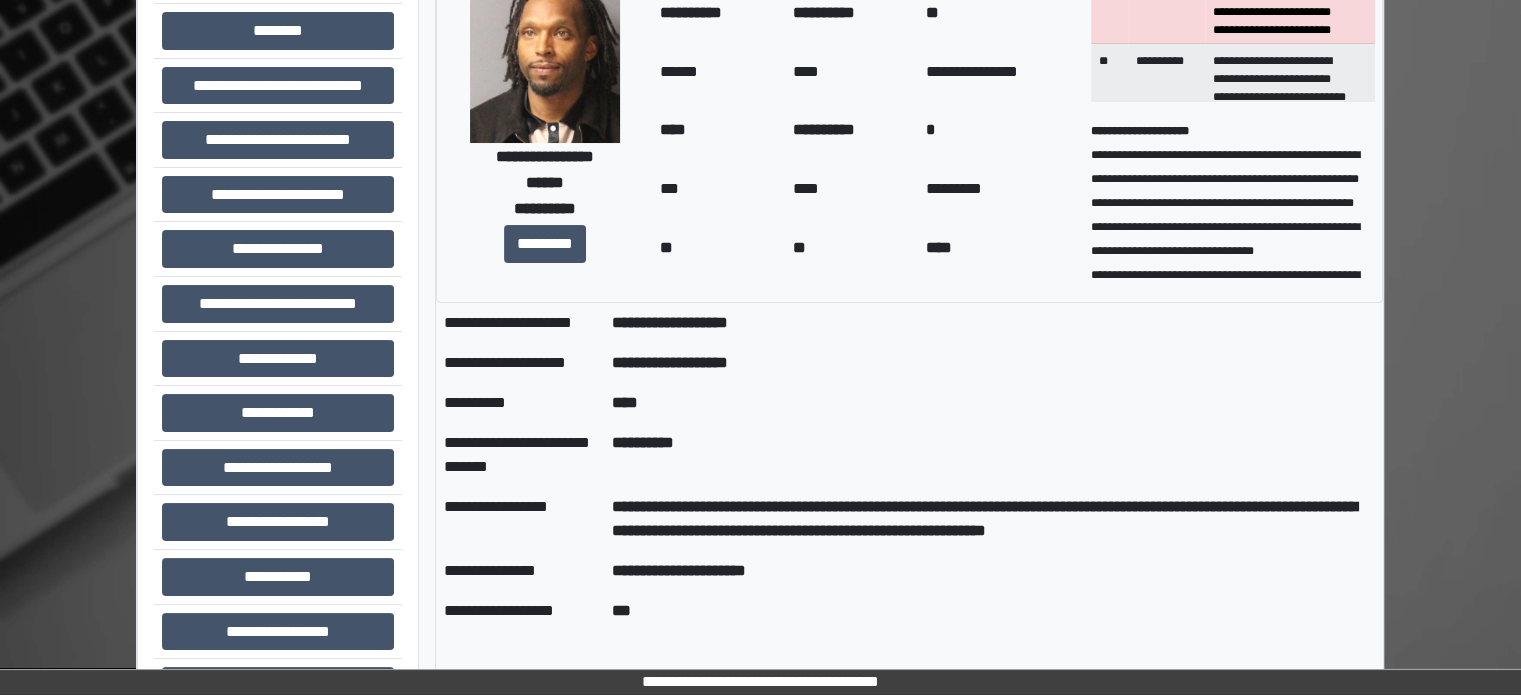 scroll, scrollTop: 200, scrollLeft: 0, axis: vertical 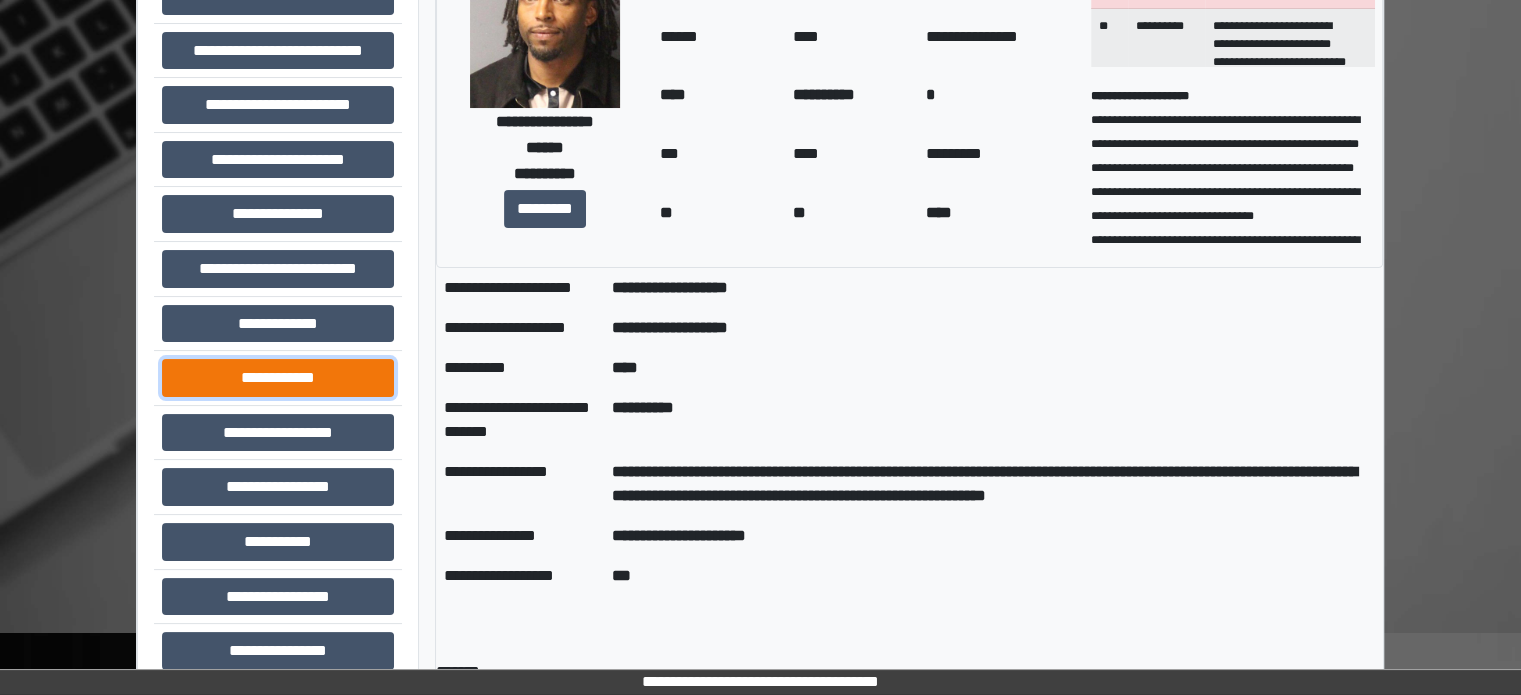 click on "**********" at bounding box center [278, 378] 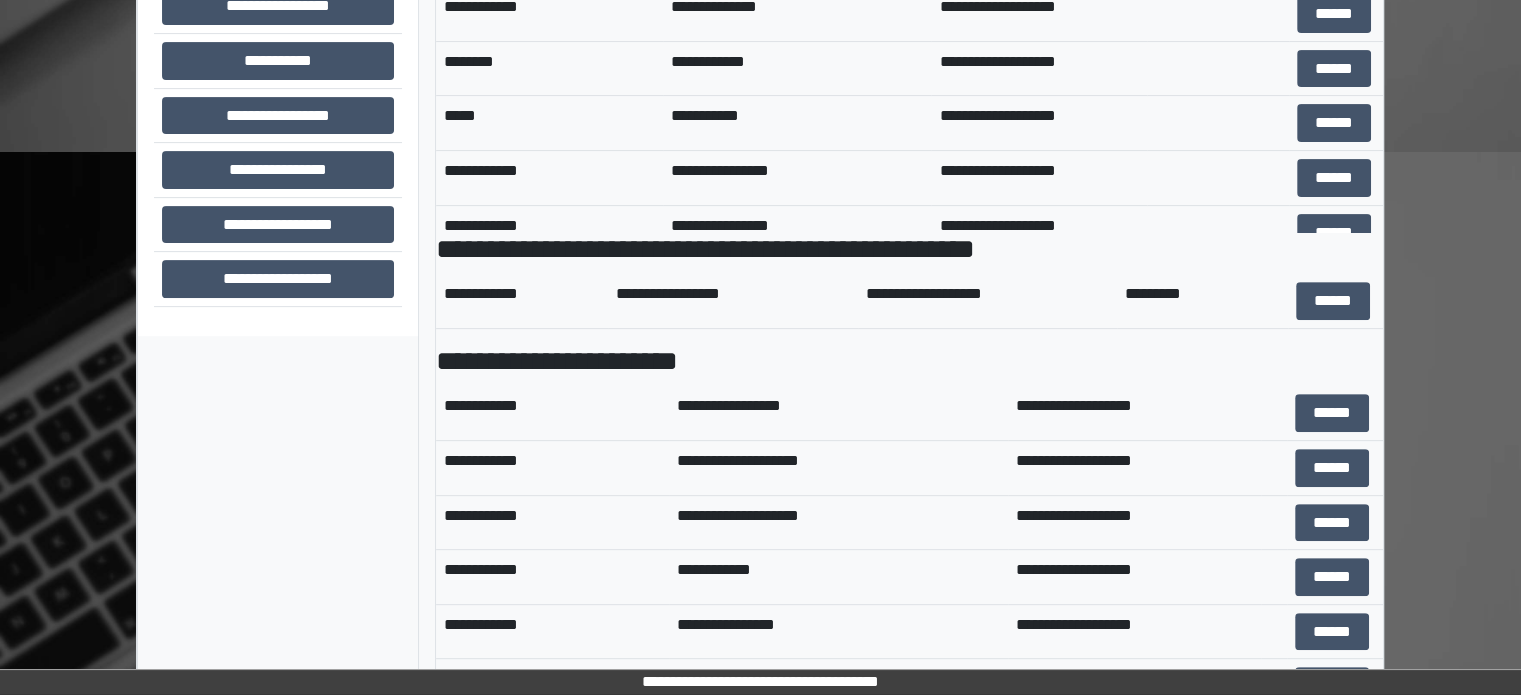scroll, scrollTop: 689, scrollLeft: 0, axis: vertical 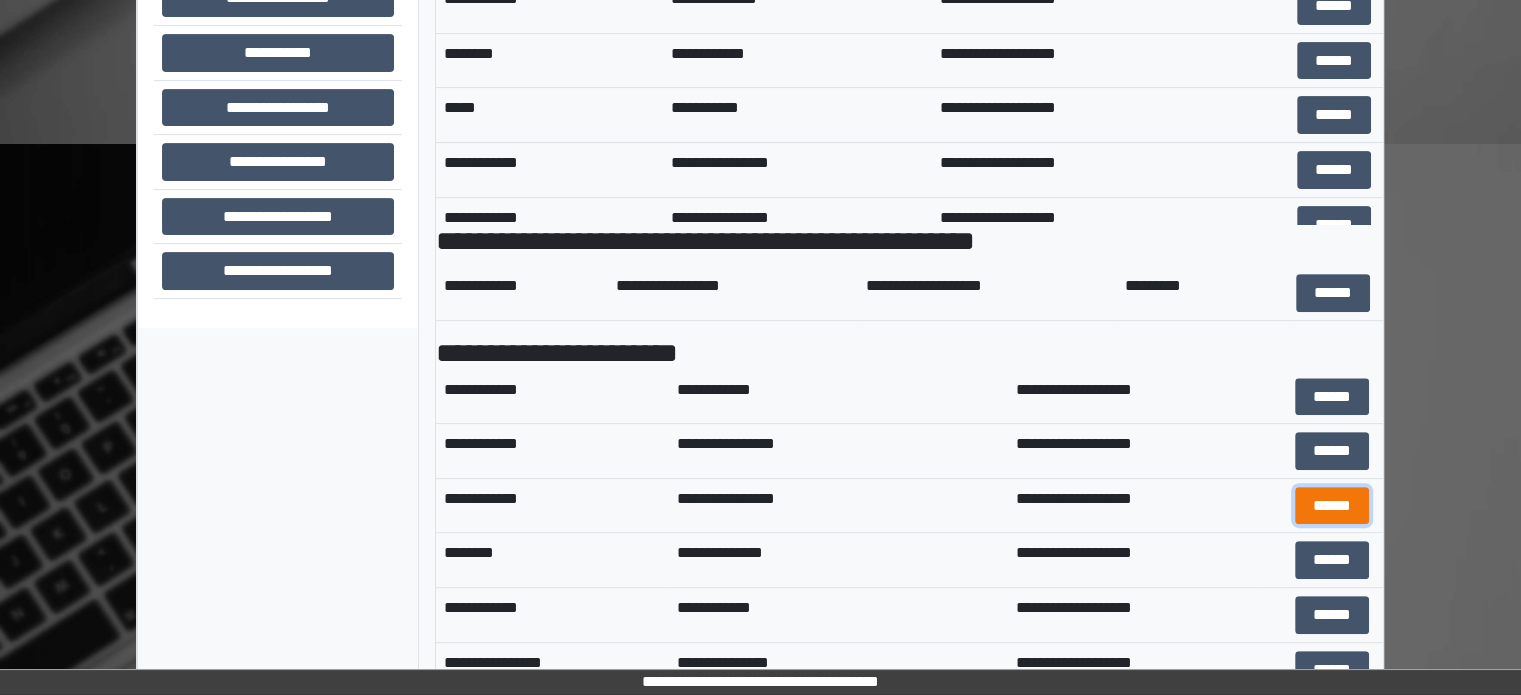 click on "******" at bounding box center (1332, 506) 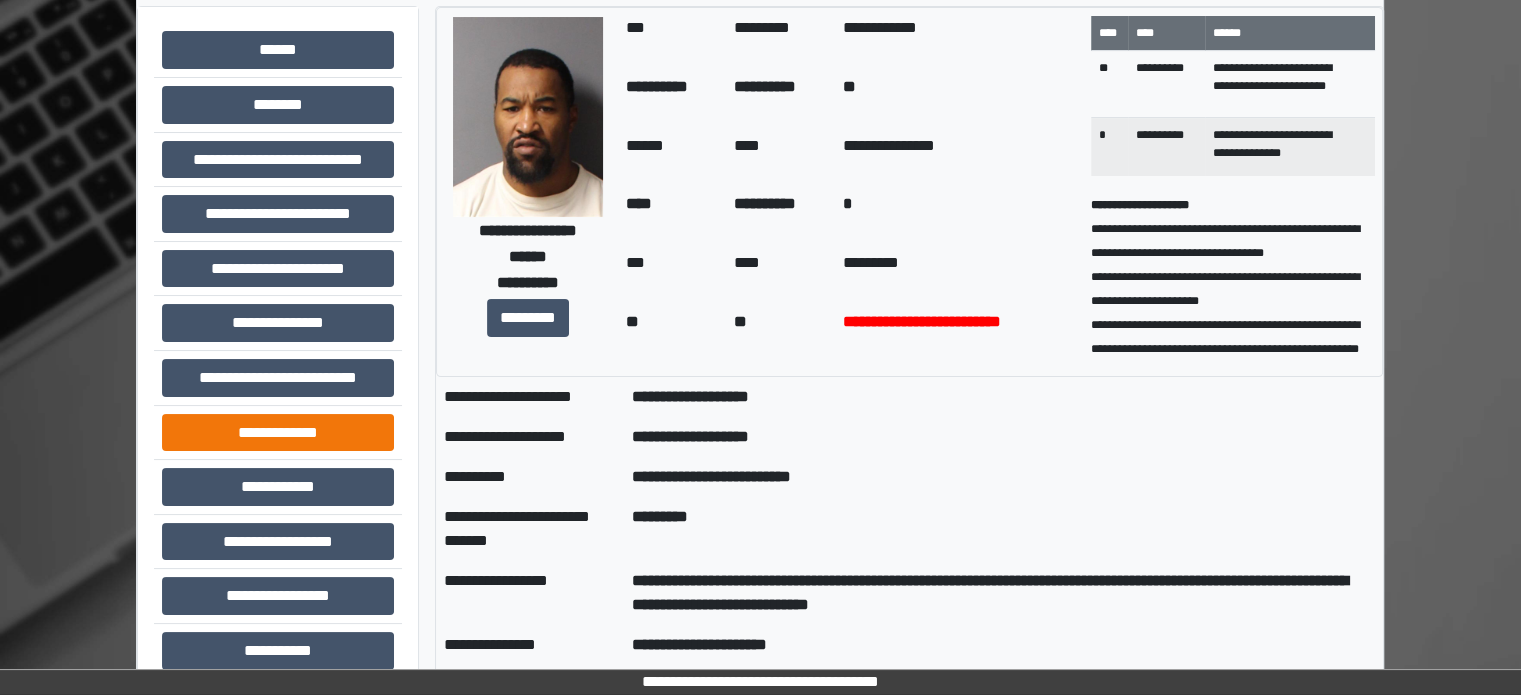 scroll, scrollTop: 400, scrollLeft: 0, axis: vertical 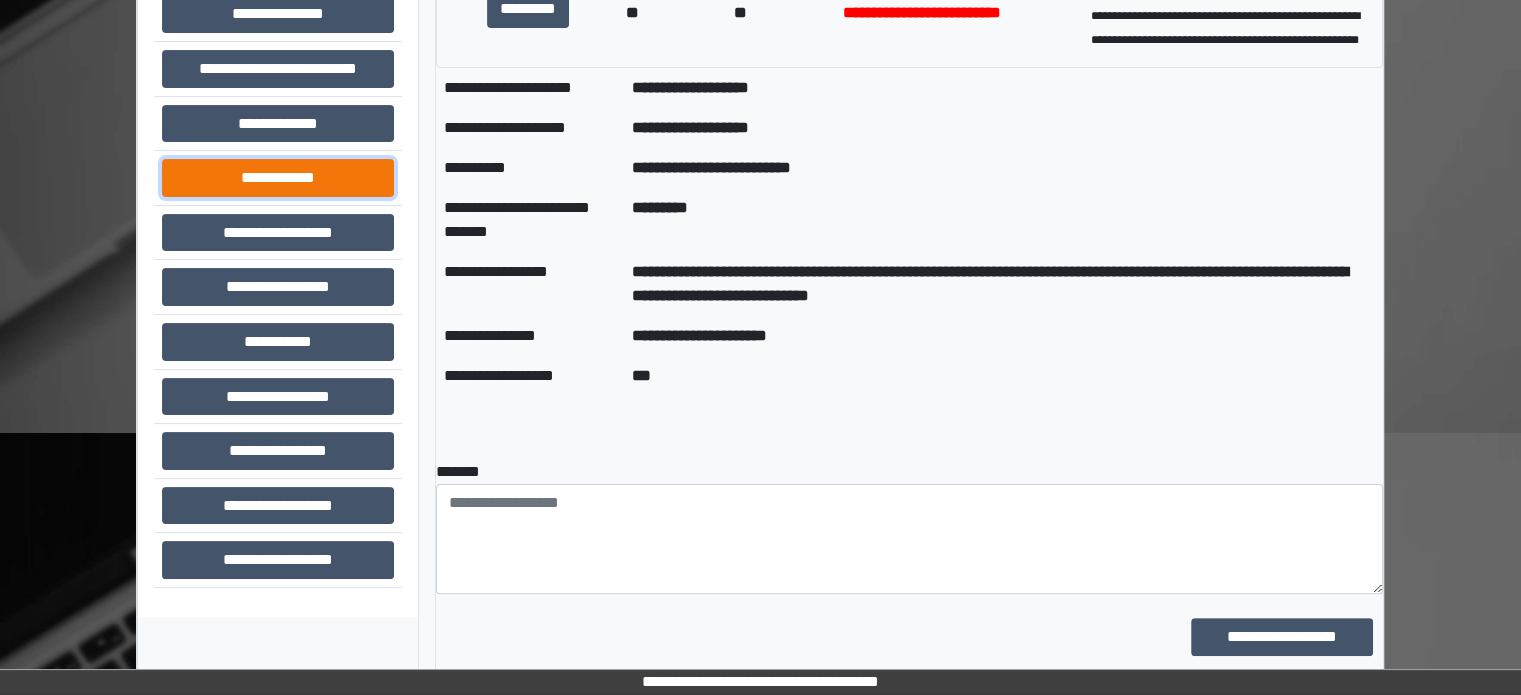 click on "**********" at bounding box center (278, 178) 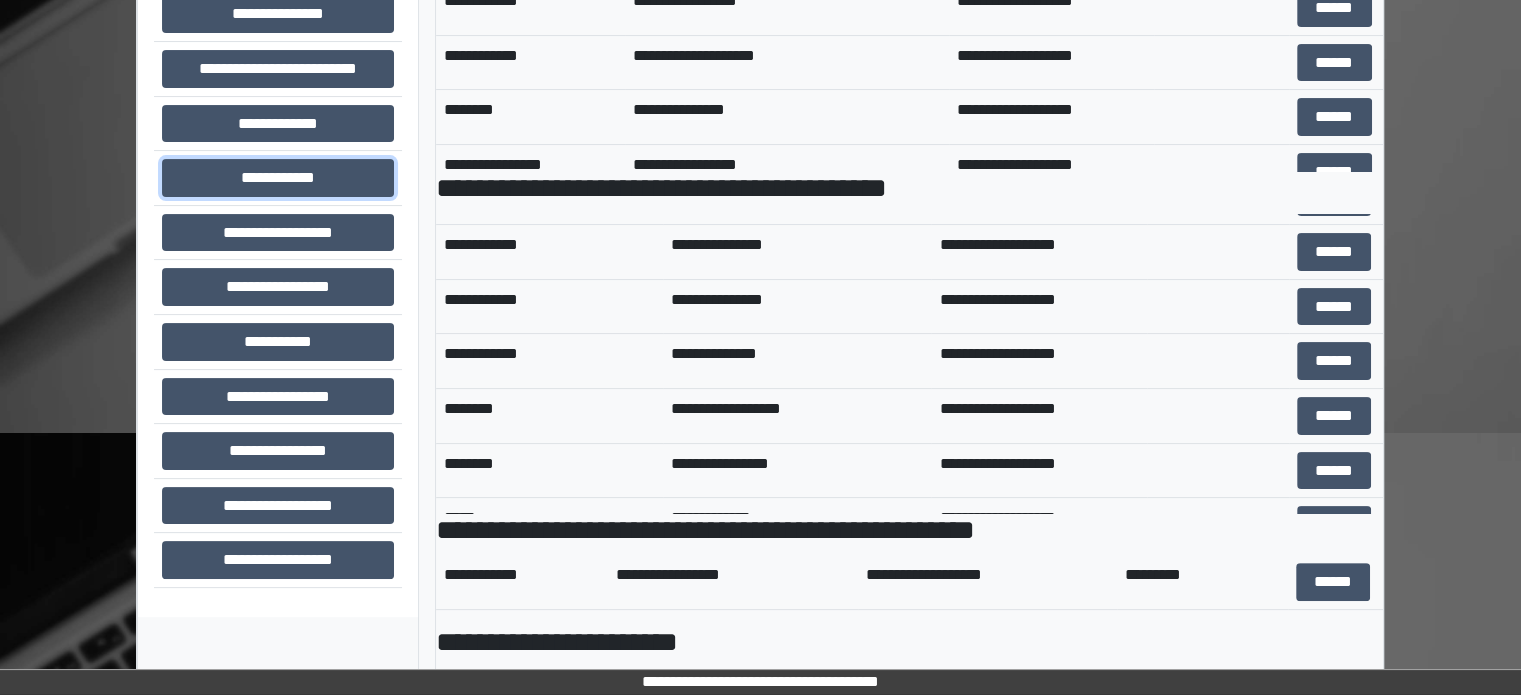 scroll, scrollTop: 400, scrollLeft: 0, axis: vertical 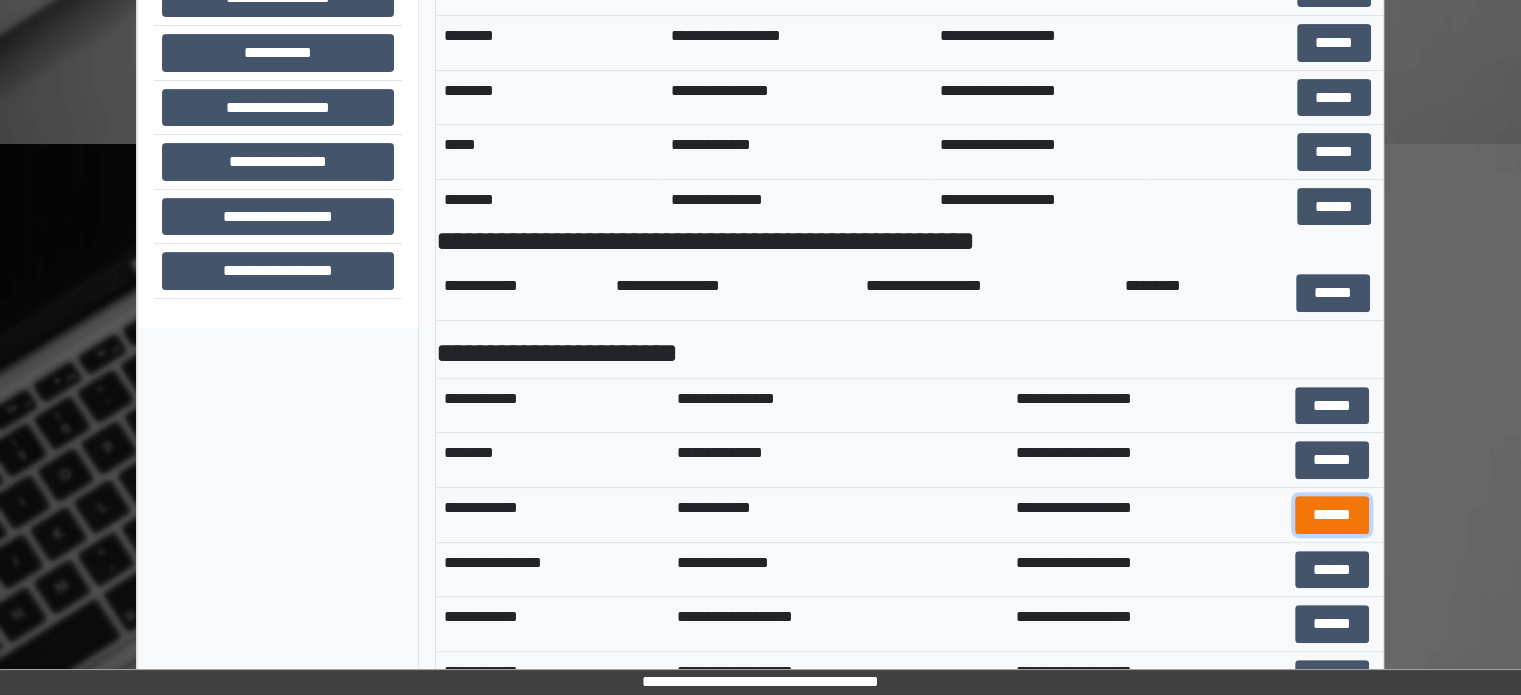 click on "******" at bounding box center [1332, 515] 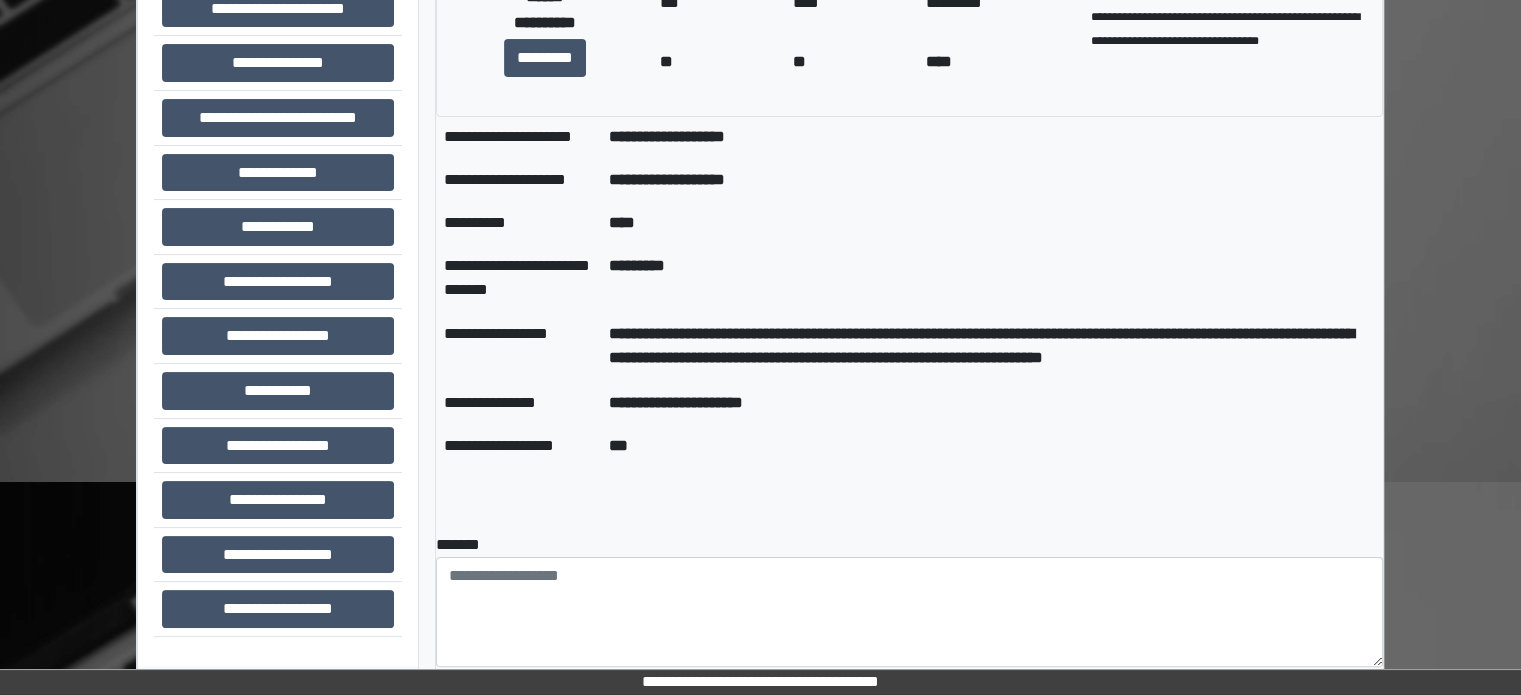 scroll, scrollTop: 389, scrollLeft: 0, axis: vertical 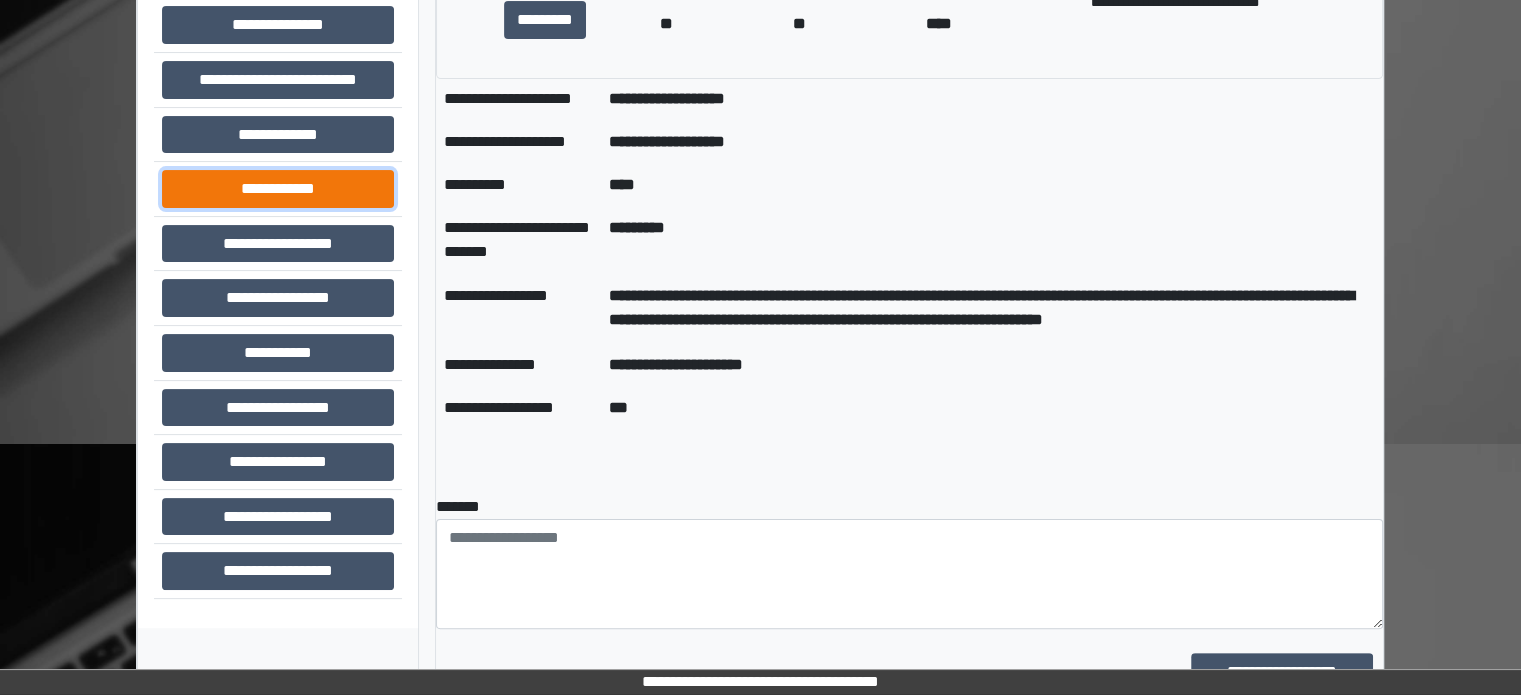click on "**********" at bounding box center (278, 189) 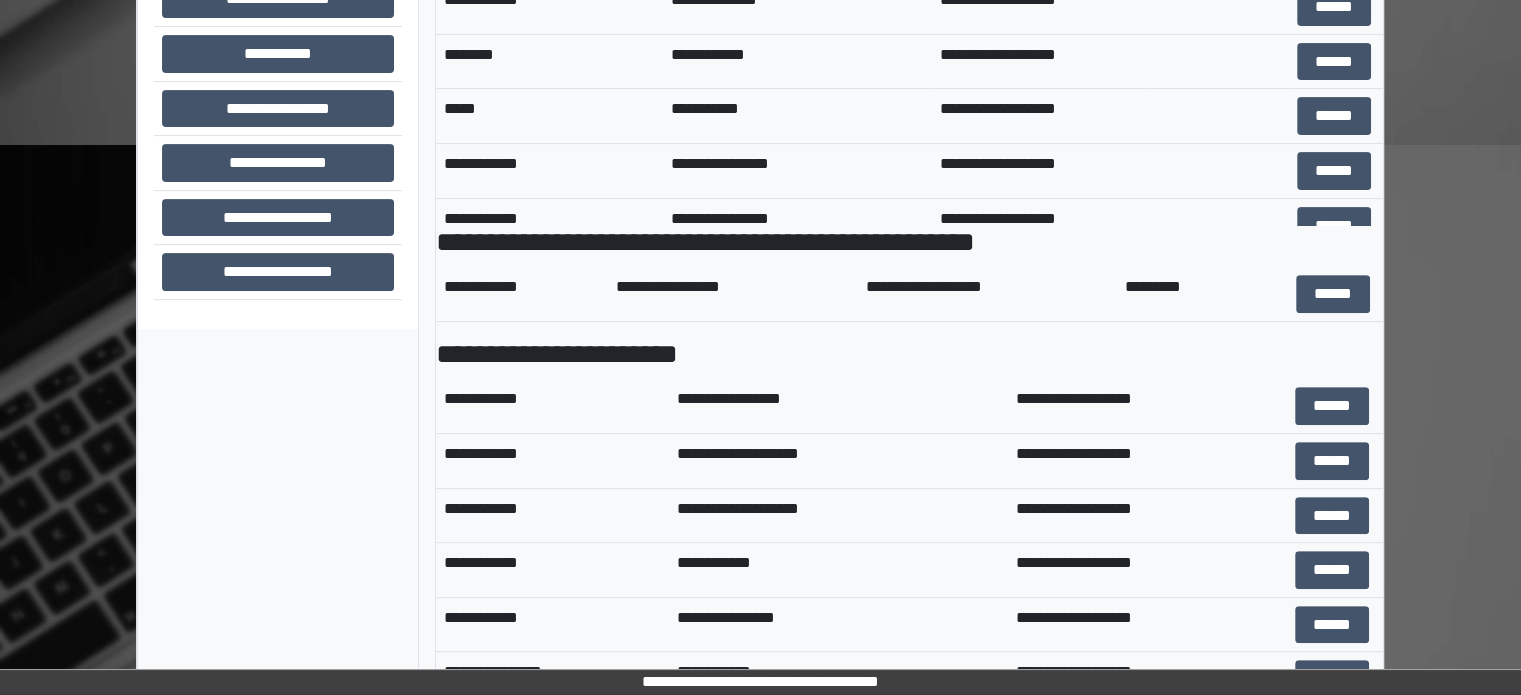 scroll, scrollTop: 689, scrollLeft: 0, axis: vertical 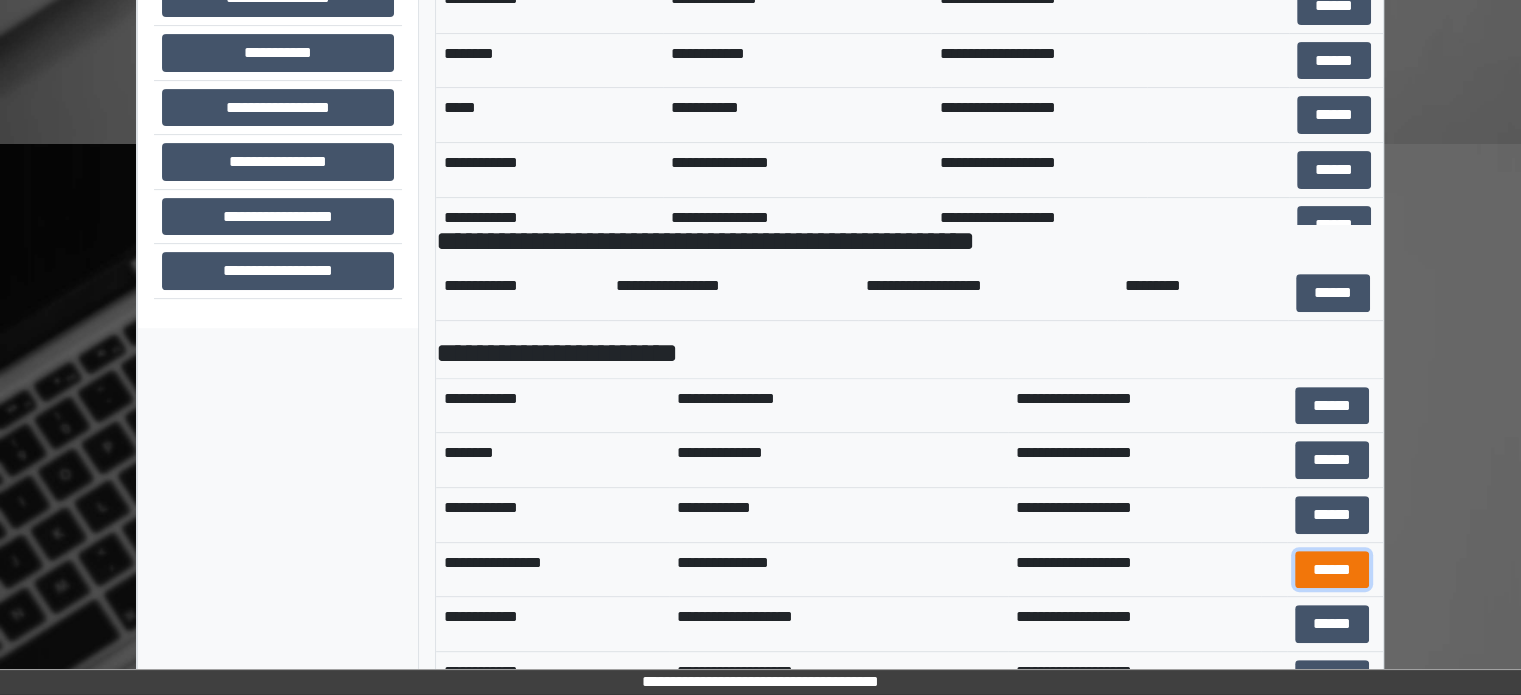 click on "******" at bounding box center [1332, 570] 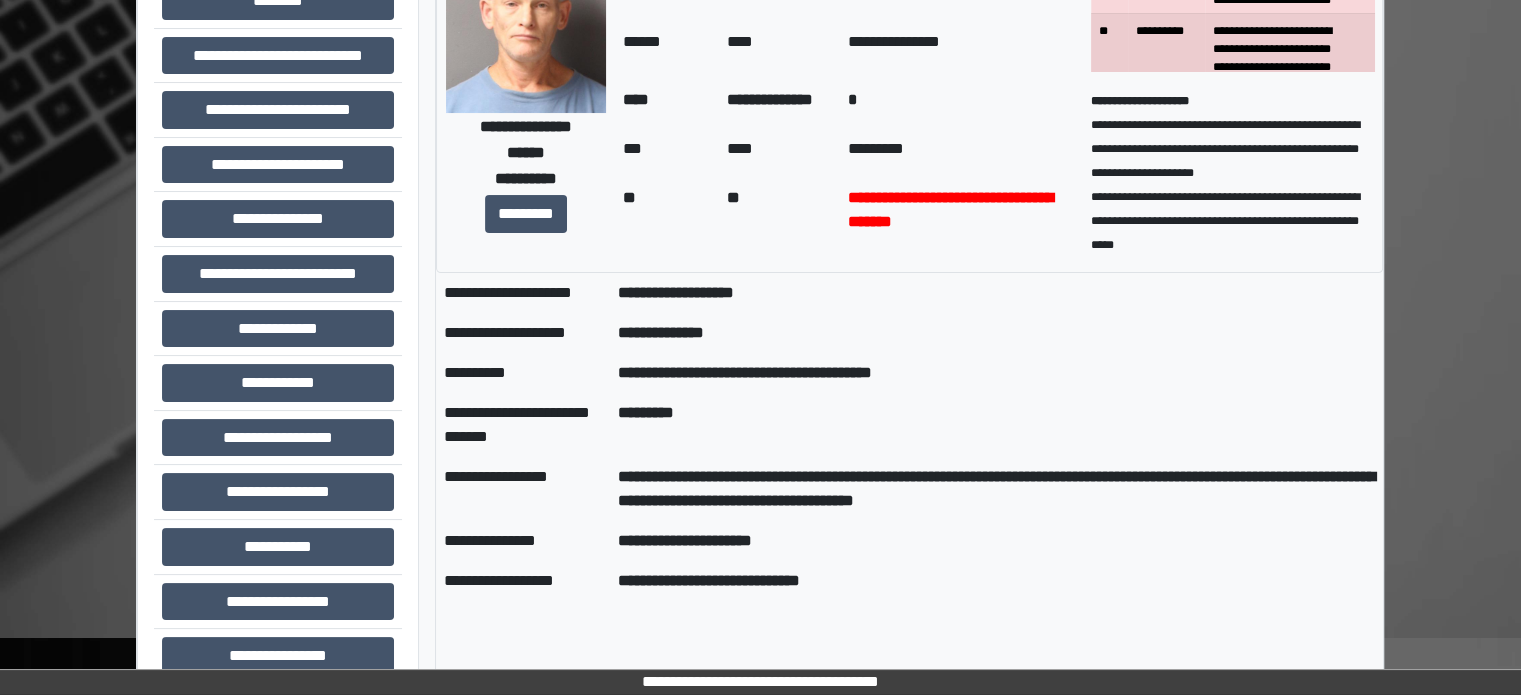 scroll, scrollTop: 200, scrollLeft: 0, axis: vertical 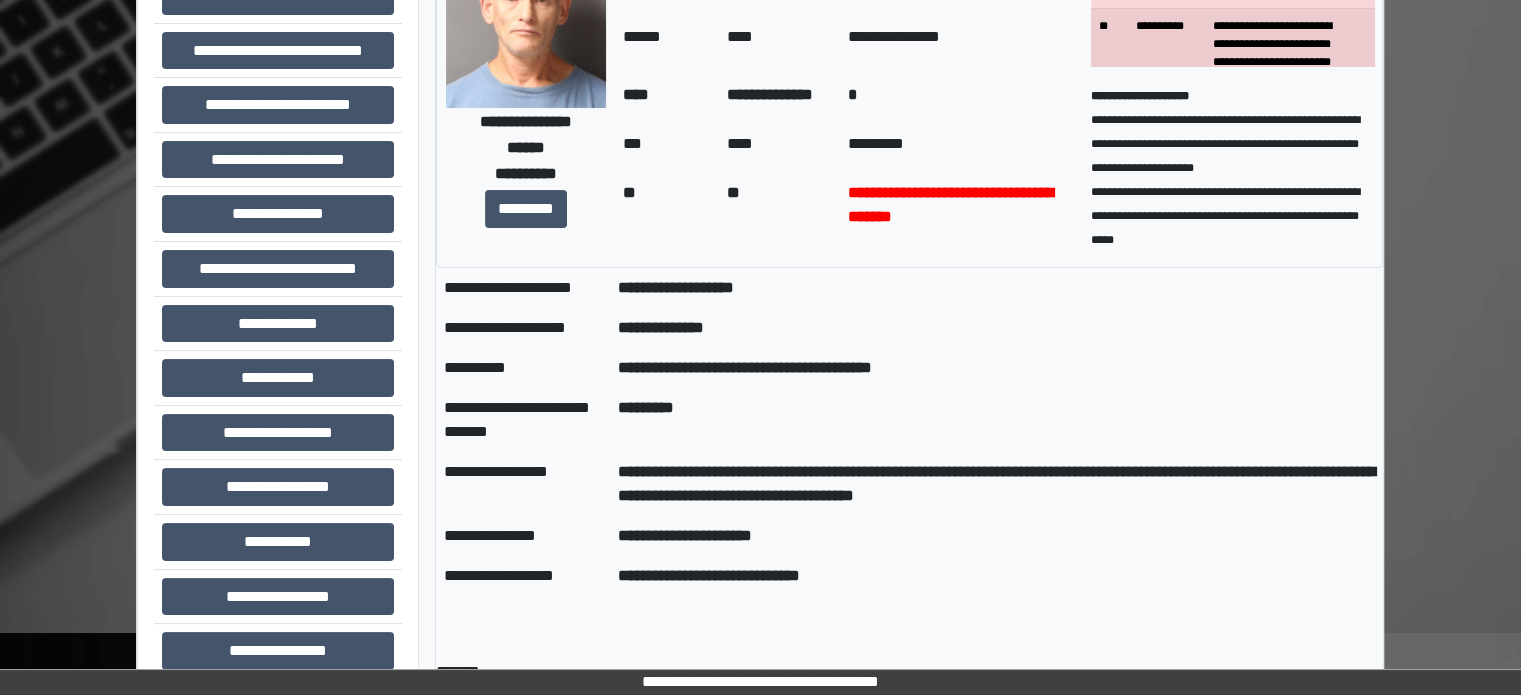click on "**********" at bounding box center (760, 583) 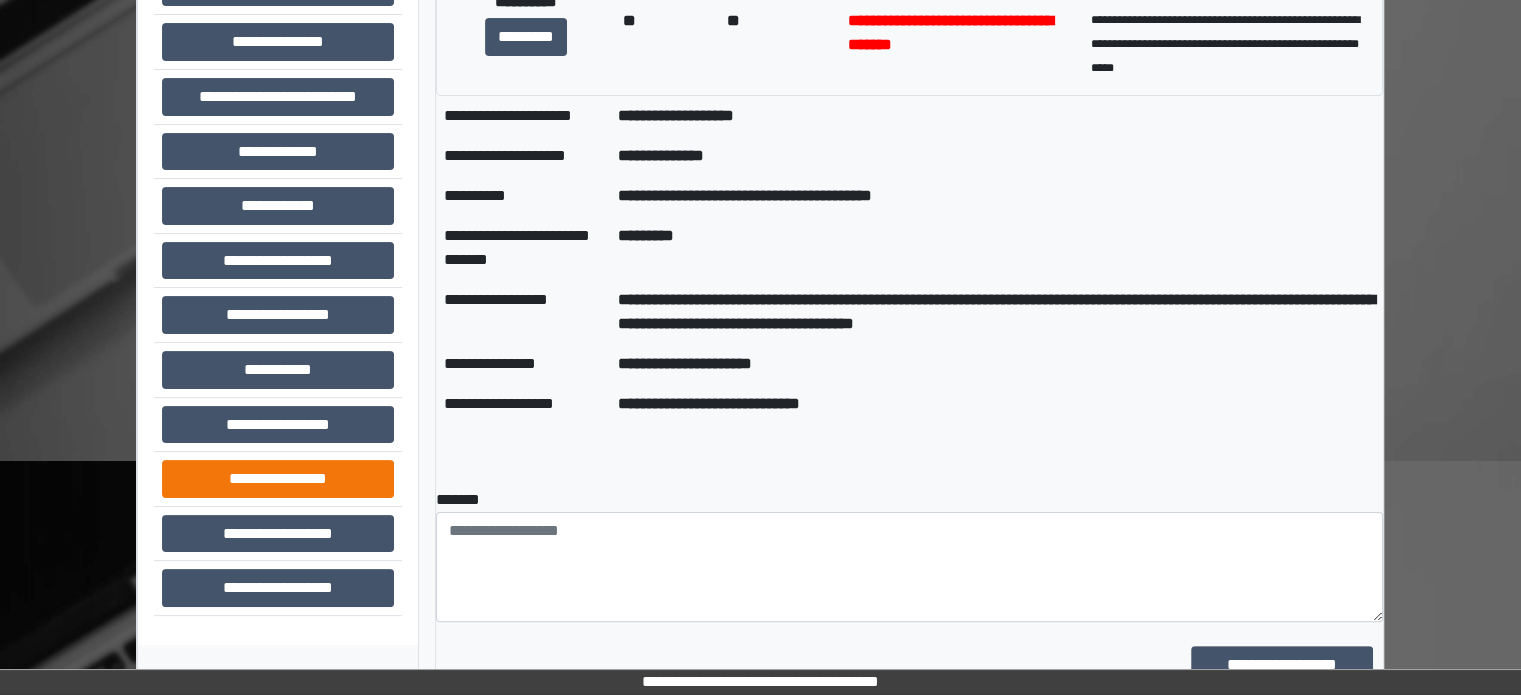scroll, scrollTop: 500, scrollLeft: 0, axis: vertical 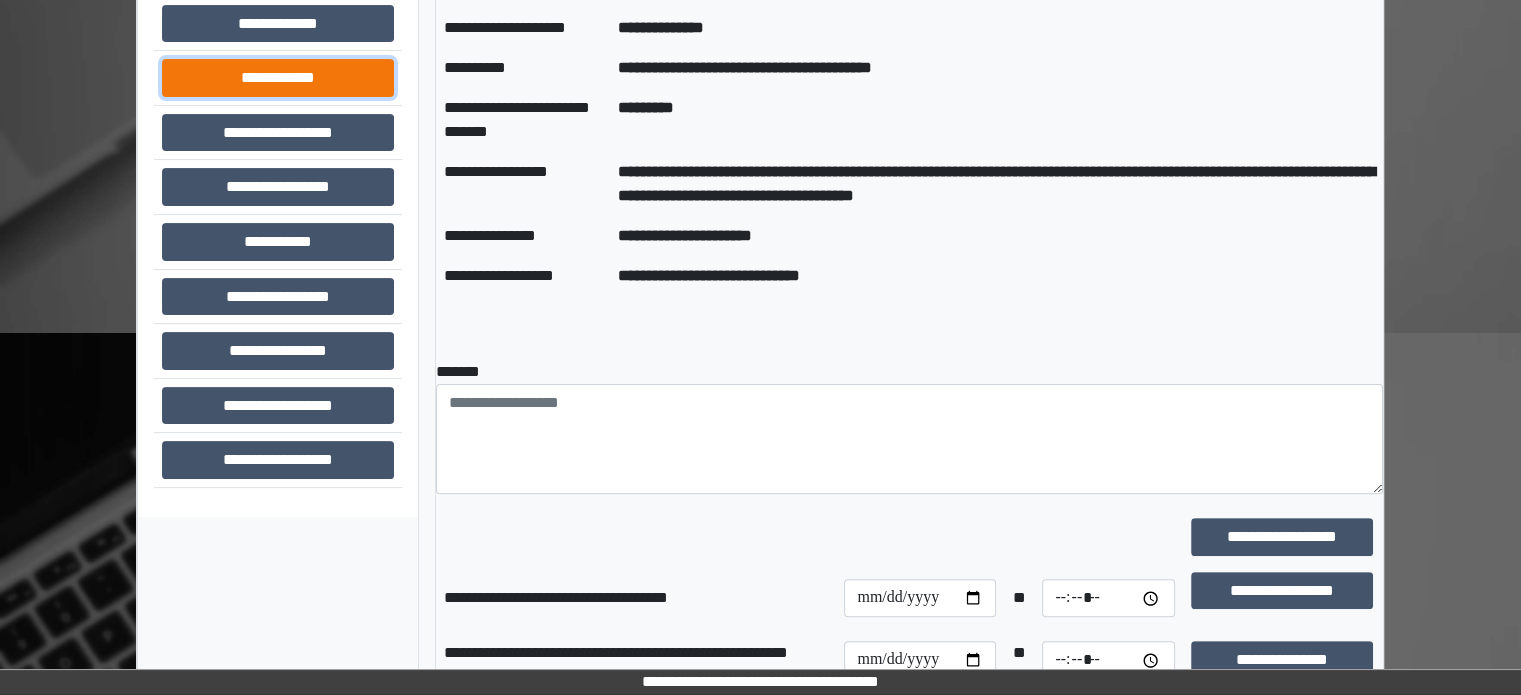 click on "**********" at bounding box center (278, 78) 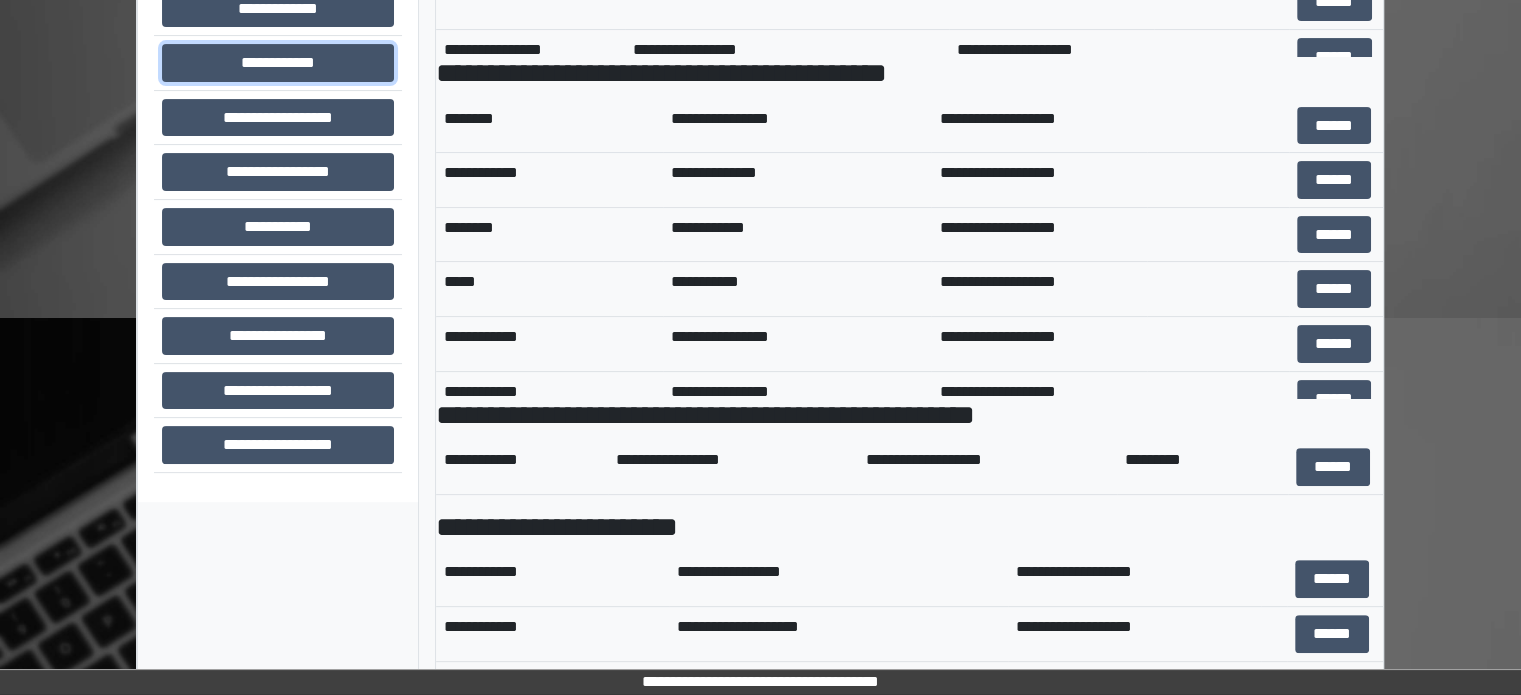 scroll, scrollTop: 689, scrollLeft: 0, axis: vertical 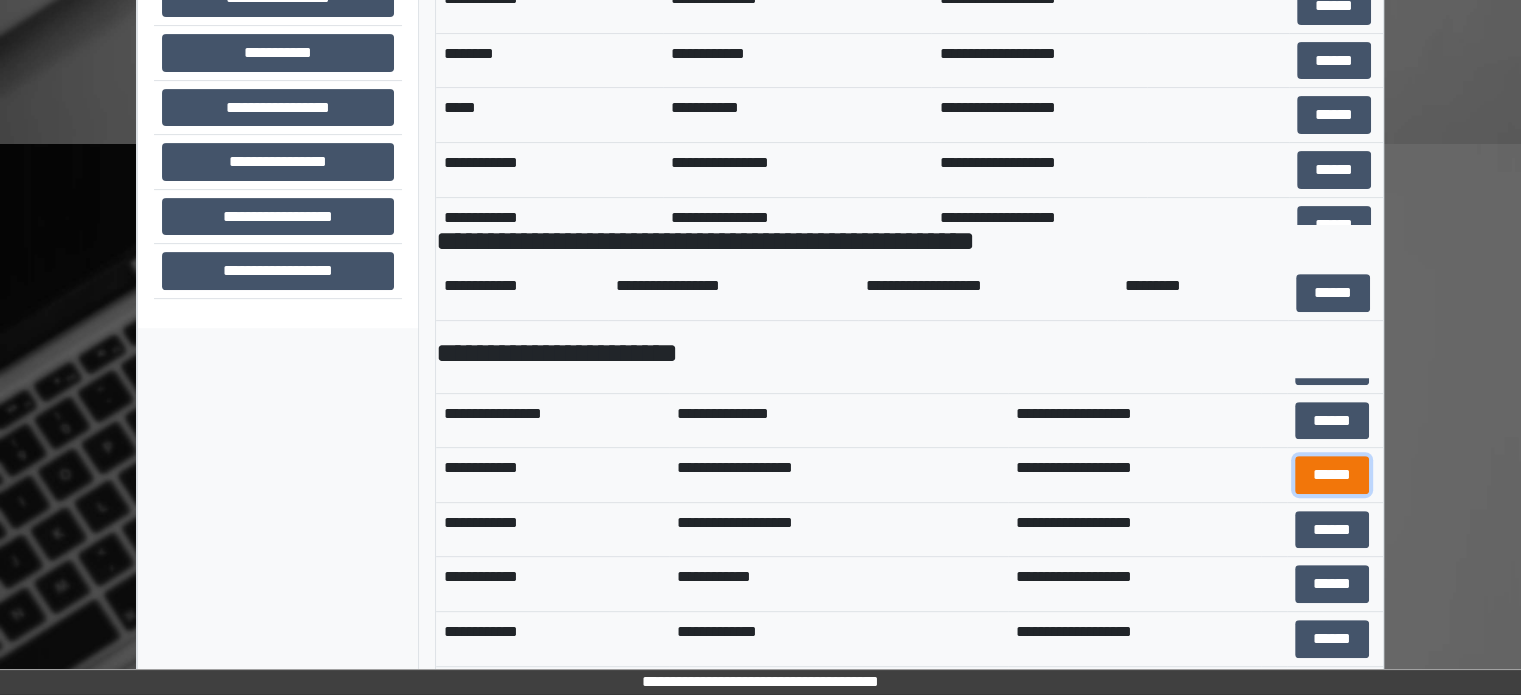 click on "******" at bounding box center (1332, 475) 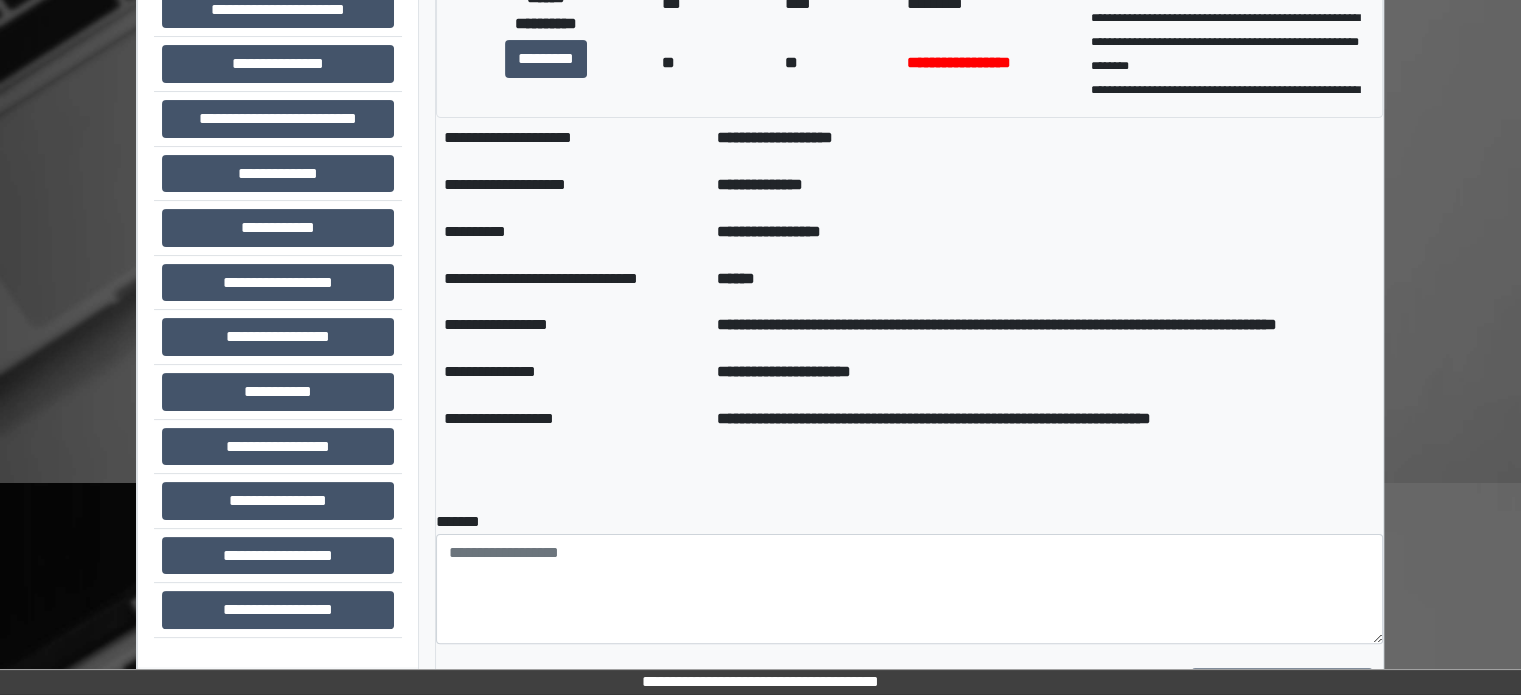 scroll, scrollTop: 400, scrollLeft: 0, axis: vertical 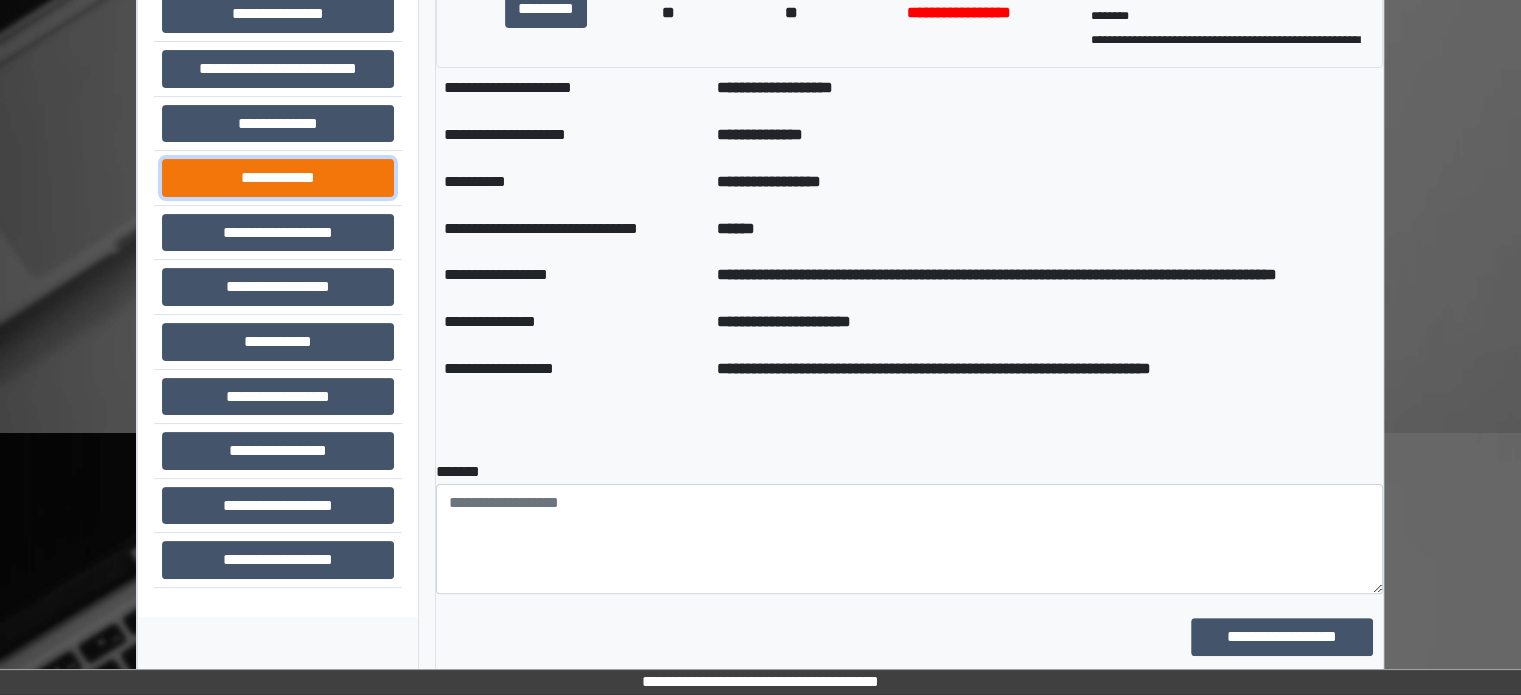 click on "**********" at bounding box center (278, 178) 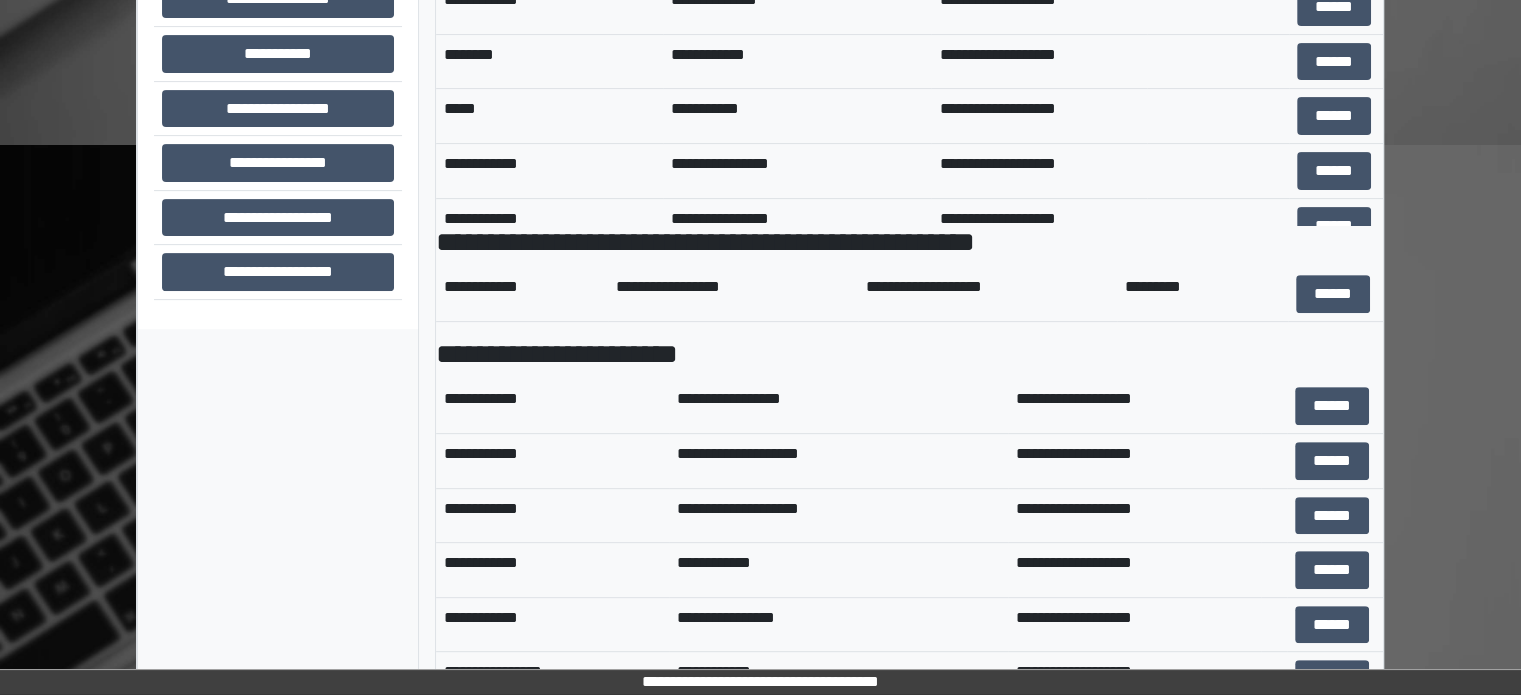 scroll, scrollTop: 689, scrollLeft: 0, axis: vertical 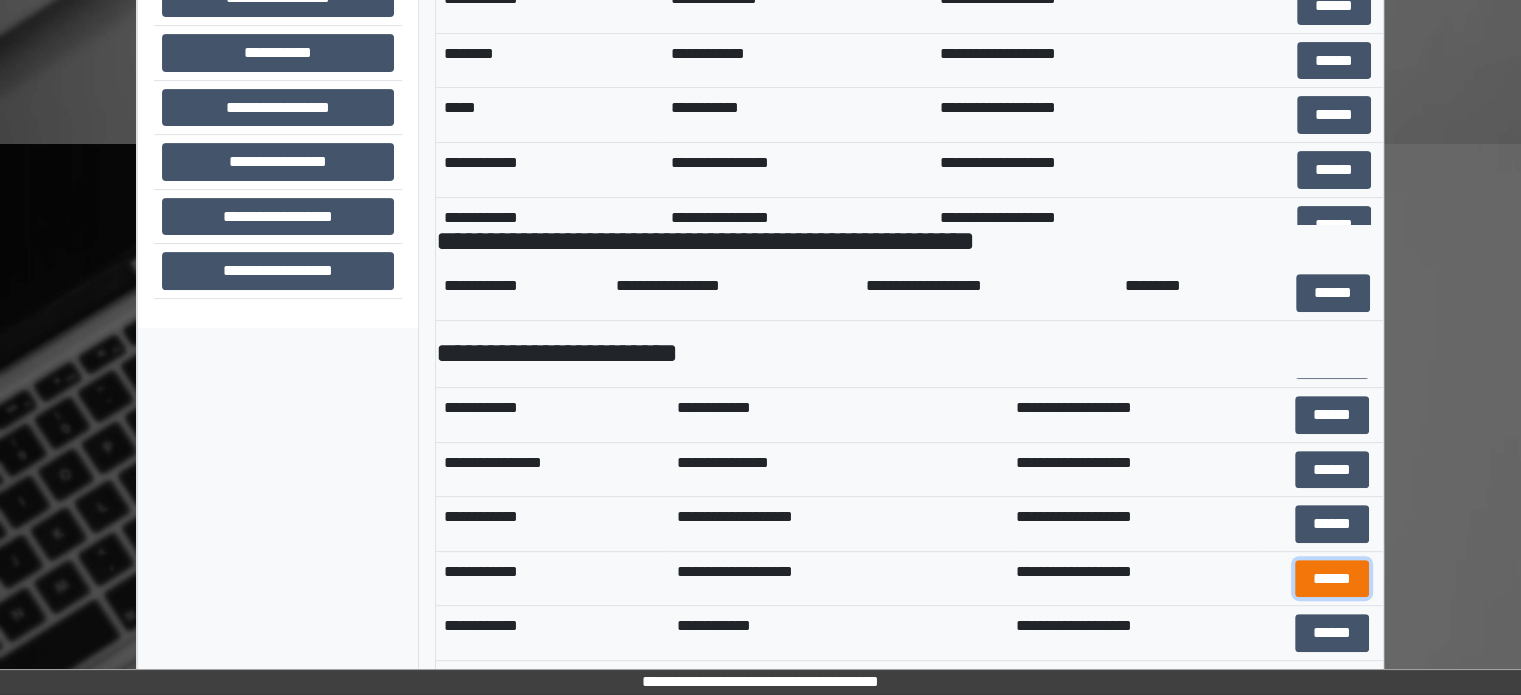 click on "******" at bounding box center (1332, 579) 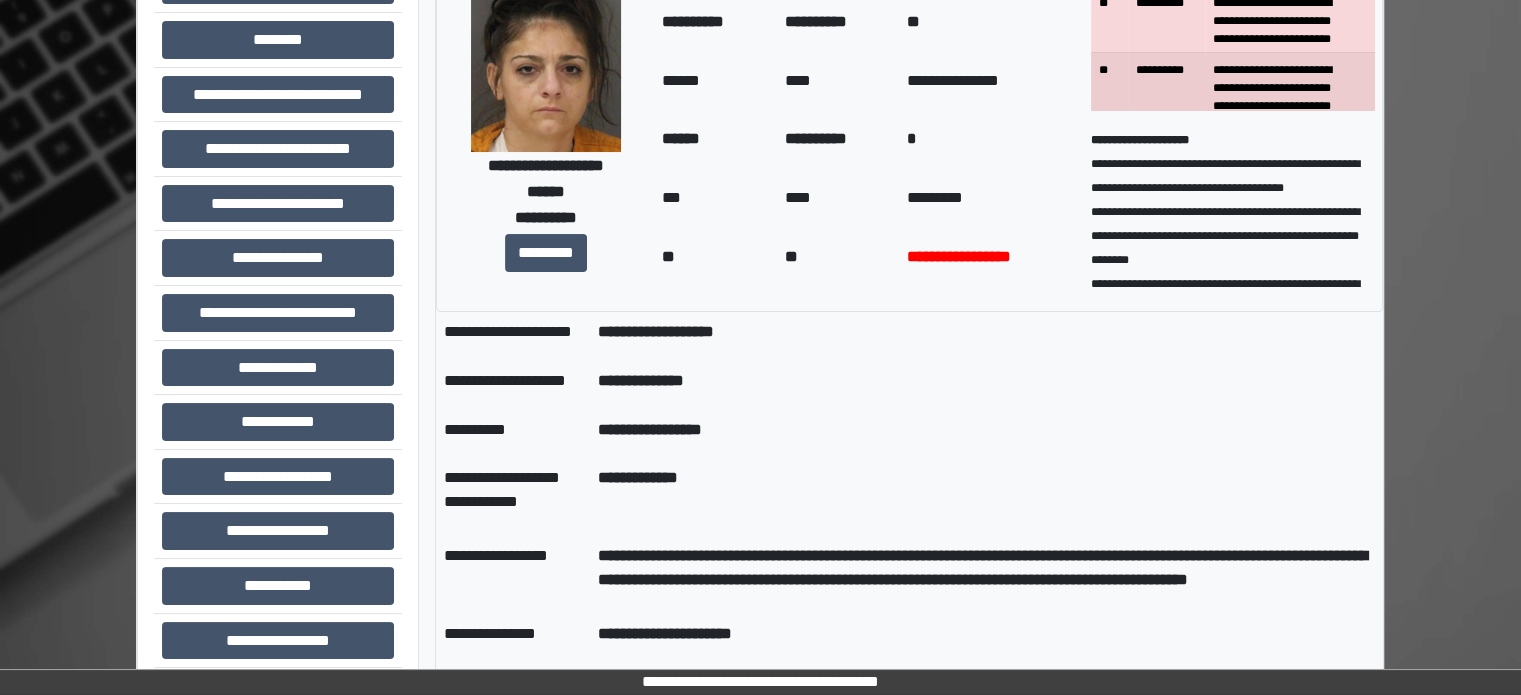 scroll, scrollTop: 189, scrollLeft: 0, axis: vertical 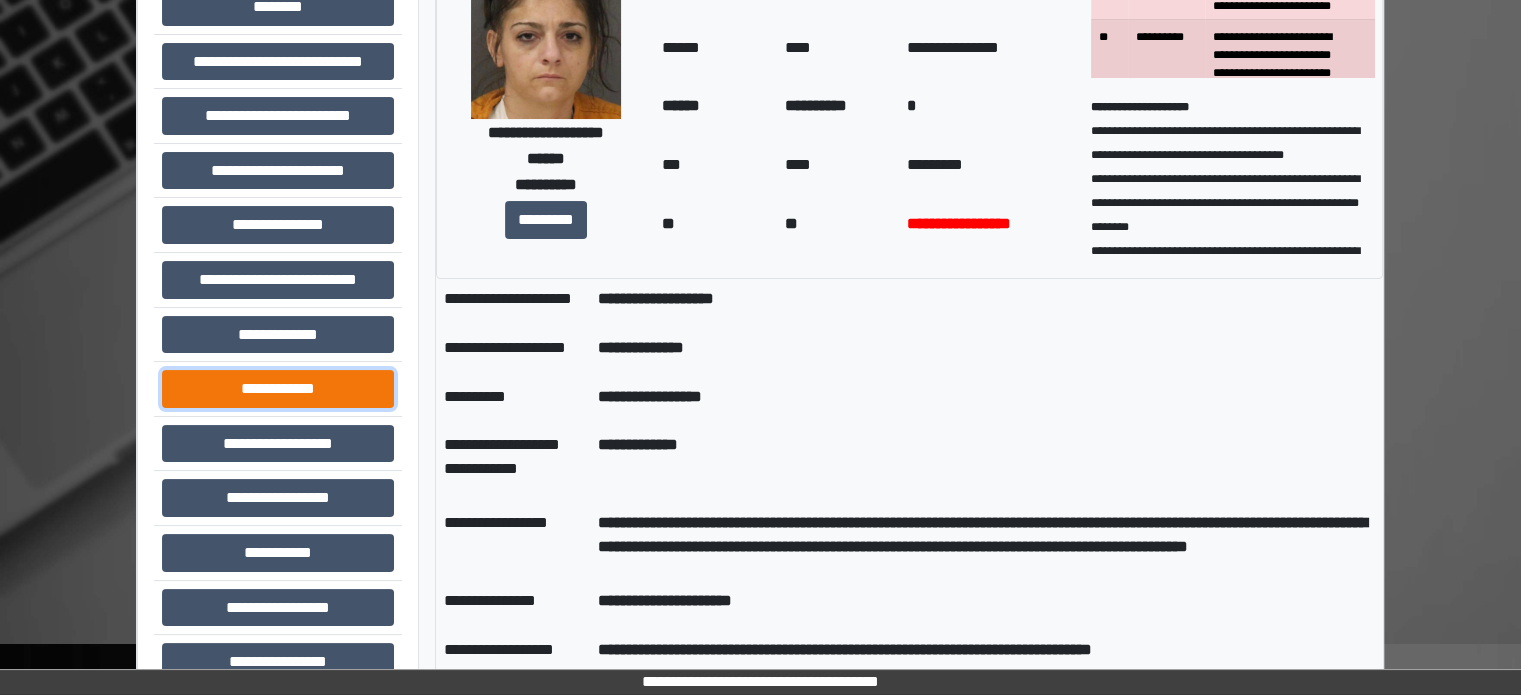 click on "**********" at bounding box center [278, 389] 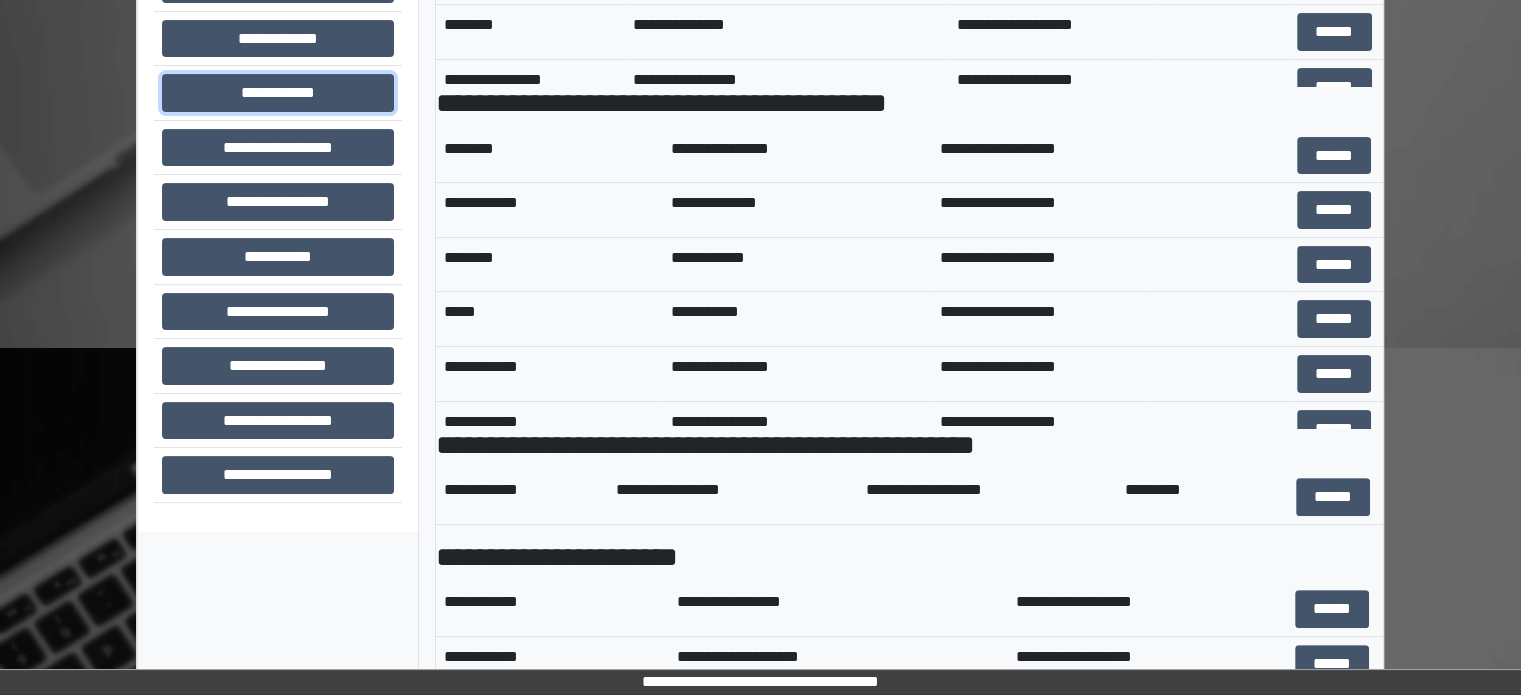 scroll, scrollTop: 689, scrollLeft: 0, axis: vertical 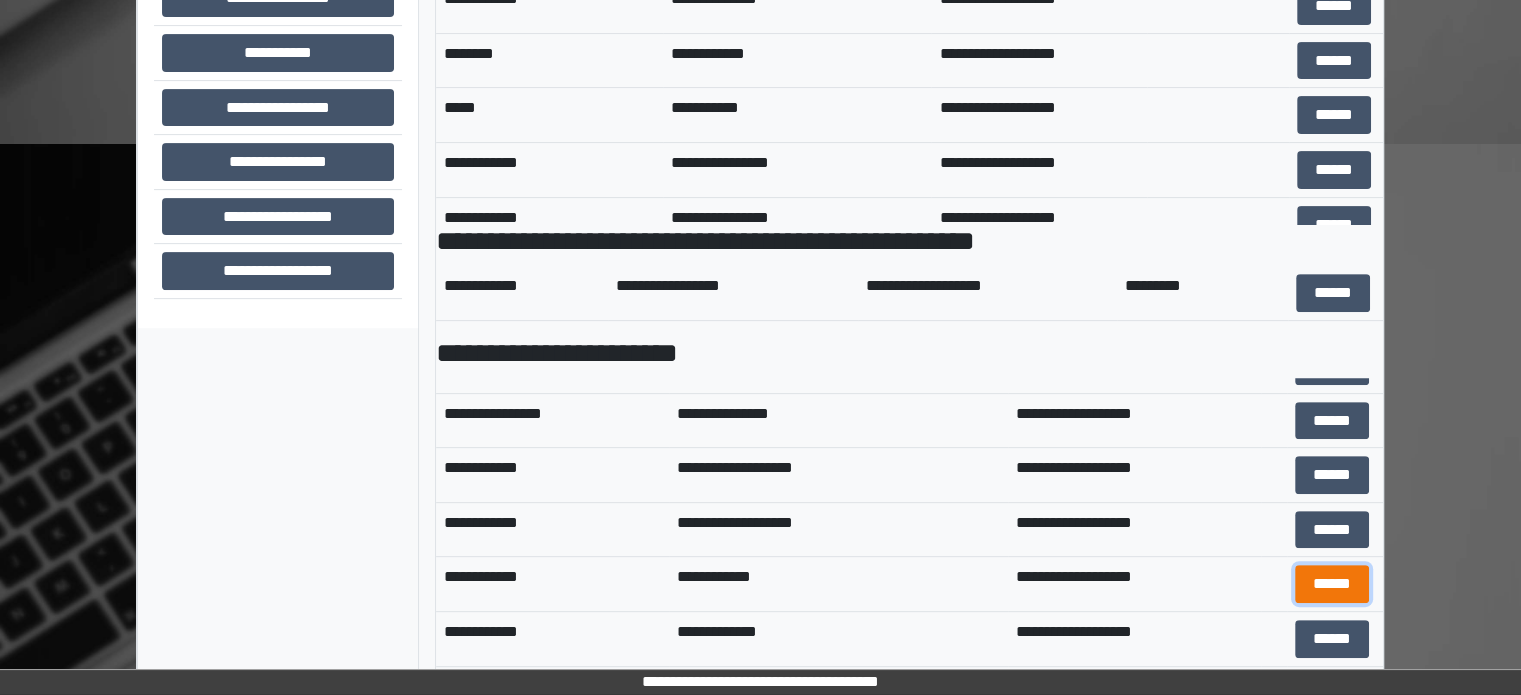click on "******" at bounding box center [1332, 584] 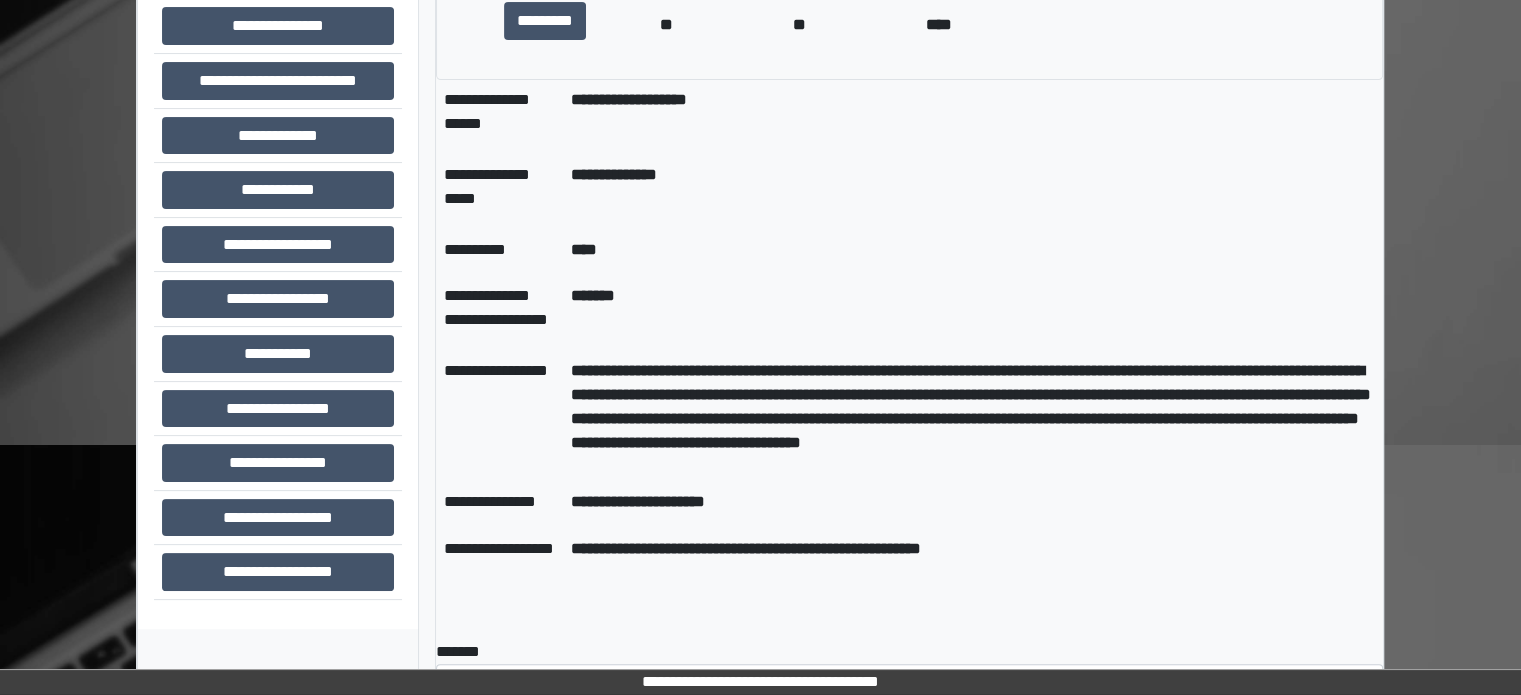 scroll, scrollTop: 400, scrollLeft: 0, axis: vertical 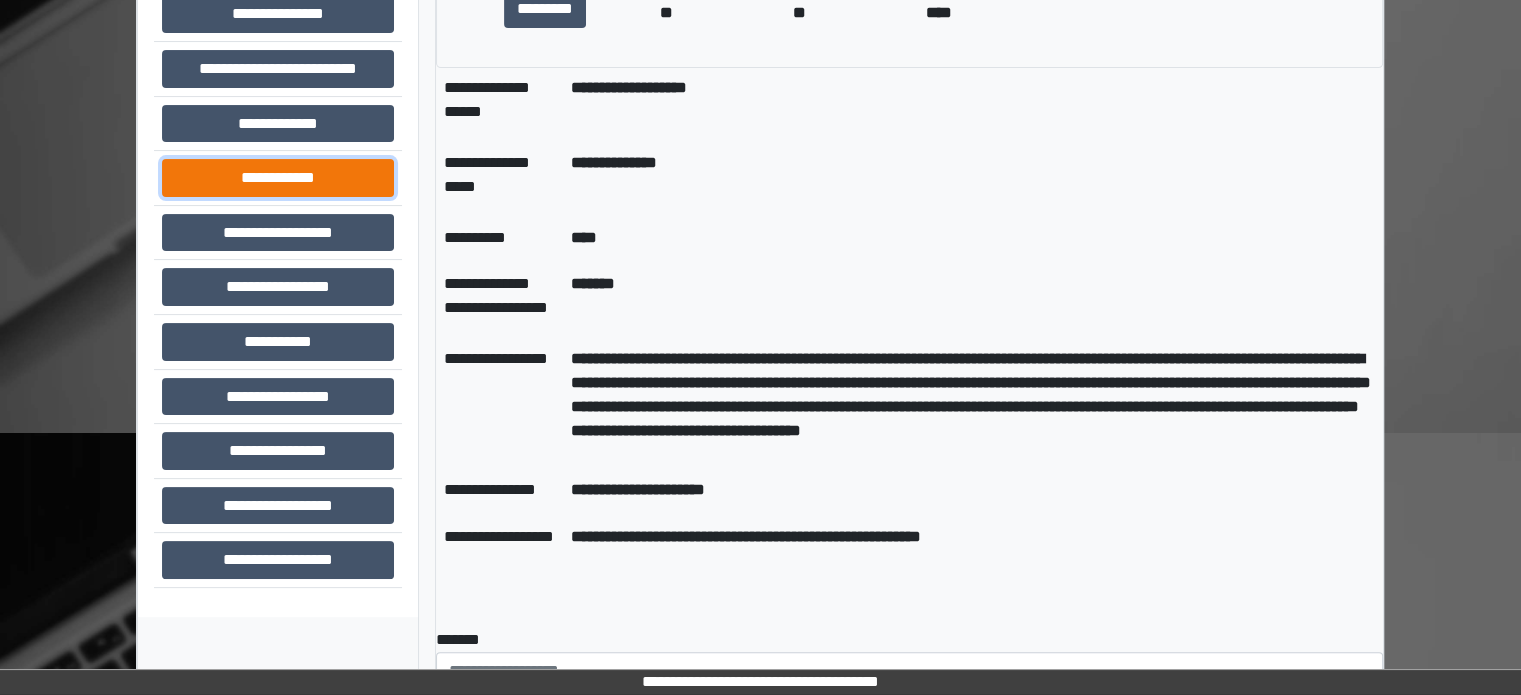 click on "**********" at bounding box center (278, 178) 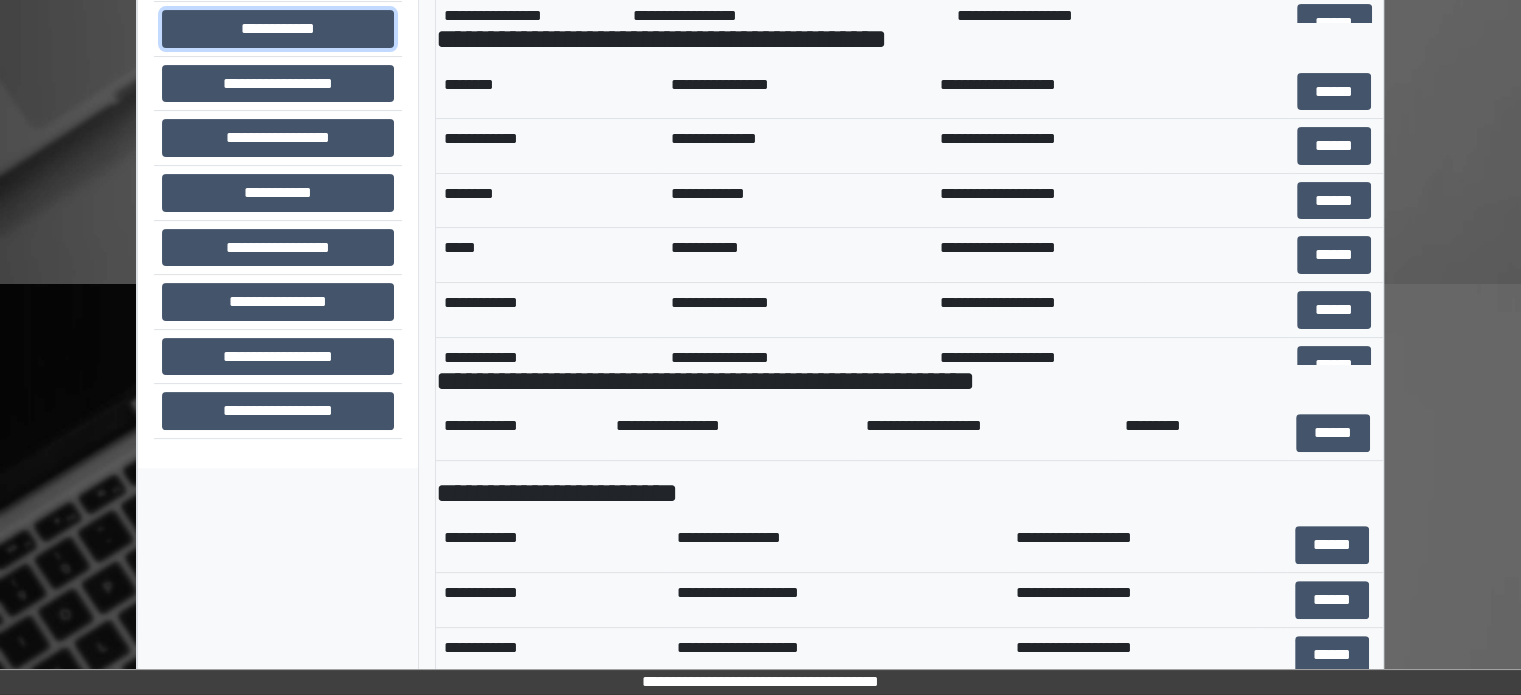 scroll, scrollTop: 689, scrollLeft: 0, axis: vertical 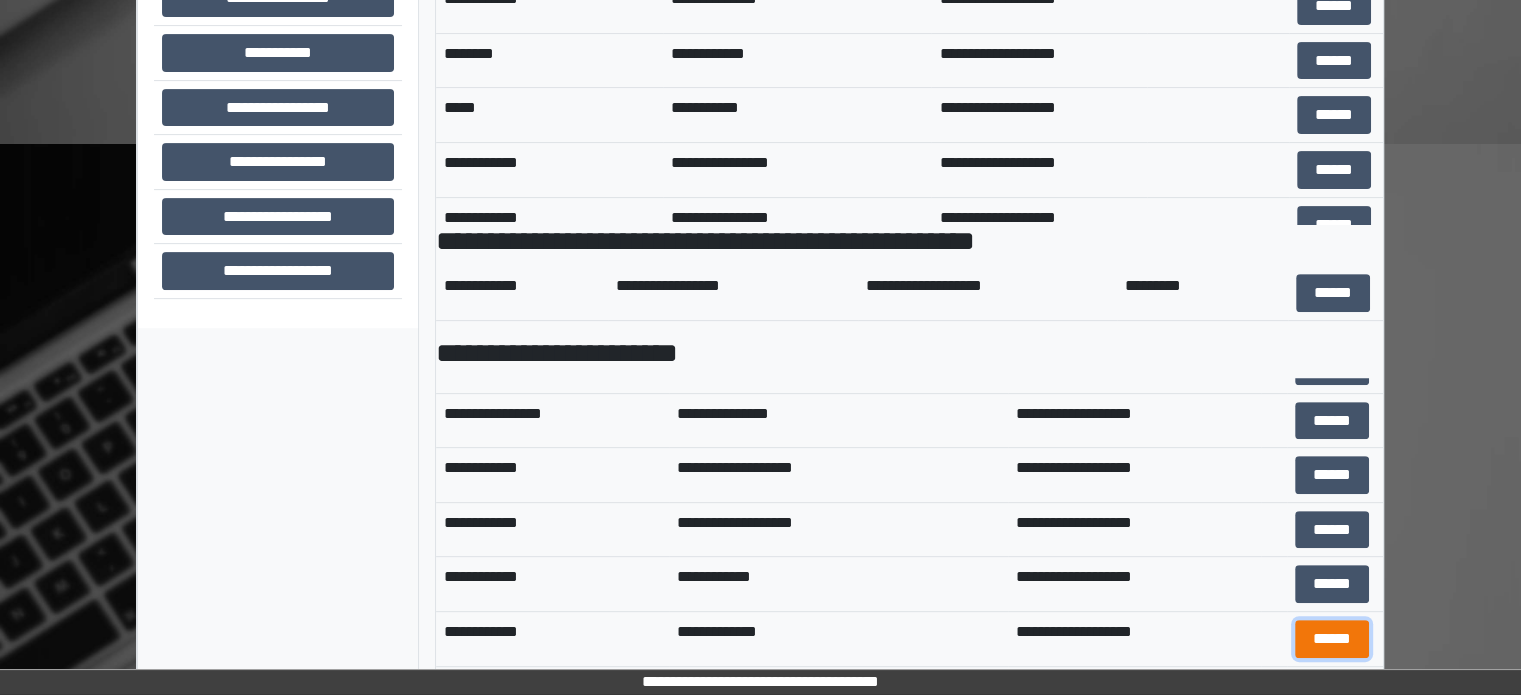 click on "******" at bounding box center [1332, 639] 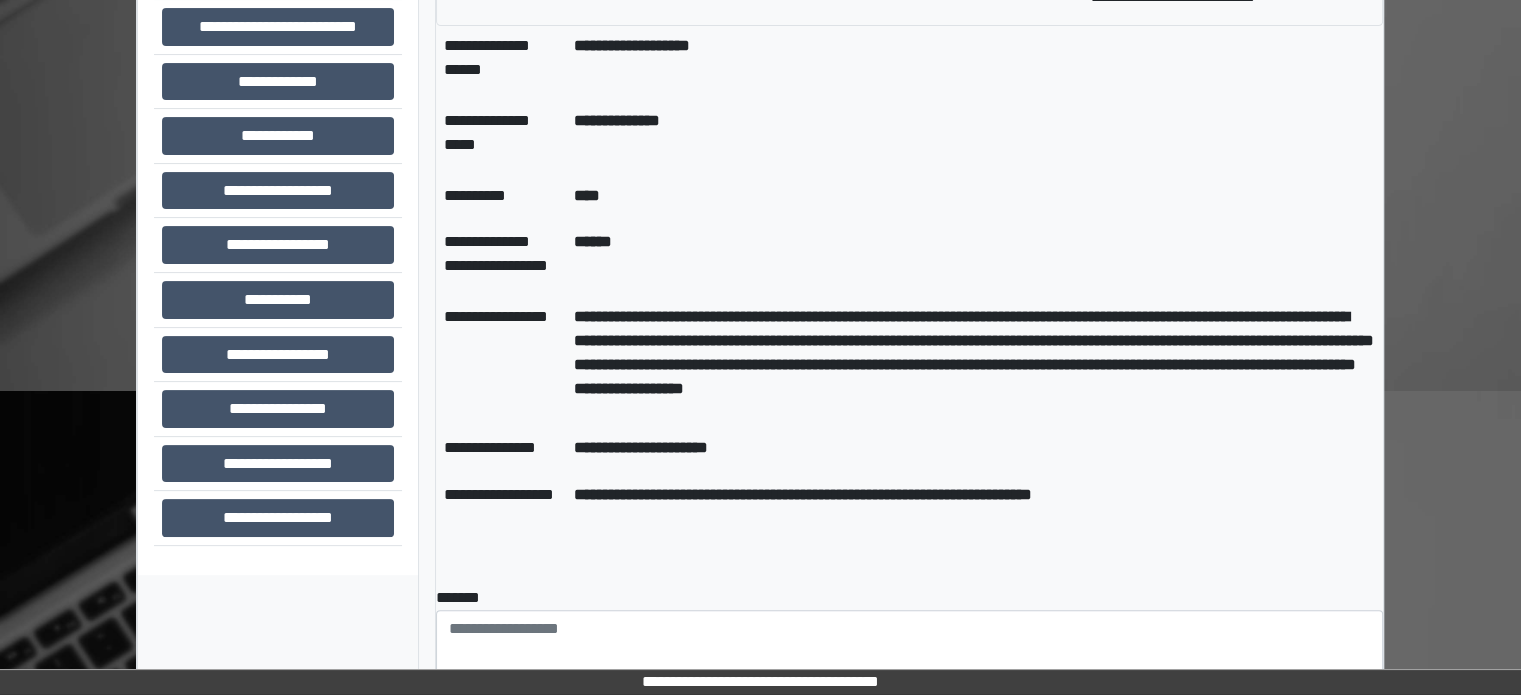scroll, scrollTop: 300, scrollLeft: 0, axis: vertical 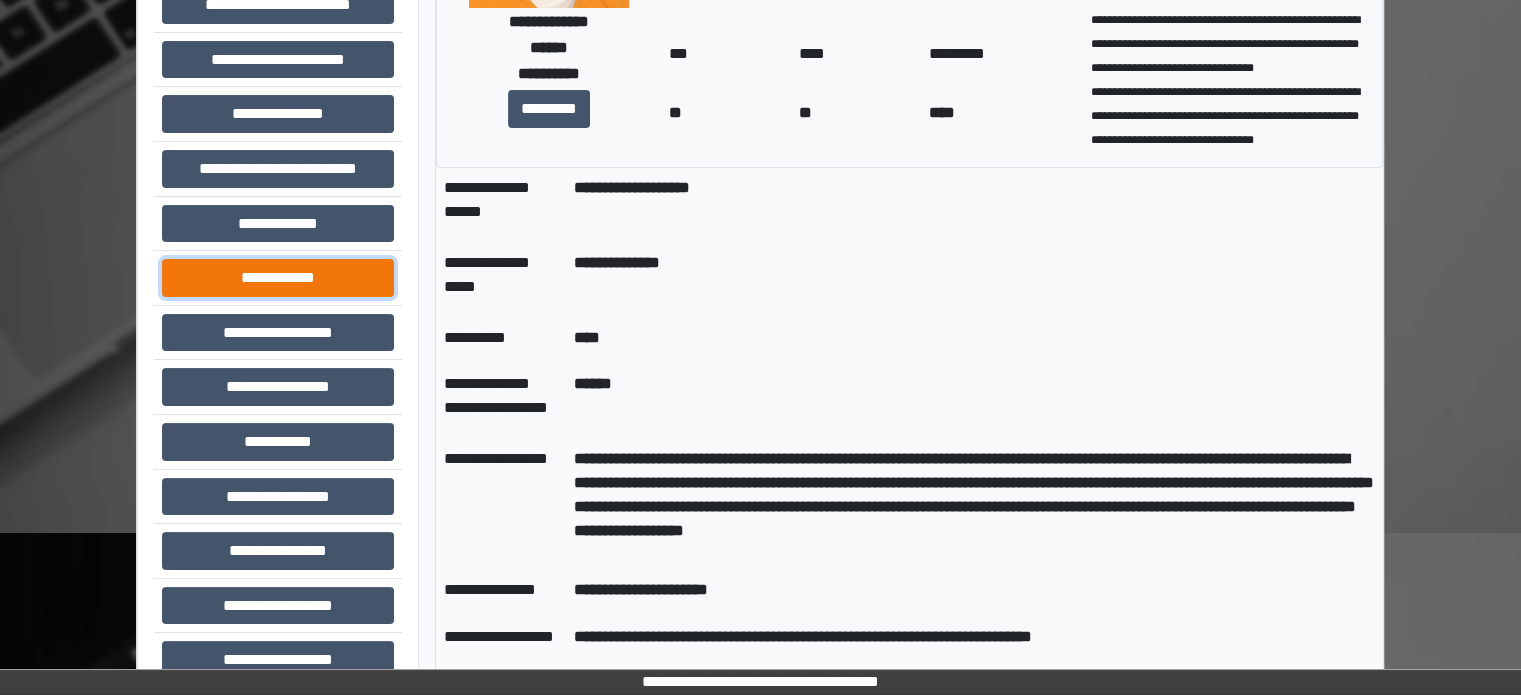 click on "**********" at bounding box center (278, 278) 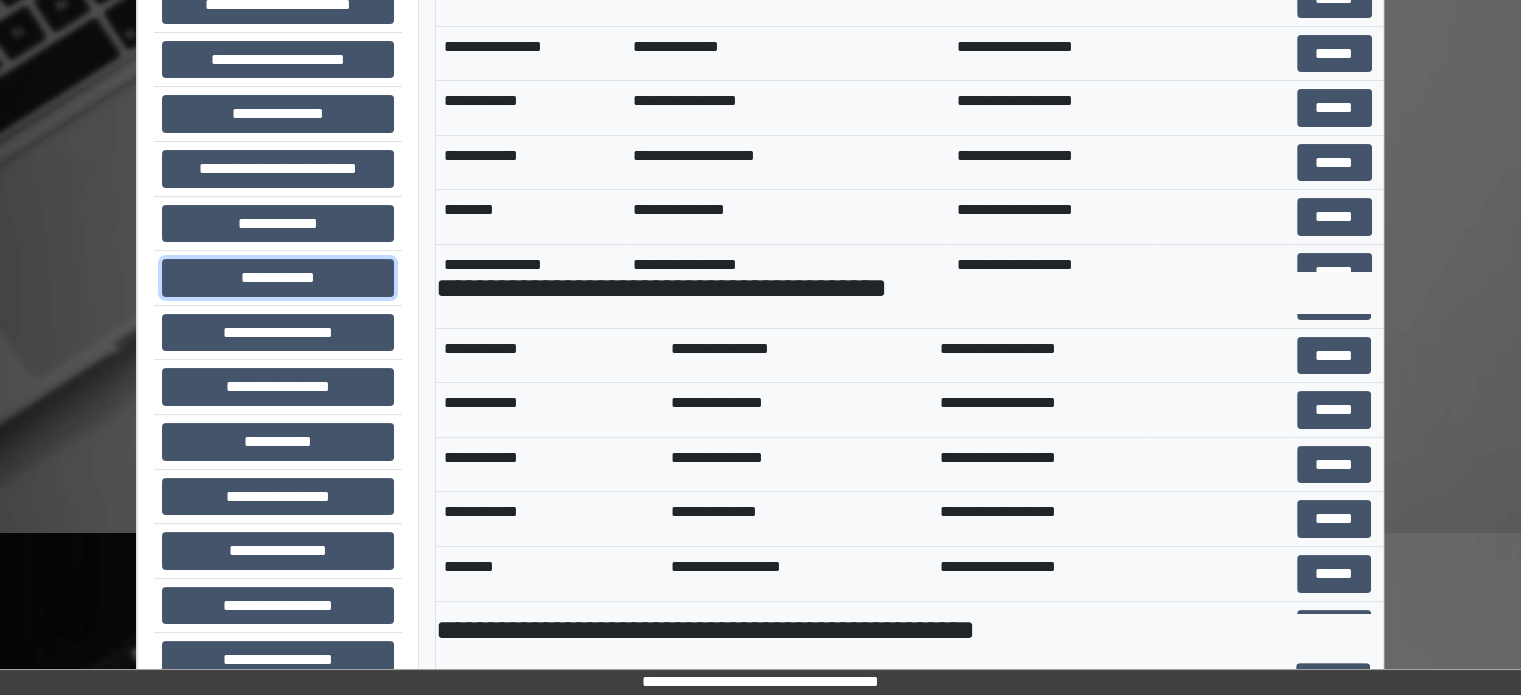 scroll, scrollTop: 400, scrollLeft: 0, axis: vertical 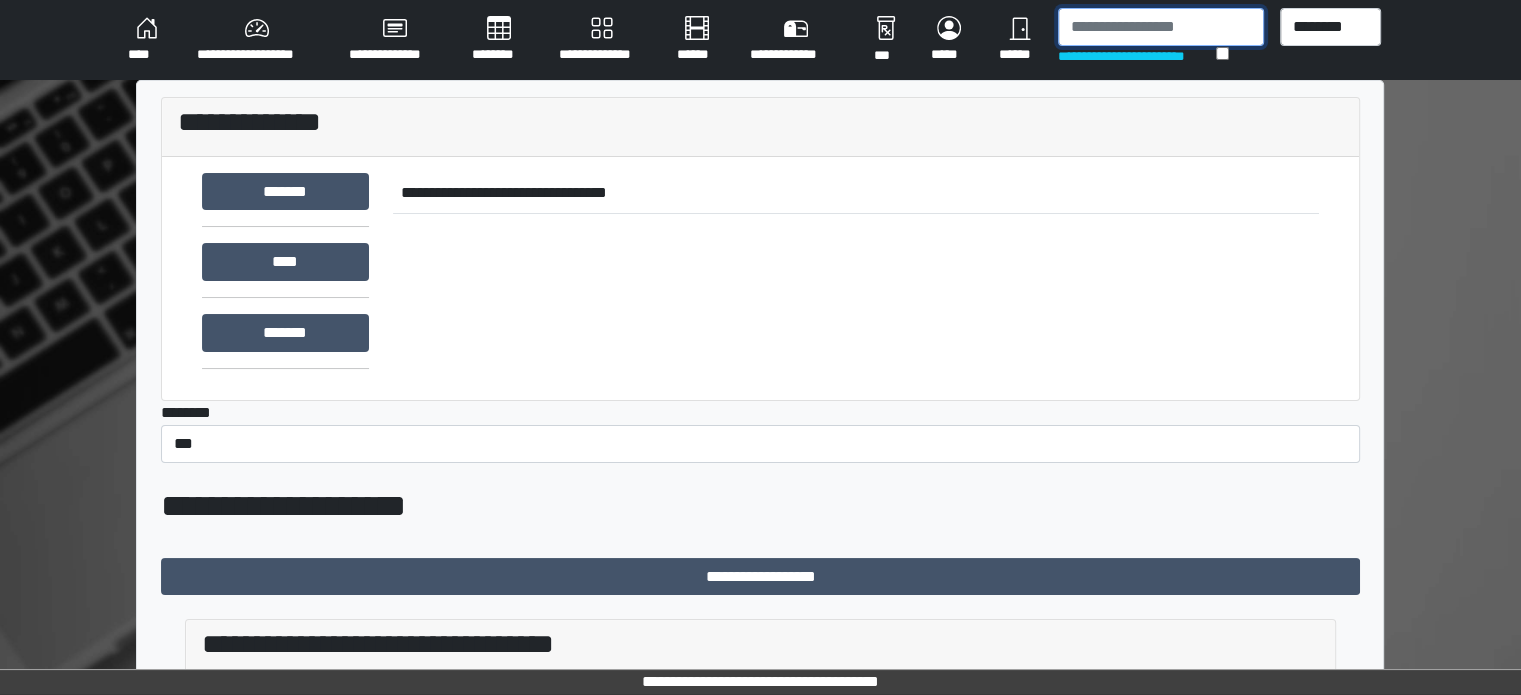 click at bounding box center (1161, 27) 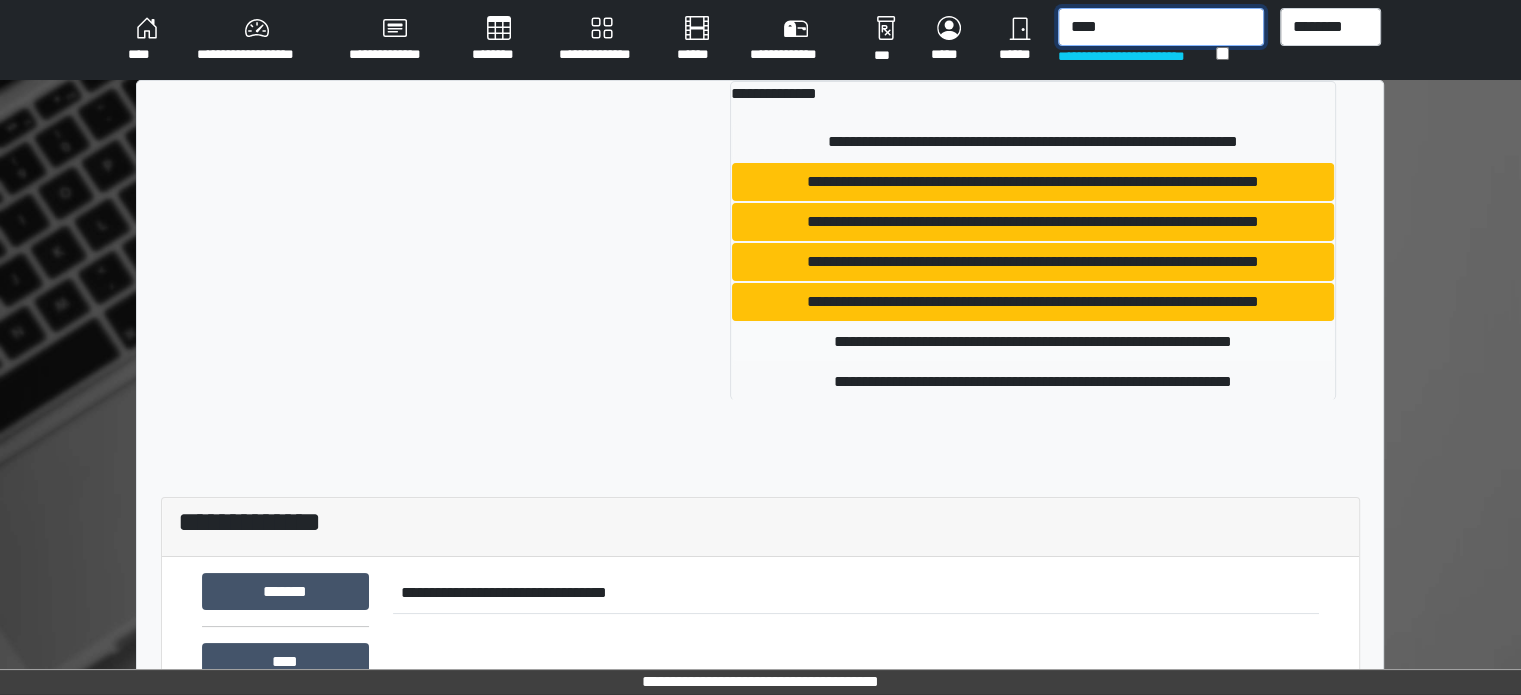 type on "****" 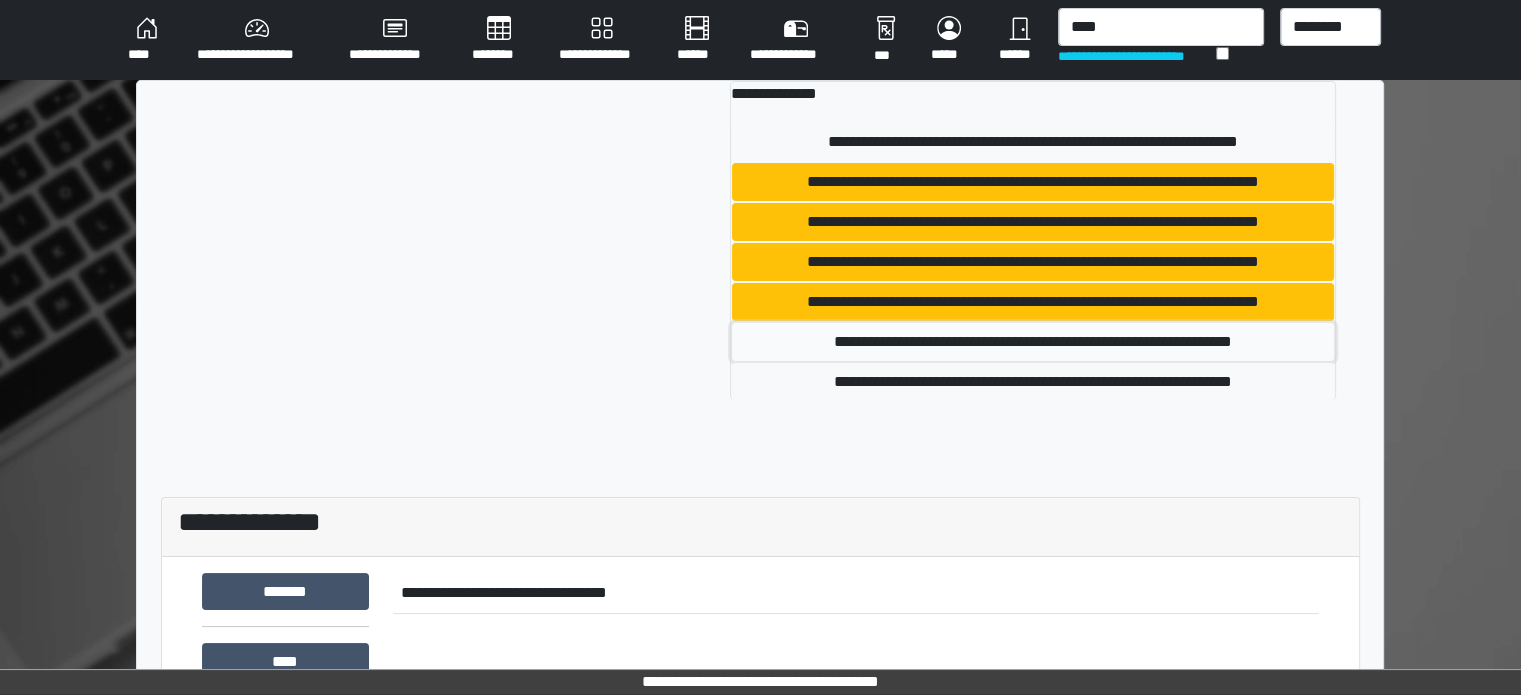 click on "**********" at bounding box center (1033, 342) 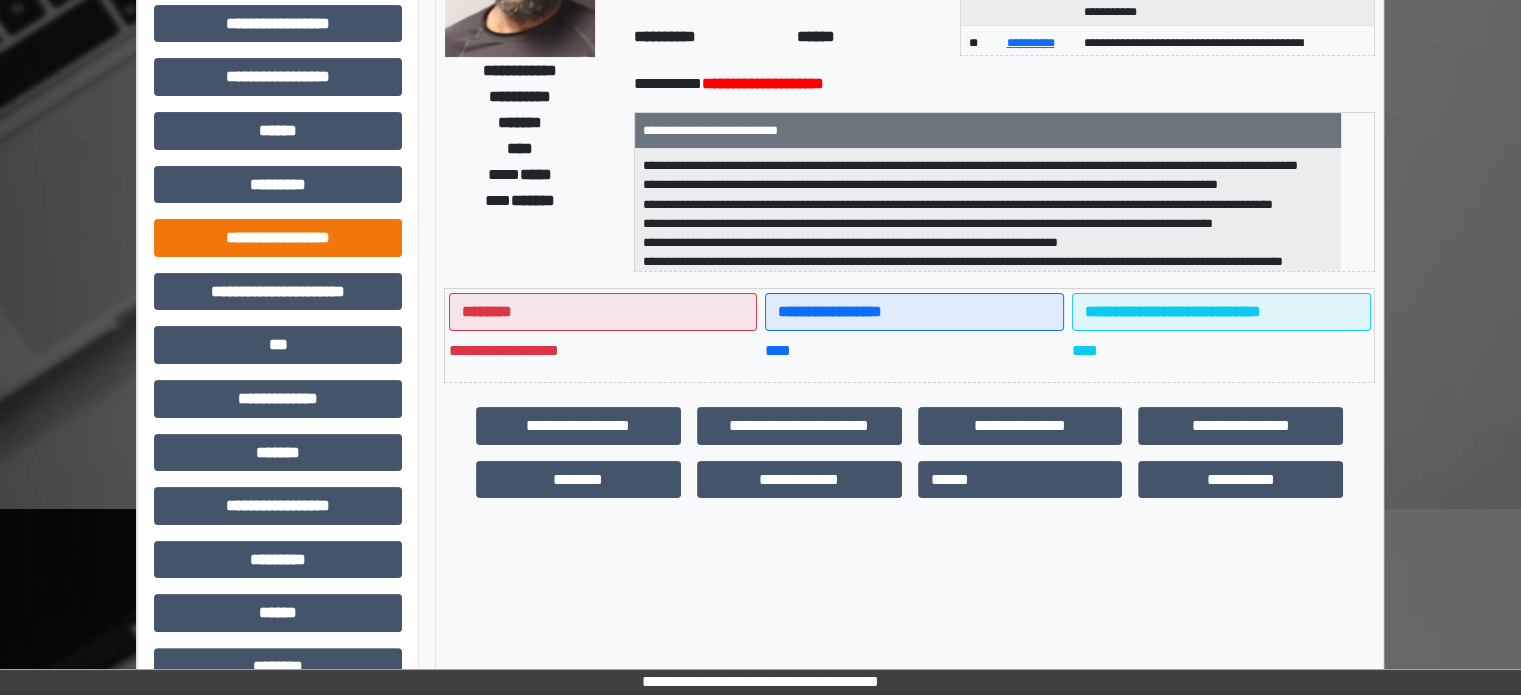 scroll, scrollTop: 271, scrollLeft: 0, axis: vertical 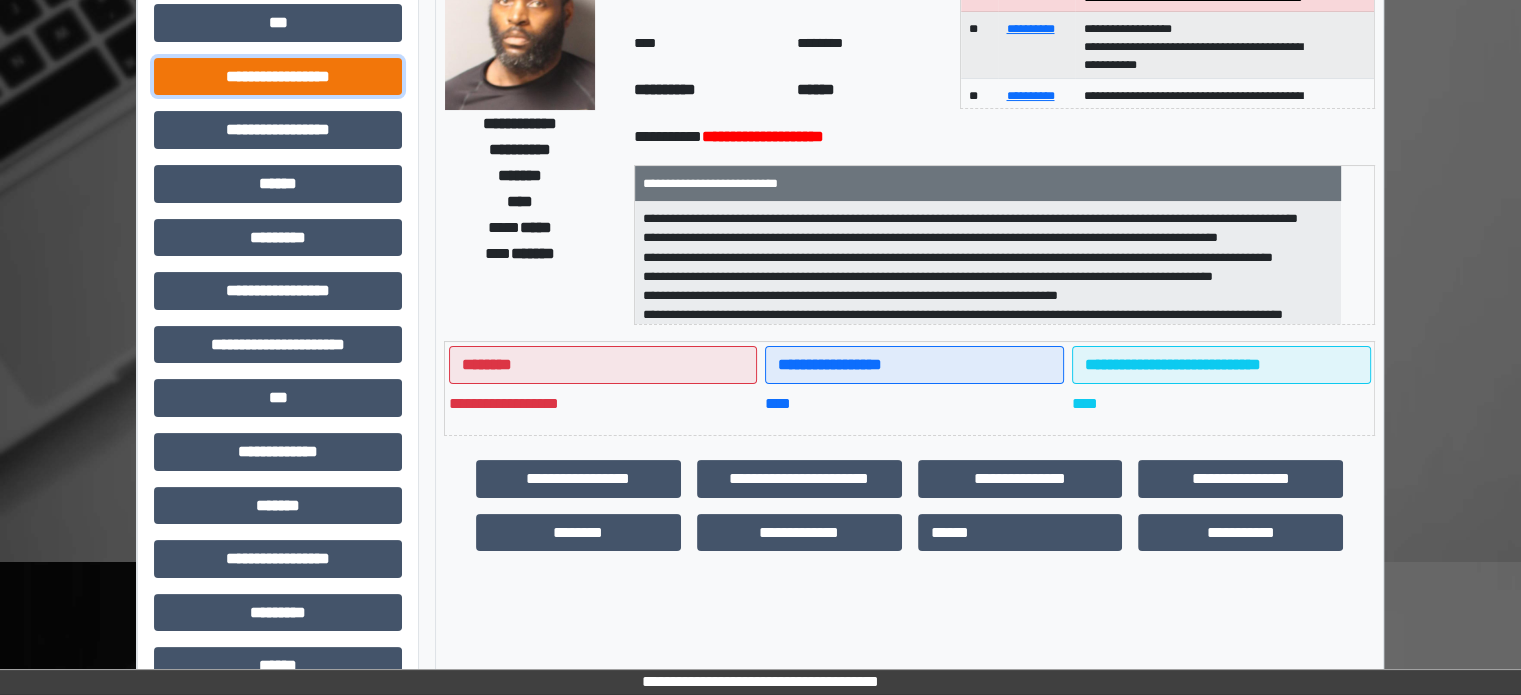 click on "**********" at bounding box center (278, 77) 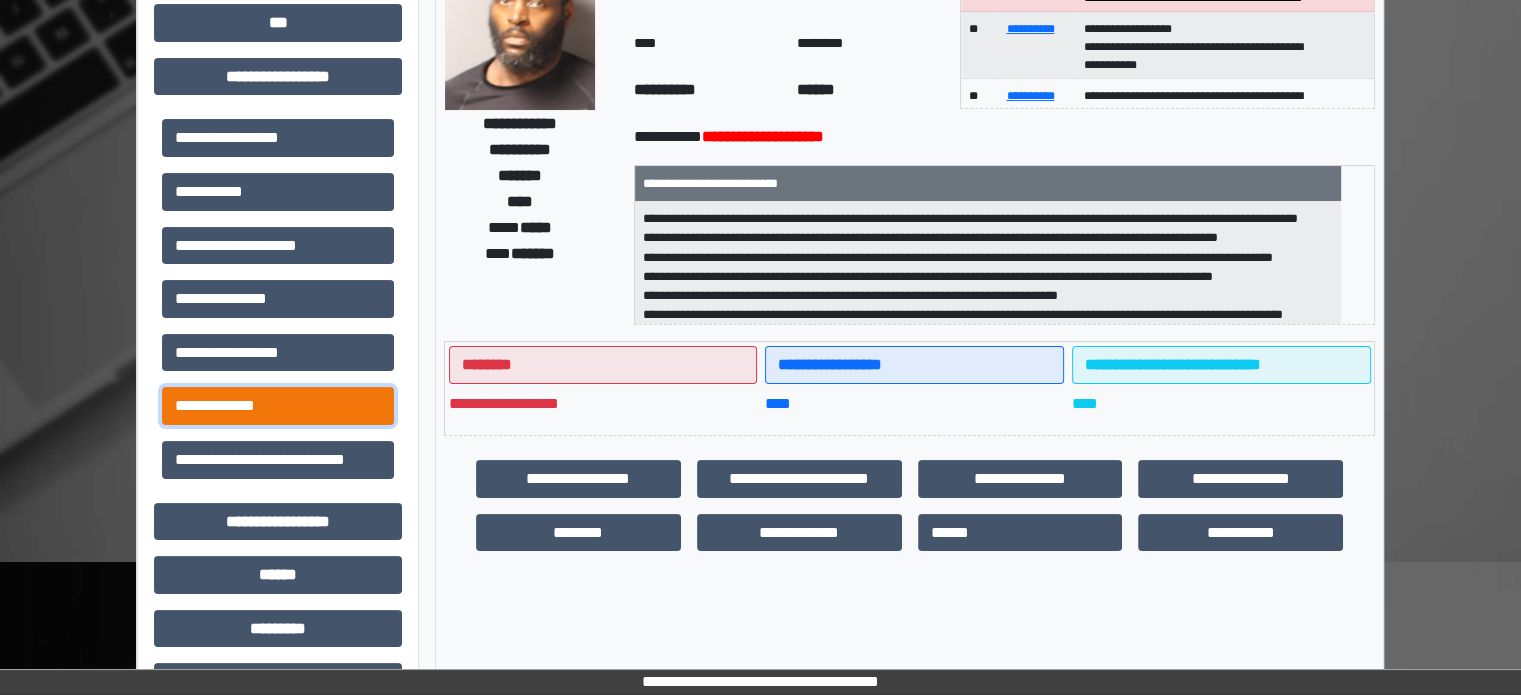 click on "**********" at bounding box center [278, 406] 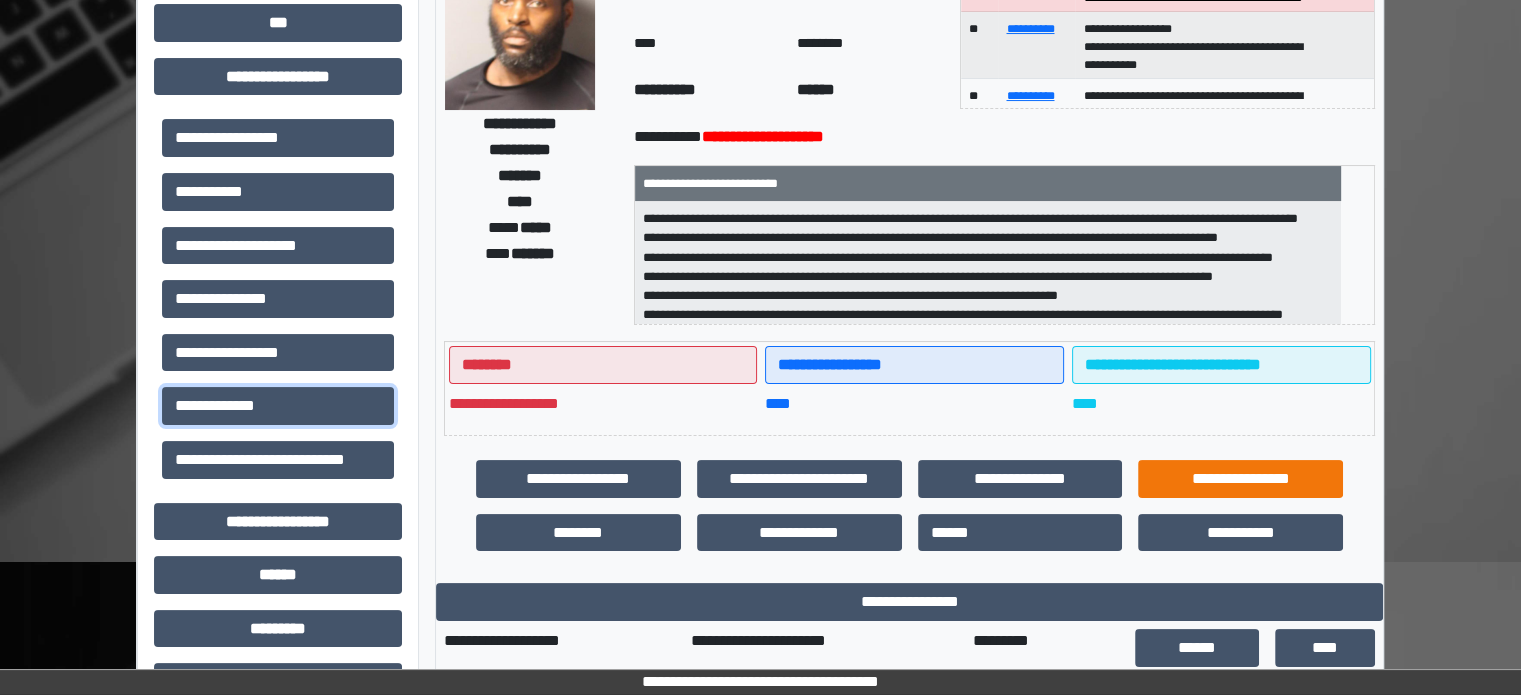 scroll, scrollTop: 471, scrollLeft: 0, axis: vertical 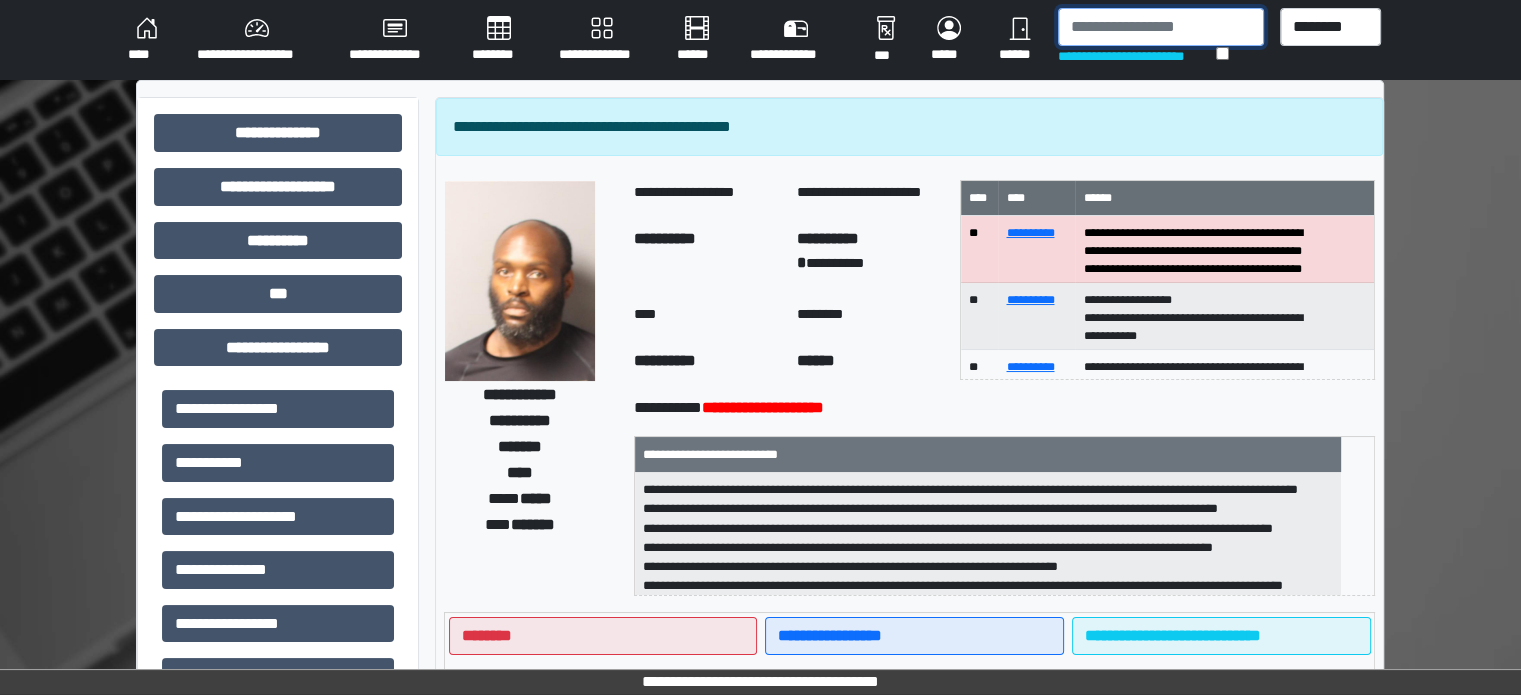 drag, startPoint x: 1109, startPoint y: 32, endPoint x: 1112, endPoint y: 16, distance: 16.27882 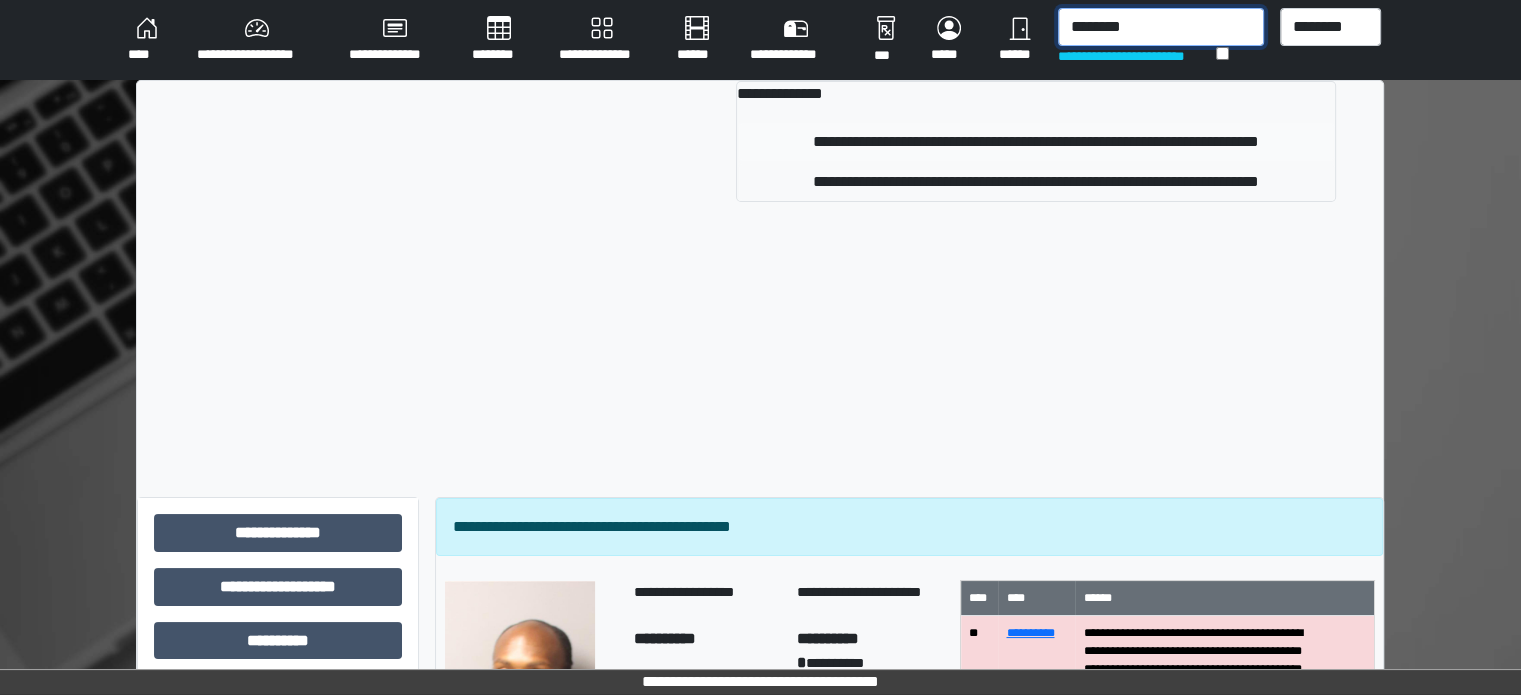 type on "********" 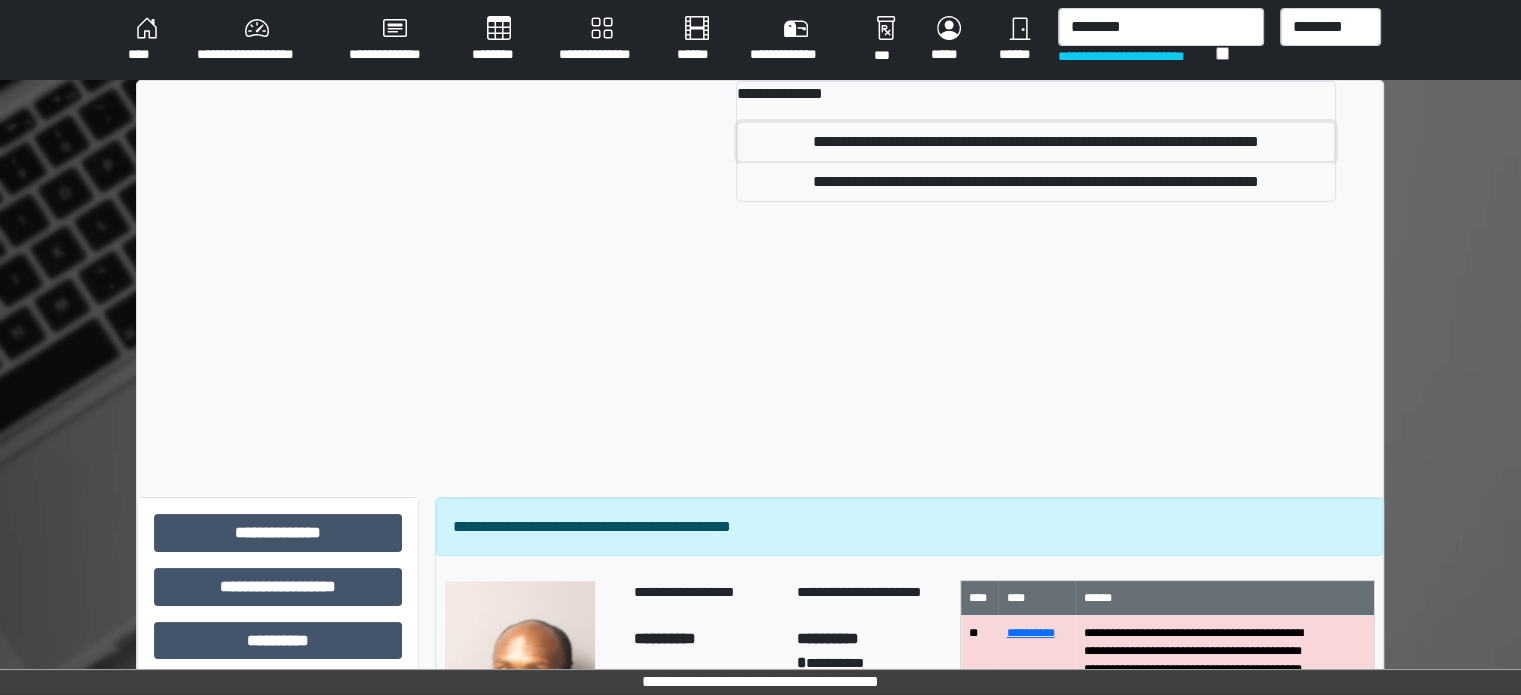 click on "**********" at bounding box center [1036, 142] 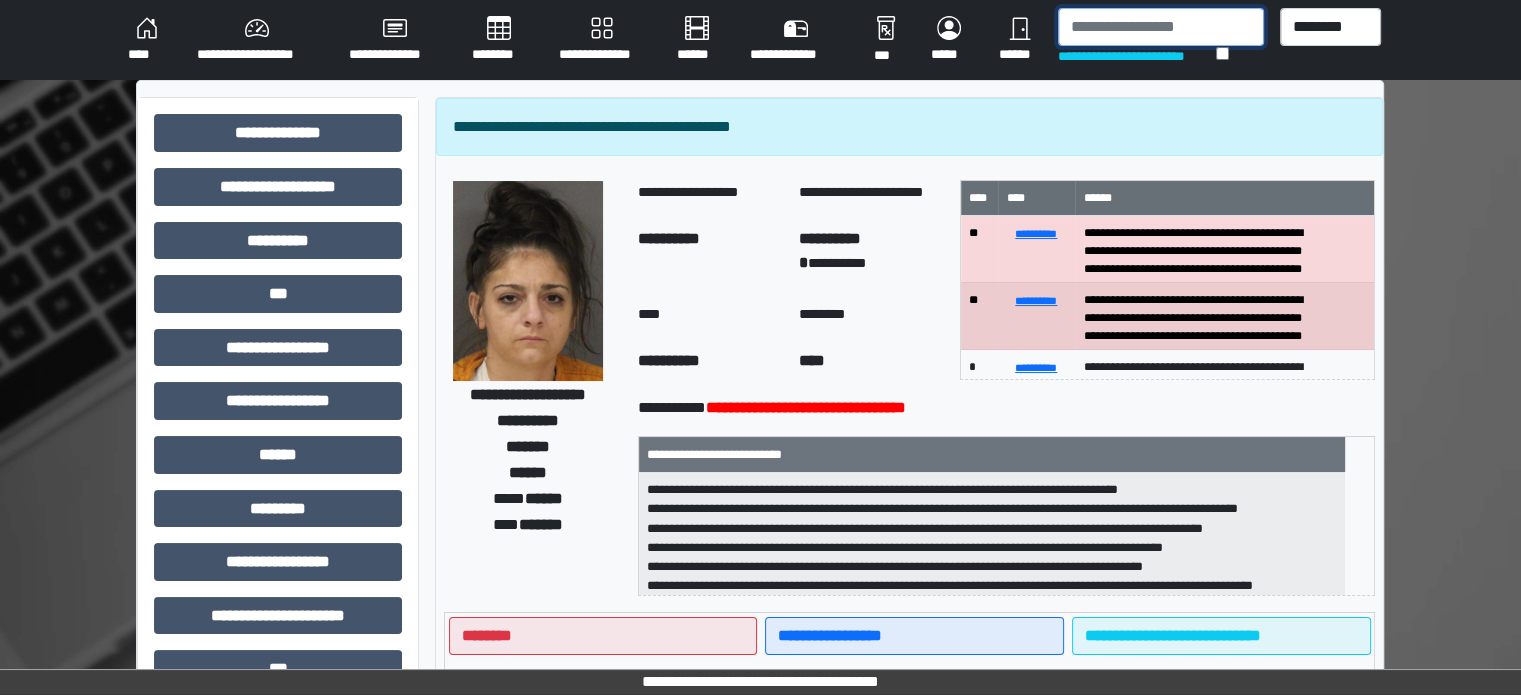 click at bounding box center (1161, 27) 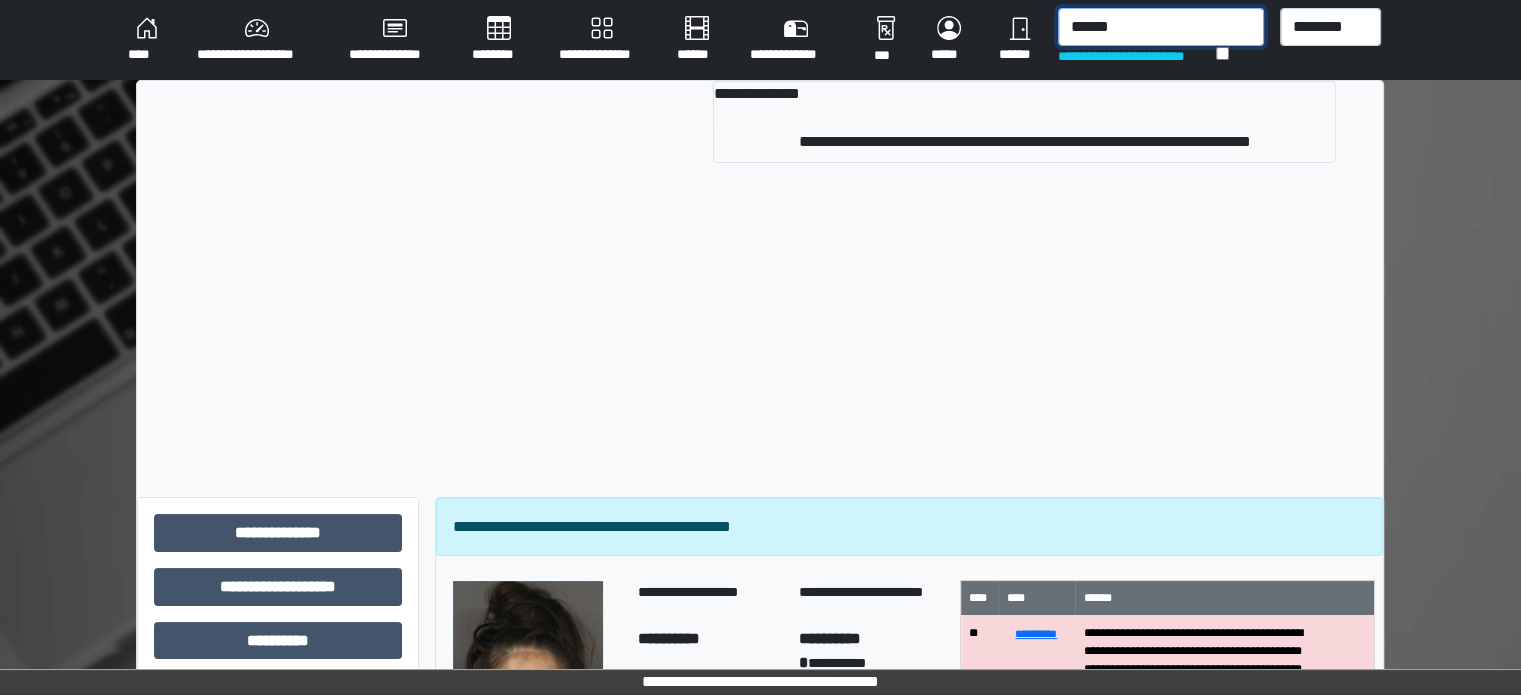 type on "******" 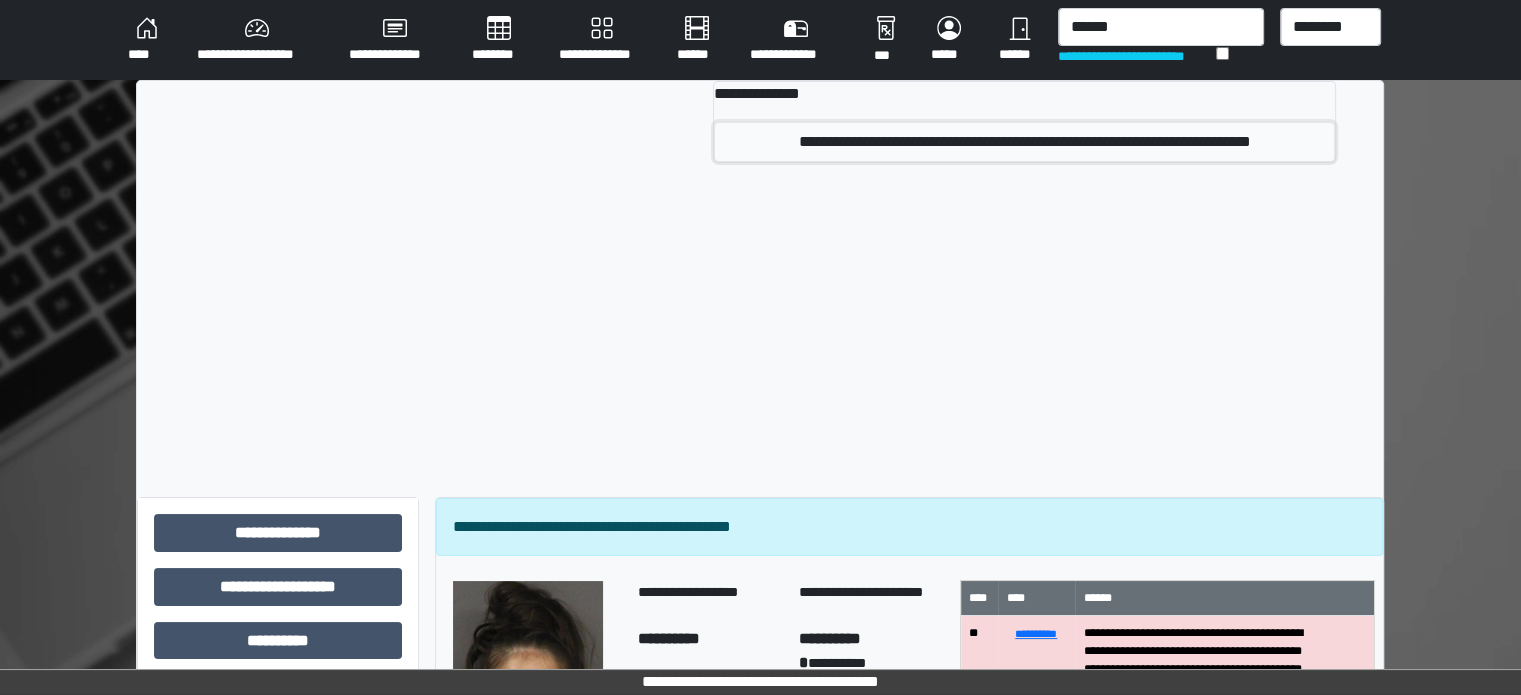 click on "**********" at bounding box center [1024, 142] 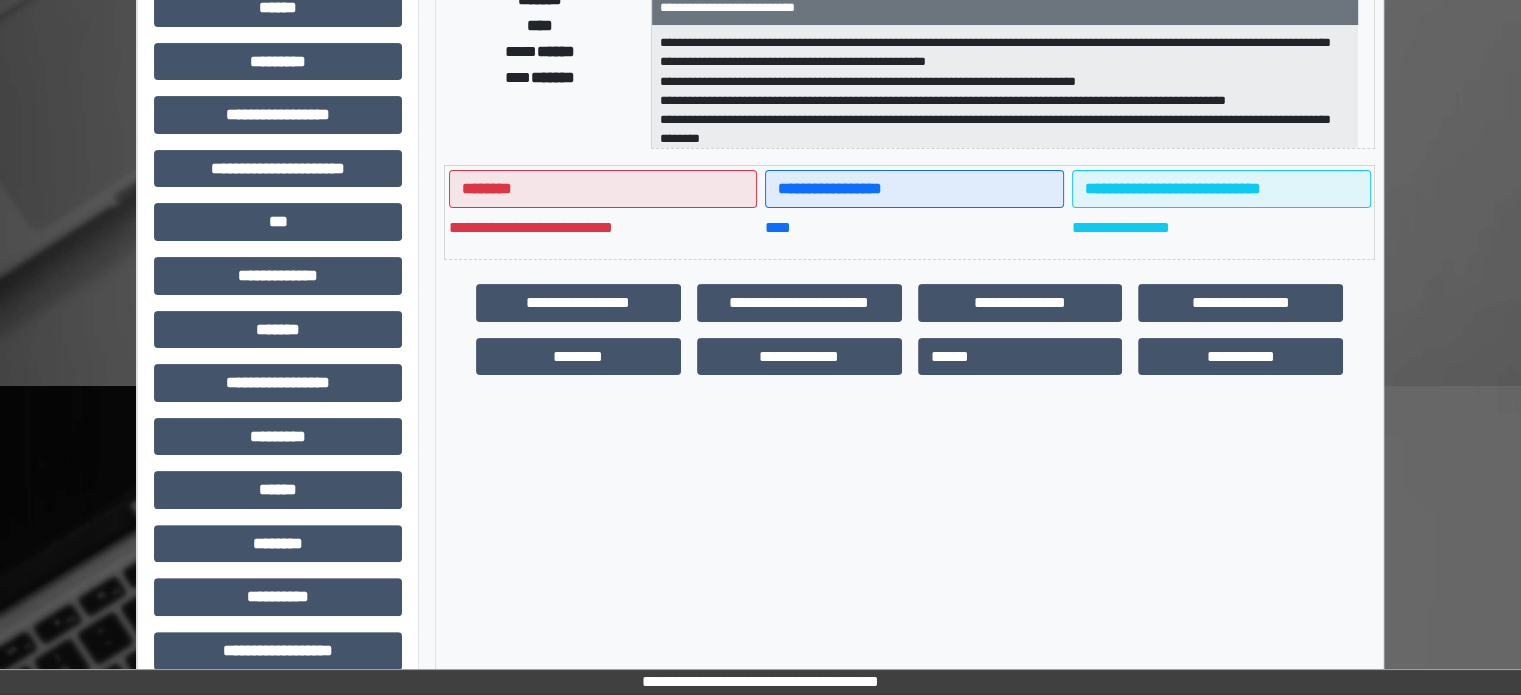 scroll, scrollTop: 471, scrollLeft: 0, axis: vertical 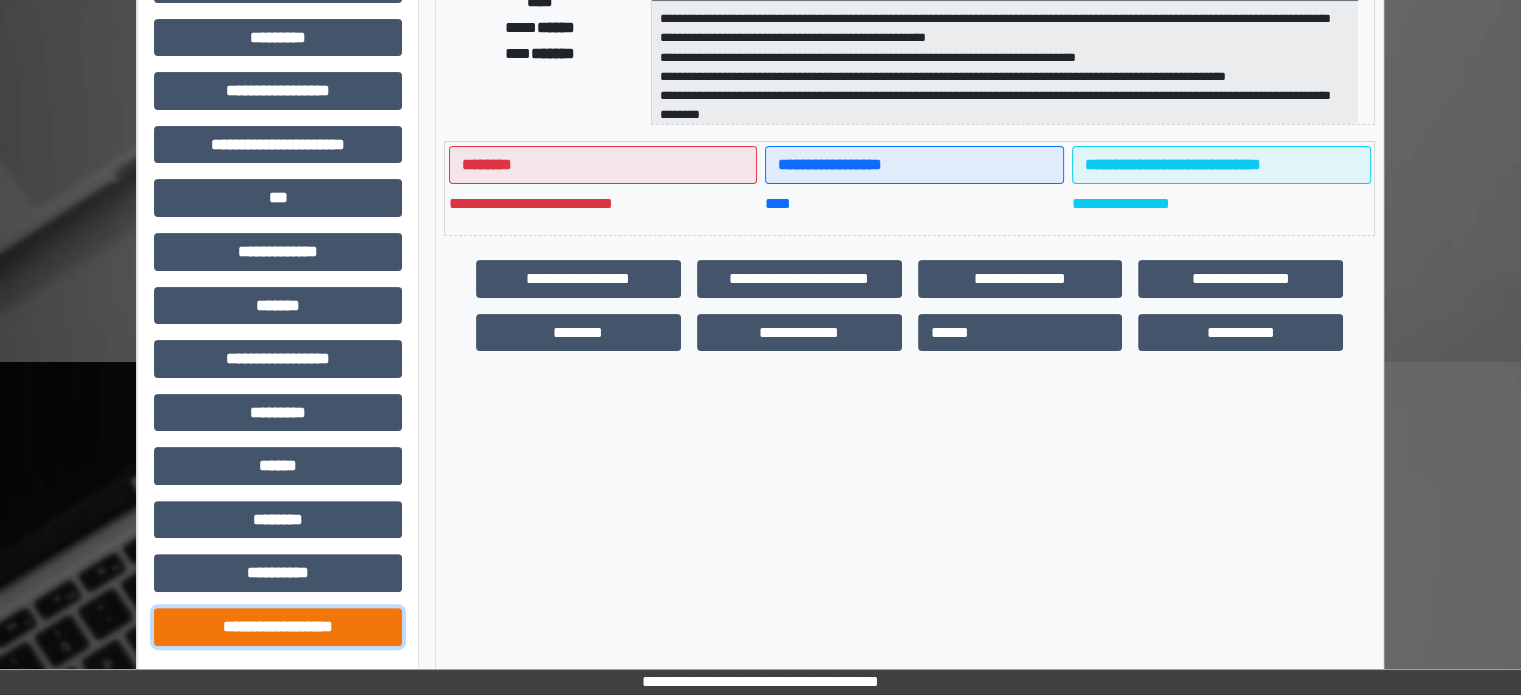 click on "**********" at bounding box center (278, 627) 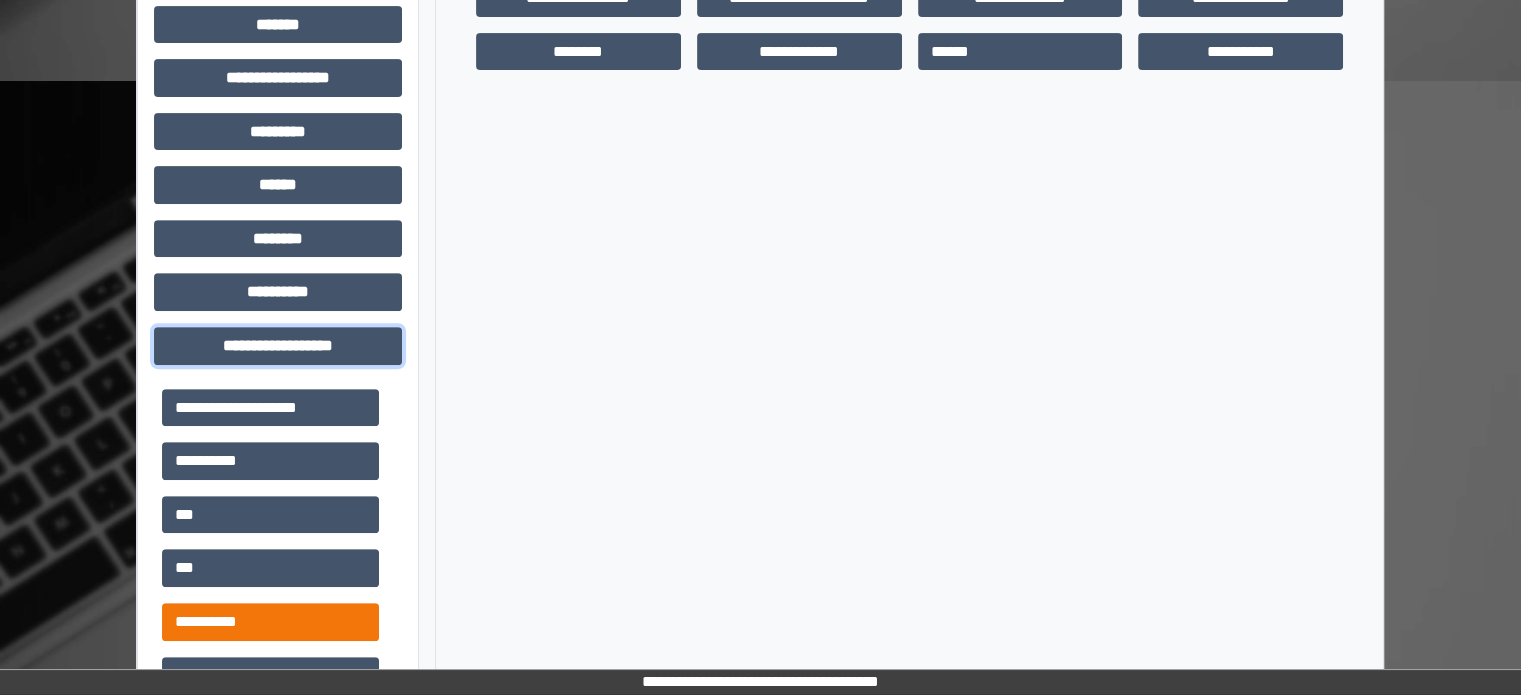 scroll, scrollTop: 771, scrollLeft: 0, axis: vertical 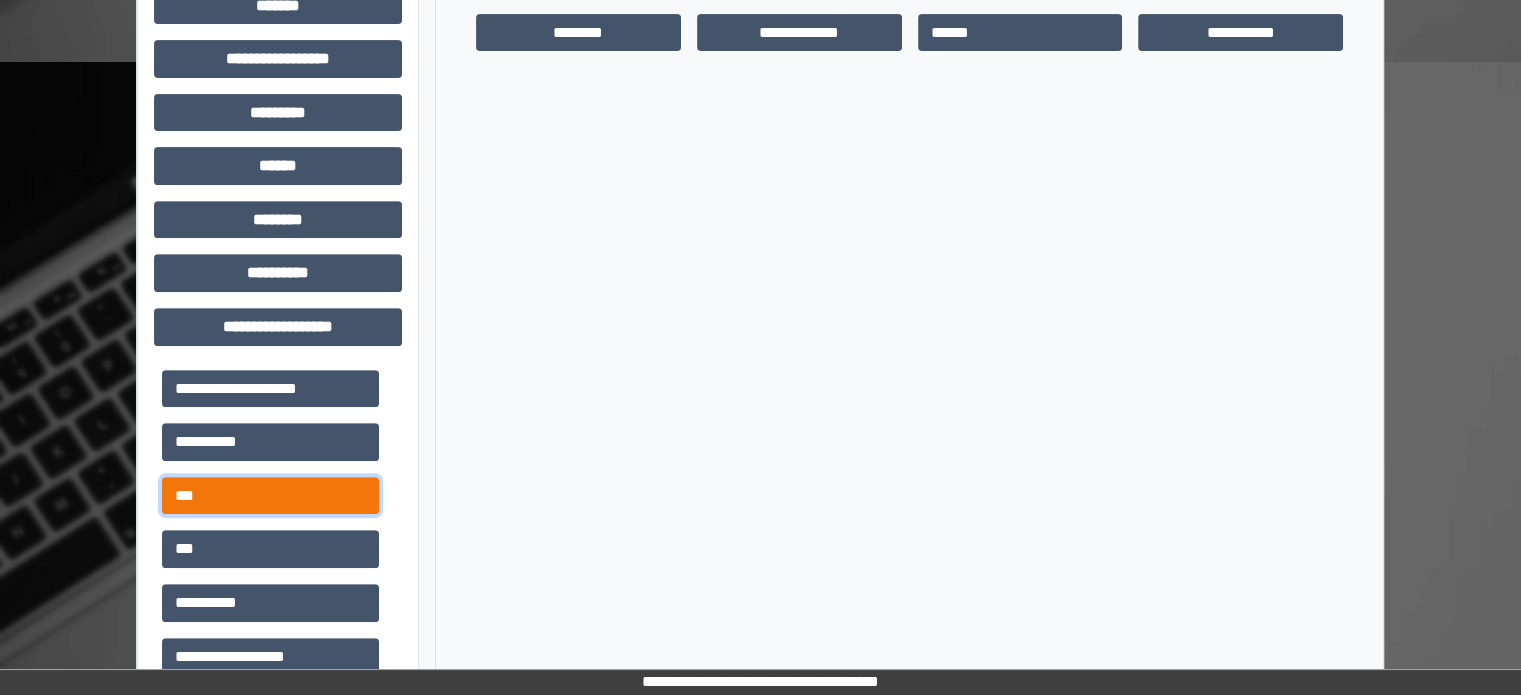 click on "***" at bounding box center (270, 496) 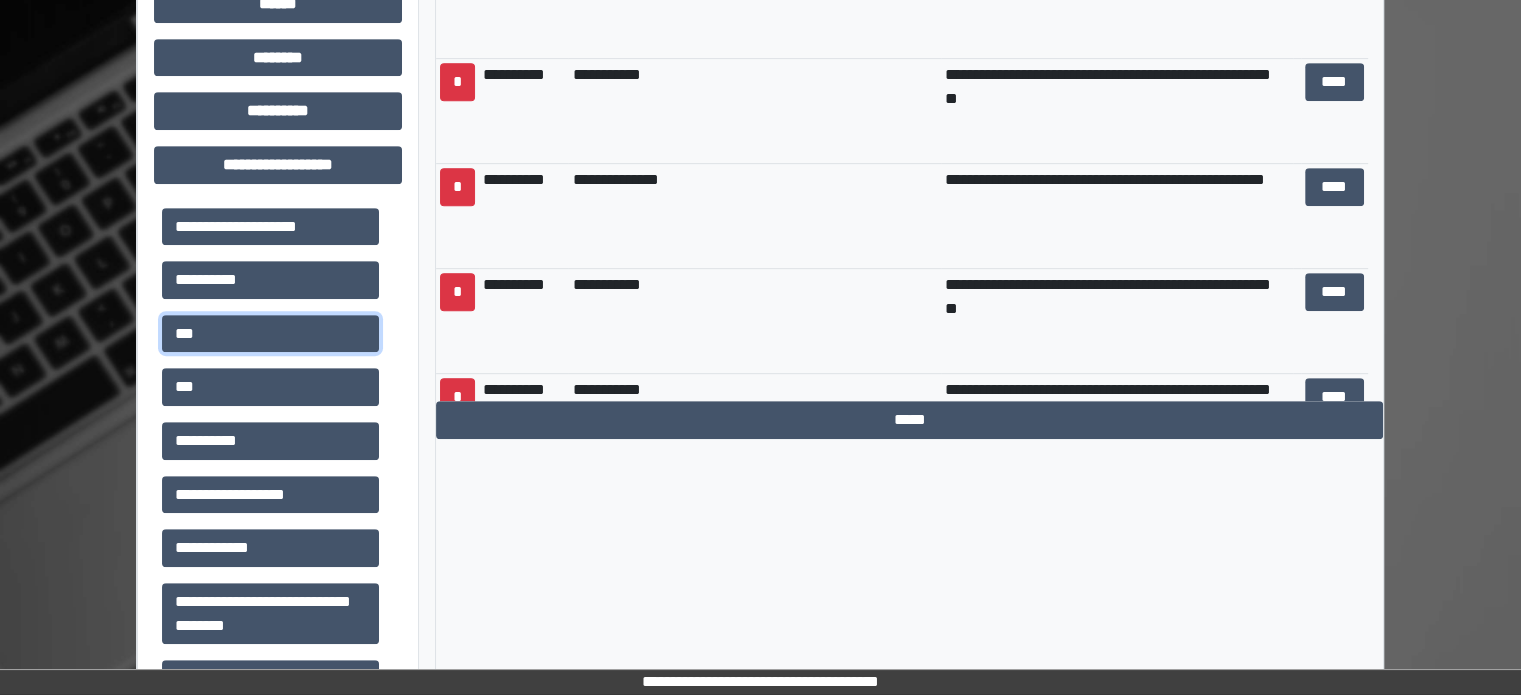 scroll, scrollTop: 951, scrollLeft: 0, axis: vertical 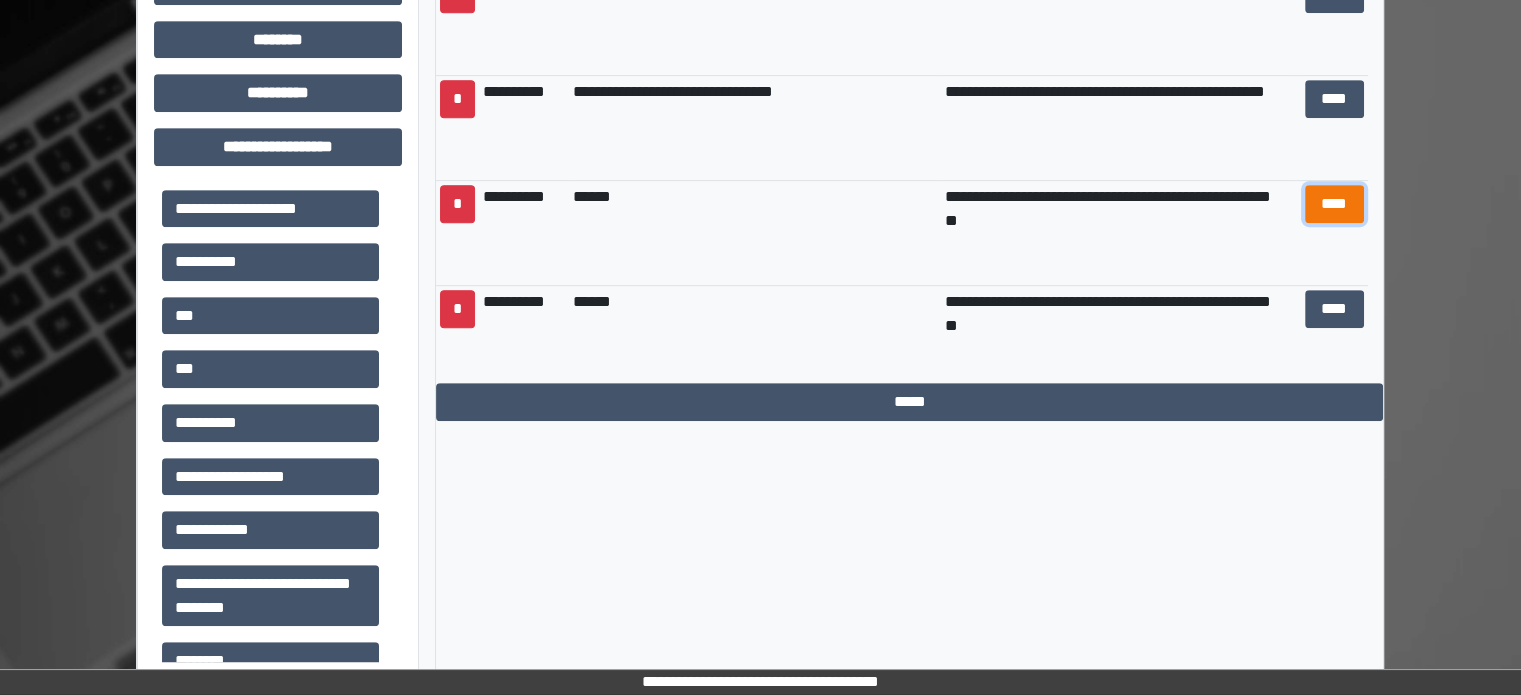 click on "****" at bounding box center [1334, 204] 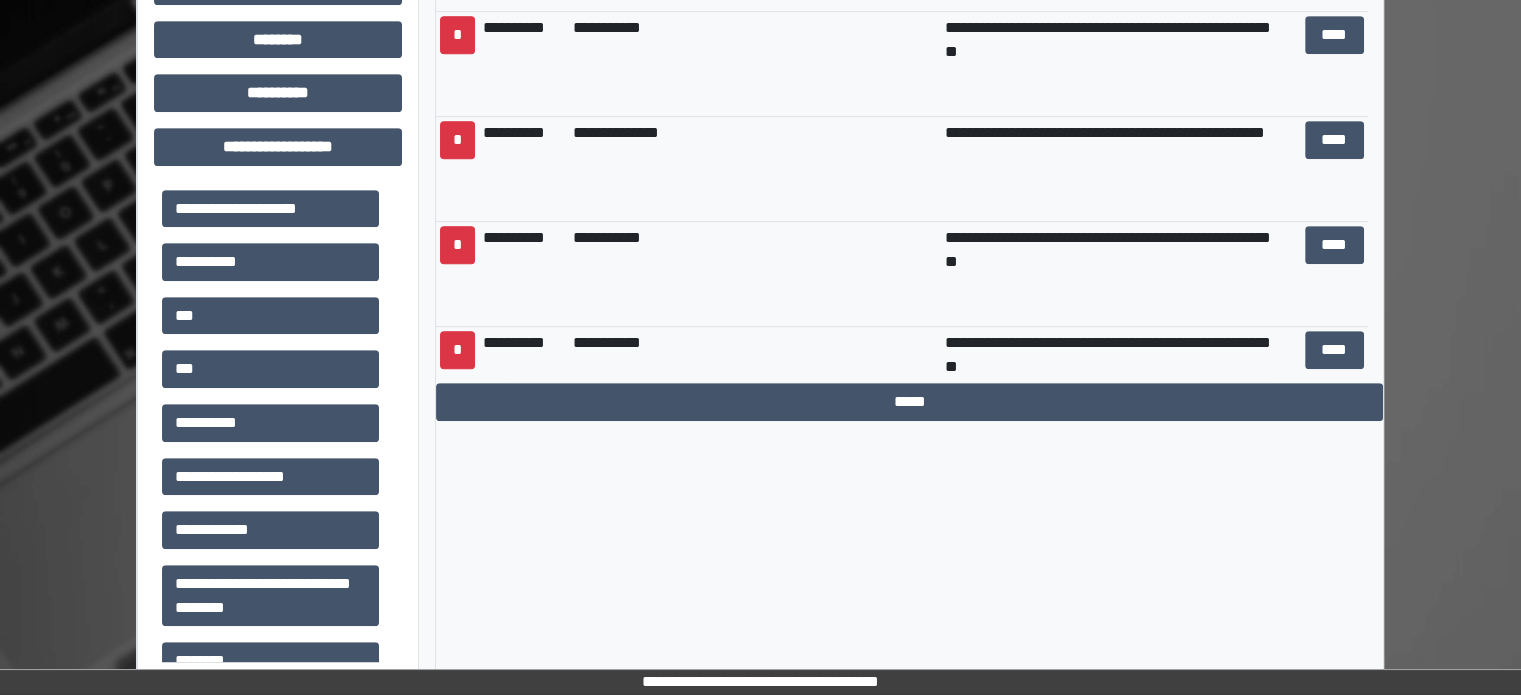 scroll, scrollTop: 0, scrollLeft: 0, axis: both 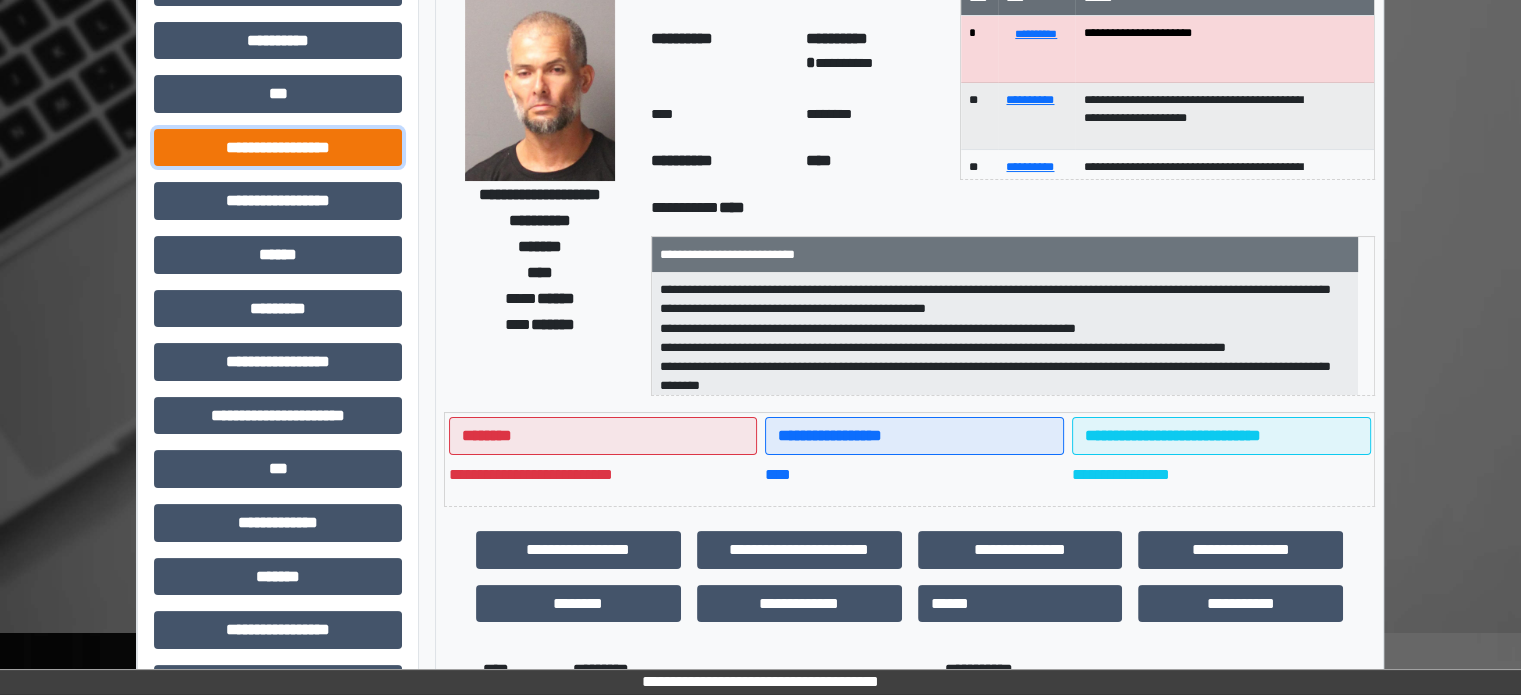 click on "**********" at bounding box center [278, 148] 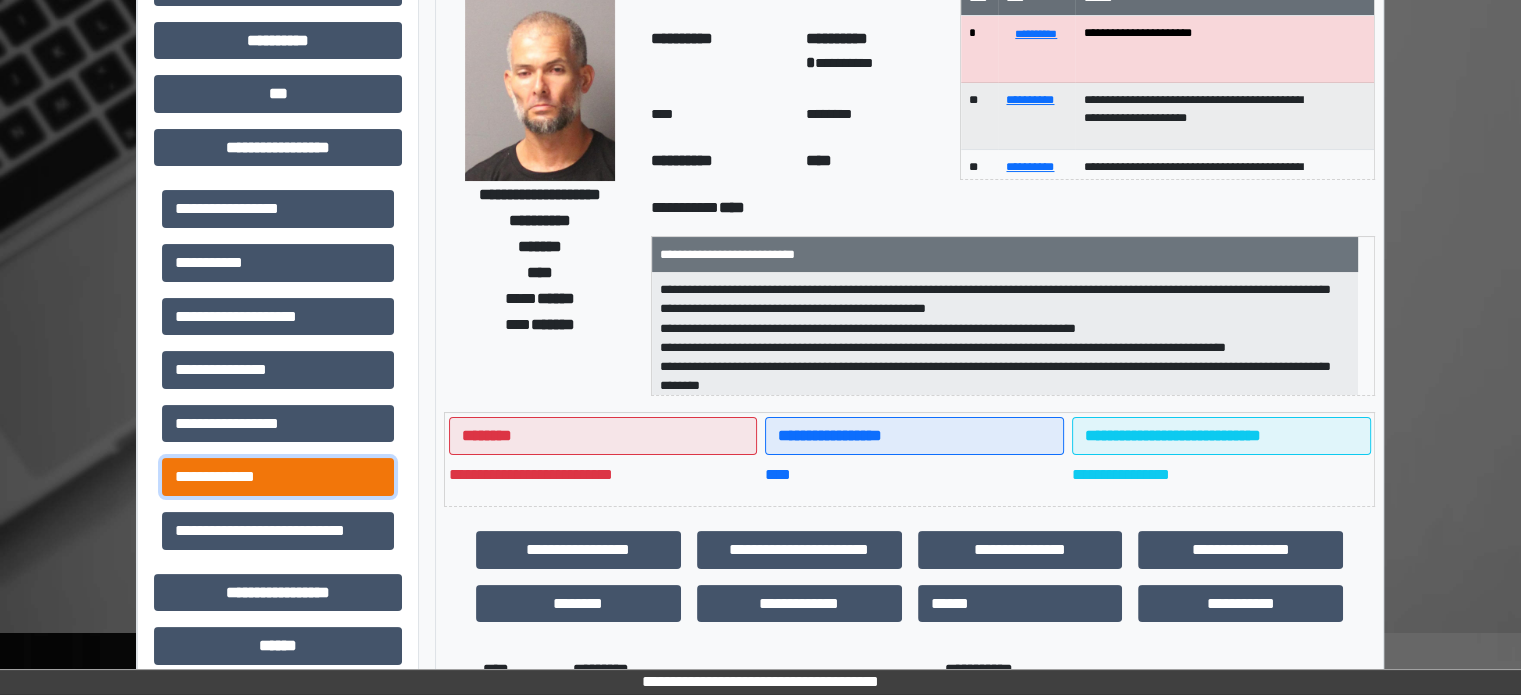 click on "**********" at bounding box center (278, 477) 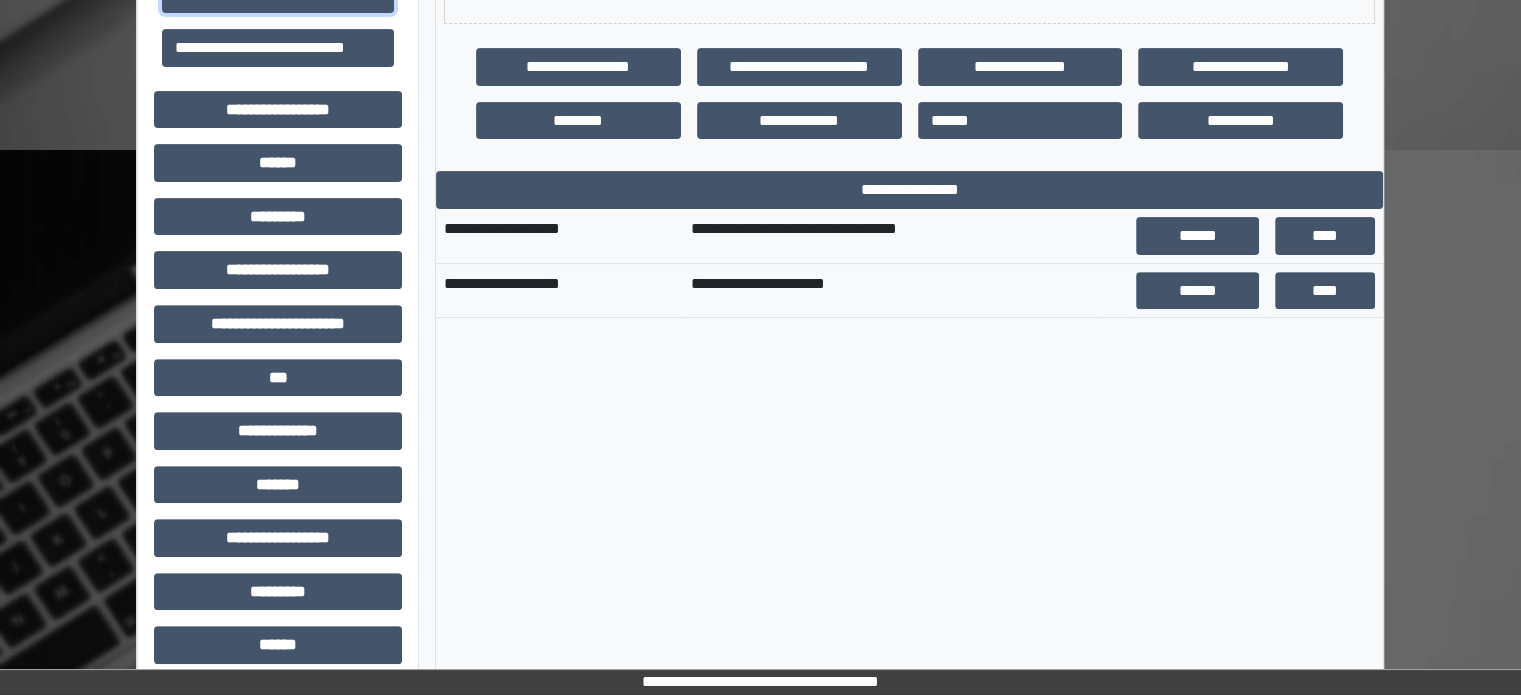 scroll, scrollTop: 700, scrollLeft: 0, axis: vertical 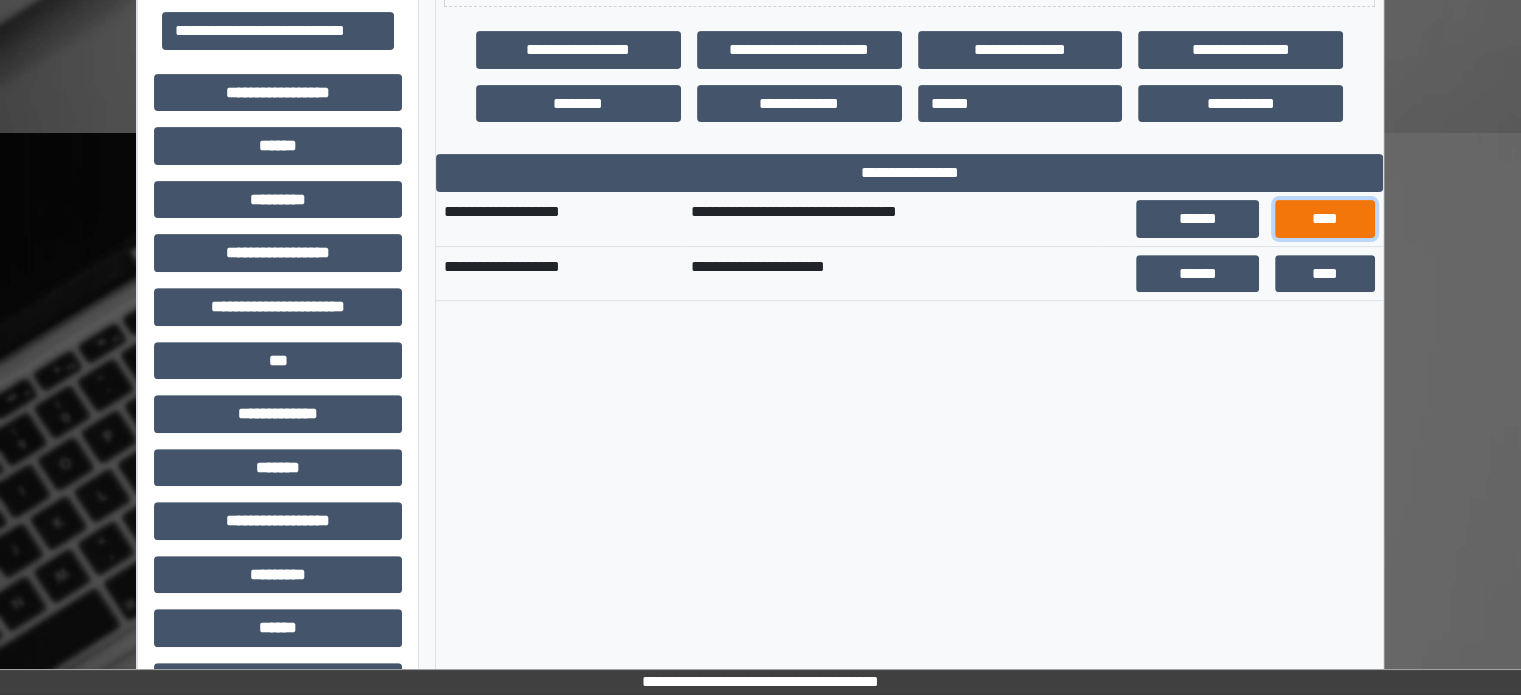click on "****" at bounding box center (1325, 219) 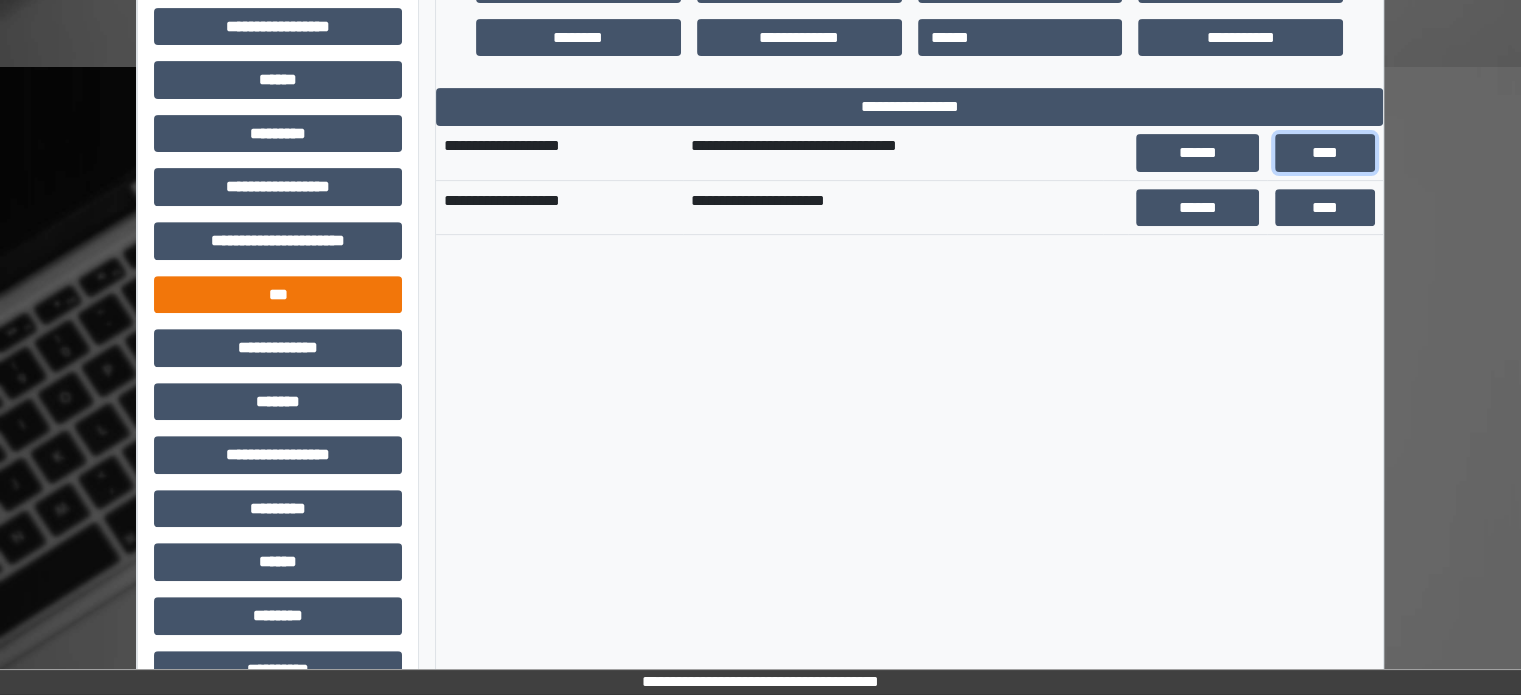 scroll, scrollTop: 800, scrollLeft: 0, axis: vertical 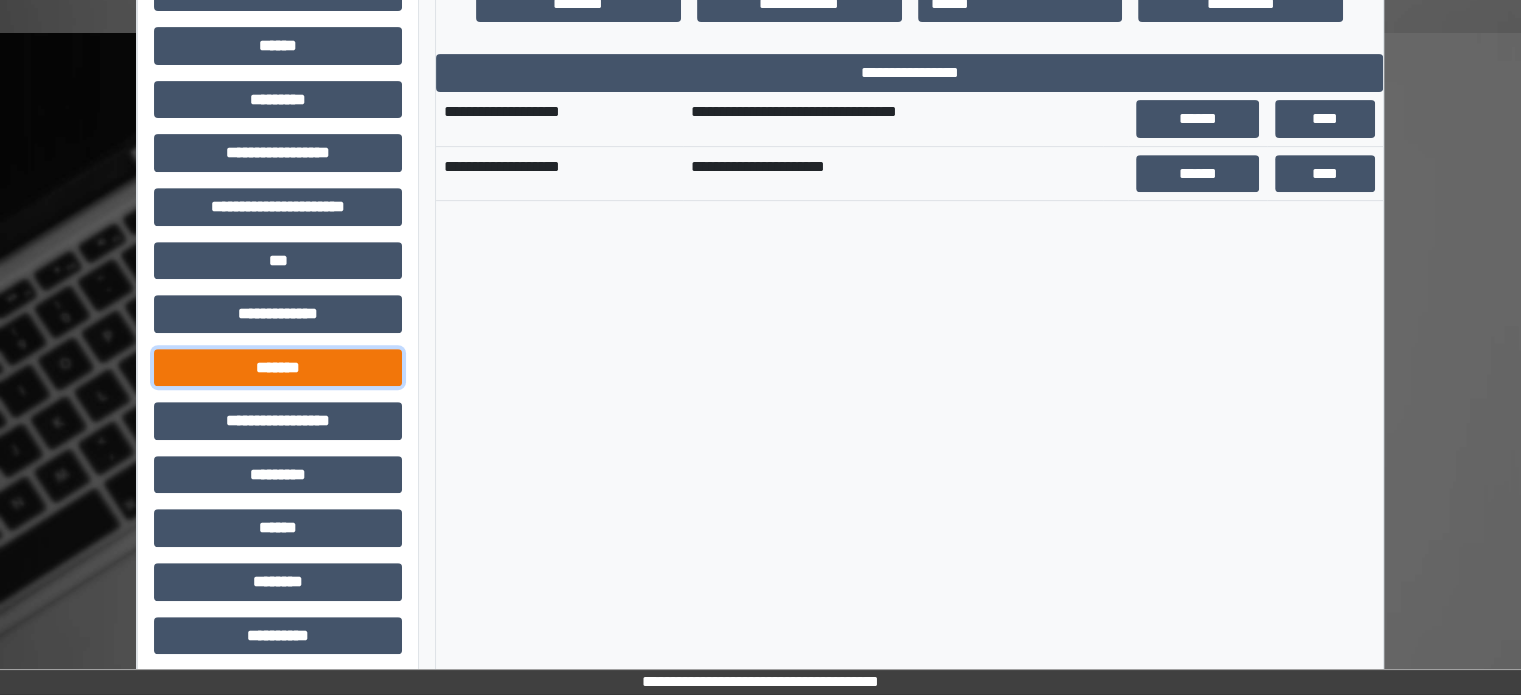click on "*******" at bounding box center (278, 368) 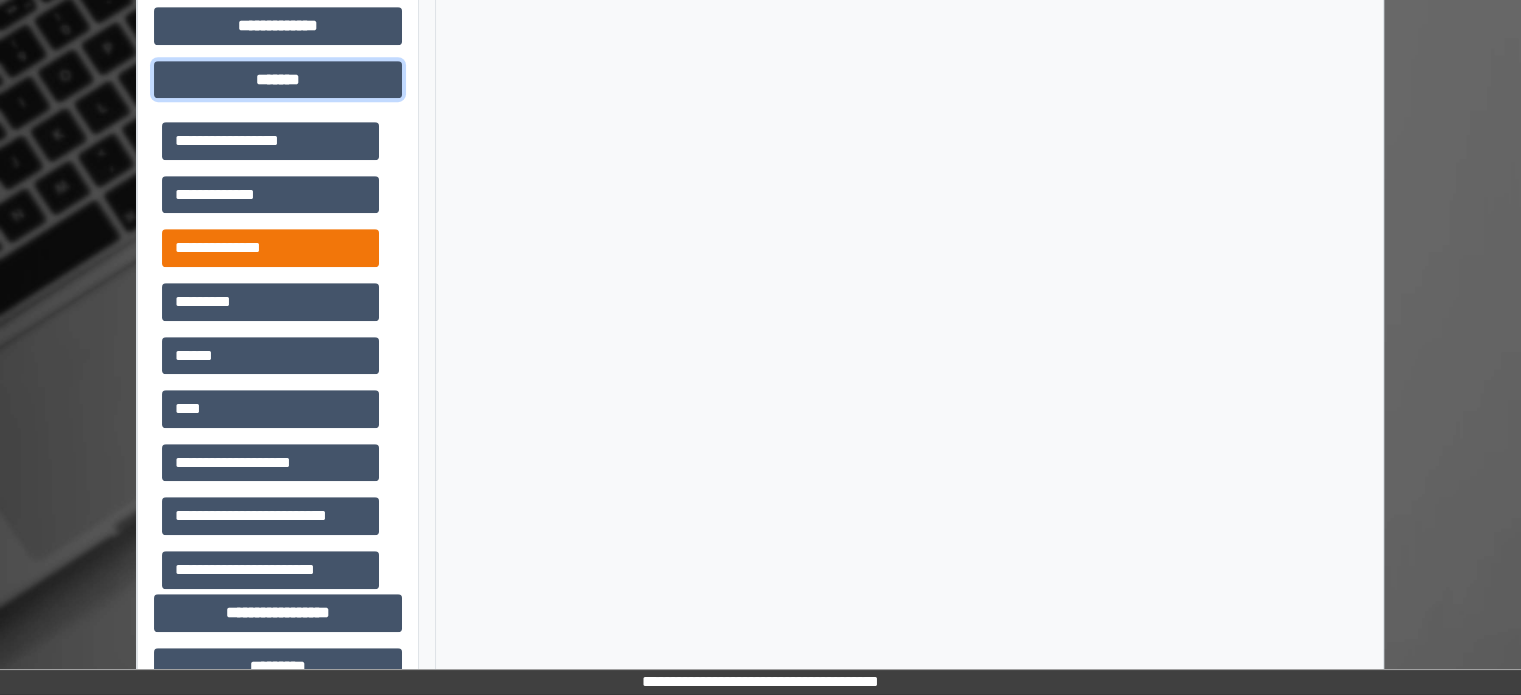 scroll, scrollTop: 1100, scrollLeft: 0, axis: vertical 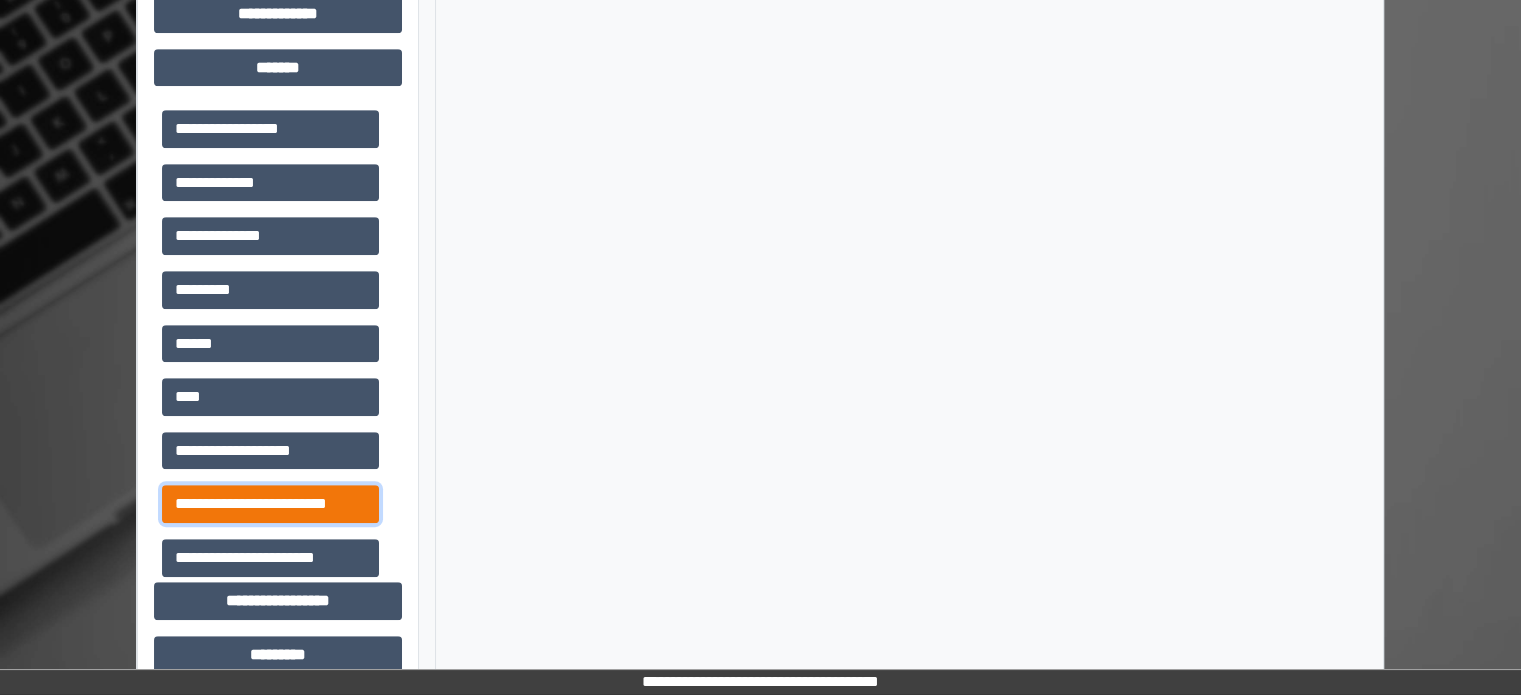click on "**********" at bounding box center (270, 504) 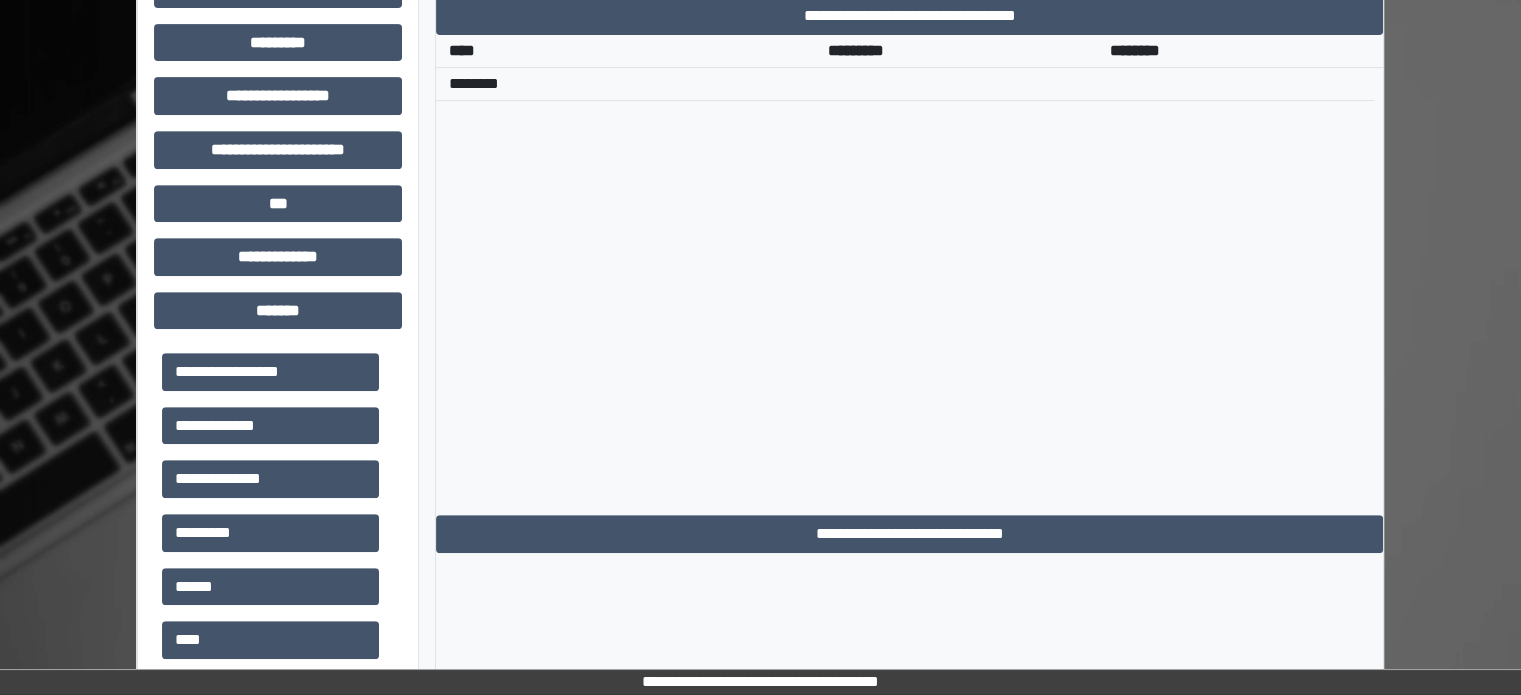 scroll, scrollTop: 900, scrollLeft: 0, axis: vertical 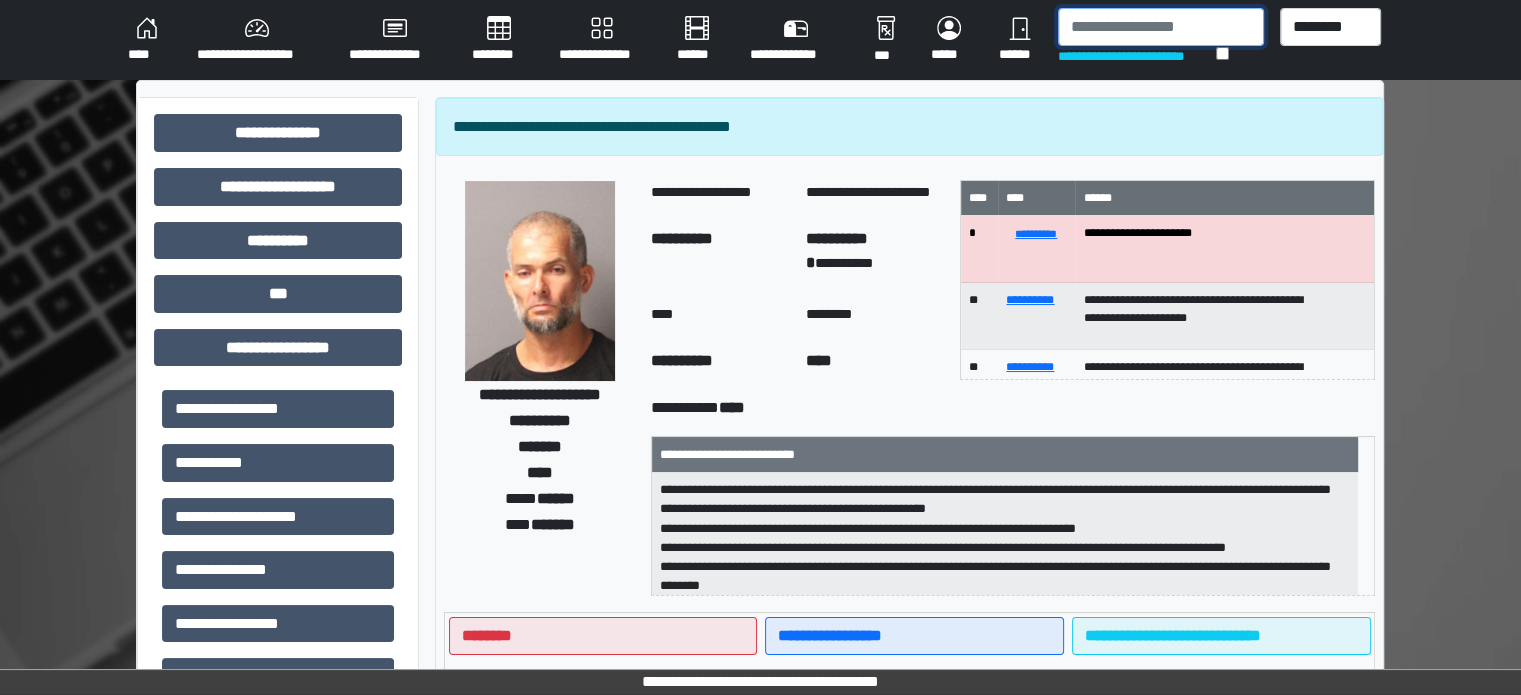 click at bounding box center [1161, 27] 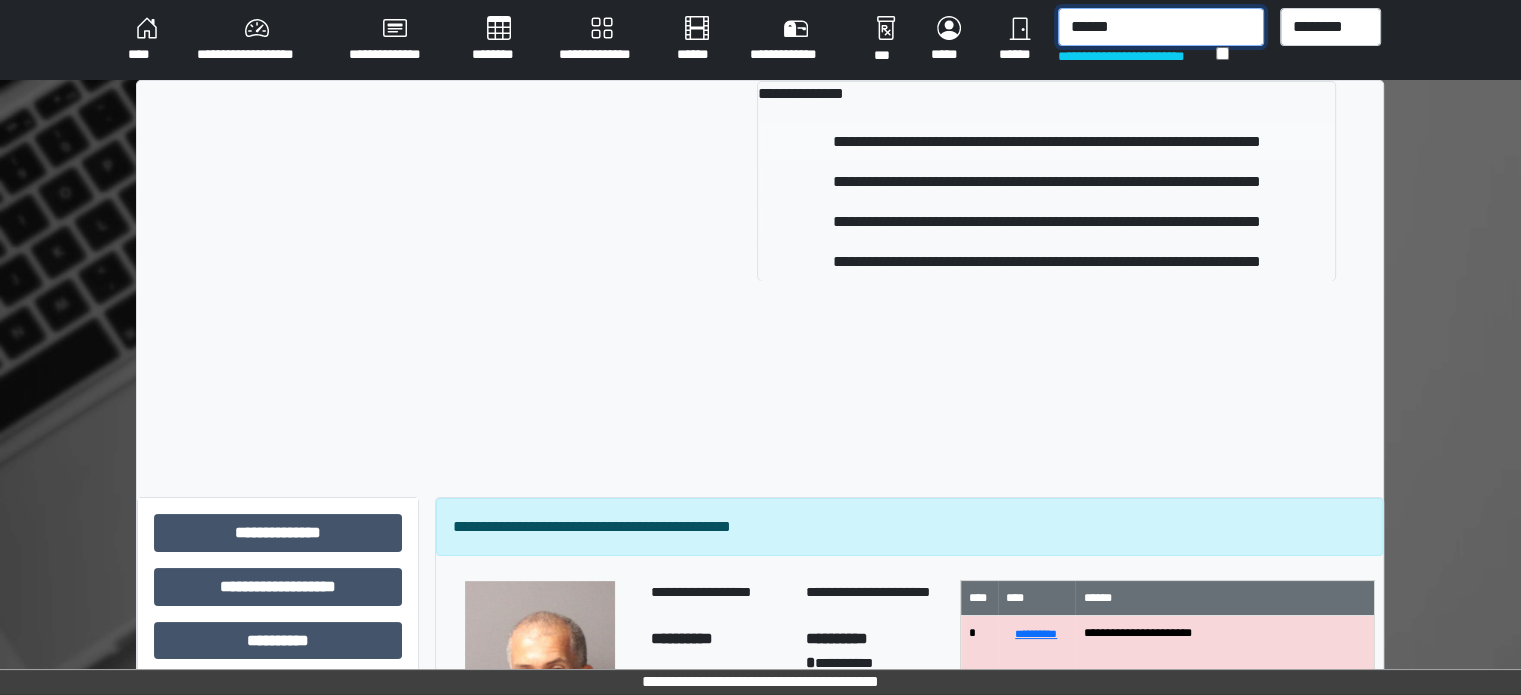 type on "******" 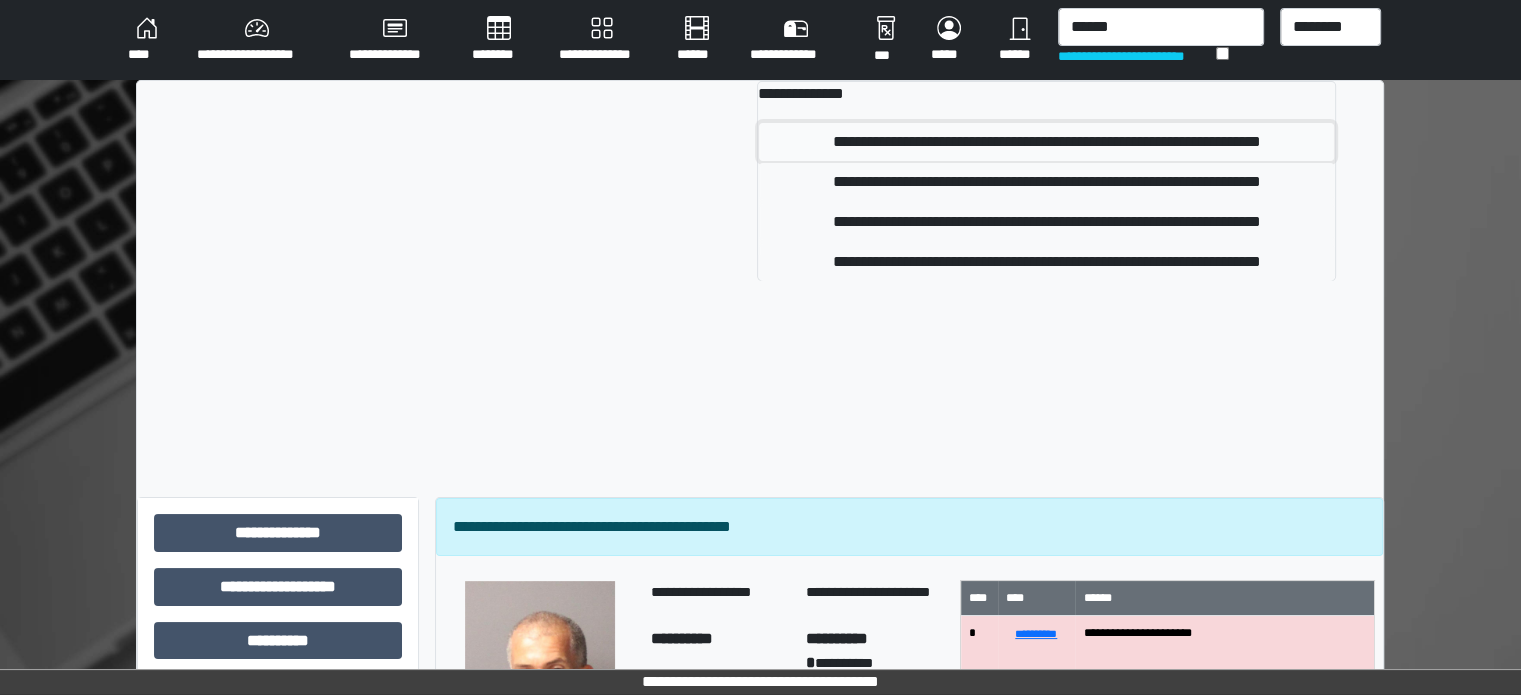 click on "**********" at bounding box center (1046, 142) 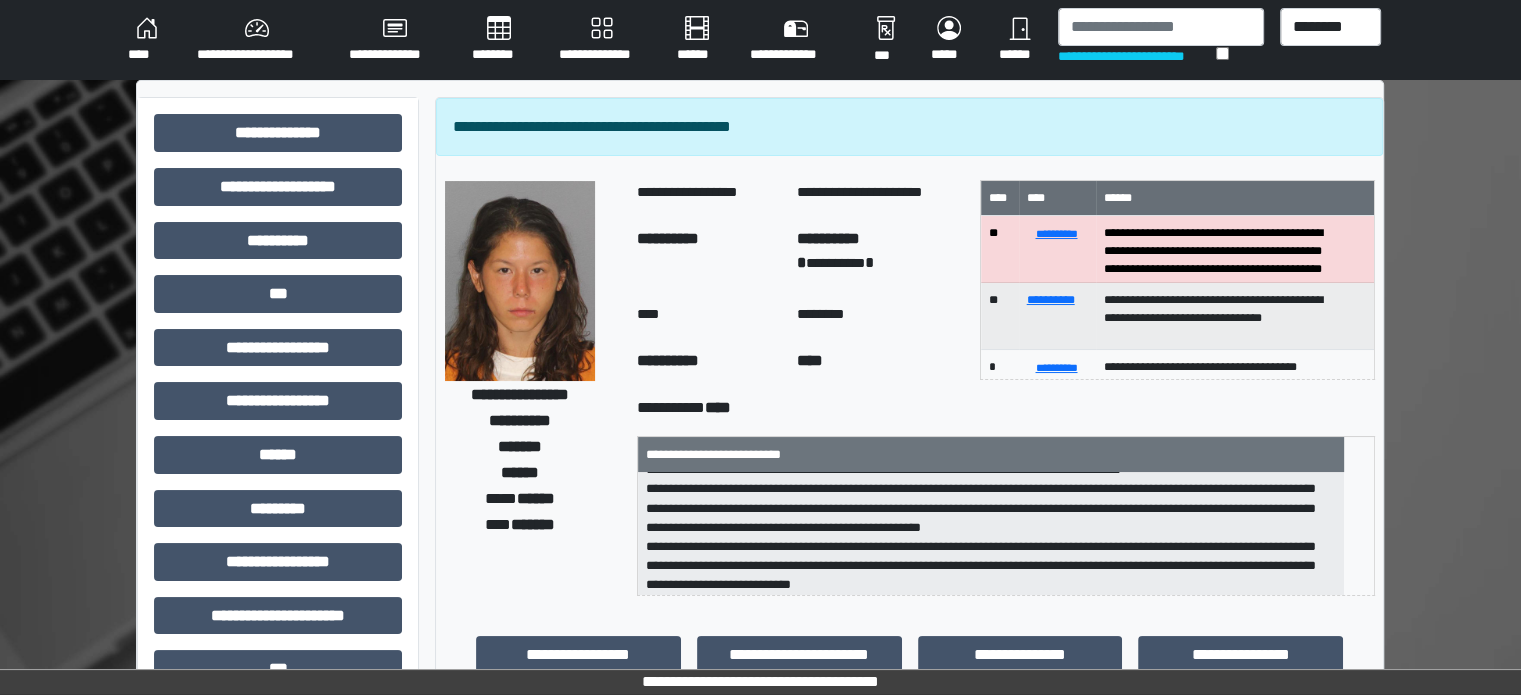 scroll, scrollTop: 25, scrollLeft: 0, axis: vertical 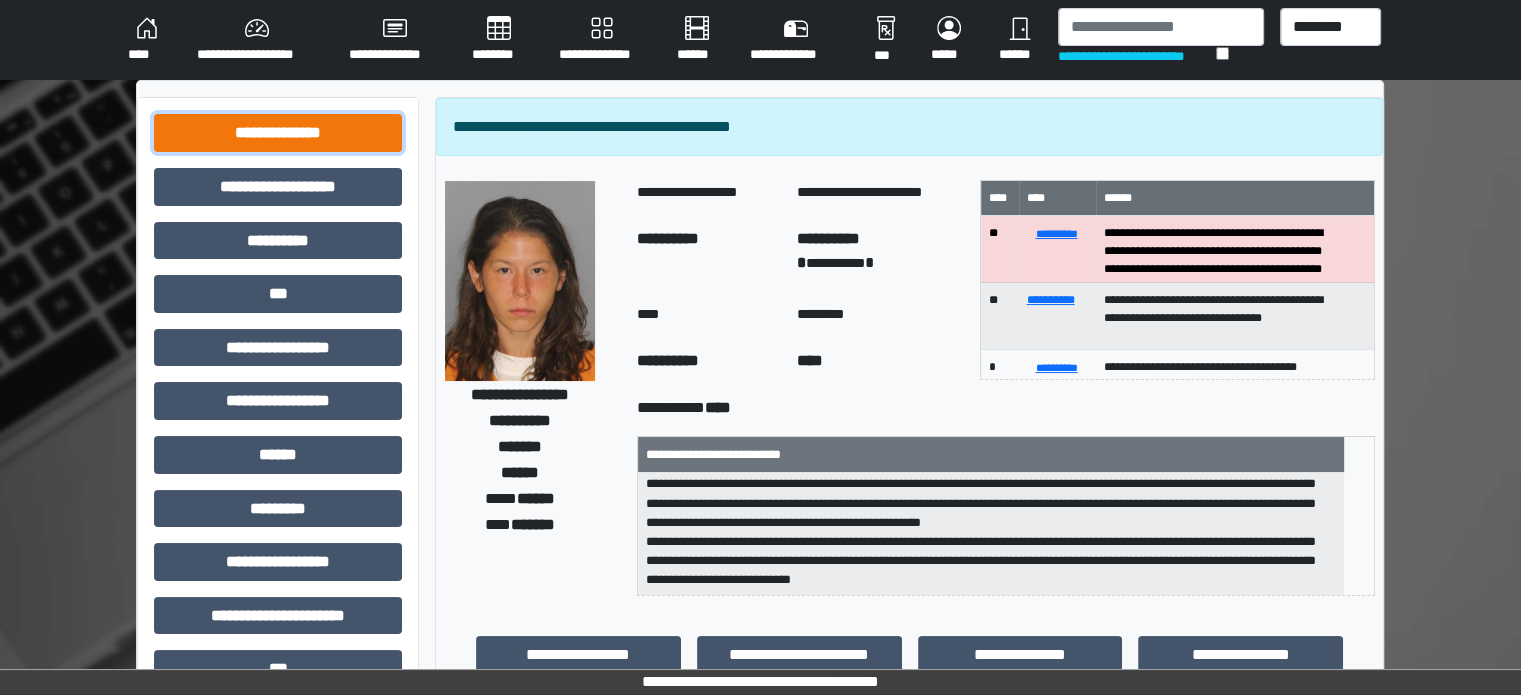 click on "**********" at bounding box center (278, 133) 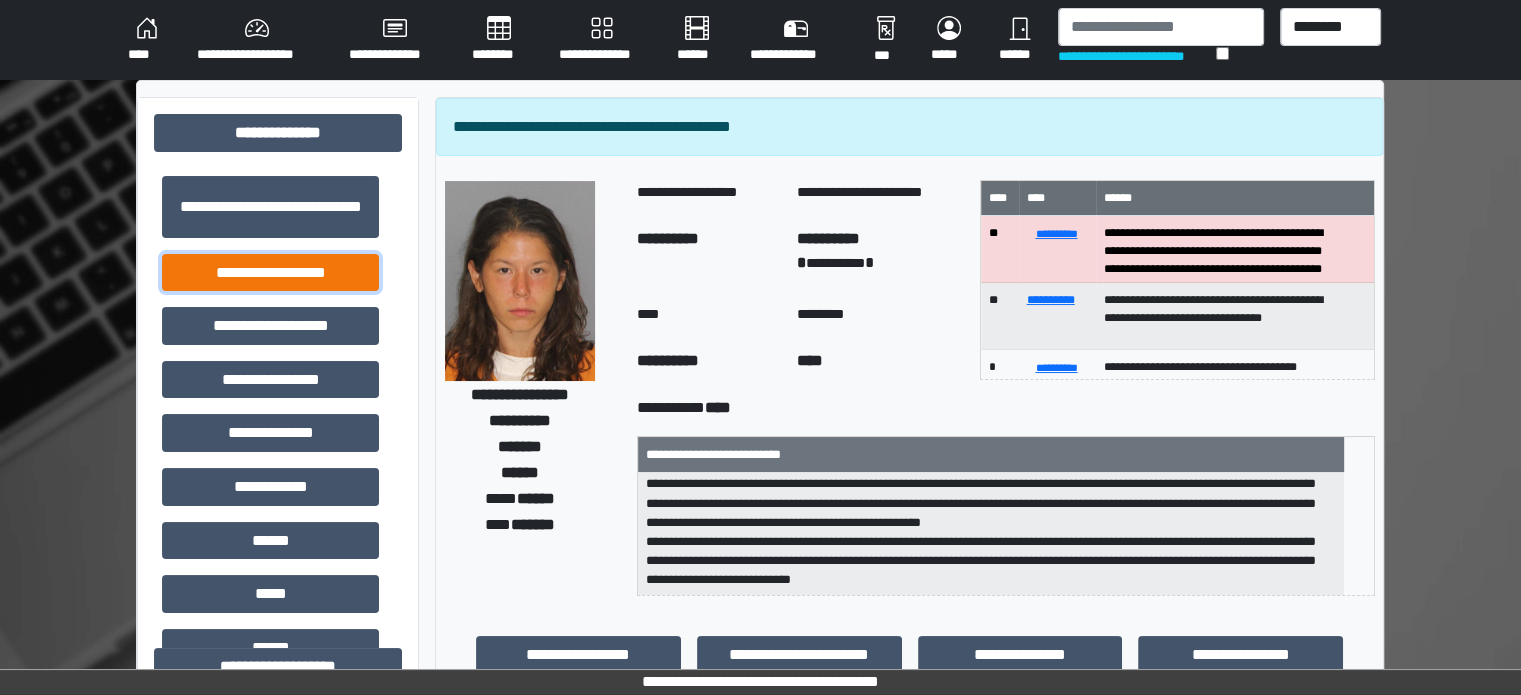 click on "**********" at bounding box center [270, 273] 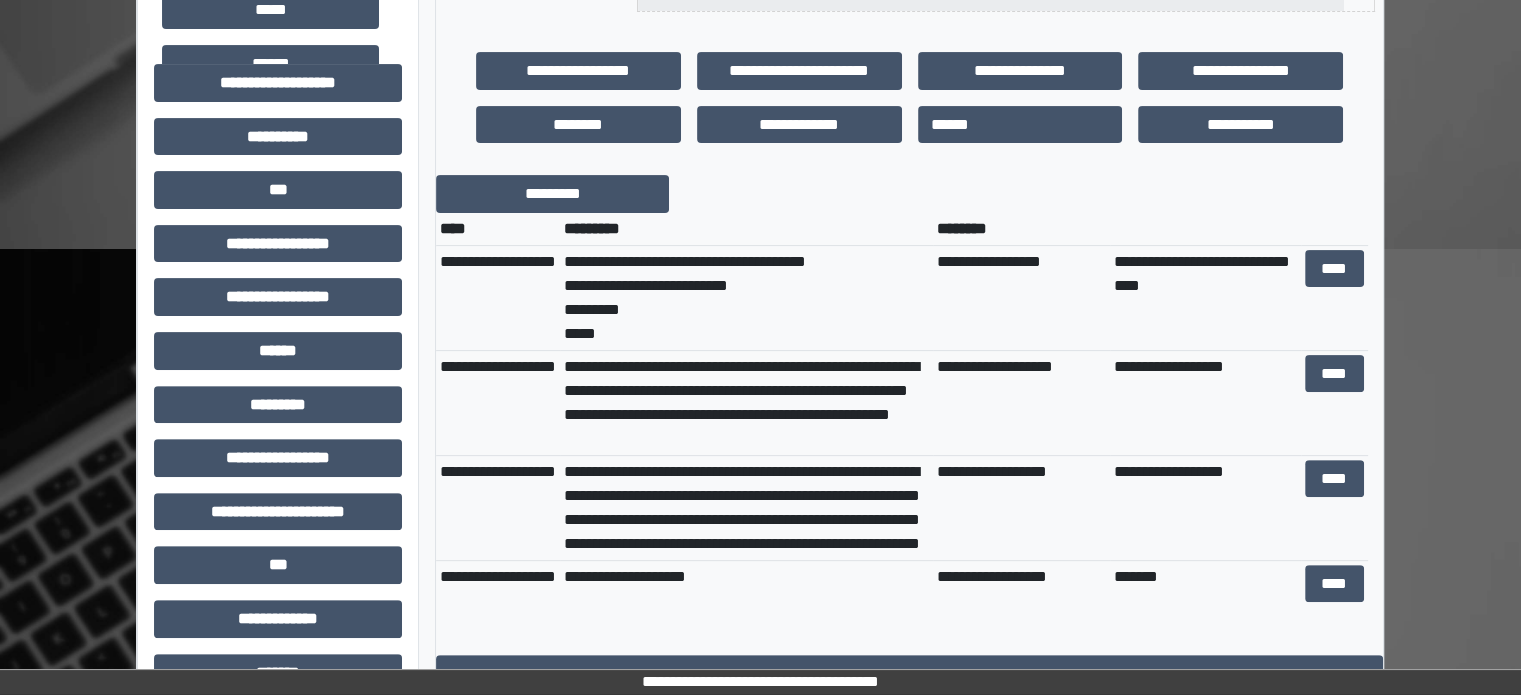 scroll, scrollTop: 600, scrollLeft: 0, axis: vertical 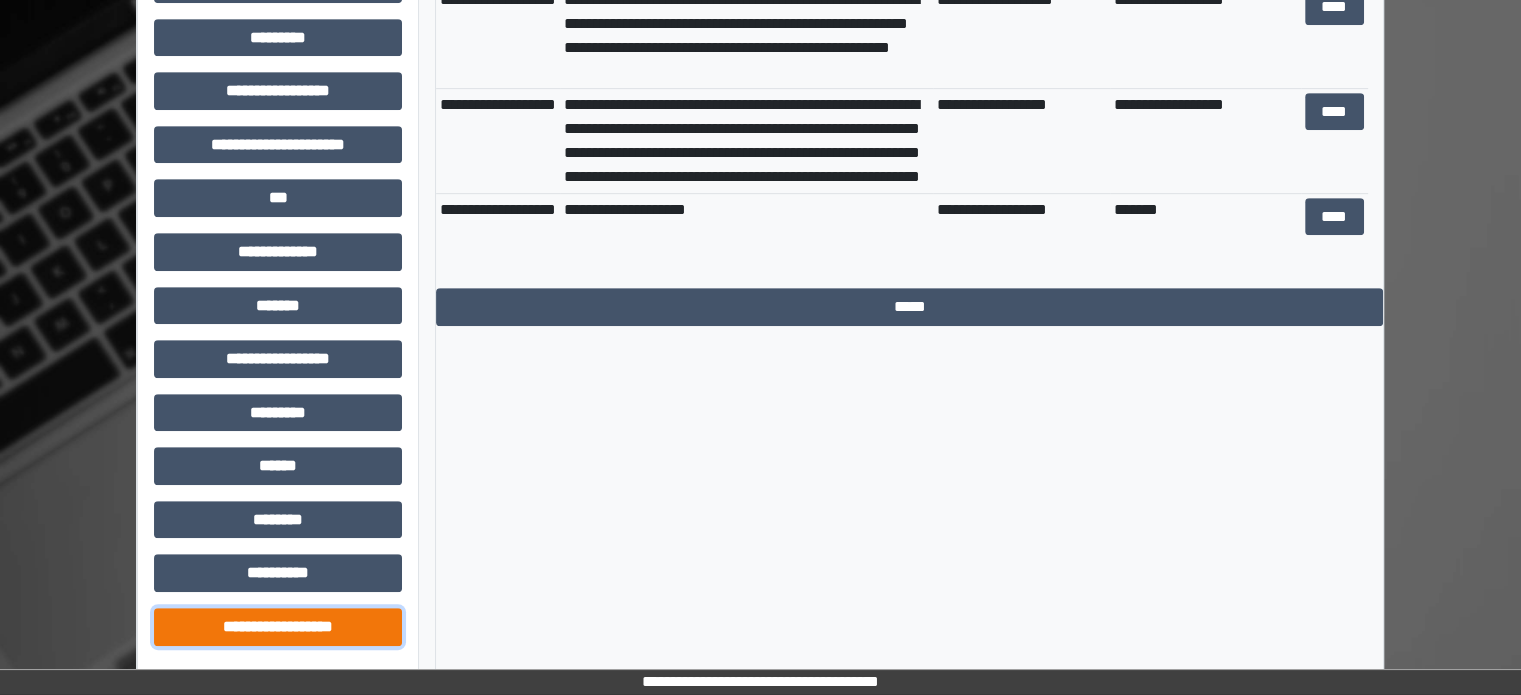 click on "**********" at bounding box center [278, 627] 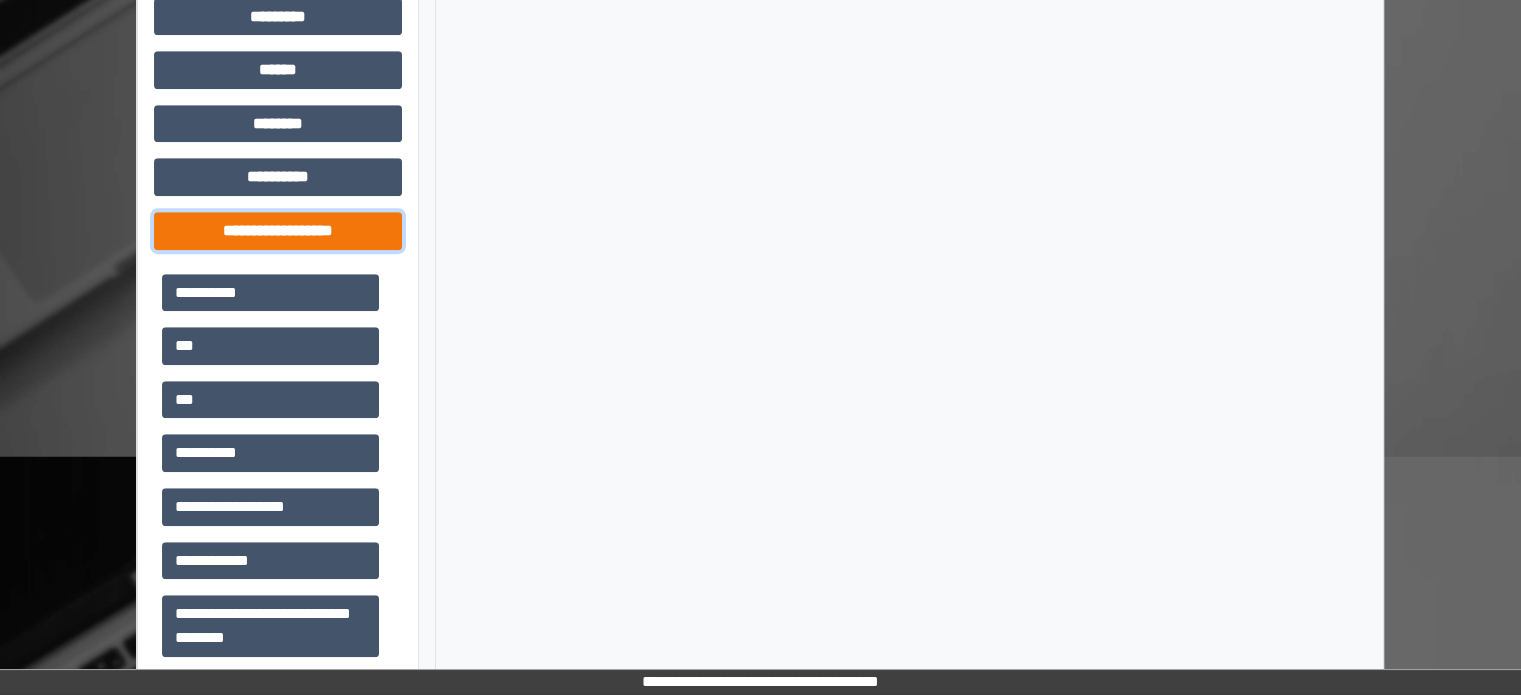 scroll, scrollTop: 1431, scrollLeft: 0, axis: vertical 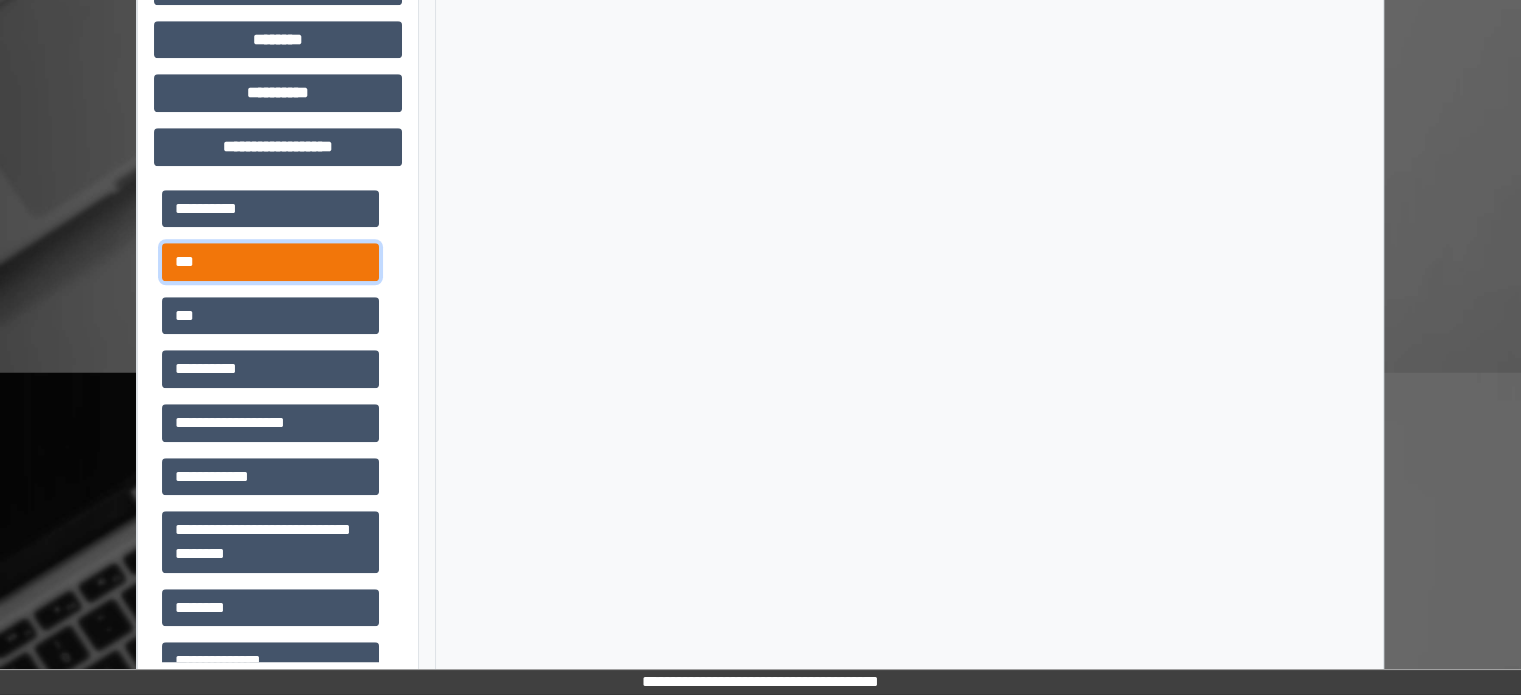 click on "***" at bounding box center (270, 262) 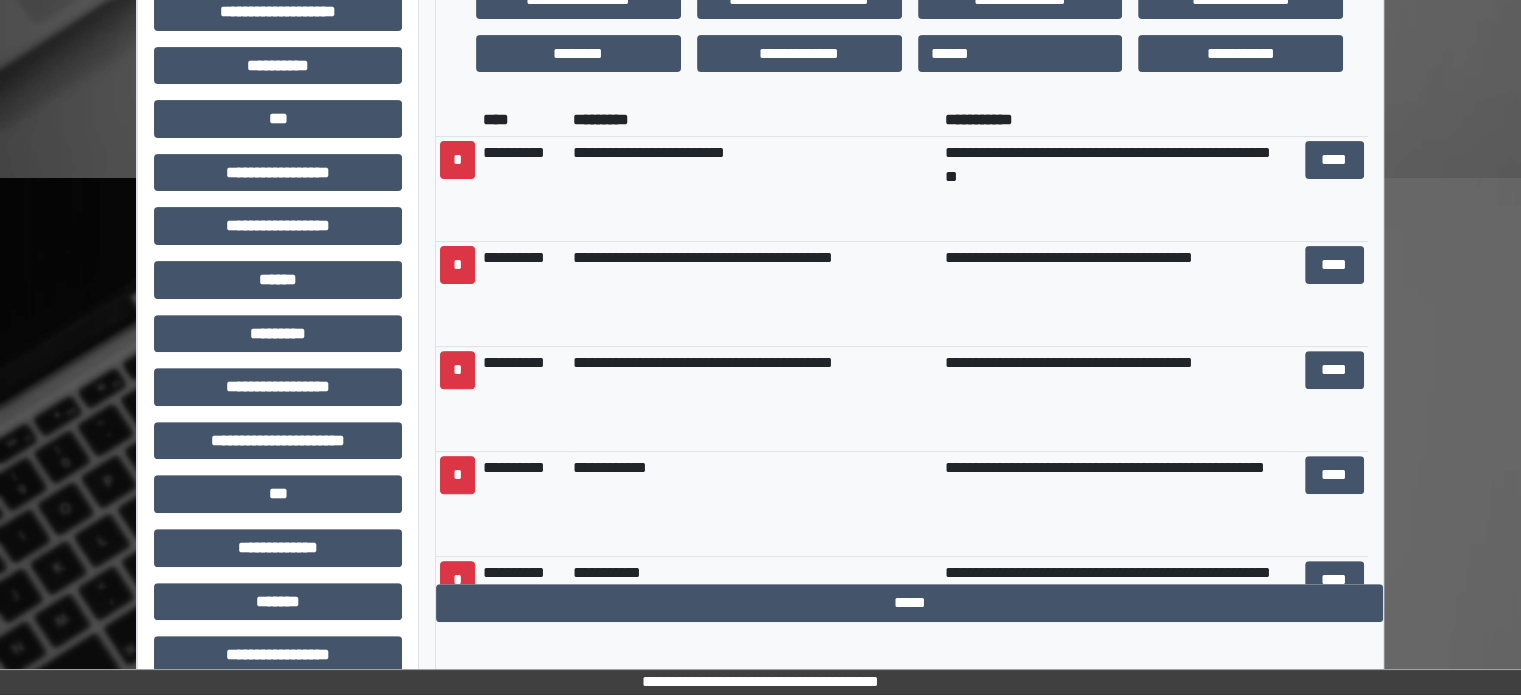 scroll, scrollTop: 631, scrollLeft: 0, axis: vertical 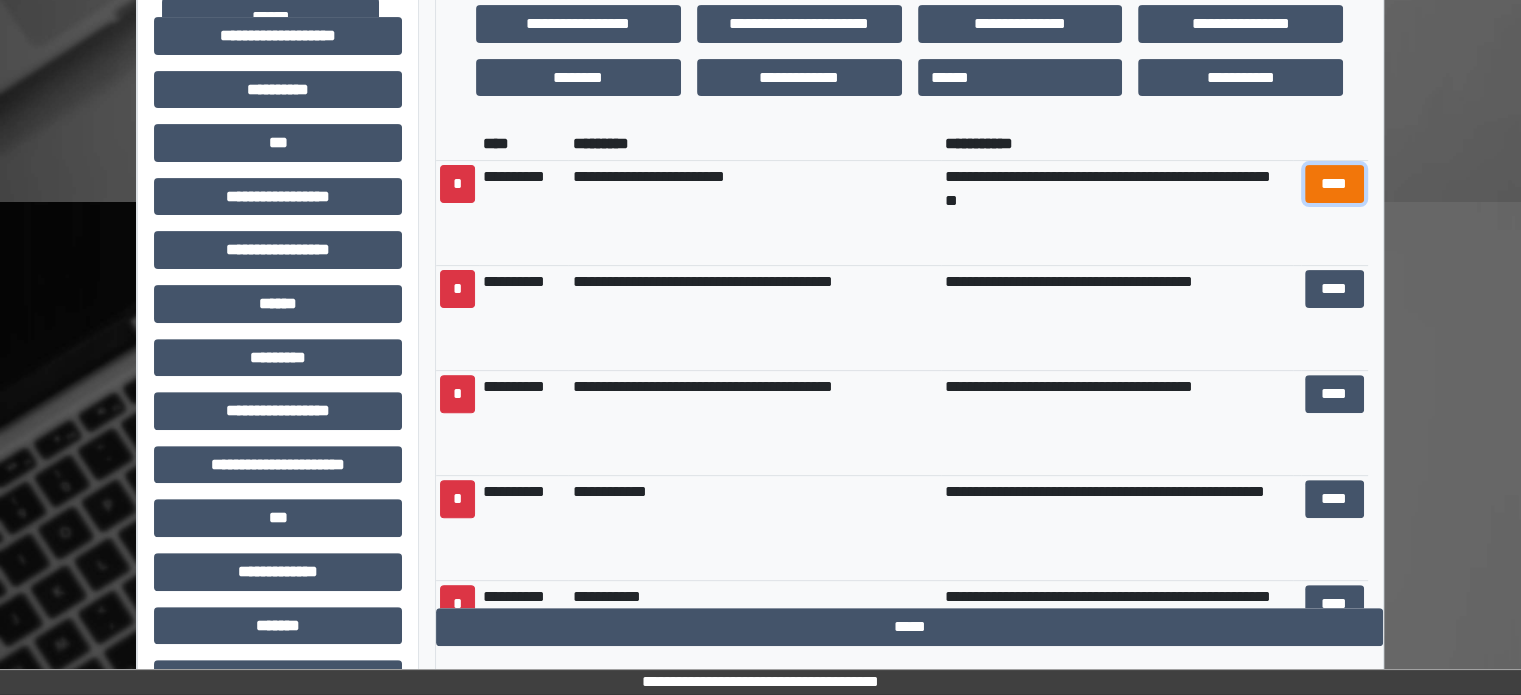 click on "****" at bounding box center (1334, 184) 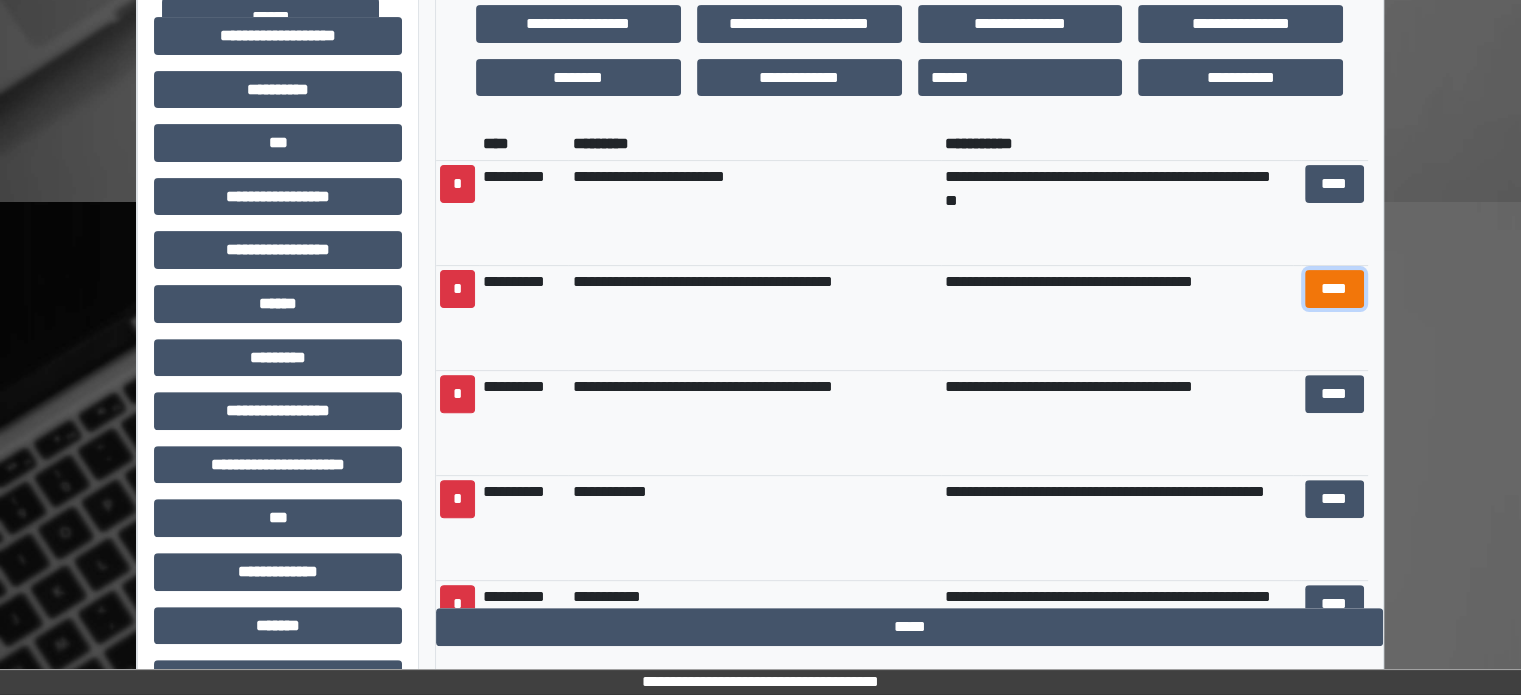 click on "****" at bounding box center [1334, 289] 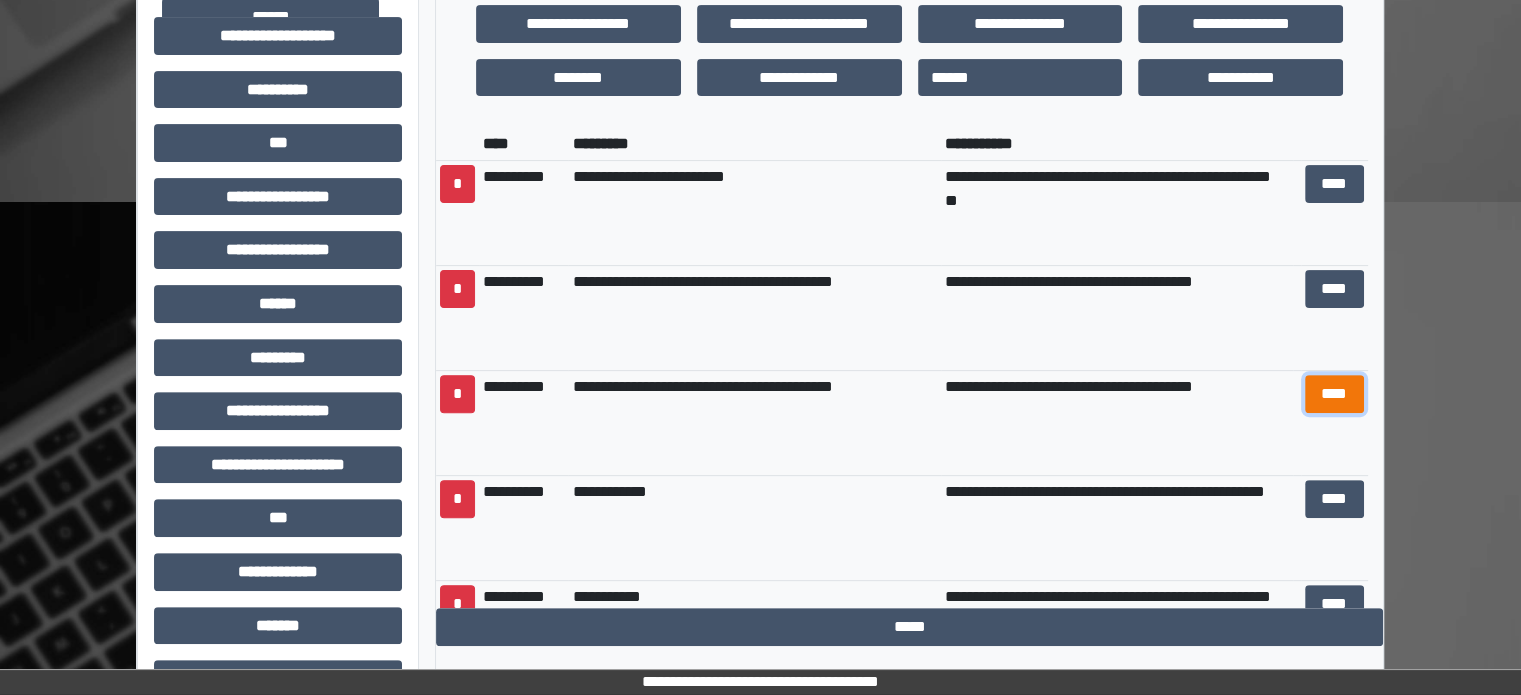 click on "****" at bounding box center (1334, 394) 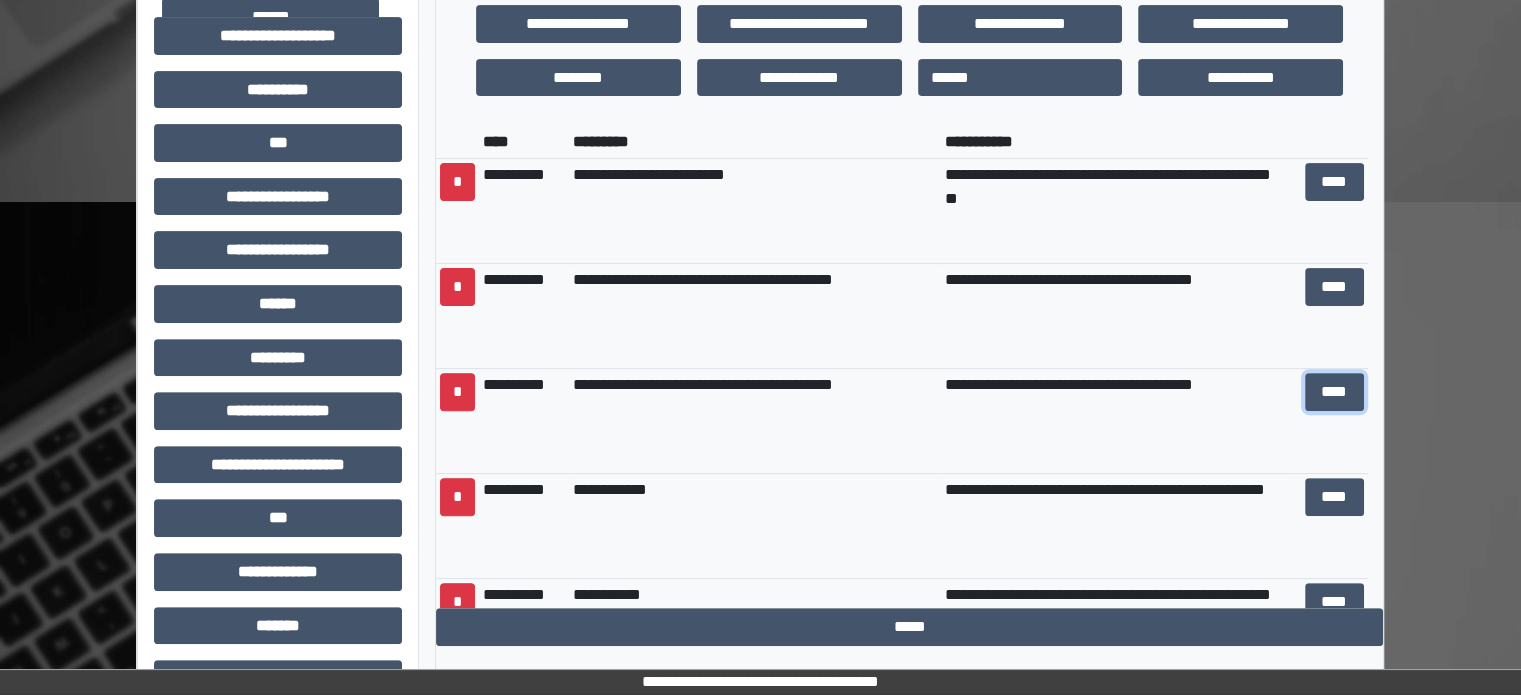 scroll, scrollTop: 0, scrollLeft: 0, axis: both 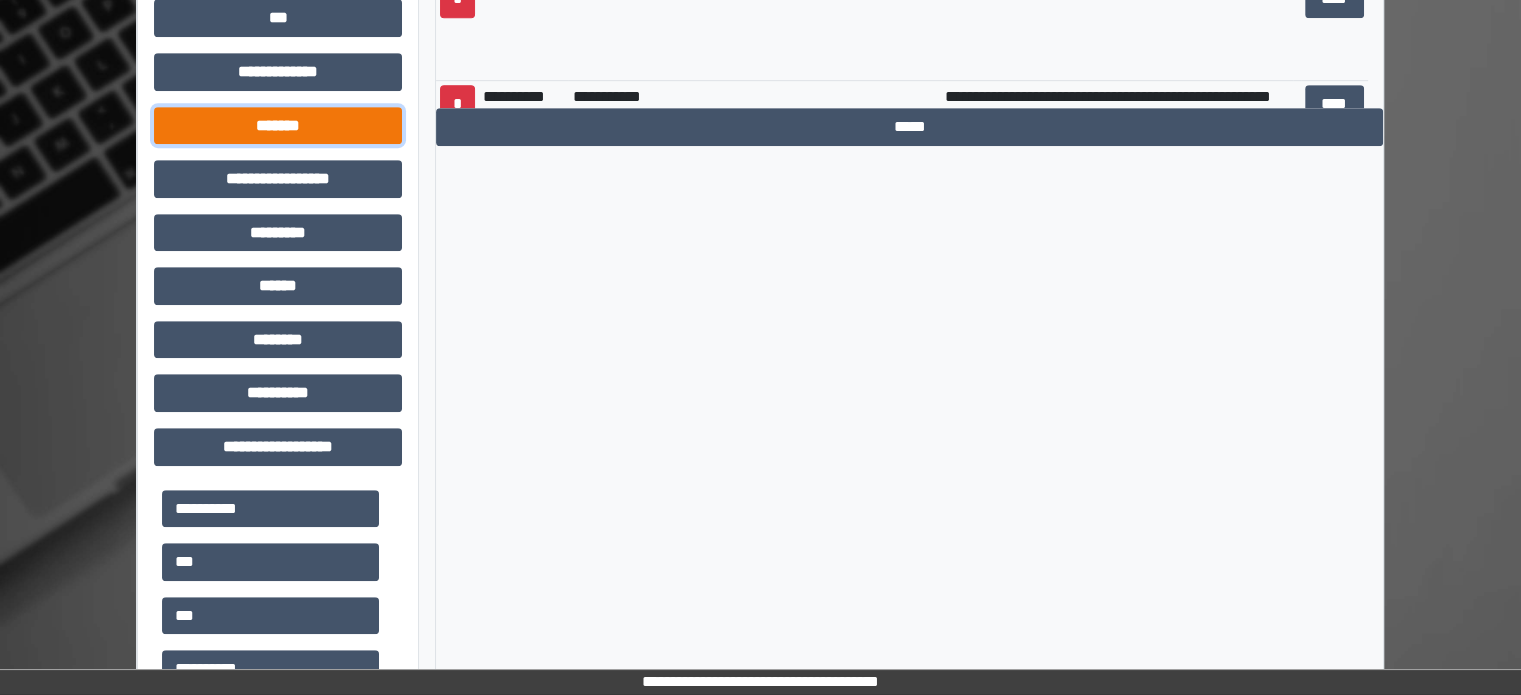 click on "*******" at bounding box center (278, 126) 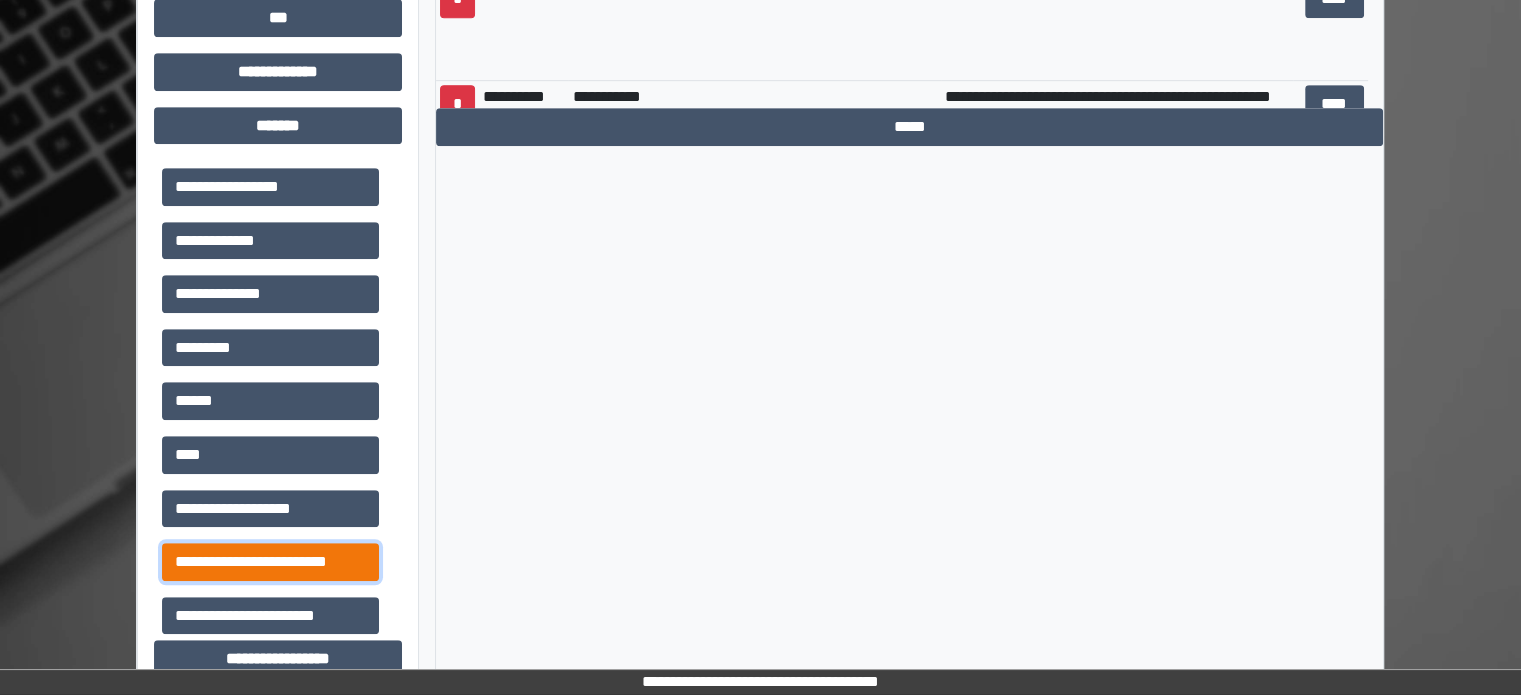 click on "**********" at bounding box center [270, 562] 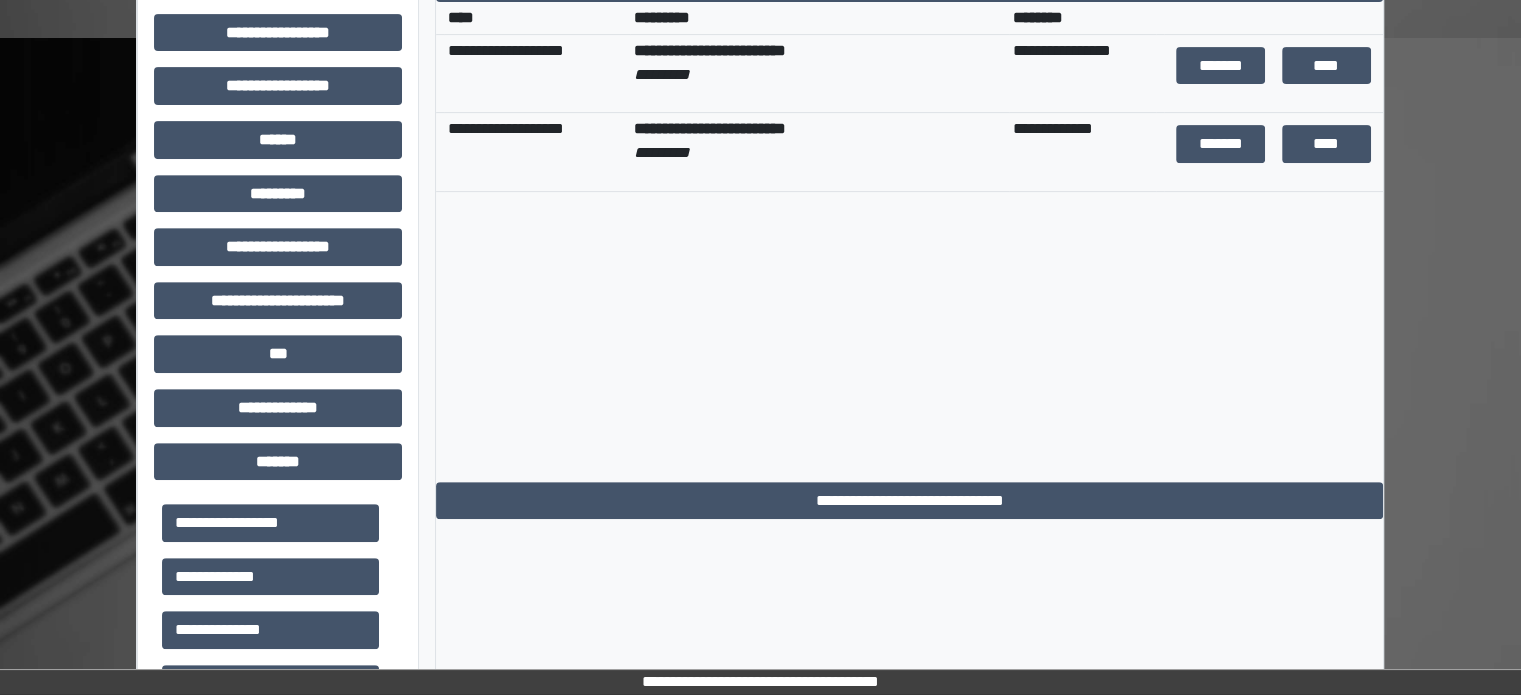 scroll, scrollTop: 731, scrollLeft: 0, axis: vertical 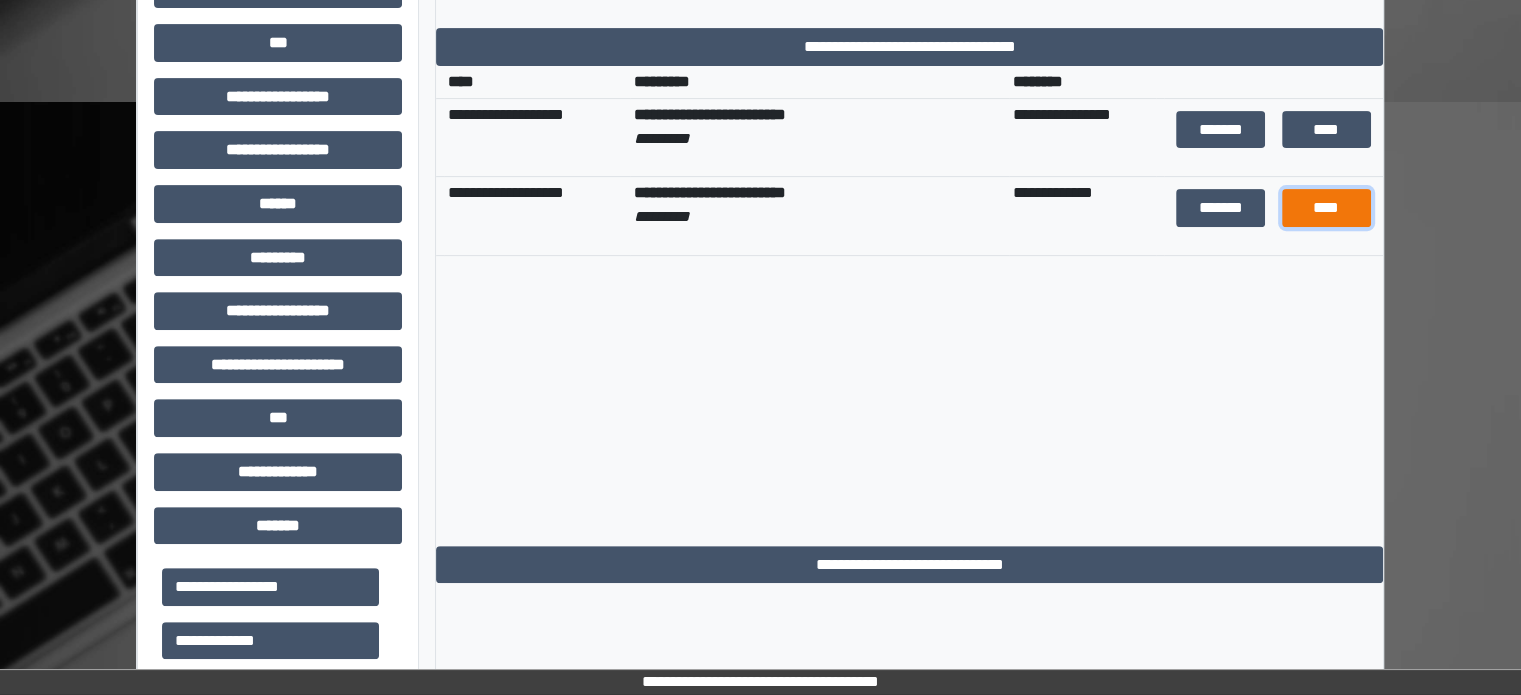 click on "****" at bounding box center (1326, 208) 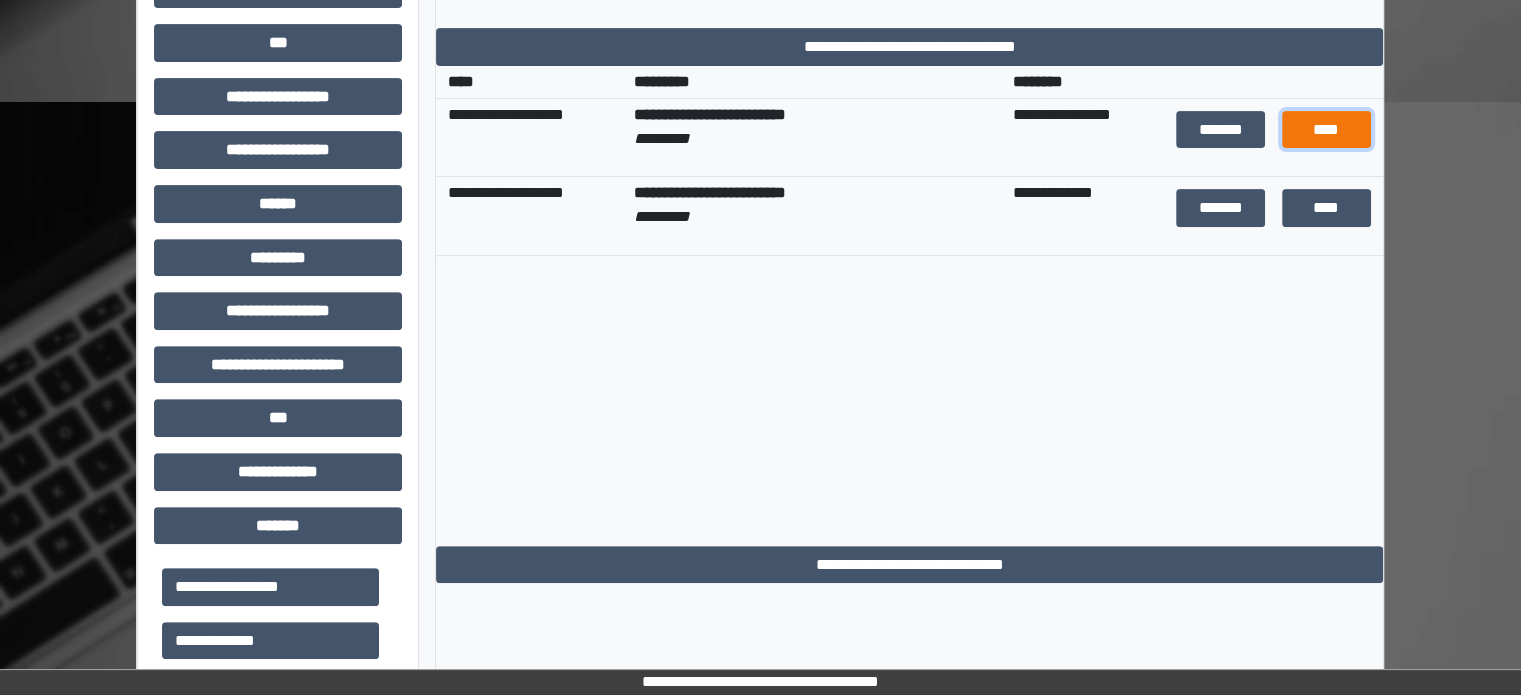click on "****" at bounding box center (1326, 130) 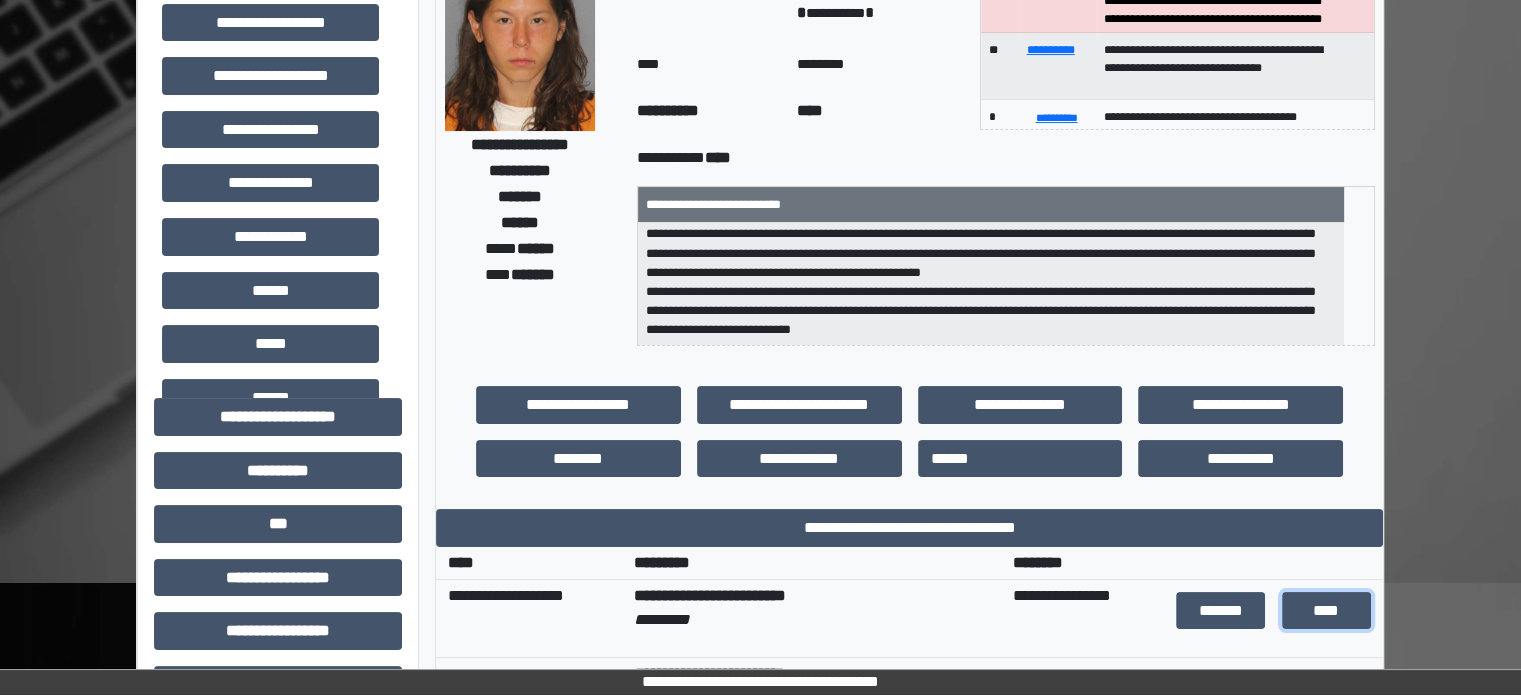 scroll, scrollTop: 231, scrollLeft: 0, axis: vertical 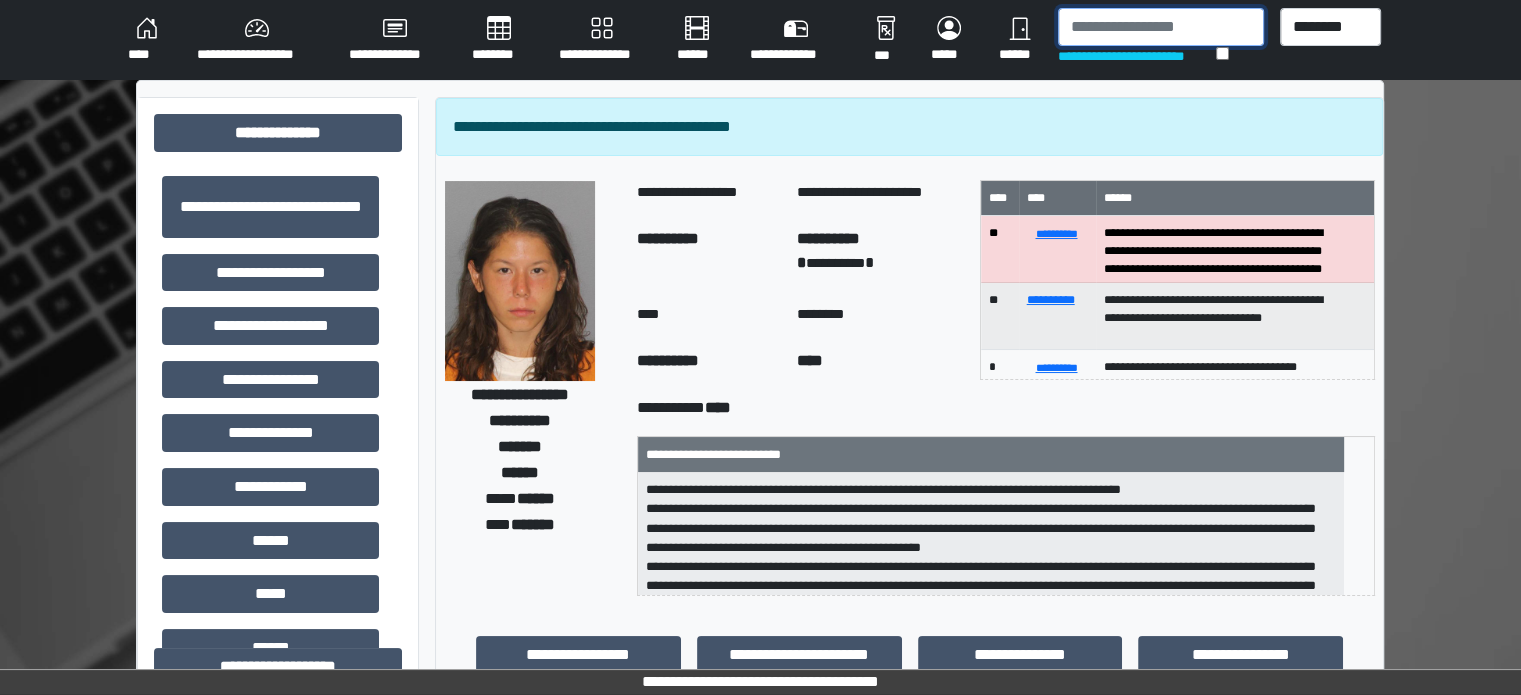 drag, startPoint x: 1088, startPoint y: 27, endPoint x: 1096, endPoint y: 2, distance: 26.24881 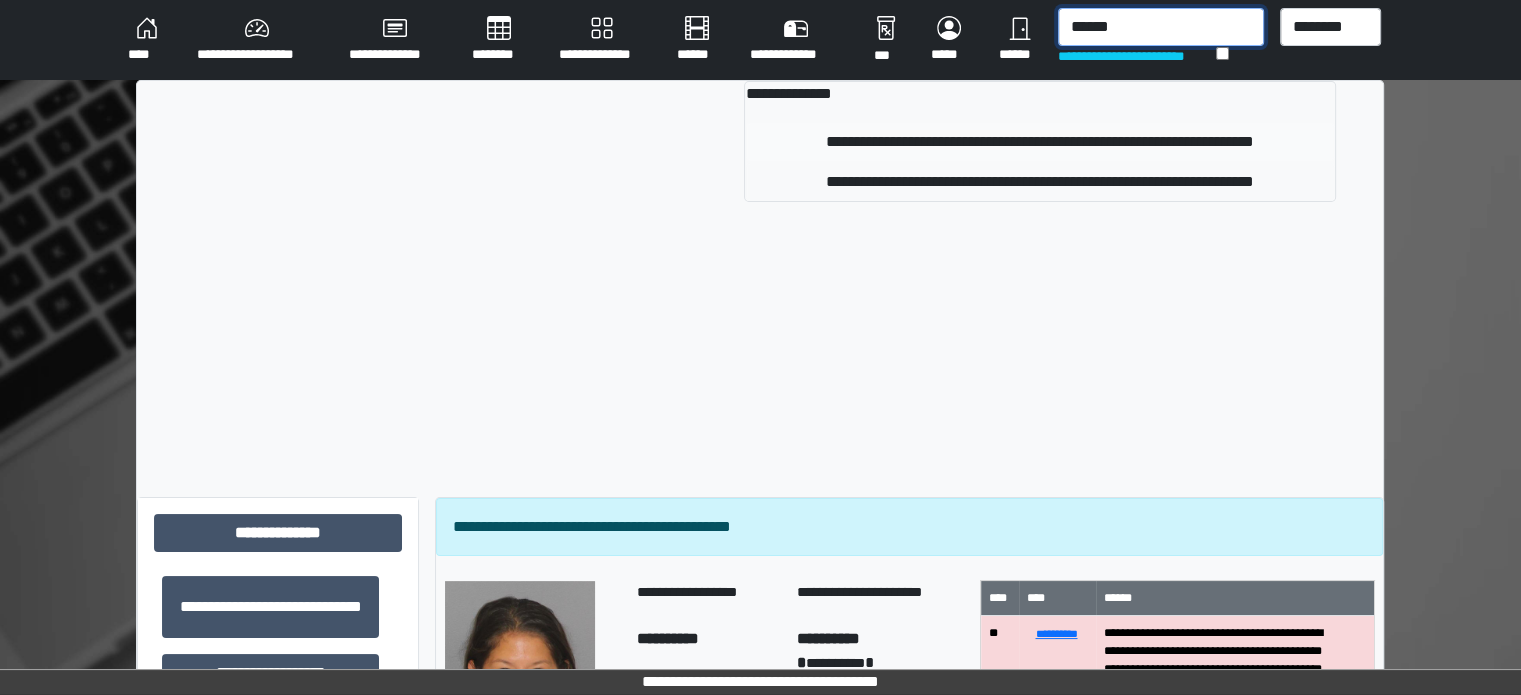 type on "******" 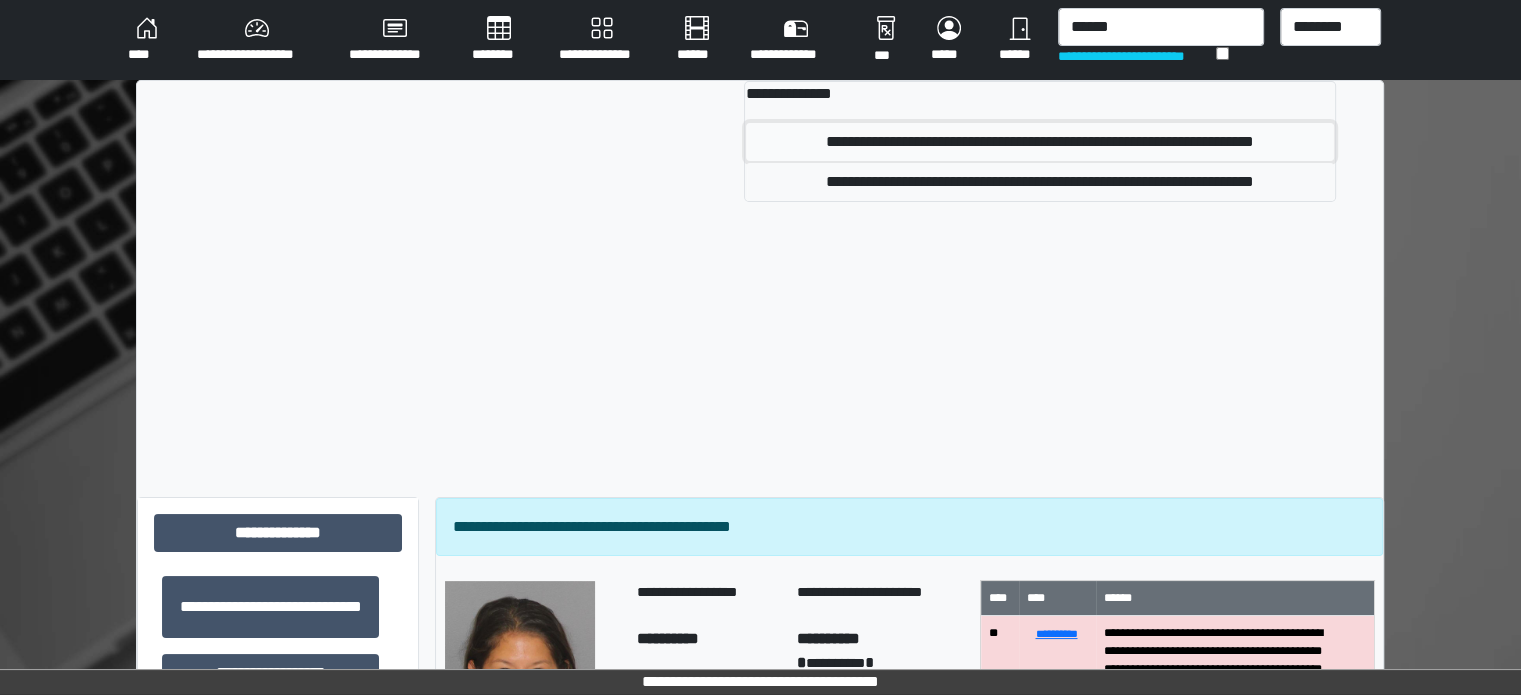 click on "**********" at bounding box center [1039, 142] 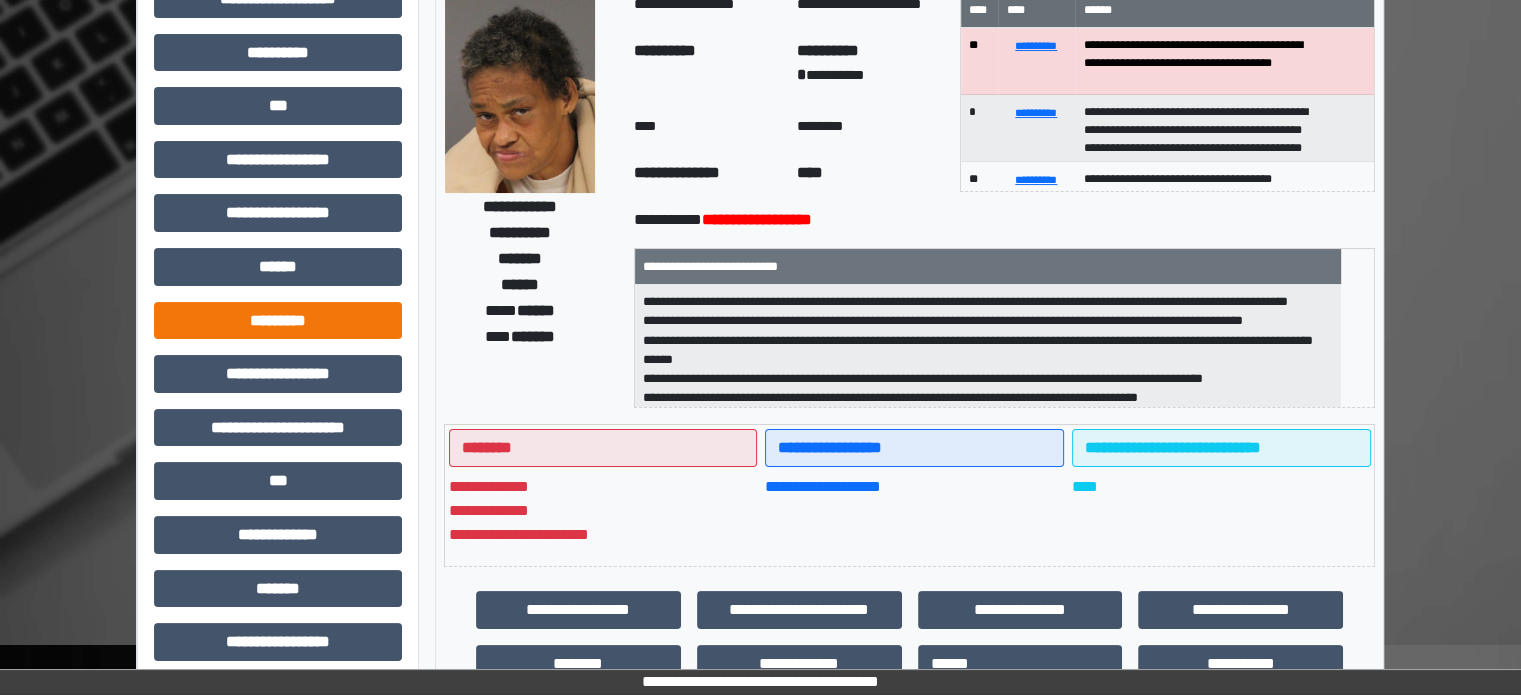scroll, scrollTop: 200, scrollLeft: 0, axis: vertical 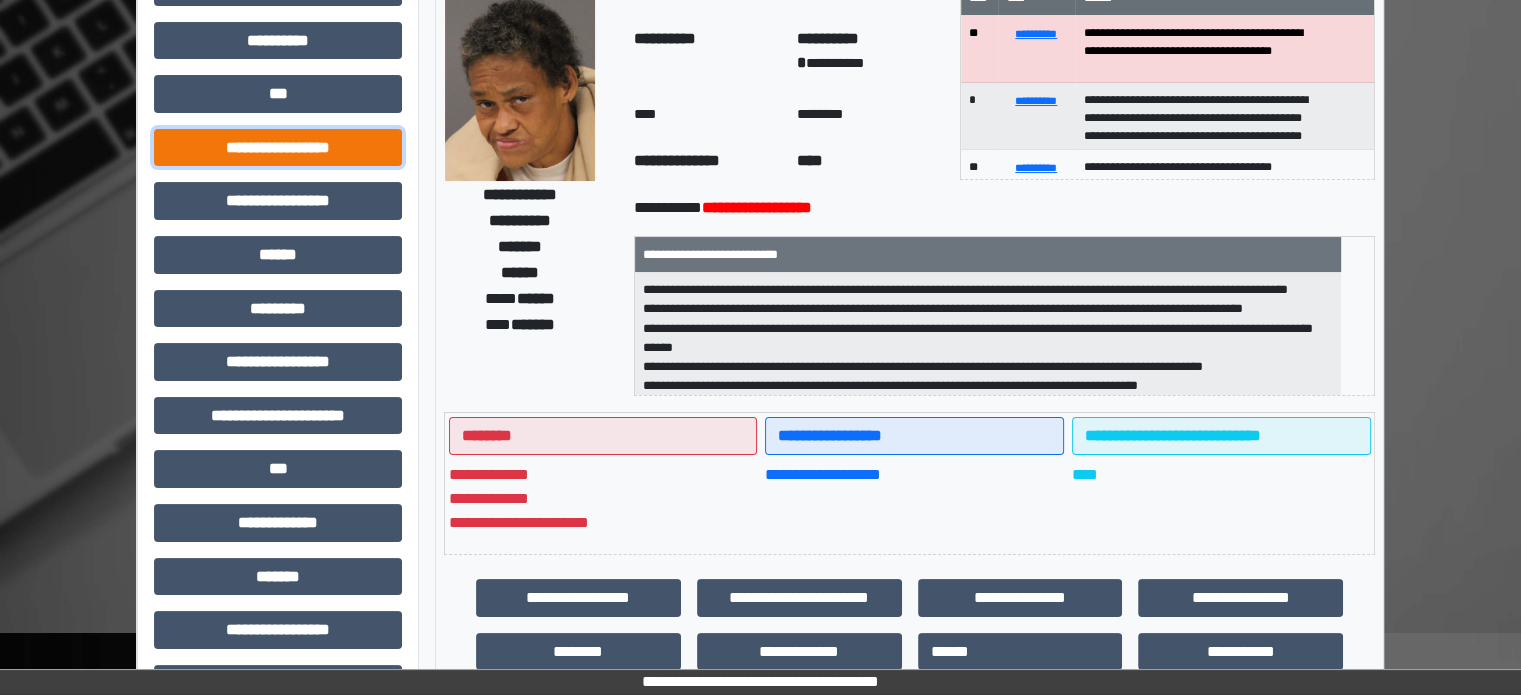 click on "**********" at bounding box center [278, 148] 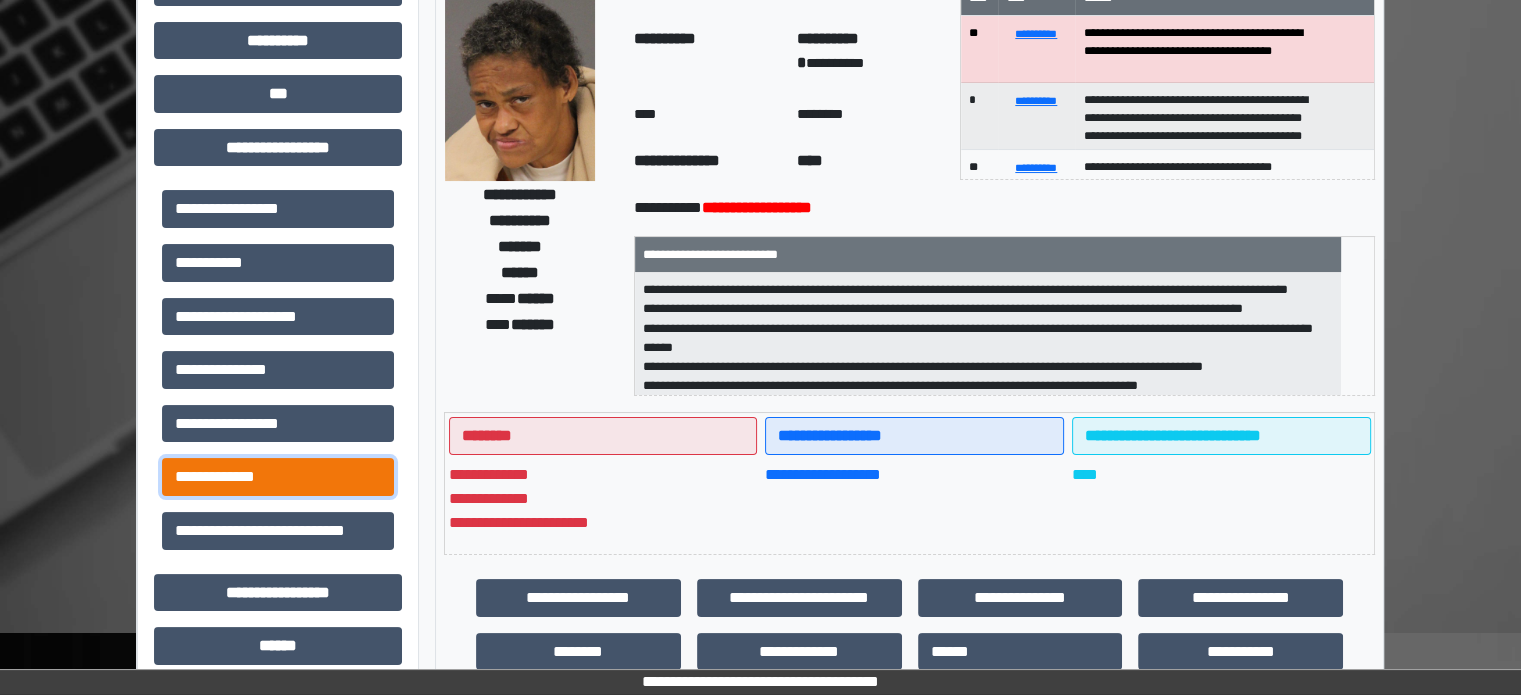 click on "**********" at bounding box center (278, 477) 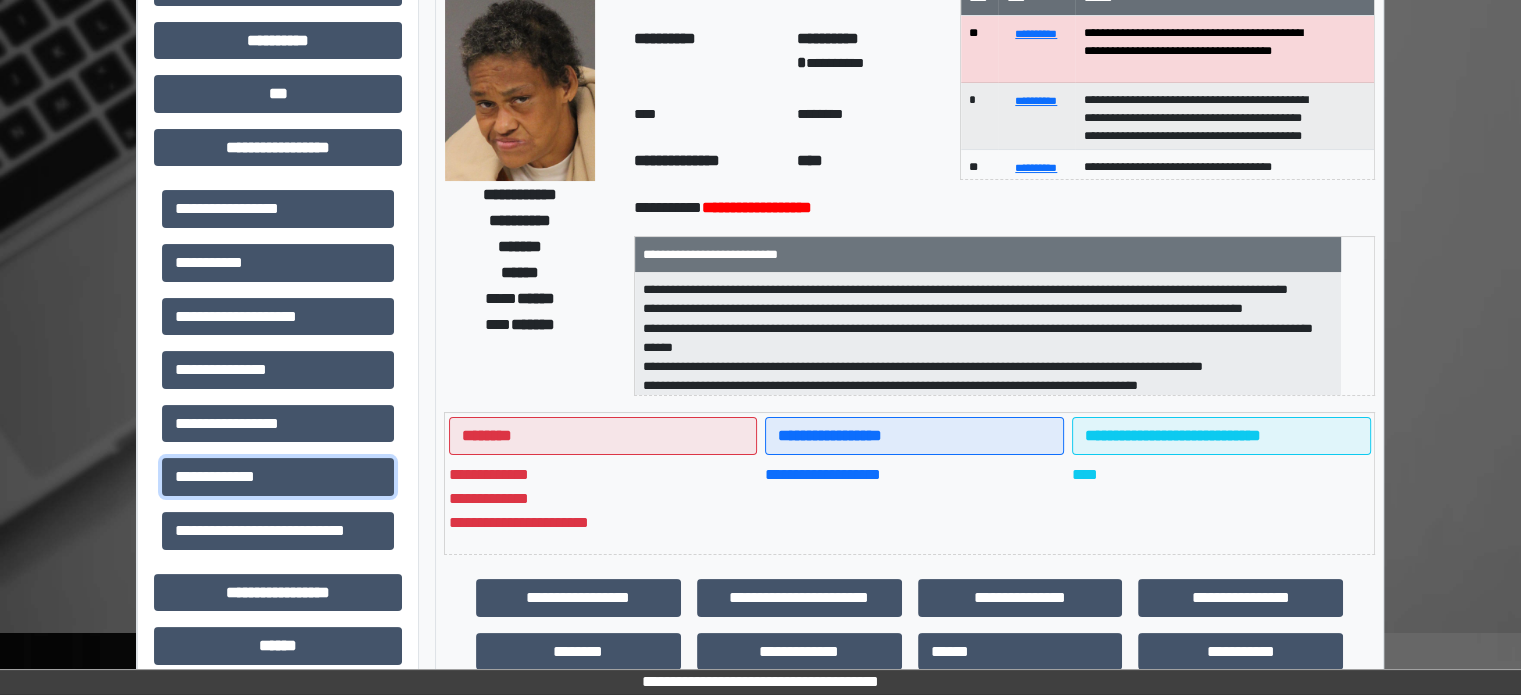 scroll, scrollTop: 1, scrollLeft: 0, axis: vertical 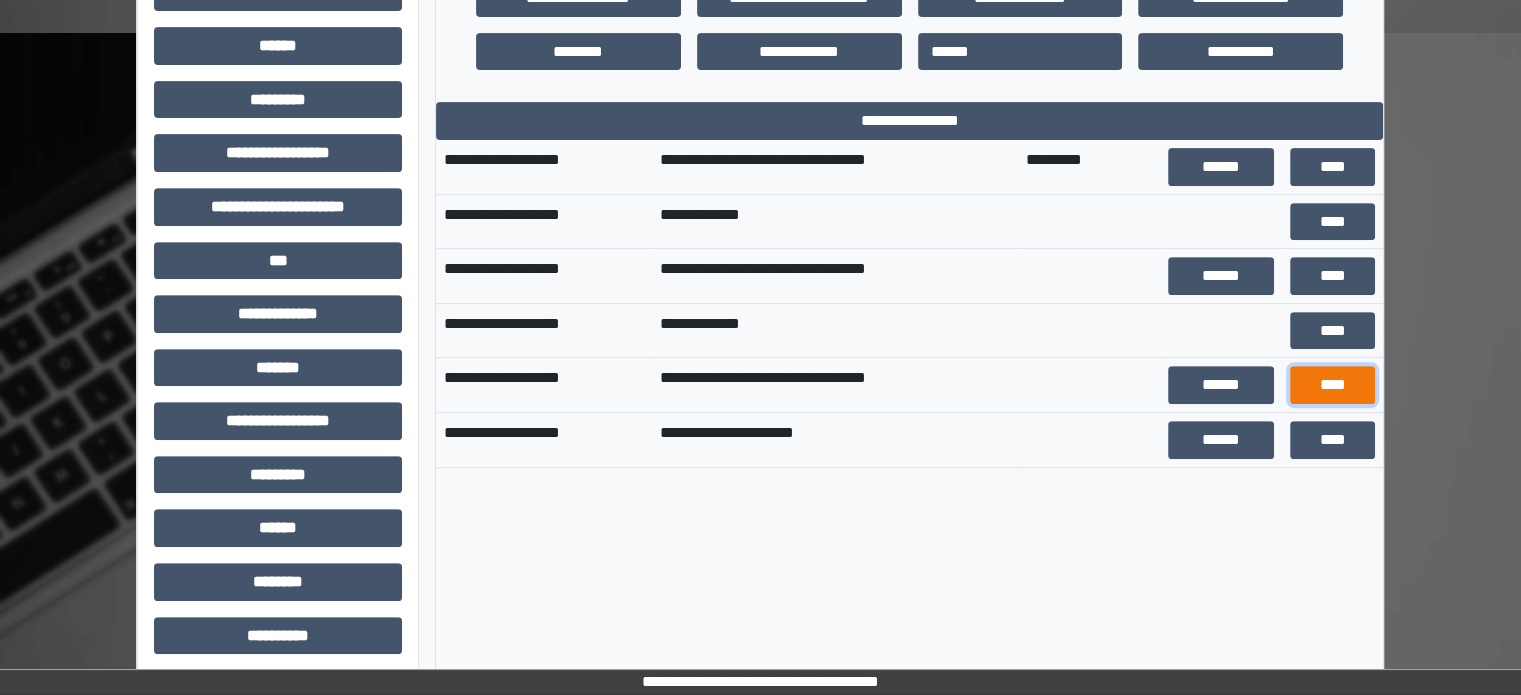 click on "****" at bounding box center (1332, 385) 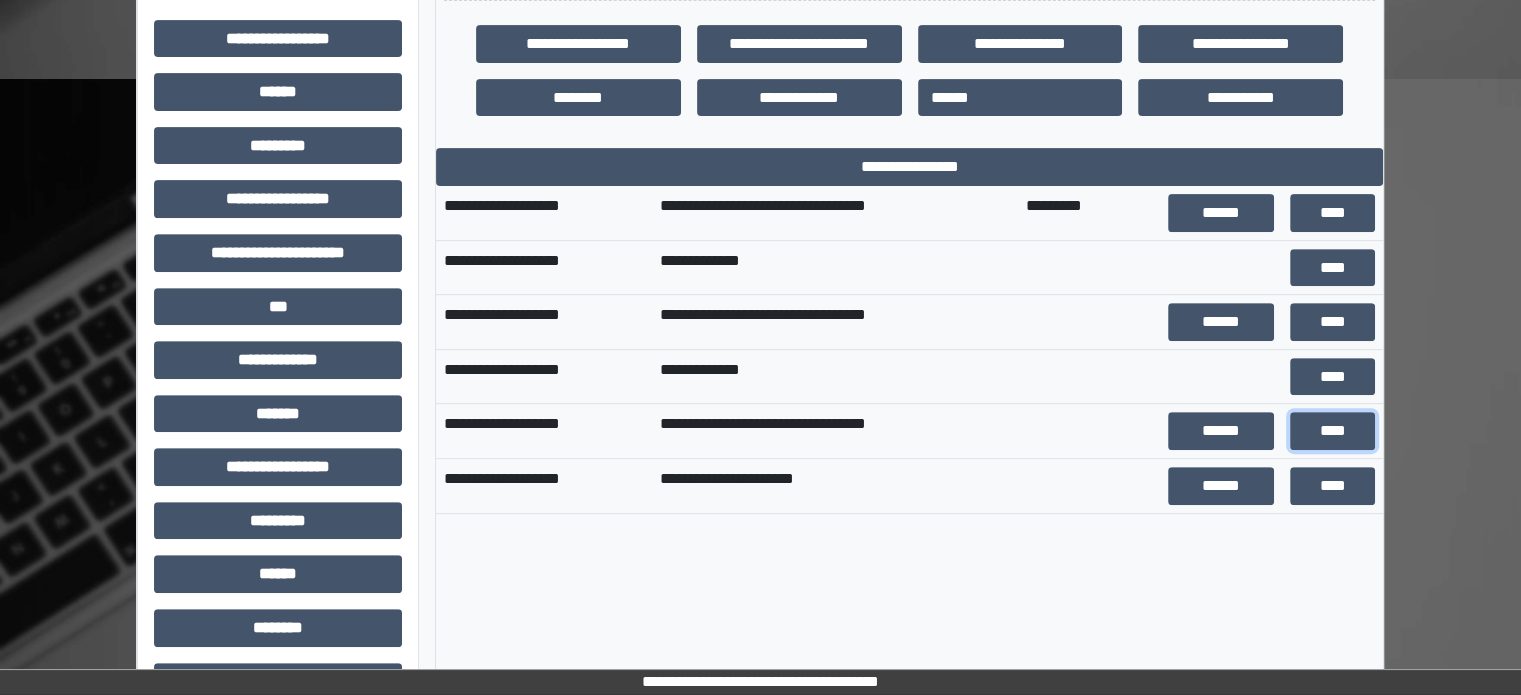 scroll, scrollTop: 800, scrollLeft: 0, axis: vertical 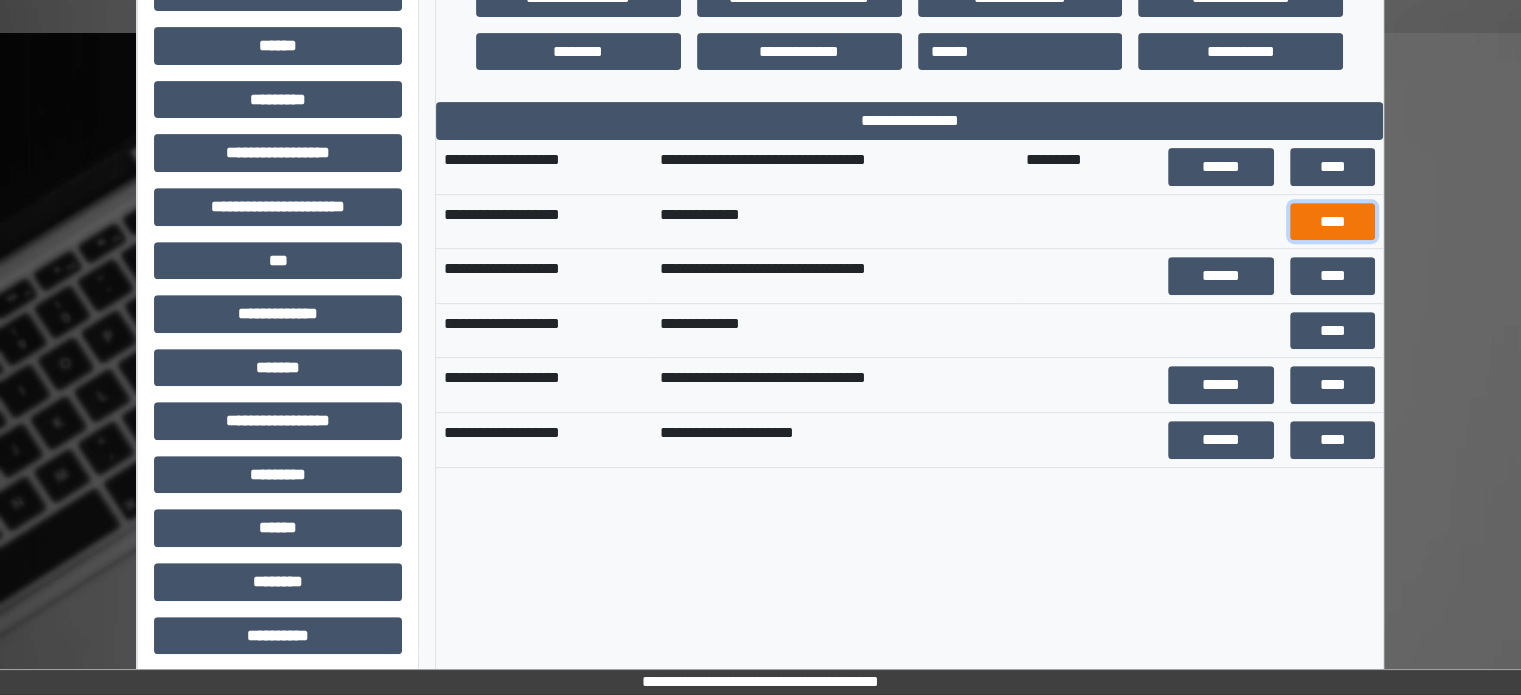 click on "****" at bounding box center (1332, 222) 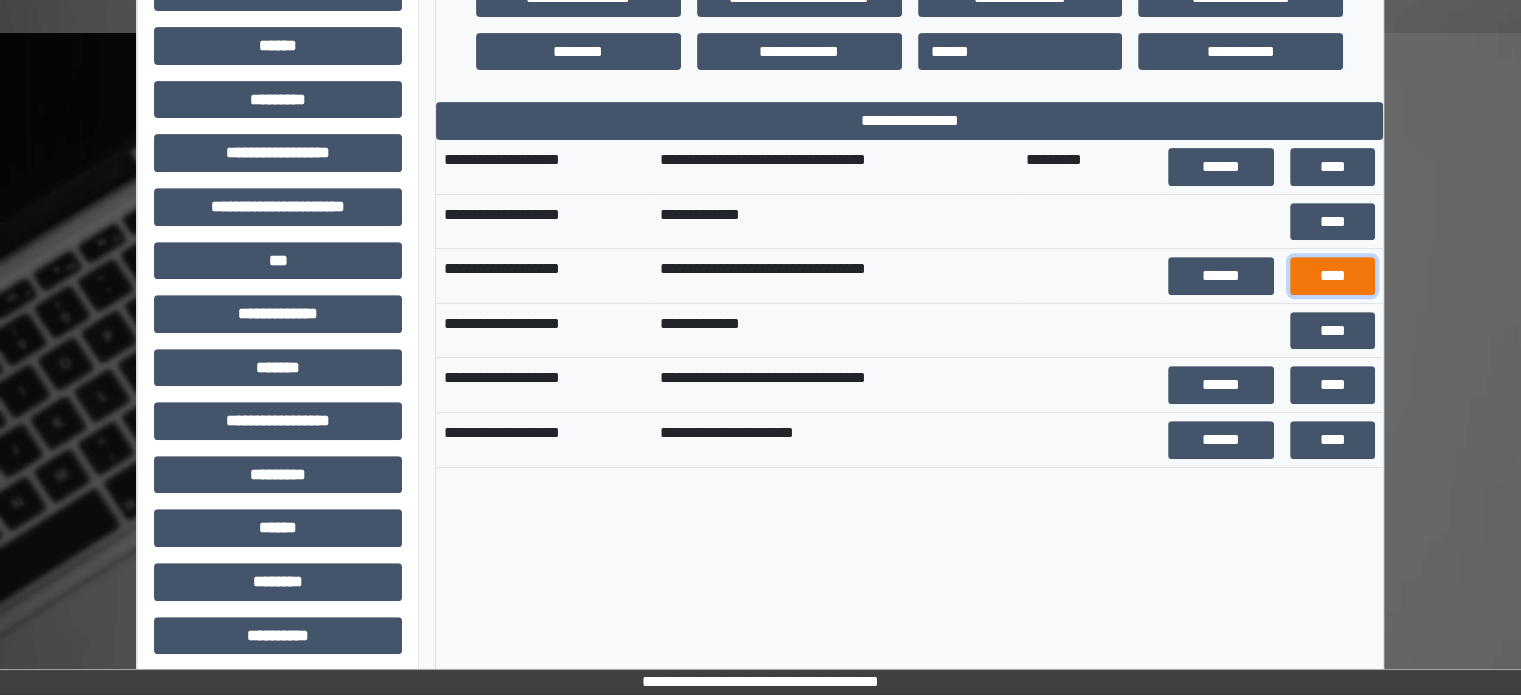 click on "****" at bounding box center (1332, 276) 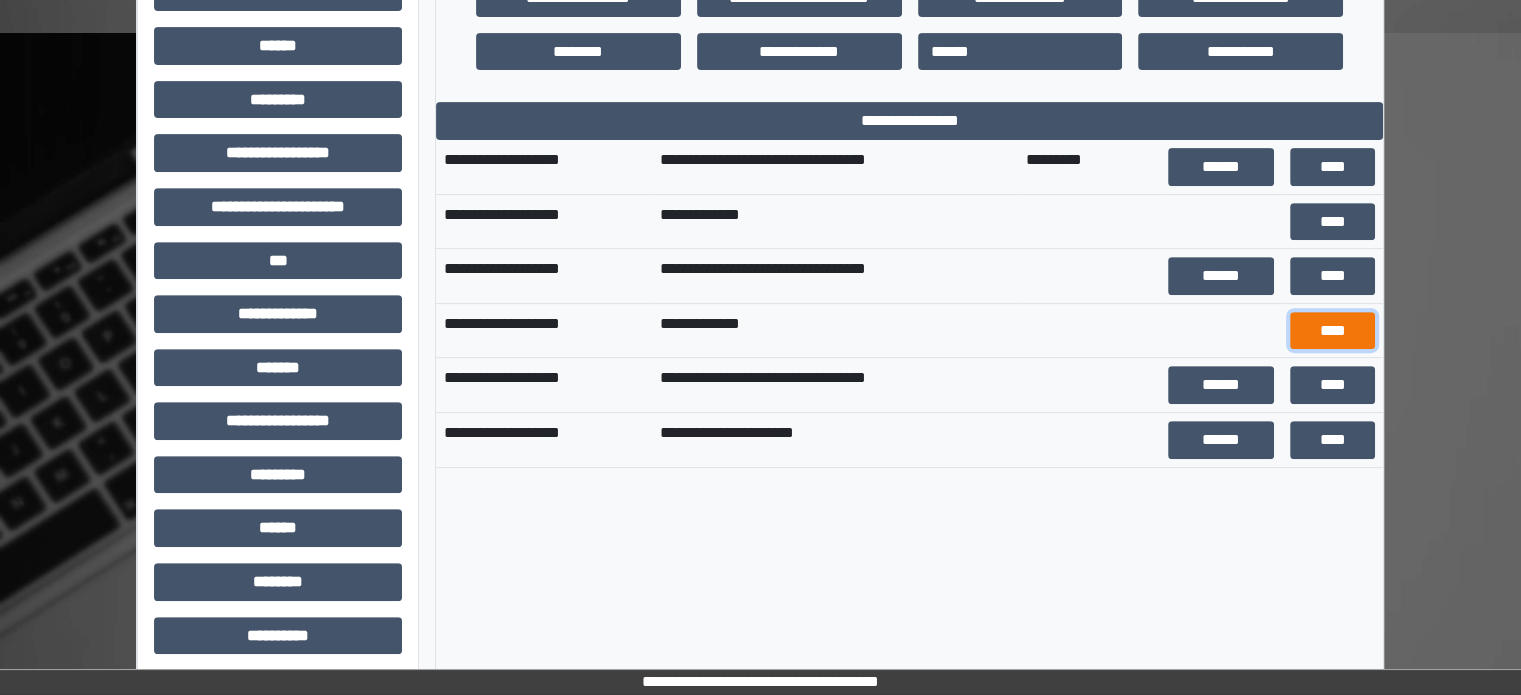 click on "****" at bounding box center (1332, 331) 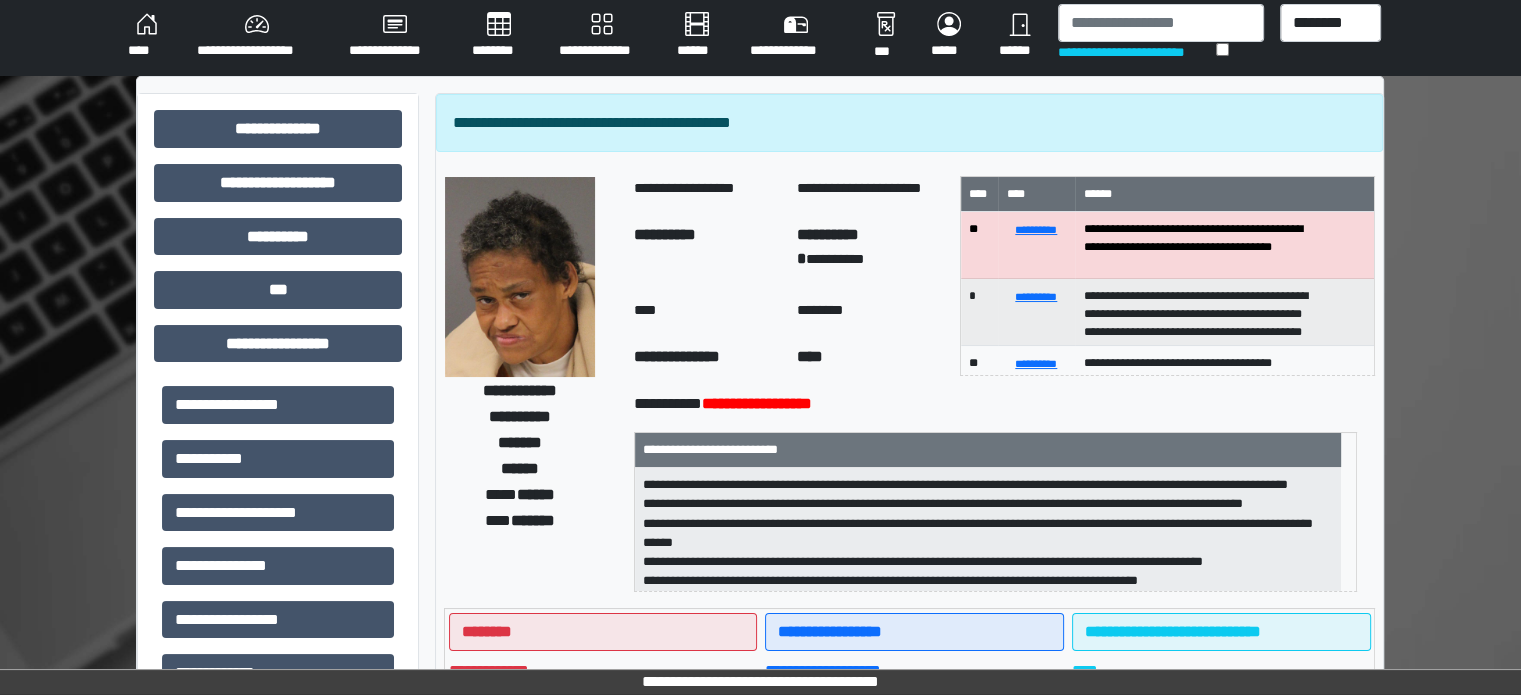 scroll, scrollTop: 0, scrollLeft: 0, axis: both 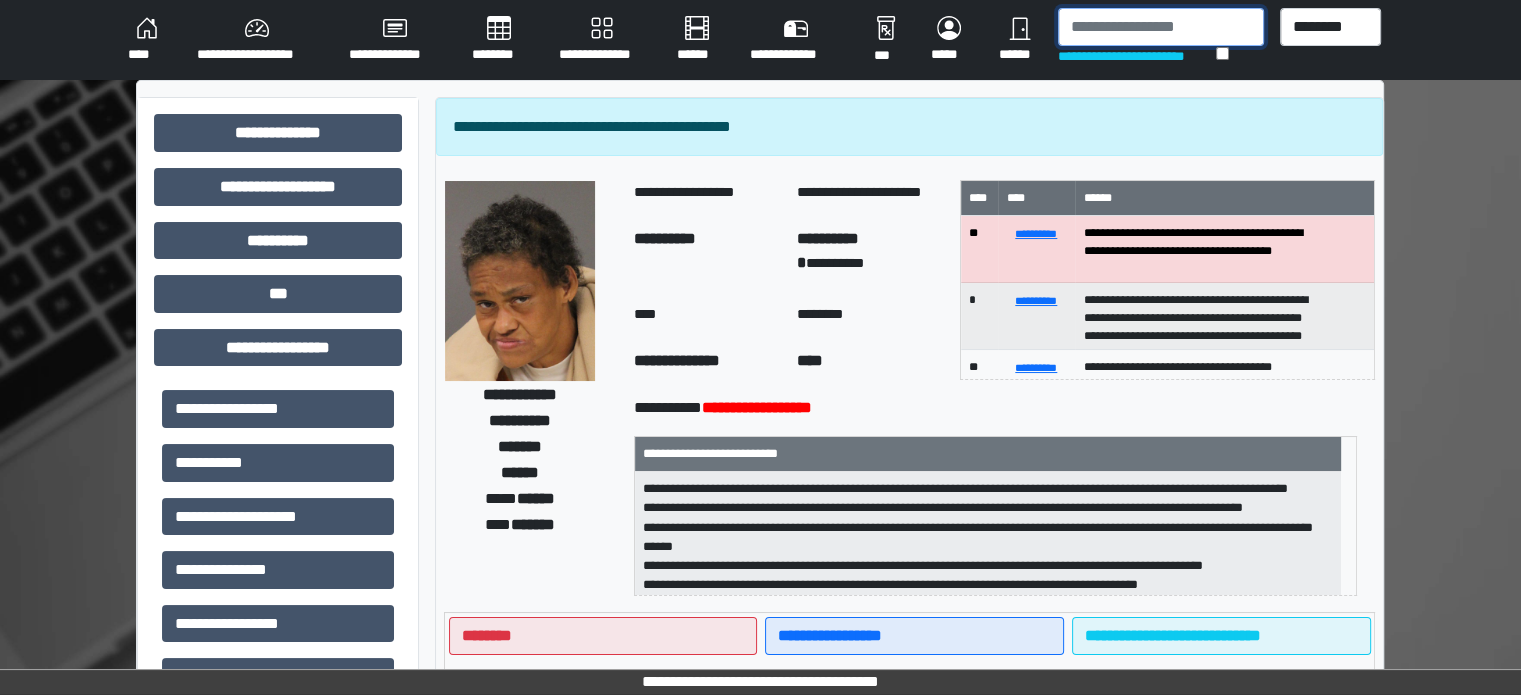 click at bounding box center [1161, 27] 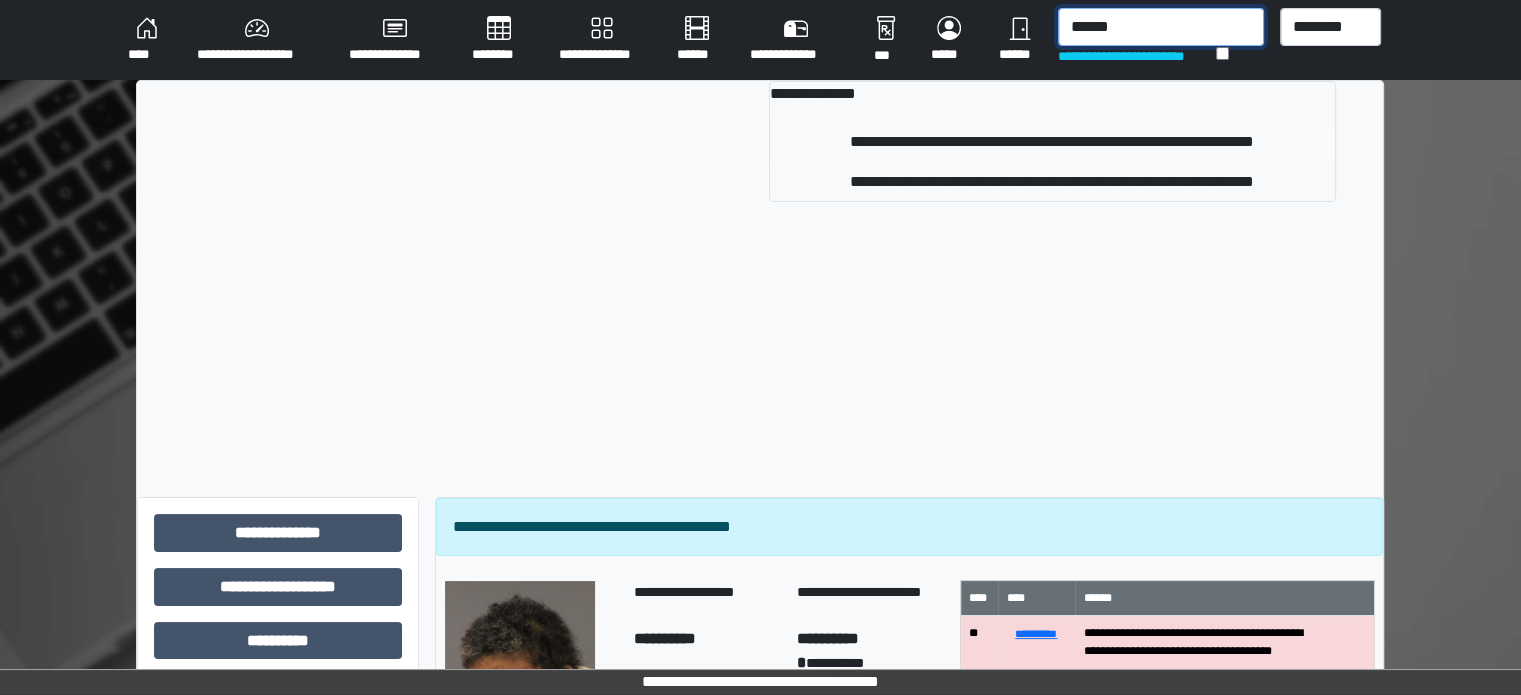 type on "******" 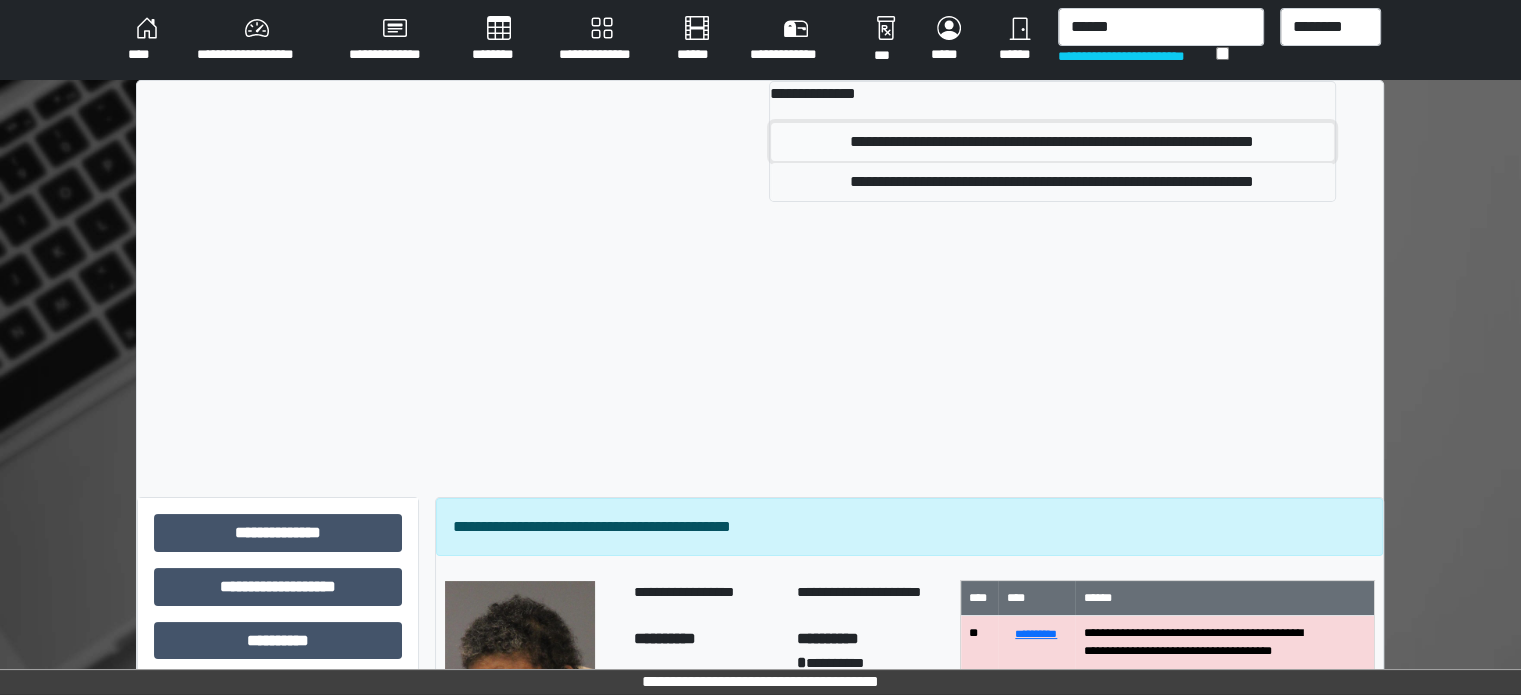 click on "**********" at bounding box center (1052, 142) 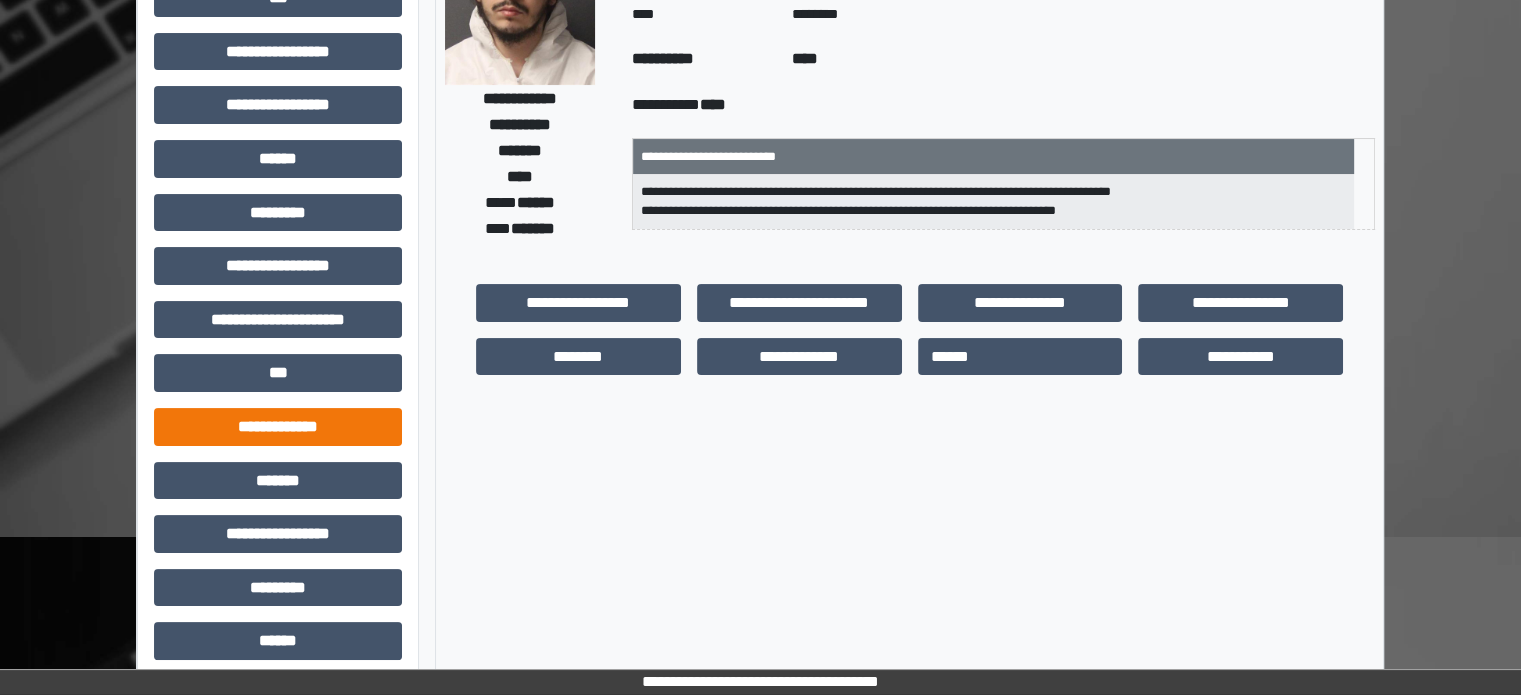 scroll, scrollTop: 300, scrollLeft: 0, axis: vertical 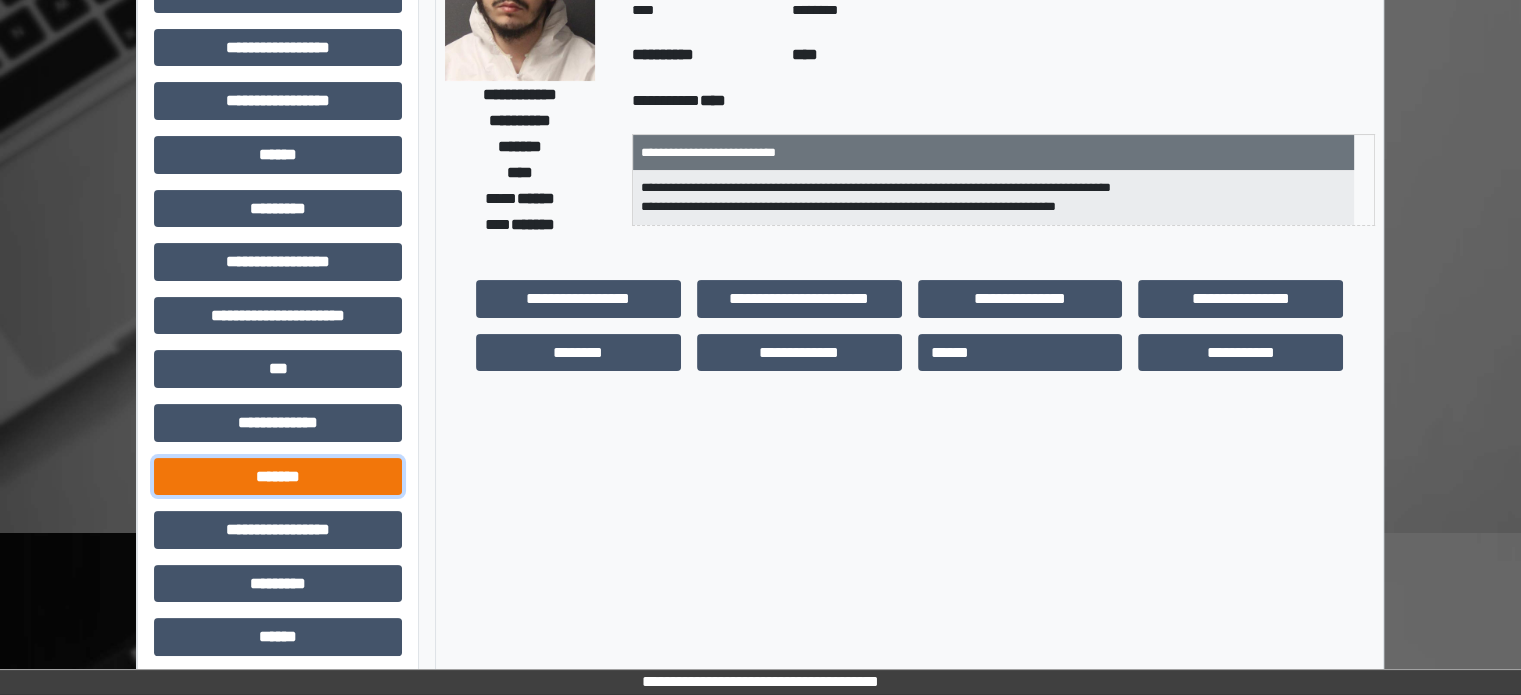 click on "*******" at bounding box center (278, 477) 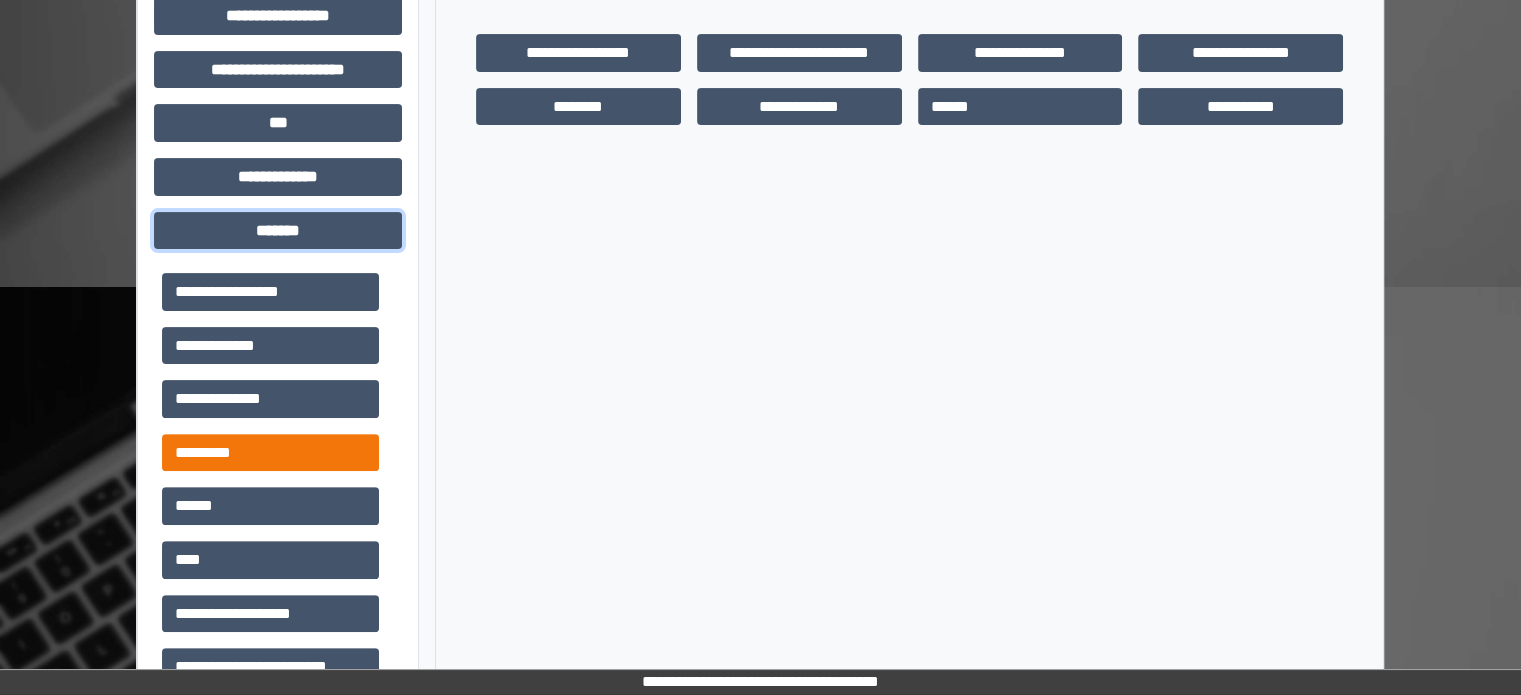 scroll, scrollTop: 600, scrollLeft: 0, axis: vertical 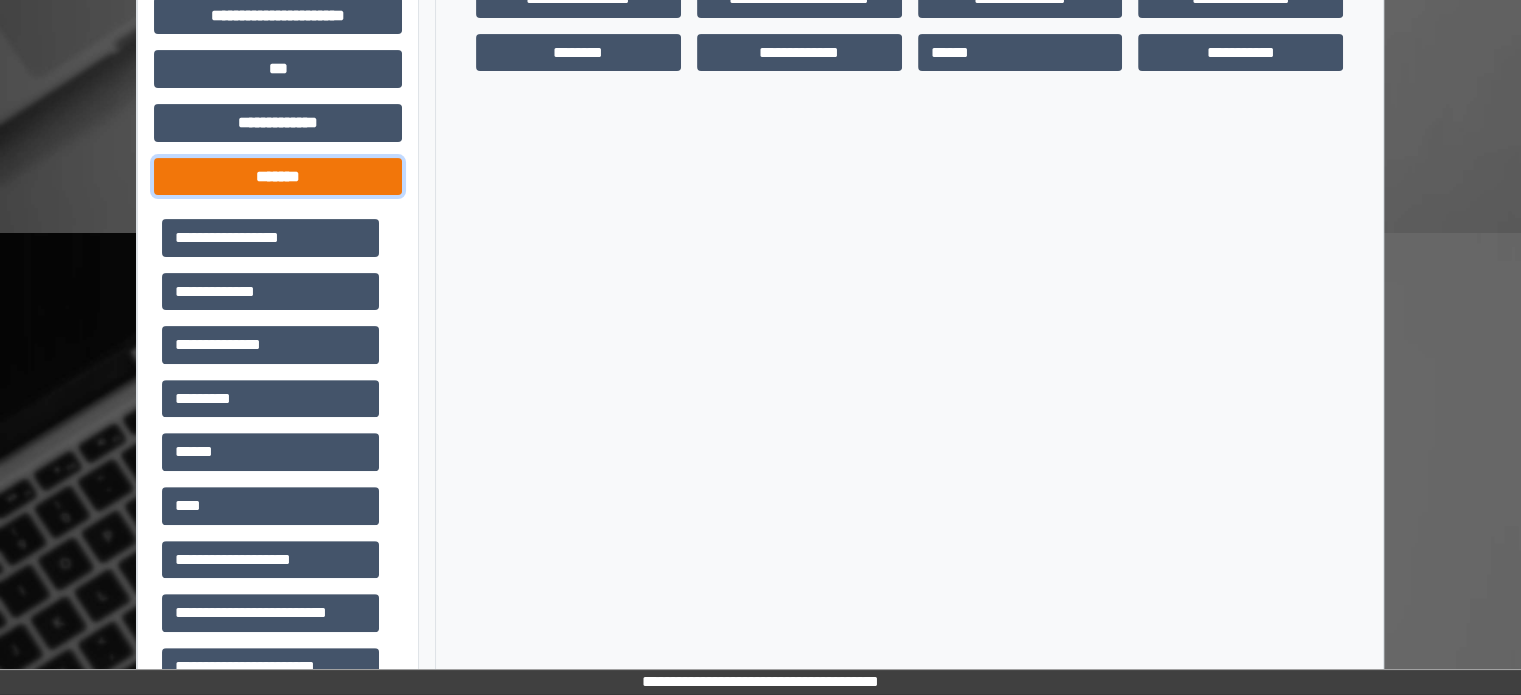 click on "*******" at bounding box center [278, 177] 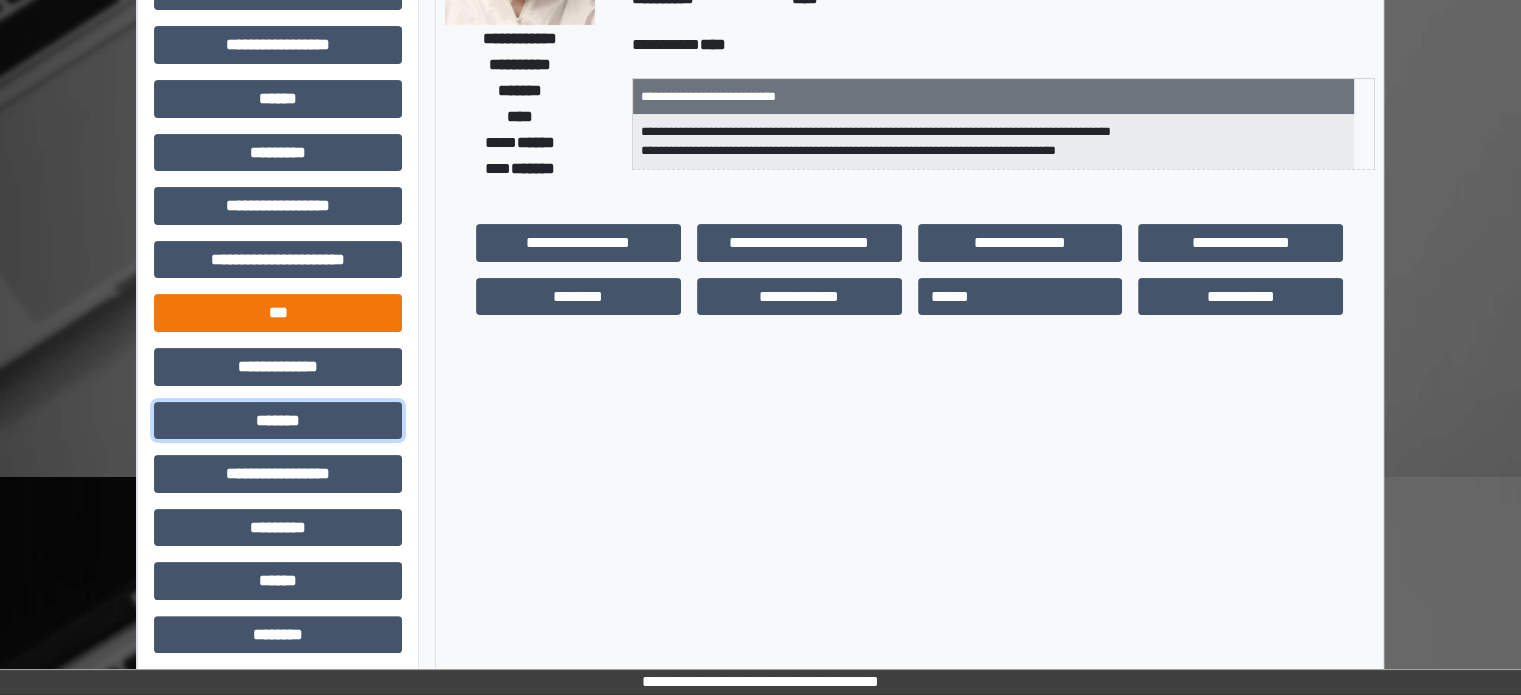 scroll, scrollTop: 271, scrollLeft: 0, axis: vertical 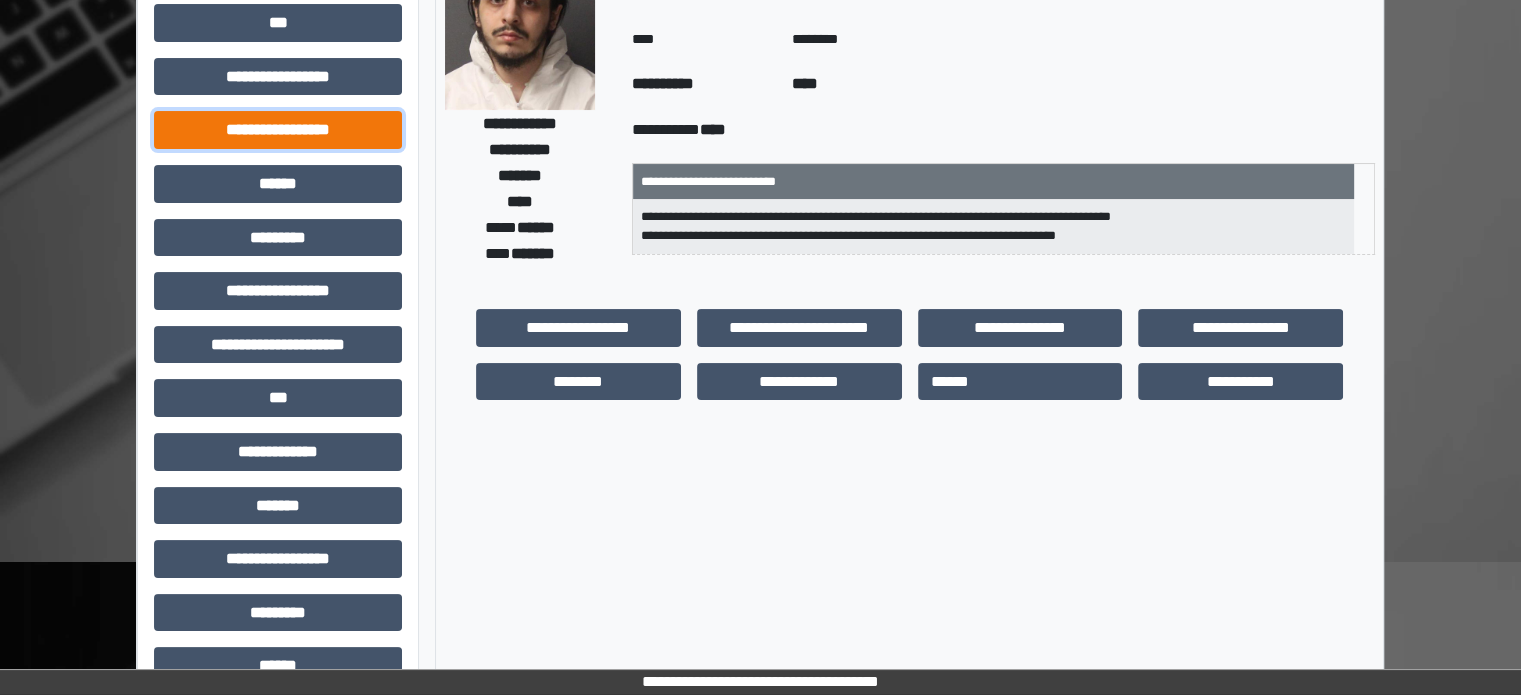 click on "**********" at bounding box center (278, 130) 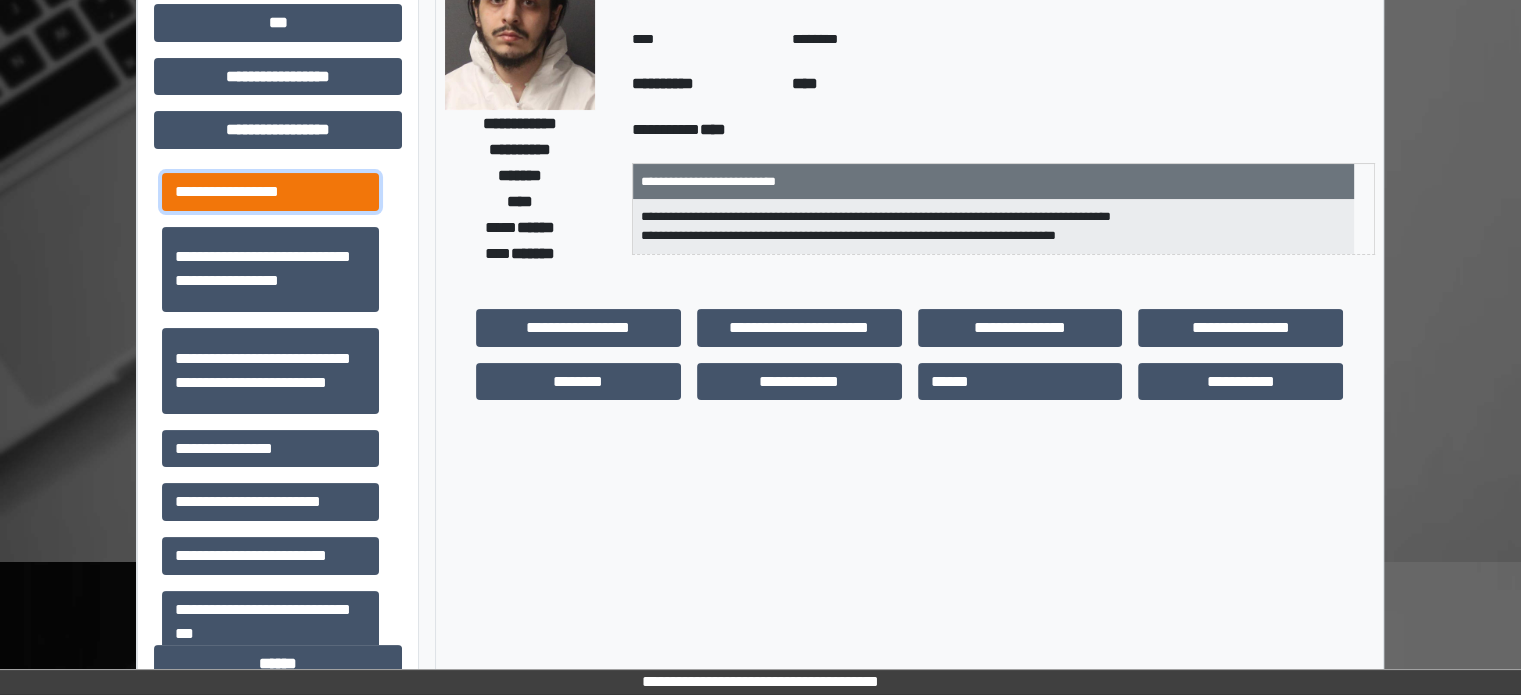 click on "**********" at bounding box center (270, 192) 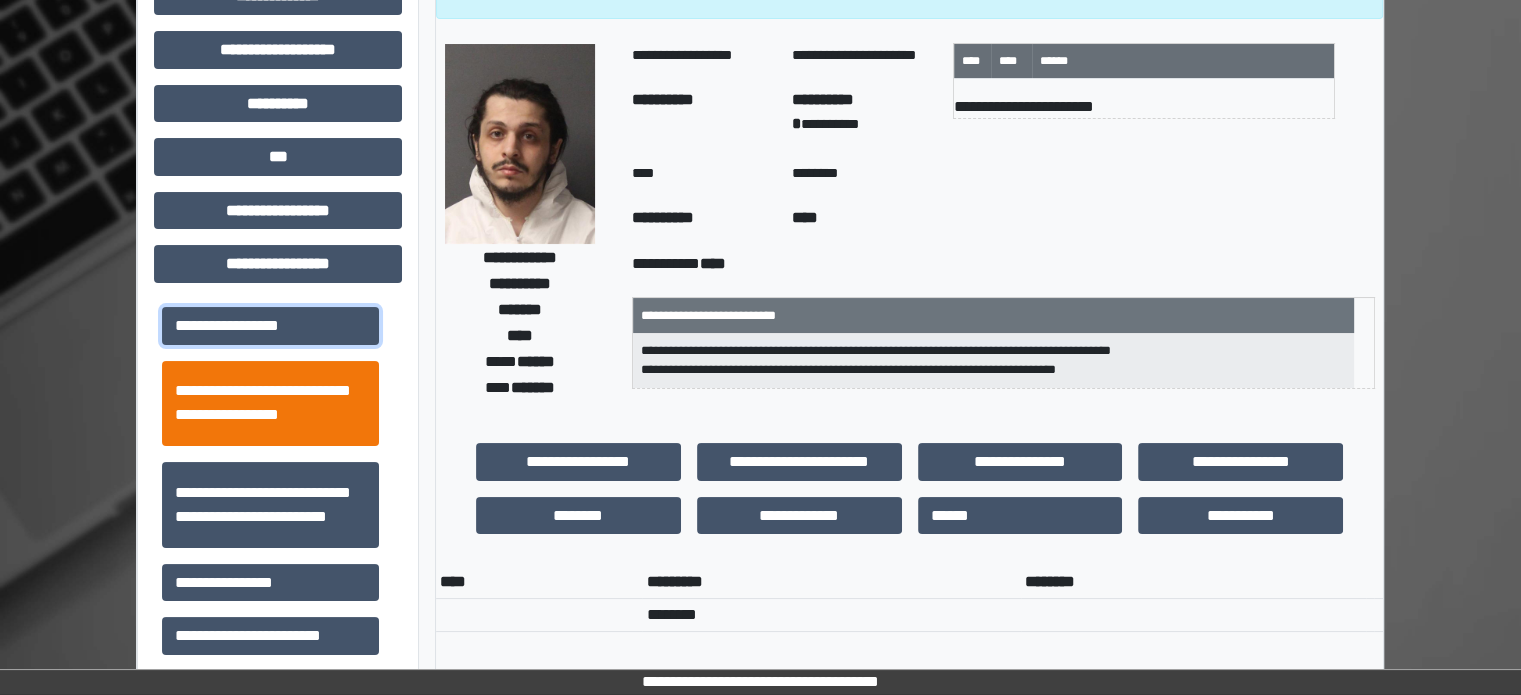 scroll, scrollTop: 200, scrollLeft: 0, axis: vertical 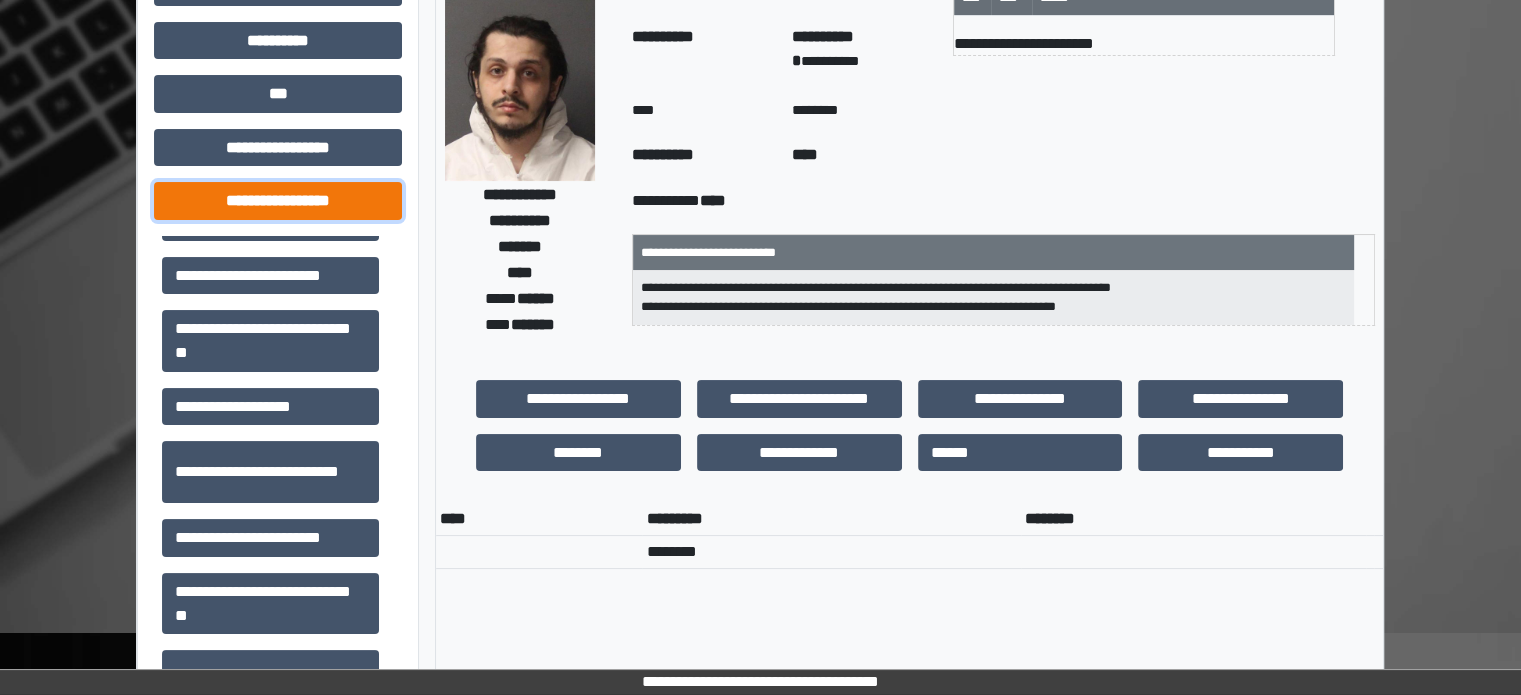 click on "**********" at bounding box center [278, 201] 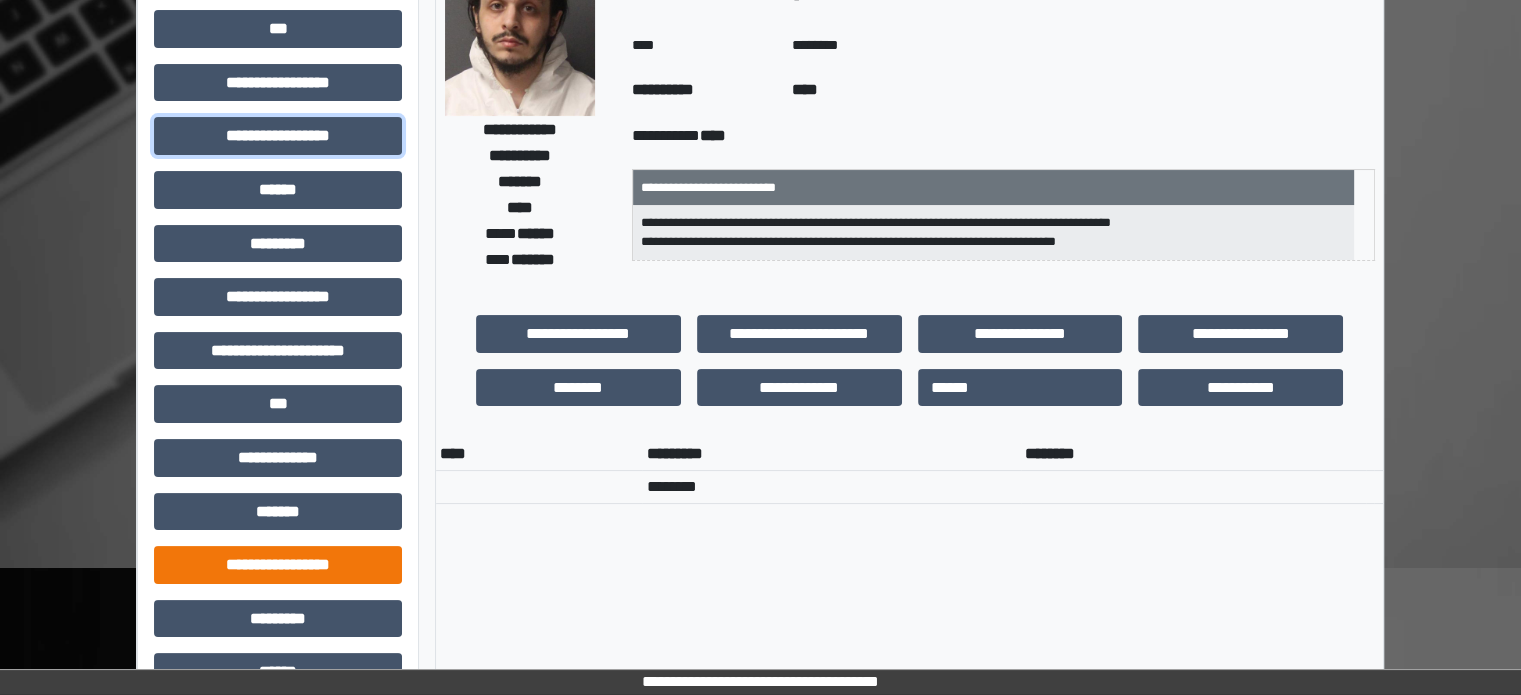 scroll, scrollTop: 300, scrollLeft: 0, axis: vertical 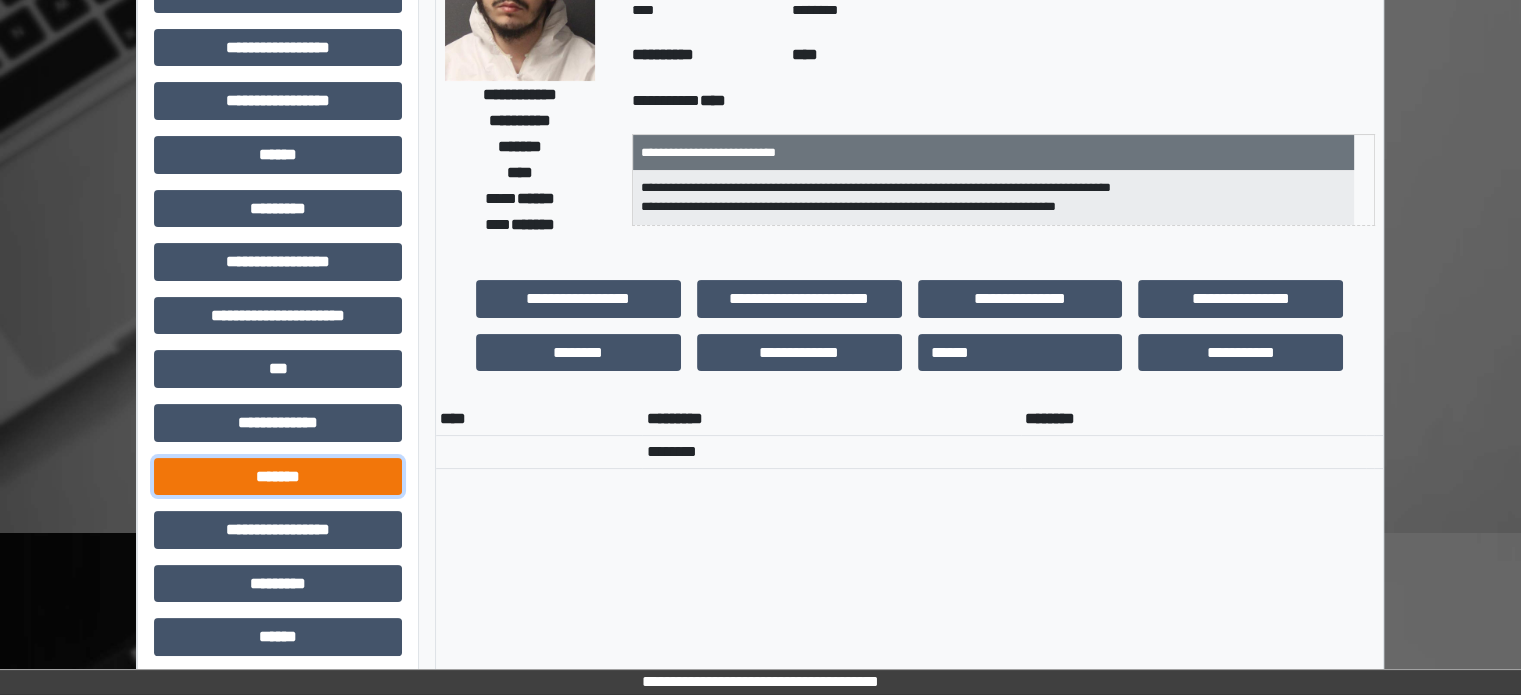 click on "*******" at bounding box center [278, 477] 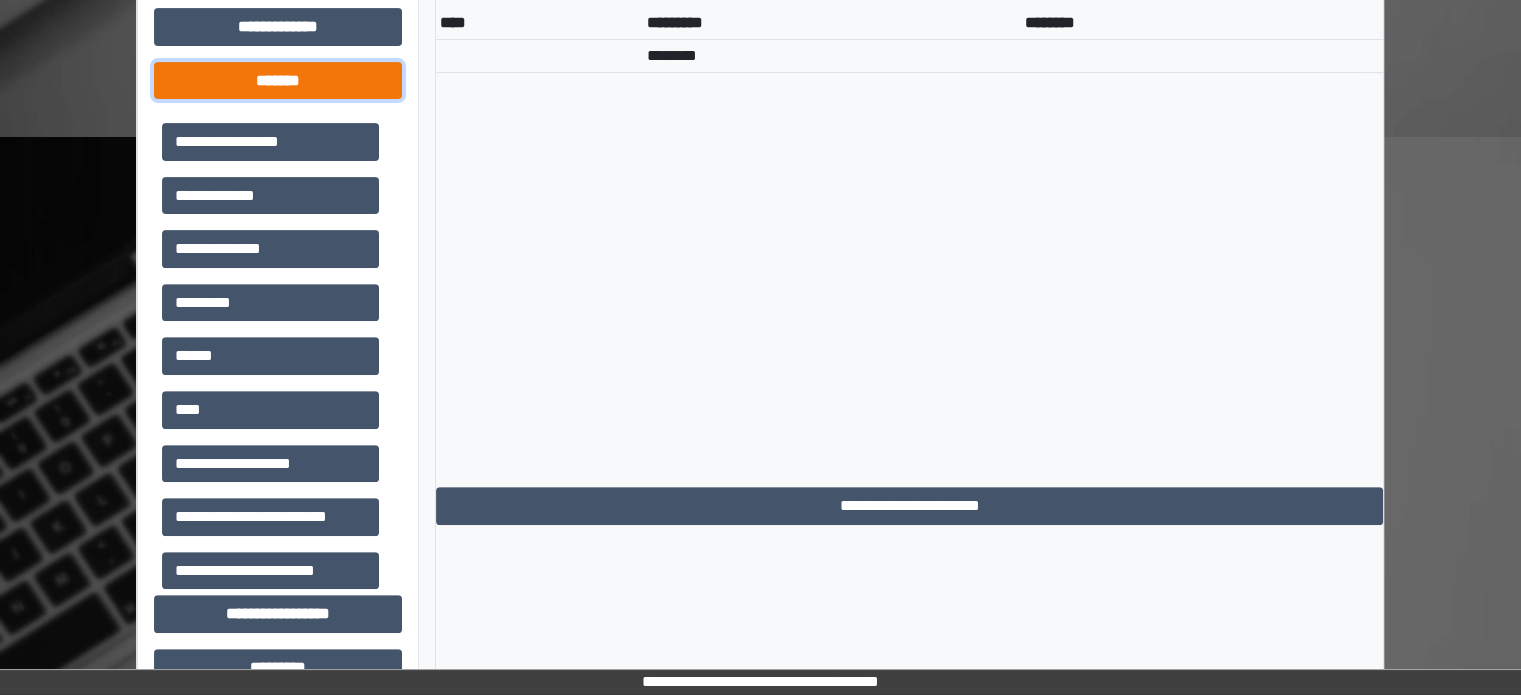 scroll, scrollTop: 700, scrollLeft: 0, axis: vertical 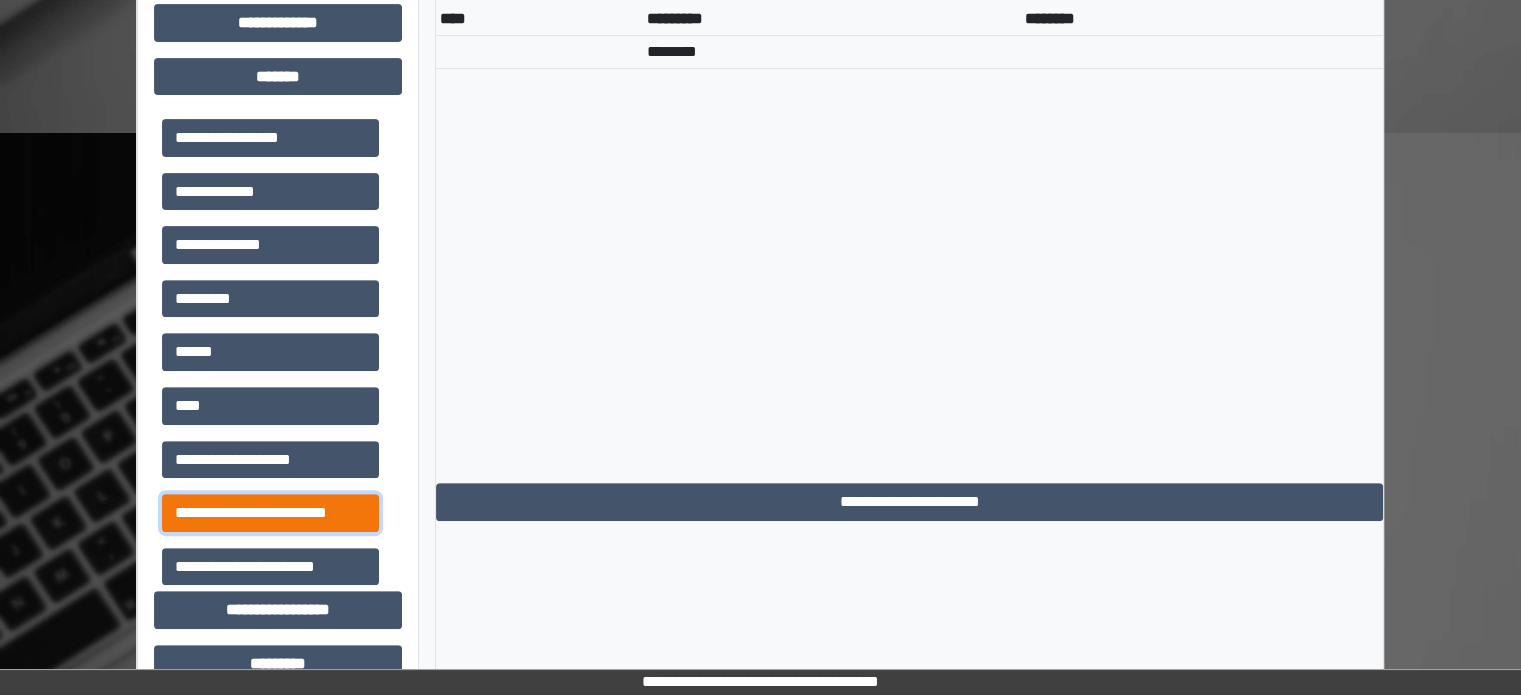 click on "**********" at bounding box center (270, 513) 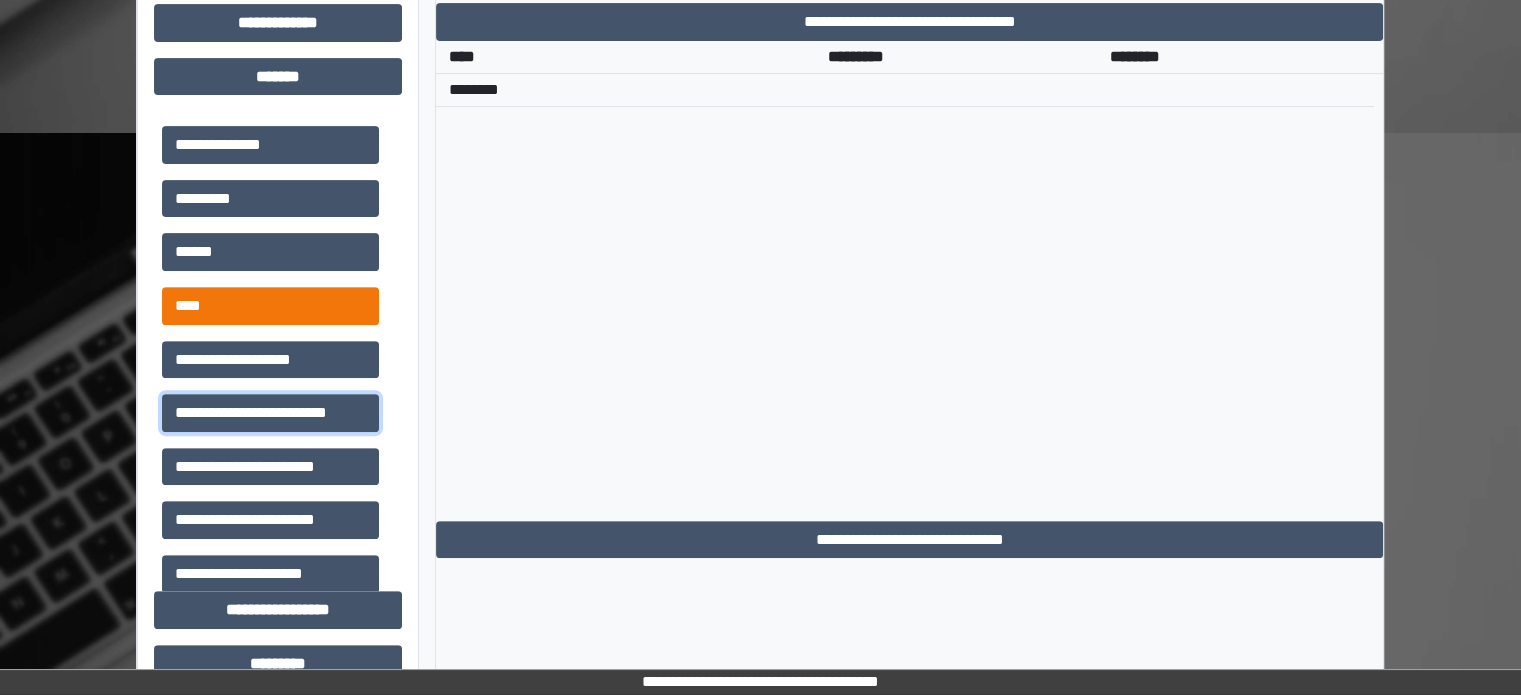 scroll, scrollTop: 0, scrollLeft: 0, axis: both 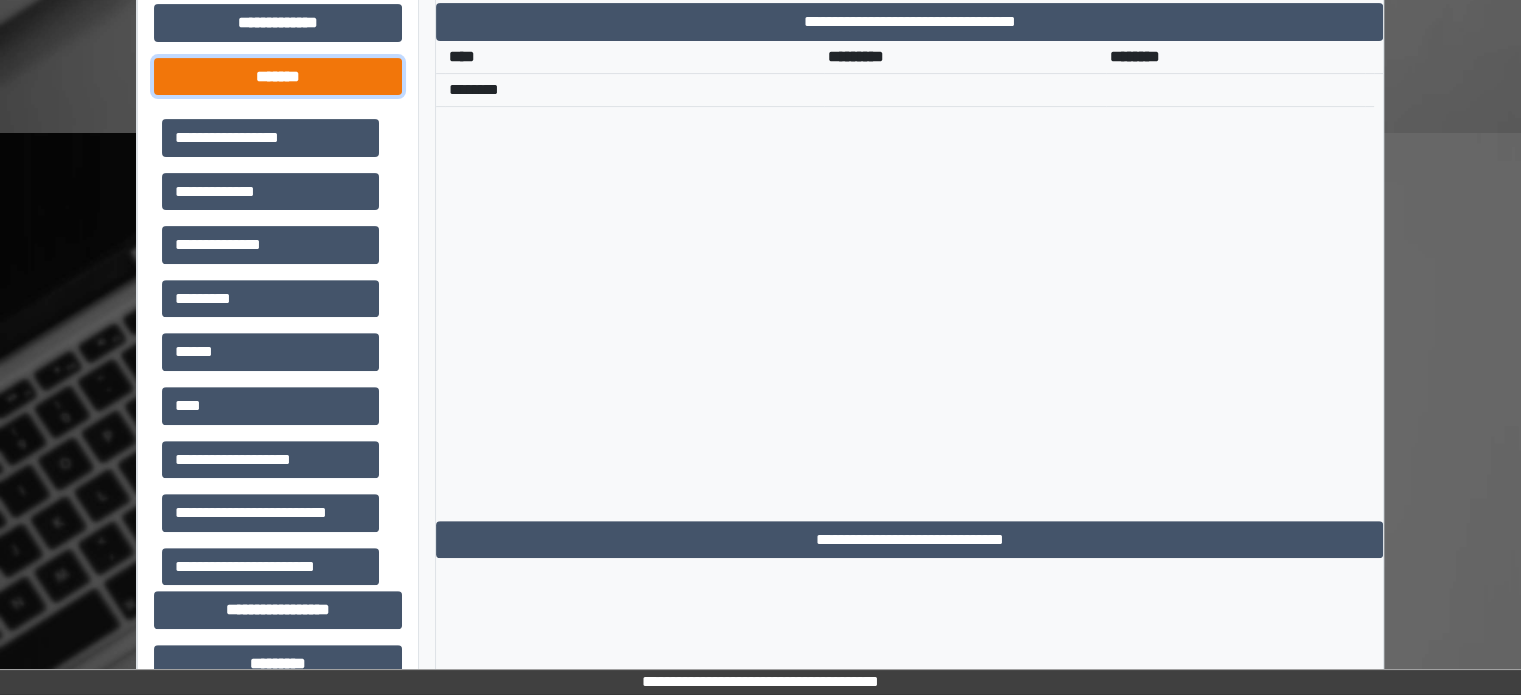 click on "*******" at bounding box center (278, 77) 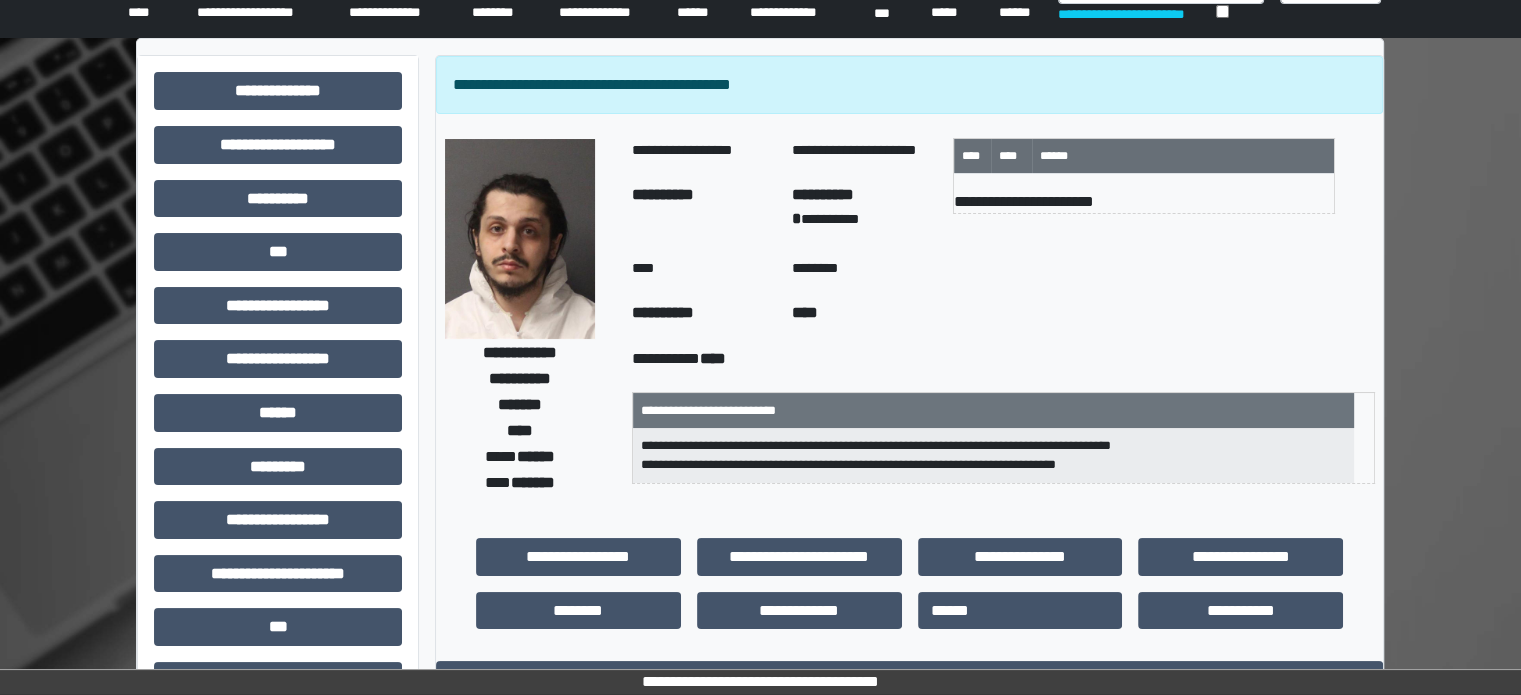 scroll, scrollTop: 0, scrollLeft: 0, axis: both 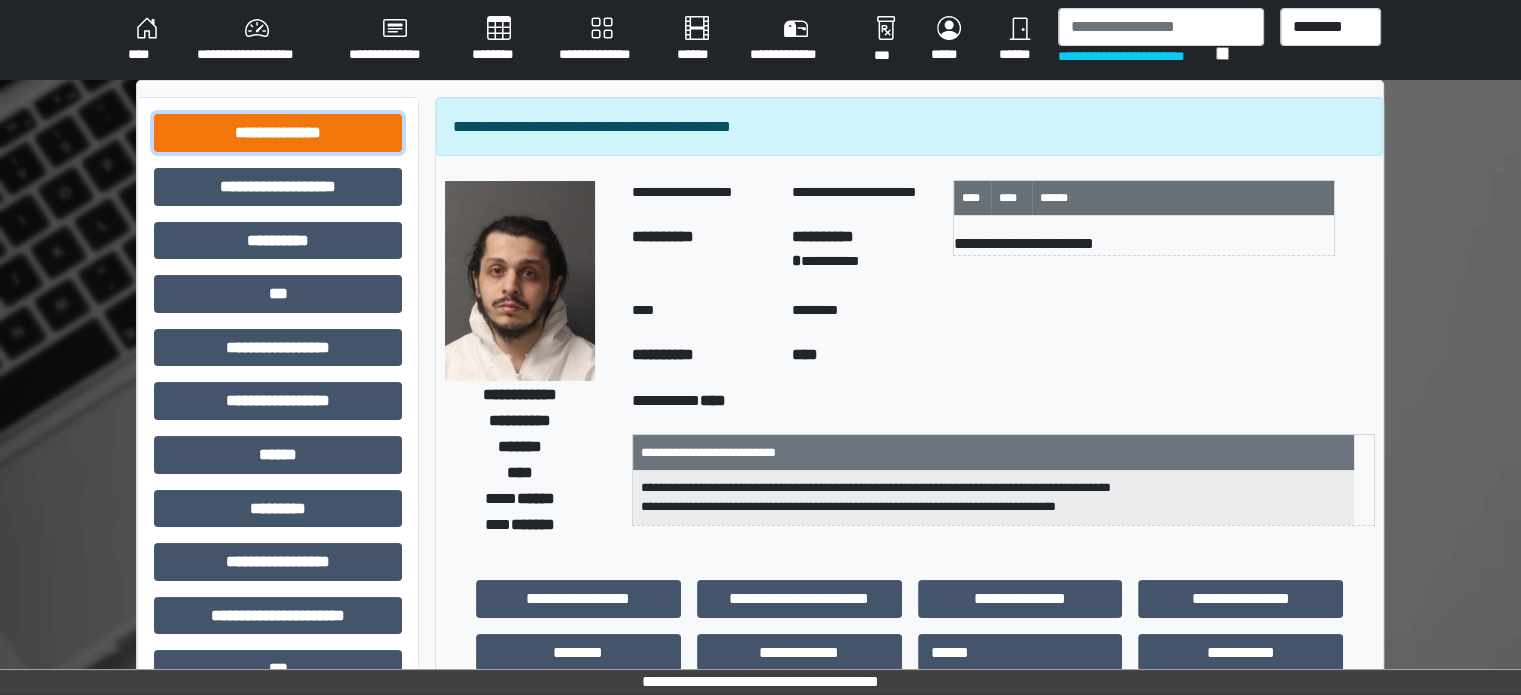 click on "**********" at bounding box center [278, 133] 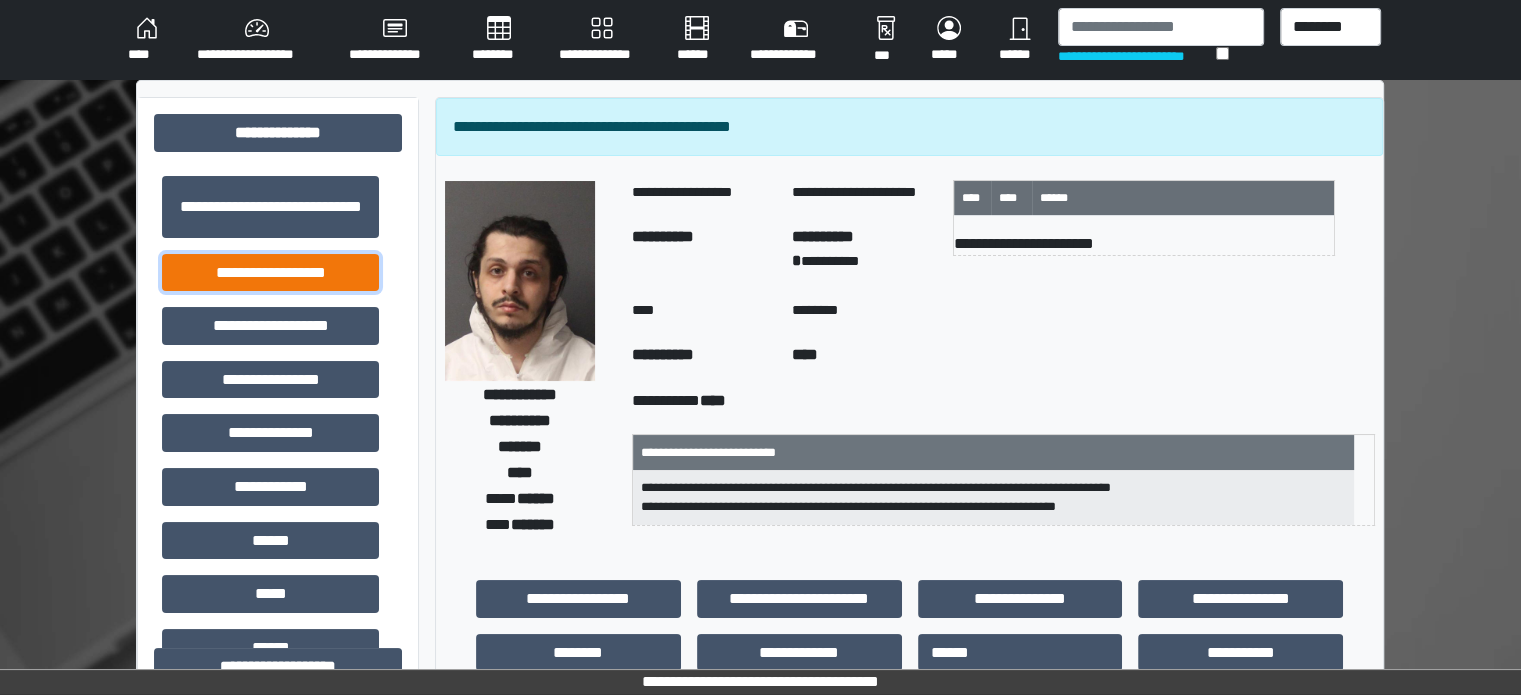 click on "**********" at bounding box center [270, 273] 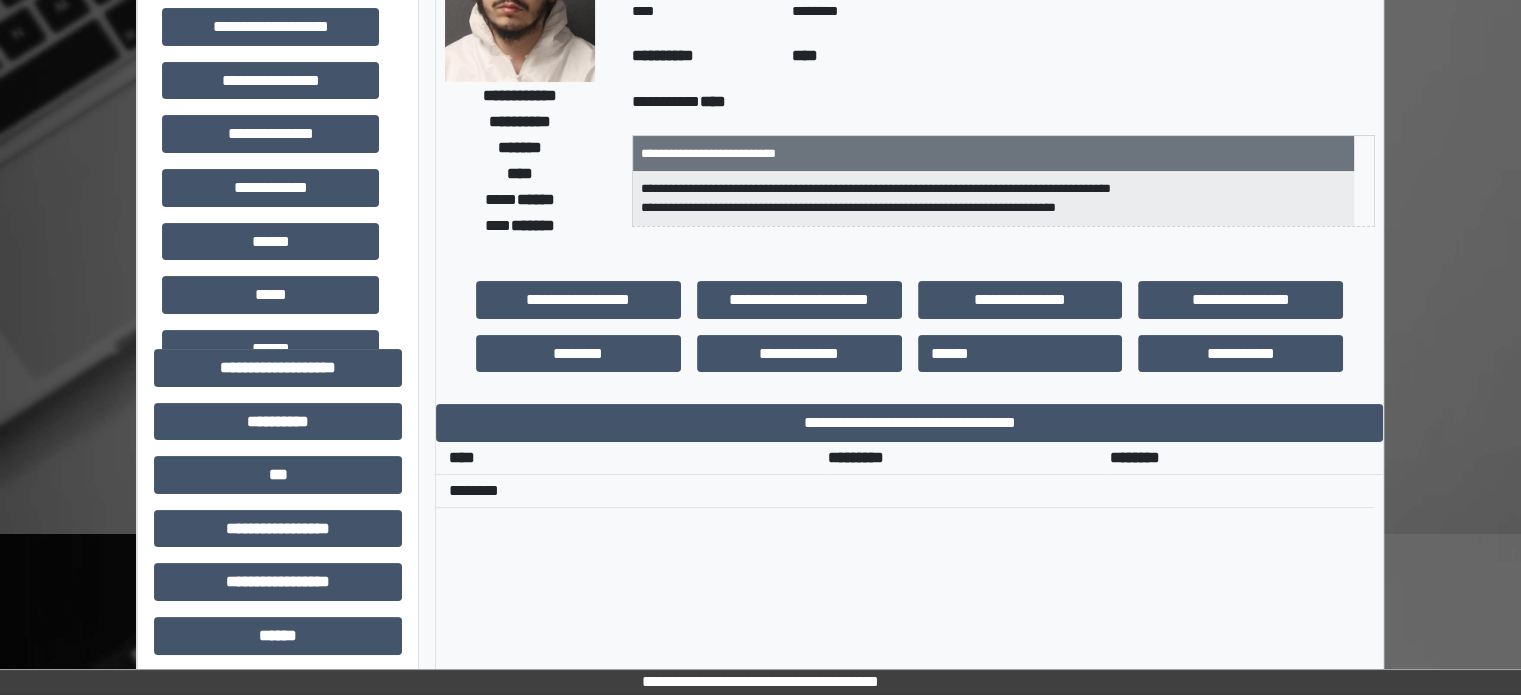 scroll, scrollTop: 300, scrollLeft: 0, axis: vertical 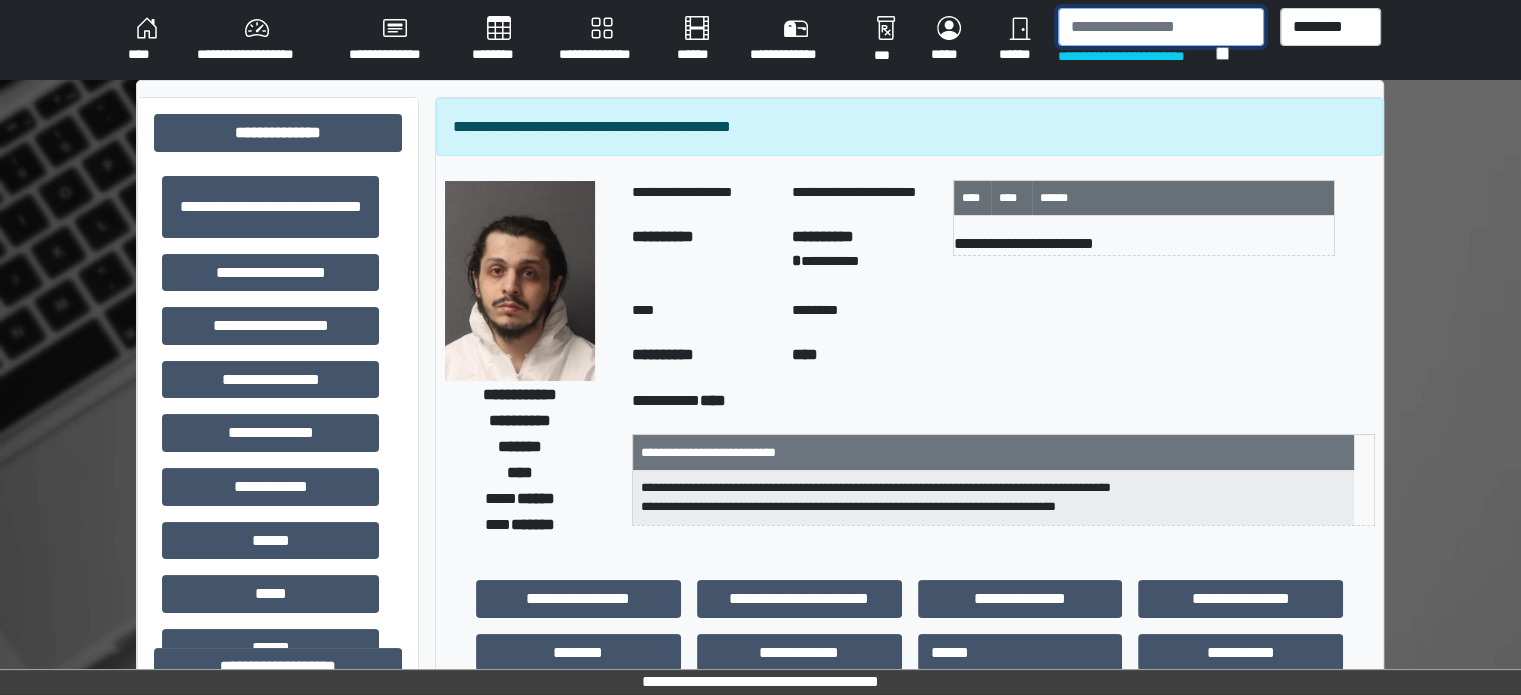 click at bounding box center [1161, 27] 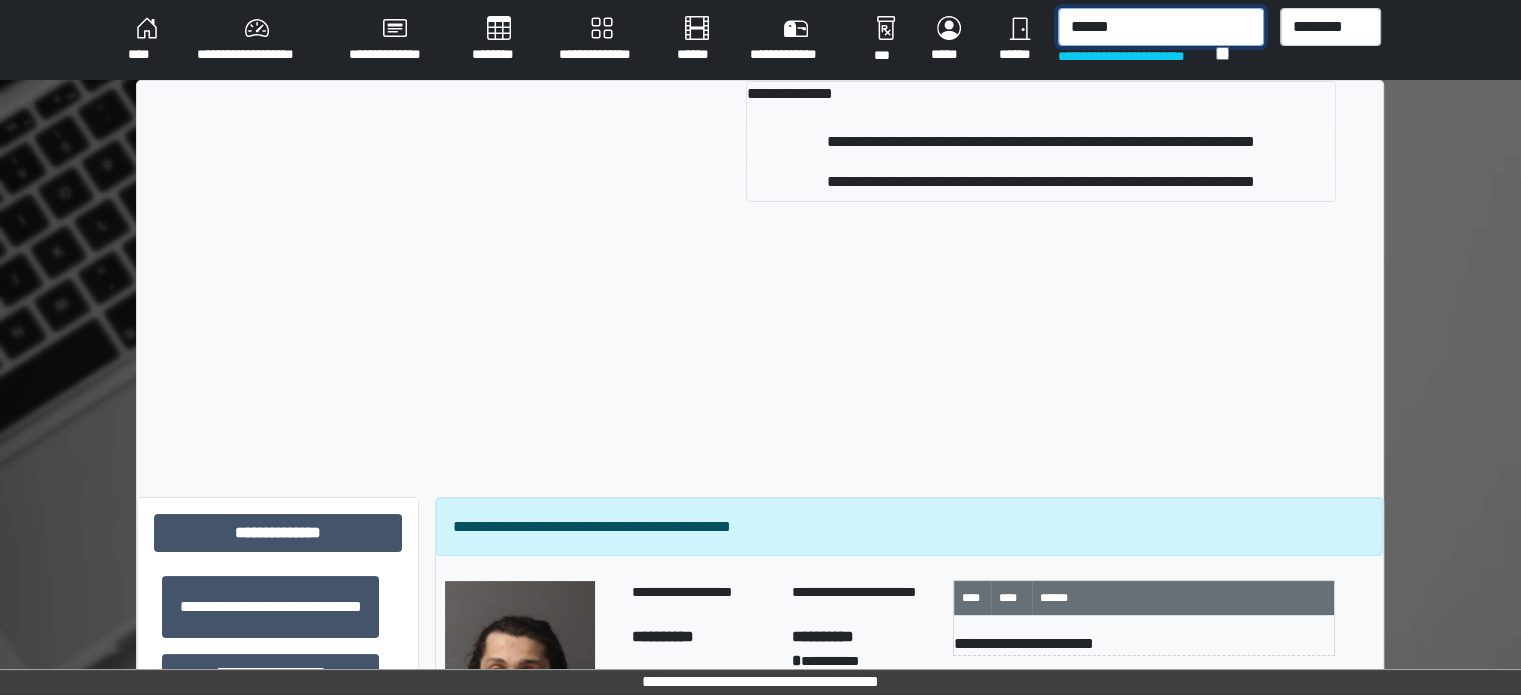 type on "******" 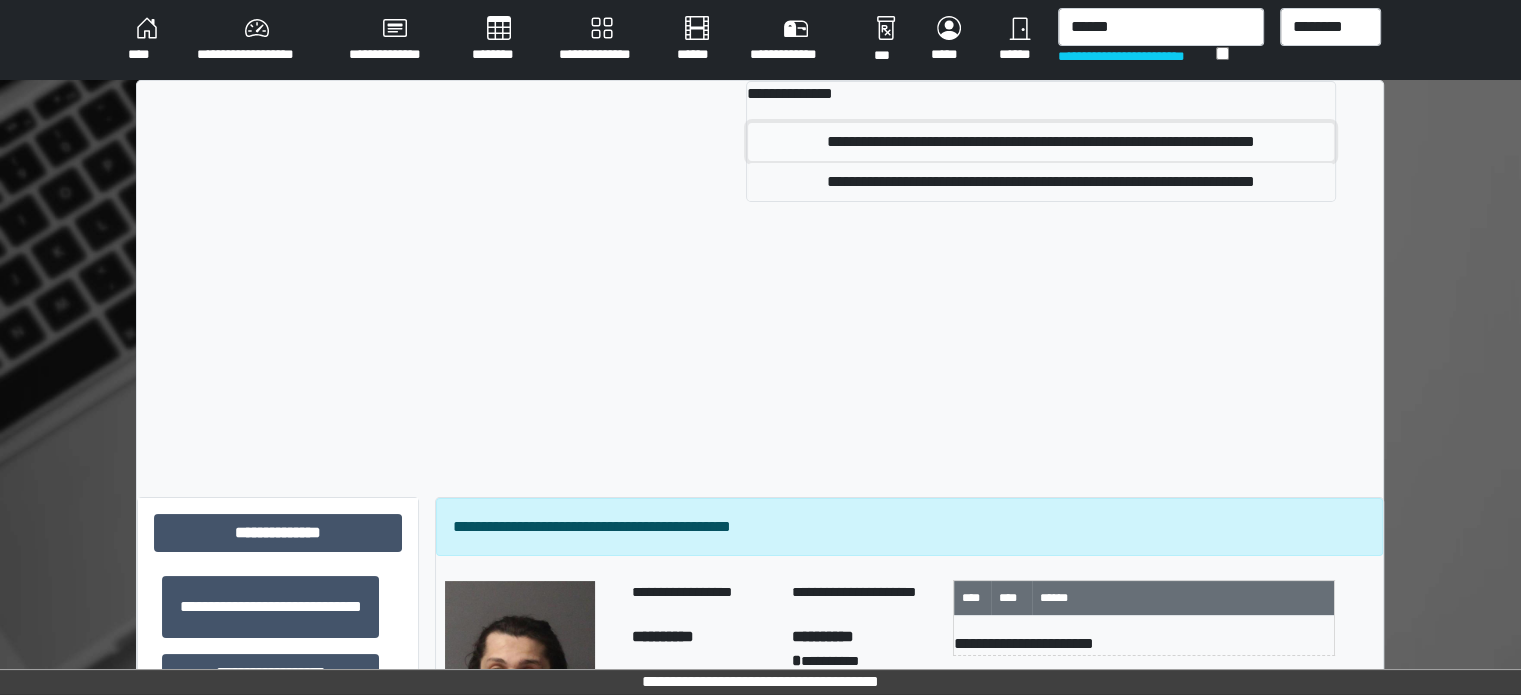 click on "**********" at bounding box center [1041, 142] 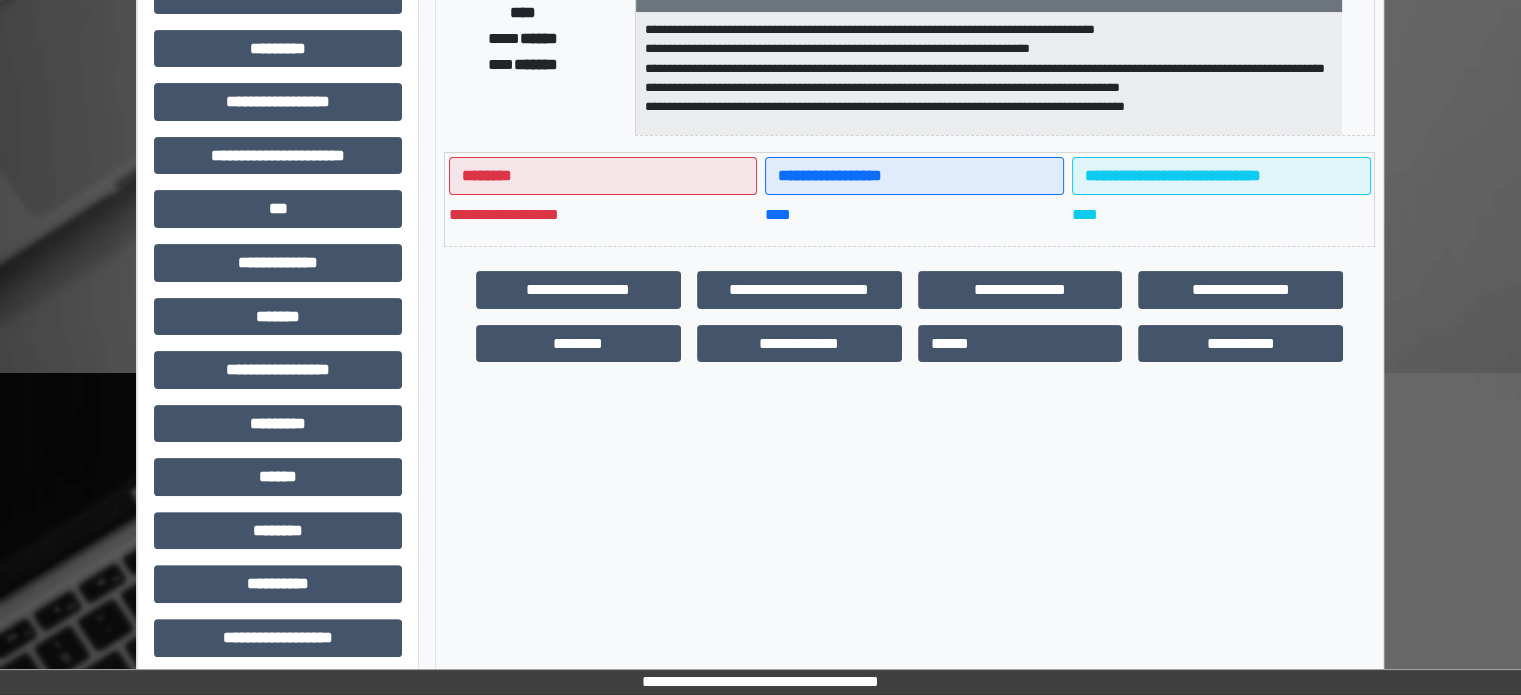 scroll, scrollTop: 471, scrollLeft: 0, axis: vertical 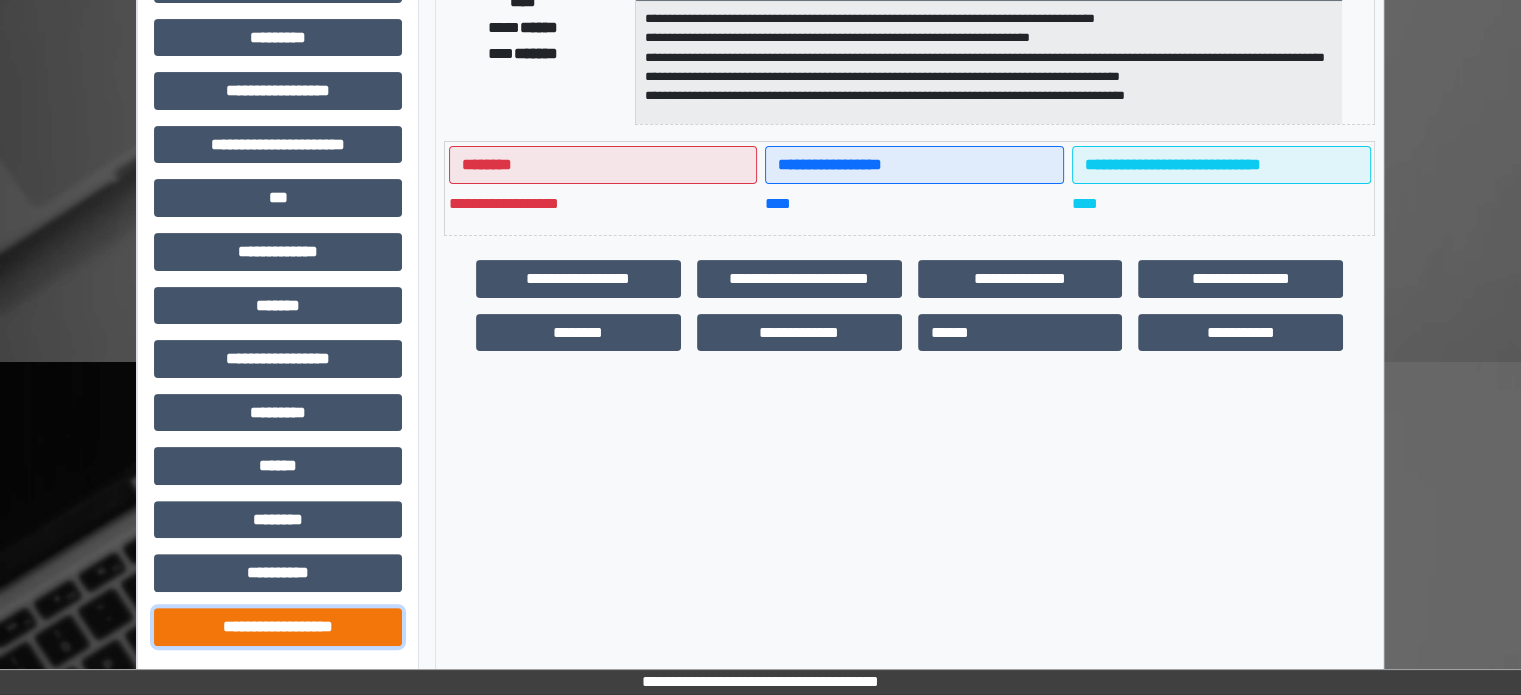 click on "**********" at bounding box center (278, 627) 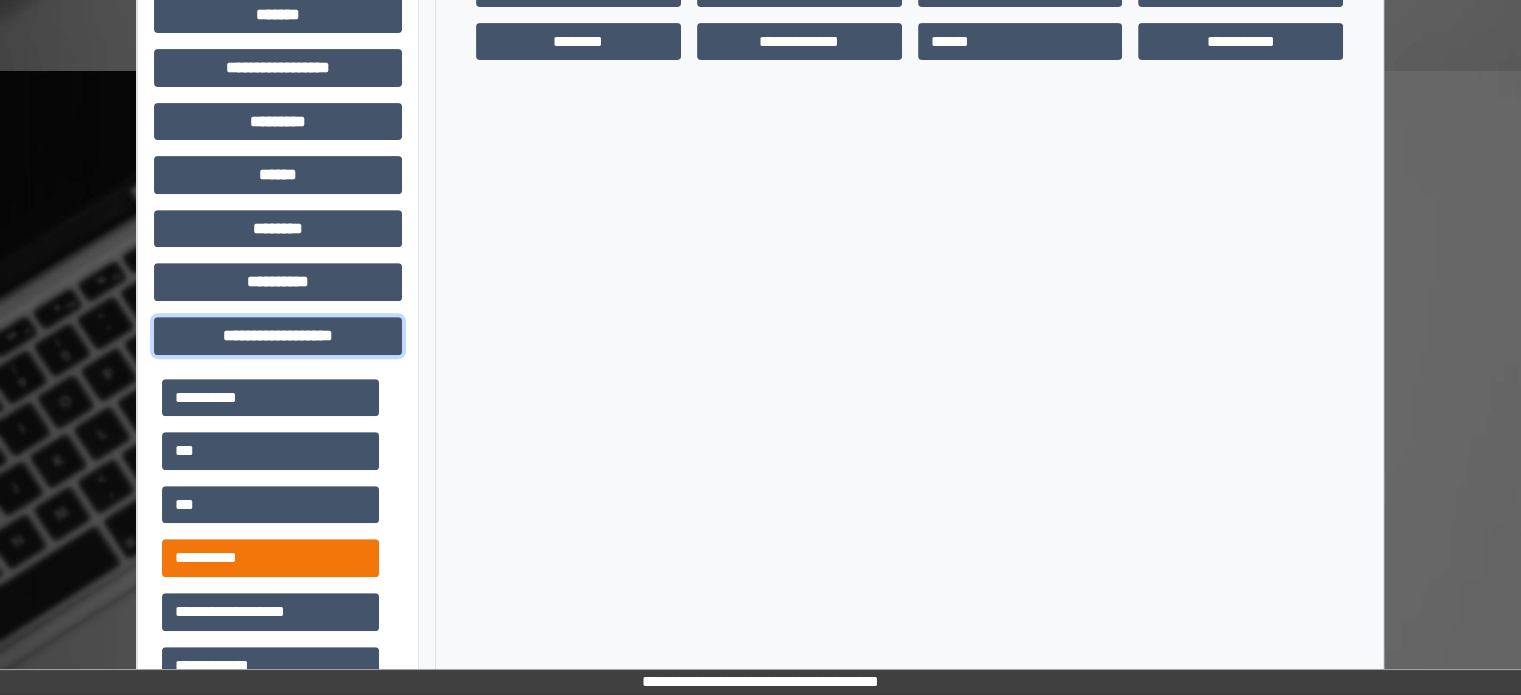 scroll, scrollTop: 771, scrollLeft: 0, axis: vertical 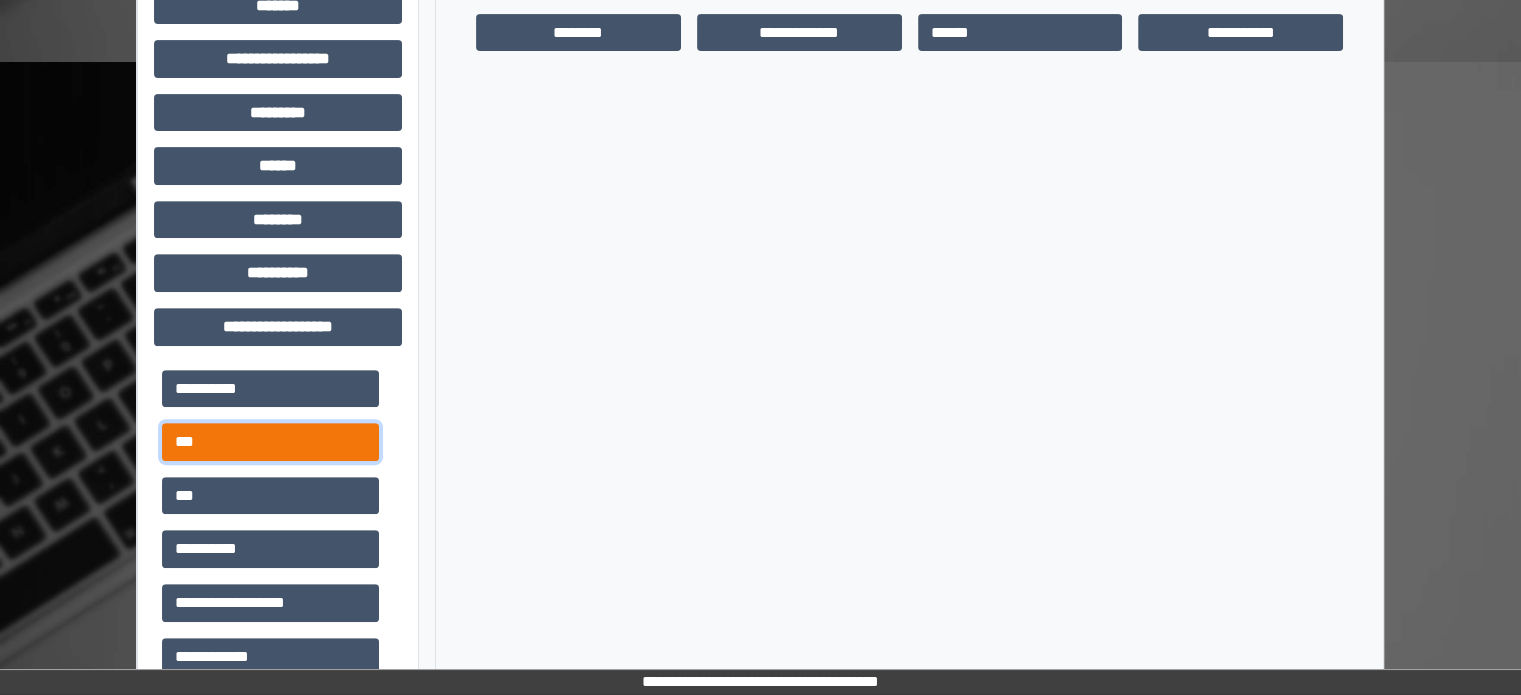 click on "***" at bounding box center (270, 442) 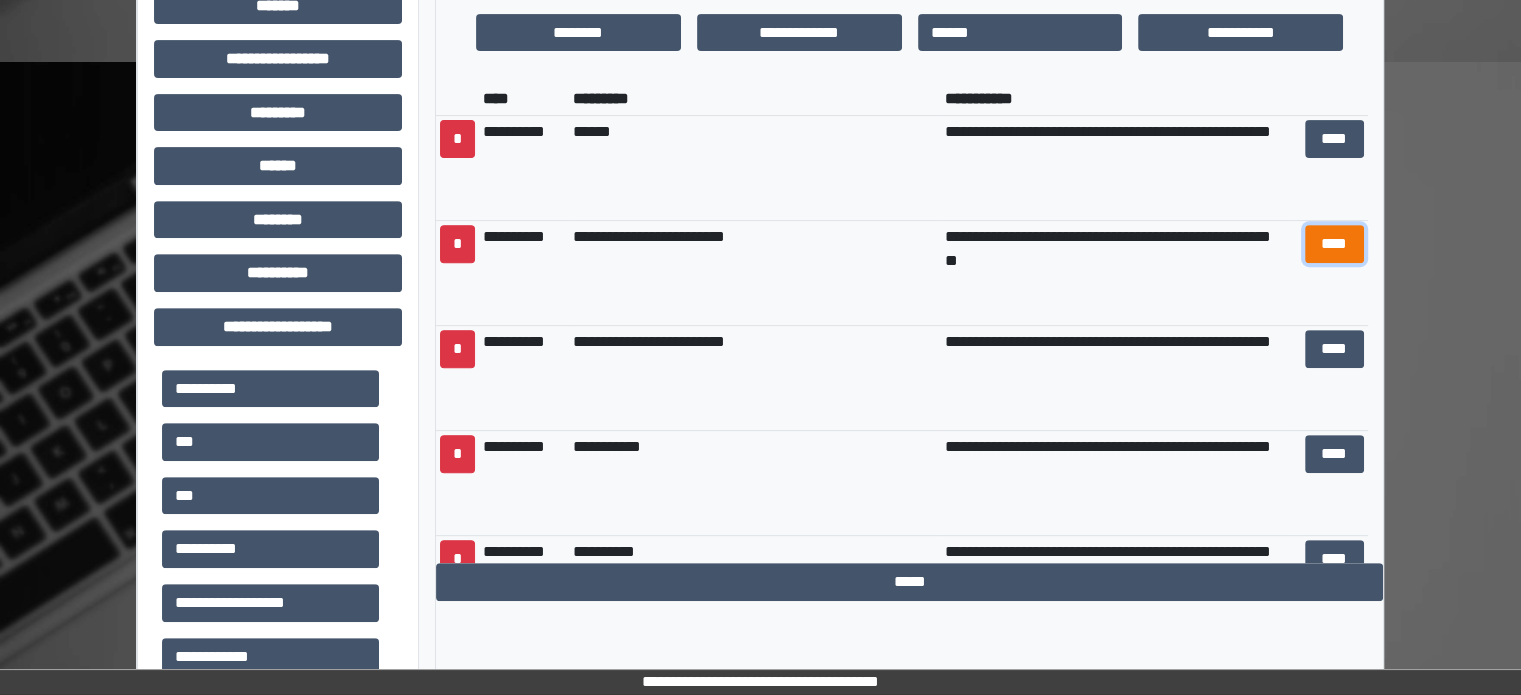 click on "****" at bounding box center (1334, 244) 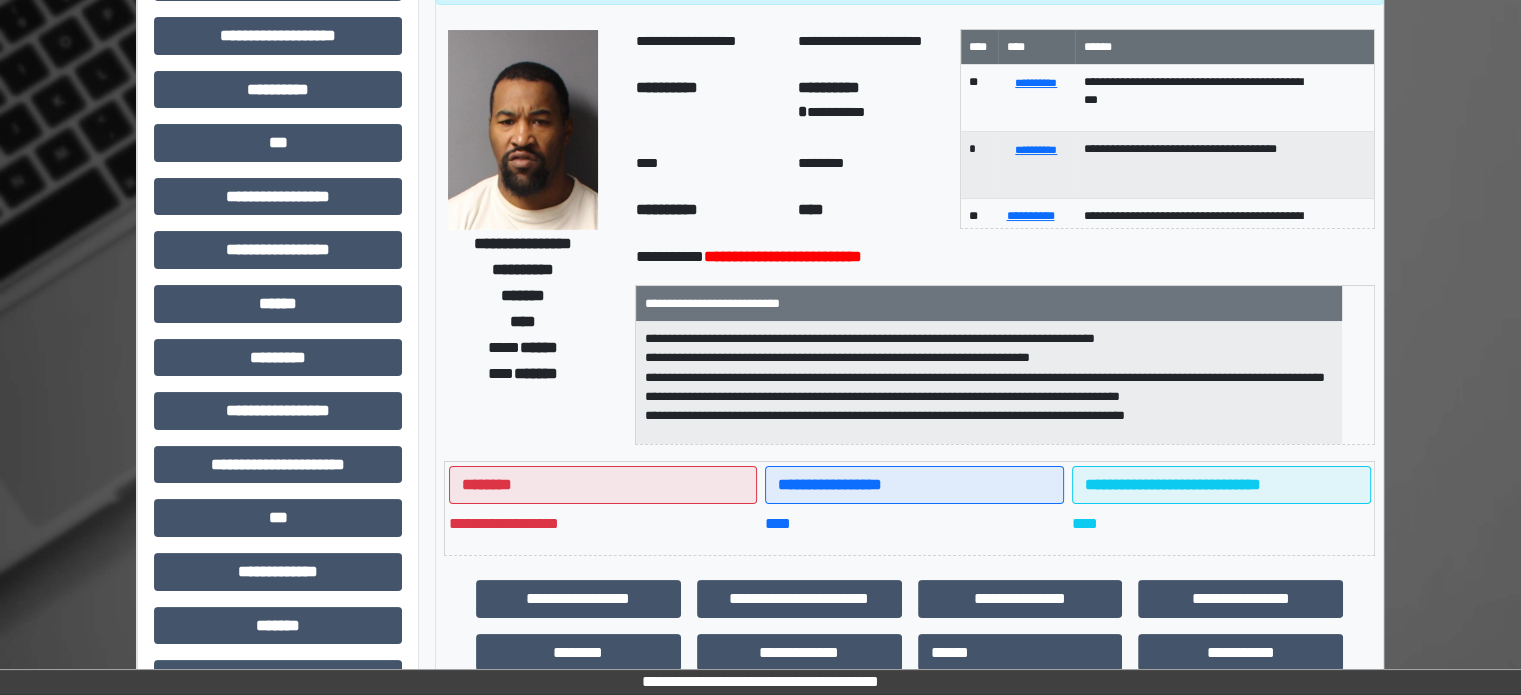 scroll, scrollTop: 71, scrollLeft: 0, axis: vertical 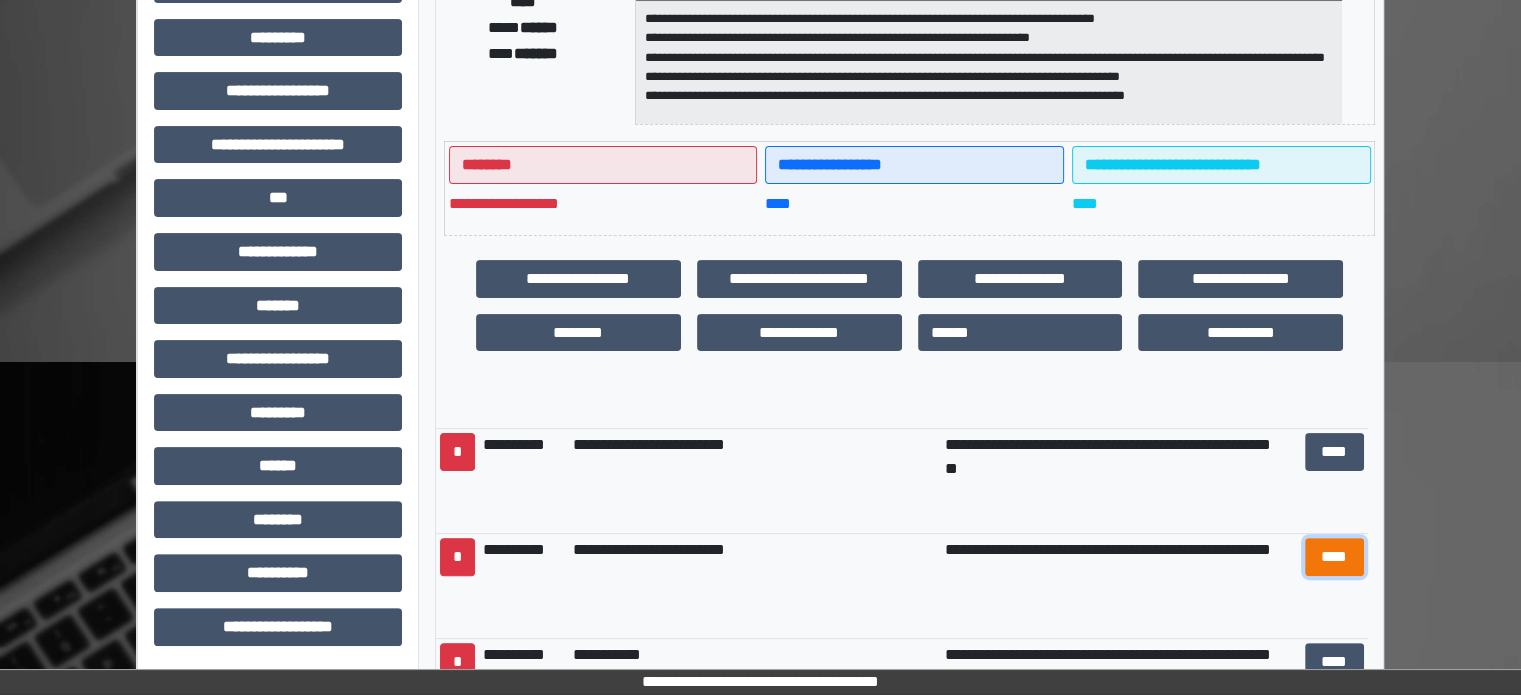click on "****" at bounding box center [1334, 557] 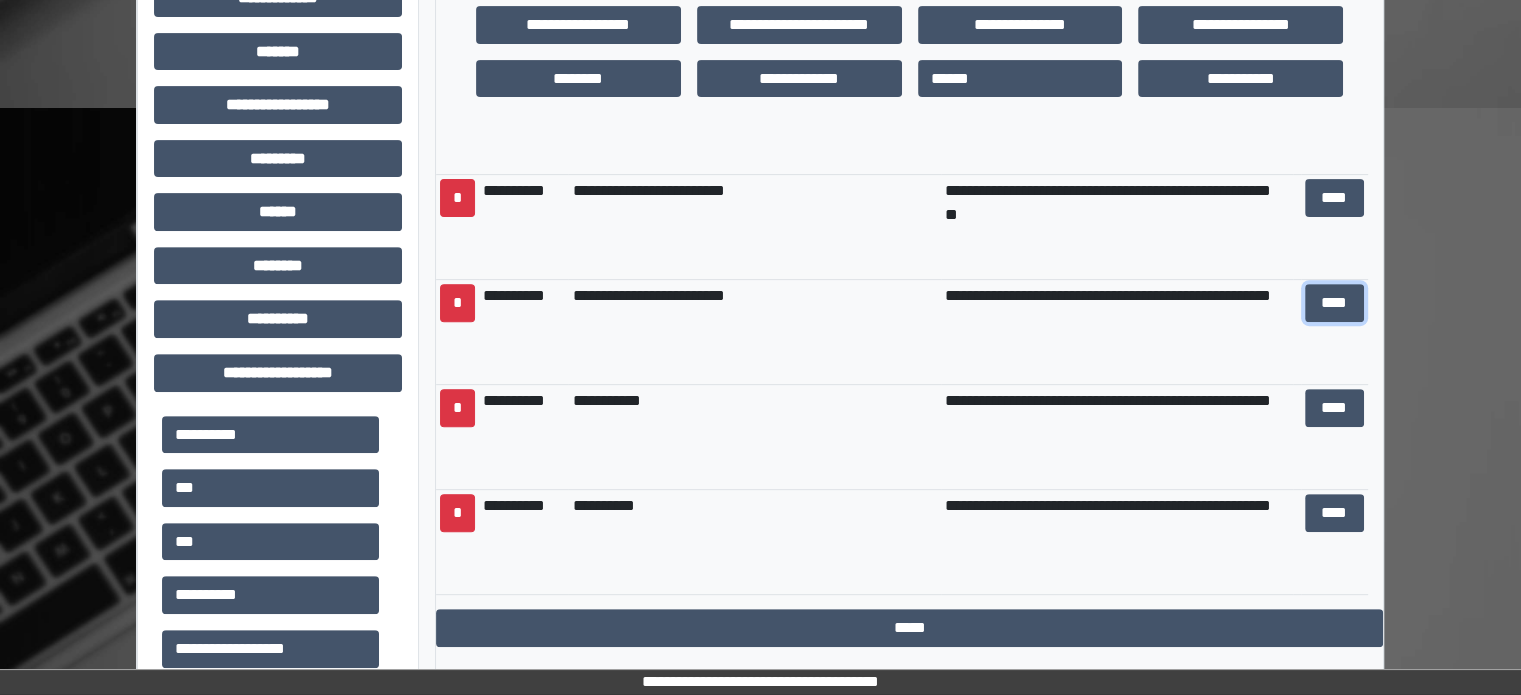 scroll, scrollTop: 771, scrollLeft: 0, axis: vertical 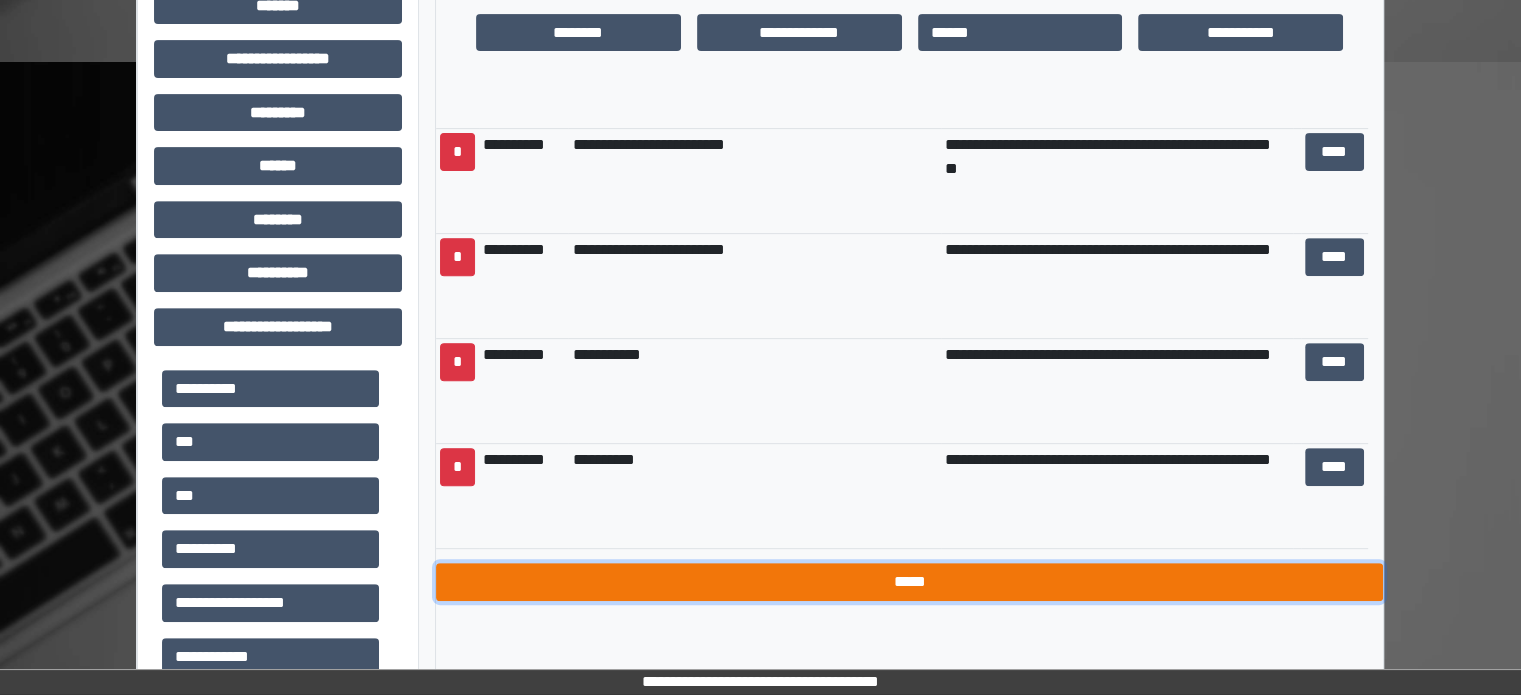 click on "*****" at bounding box center [909, 582] 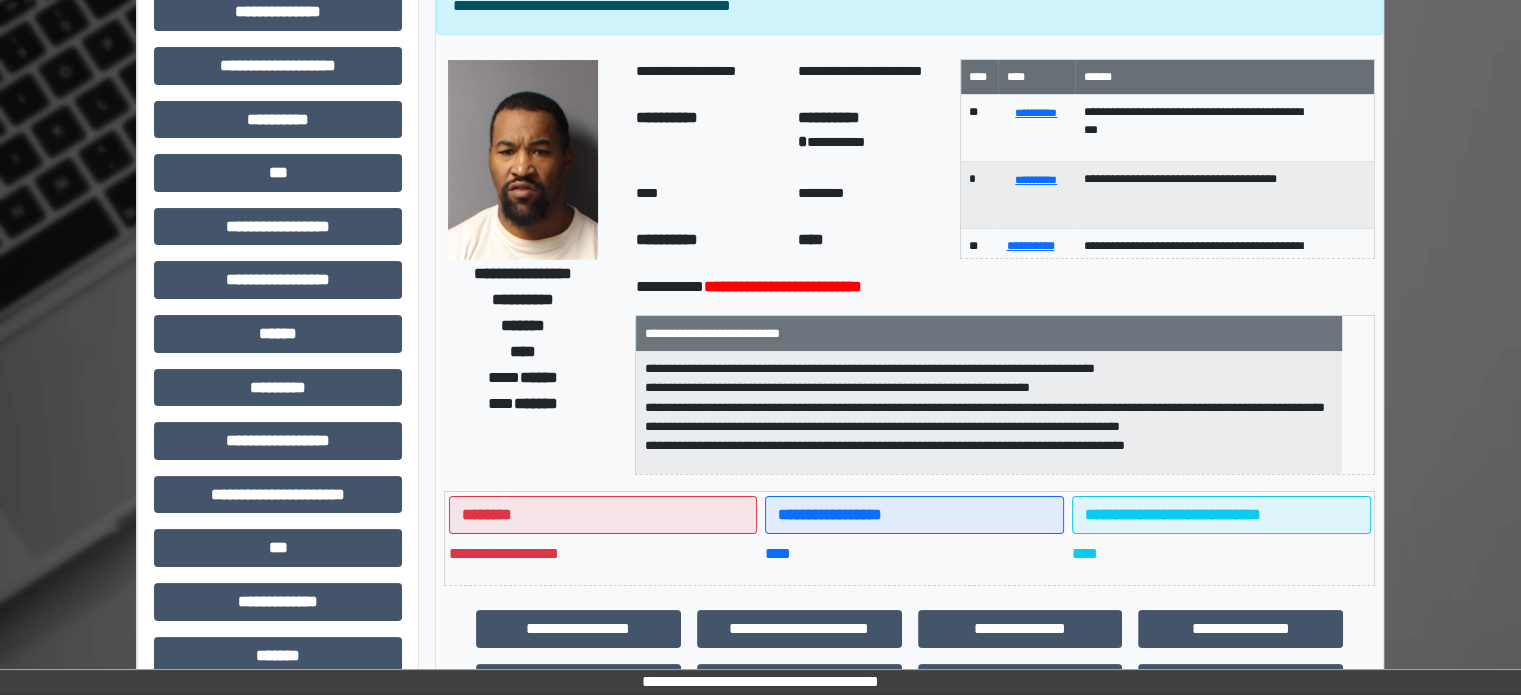 scroll, scrollTop: 71, scrollLeft: 0, axis: vertical 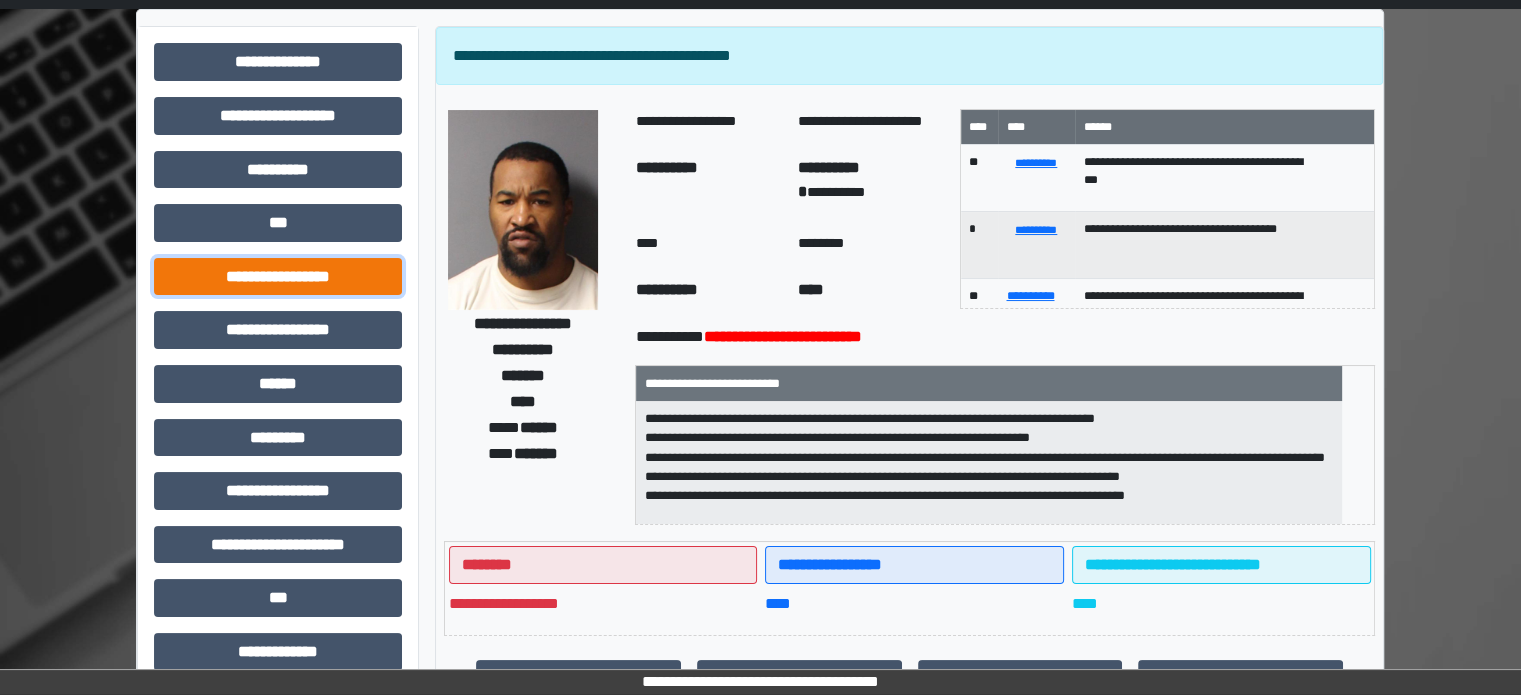 click on "**********" at bounding box center [278, 277] 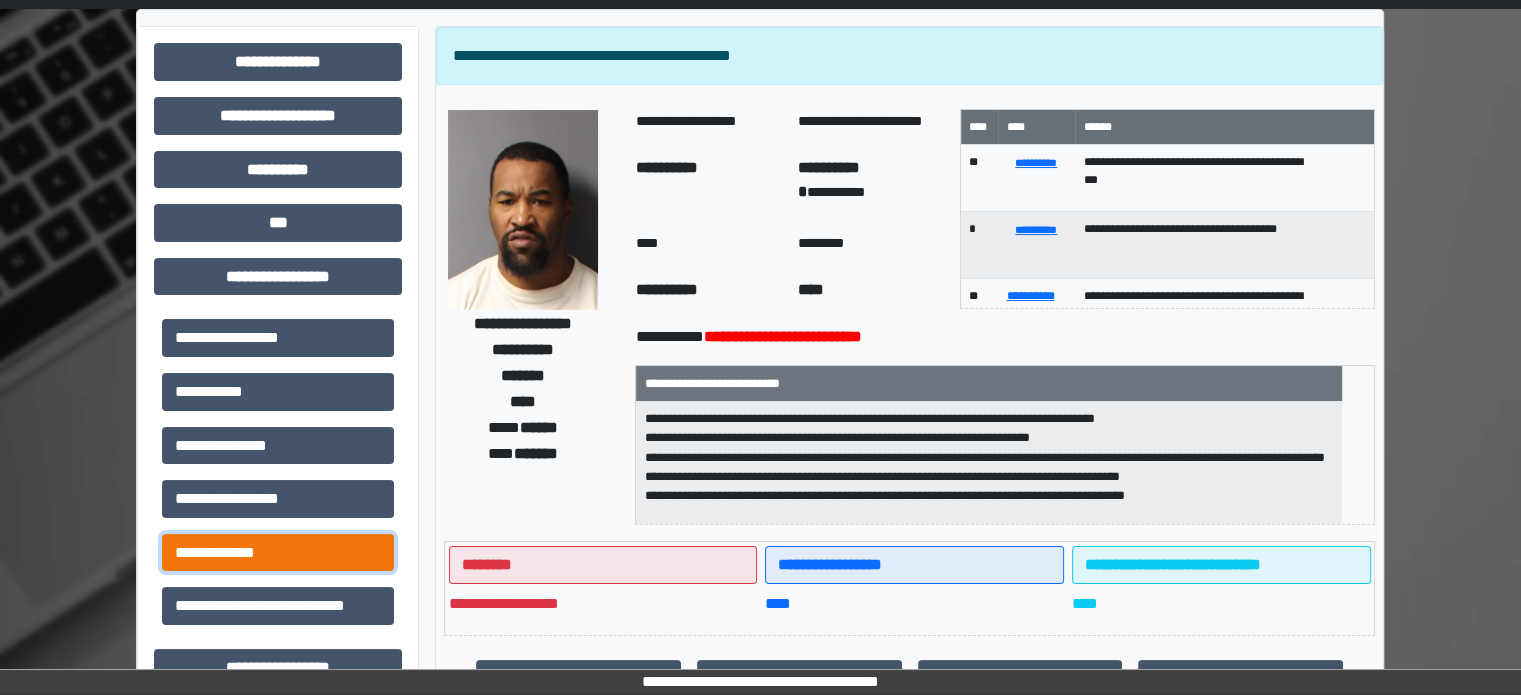 click on "**********" at bounding box center (278, 553) 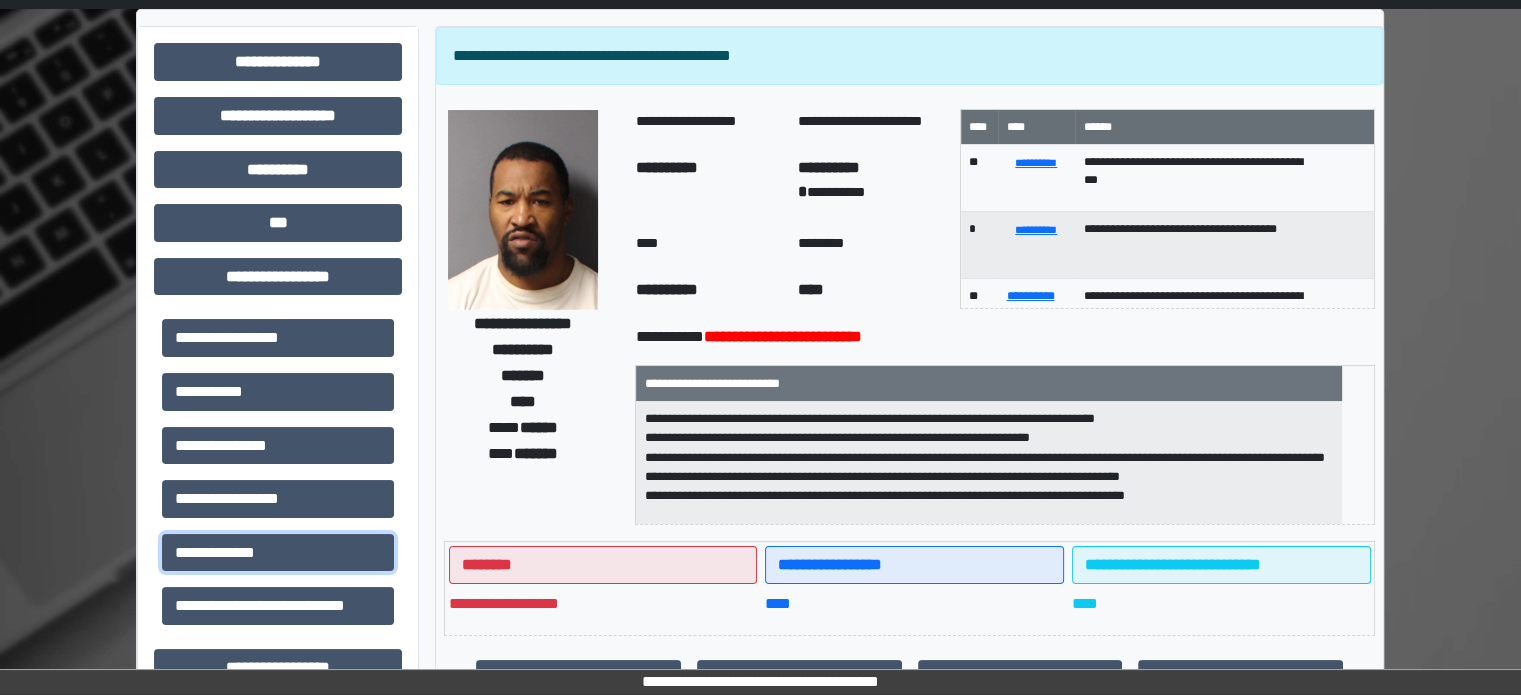 scroll, scrollTop: 1, scrollLeft: 0, axis: vertical 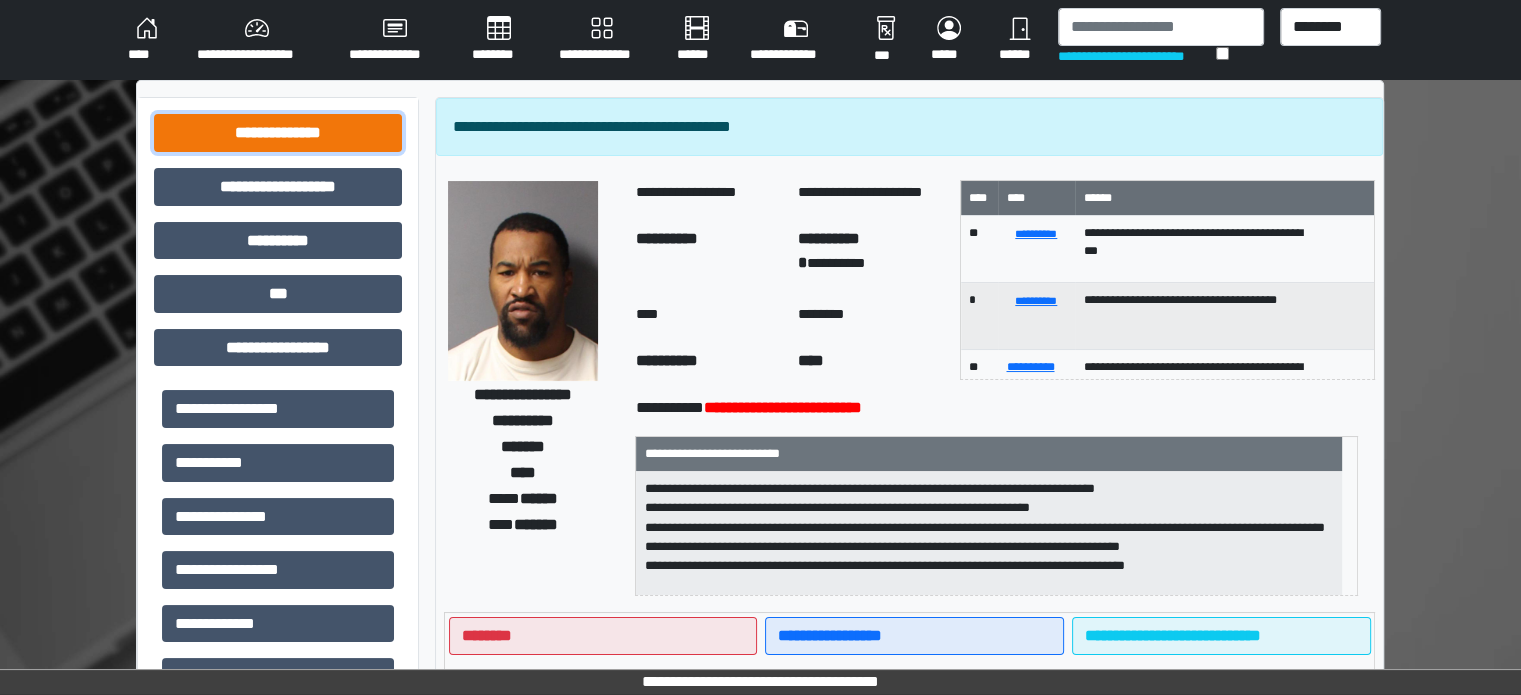 click on "**********" at bounding box center [278, 133] 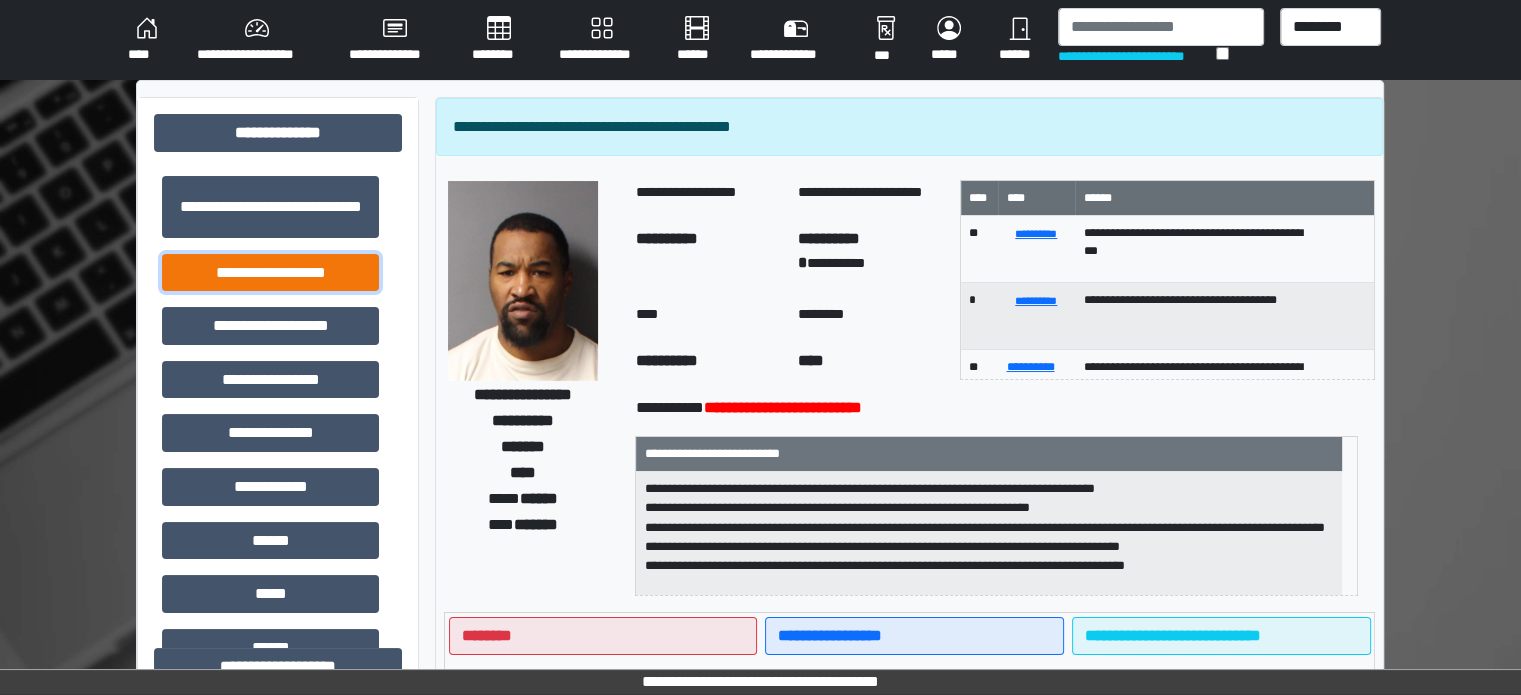 click on "**********" at bounding box center [270, 273] 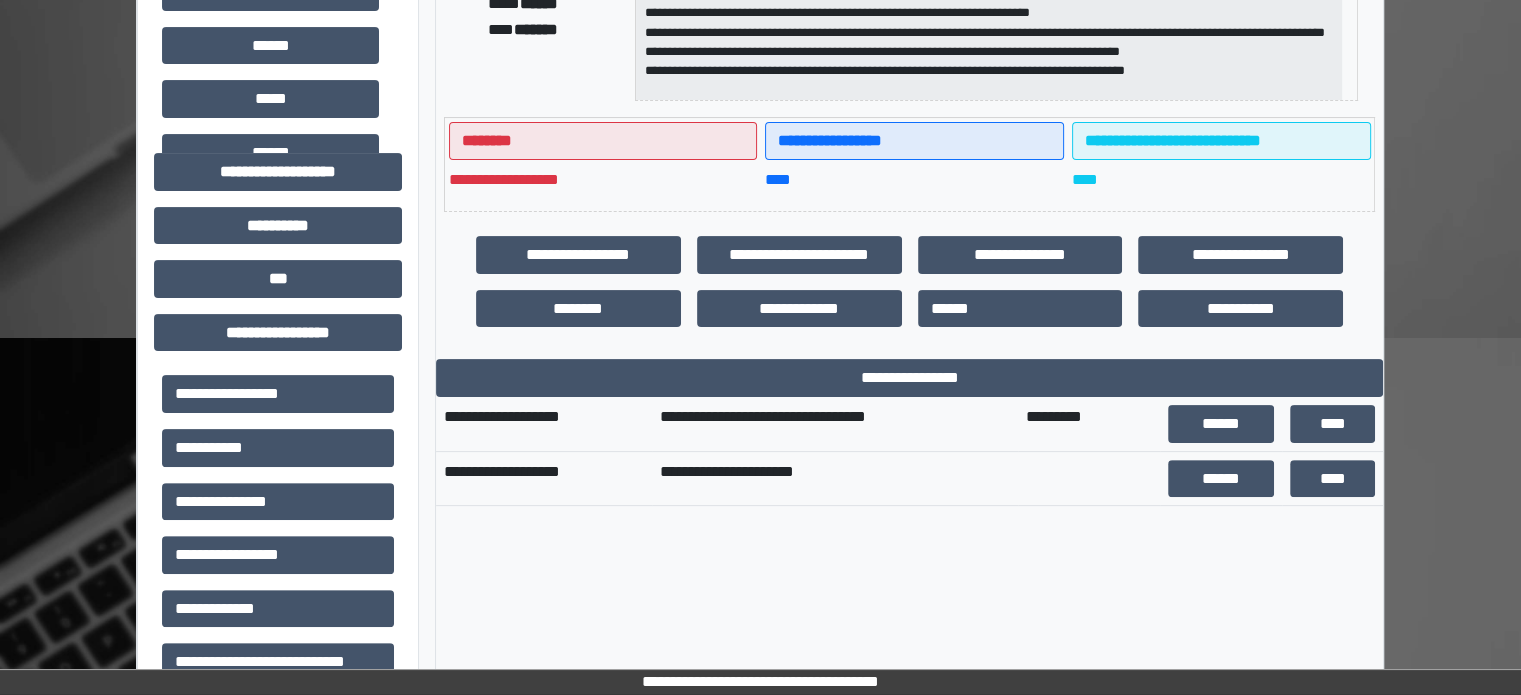 scroll, scrollTop: 600, scrollLeft: 0, axis: vertical 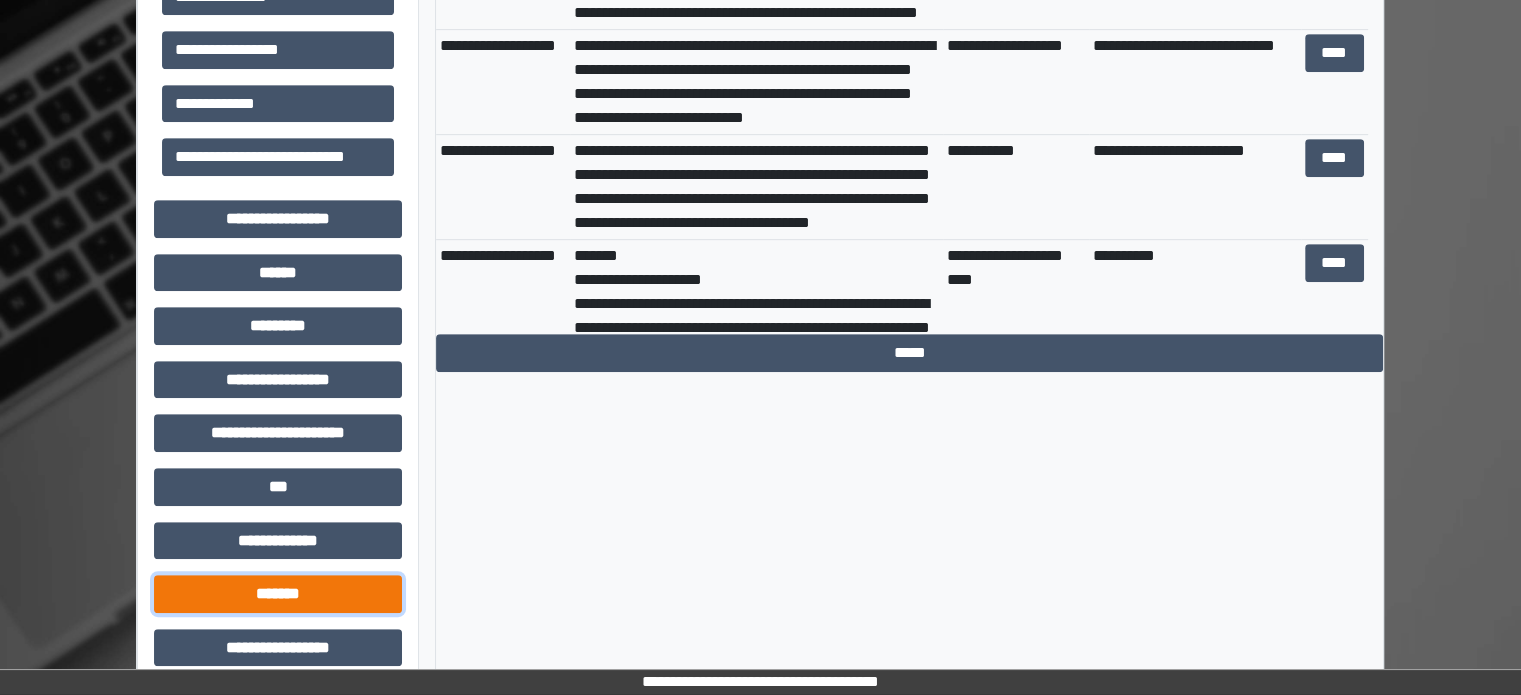 click on "*******" at bounding box center (278, 594) 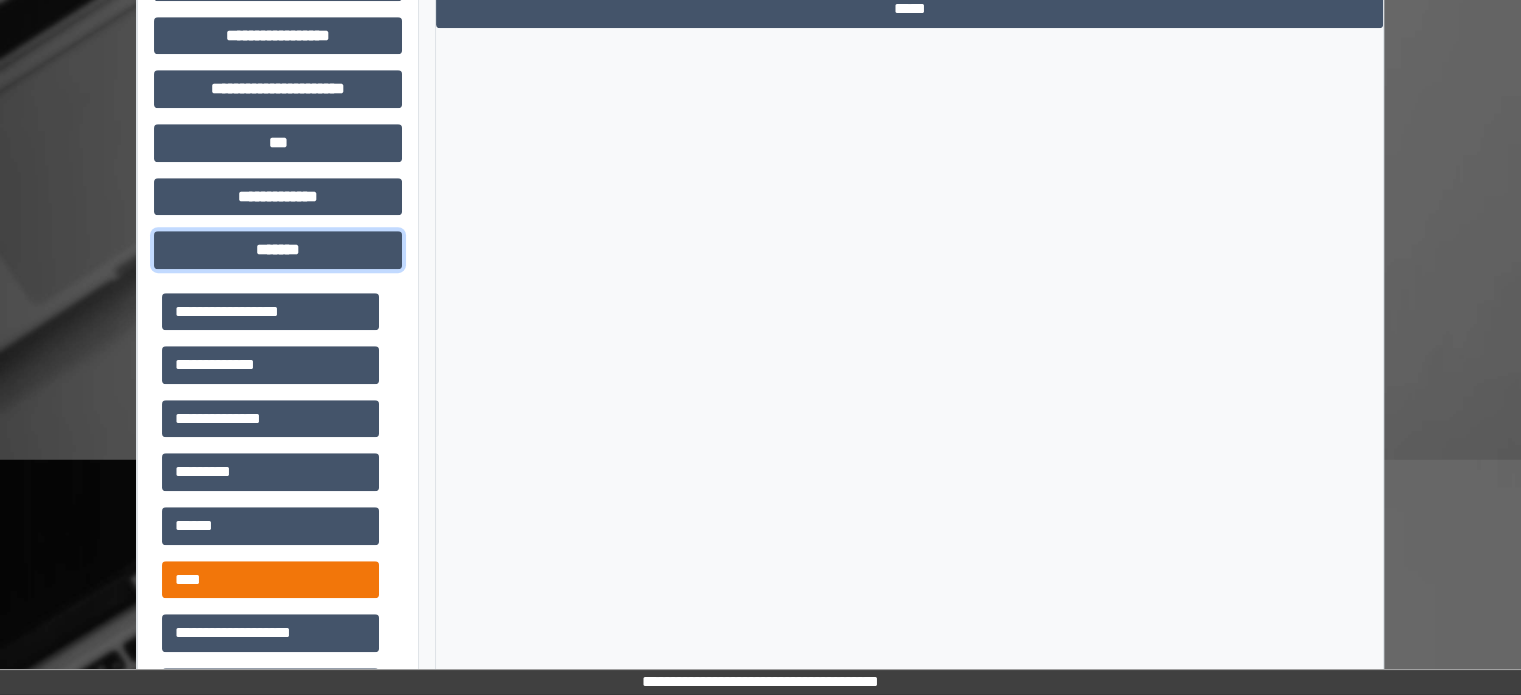 scroll, scrollTop: 1400, scrollLeft: 0, axis: vertical 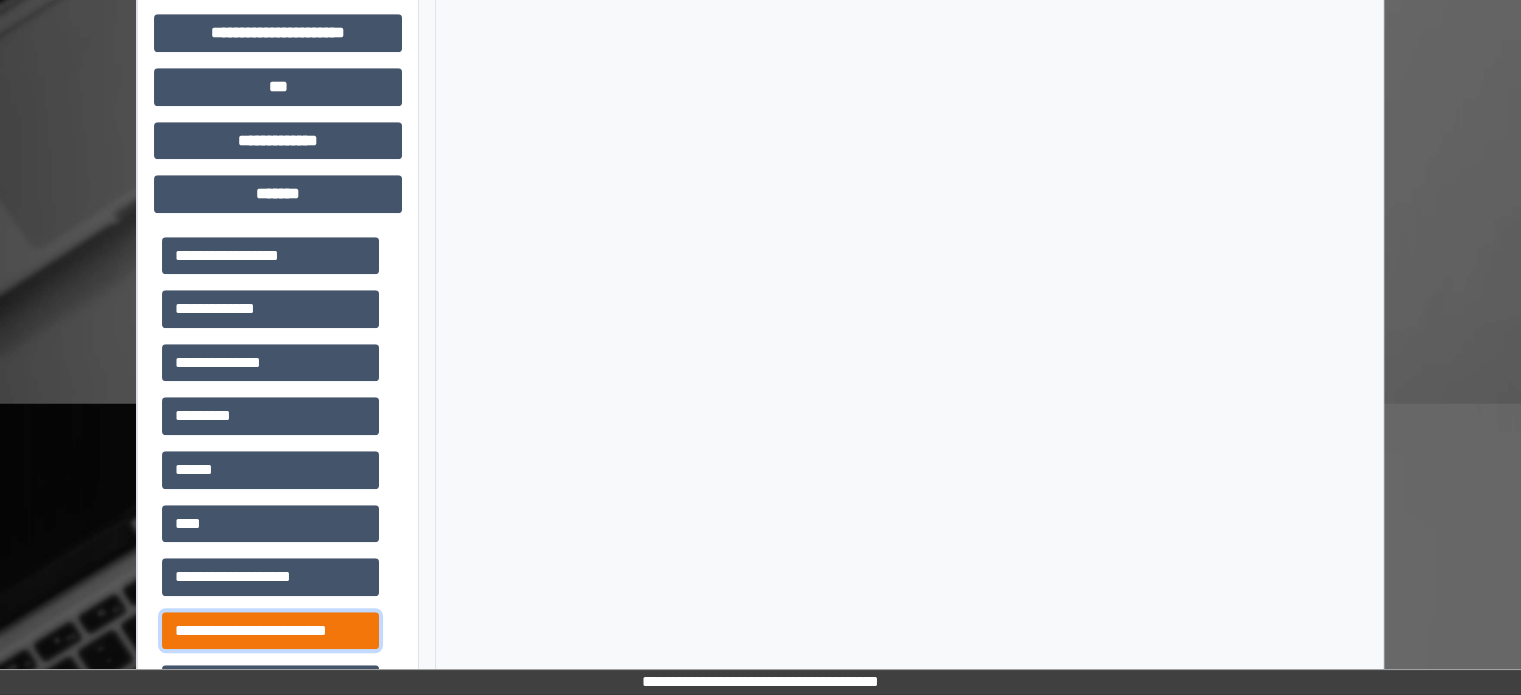 click on "**********" at bounding box center (270, 631) 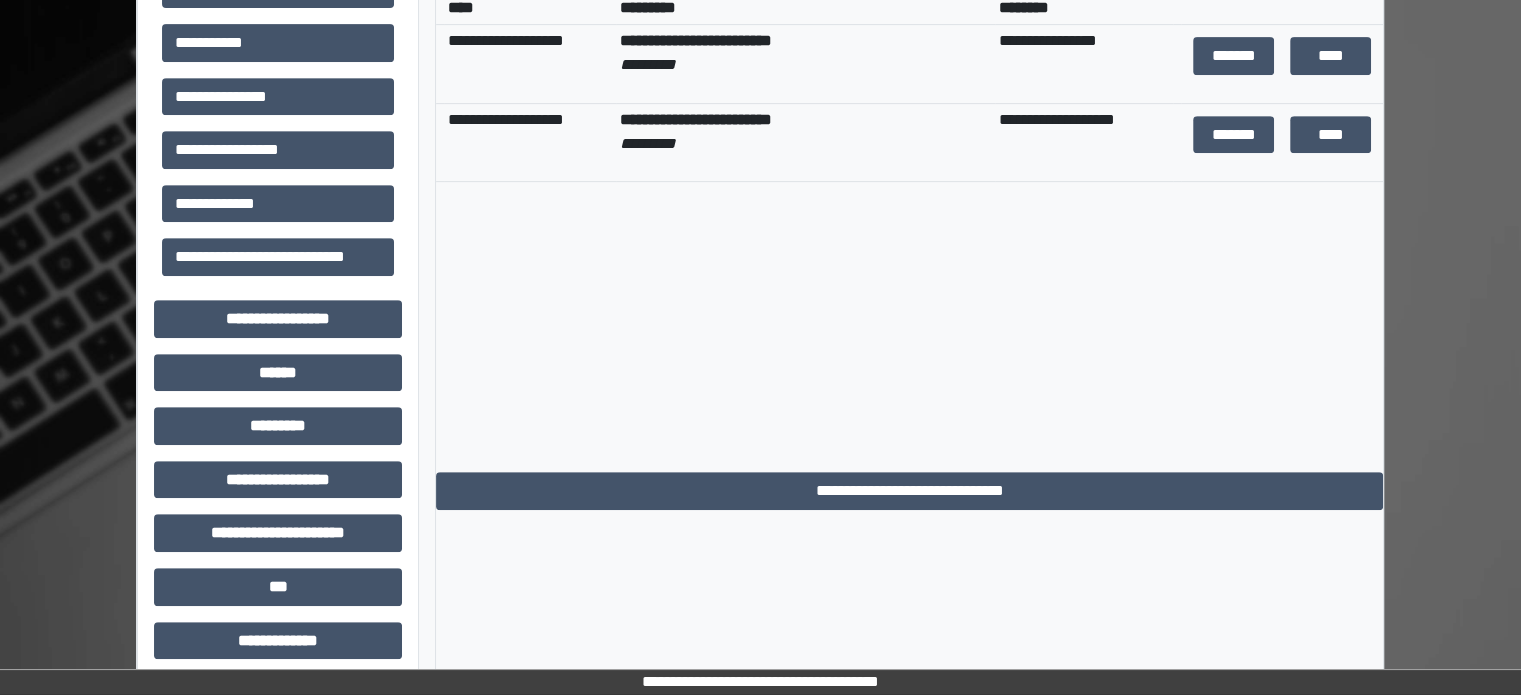 scroll, scrollTop: 800, scrollLeft: 0, axis: vertical 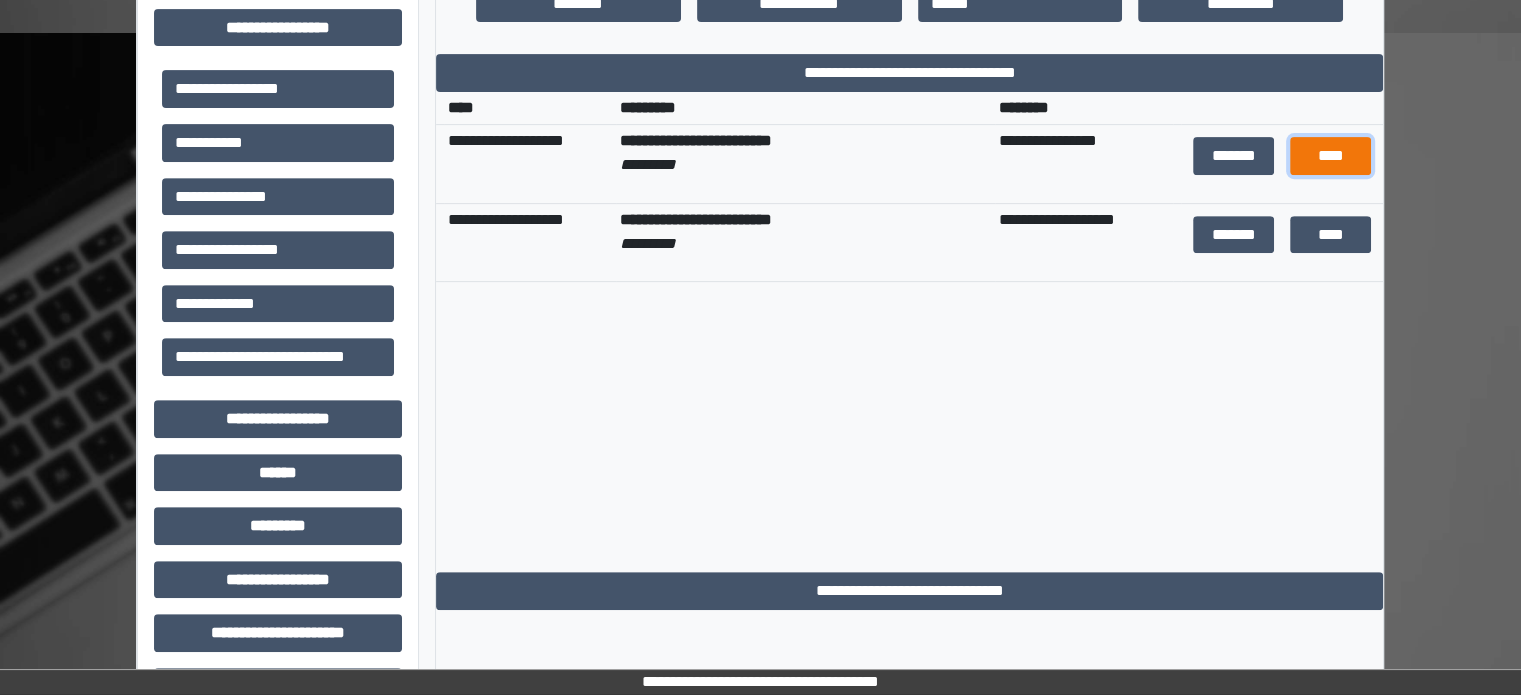 click on "****" at bounding box center [1330, 156] 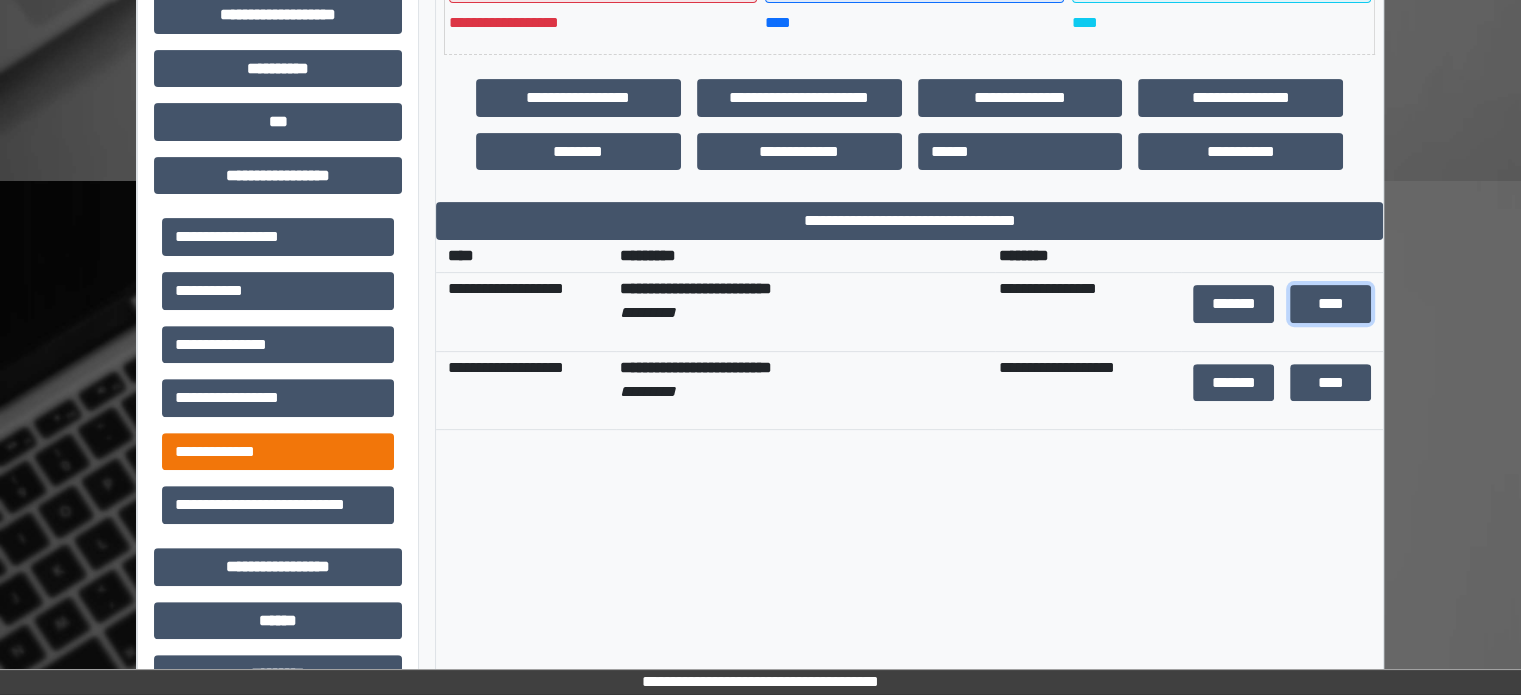 scroll, scrollTop: 600, scrollLeft: 0, axis: vertical 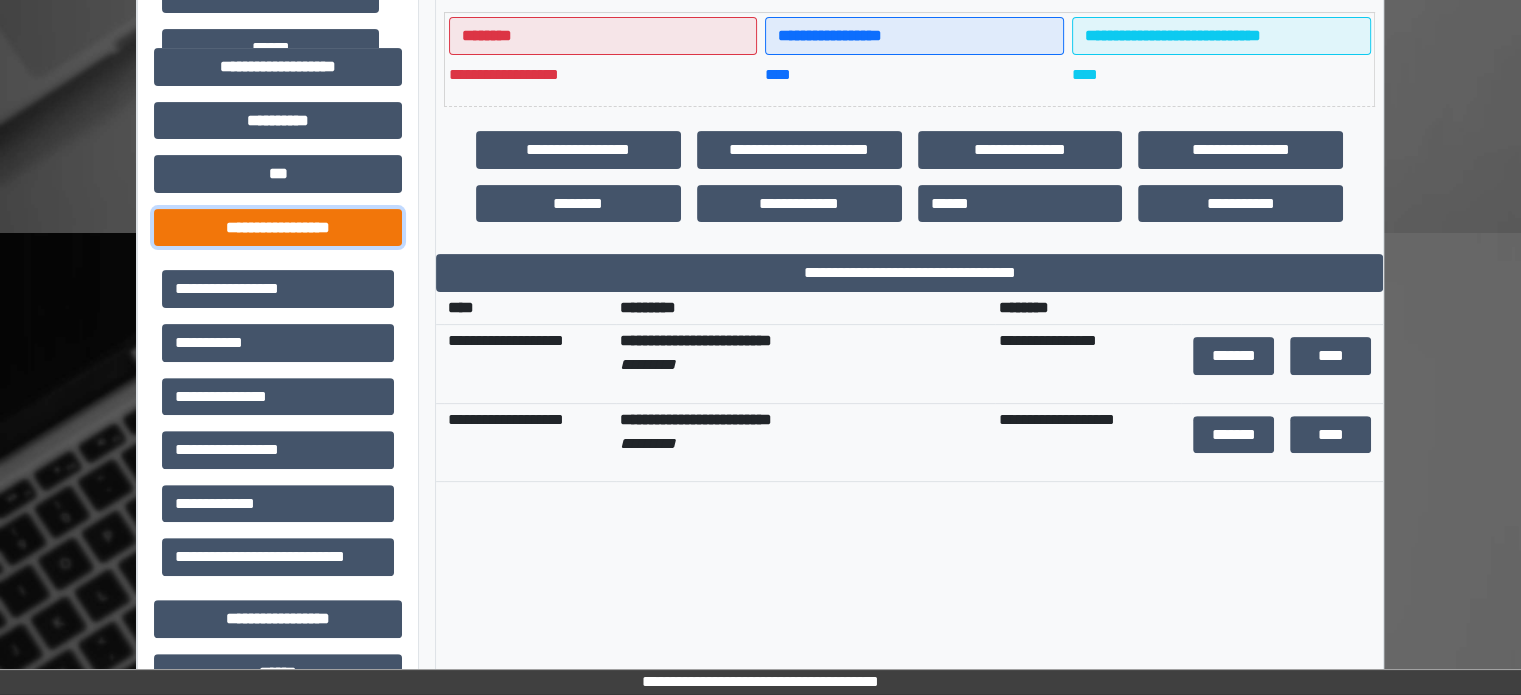 click on "**********" at bounding box center (278, 228) 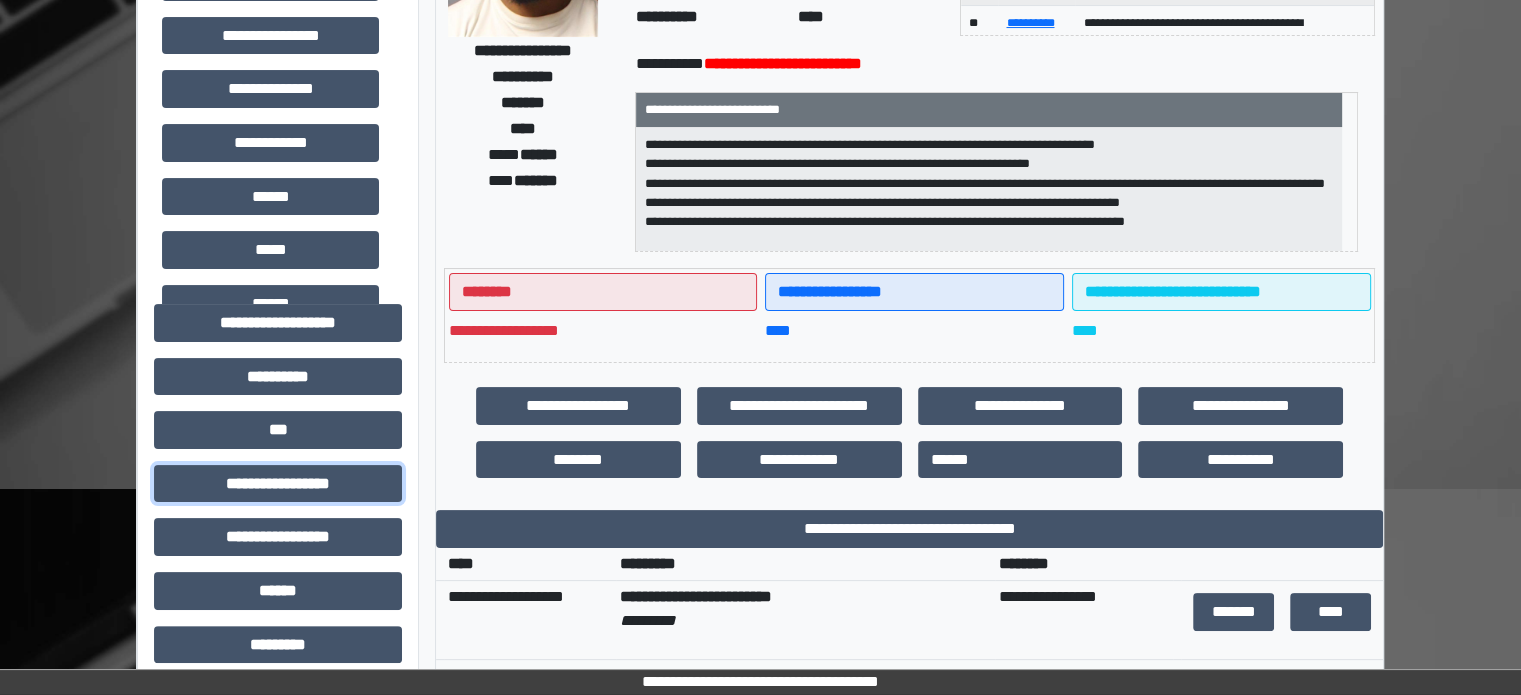 scroll, scrollTop: 300, scrollLeft: 0, axis: vertical 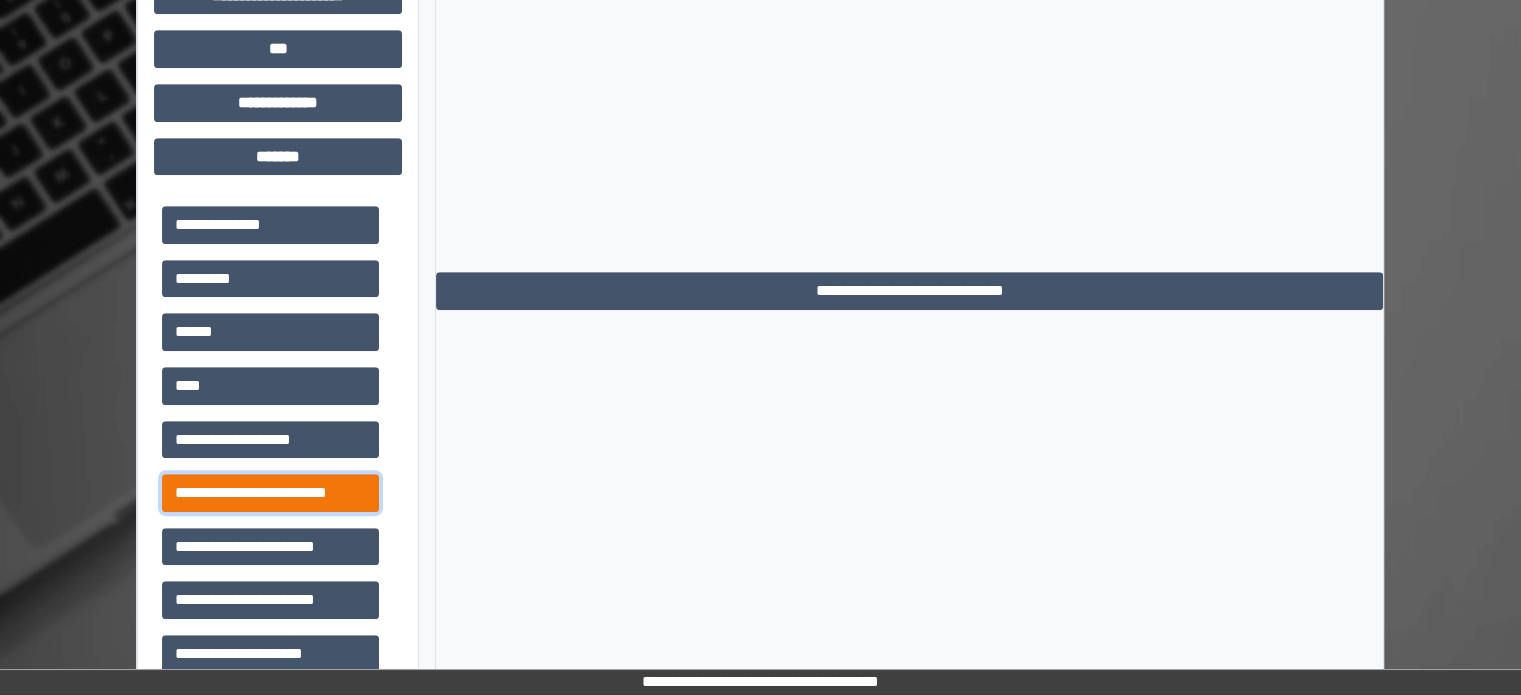 click on "**********" at bounding box center (270, 493) 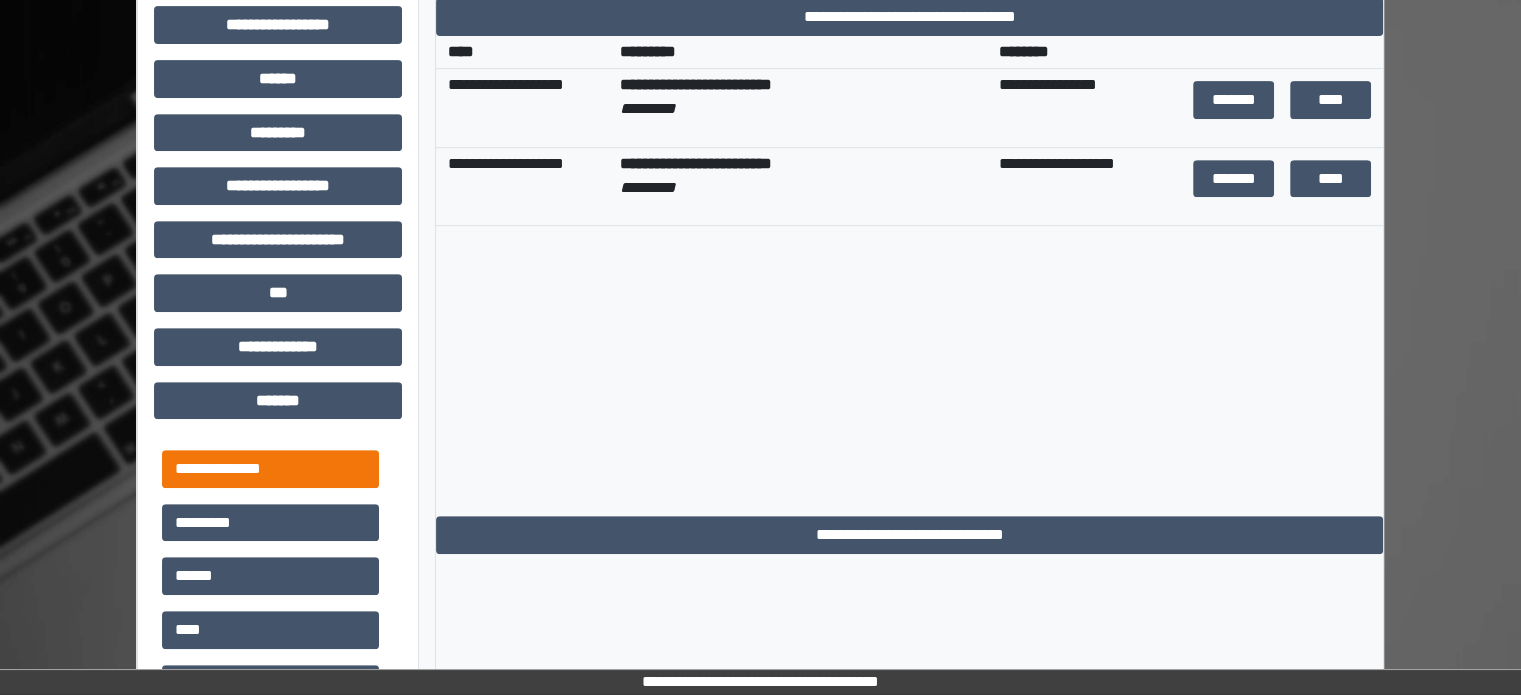 scroll, scrollTop: 900, scrollLeft: 0, axis: vertical 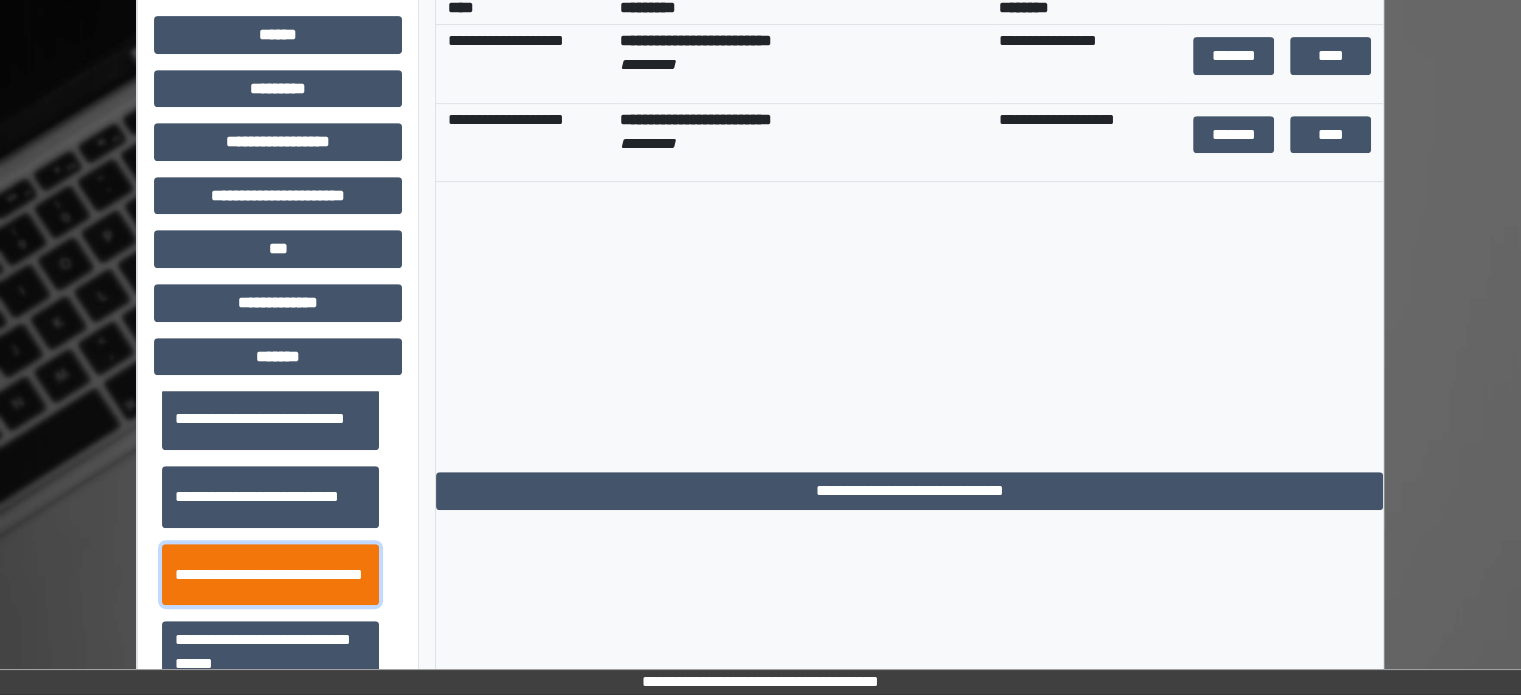 click on "**********" at bounding box center (270, 575) 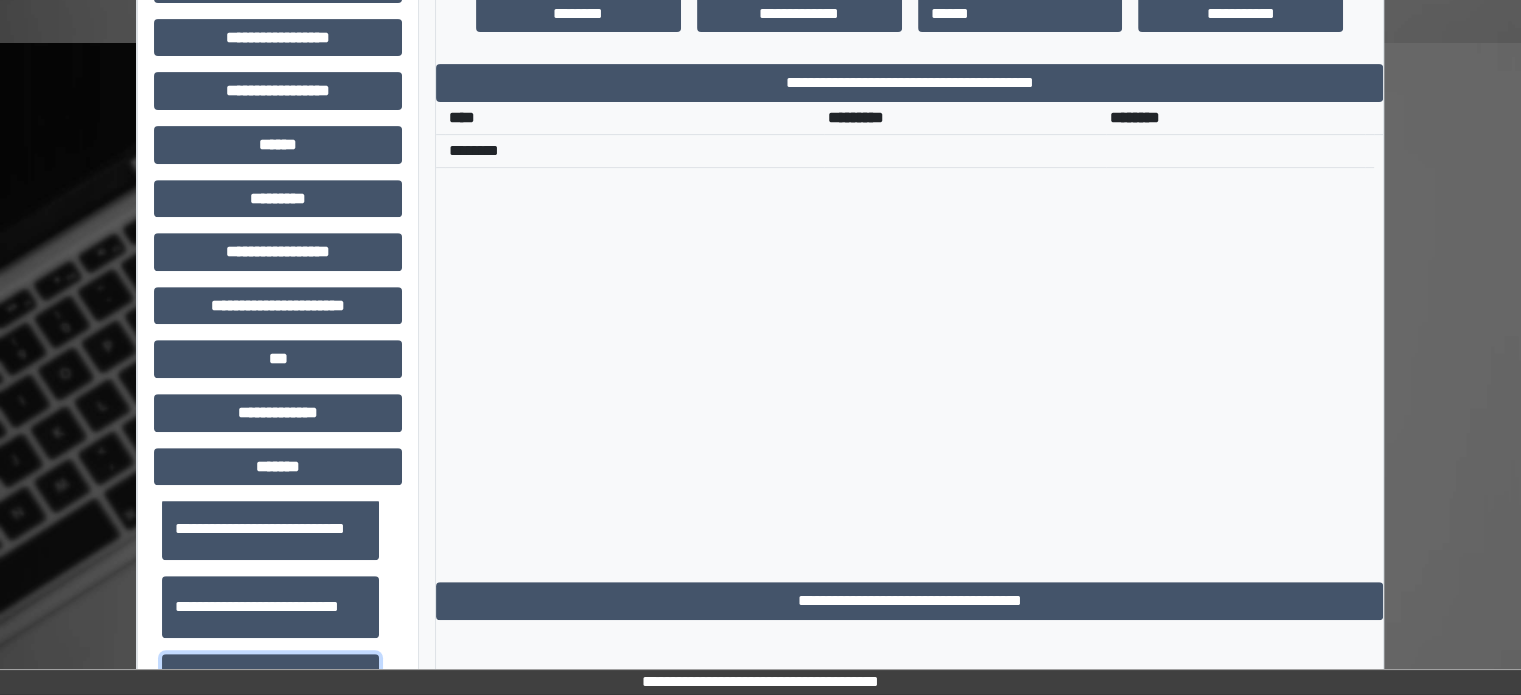 scroll, scrollTop: 500, scrollLeft: 0, axis: vertical 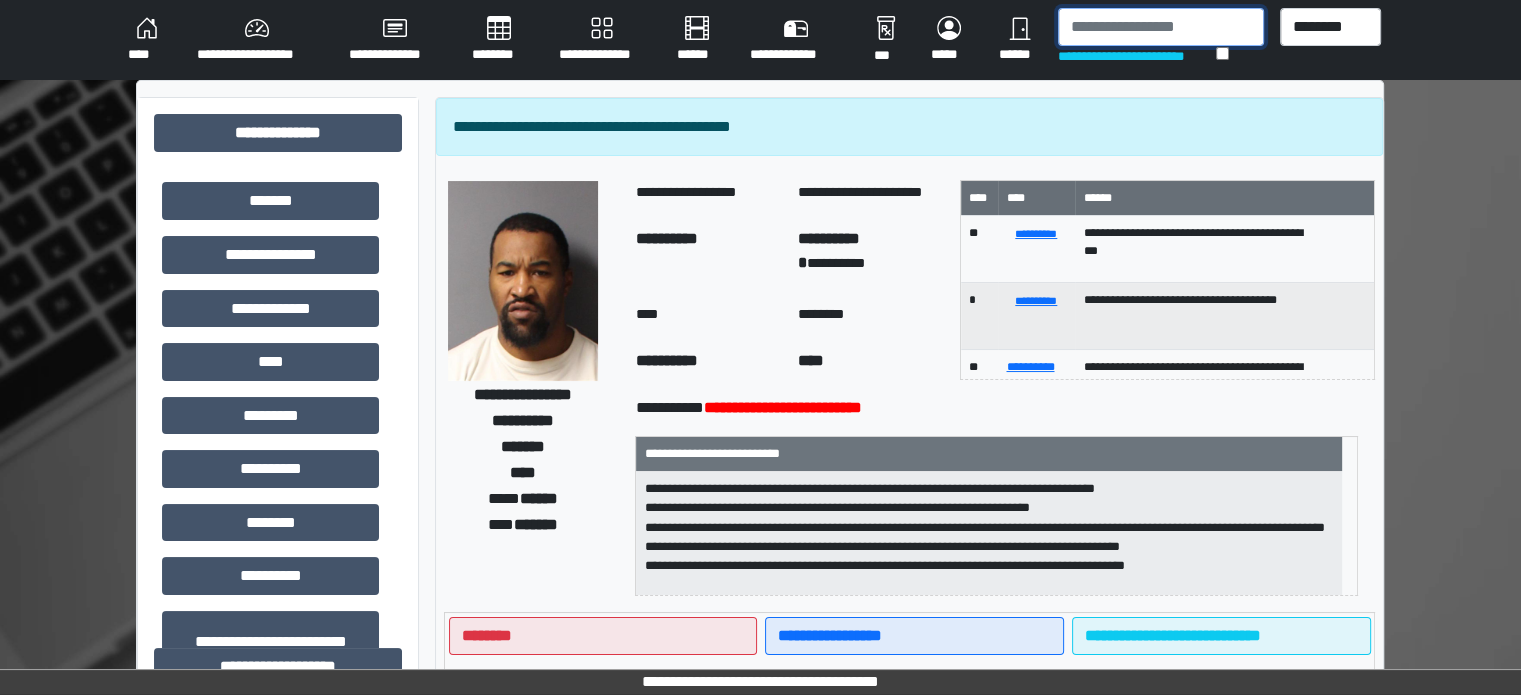 click at bounding box center (1161, 27) 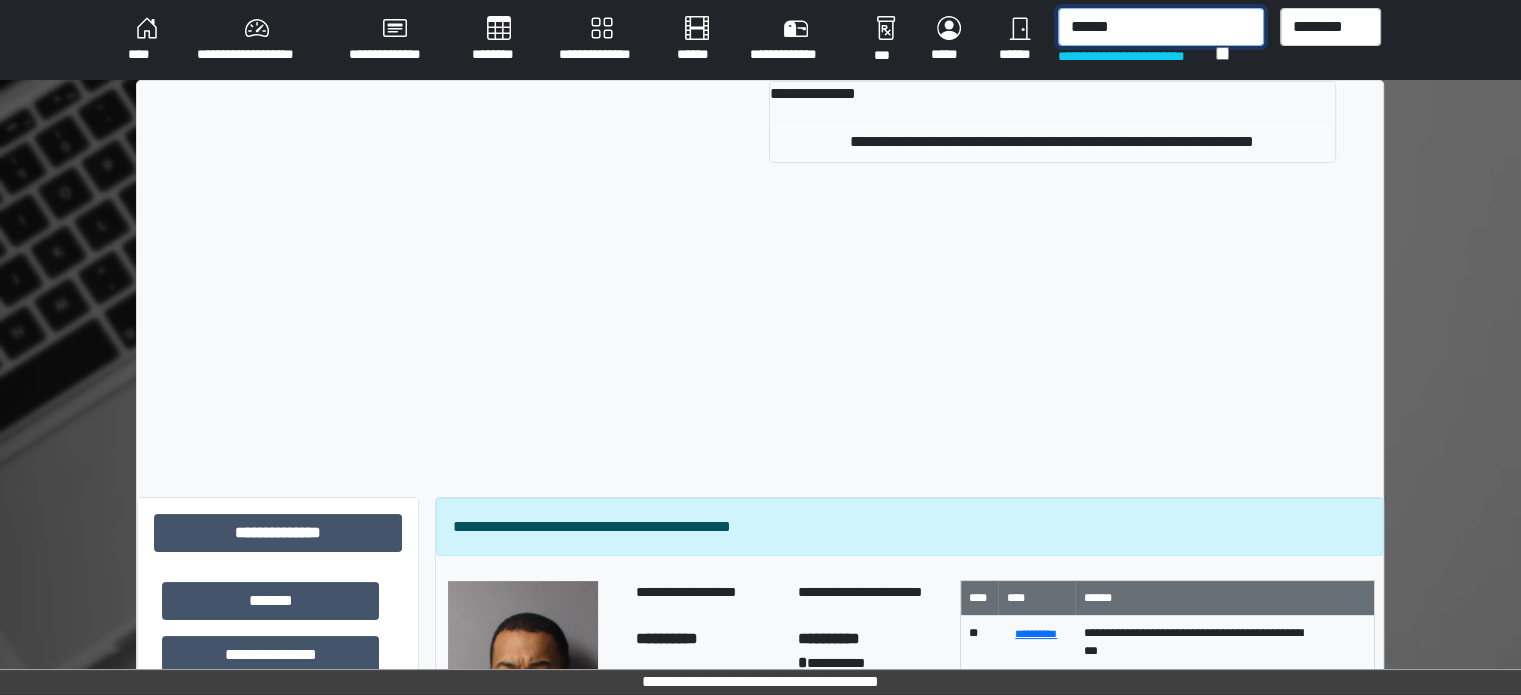 type on "******" 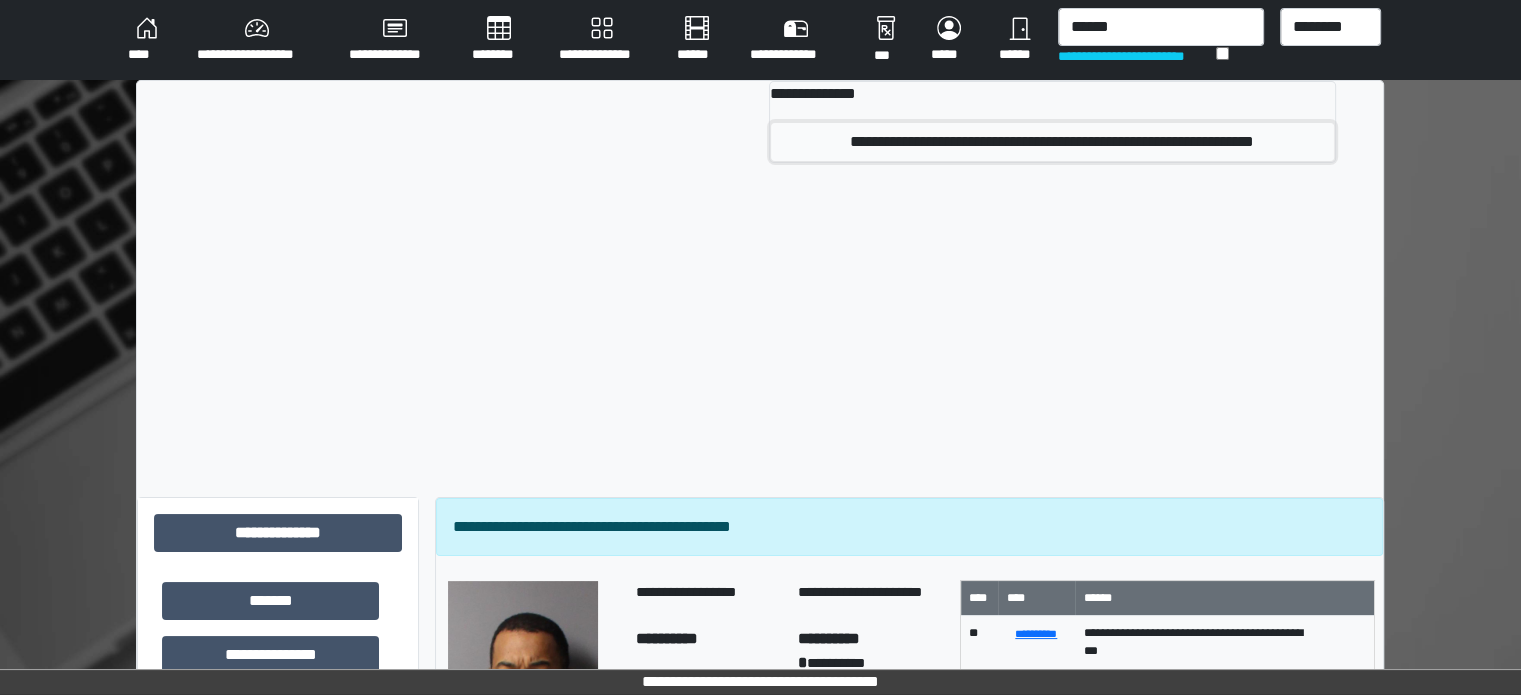 click on "**********" at bounding box center (1052, 142) 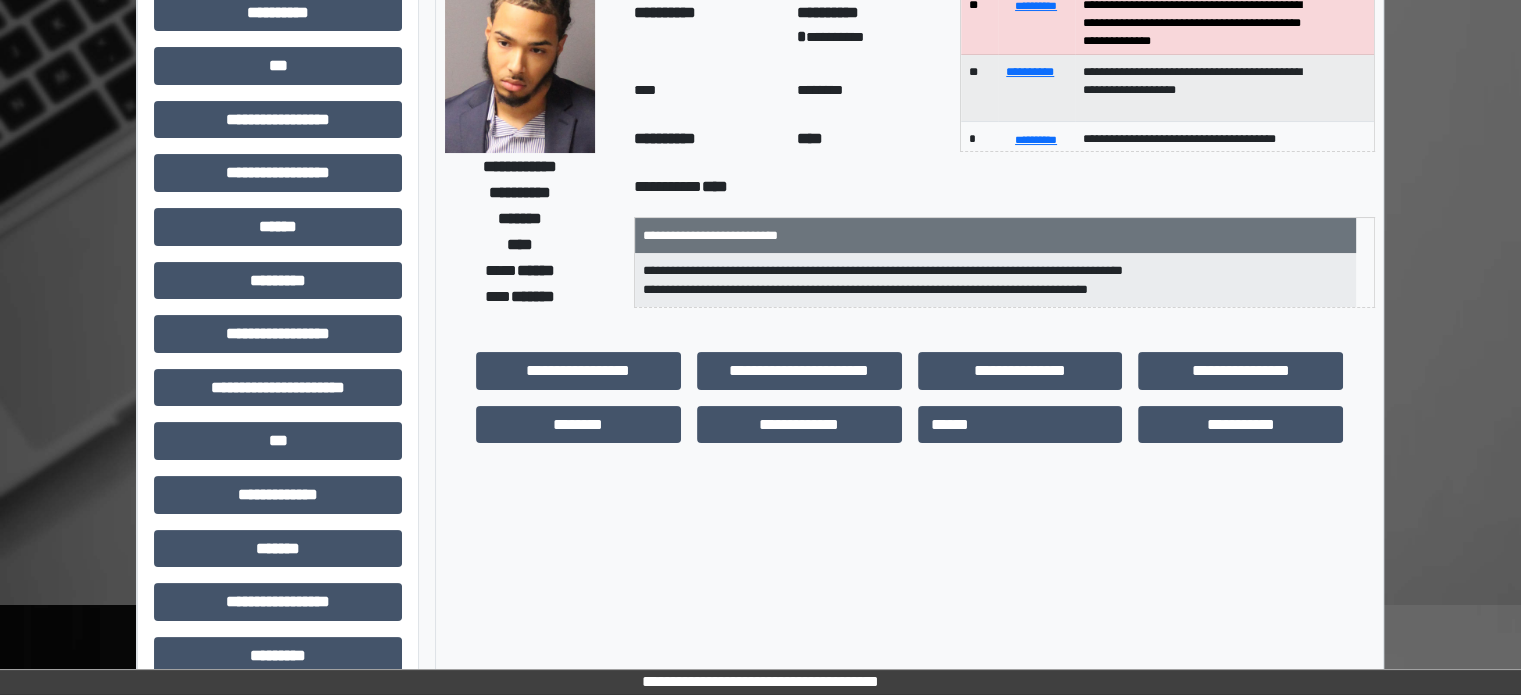 scroll, scrollTop: 200, scrollLeft: 0, axis: vertical 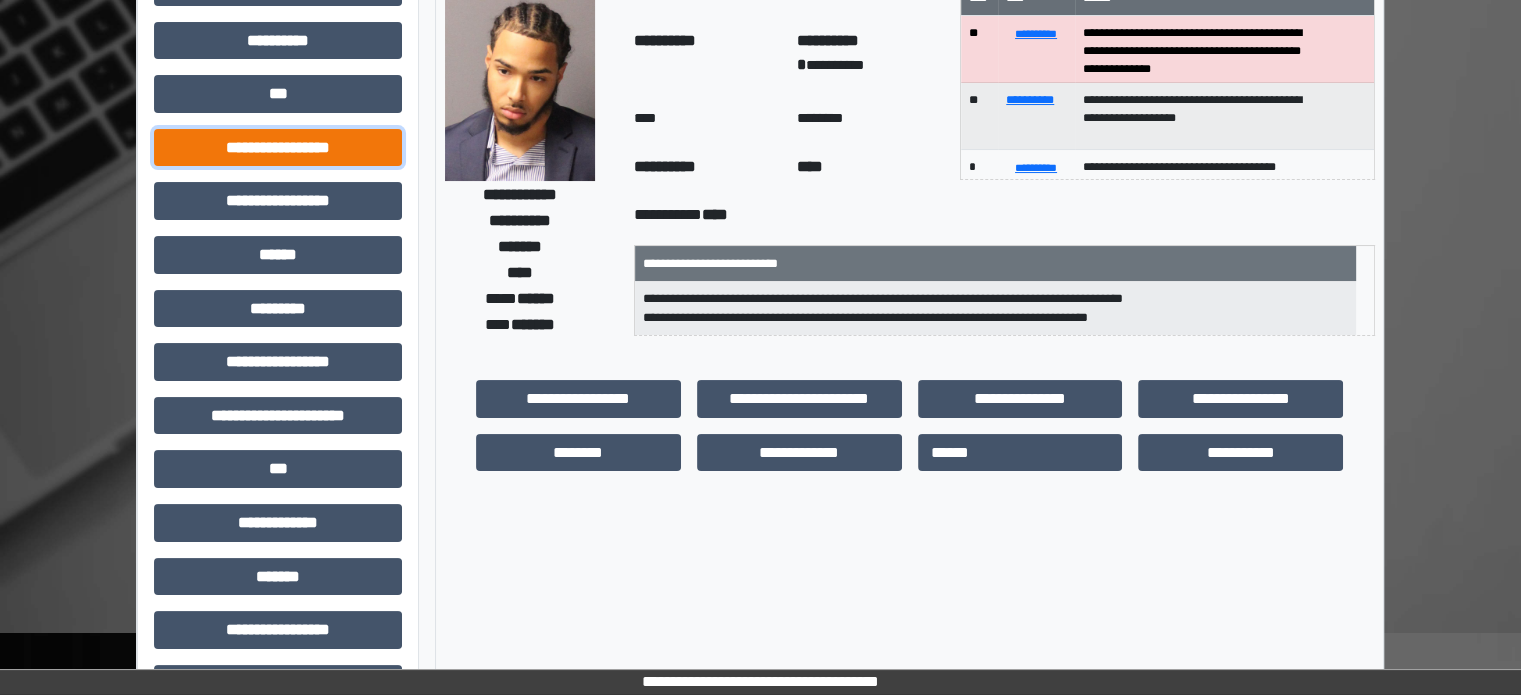click on "**********" at bounding box center (278, 148) 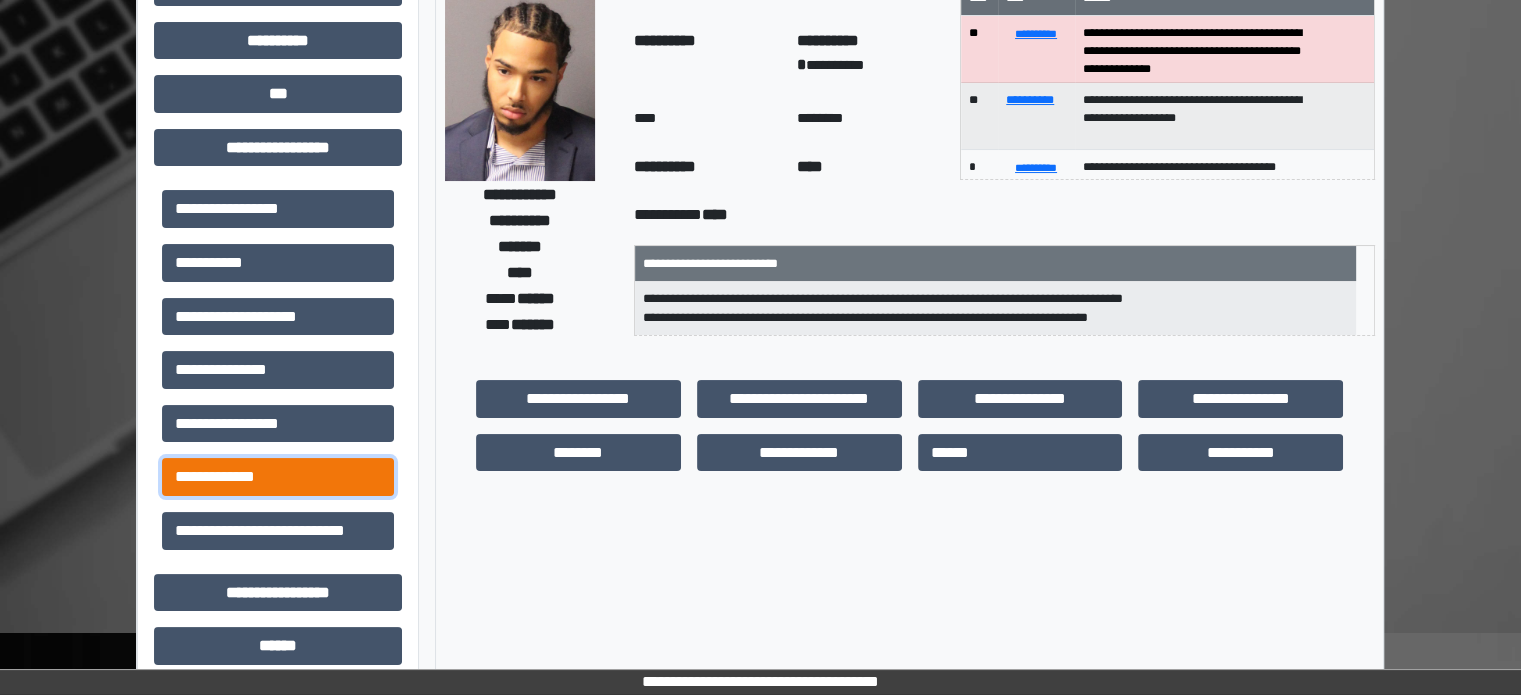 click on "**********" at bounding box center [278, 477] 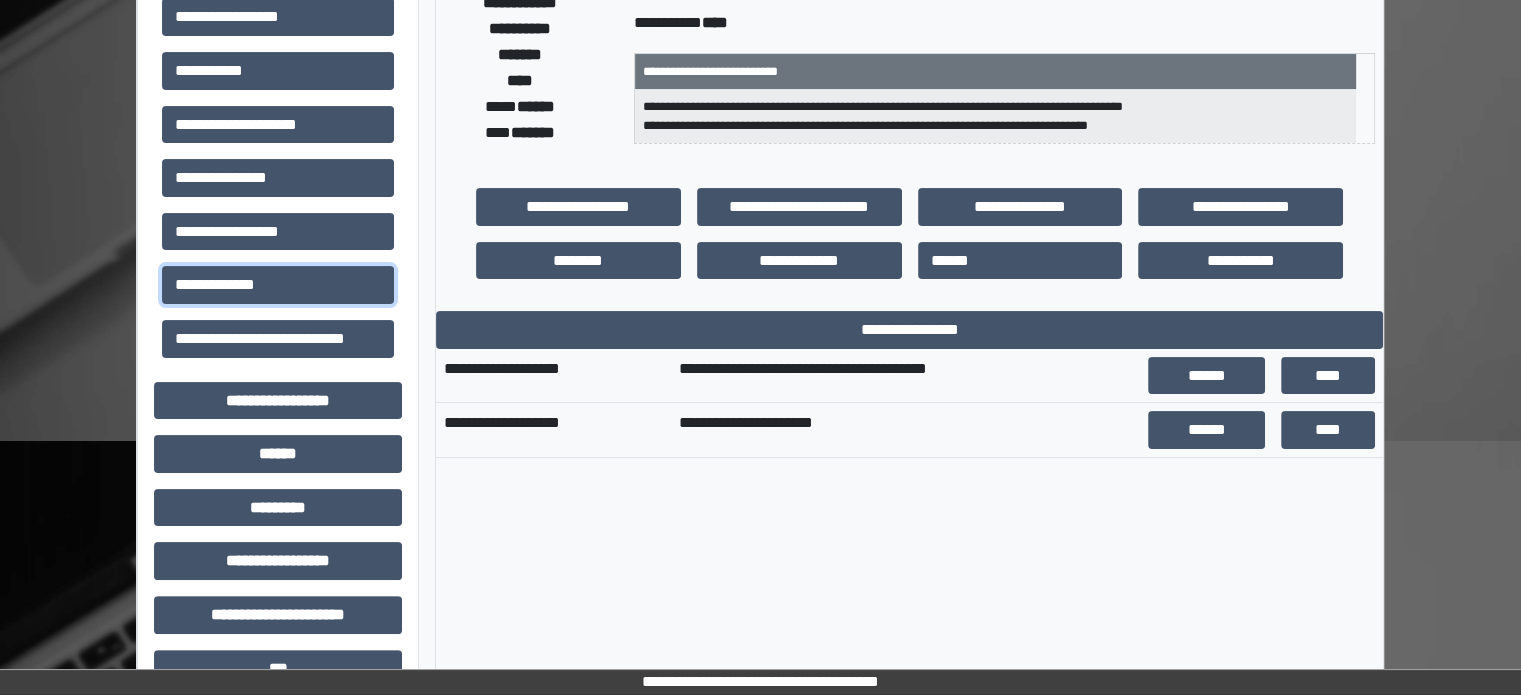 scroll, scrollTop: 400, scrollLeft: 0, axis: vertical 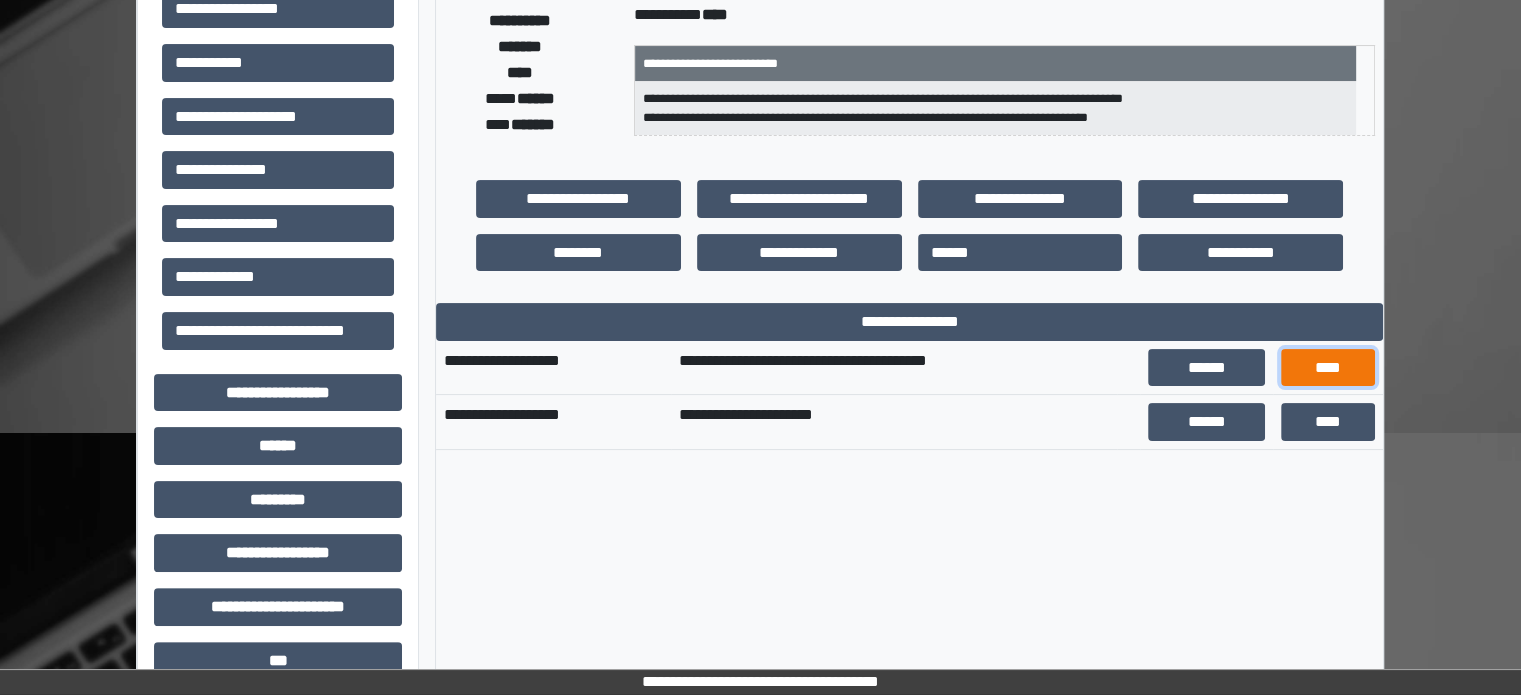 click on "****" at bounding box center (1328, 368) 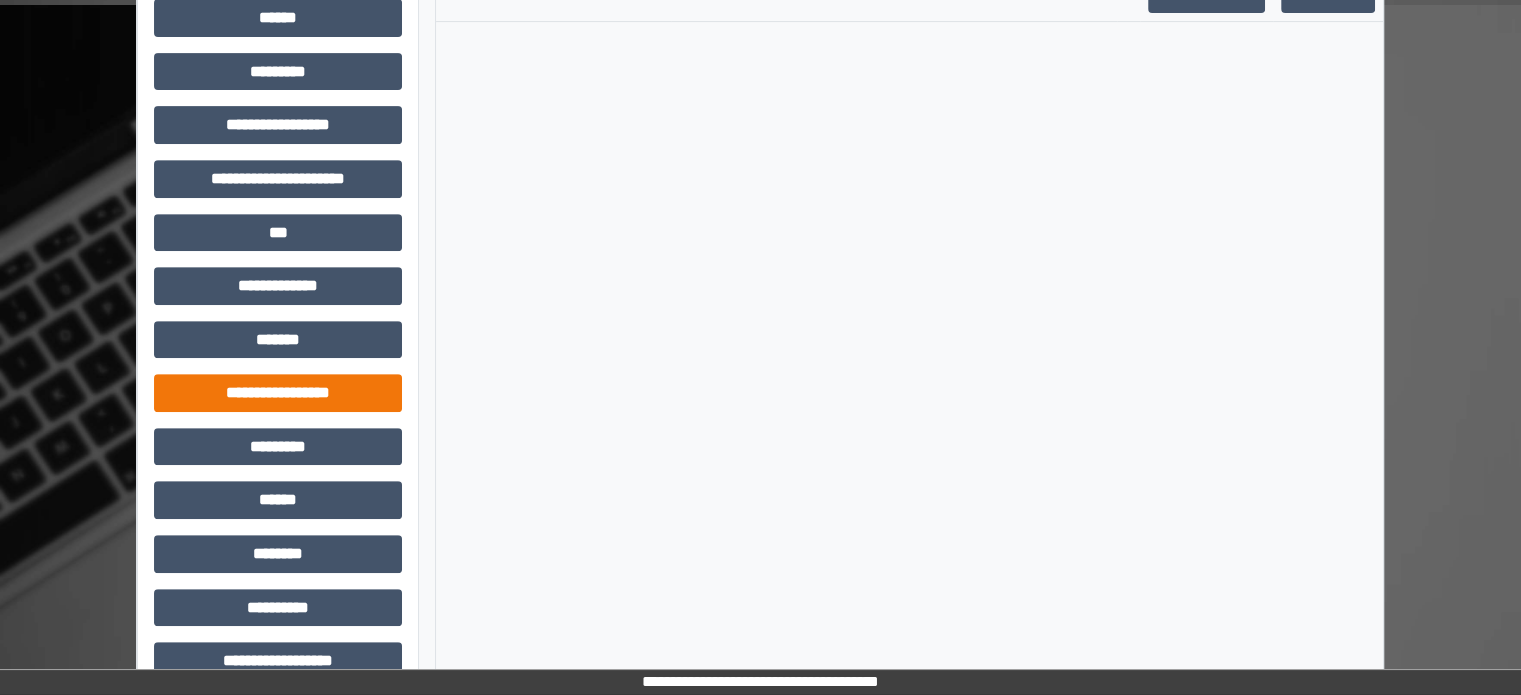 scroll, scrollTop: 862, scrollLeft: 0, axis: vertical 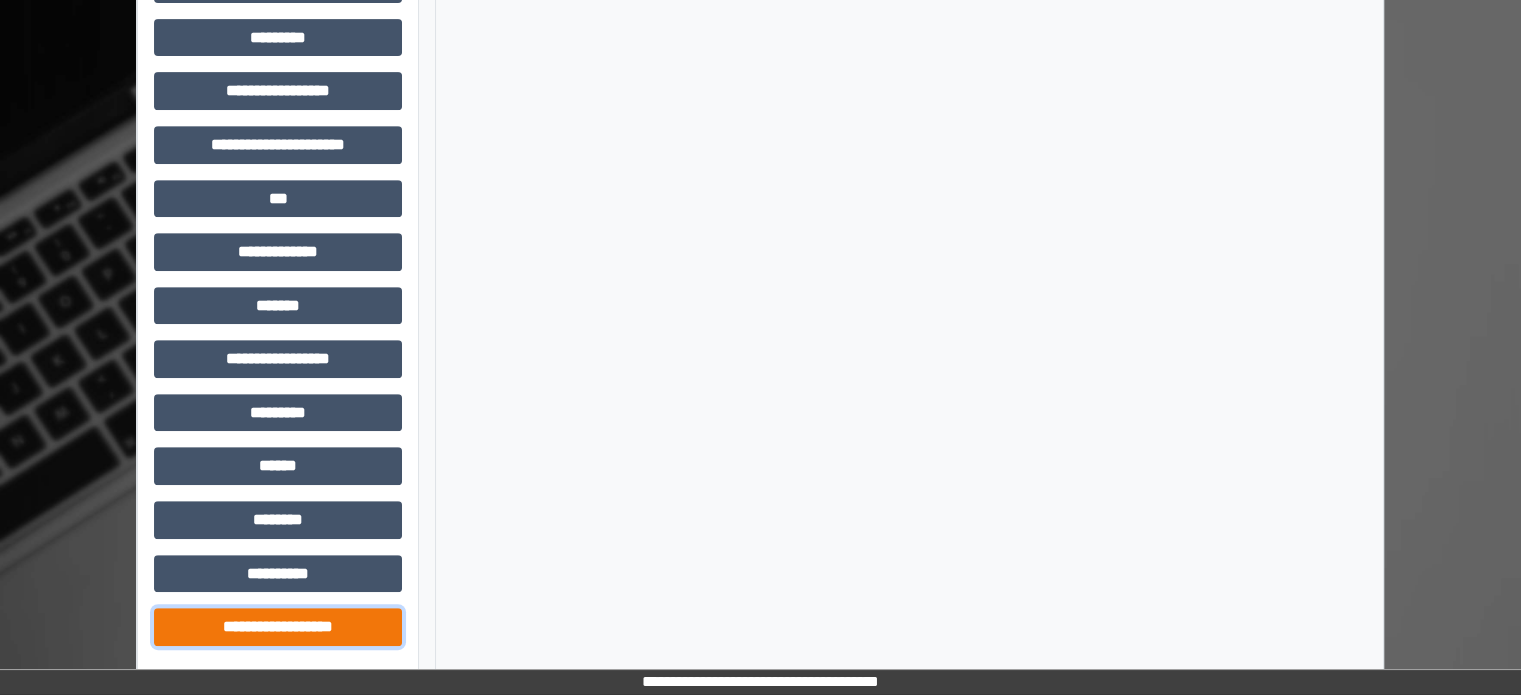 click on "**********" at bounding box center (278, 627) 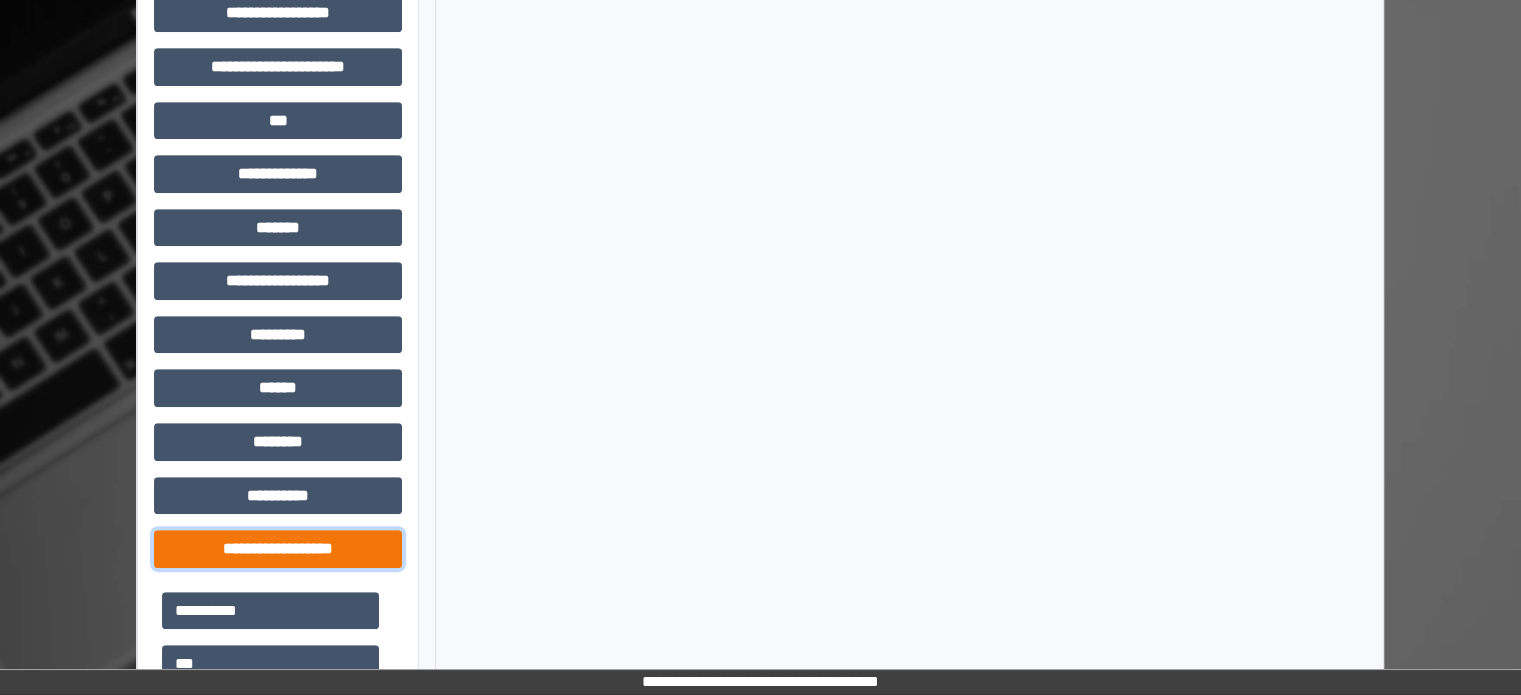 scroll, scrollTop: 1162, scrollLeft: 0, axis: vertical 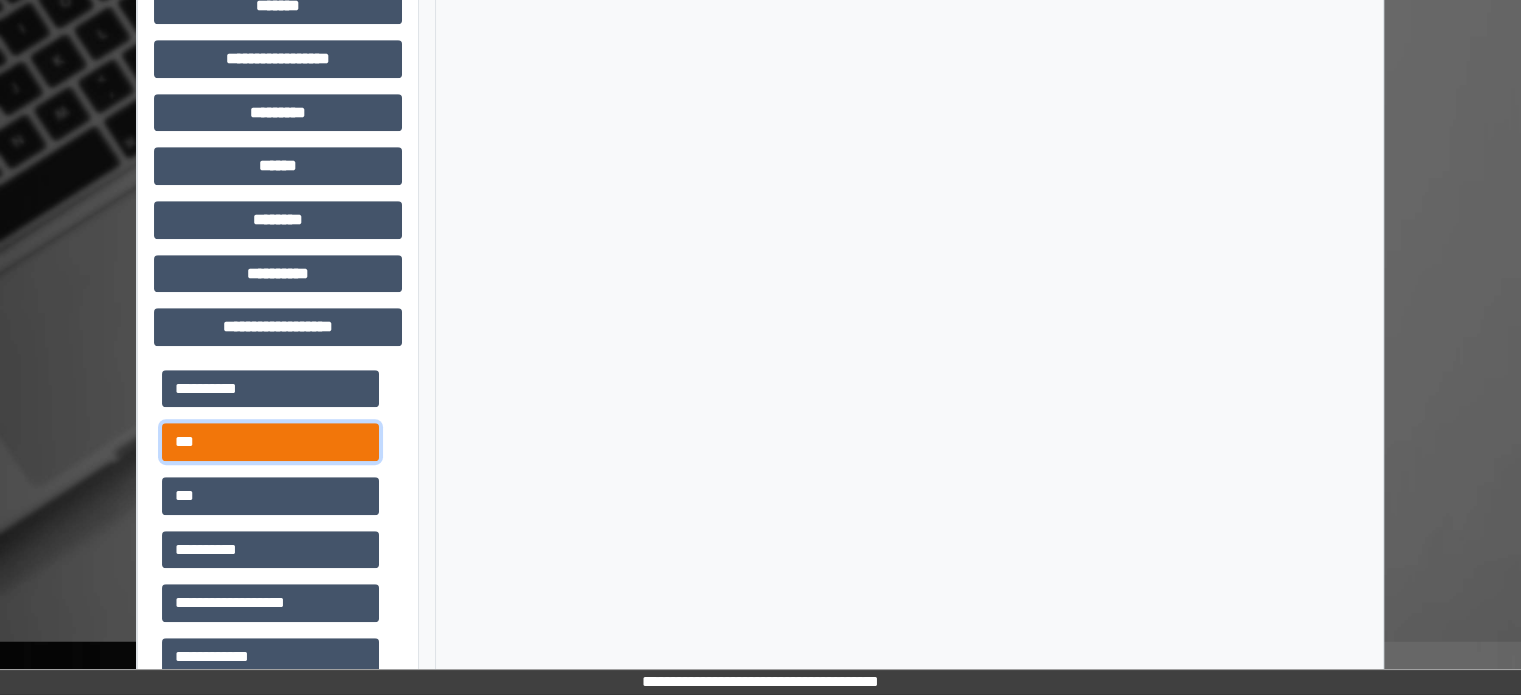 click on "***" at bounding box center (270, 442) 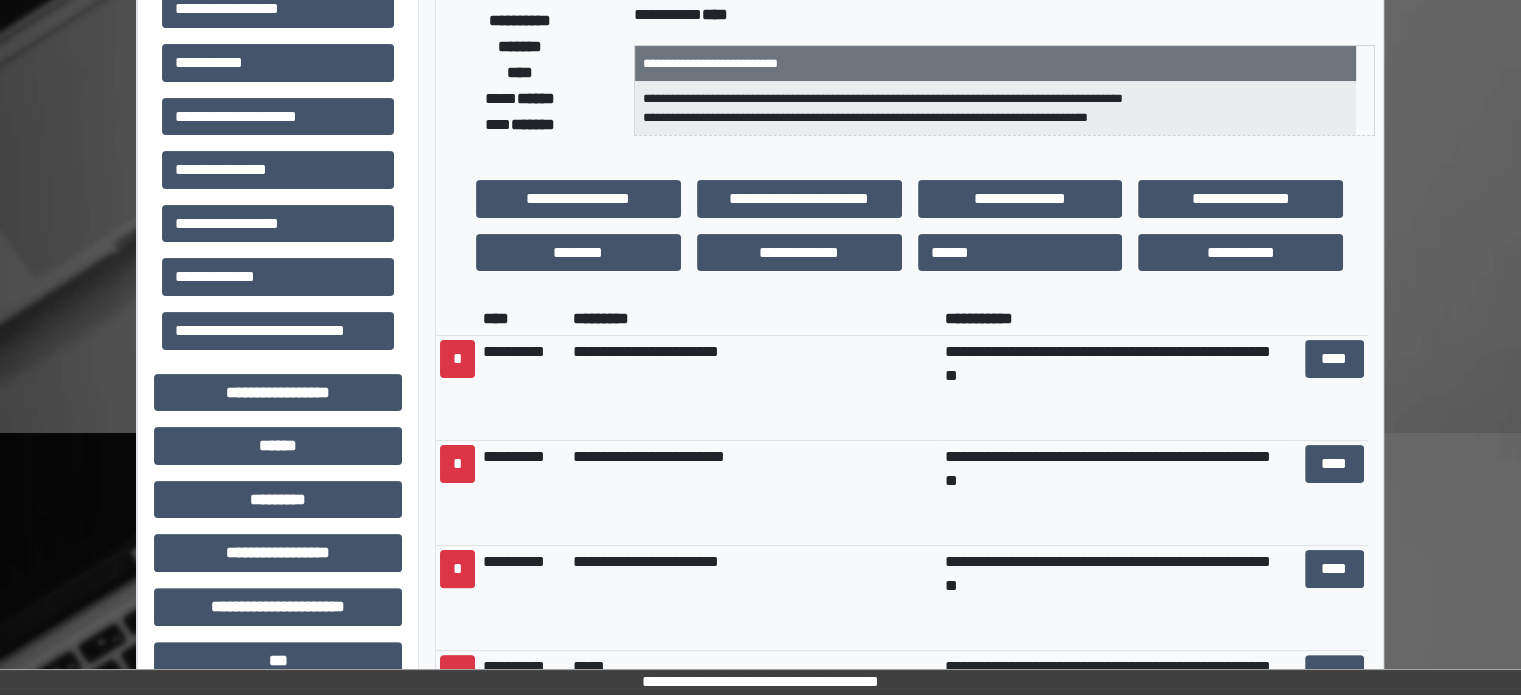 scroll, scrollTop: 362, scrollLeft: 0, axis: vertical 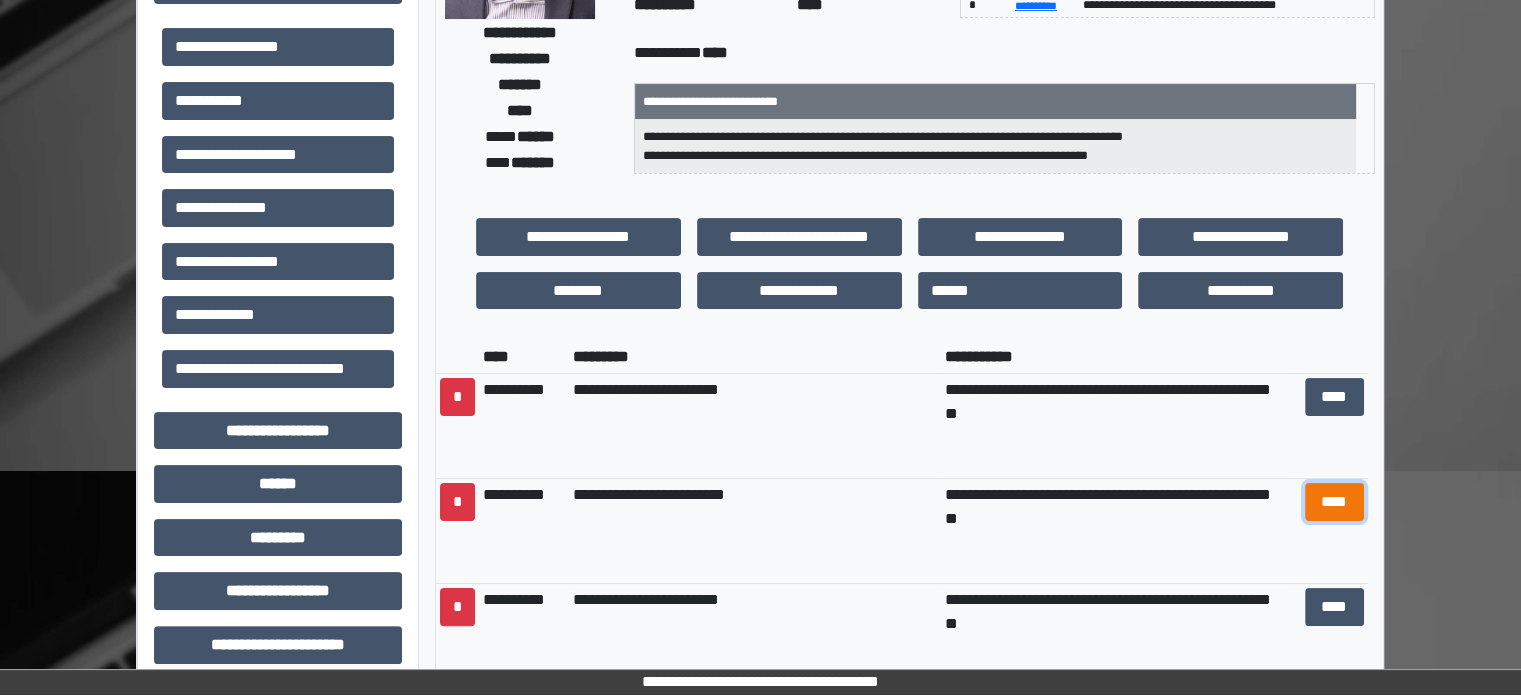 click on "****" at bounding box center (1334, 502) 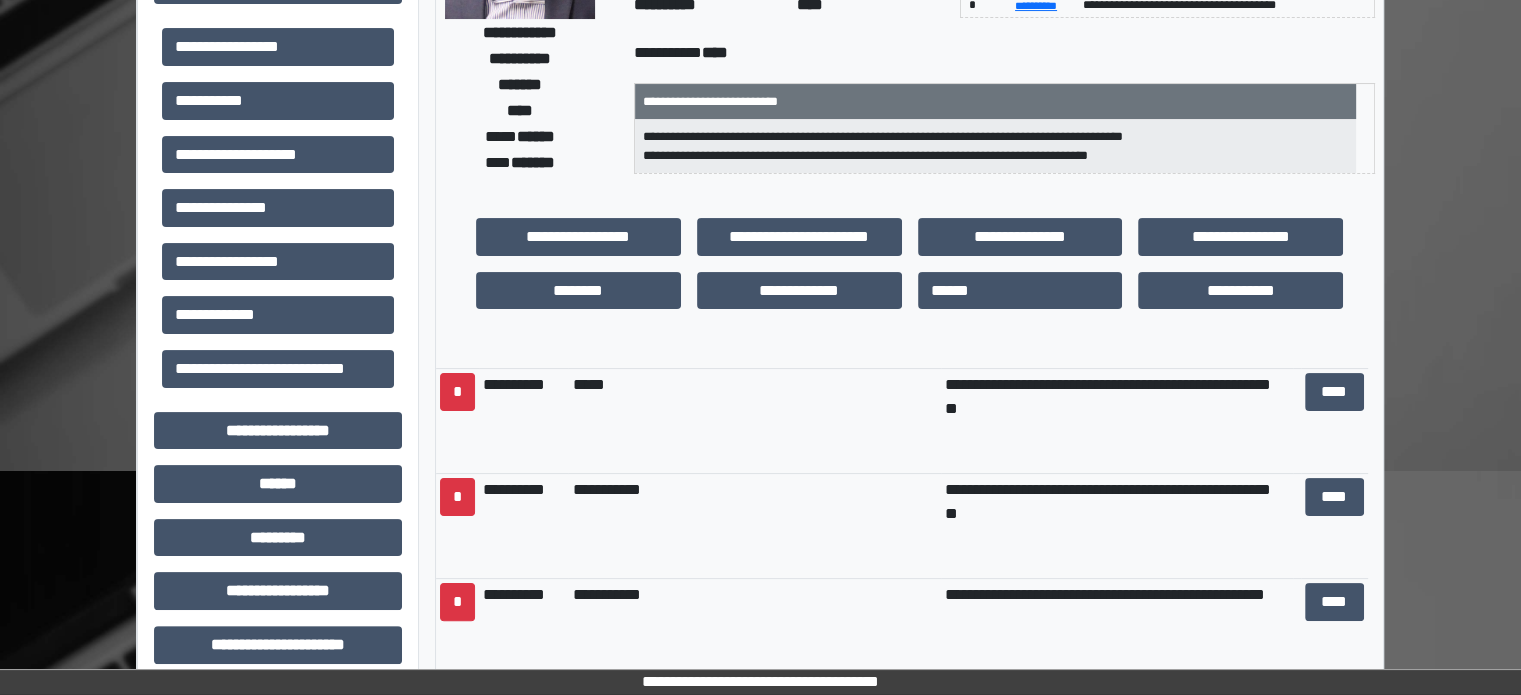 scroll, scrollTop: 200, scrollLeft: 0, axis: vertical 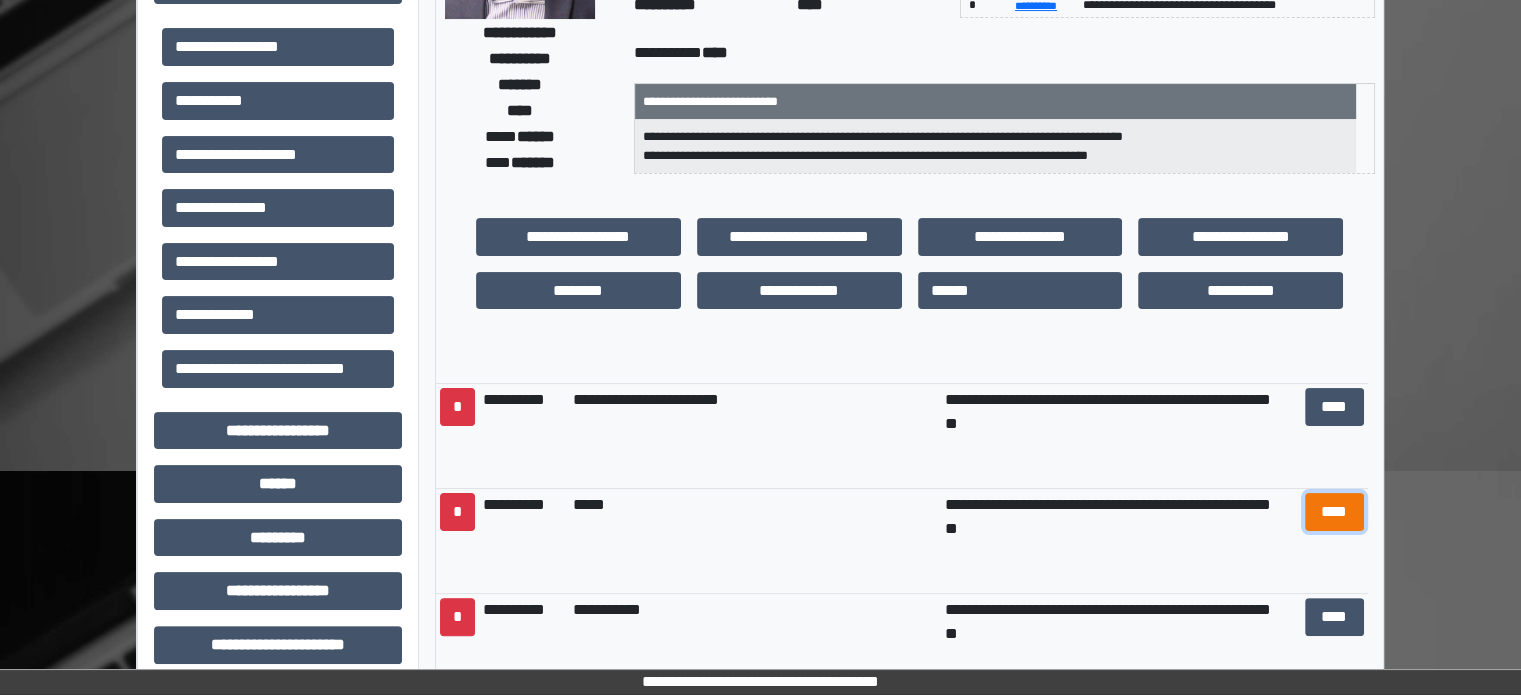 click on "****" at bounding box center [1334, 512] 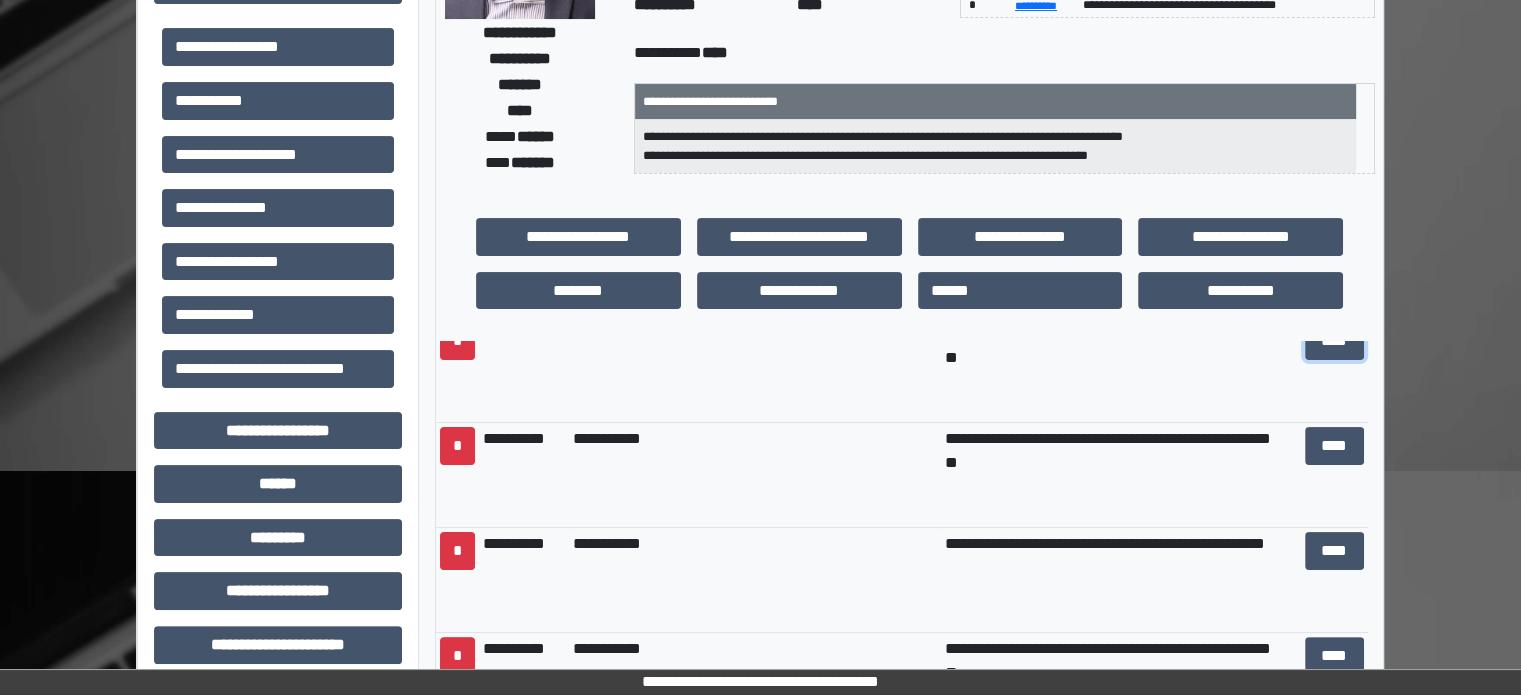 scroll, scrollTop: 0, scrollLeft: 0, axis: both 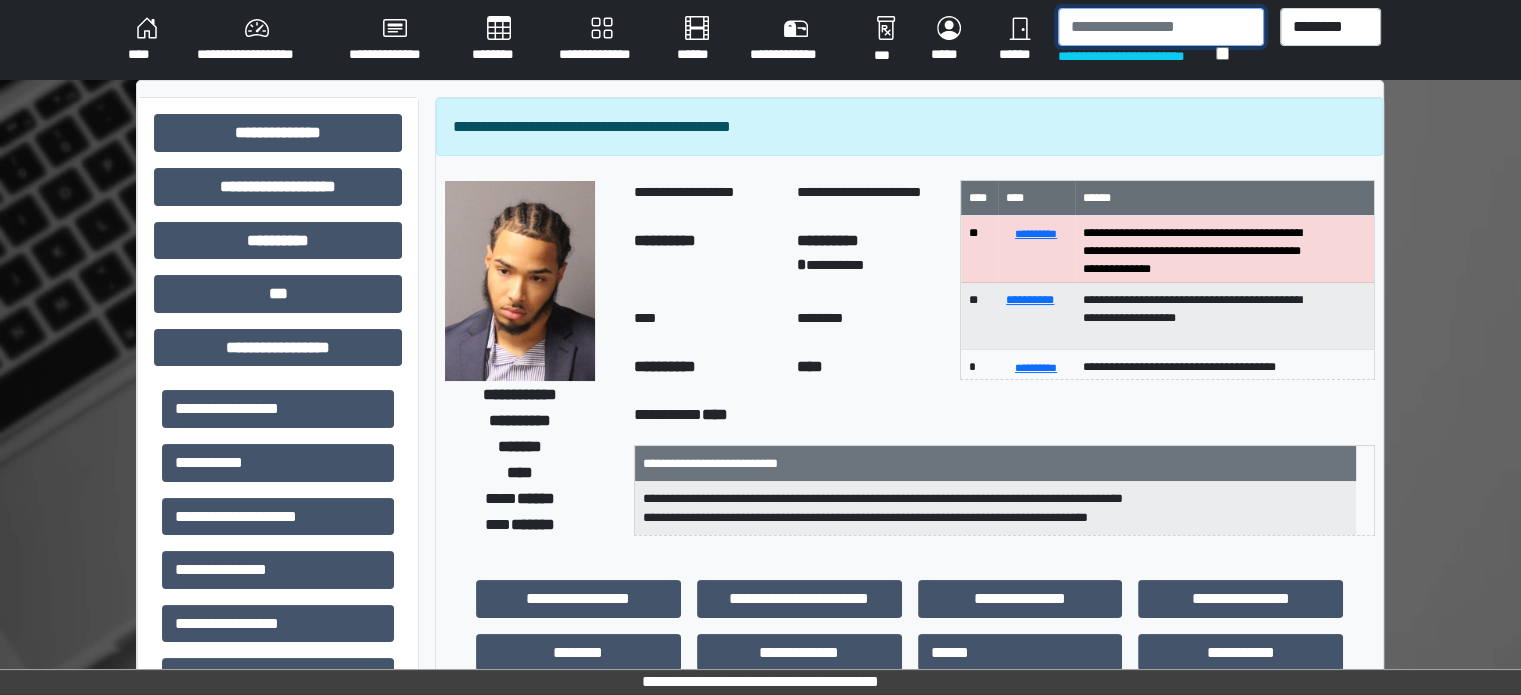 click at bounding box center [1161, 27] 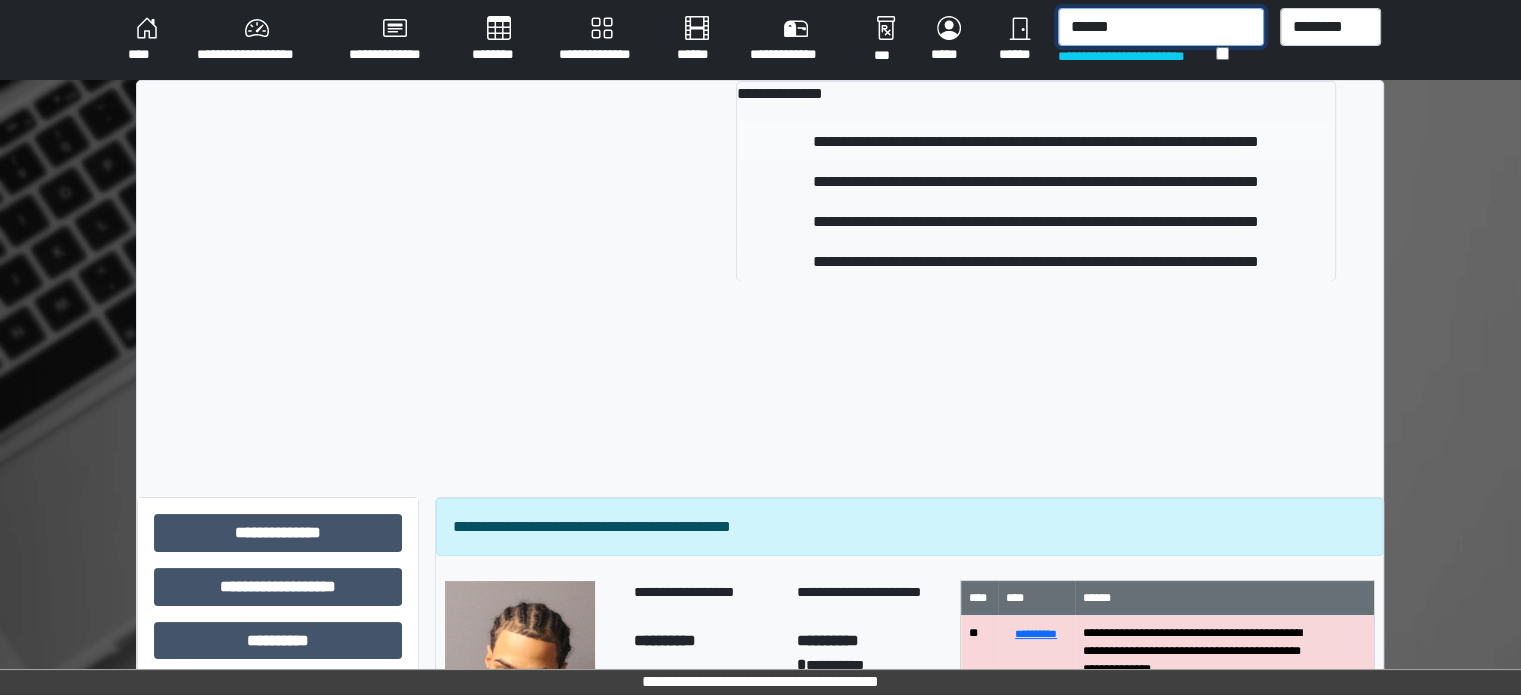 type on "******" 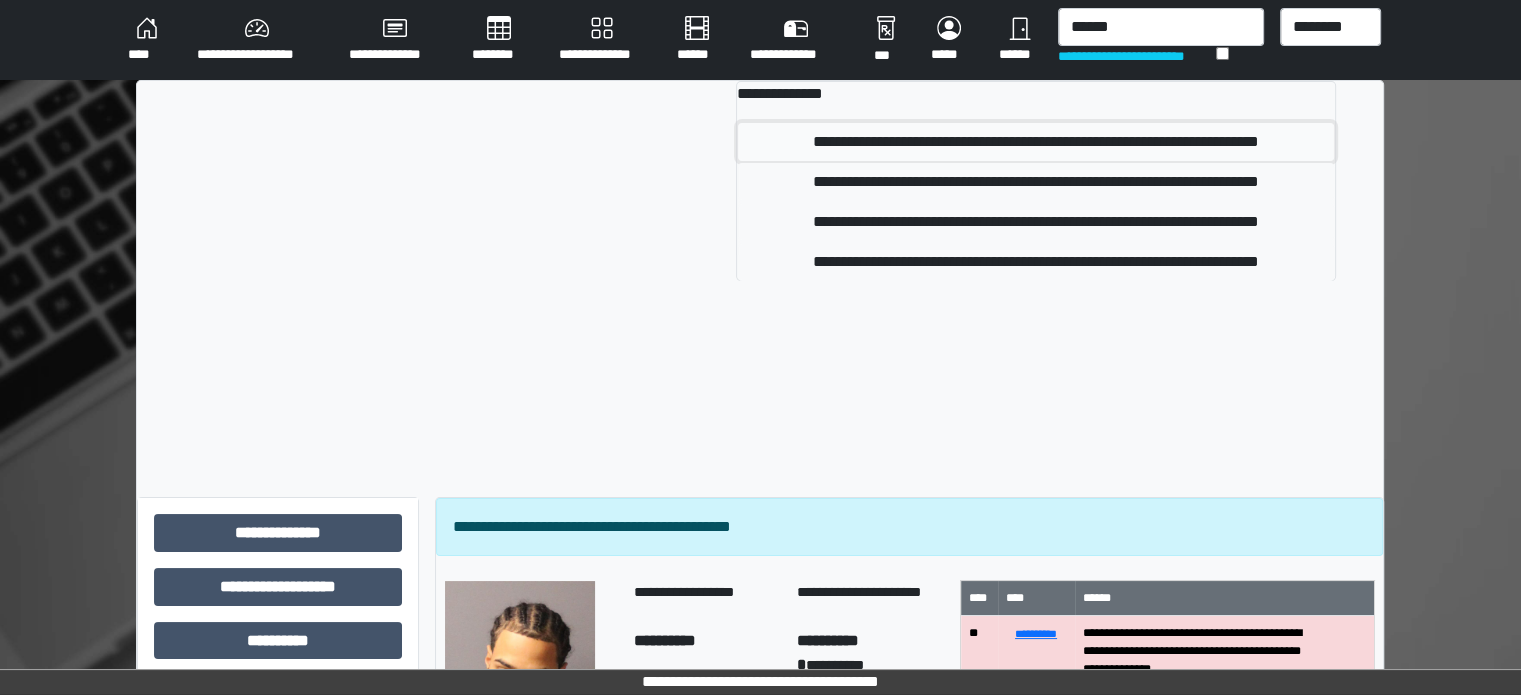 click on "**********" at bounding box center [1036, 142] 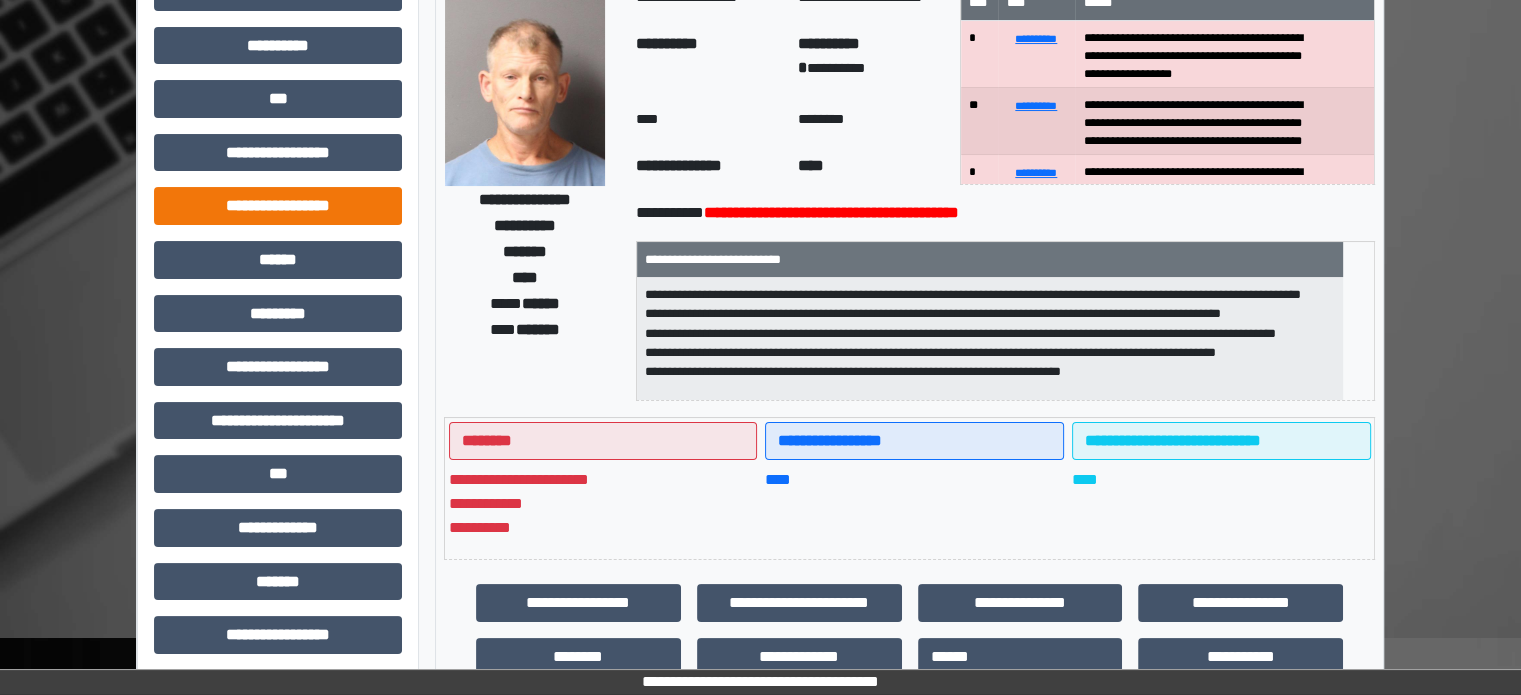 scroll, scrollTop: 471, scrollLeft: 0, axis: vertical 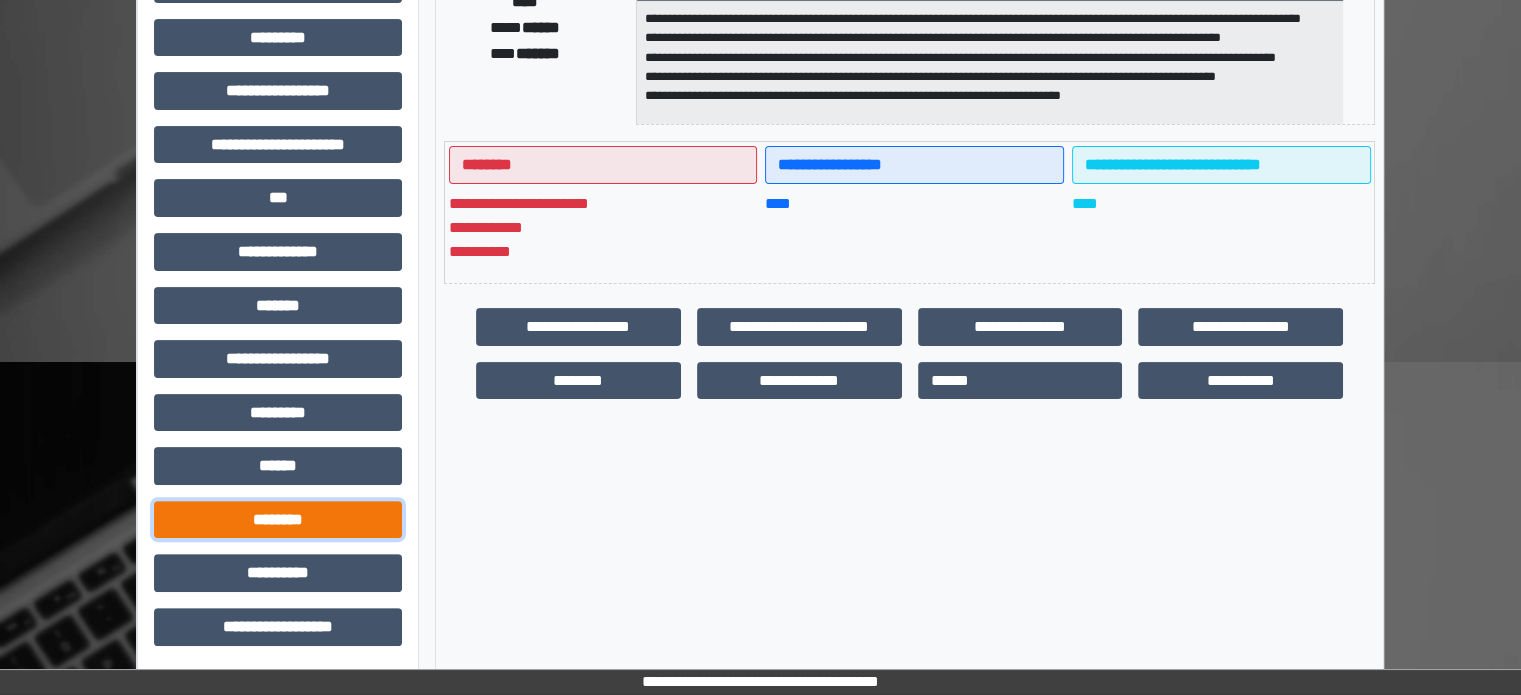click on "********" at bounding box center [278, 520] 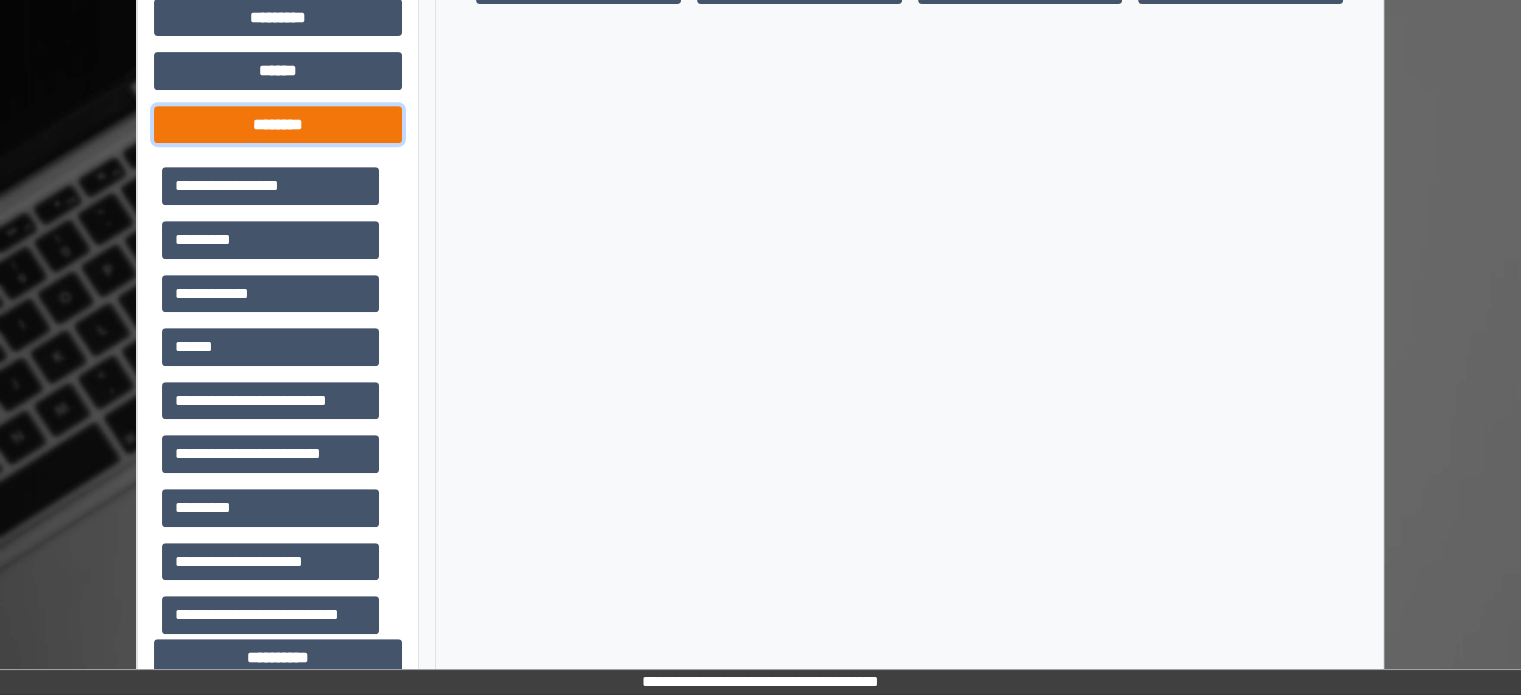 scroll, scrollTop: 871, scrollLeft: 0, axis: vertical 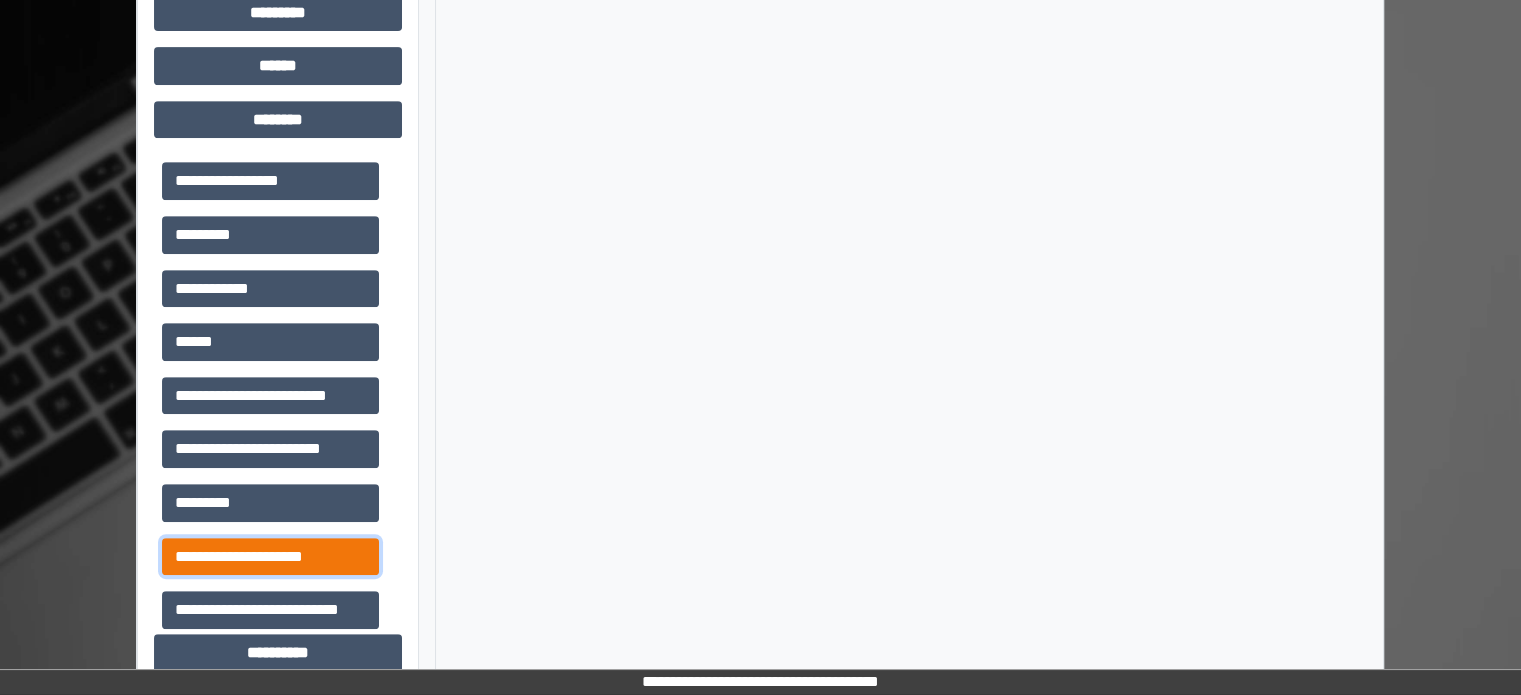 click on "**********" at bounding box center [270, 557] 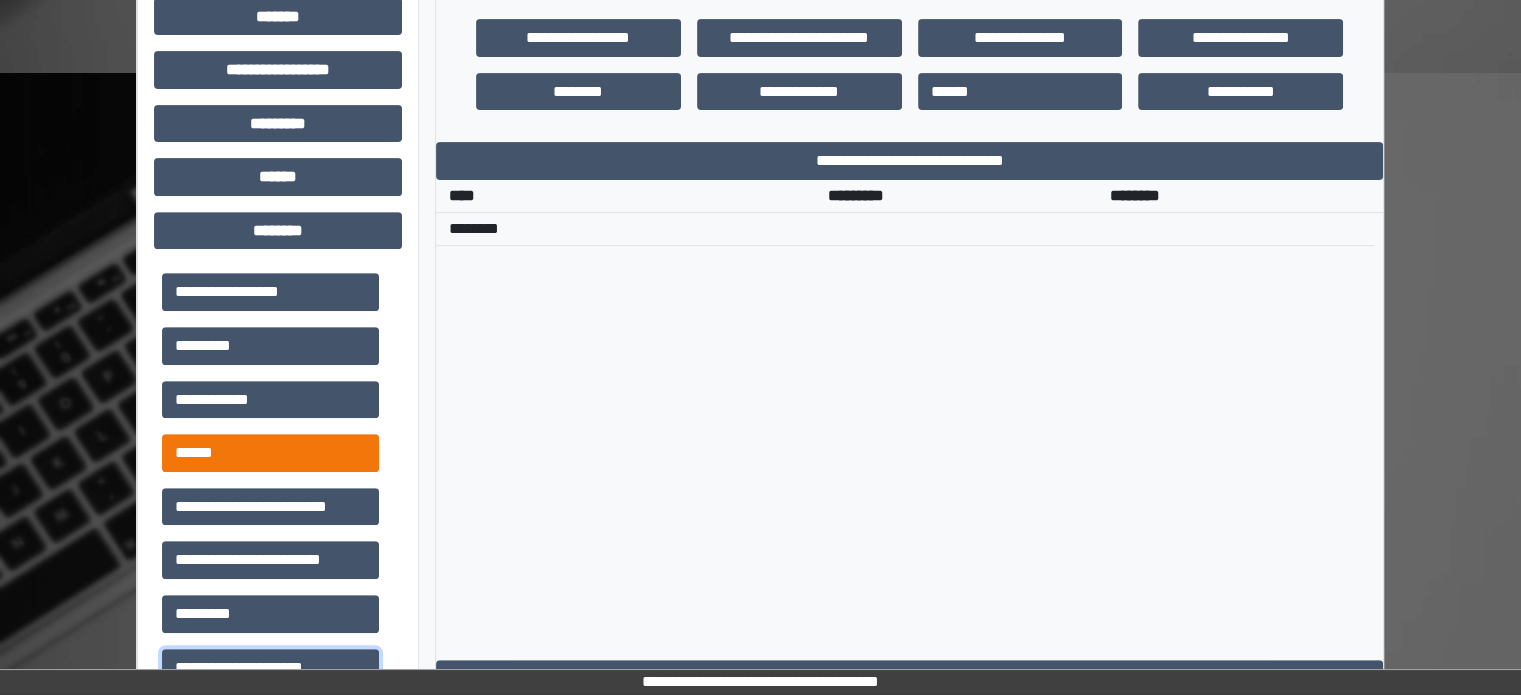 scroll, scrollTop: 771, scrollLeft: 0, axis: vertical 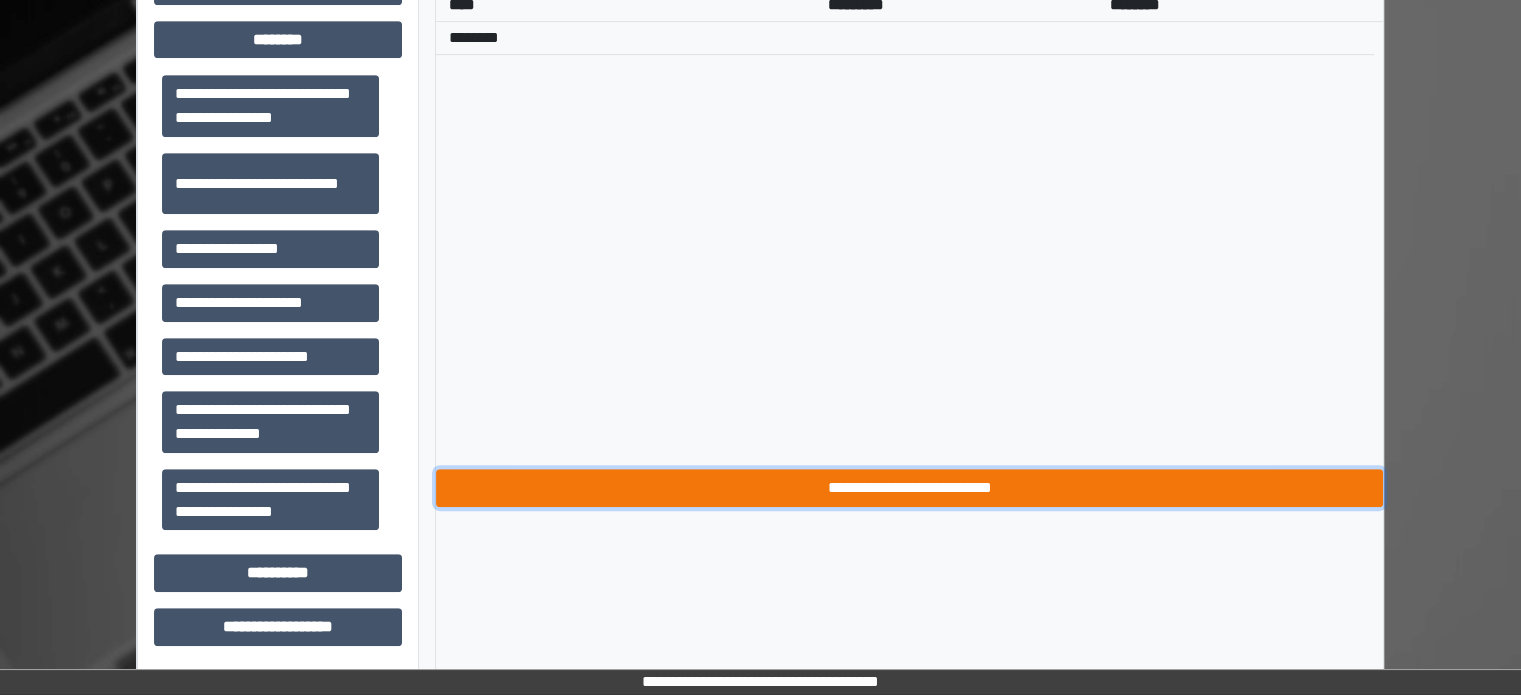 click on "**********" at bounding box center [909, 488] 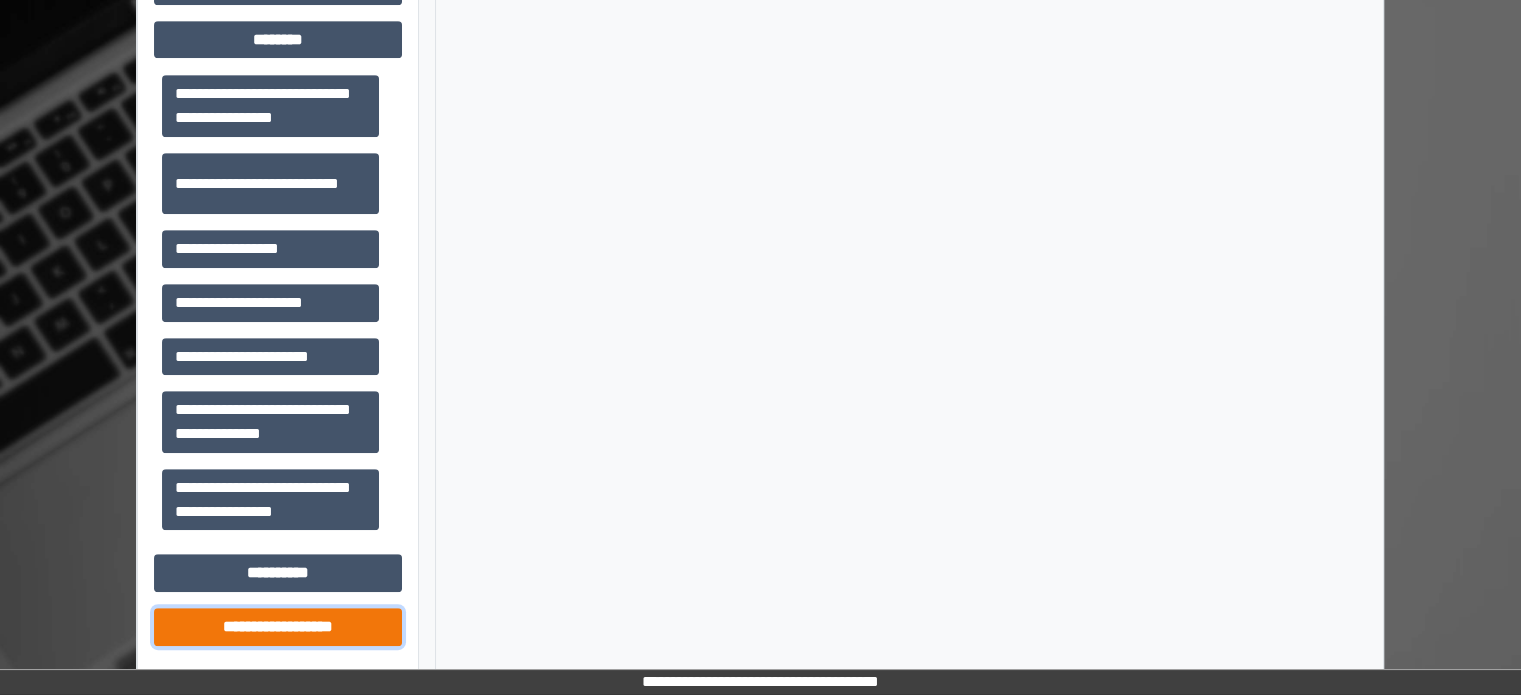 click on "**********" at bounding box center (278, 627) 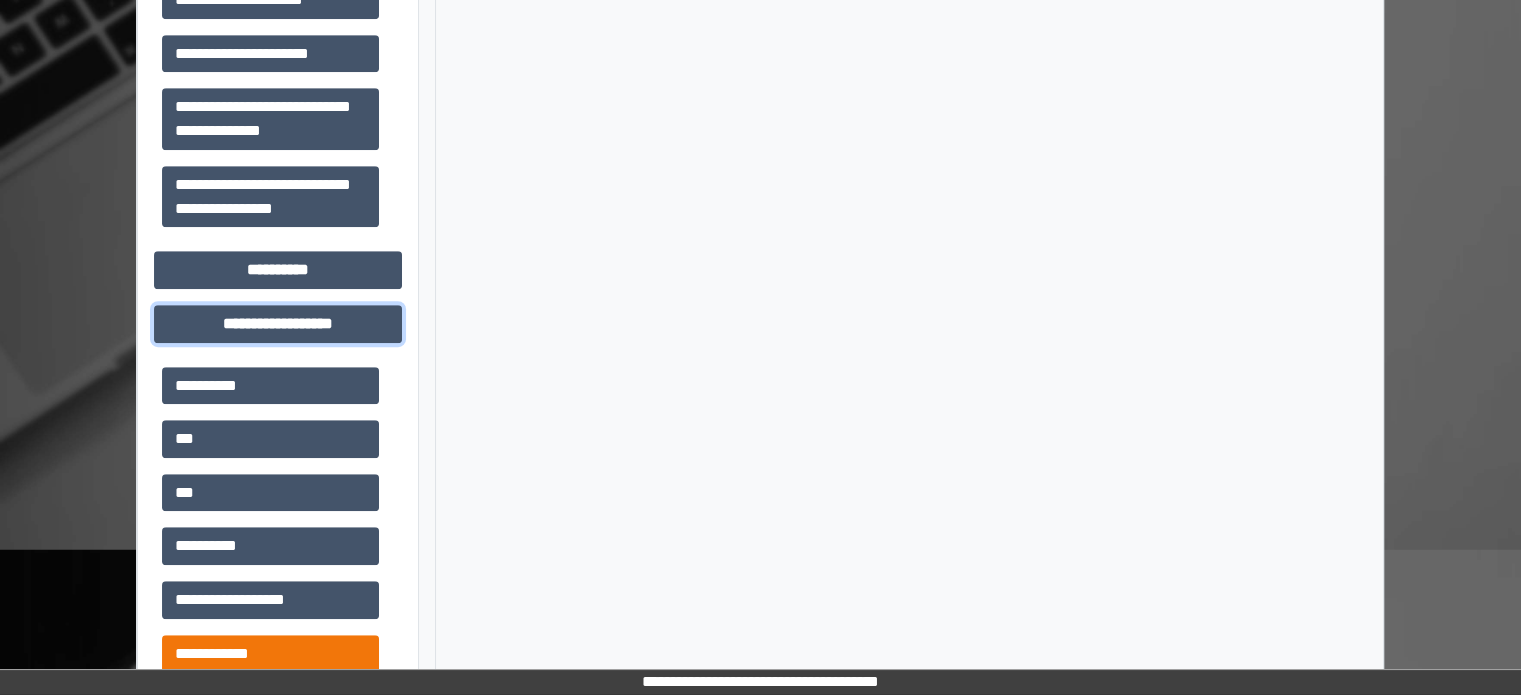 scroll, scrollTop: 1351, scrollLeft: 0, axis: vertical 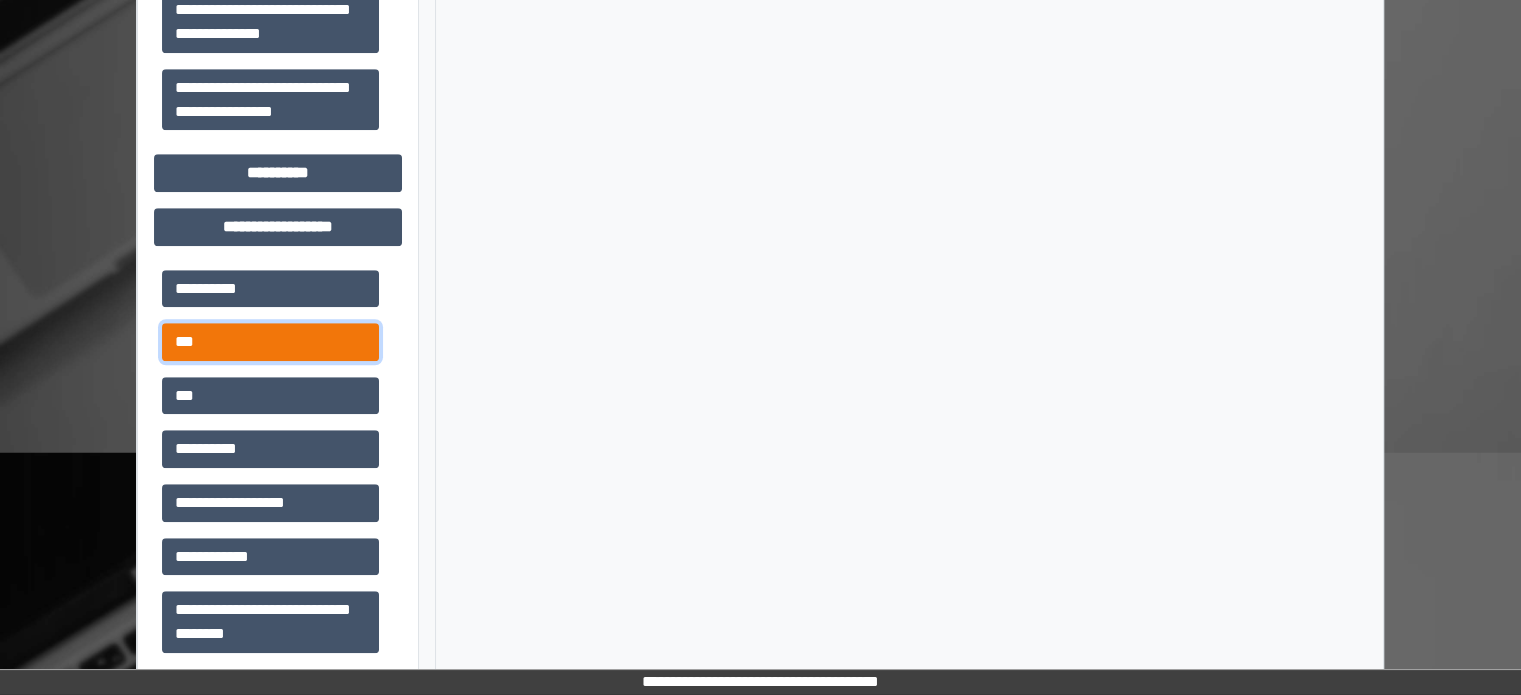 click on "***" at bounding box center [270, 342] 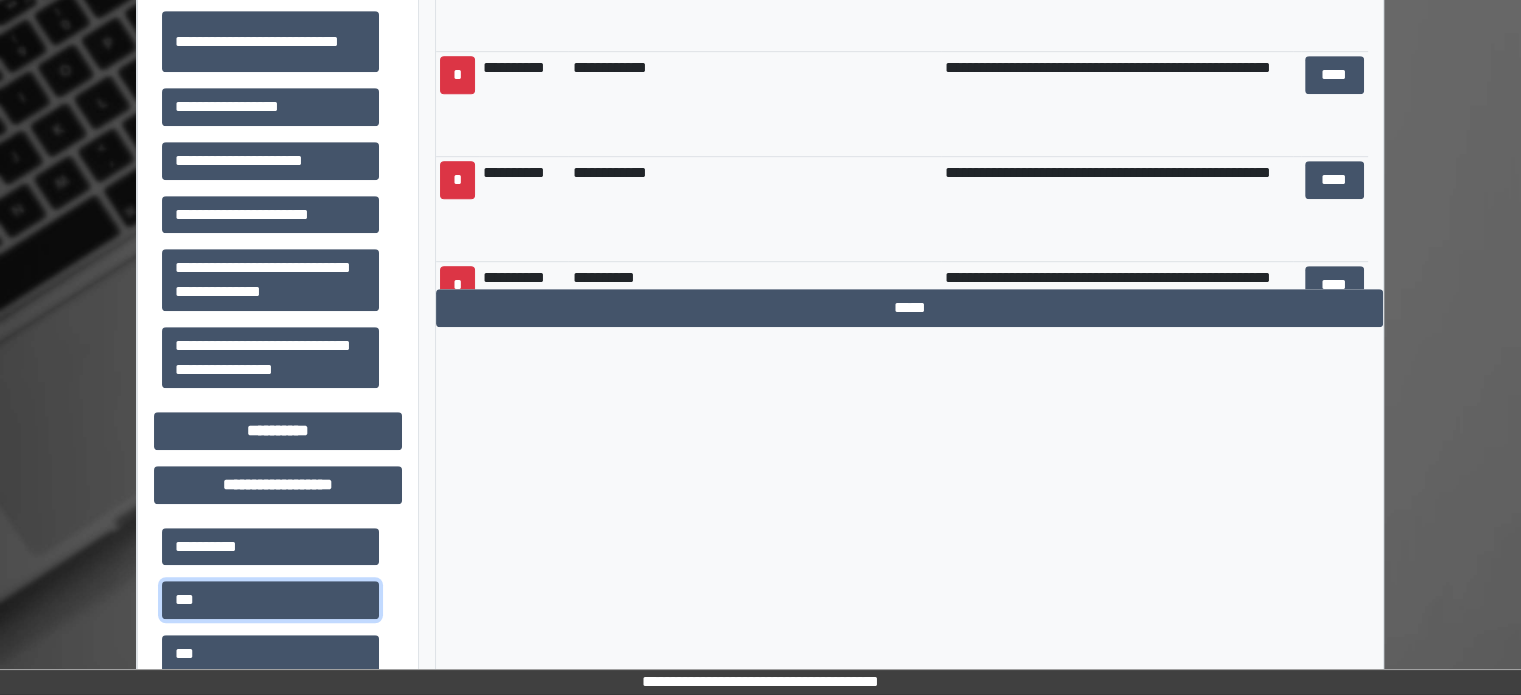 scroll, scrollTop: 851, scrollLeft: 0, axis: vertical 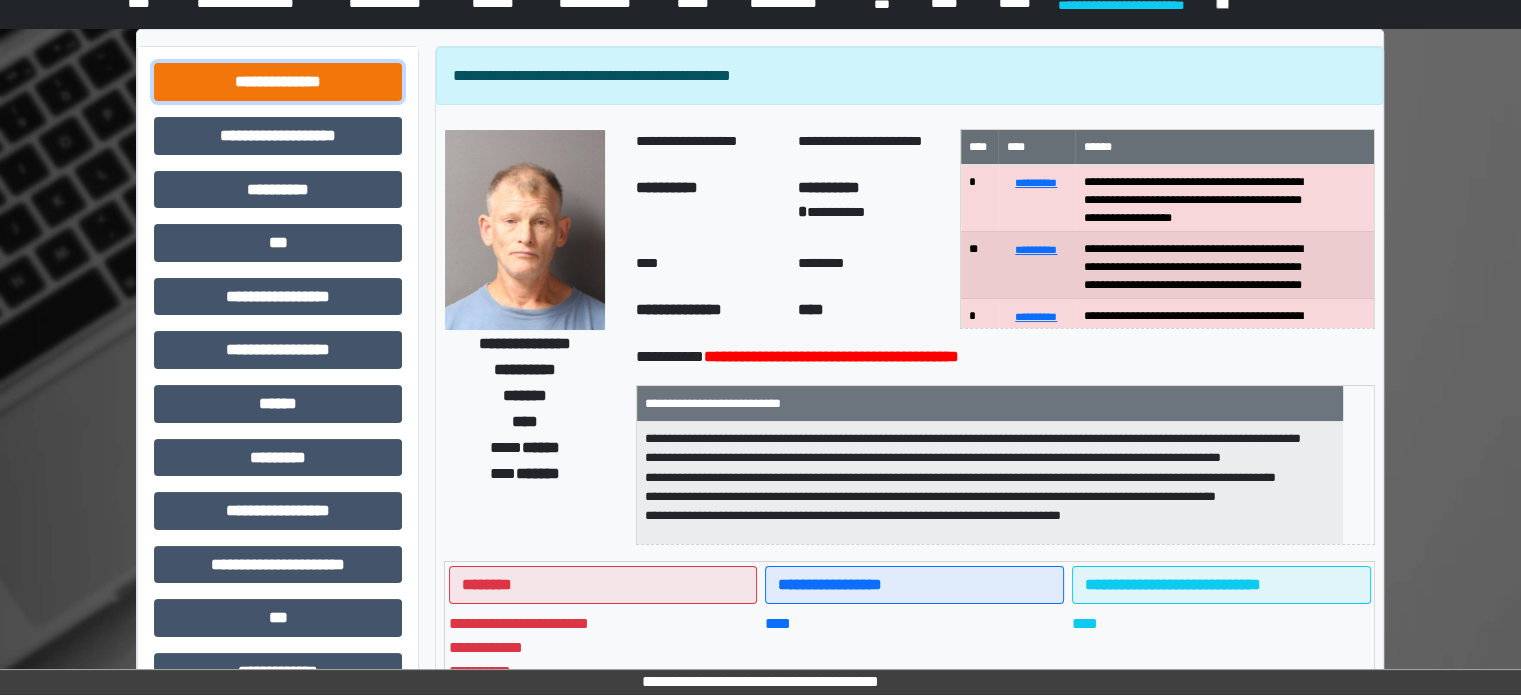 click on "**********" at bounding box center [278, 82] 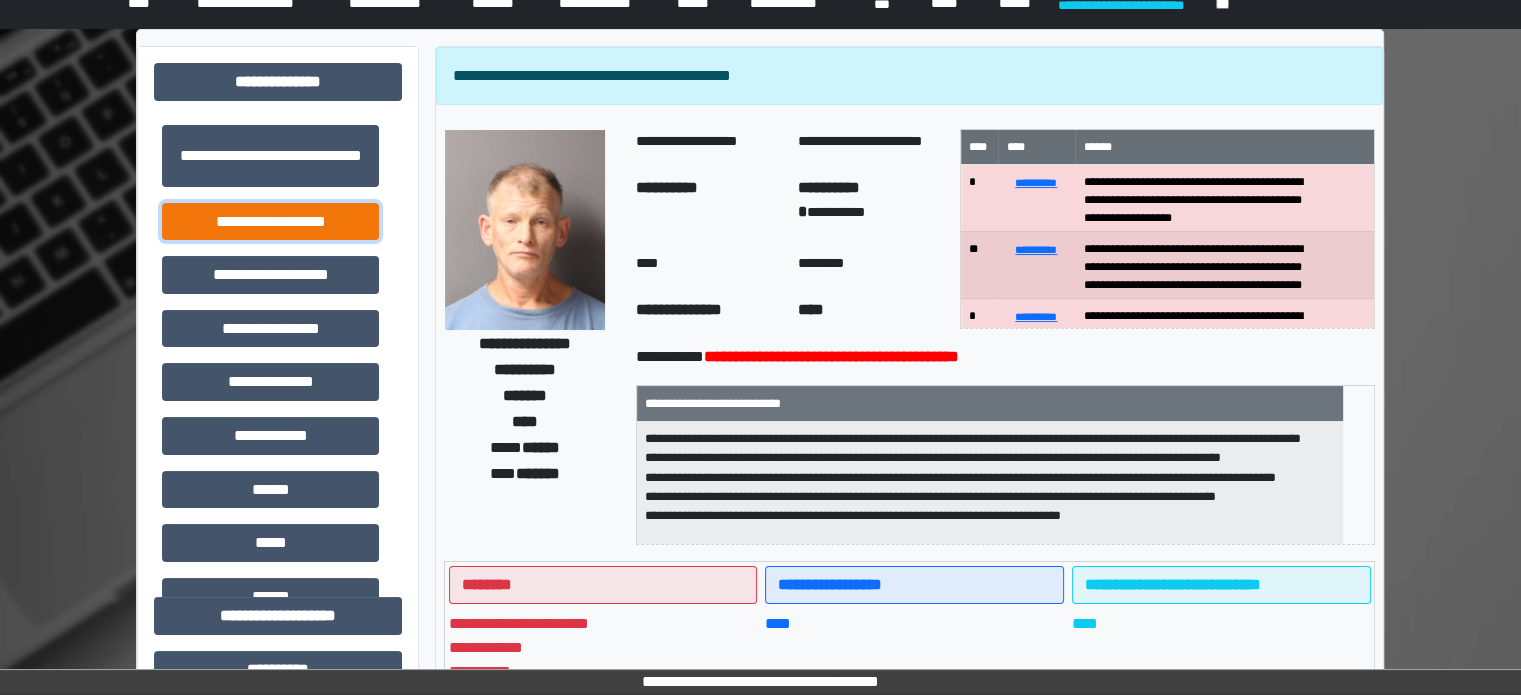click on "**********" at bounding box center (270, 222) 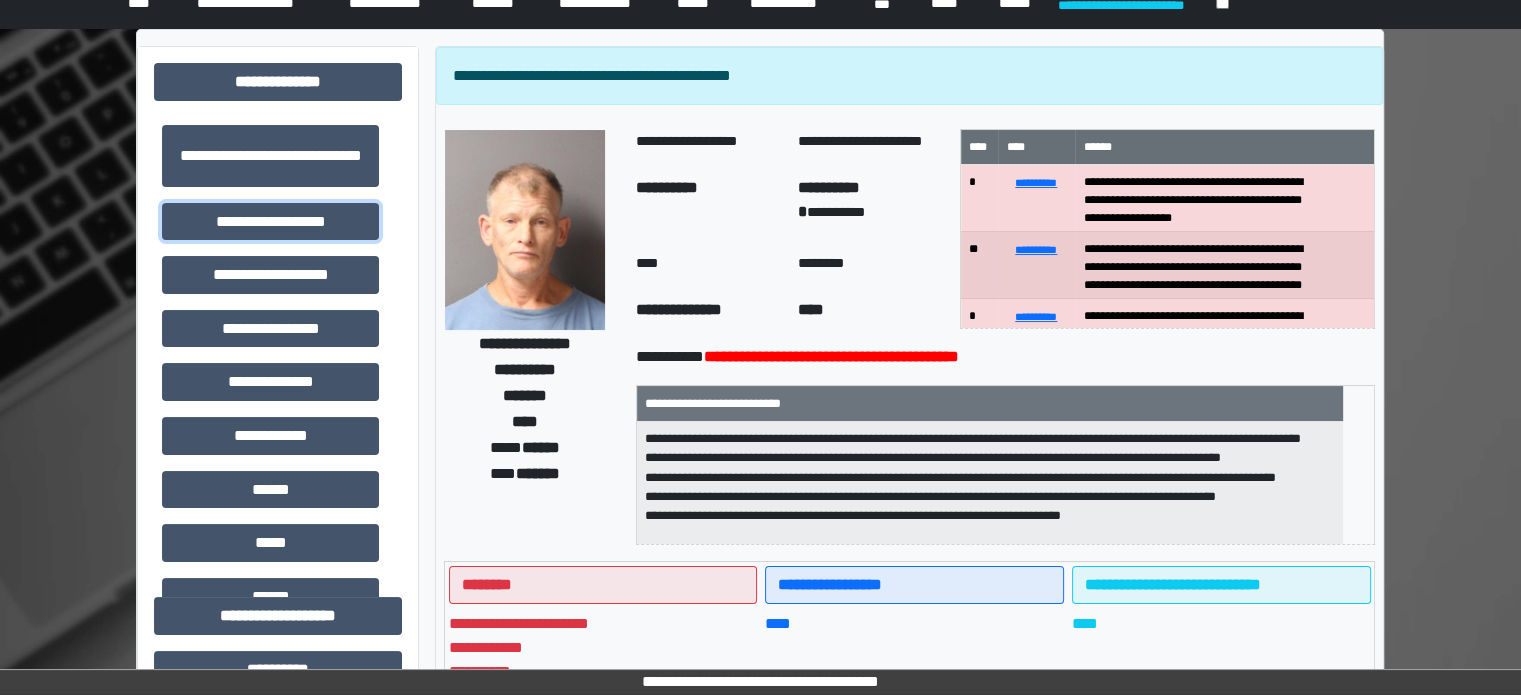 scroll, scrollTop: 44, scrollLeft: 0, axis: vertical 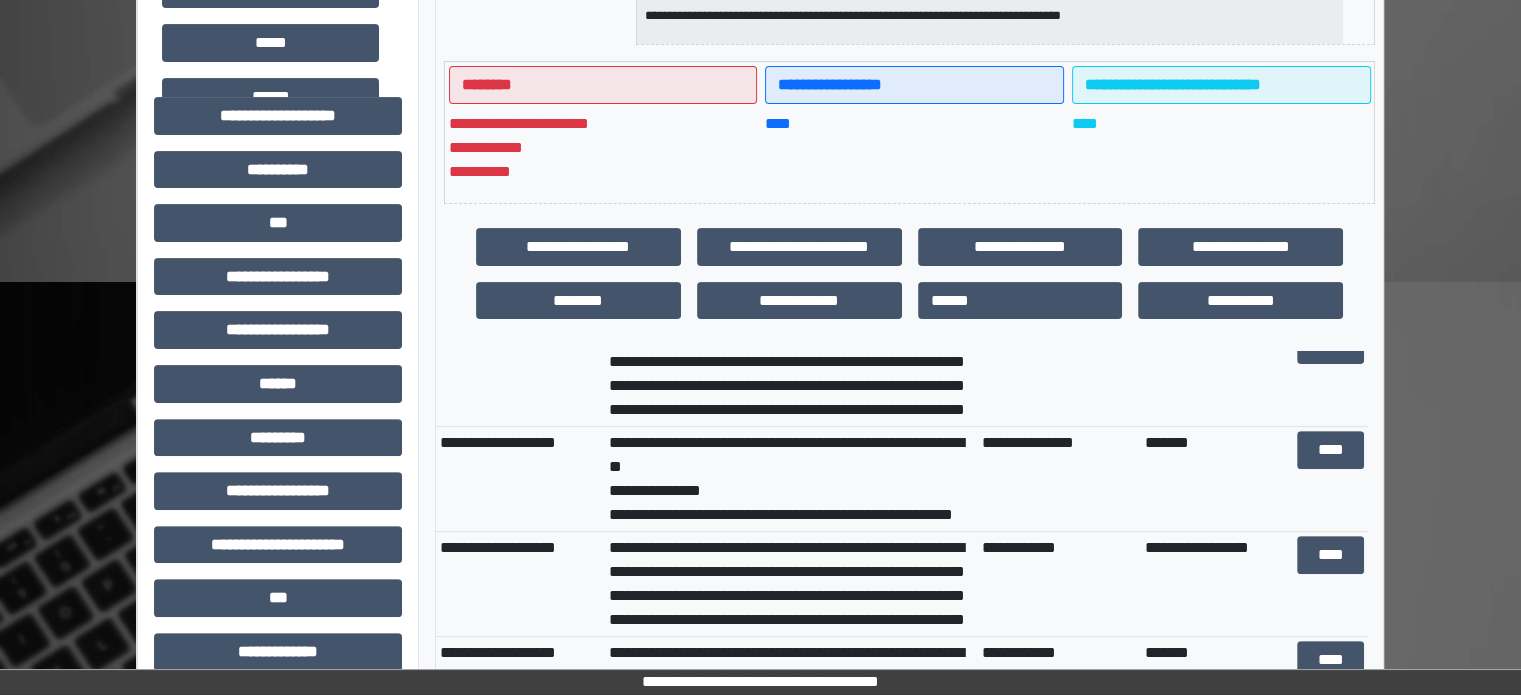 click on "**********" at bounding box center (791, 479) 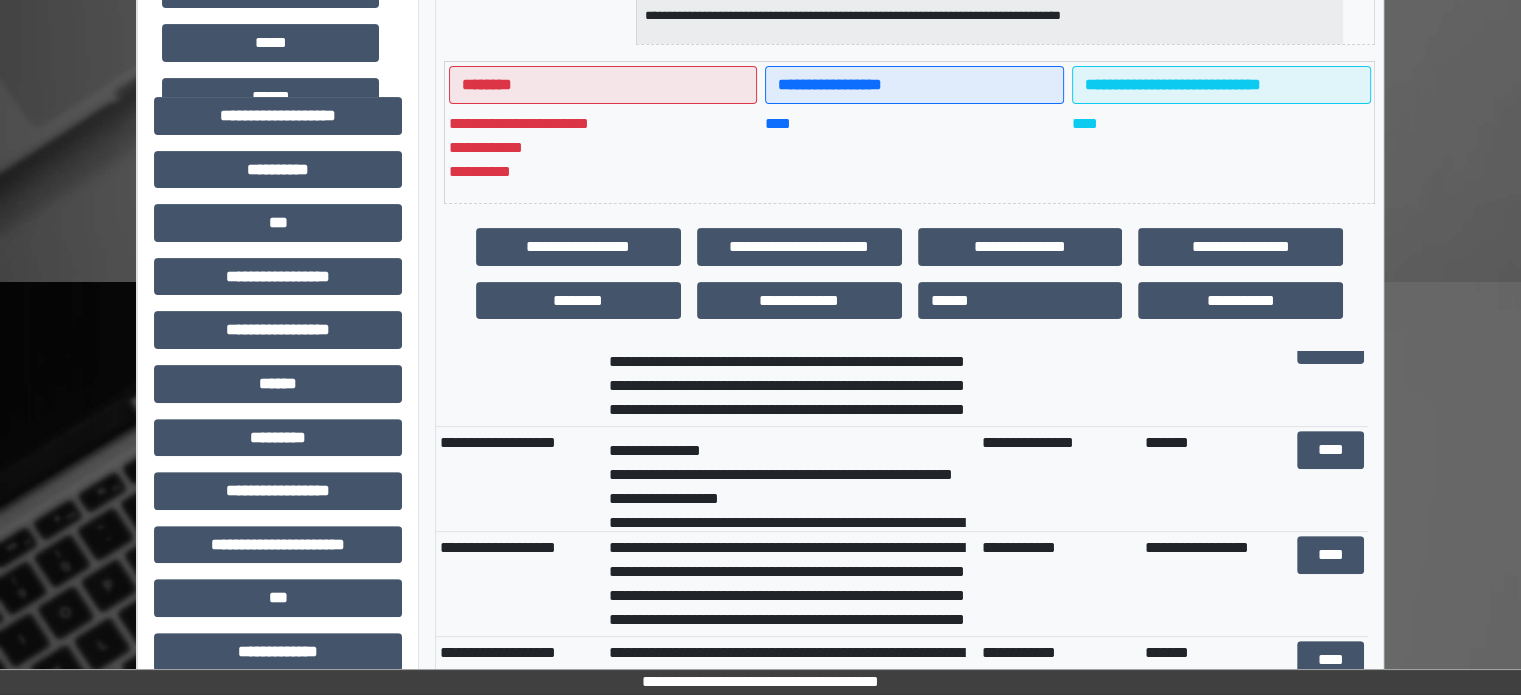 scroll, scrollTop: 80, scrollLeft: 0, axis: vertical 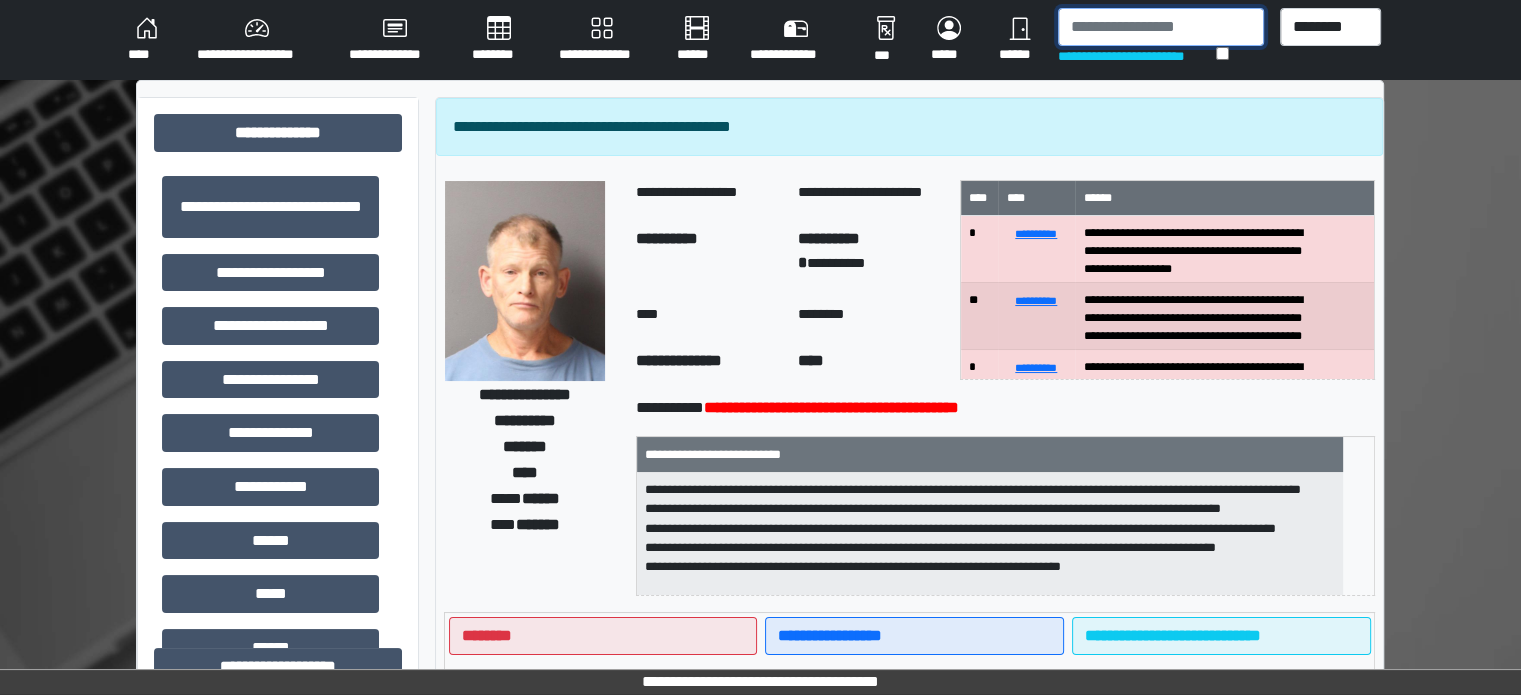 click at bounding box center [1161, 27] 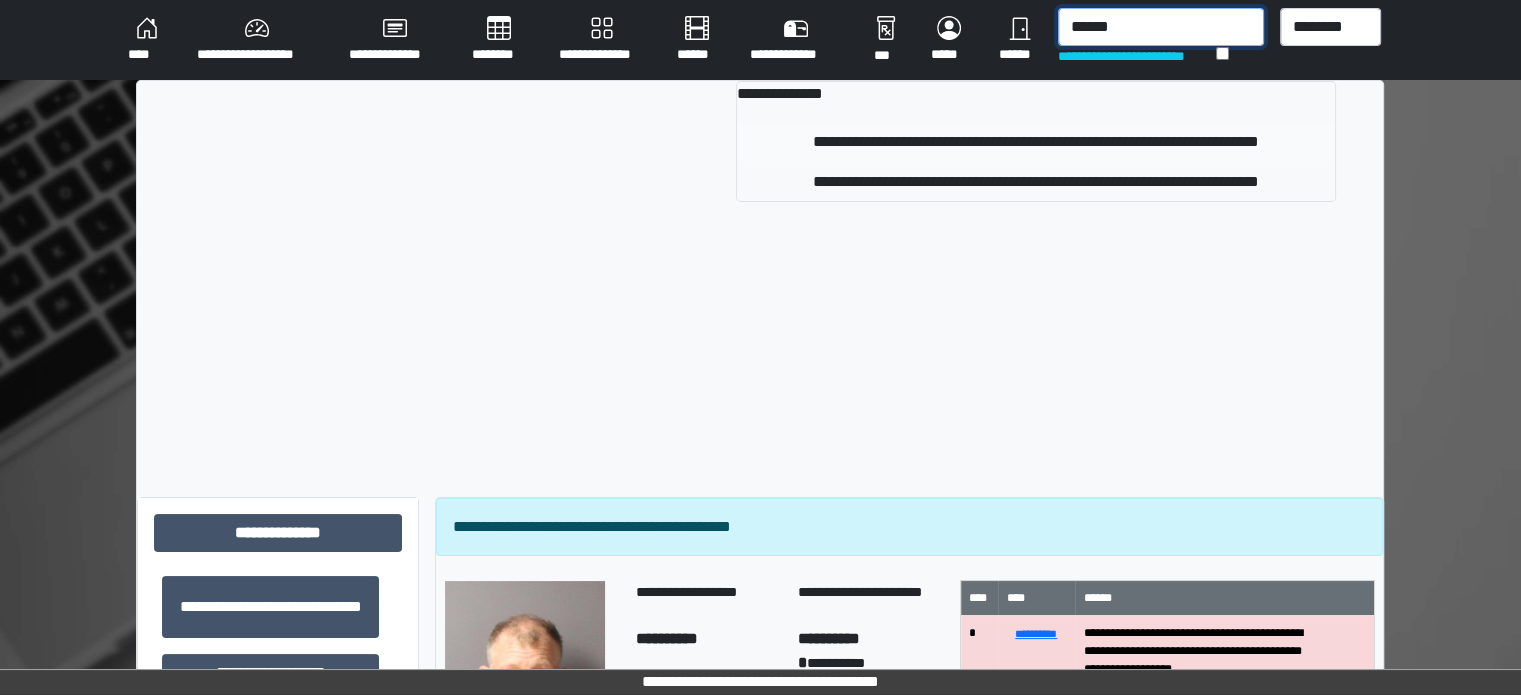 type on "******" 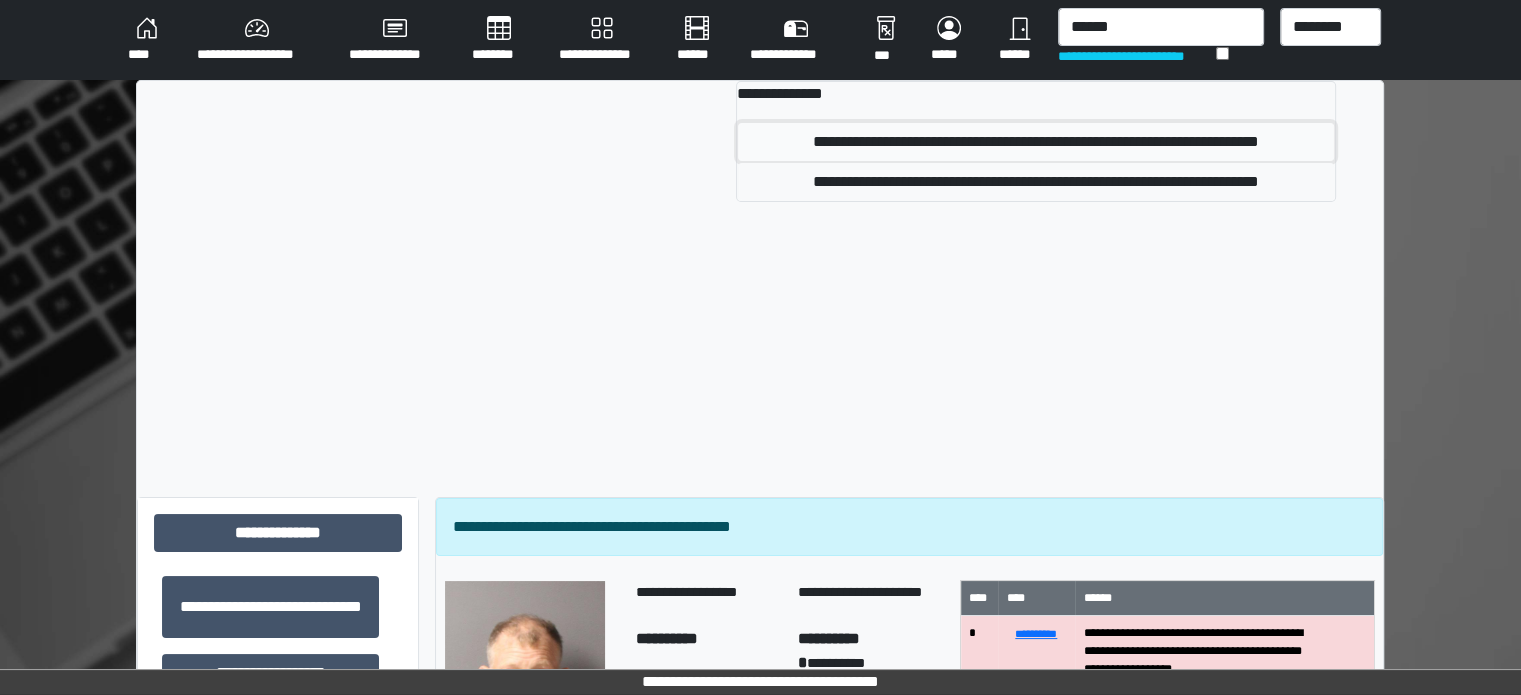 click on "**********" at bounding box center [1036, 142] 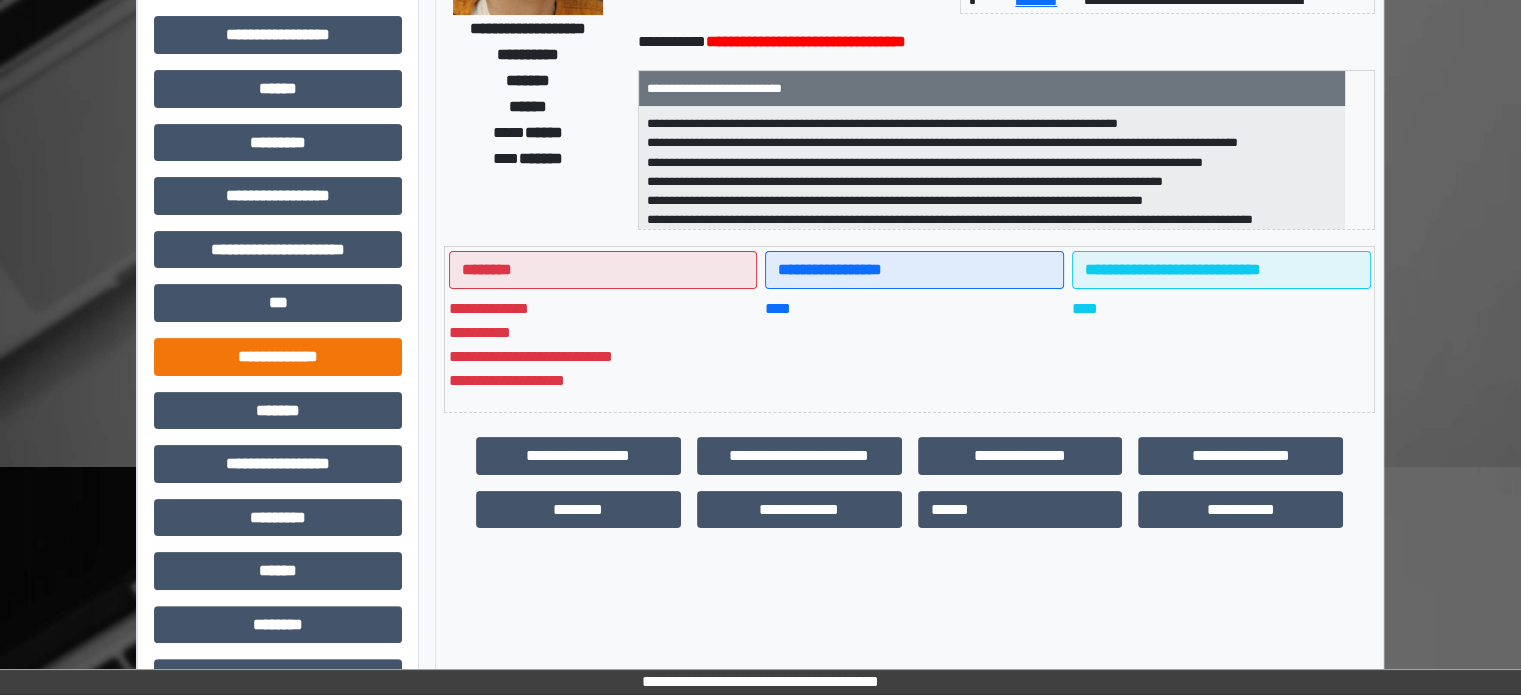 scroll, scrollTop: 471, scrollLeft: 0, axis: vertical 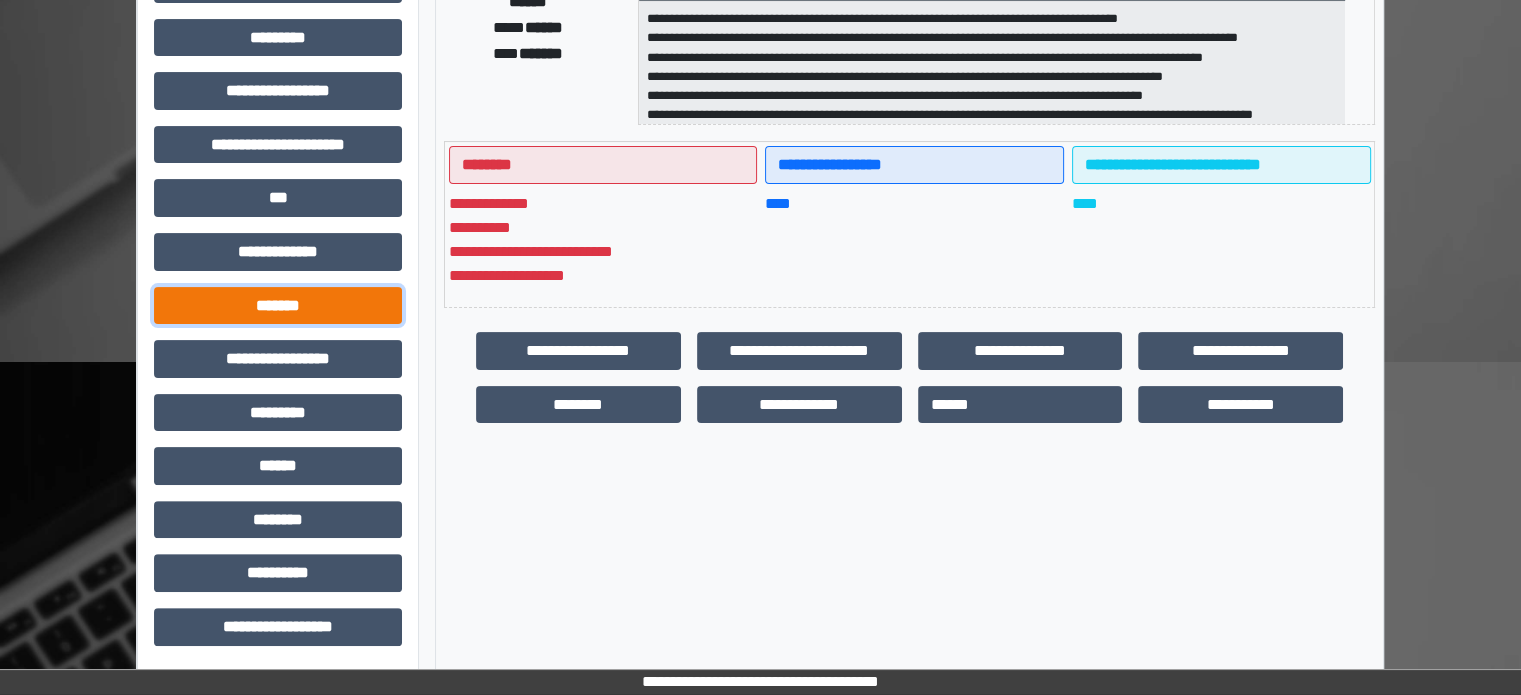 click on "*******" at bounding box center [278, 306] 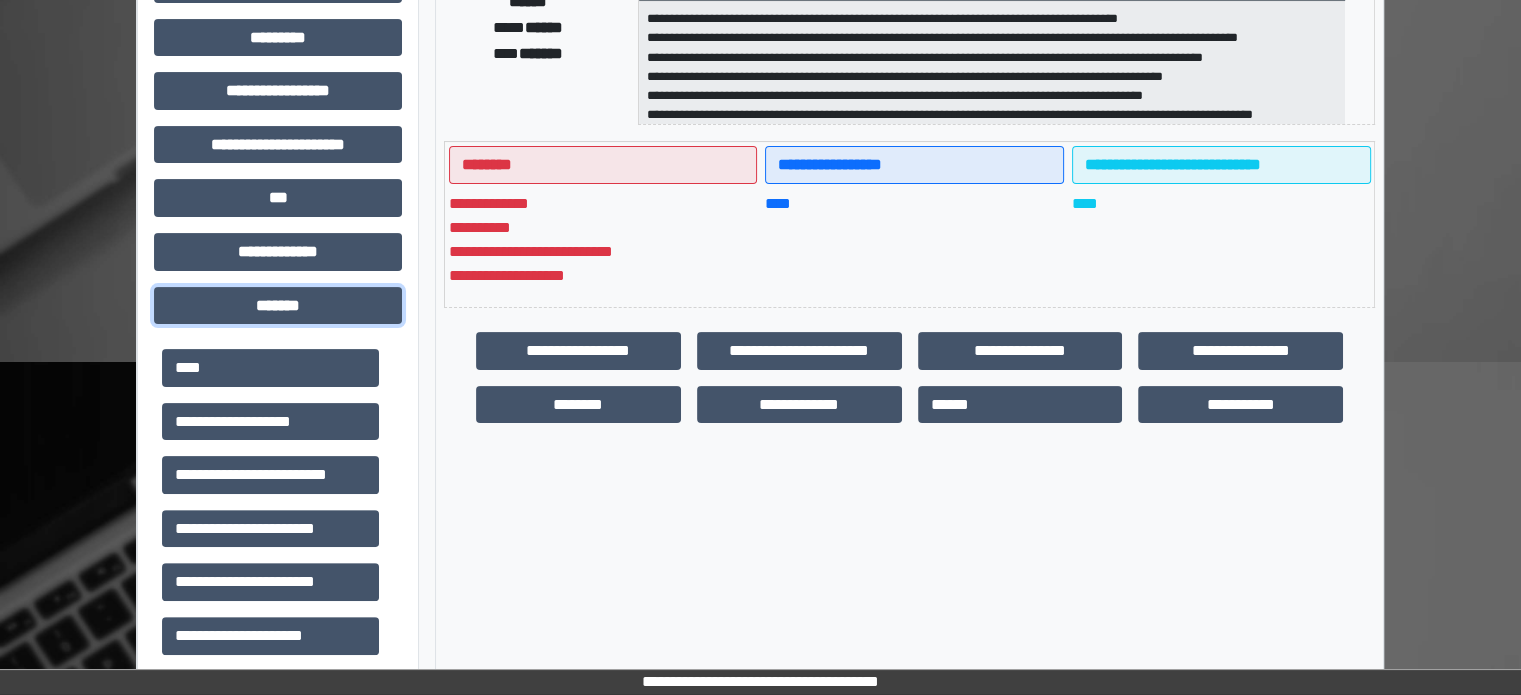 scroll, scrollTop: 300, scrollLeft: 0, axis: vertical 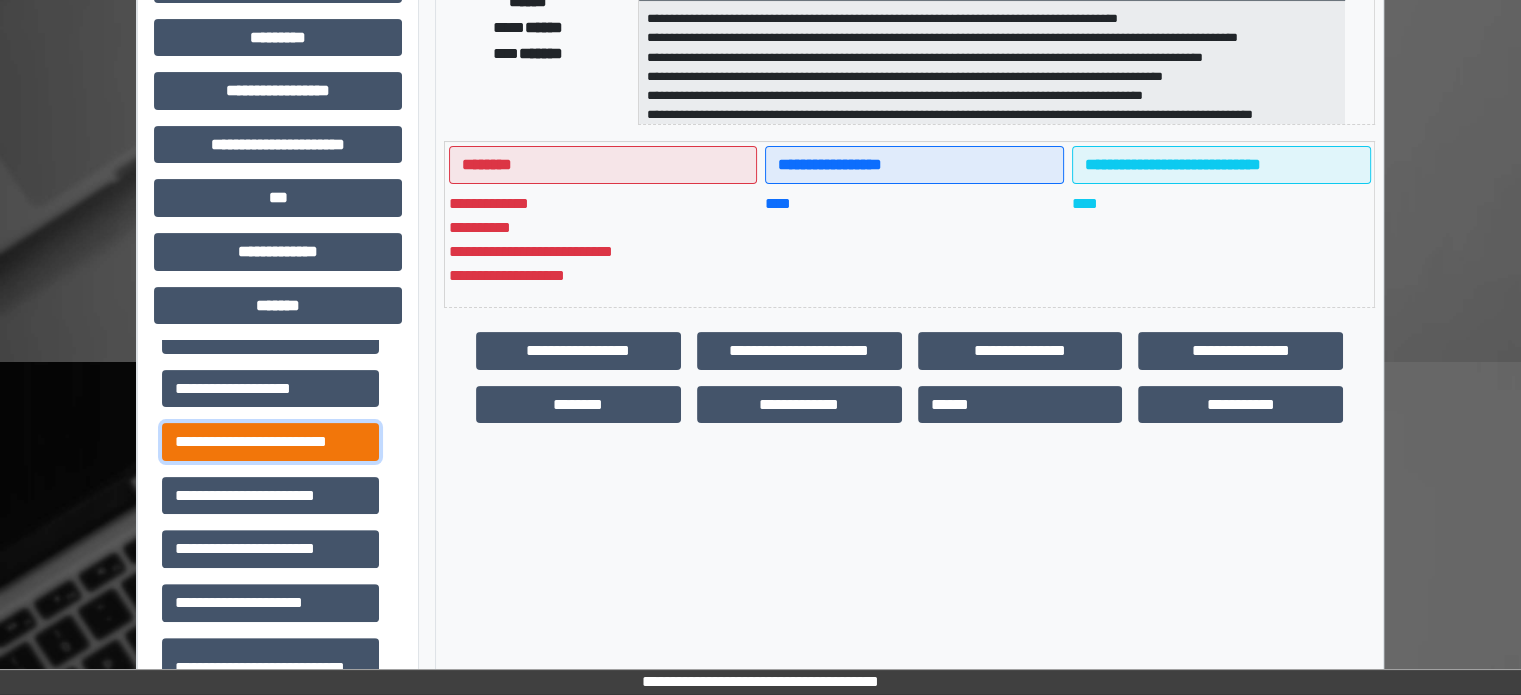 click on "**********" at bounding box center [270, 442] 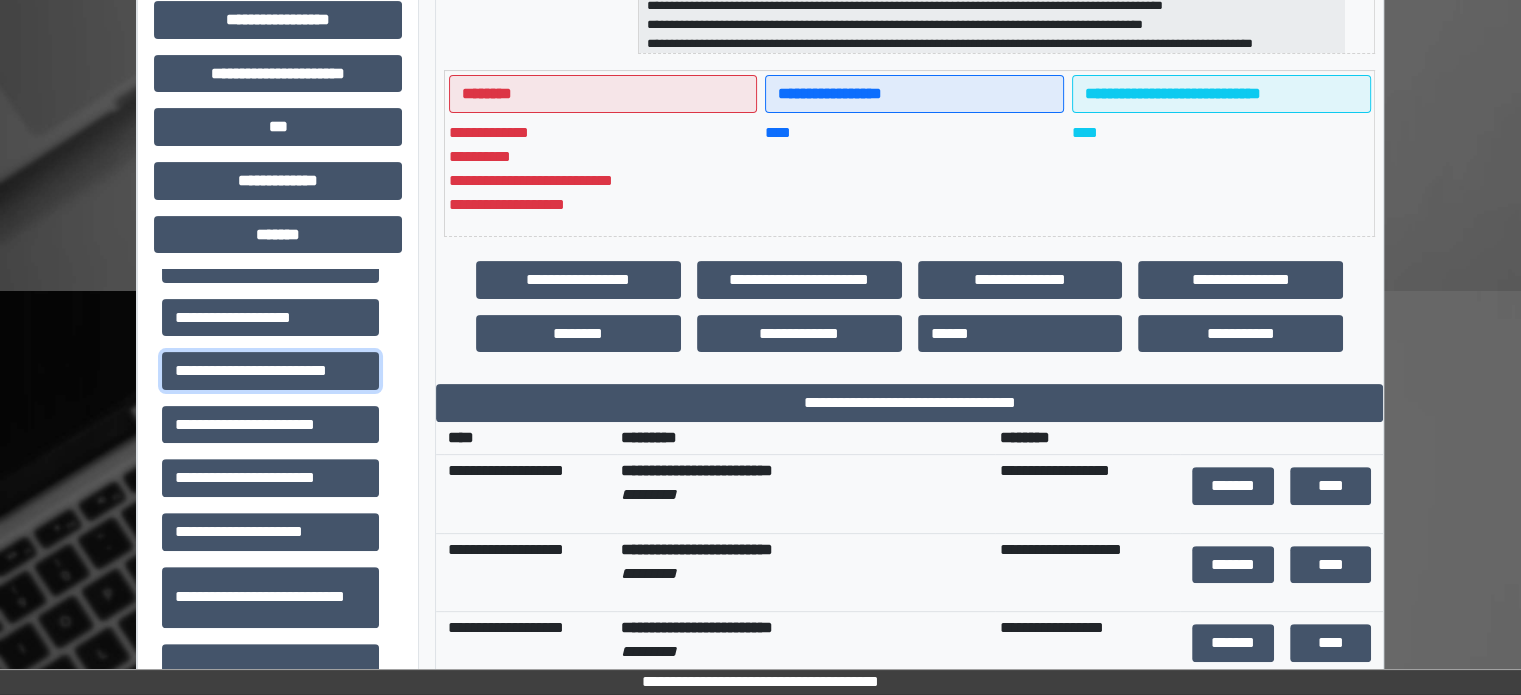 scroll, scrollTop: 671, scrollLeft: 0, axis: vertical 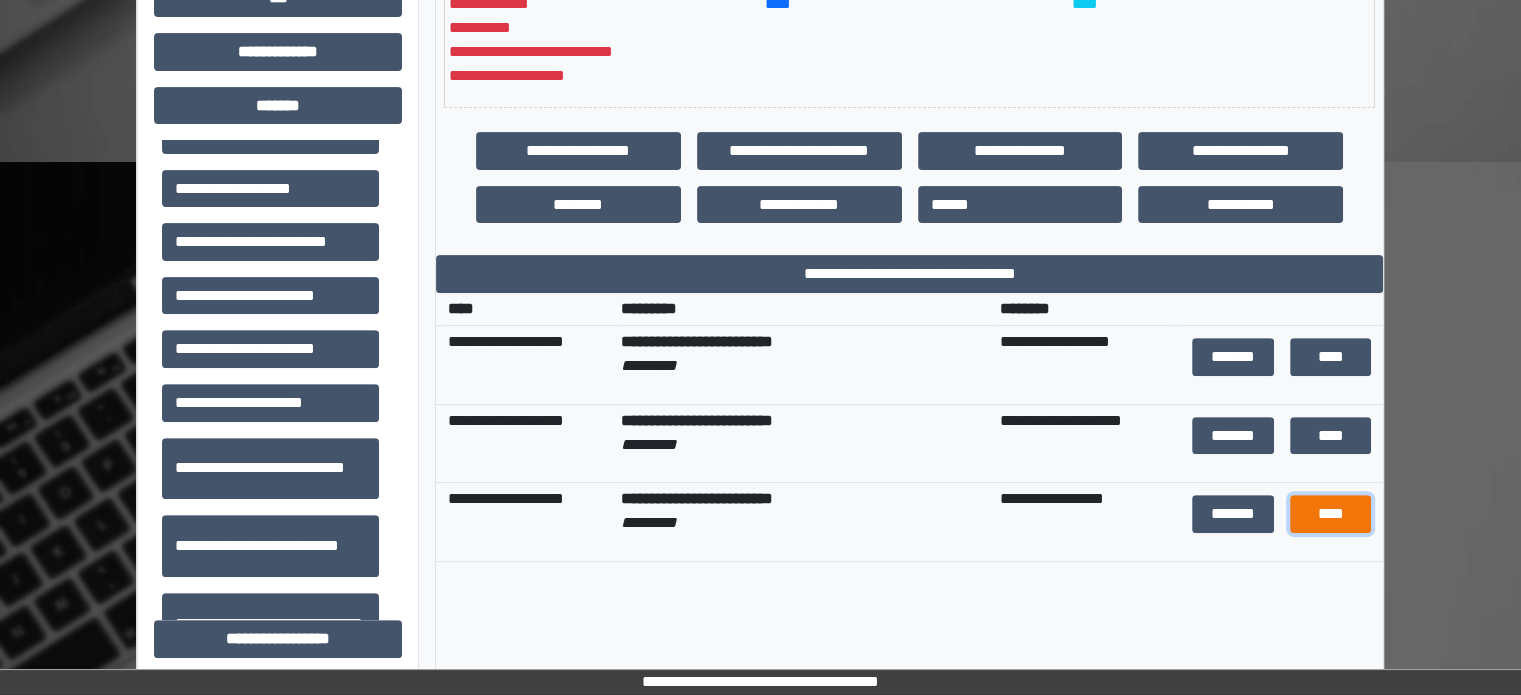 click on "****" at bounding box center (1330, 514) 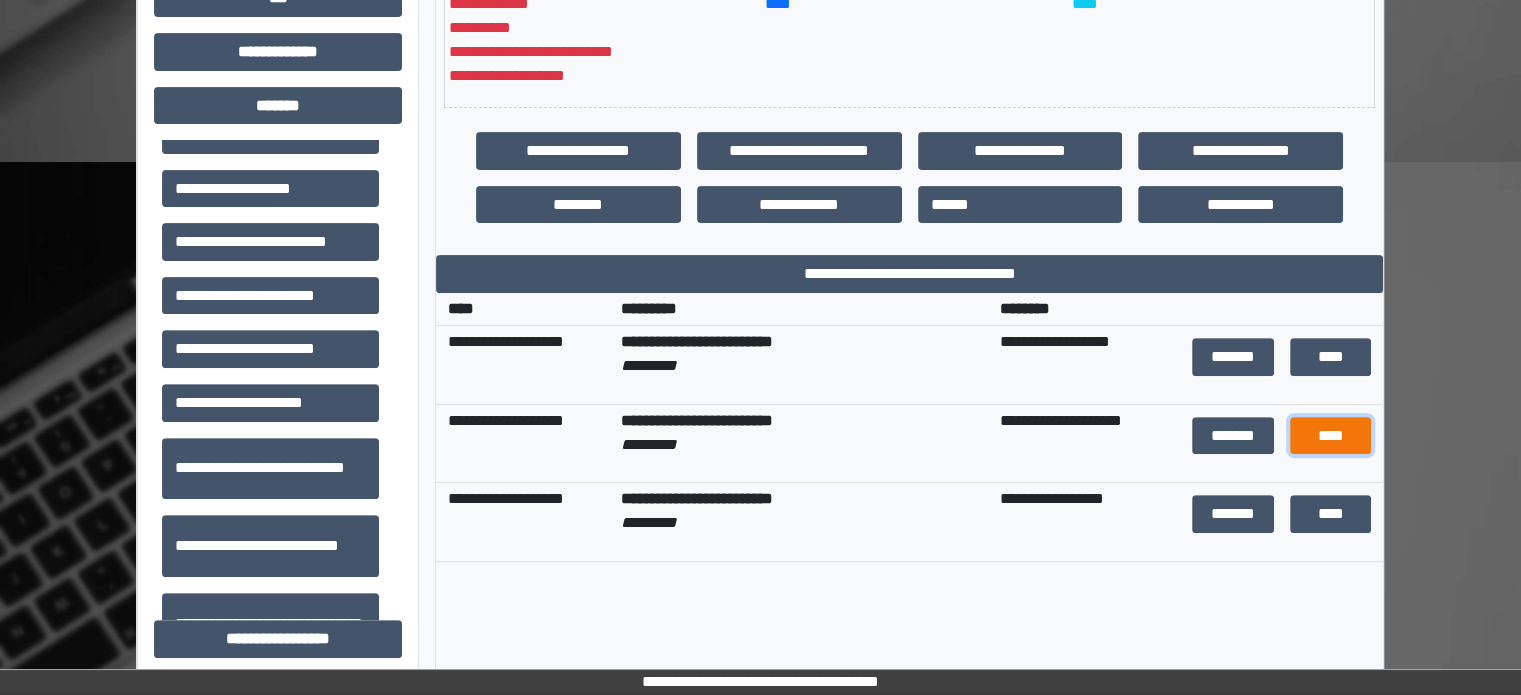 click on "****" at bounding box center (1330, 436) 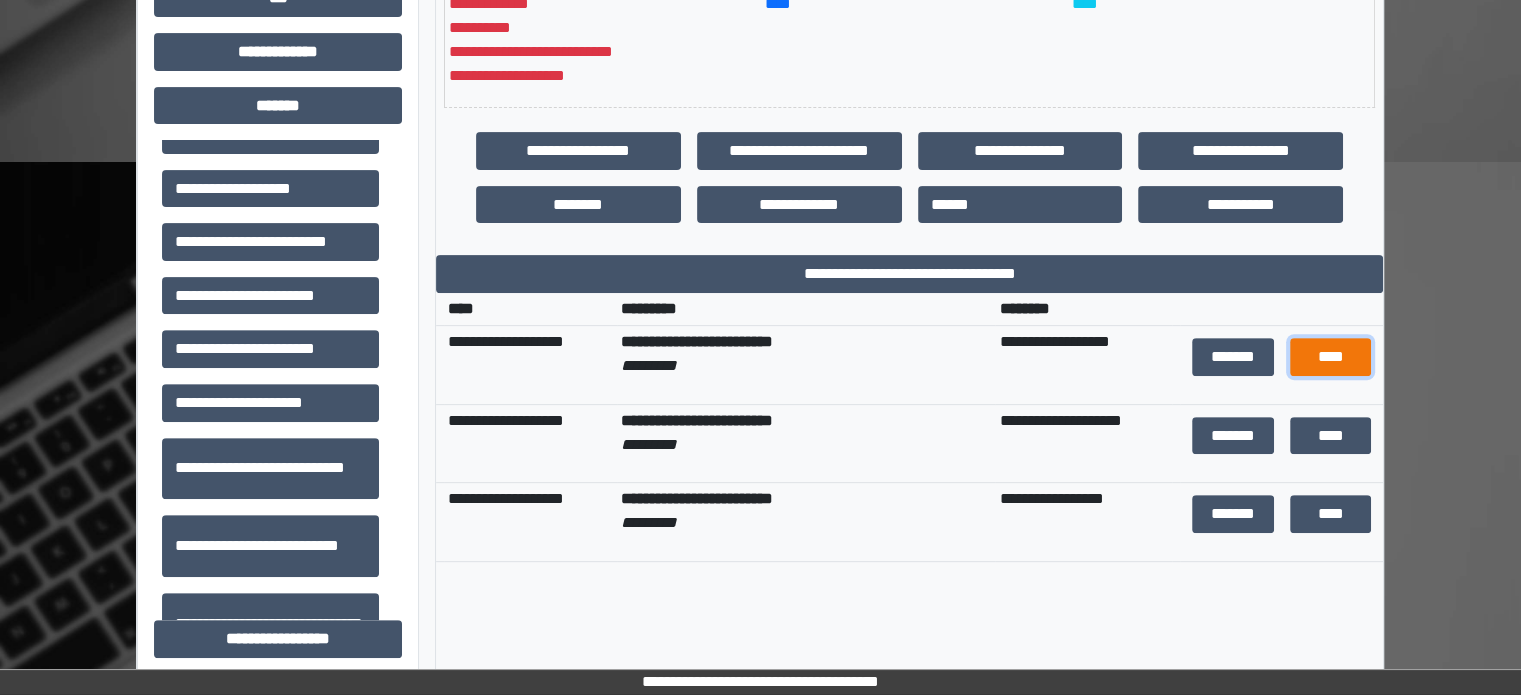 click on "****" at bounding box center (1330, 357) 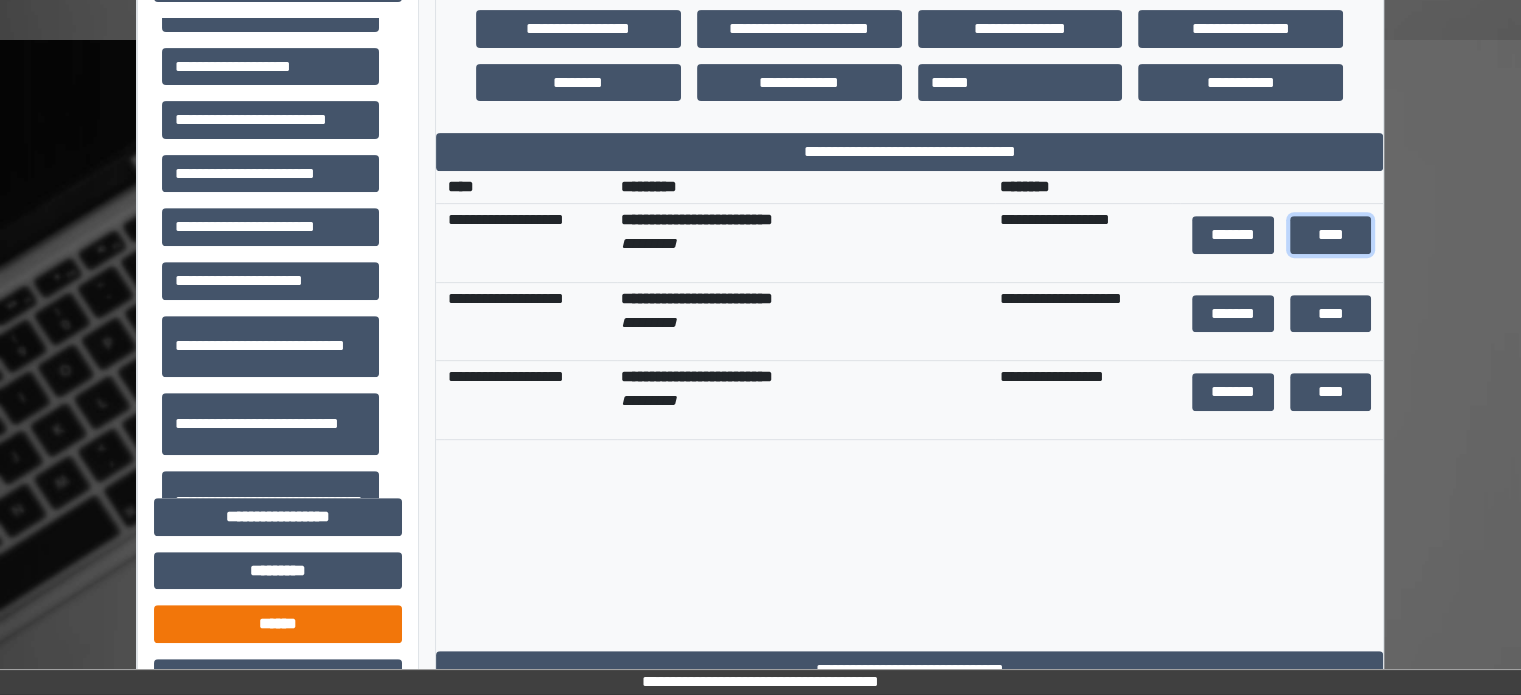 scroll, scrollTop: 951, scrollLeft: 0, axis: vertical 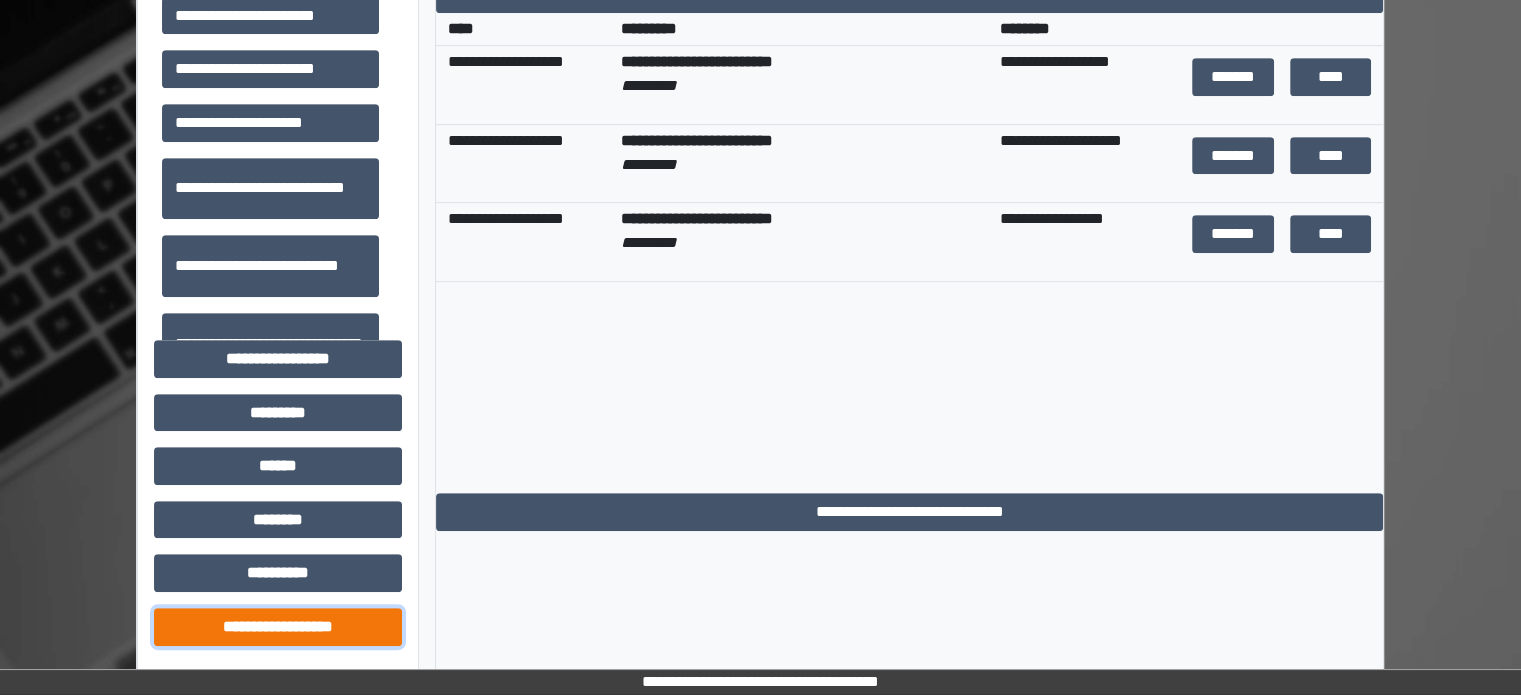 click on "**********" at bounding box center (278, 627) 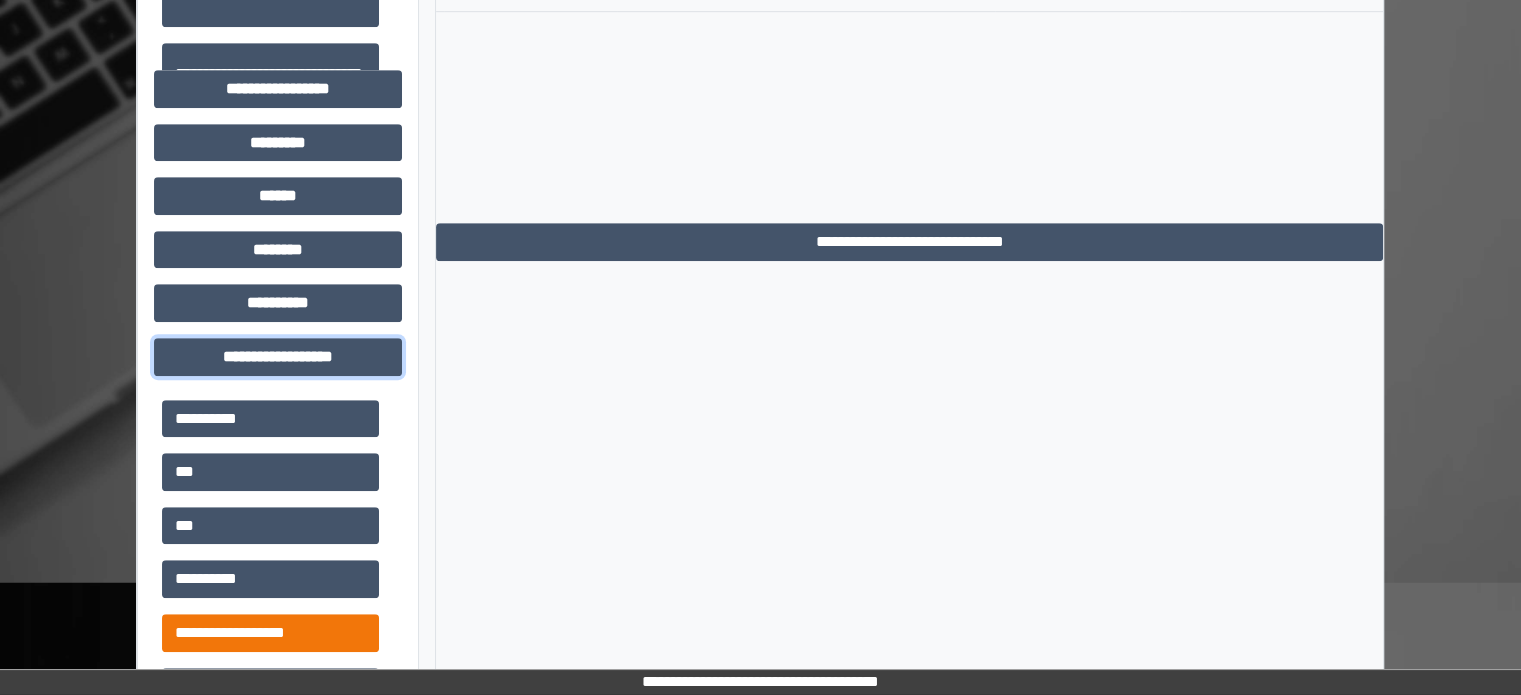 scroll, scrollTop: 1251, scrollLeft: 0, axis: vertical 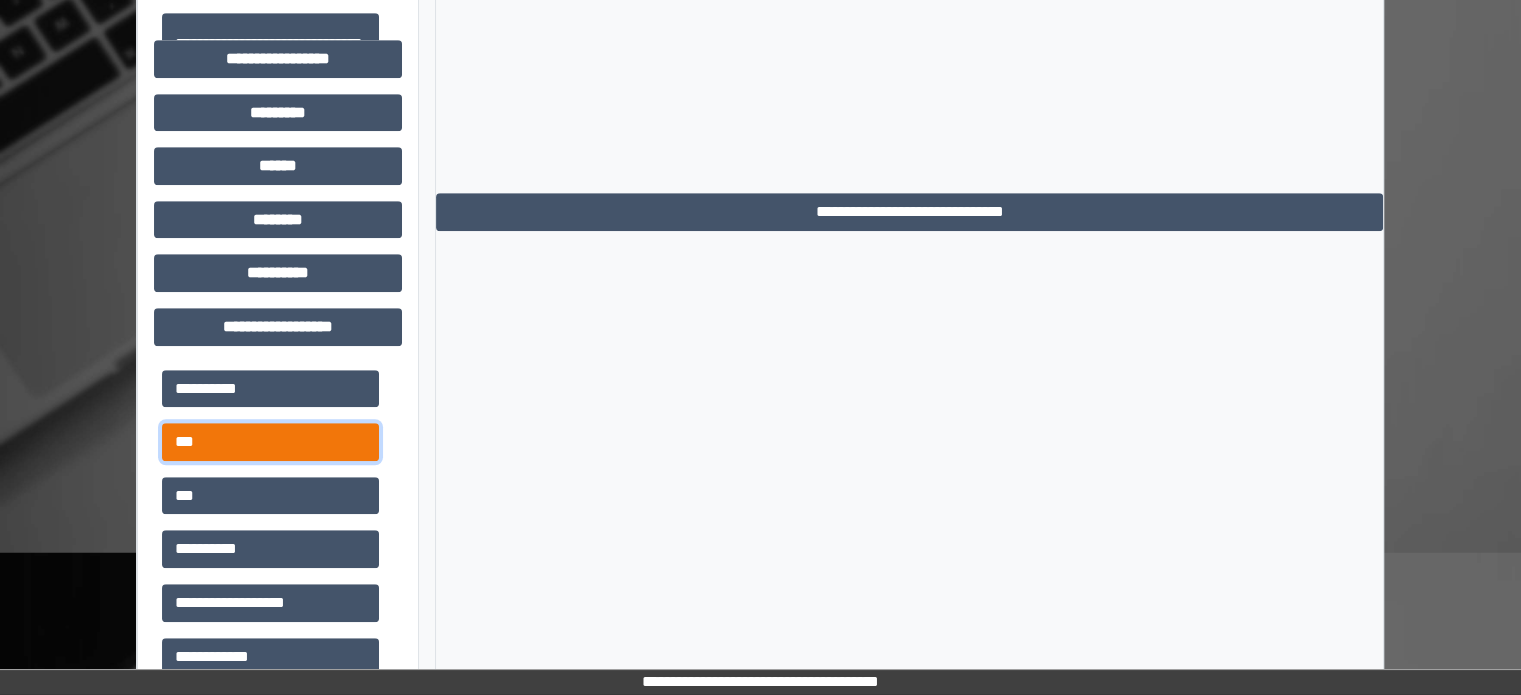 click on "***" at bounding box center (270, 442) 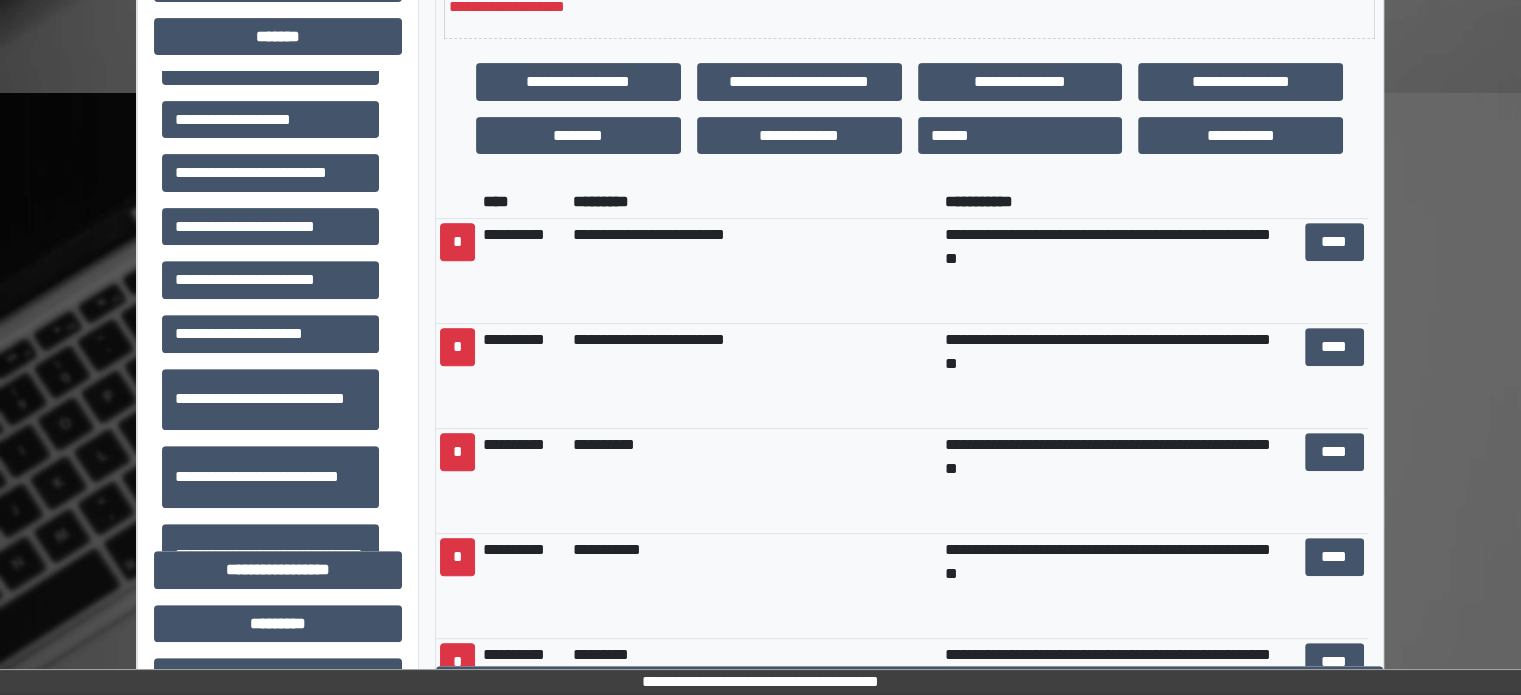 scroll, scrollTop: 651, scrollLeft: 0, axis: vertical 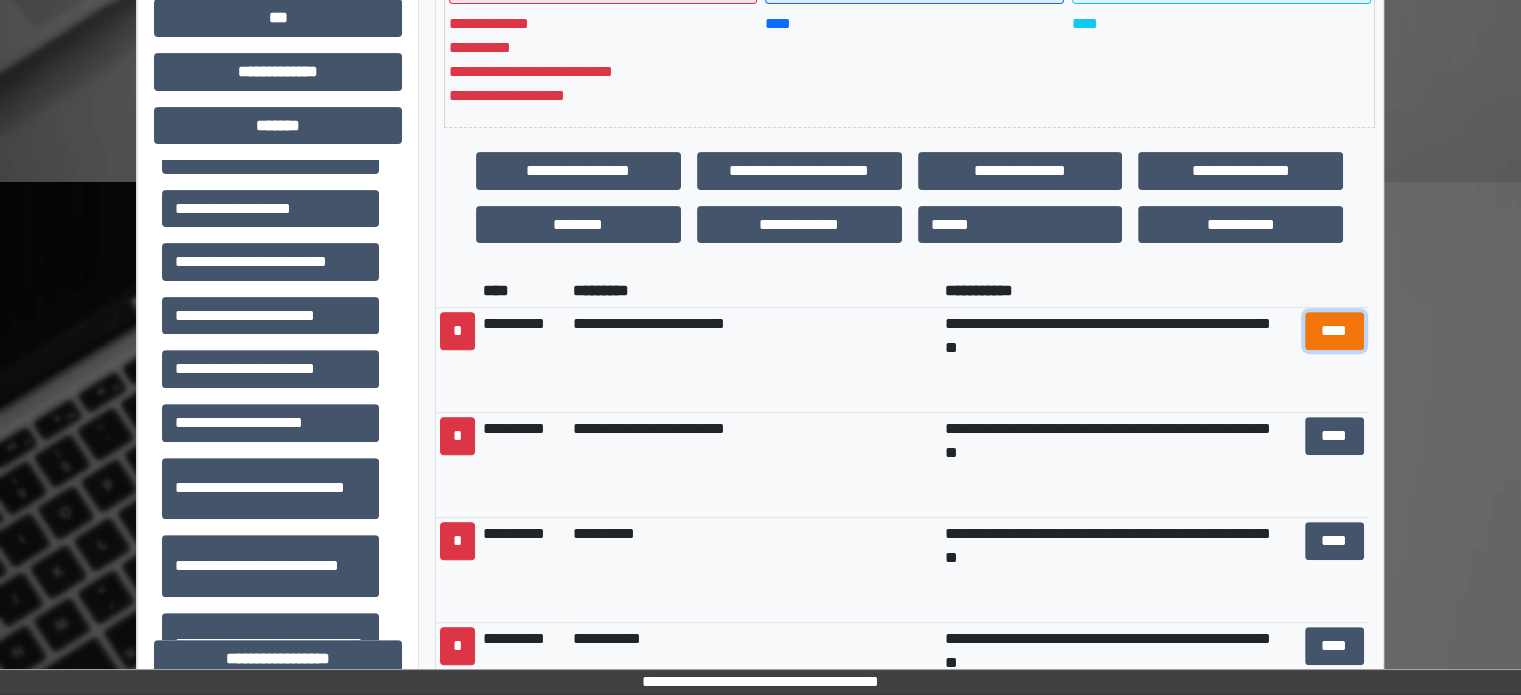 click on "****" at bounding box center (1334, 331) 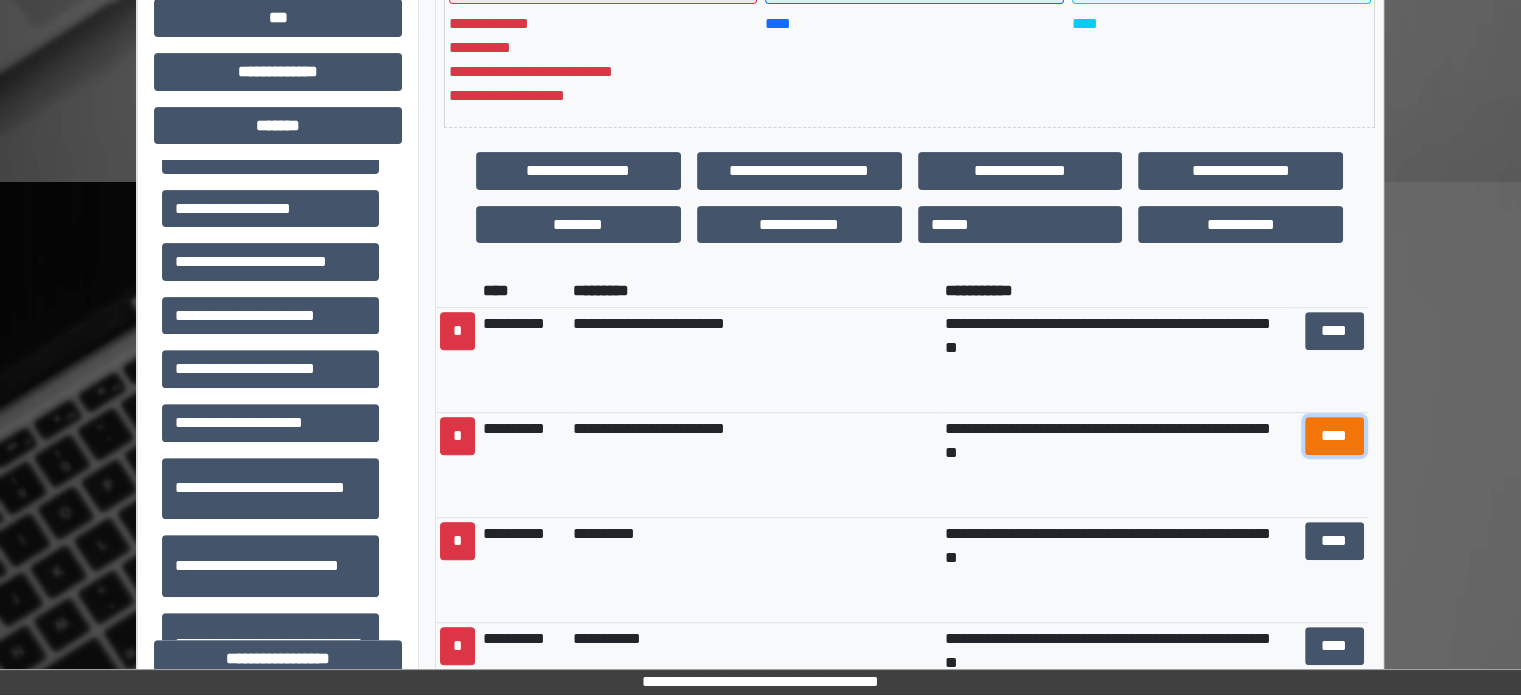 click on "****" at bounding box center [1334, 436] 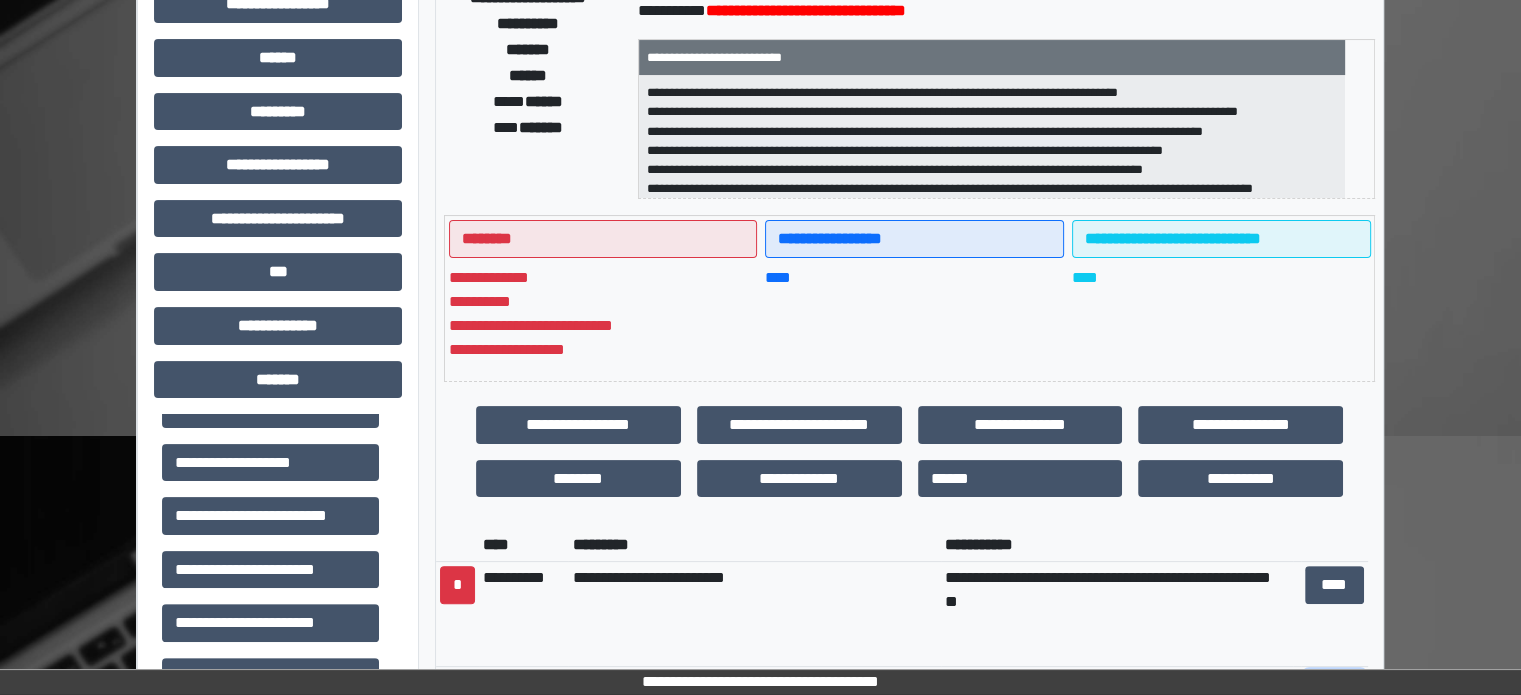 scroll, scrollTop: 351, scrollLeft: 0, axis: vertical 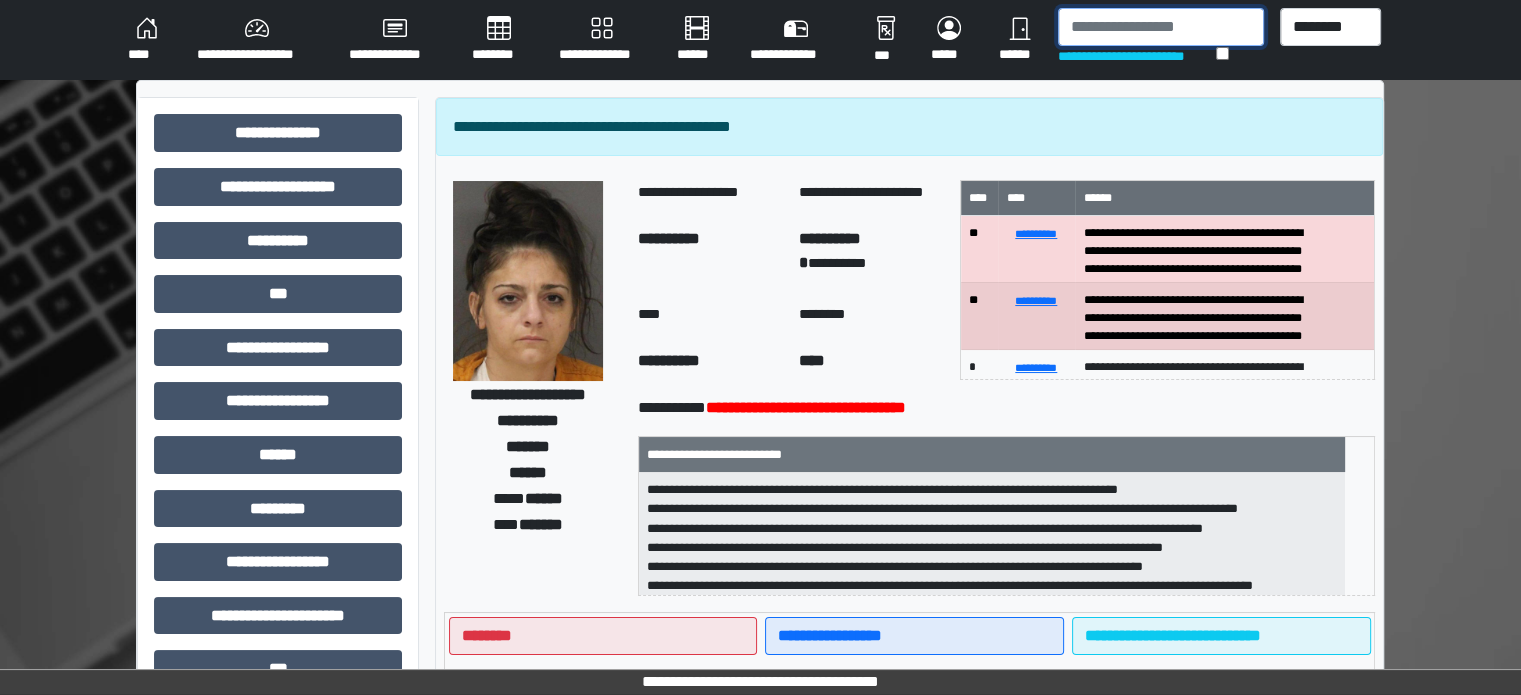 click at bounding box center [1161, 27] 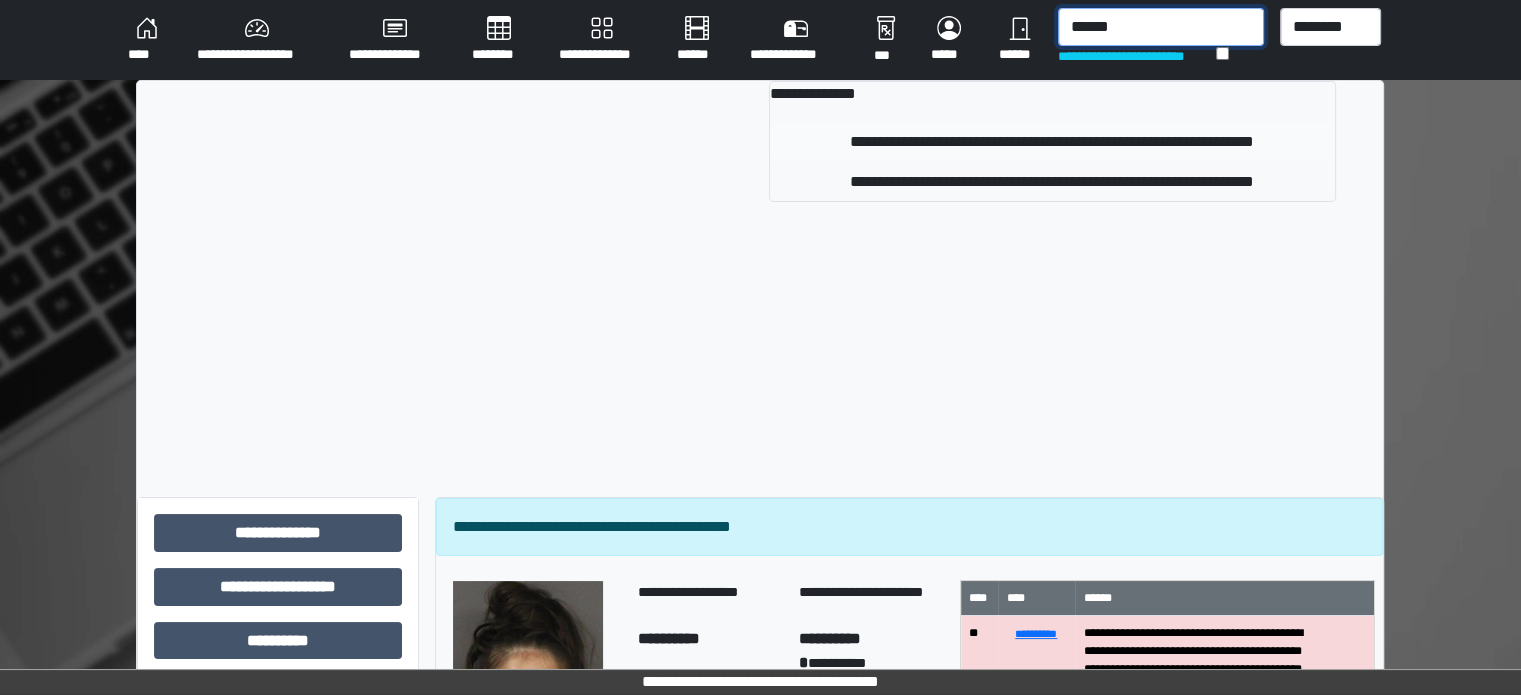 type on "******" 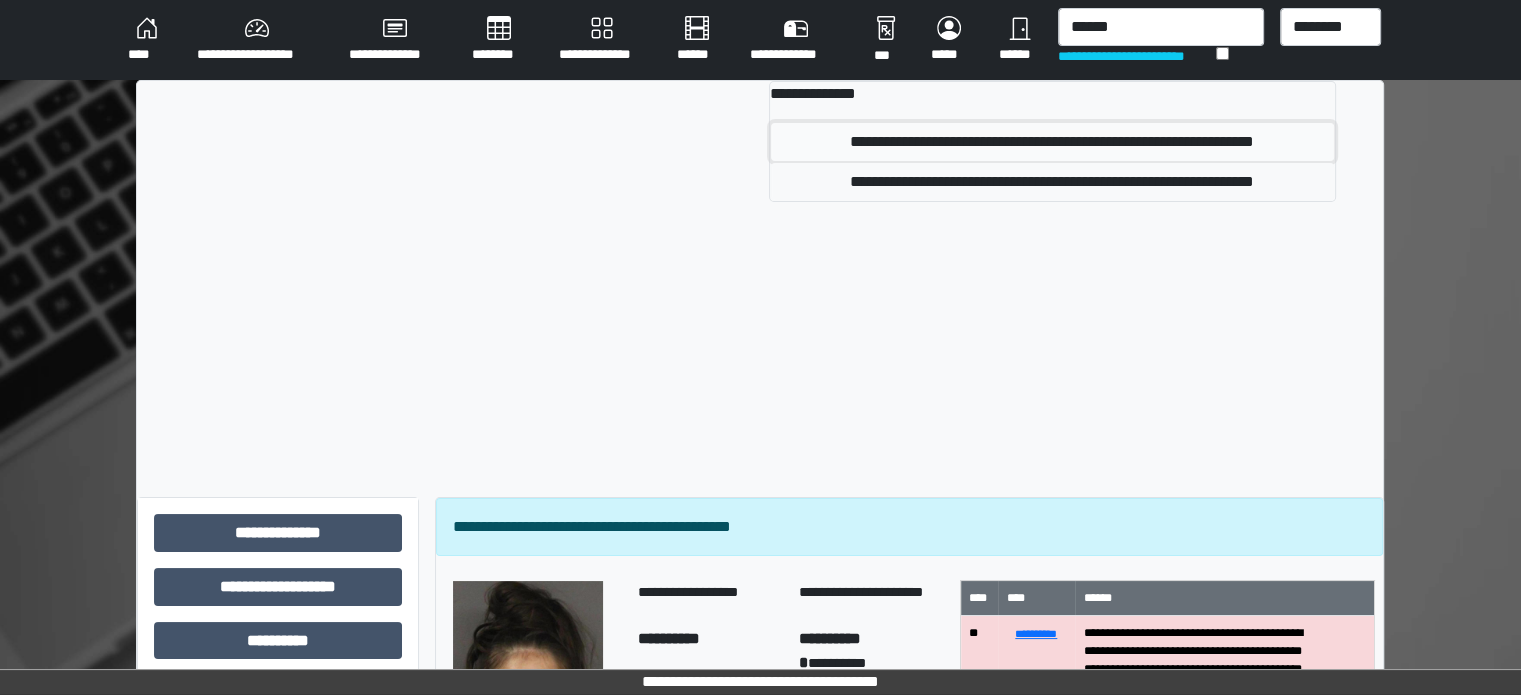 click on "**********" at bounding box center (1052, 142) 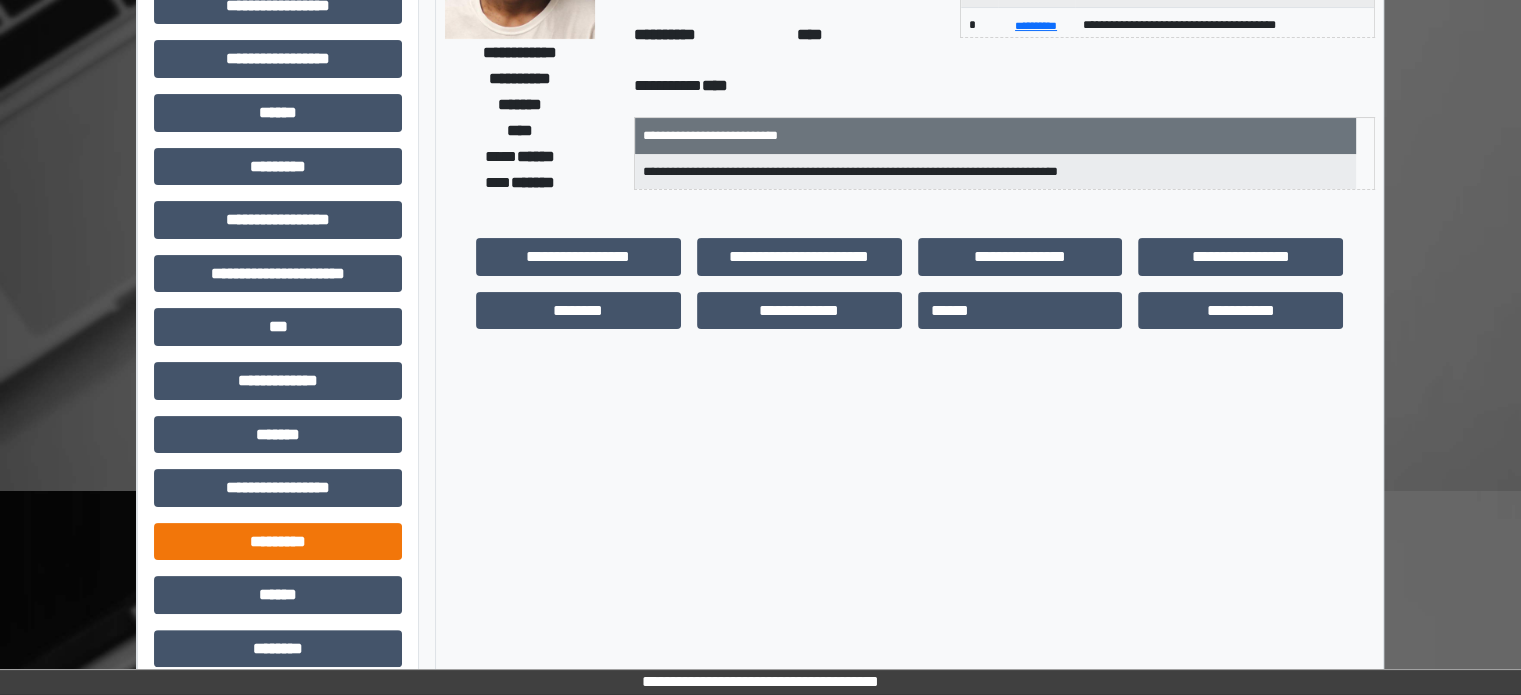 scroll, scrollTop: 471, scrollLeft: 0, axis: vertical 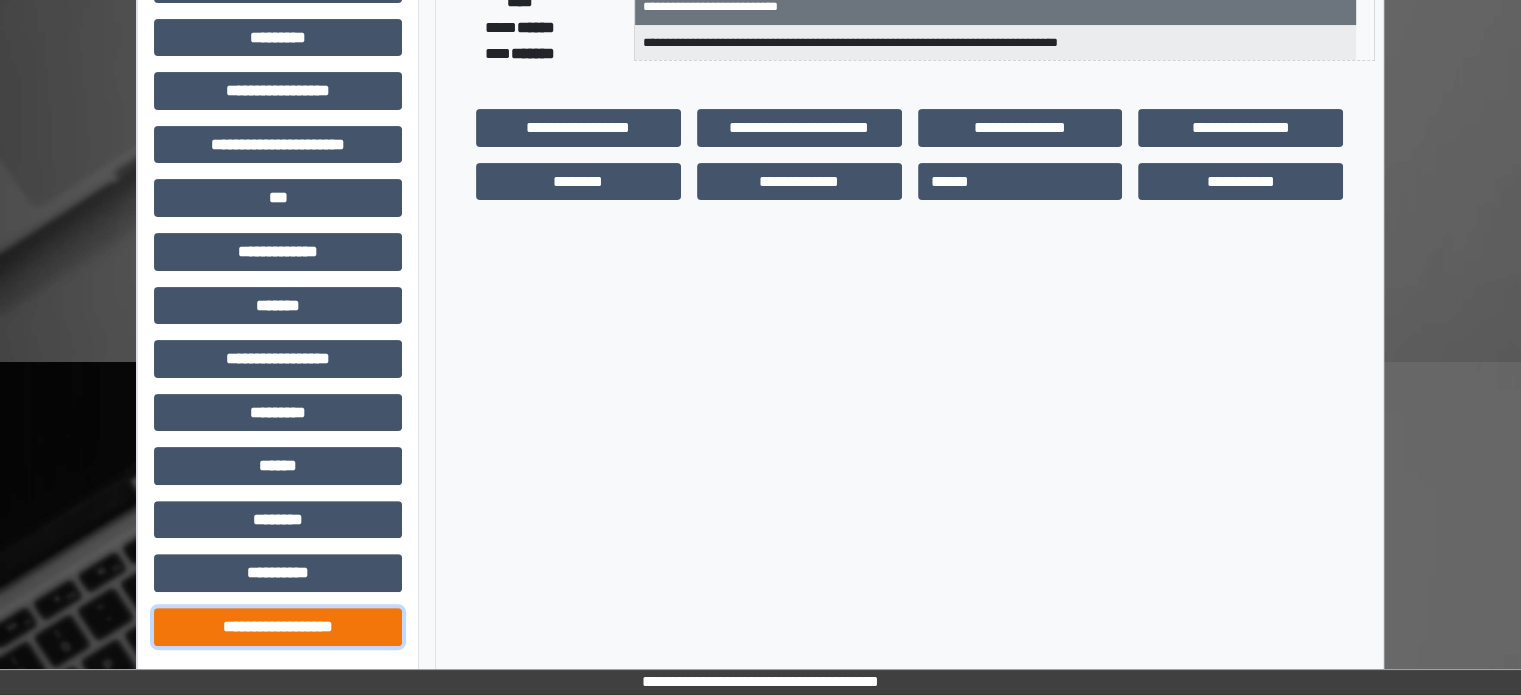 click on "**********" at bounding box center (278, 627) 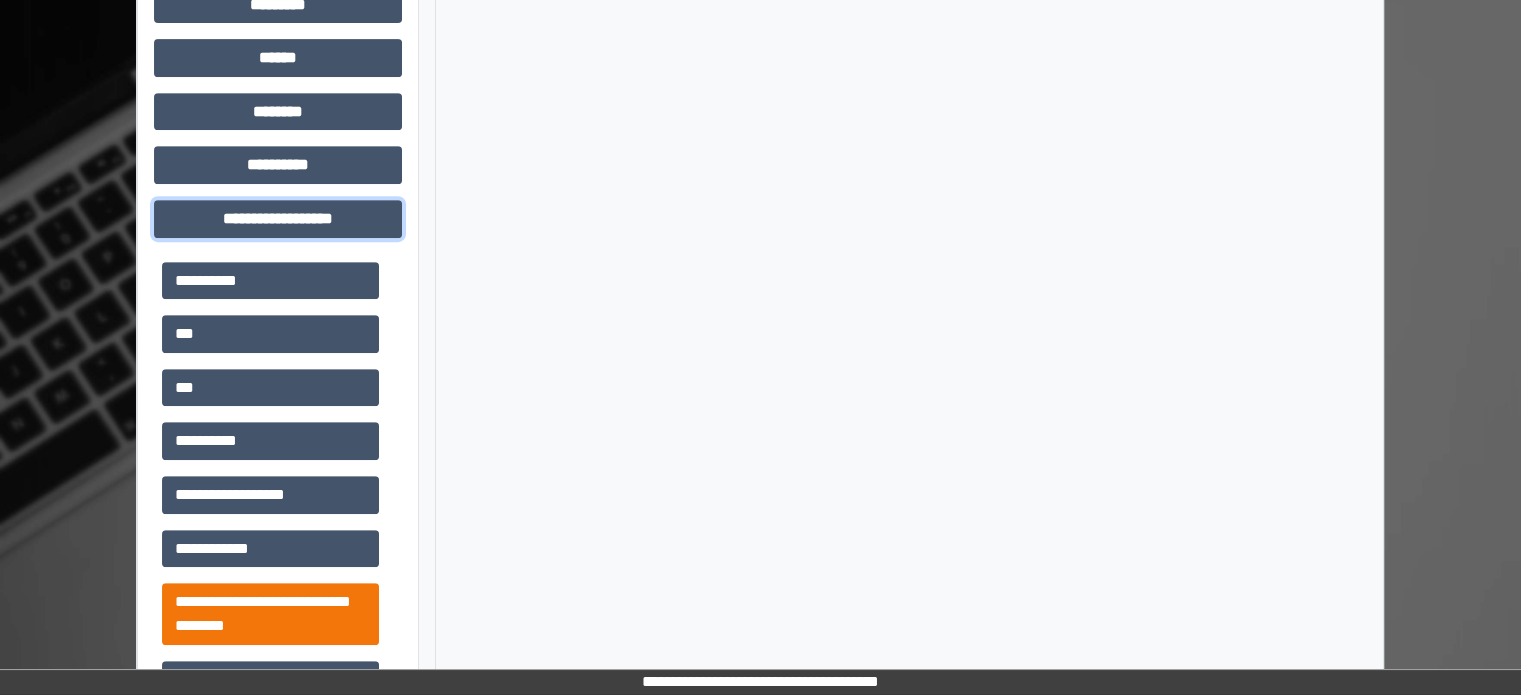scroll, scrollTop: 951, scrollLeft: 0, axis: vertical 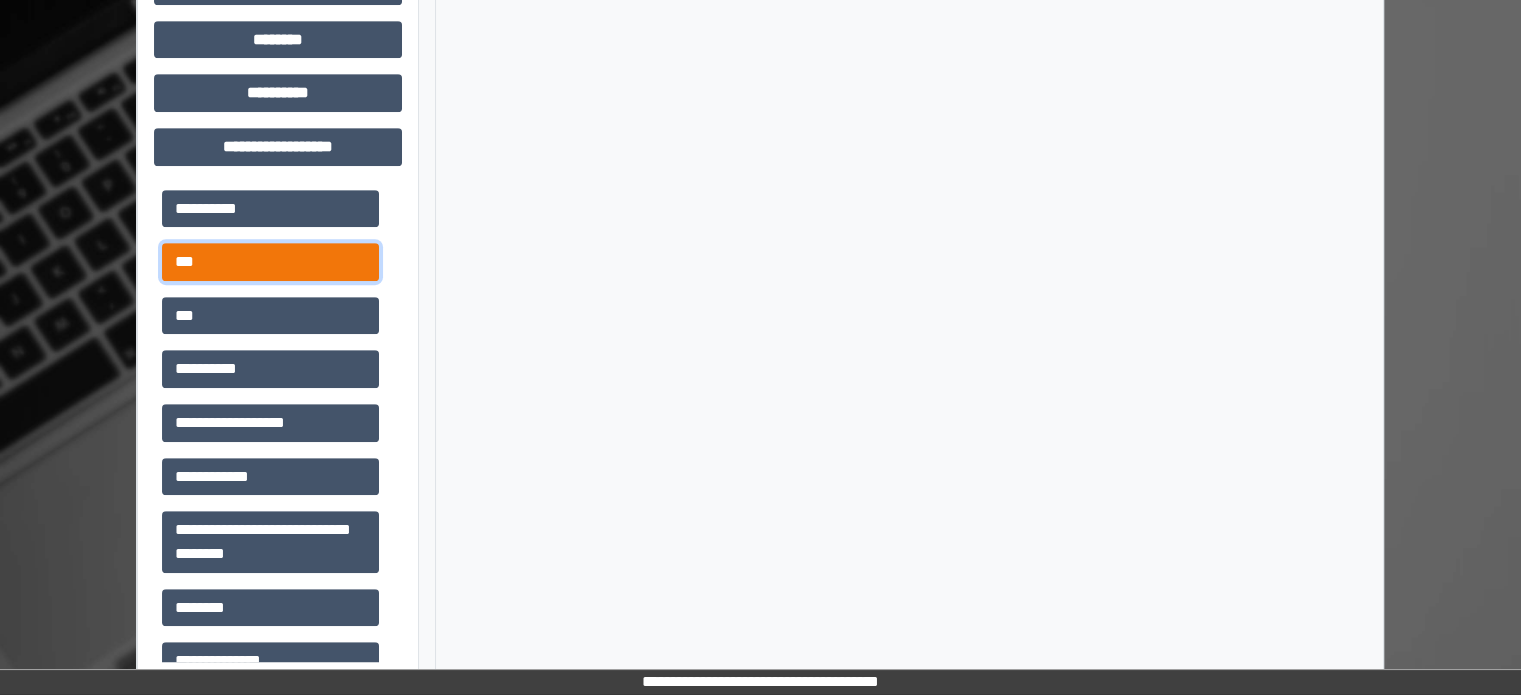 click on "***" at bounding box center [270, 262] 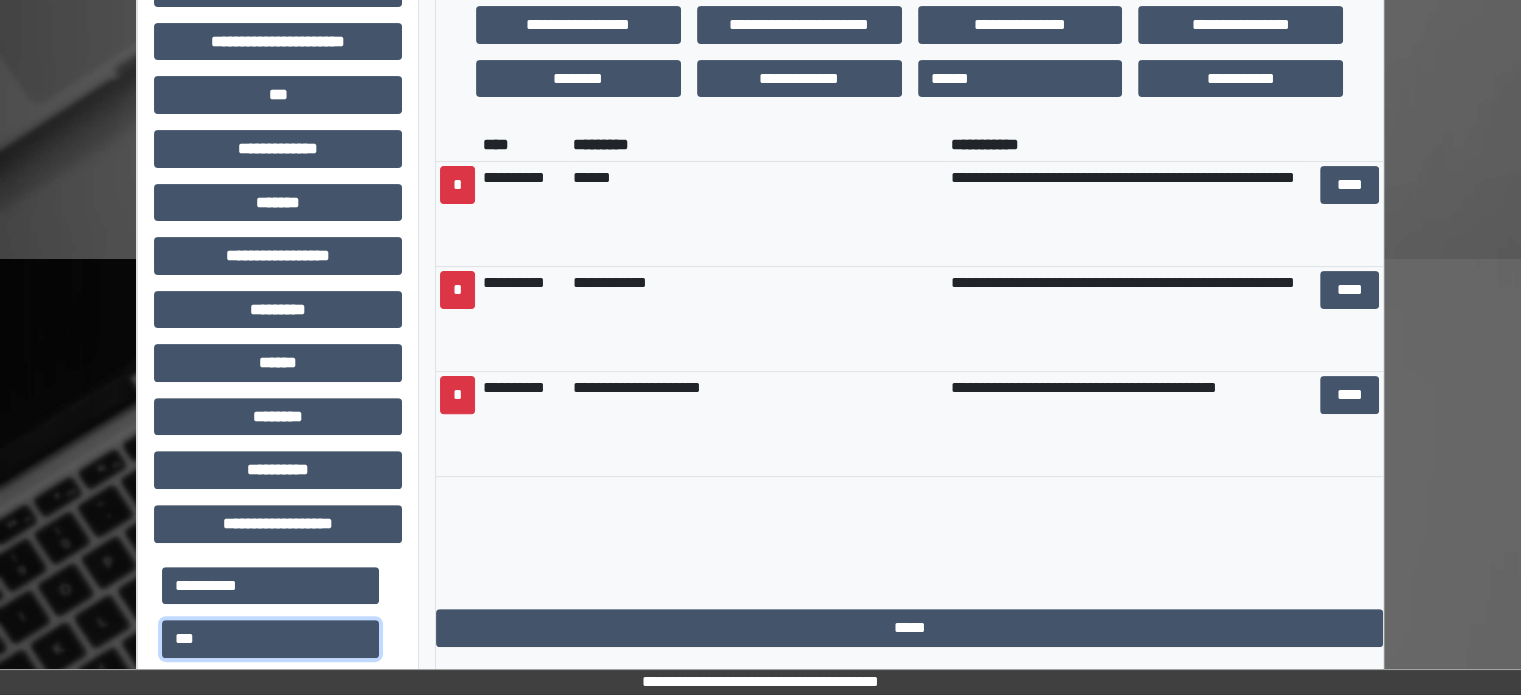 scroll, scrollTop: 551, scrollLeft: 0, axis: vertical 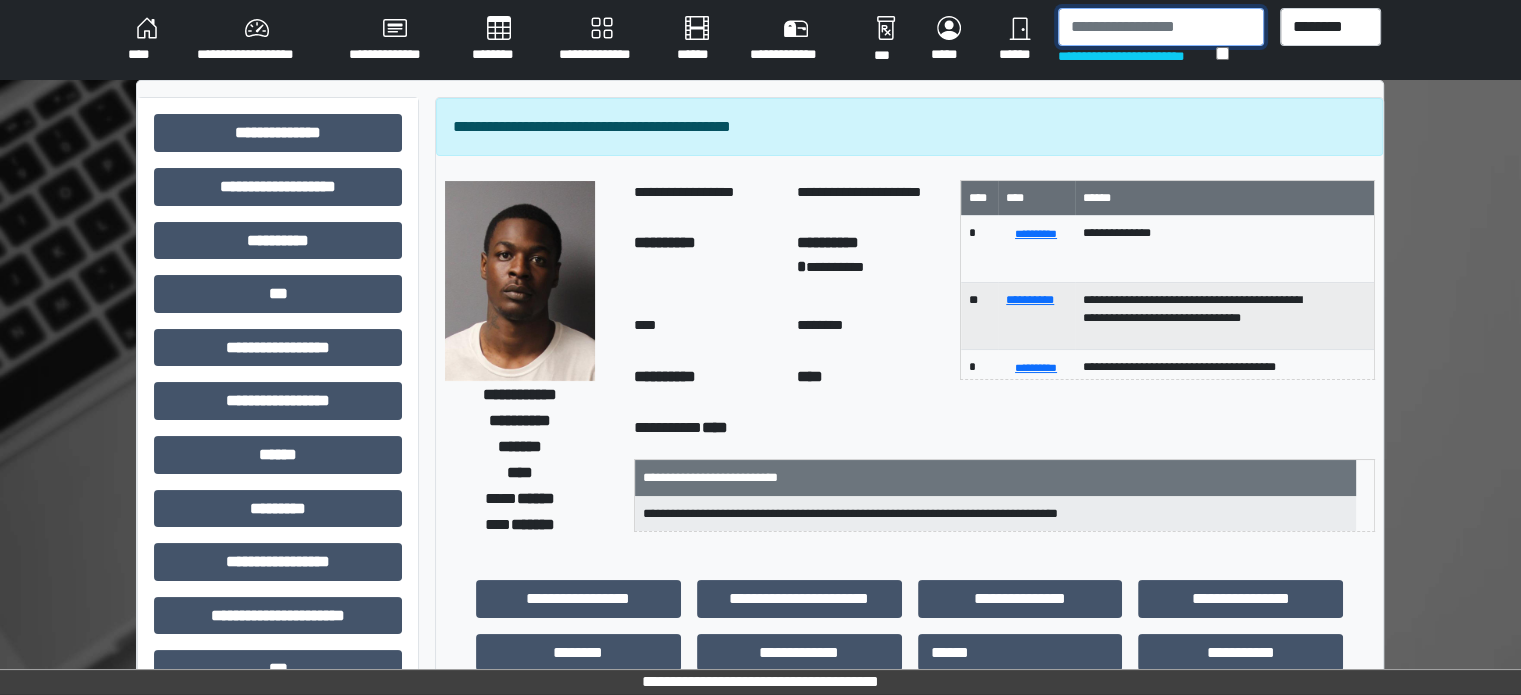 drag, startPoint x: 1197, startPoint y: 36, endPoint x: 1196, endPoint y: 23, distance: 13.038404 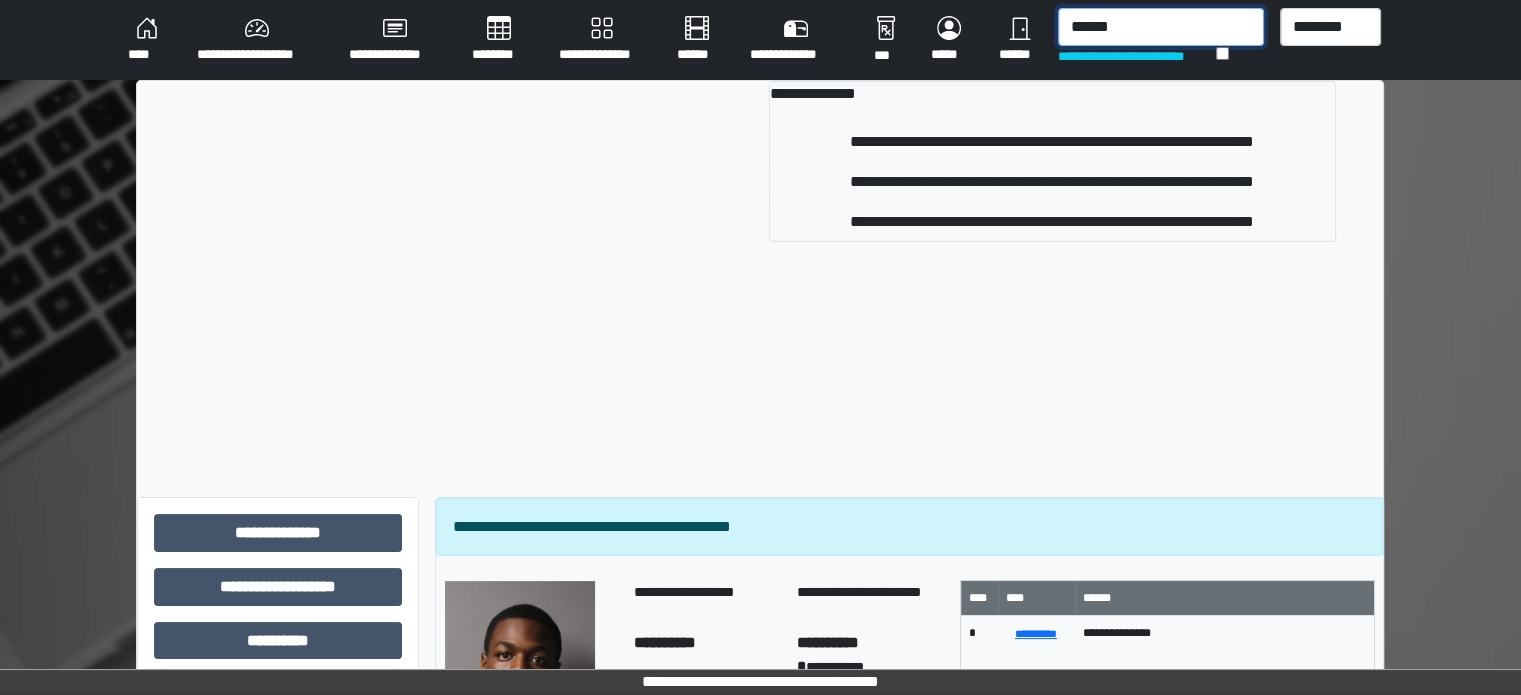 type on "******" 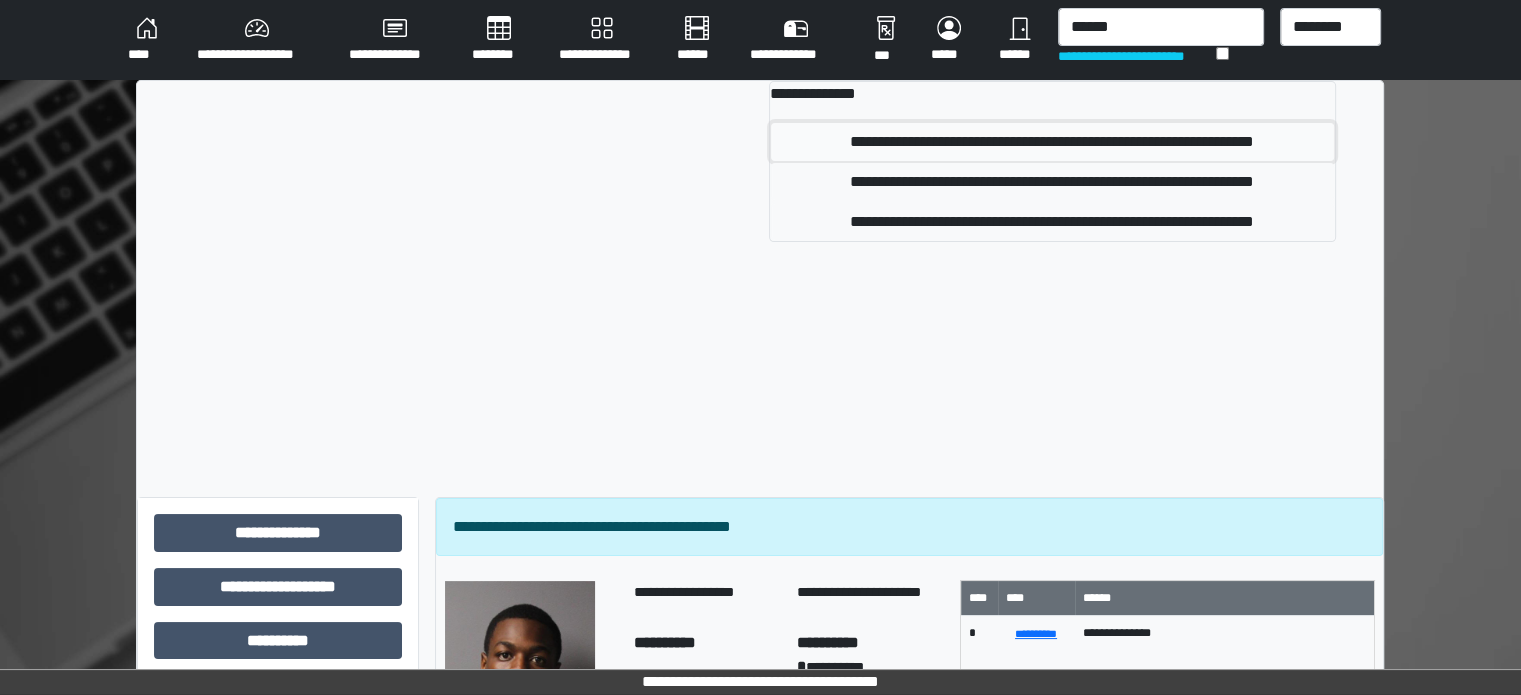 click on "**********" at bounding box center [1052, 142] 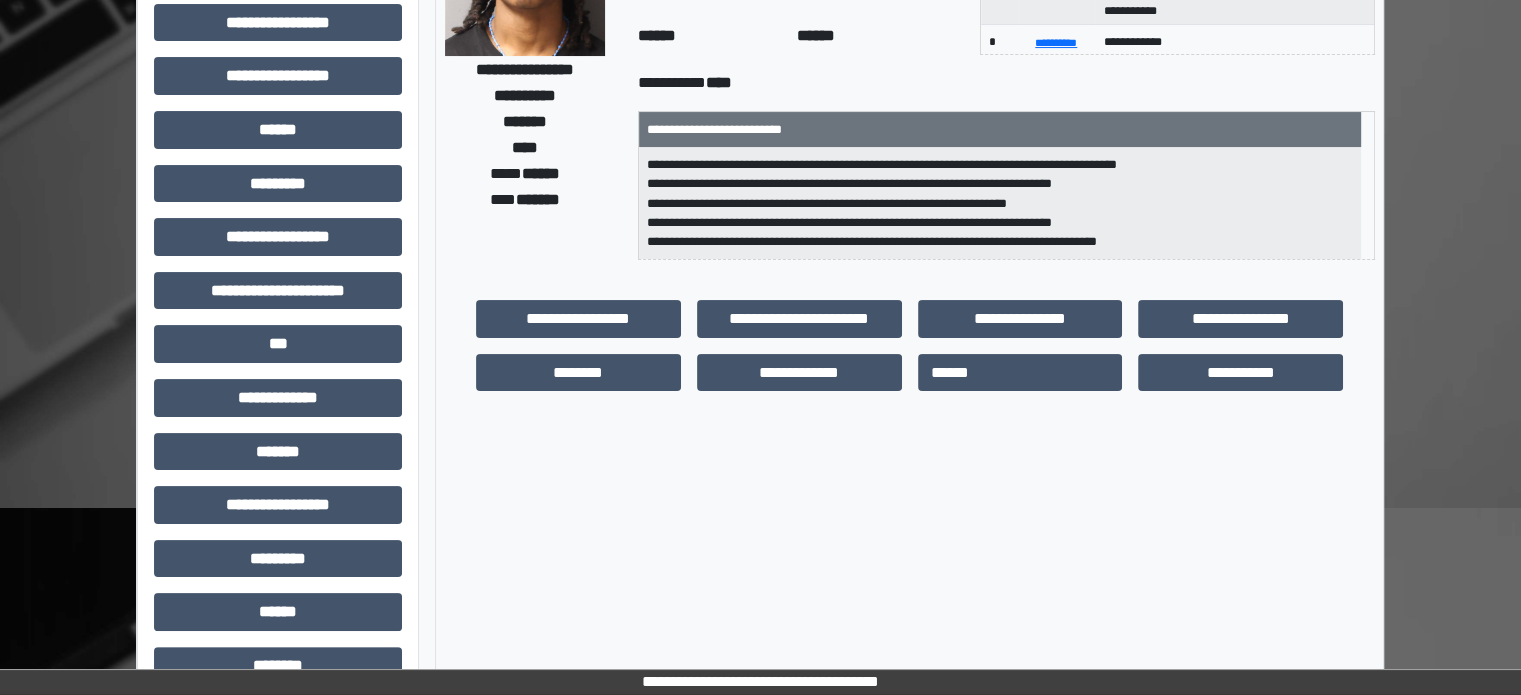 scroll, scrollTop: 471, scrollLeft: 0, axis: vertical 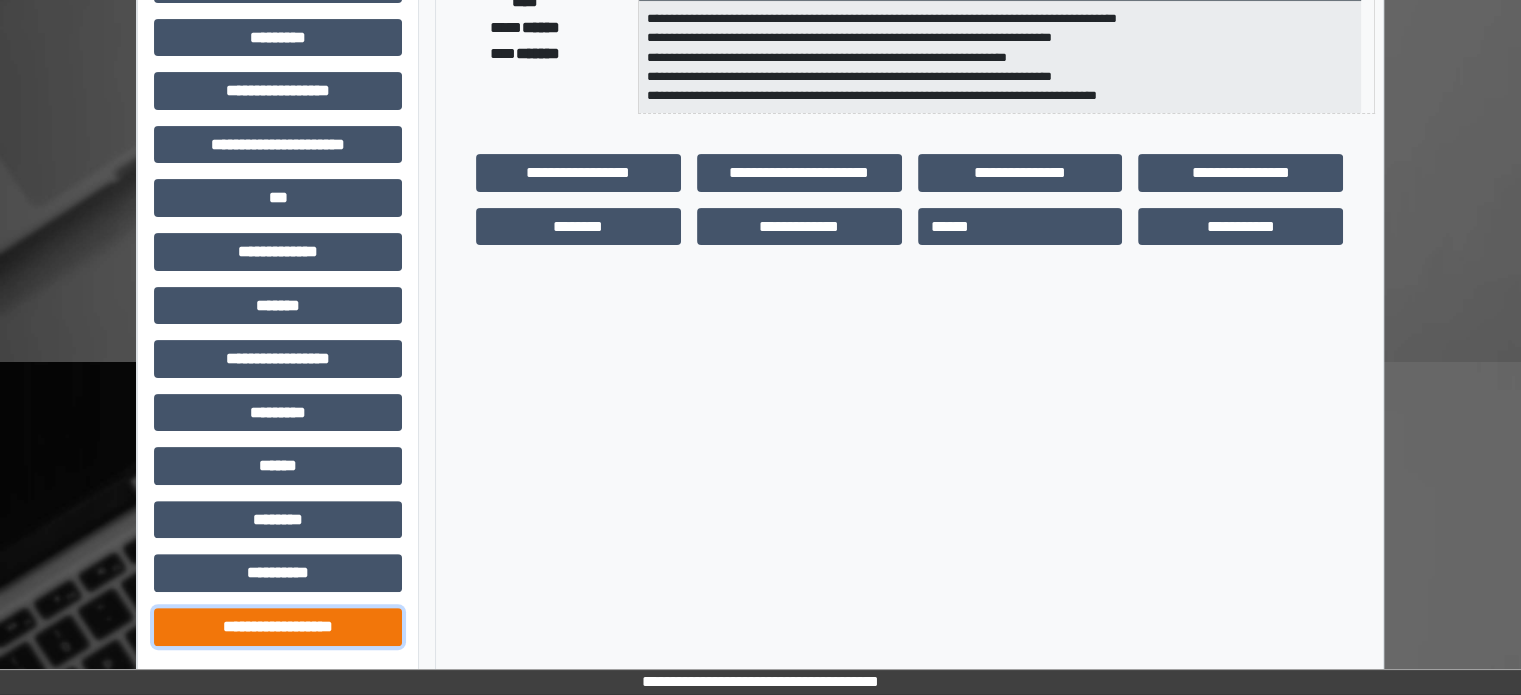 click on "**********" at bounding box center [278, 627] 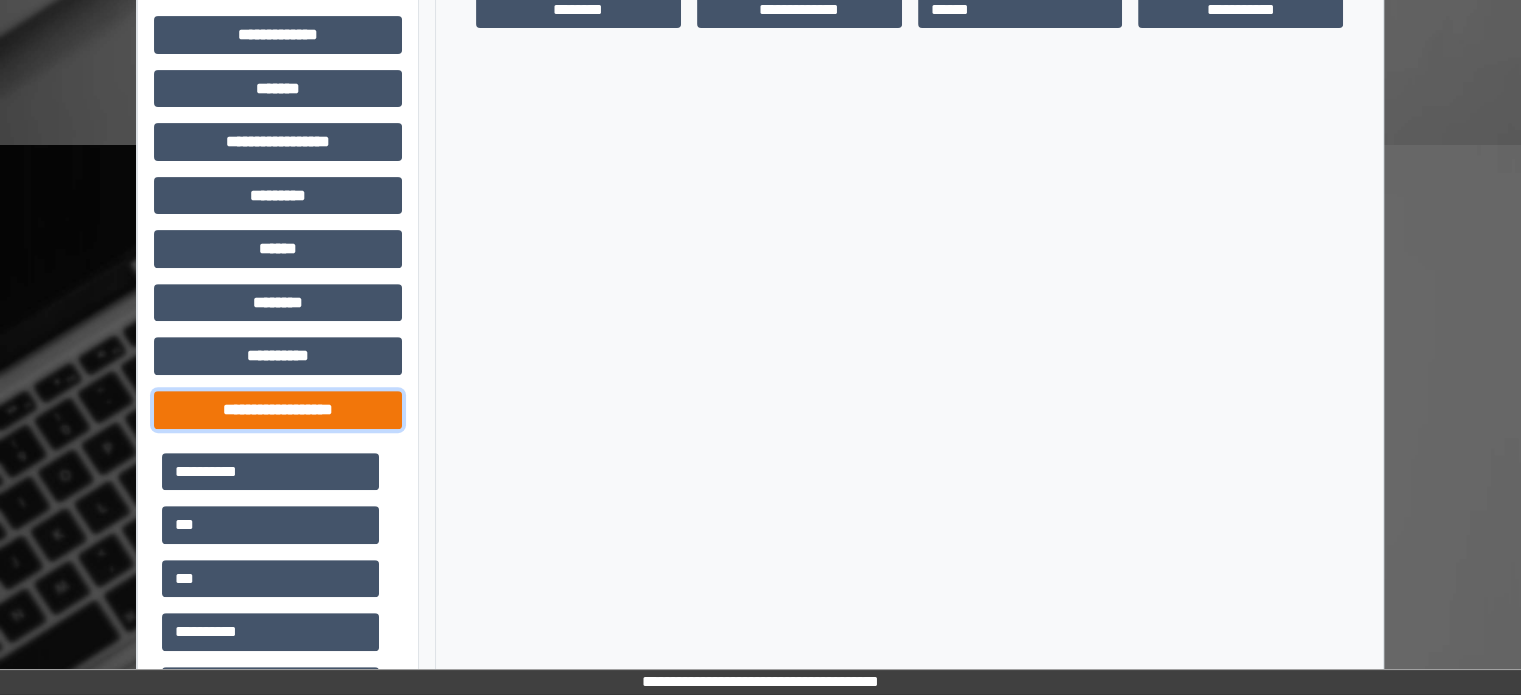 scroll, scrollTop: 771, scrollLeft: 0, axis: vertical 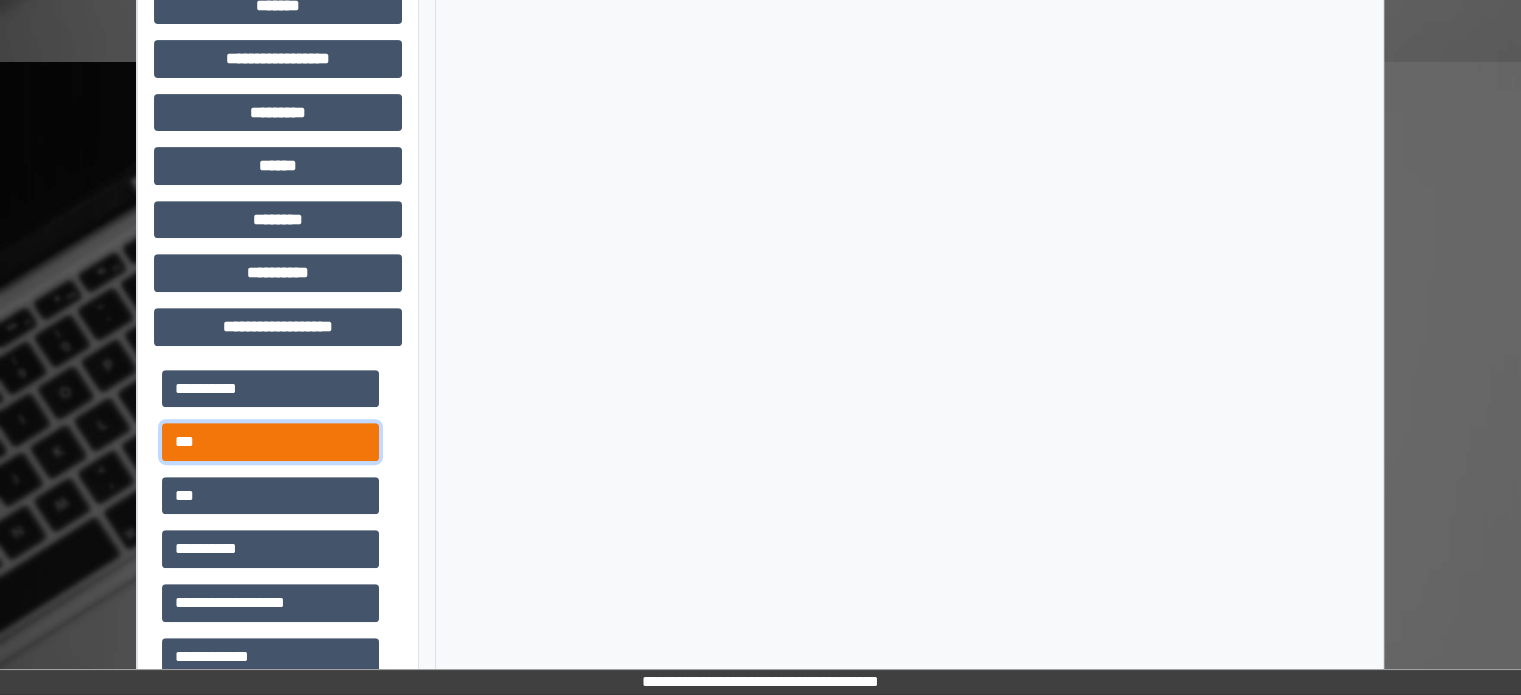 click on "***" at bounding box center (270, 442) 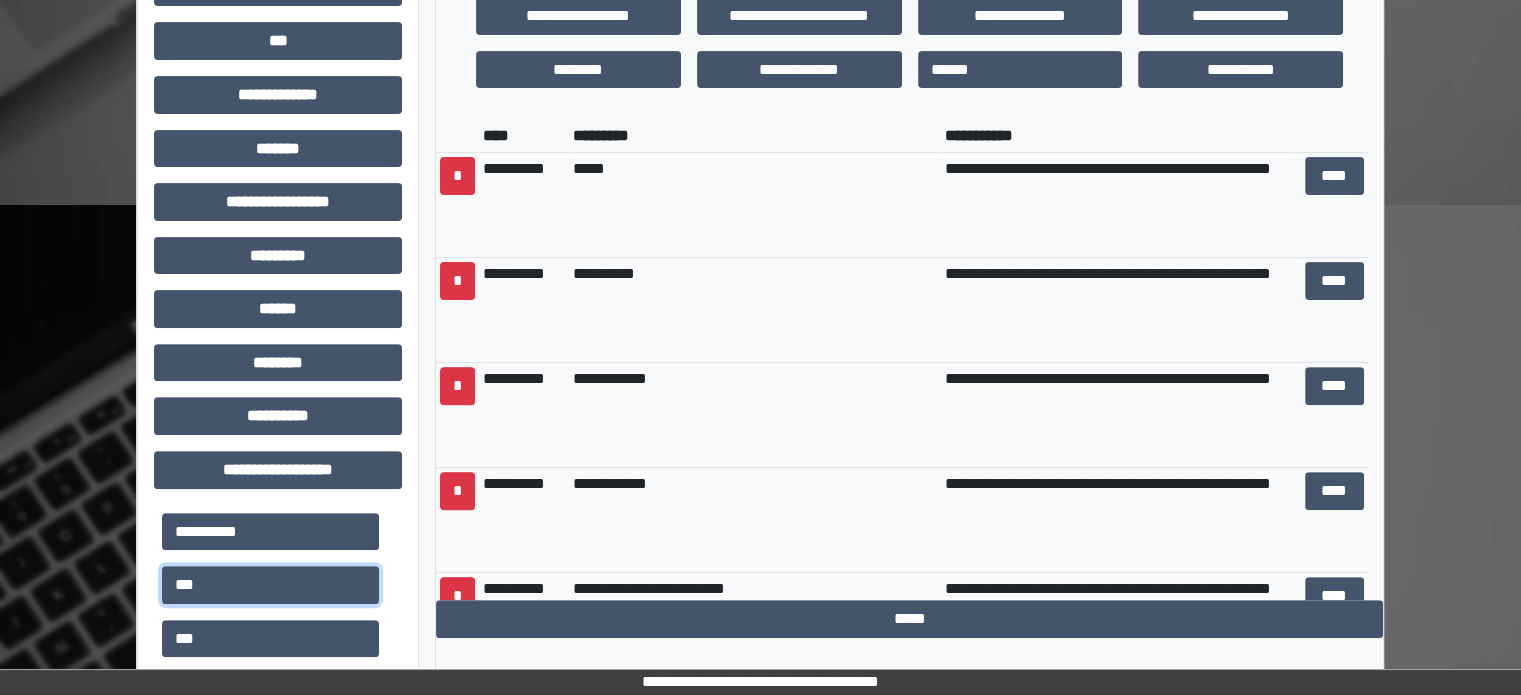 scroll, scrollTop: 671, scrollLeft: 0, axis: vertical 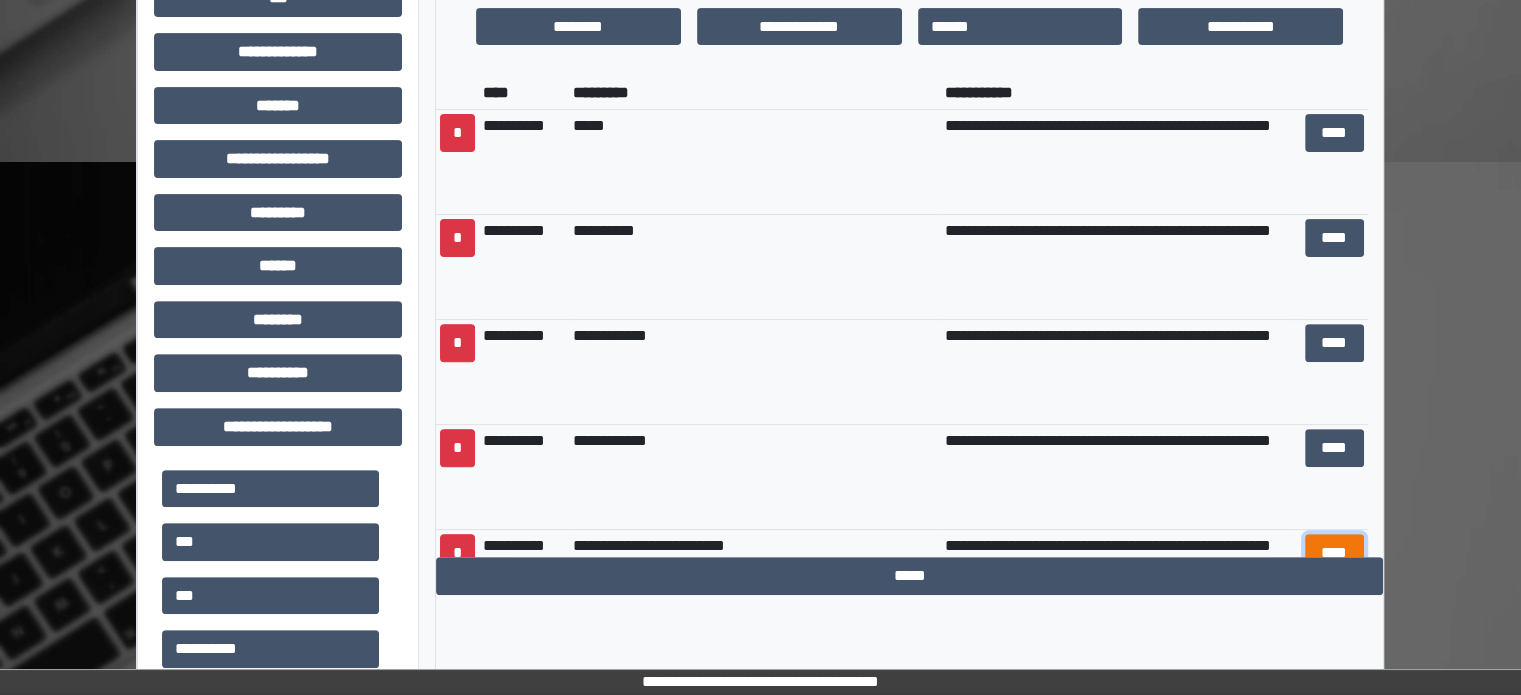 click on "****" at bounding box center (1334, 553) 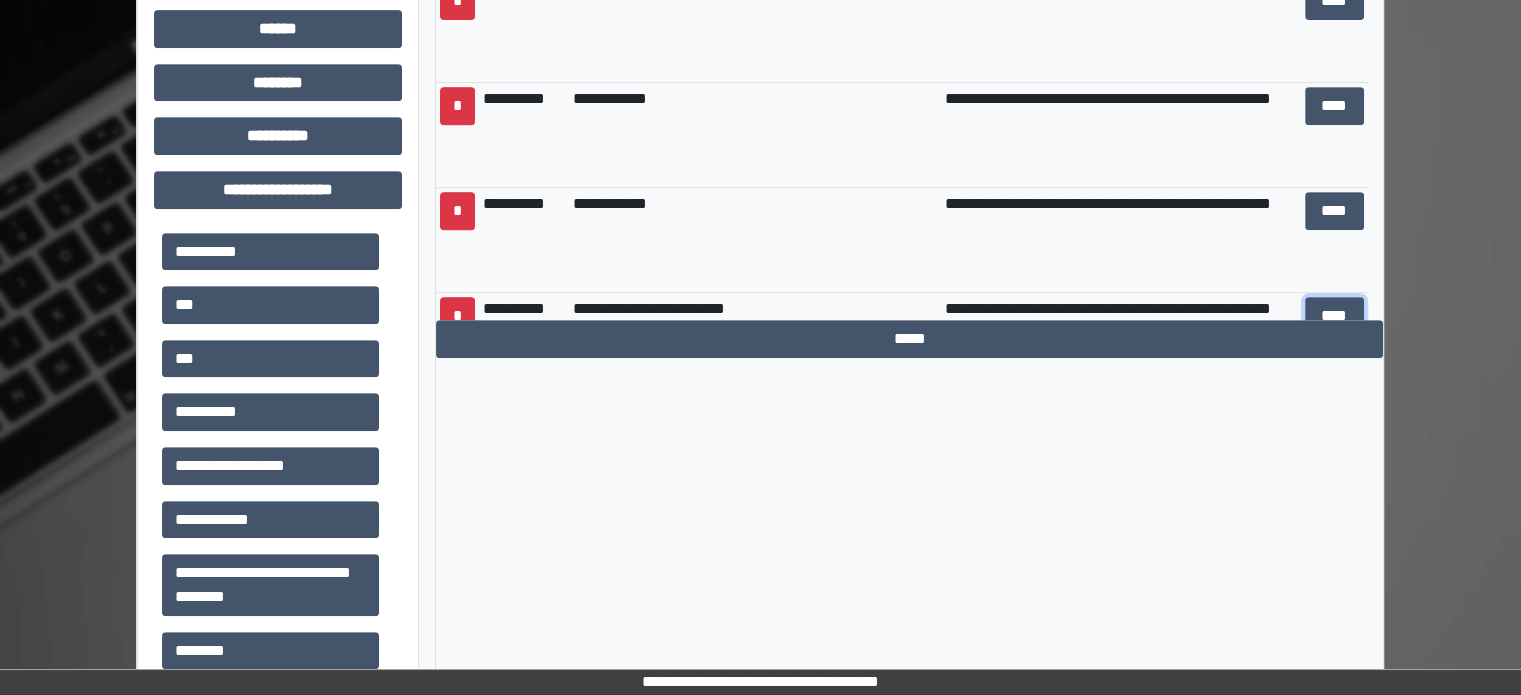 scroll, scrollTop: 951, scrollLeft: 0, axis: vertical 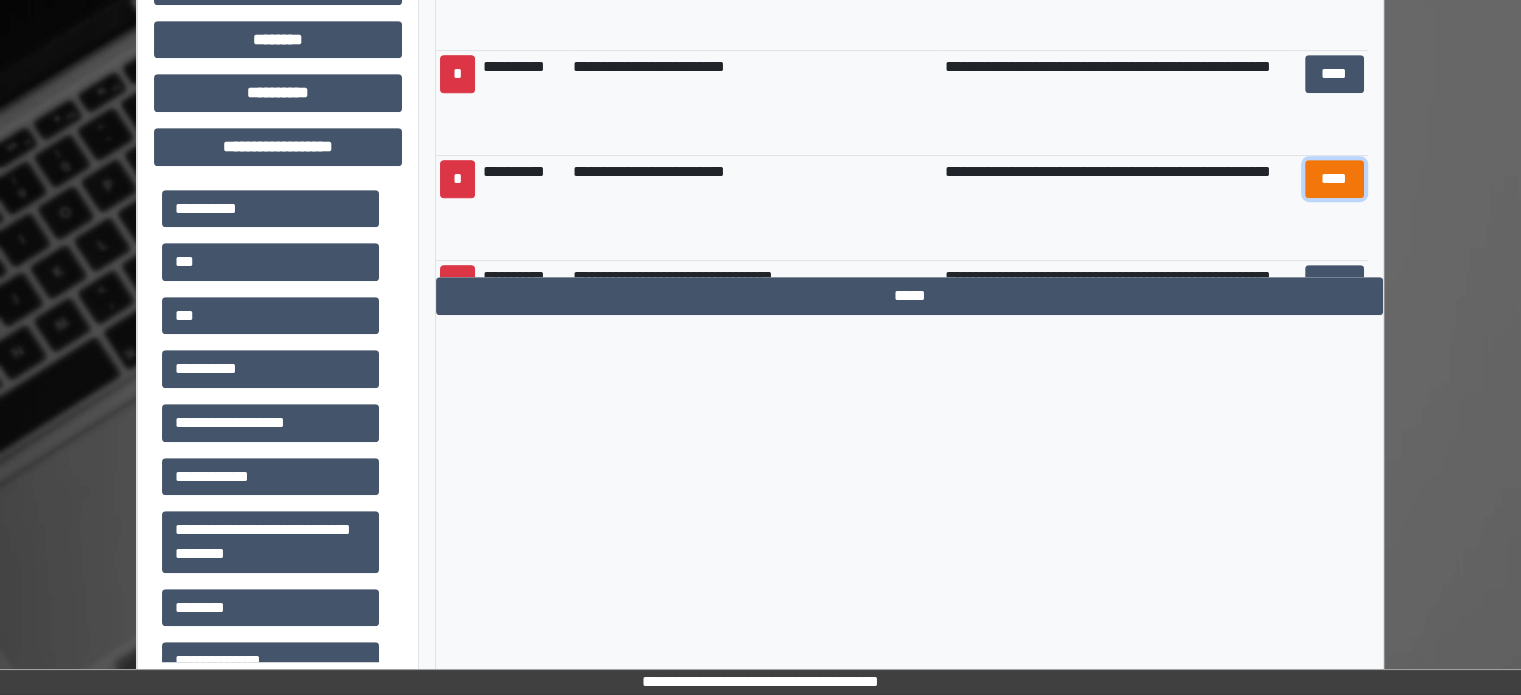 click on "****" at bounding box center (1334, 179) 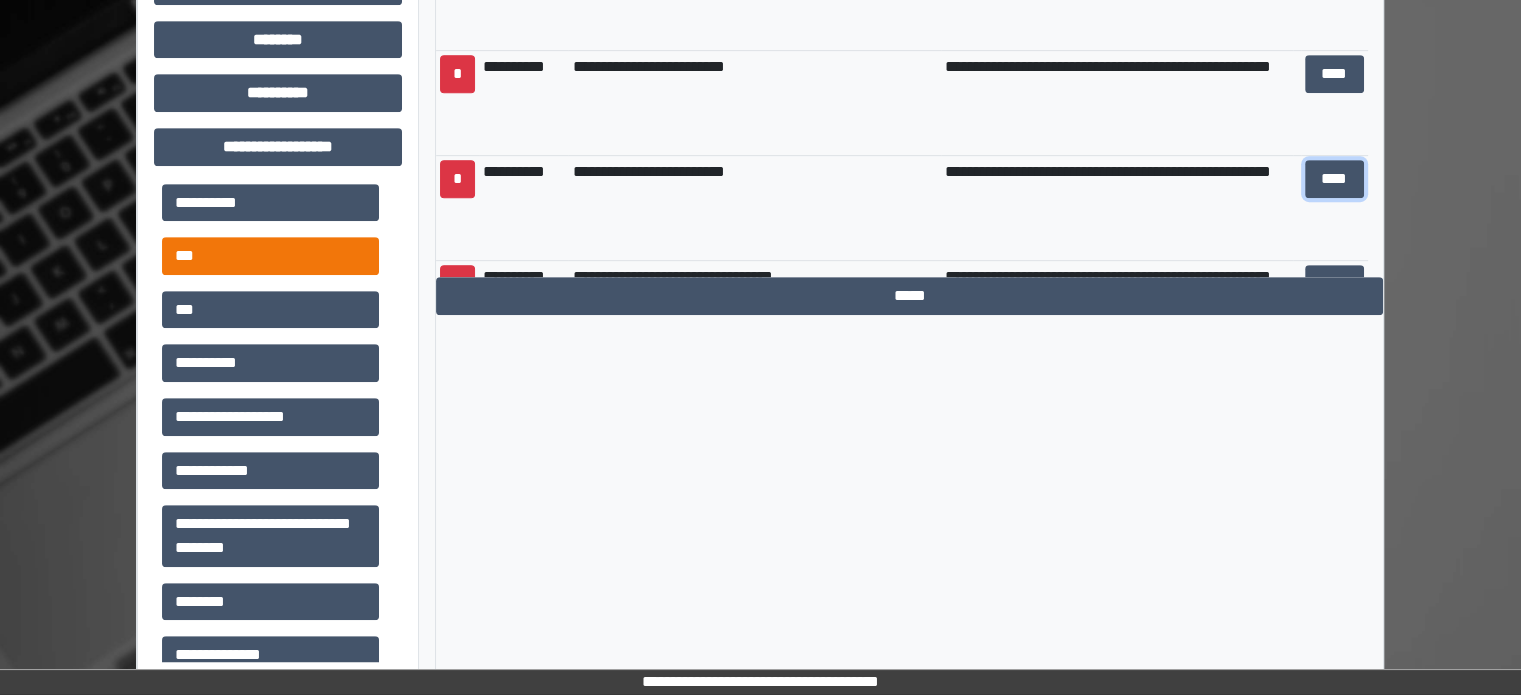 scroll, scrollTop: 0, scrollLeft: 0, axis: both 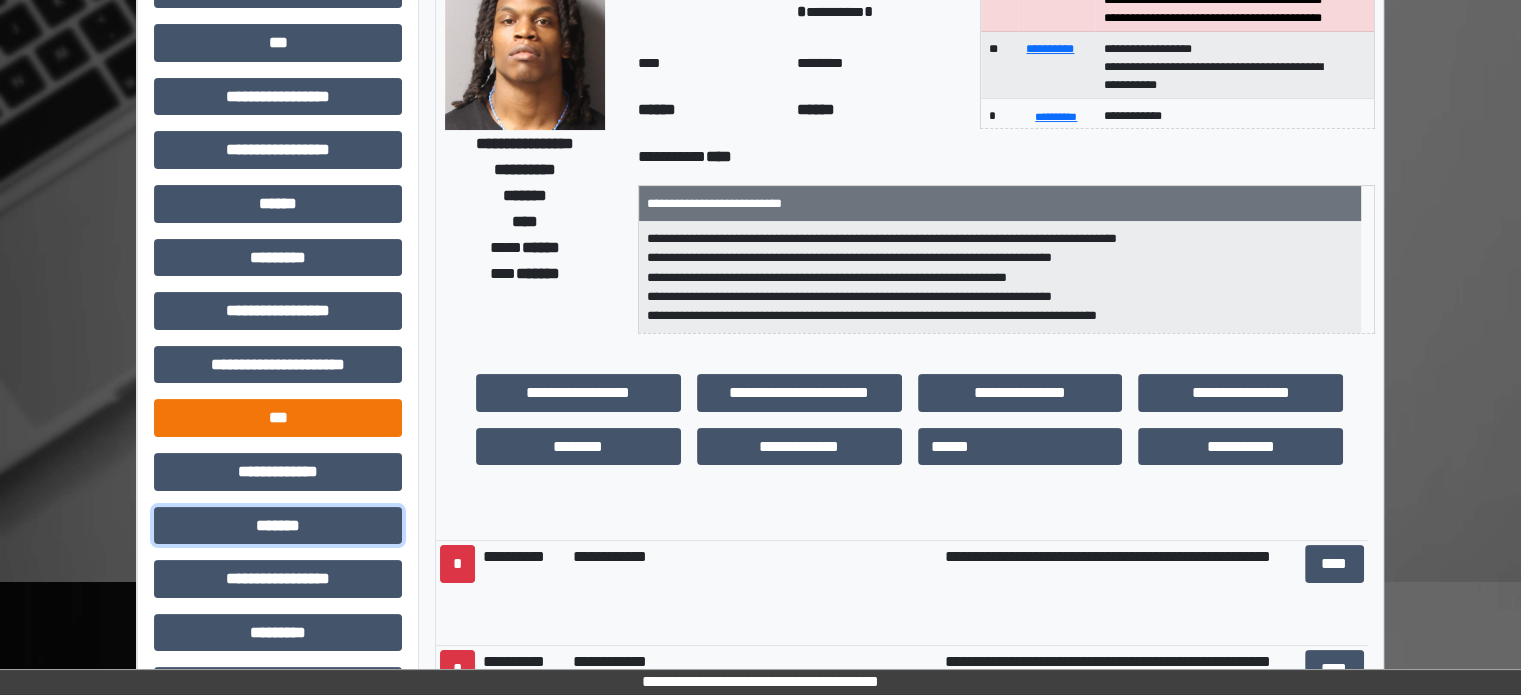 click on "*******" at bounding box center (278, 526) 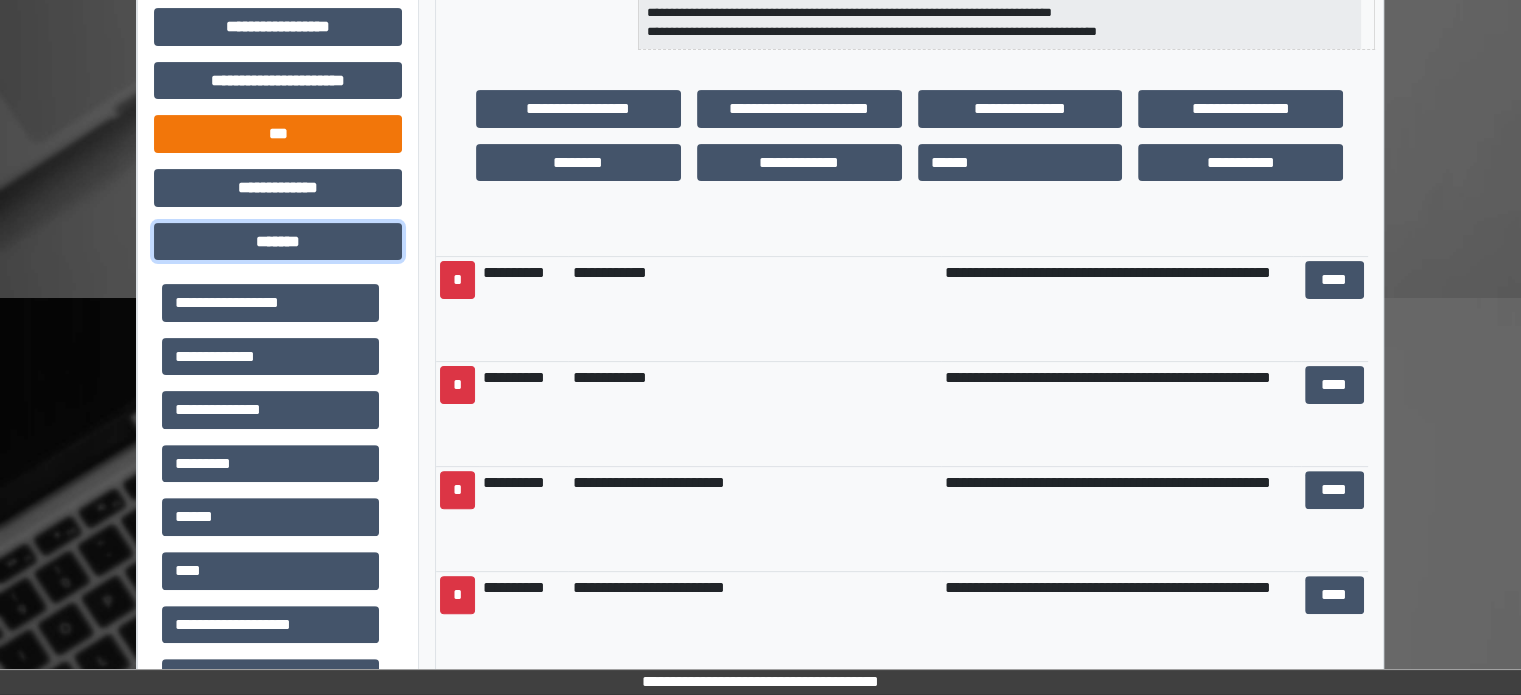 scroll, scrollTop: 551, scrollLeft: 0, axis: vertical 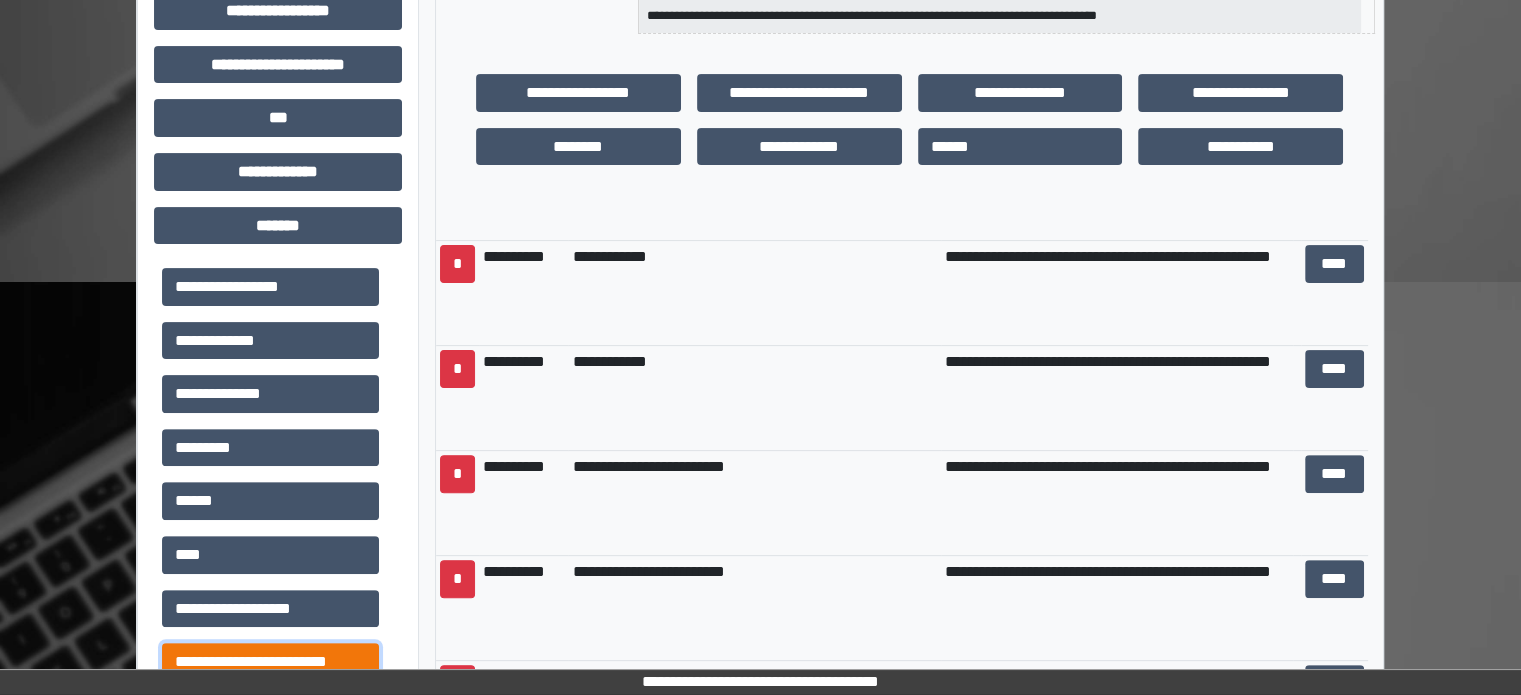 click on "**********" at bounding box center [270, 662] 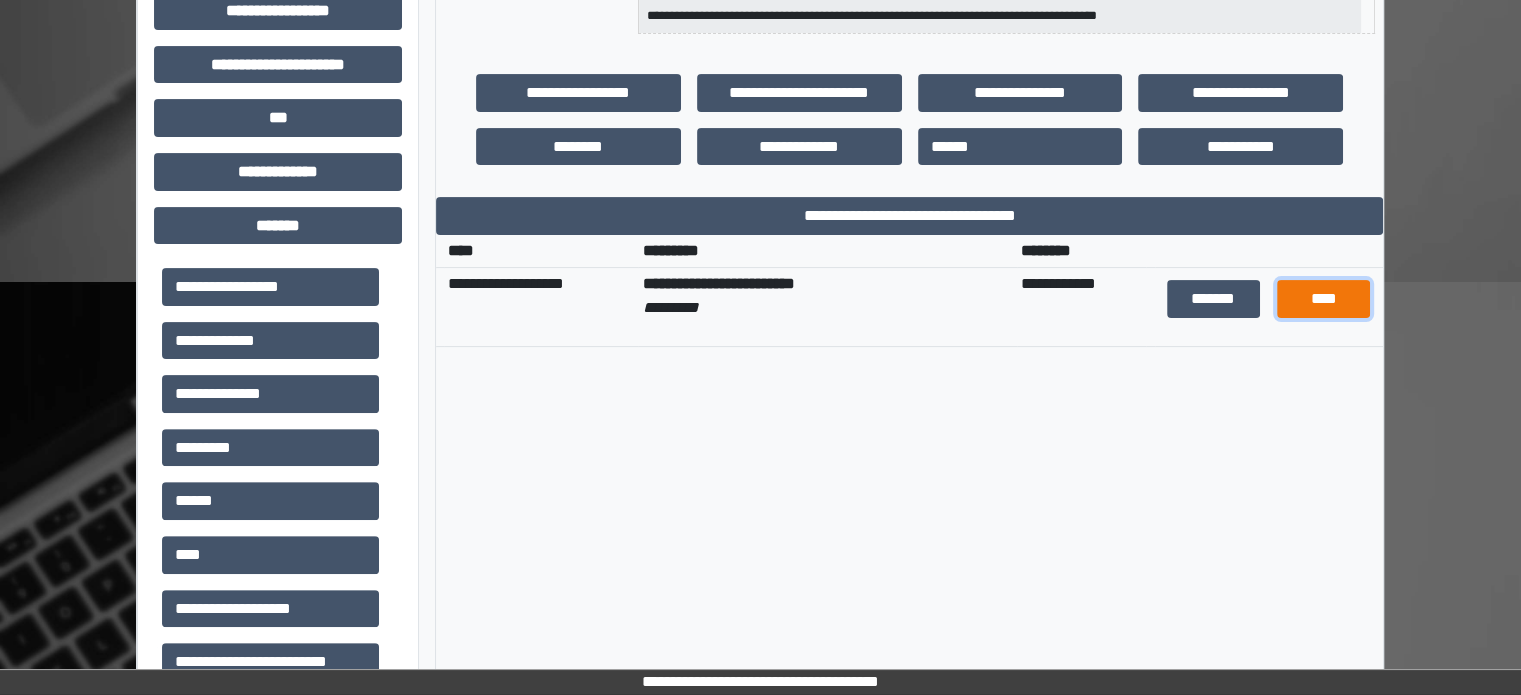click on "****" at bounding box center [1323, 299] 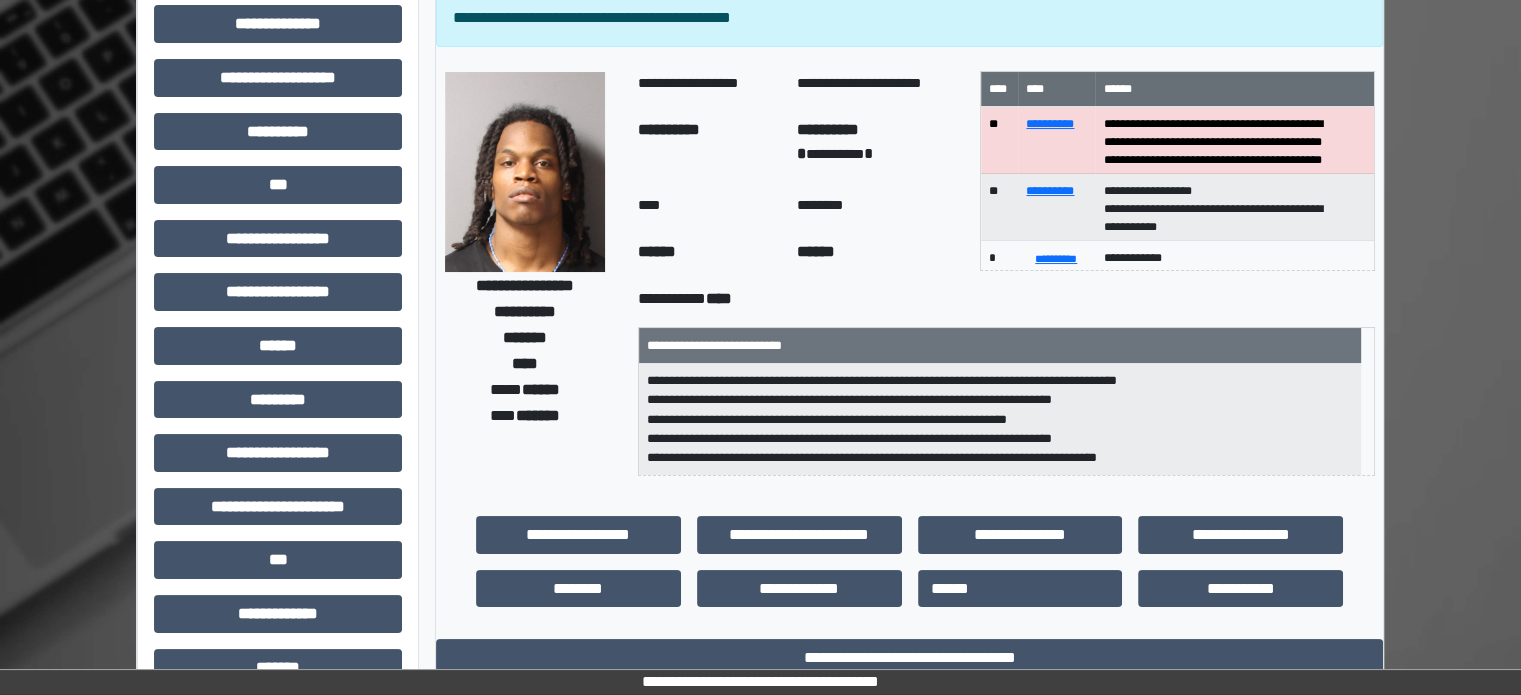 scroll, scrollTop: 51, scrollLeft: 0, axis: vertical 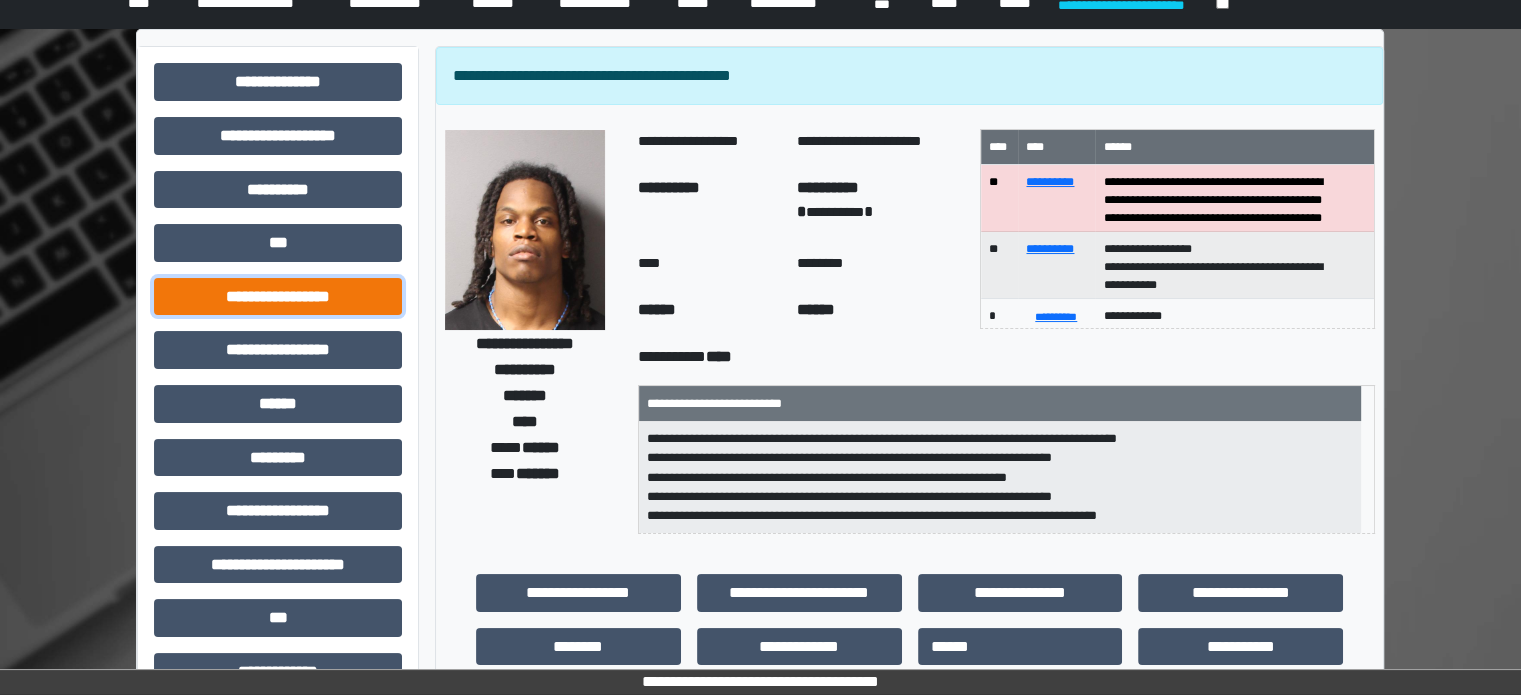 click on "**********" at bounding box center [278, 297] 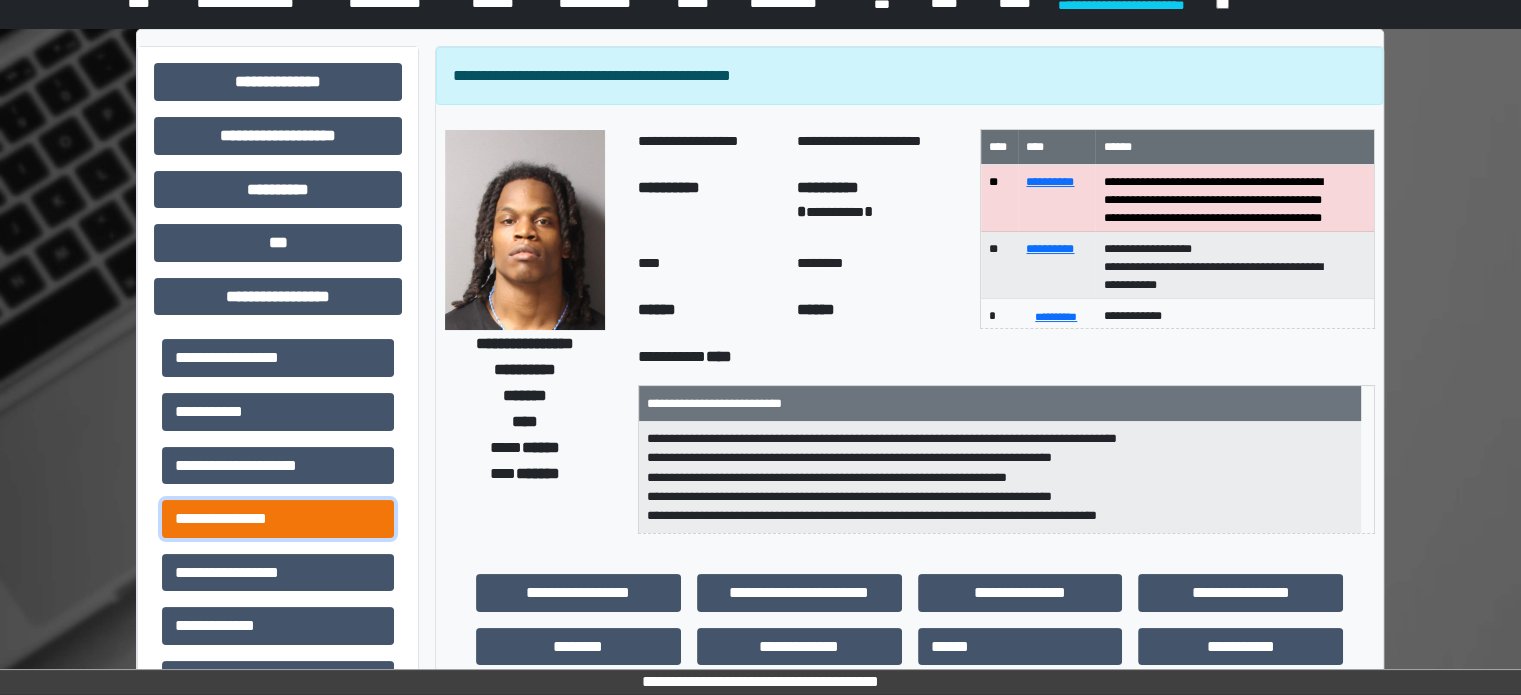 click on "**********" at bounding box center (278, 519) 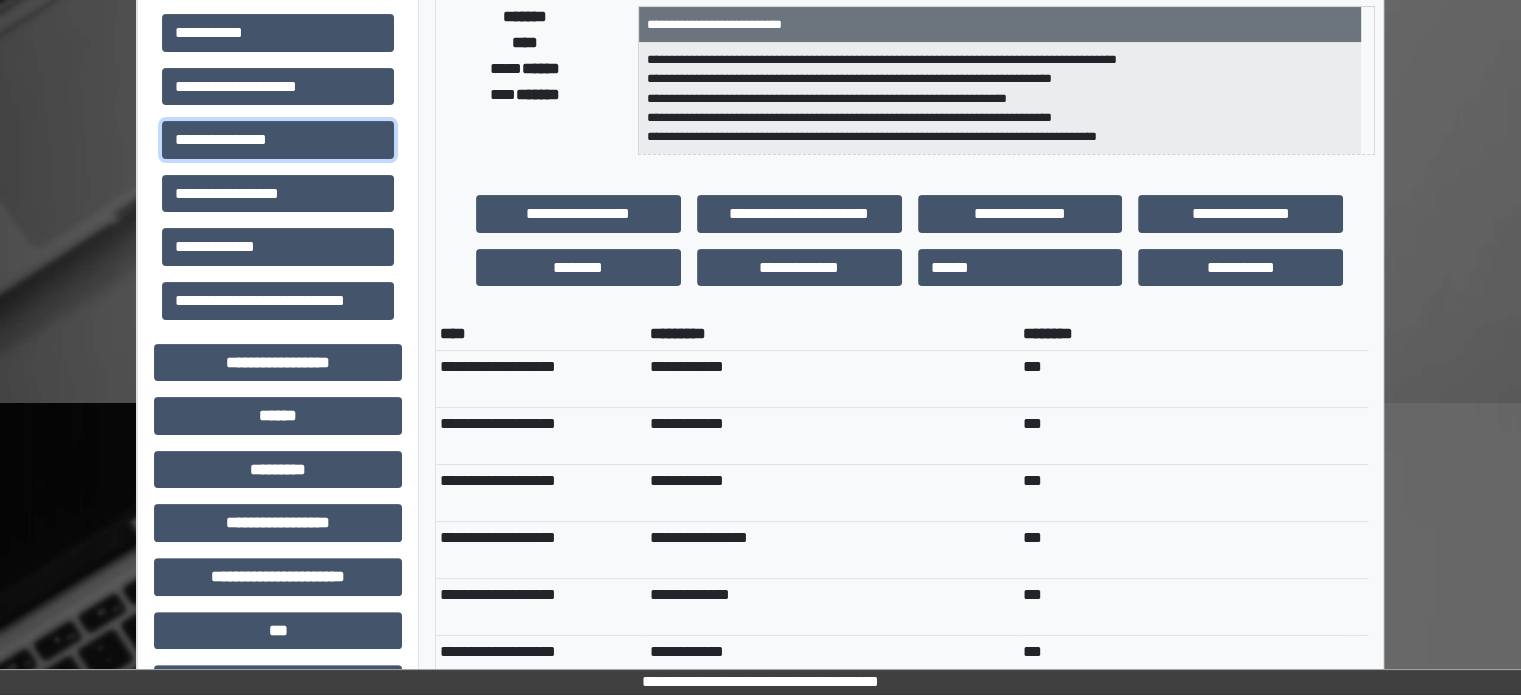 scroll, scrollTop: 551, scrollLeft: 0, axis: vertical 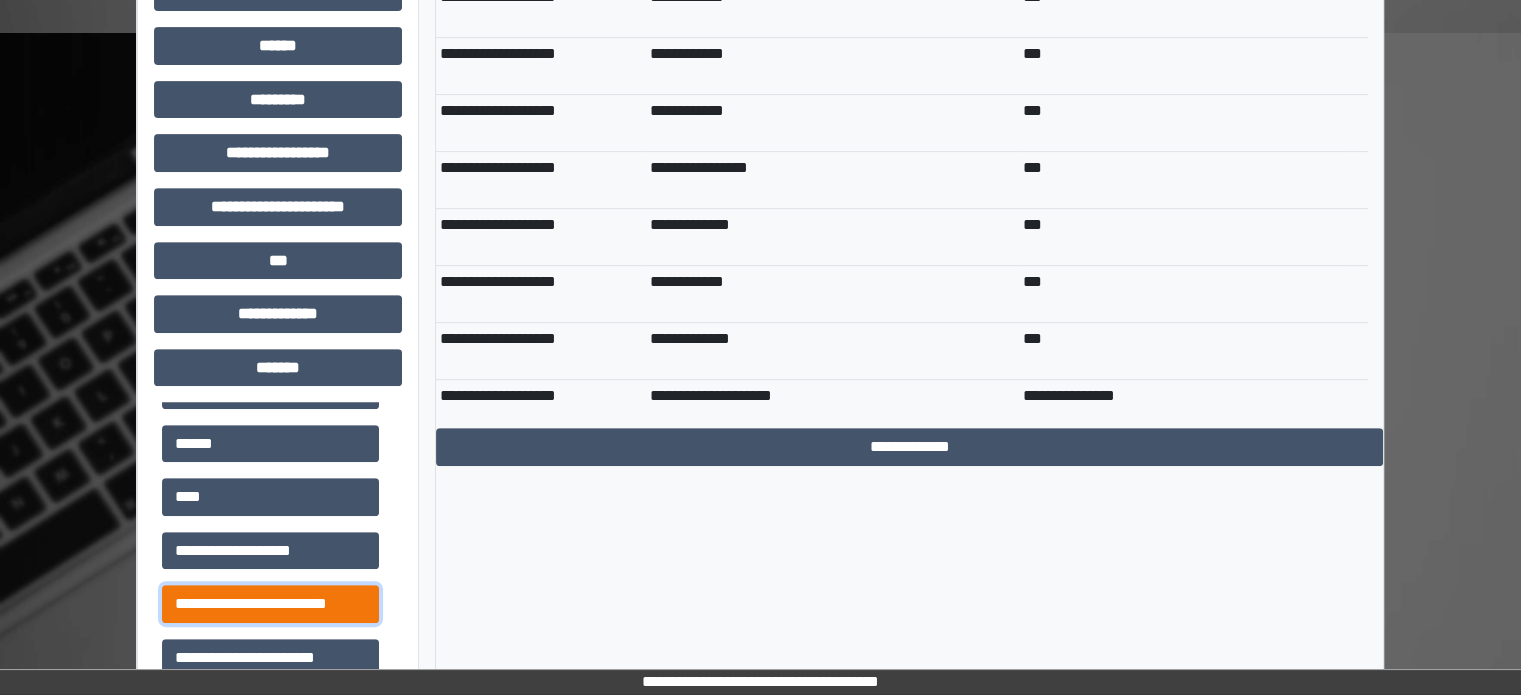 click on "**********" at bounding box center [270, 604] 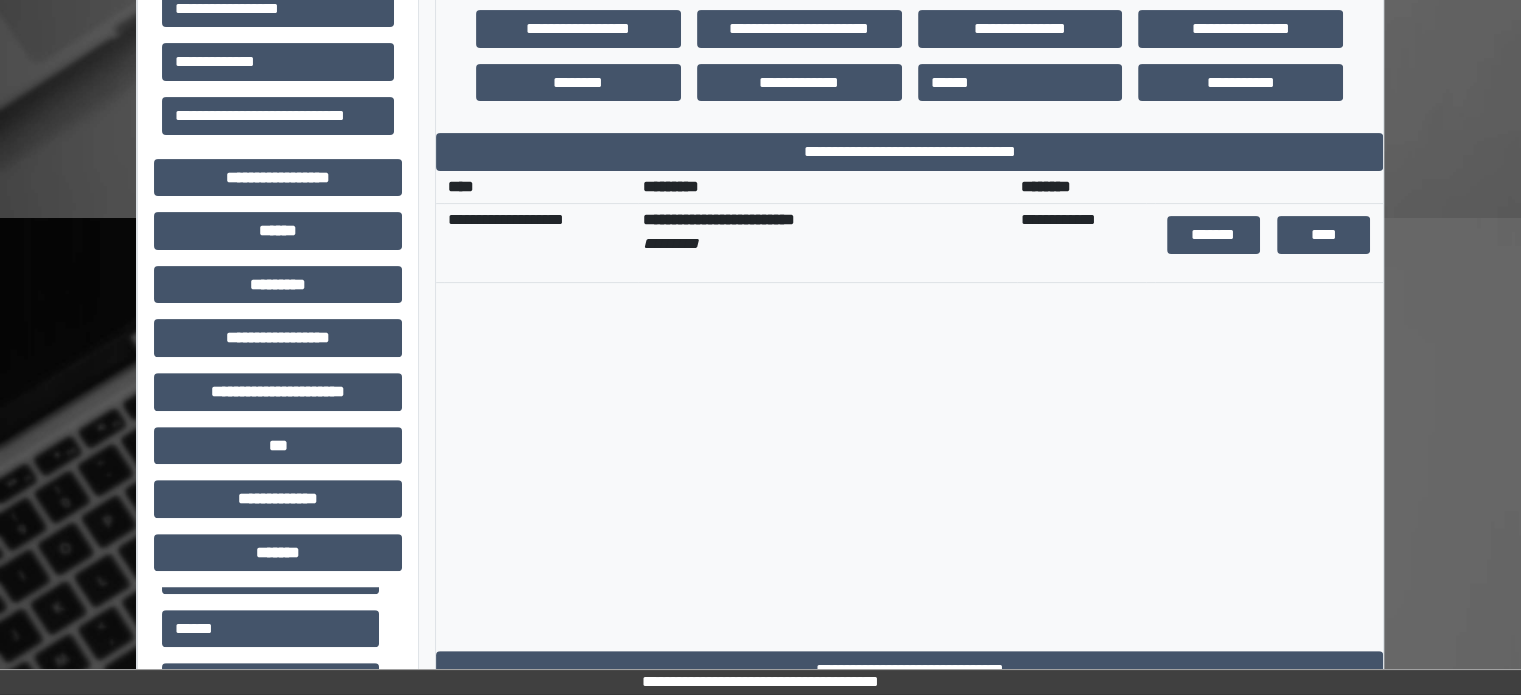 scroll, scrollTop: 600, scrollLeft: 0, axis: vertical 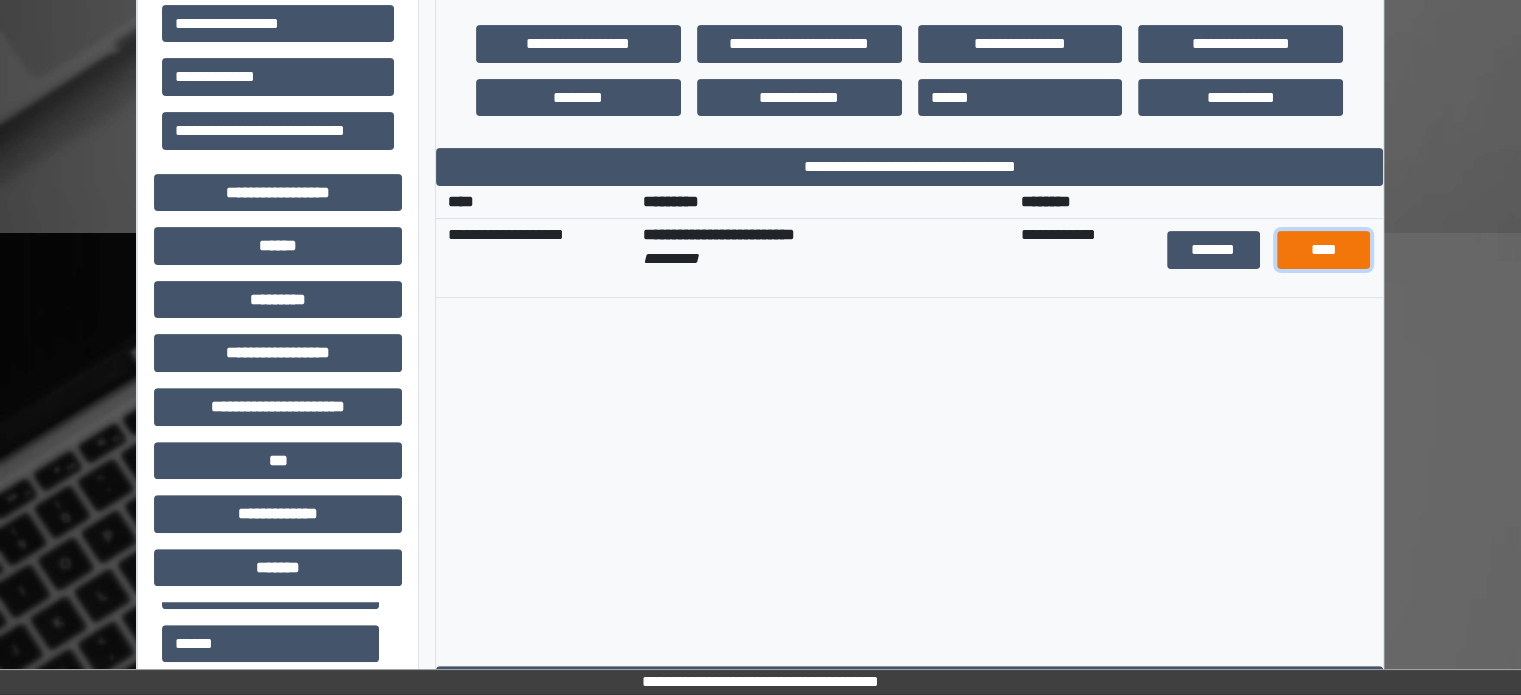 click on "****" at bounding box center (1323, 250) 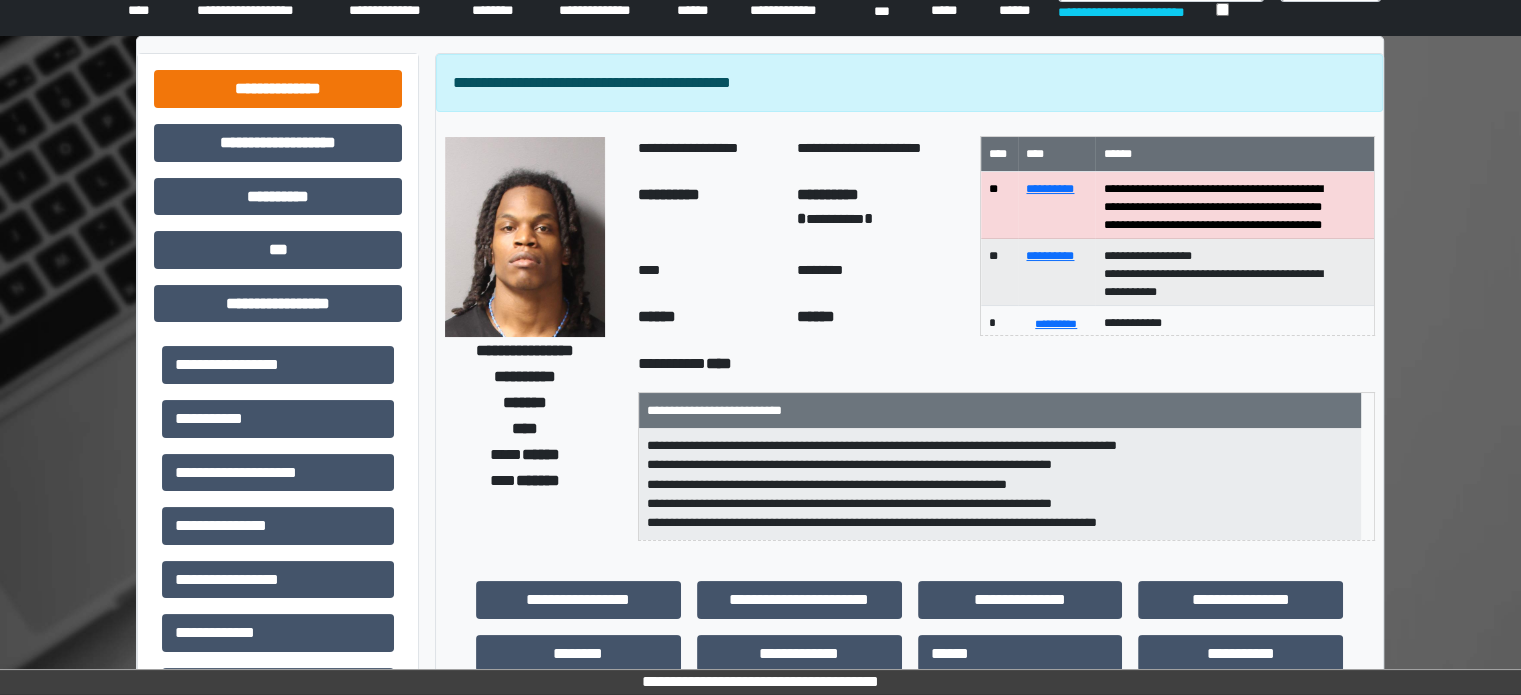 scroll, scrollTop: 0, scrollLeft: 0, axis: both 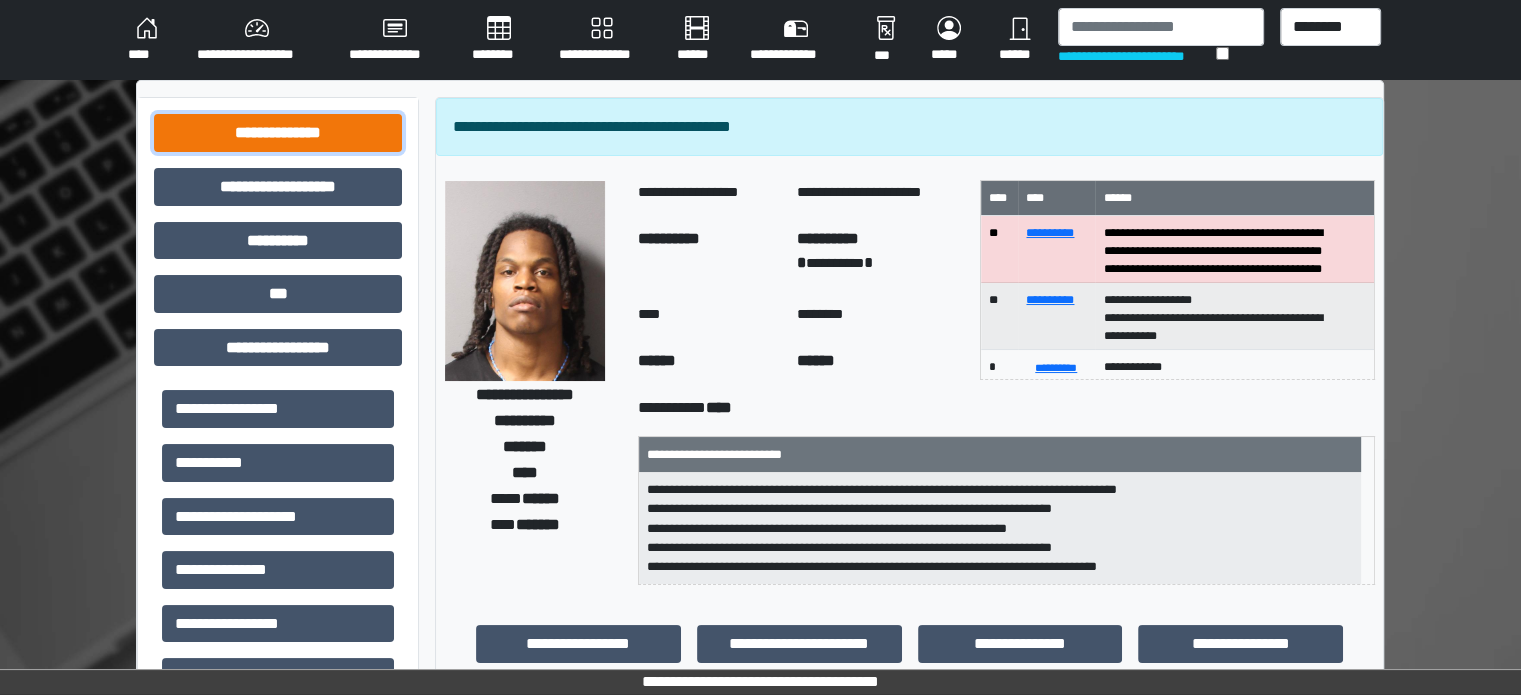click on "**********" at bounding box center [278, 133] 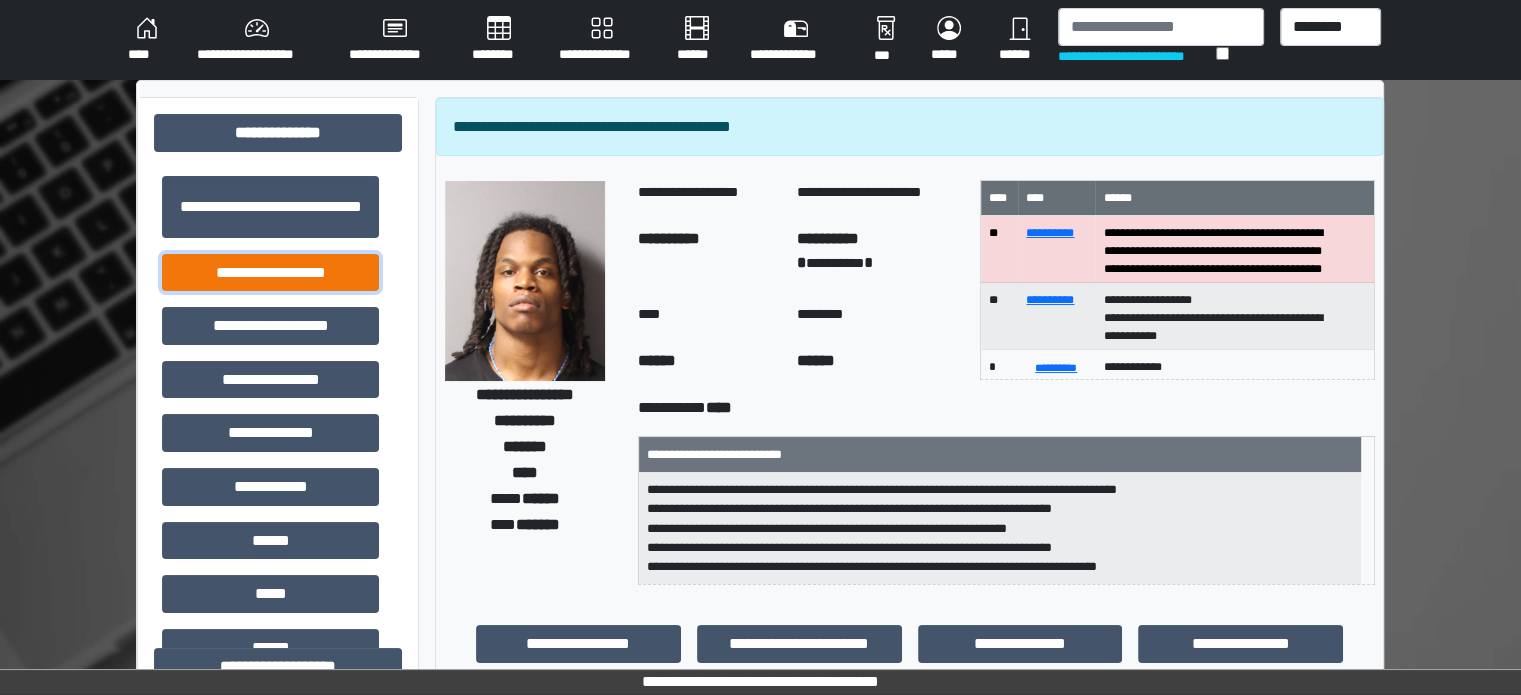 click on "**********" at bounding box center (270, 273) 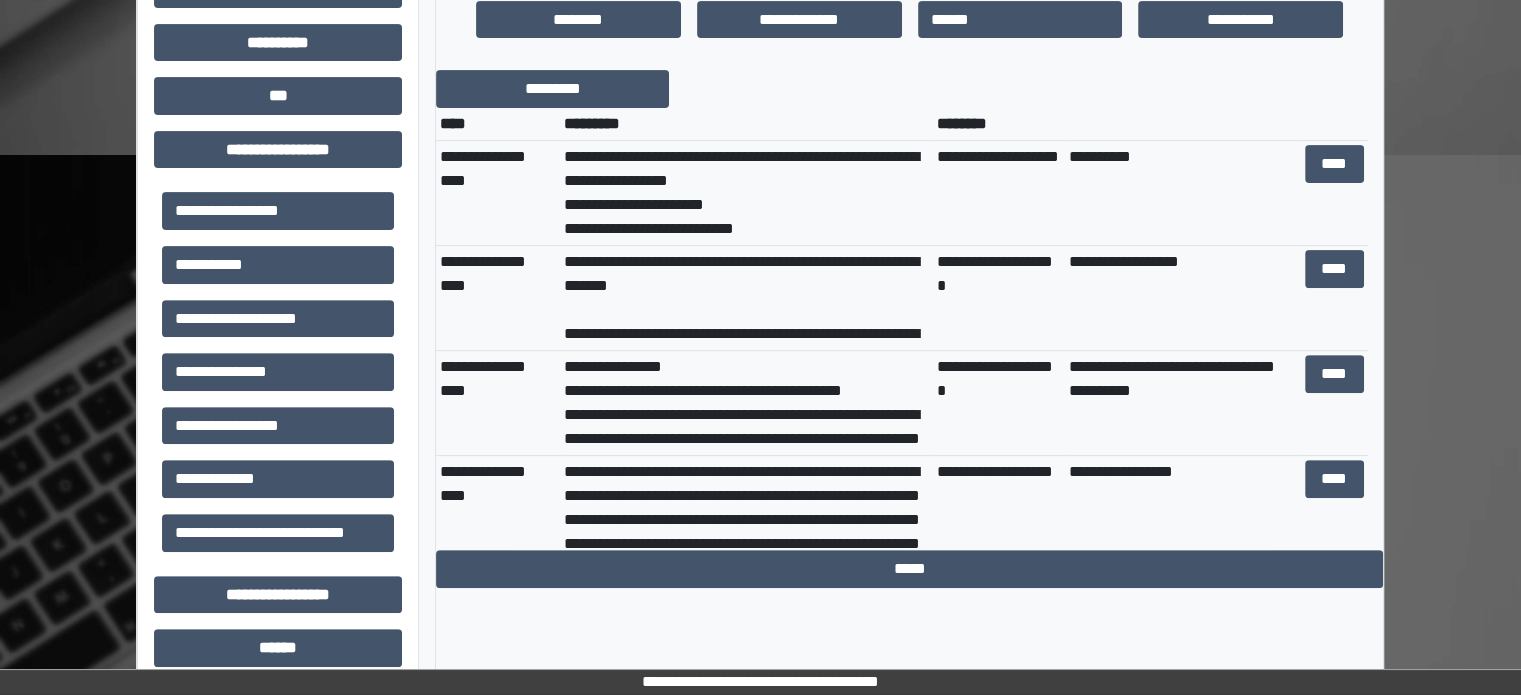 scroll, scrollTop: 800, scrollLeft: 0, axis: vertical 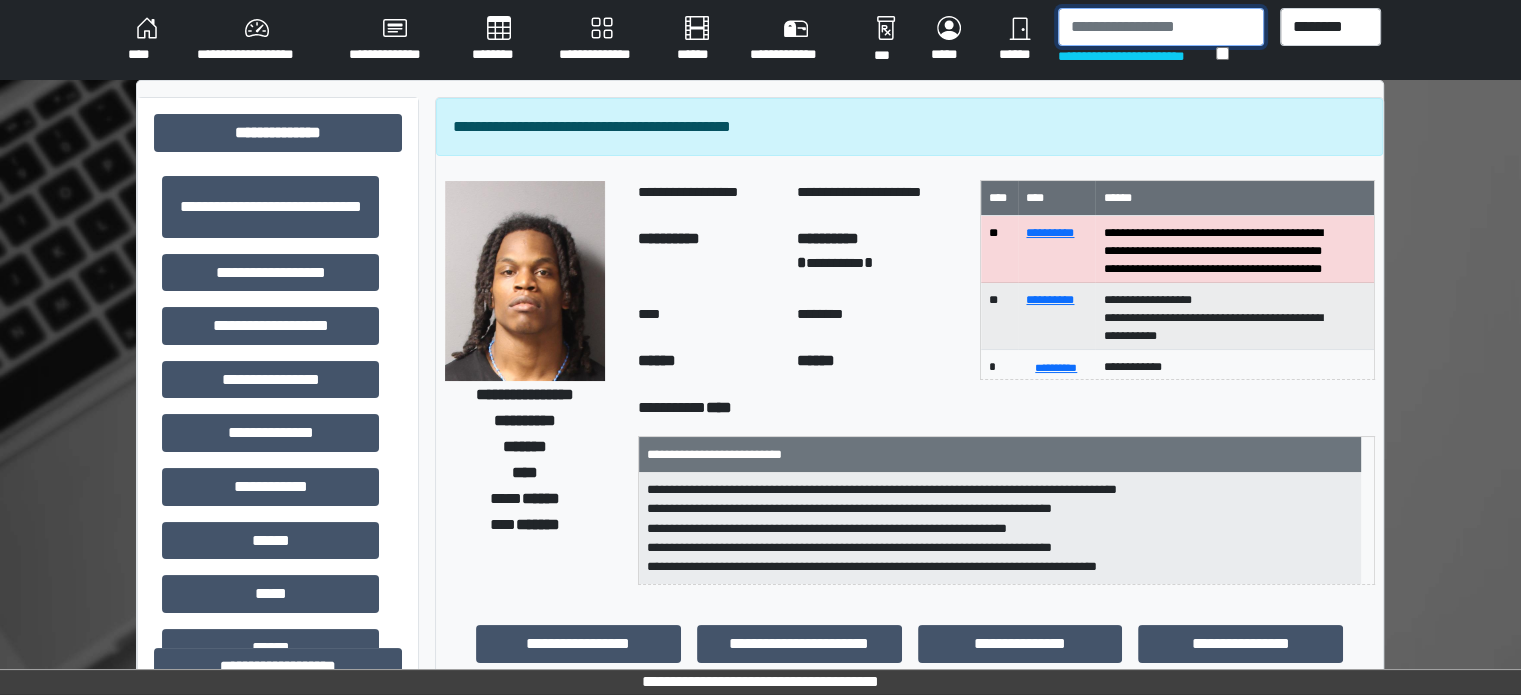click at bounding box center (1161, 27) 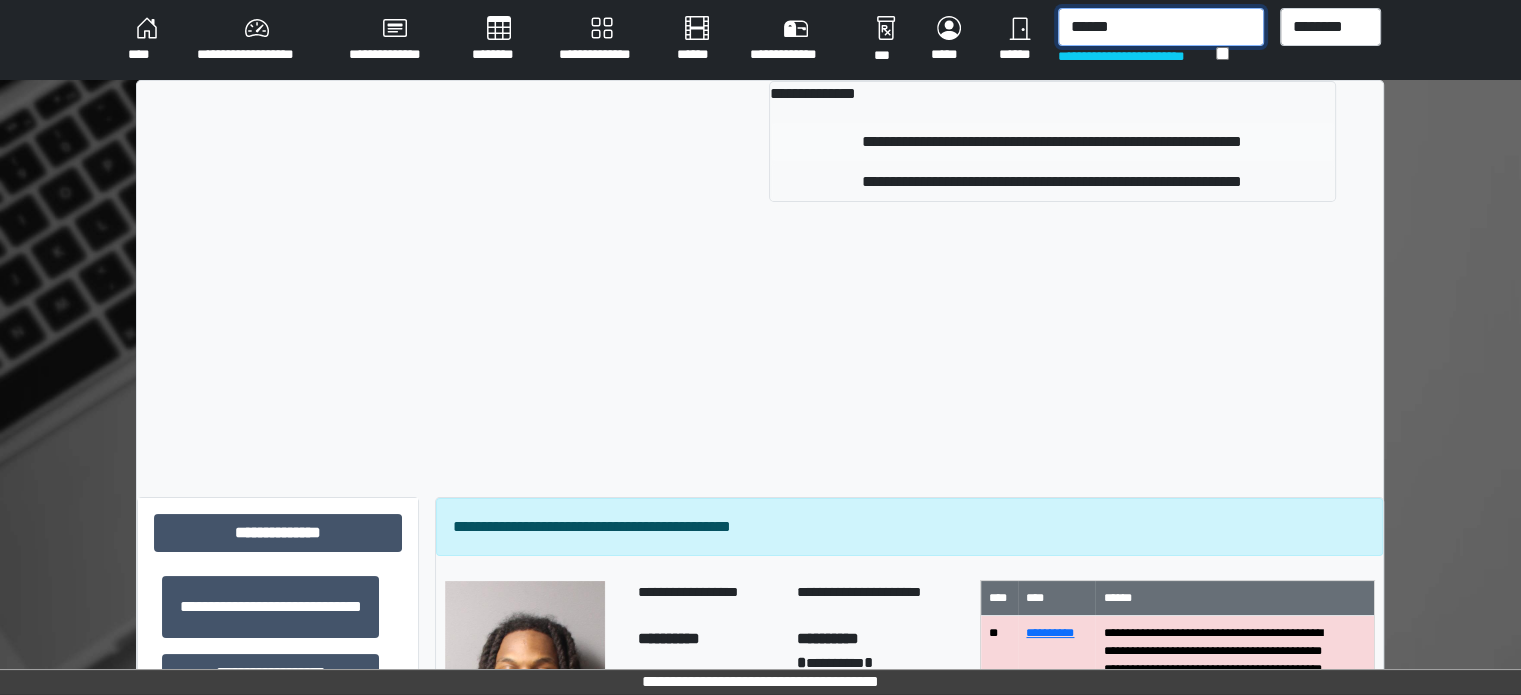 type on "******" 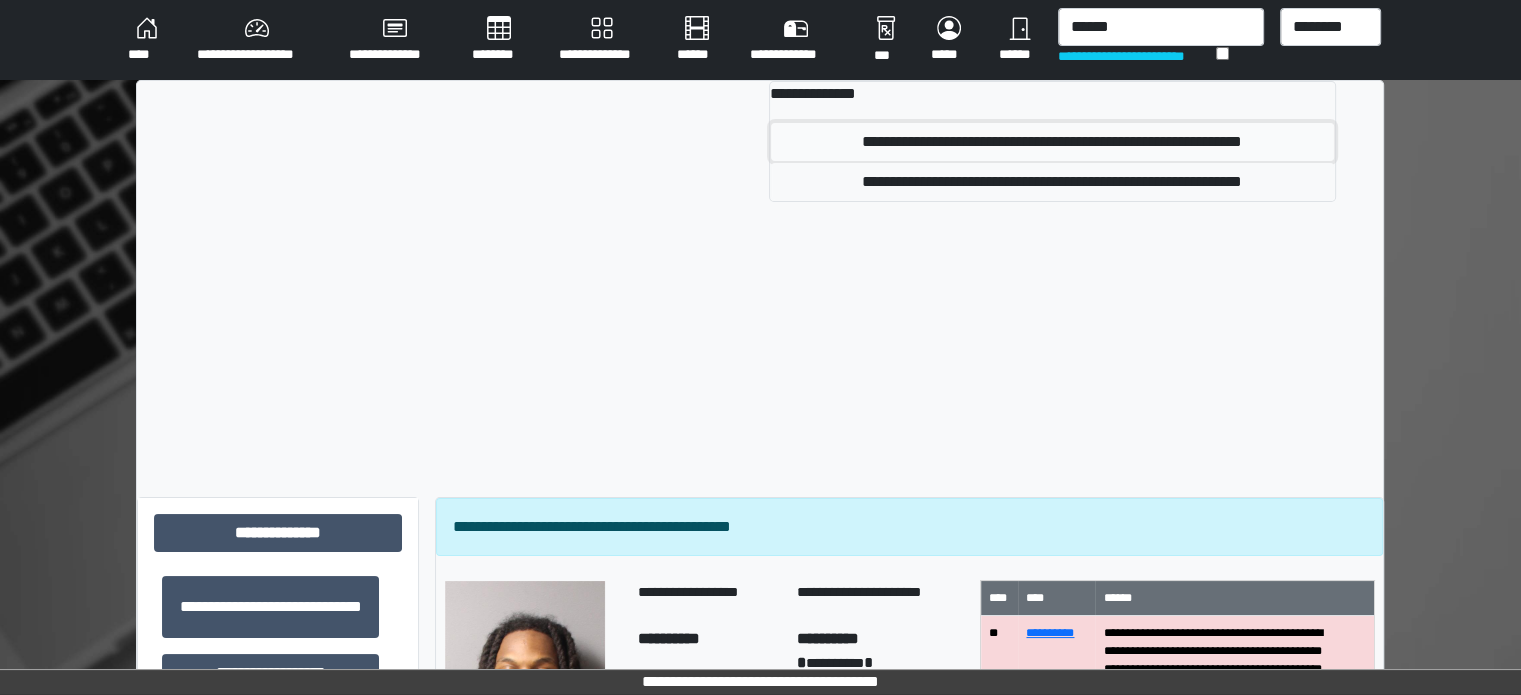 click on "**********" at bounding box center [1052, 142] 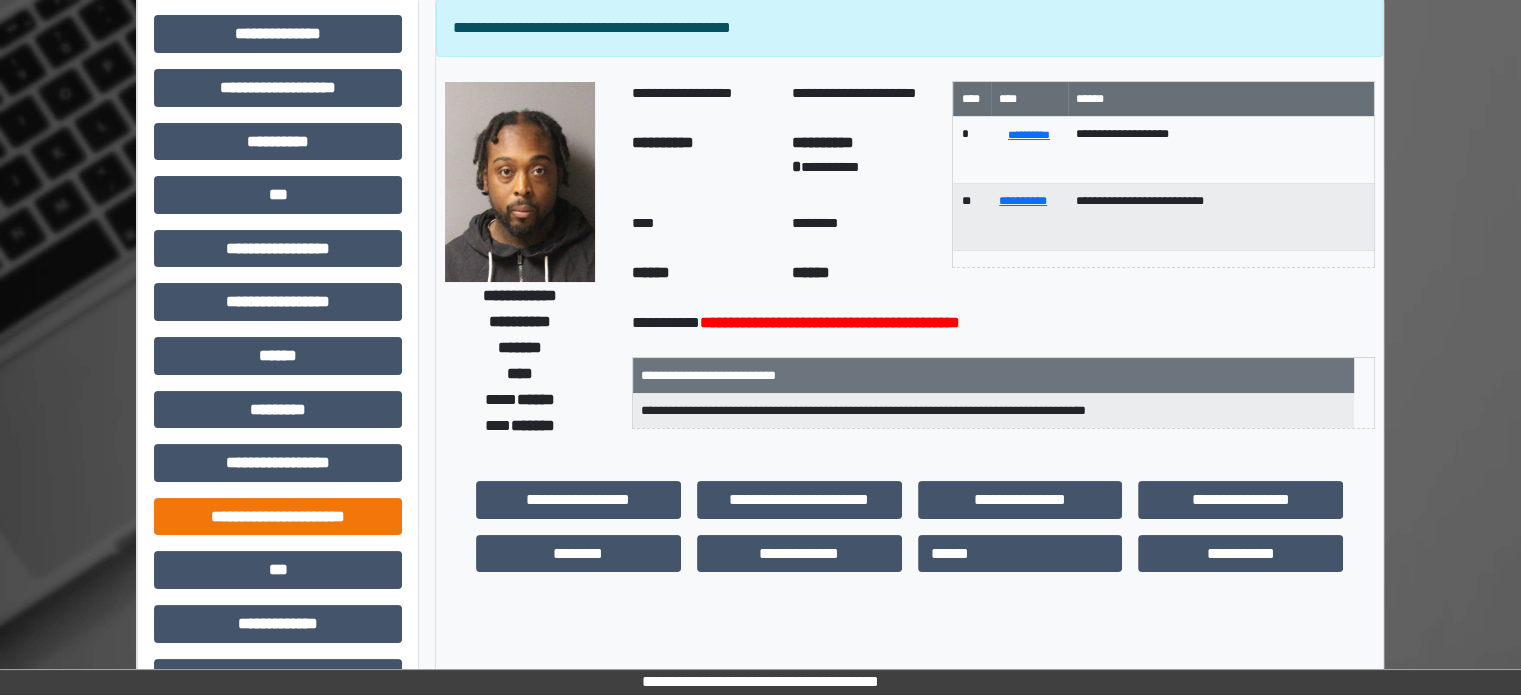 scroll, scrollTop: 0, scrollLeft: 0, axis: both 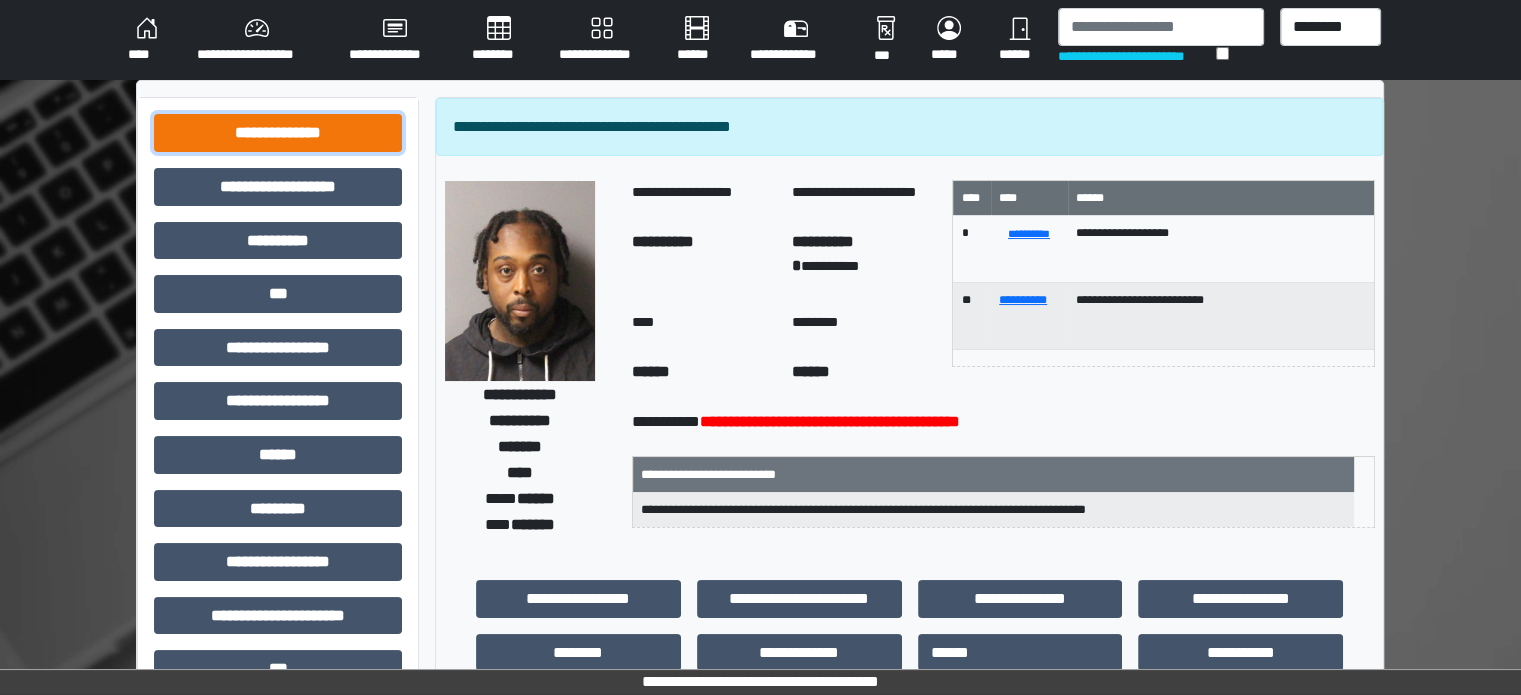click on "**********" at bounding box center (278, 133) 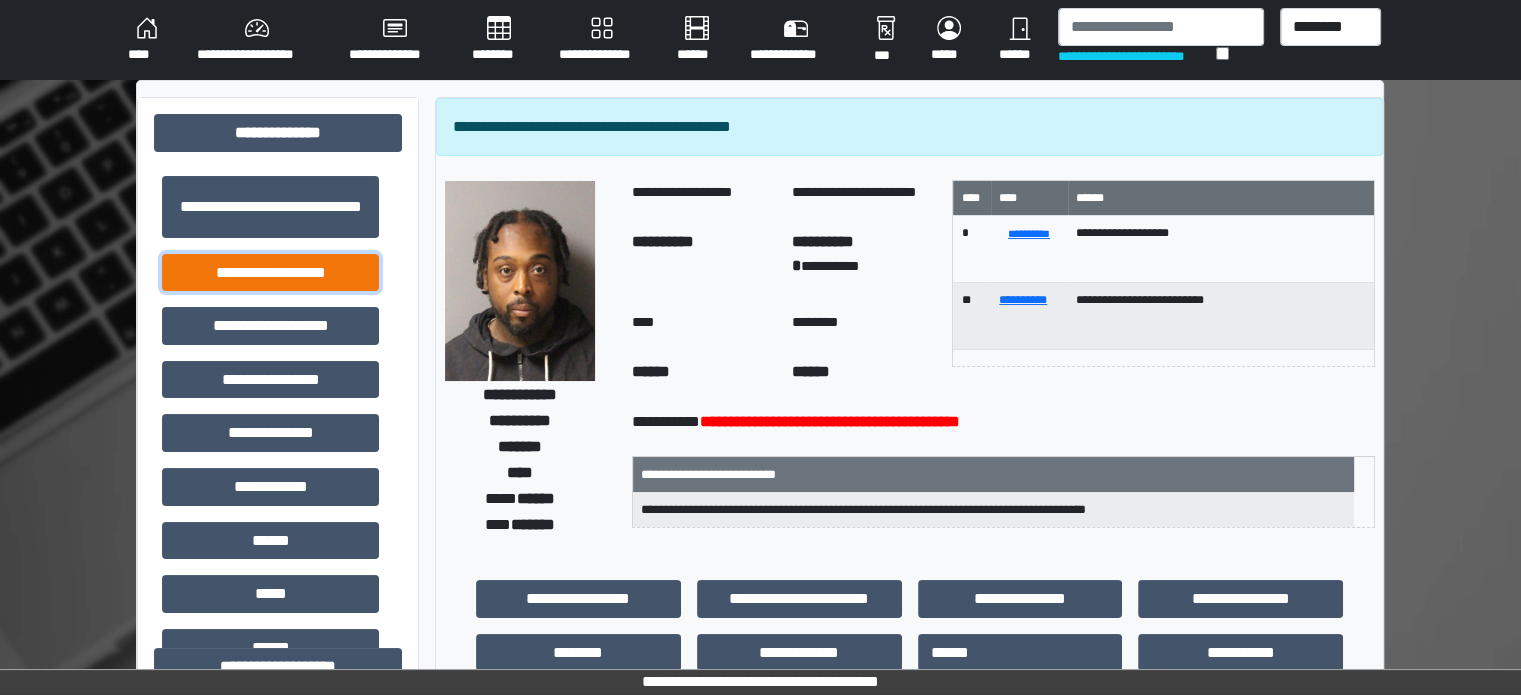 click on "**********" at bounding box center (270, 273) 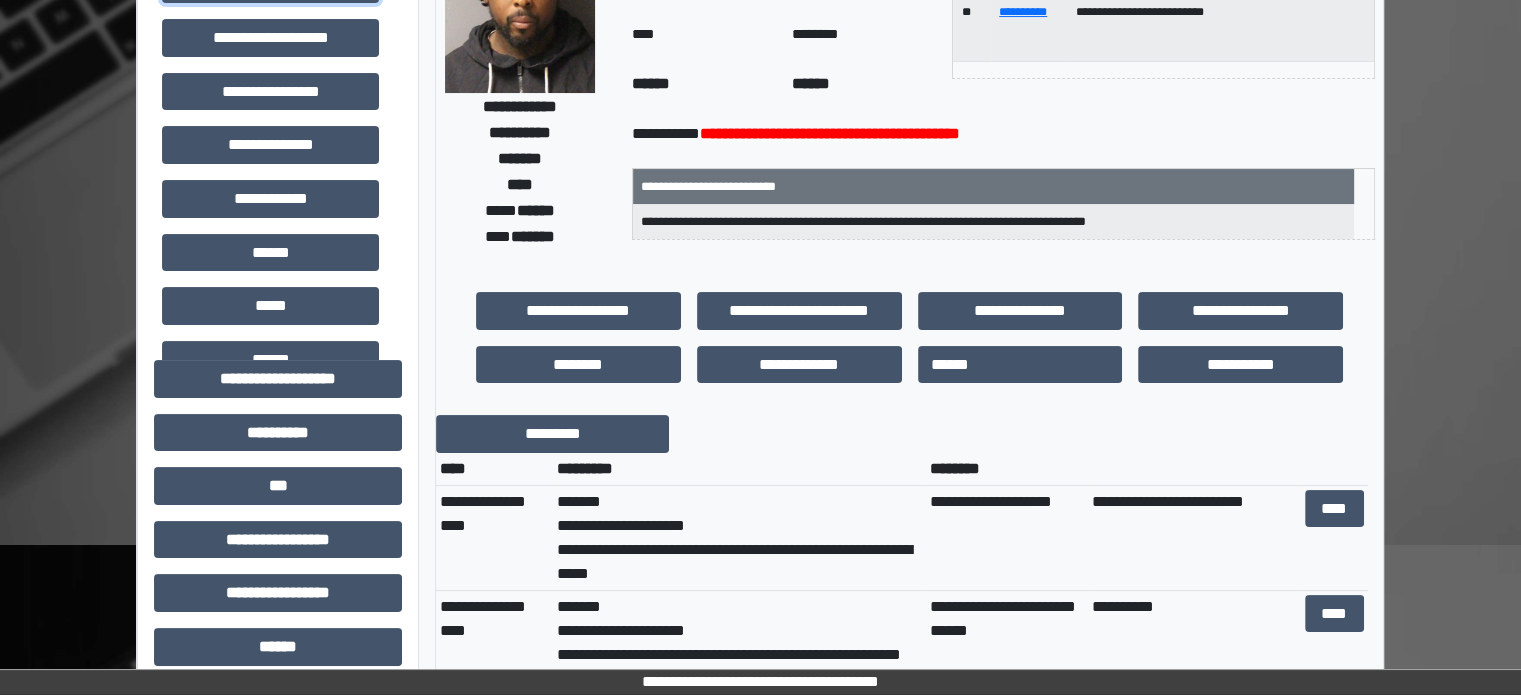 scroll, scrollTop: 300, scrollLeft: 0, axis: vertical 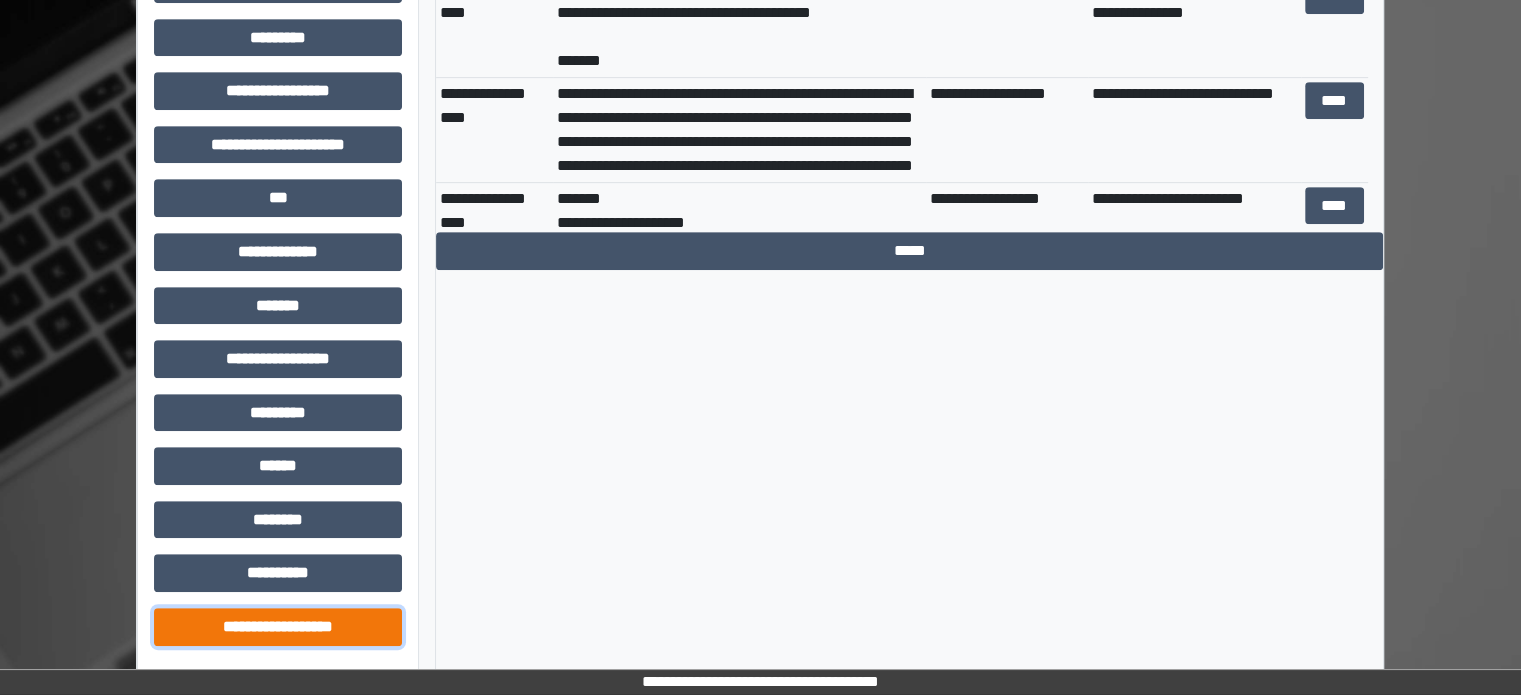 click on "**********" at bounding box center [278, 627] 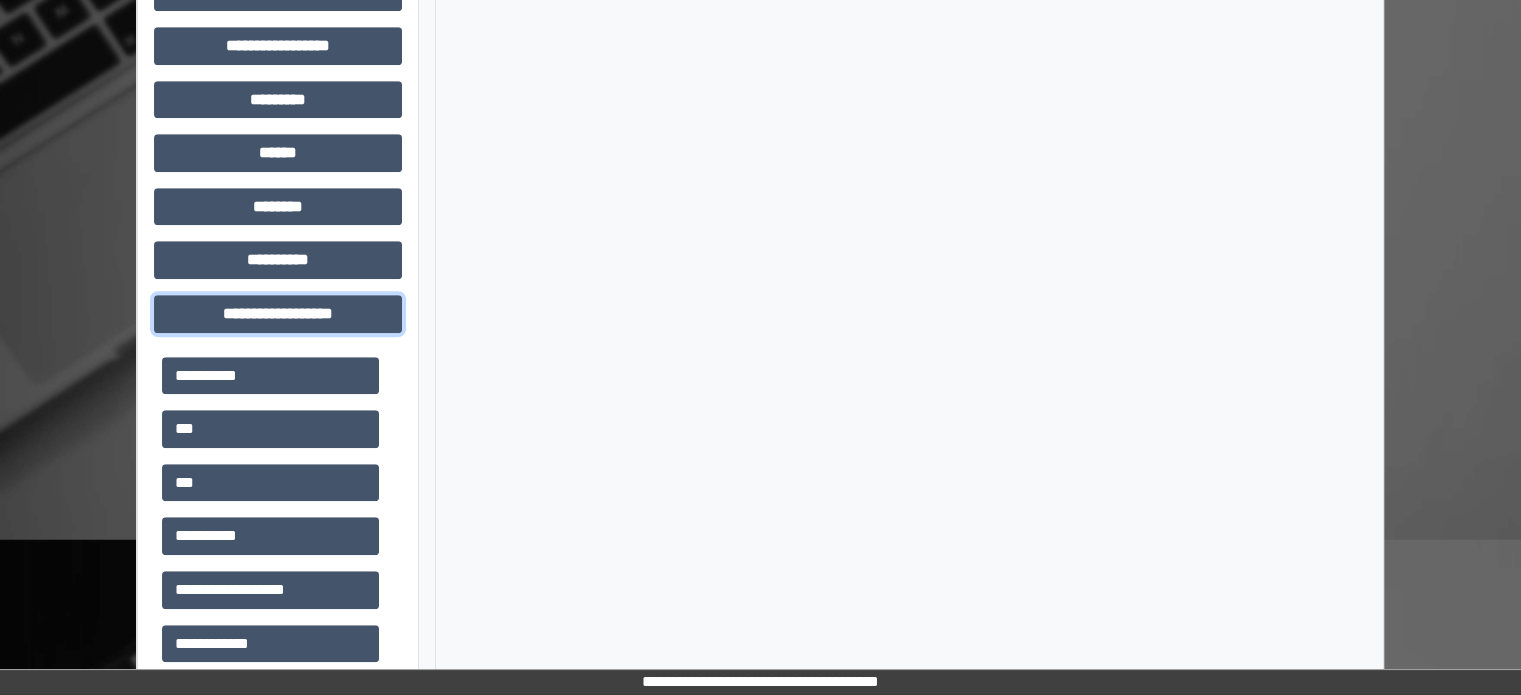 scroll, scrollTop: 1351, scrollLeft: 0, axis: vertical 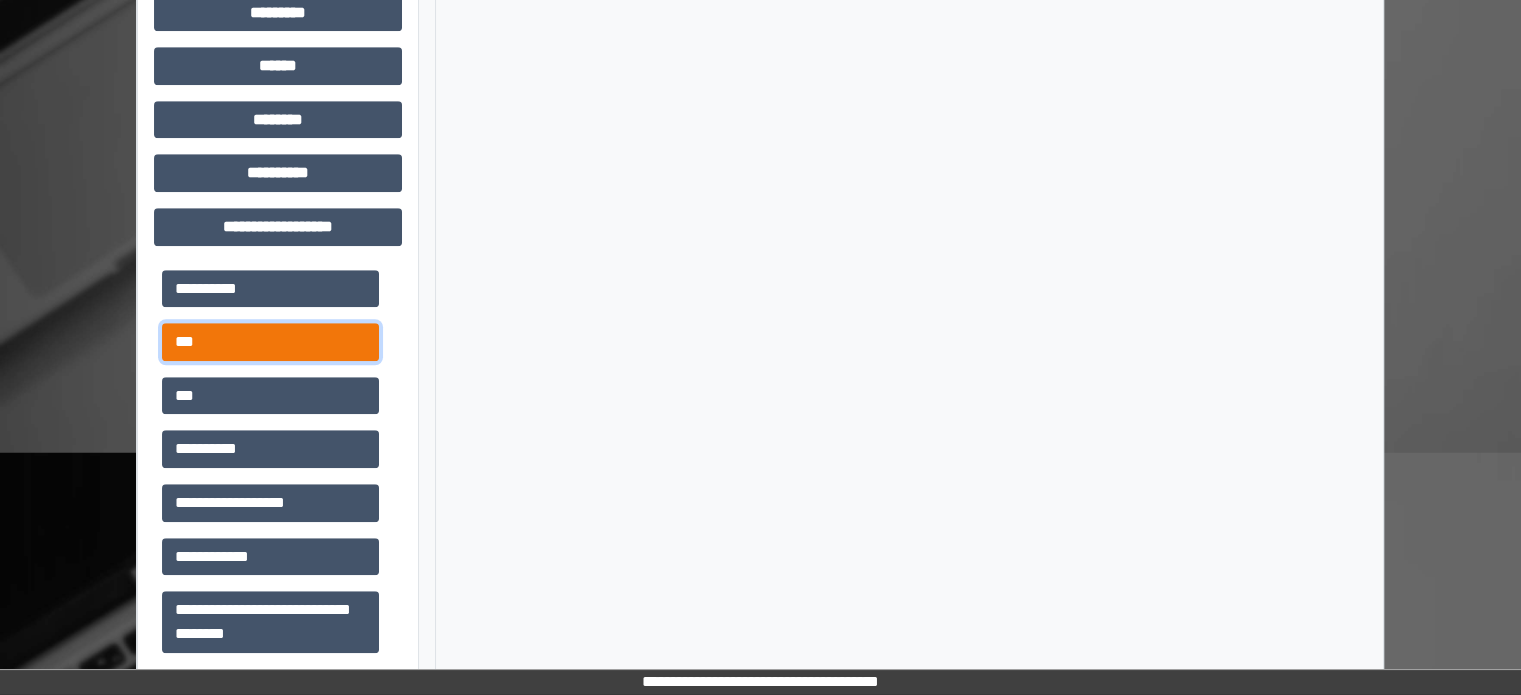 click on "***" at bounding box center [270, 342] 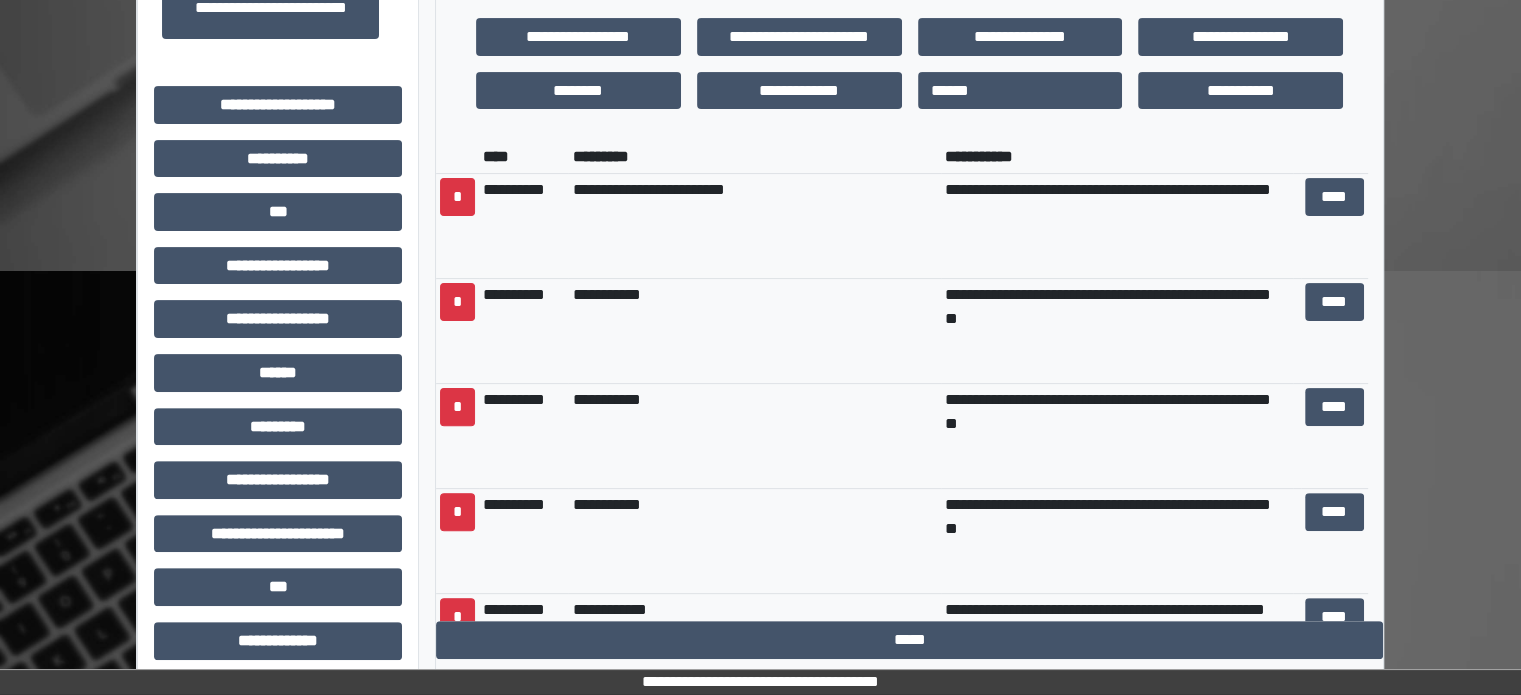 scroll, scrollTop: 551, scrollLeft: 0, axis: vertical 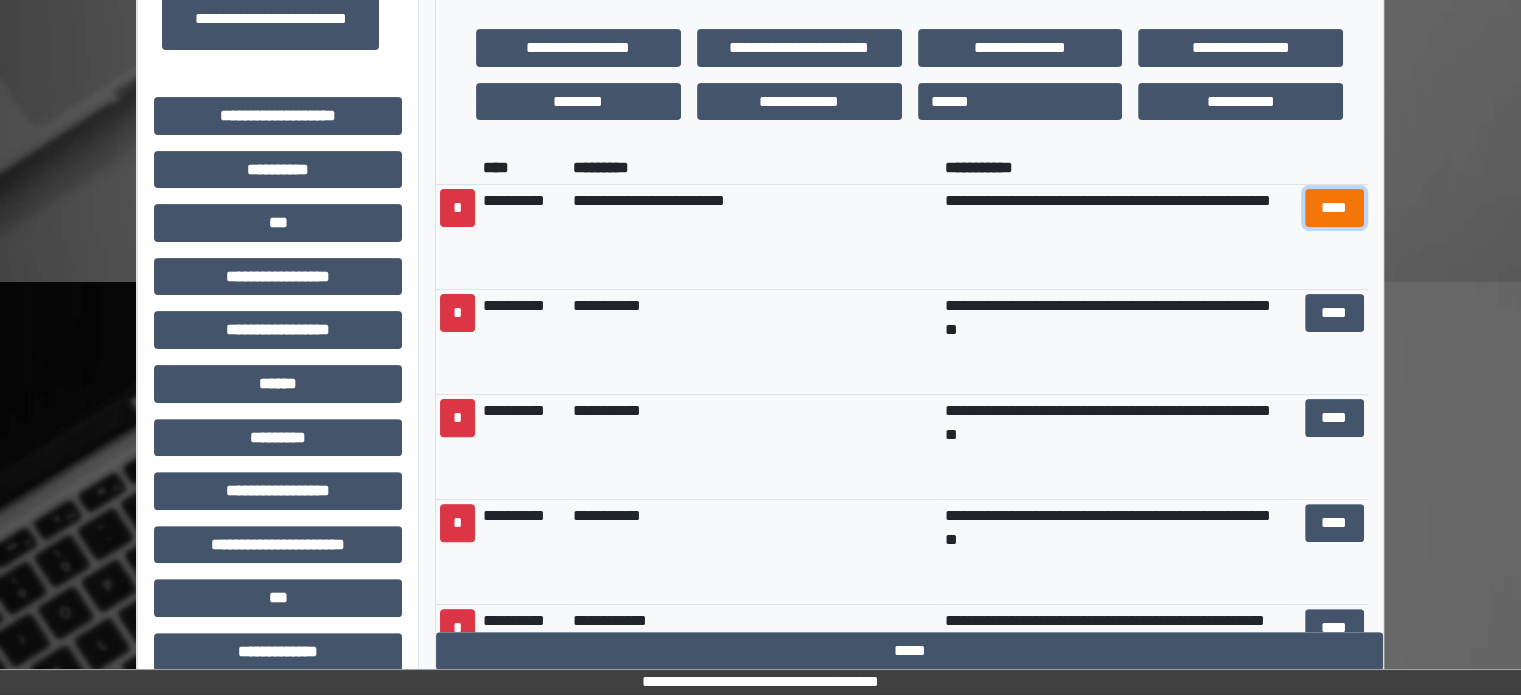 click on "****" at bounding box center [1334, 208] 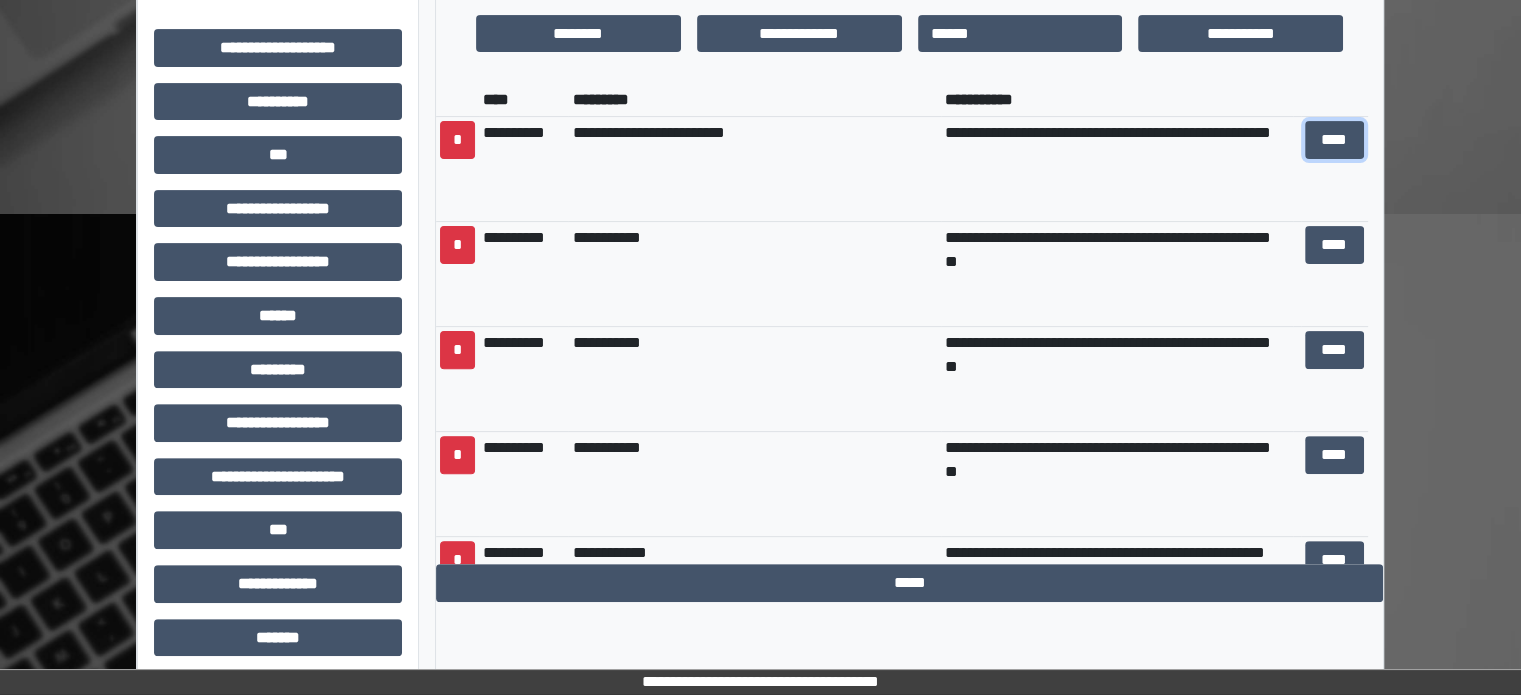 scroll, scrollTop: 500, scrollLeft: 0, axis: vertical 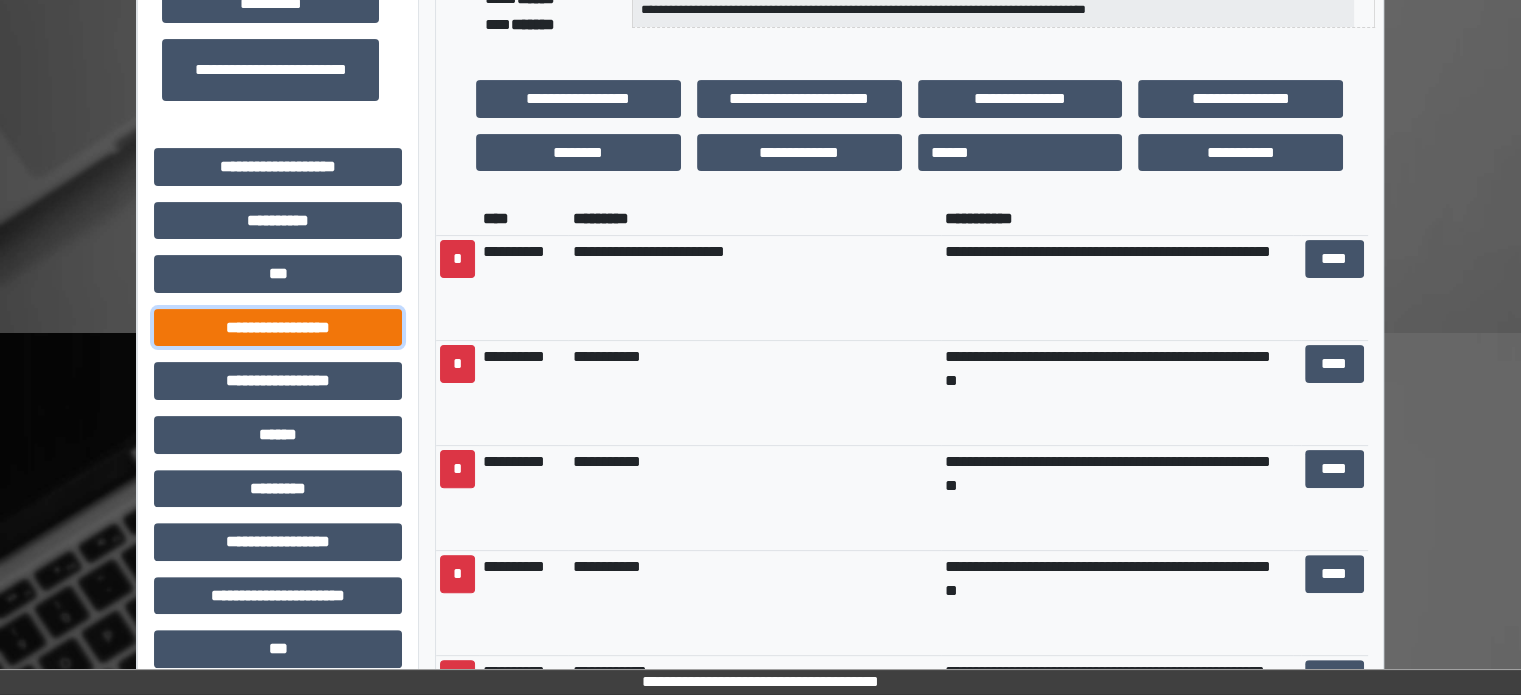 click on "**********" at bounding box center [278, 328] 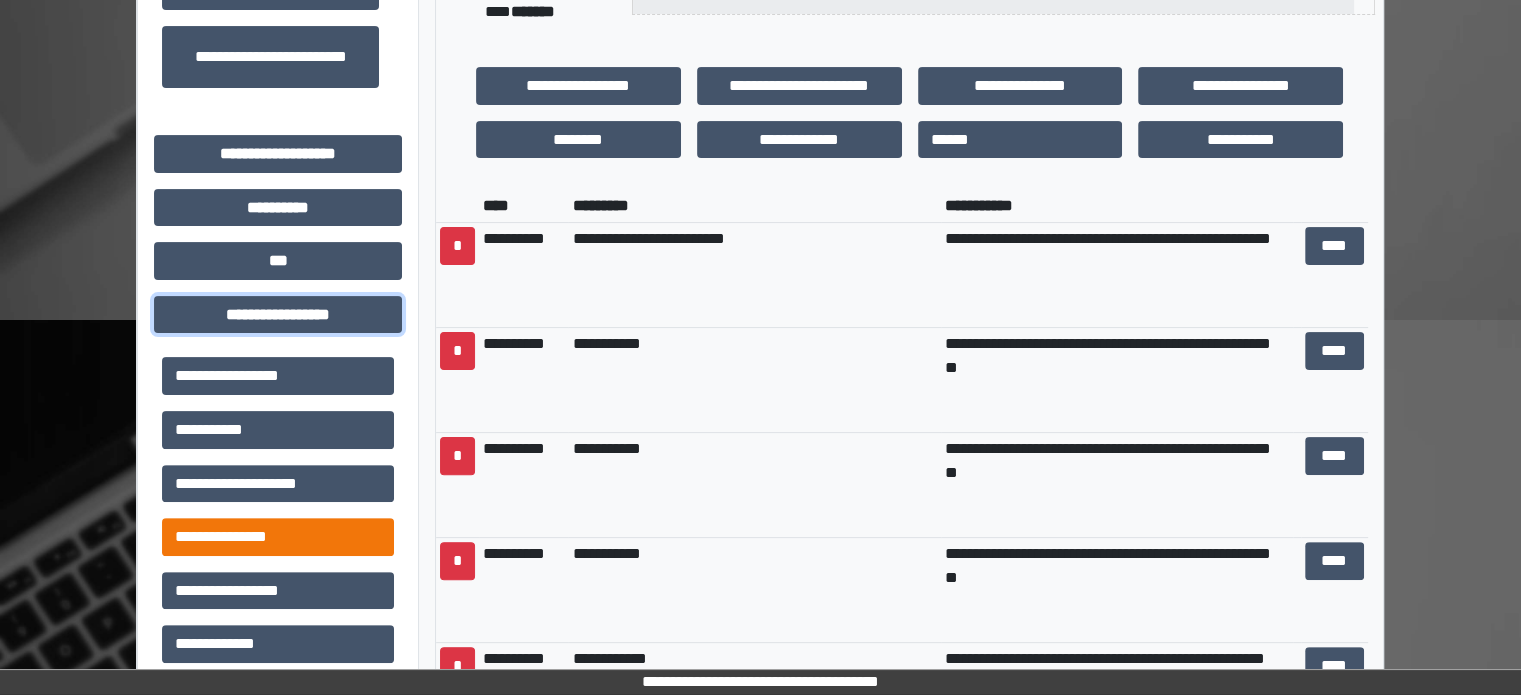 scroll, scrollTop: 600, scrollLeft: 0, axis: vertical 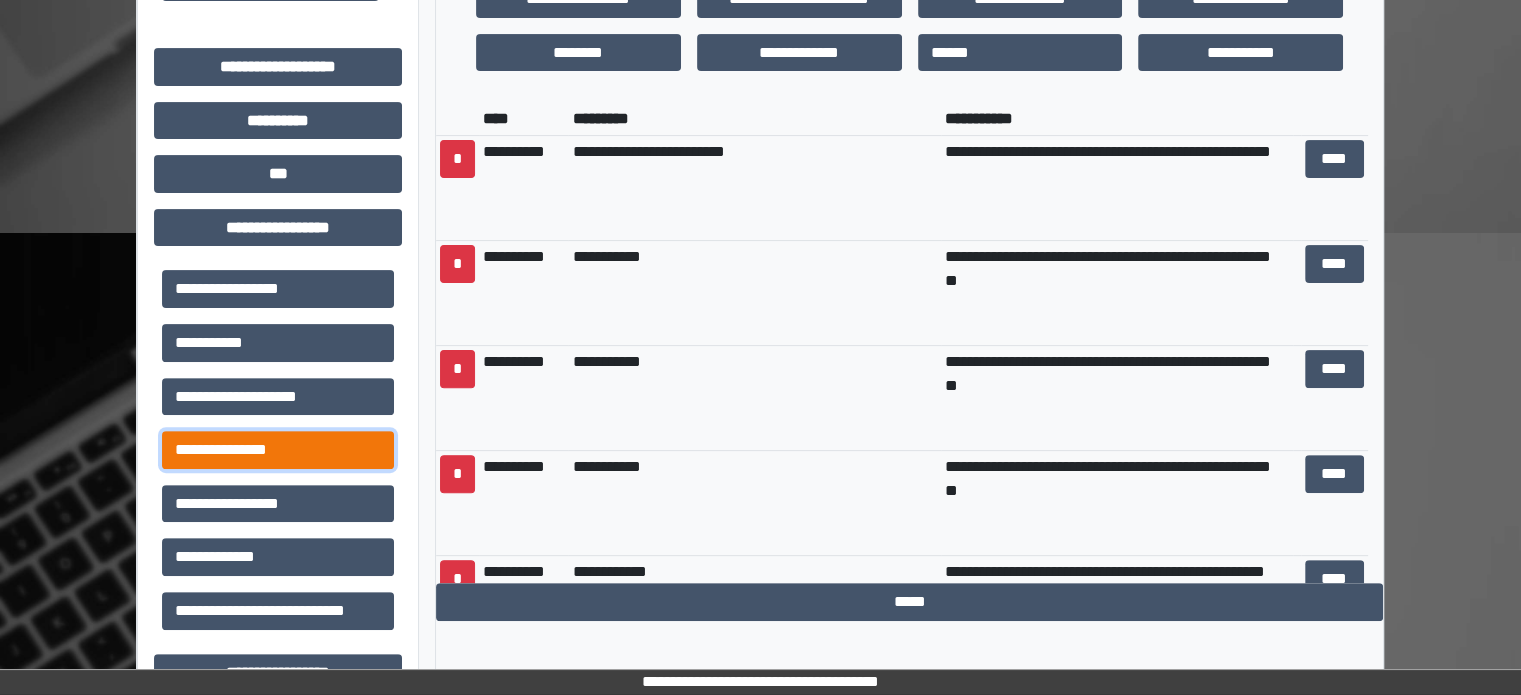 click on "**********" at bounding box center (278, 450) 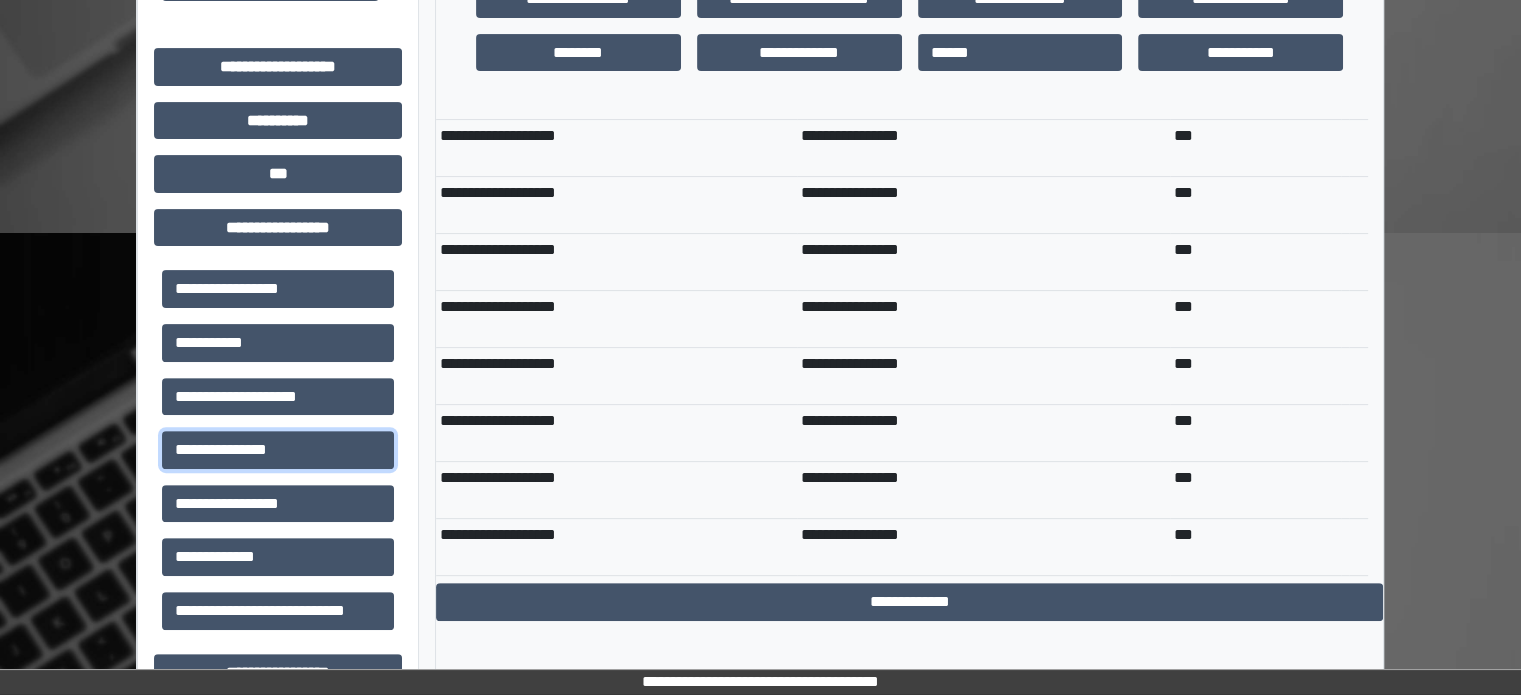 scroll, scrollTop: 250, scrollLeft: 0, axis: vertical 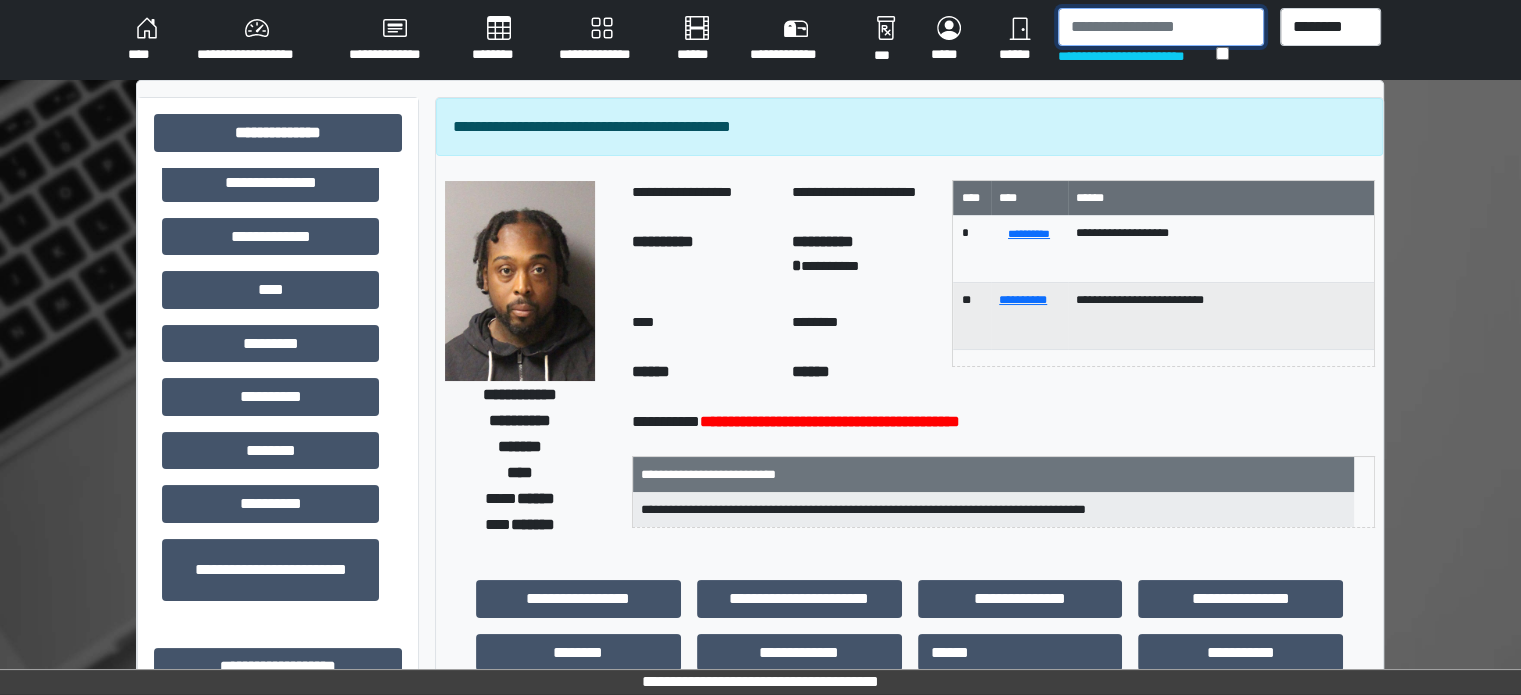 click at bounding box center (1161, 27) 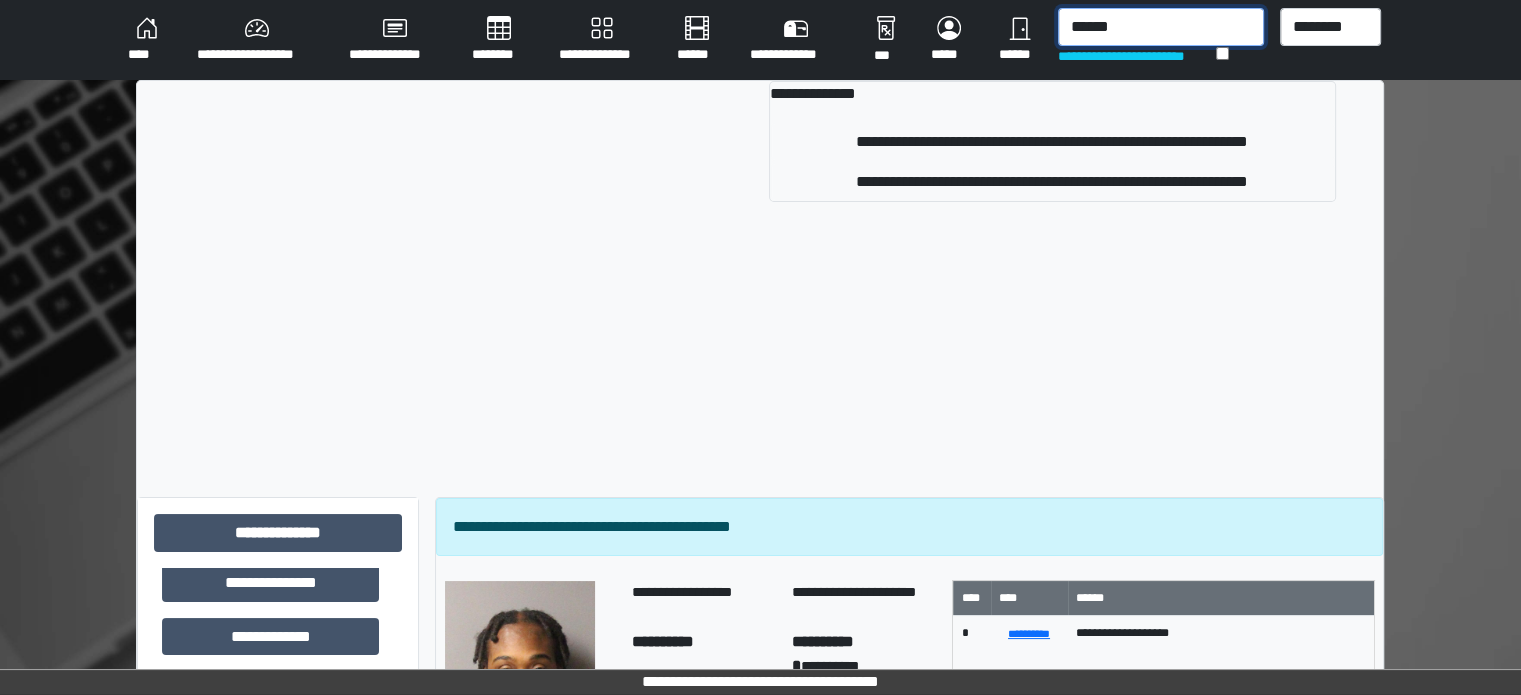 type on "******" 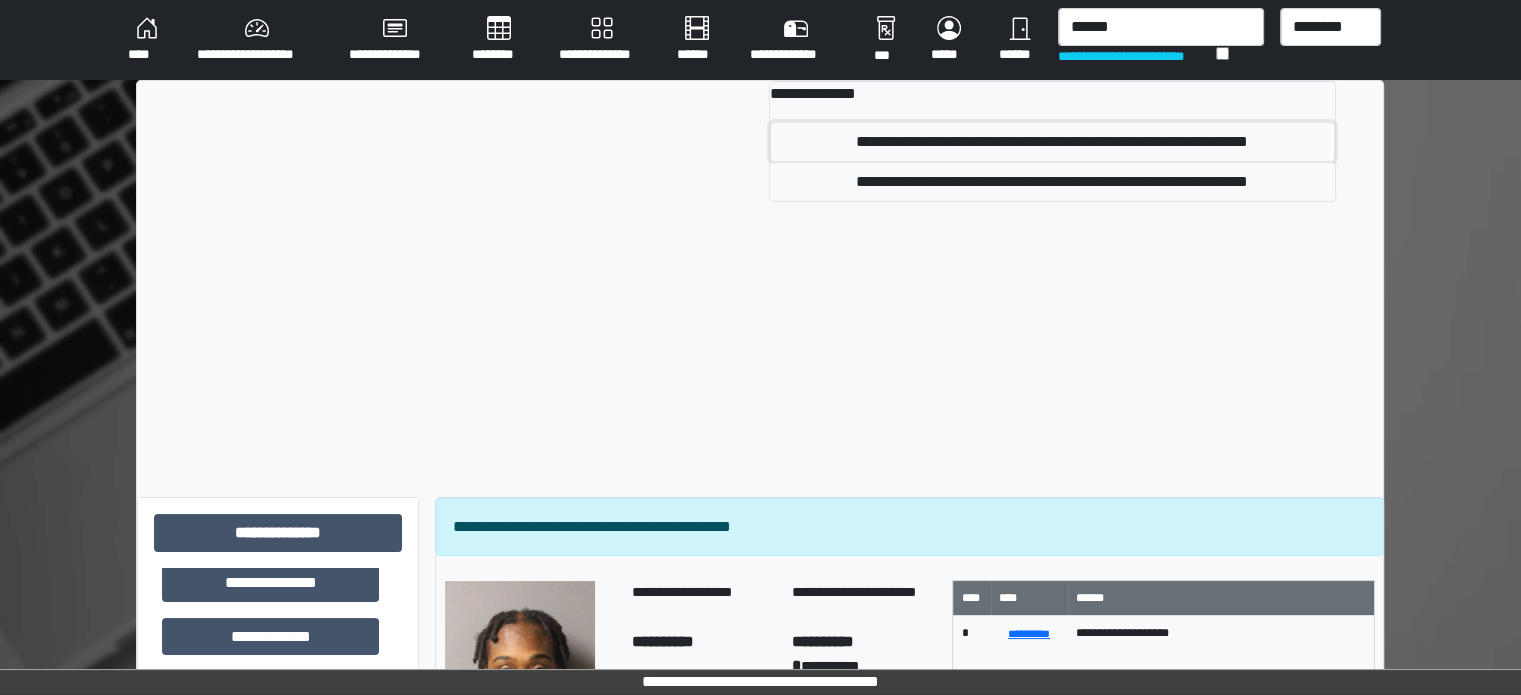 click on "**********" at bounding box center [1052, 142] 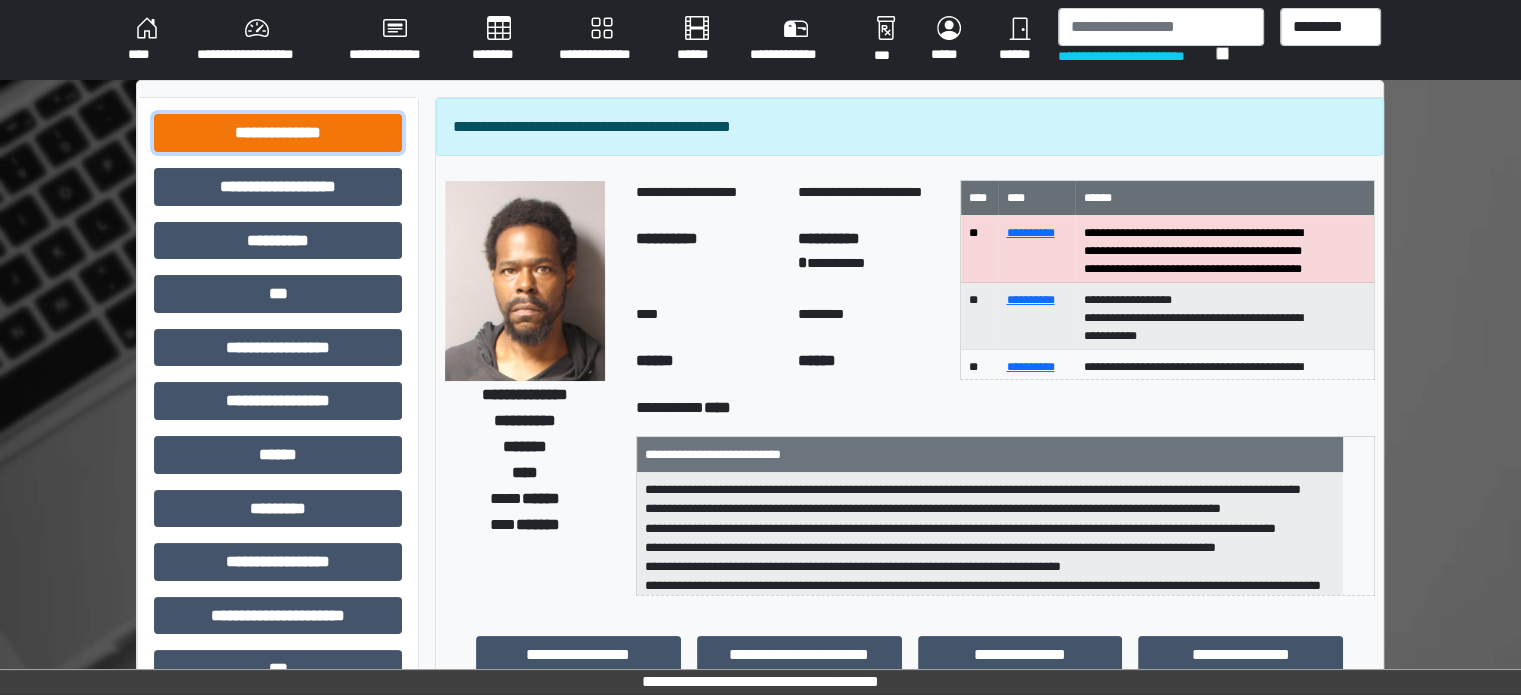 click on "**********" at bounding box center [278, 133] 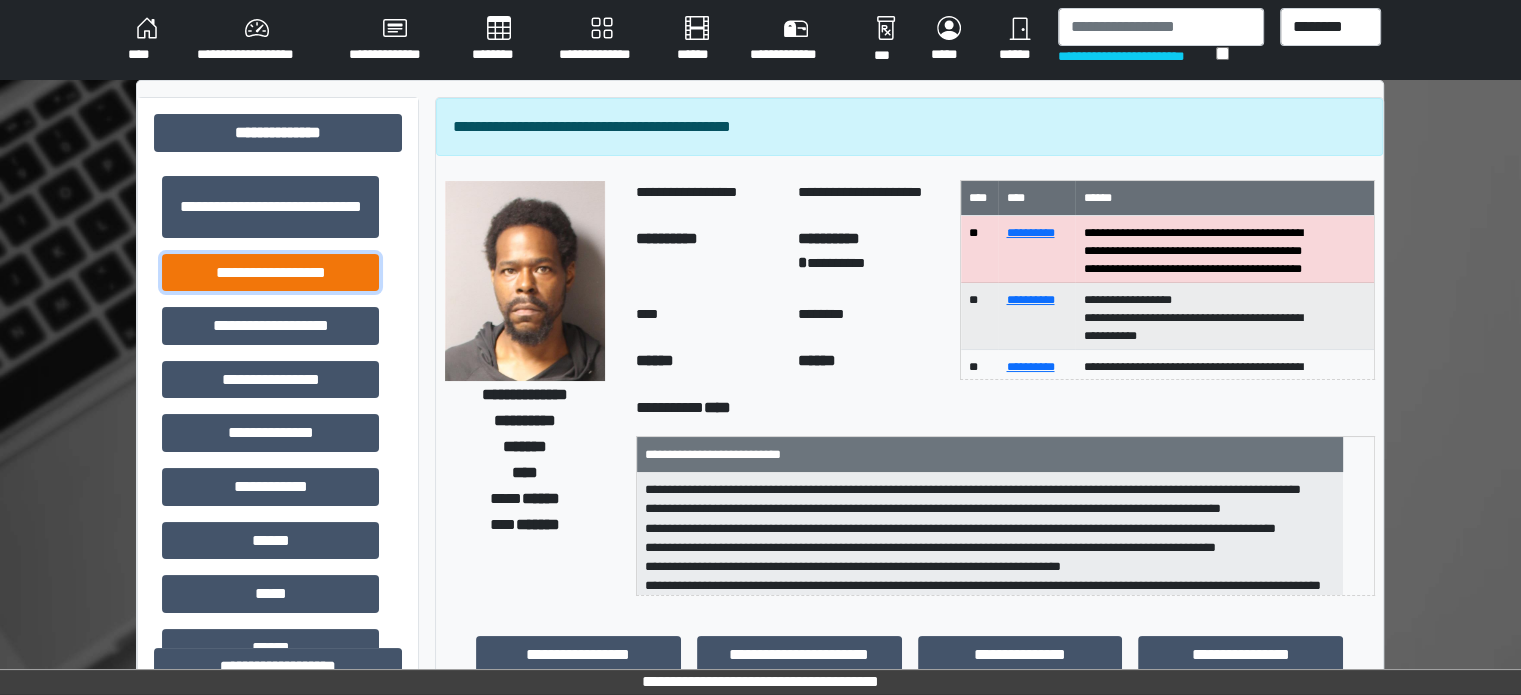 click on "**********" at bounding box center [270, 273] 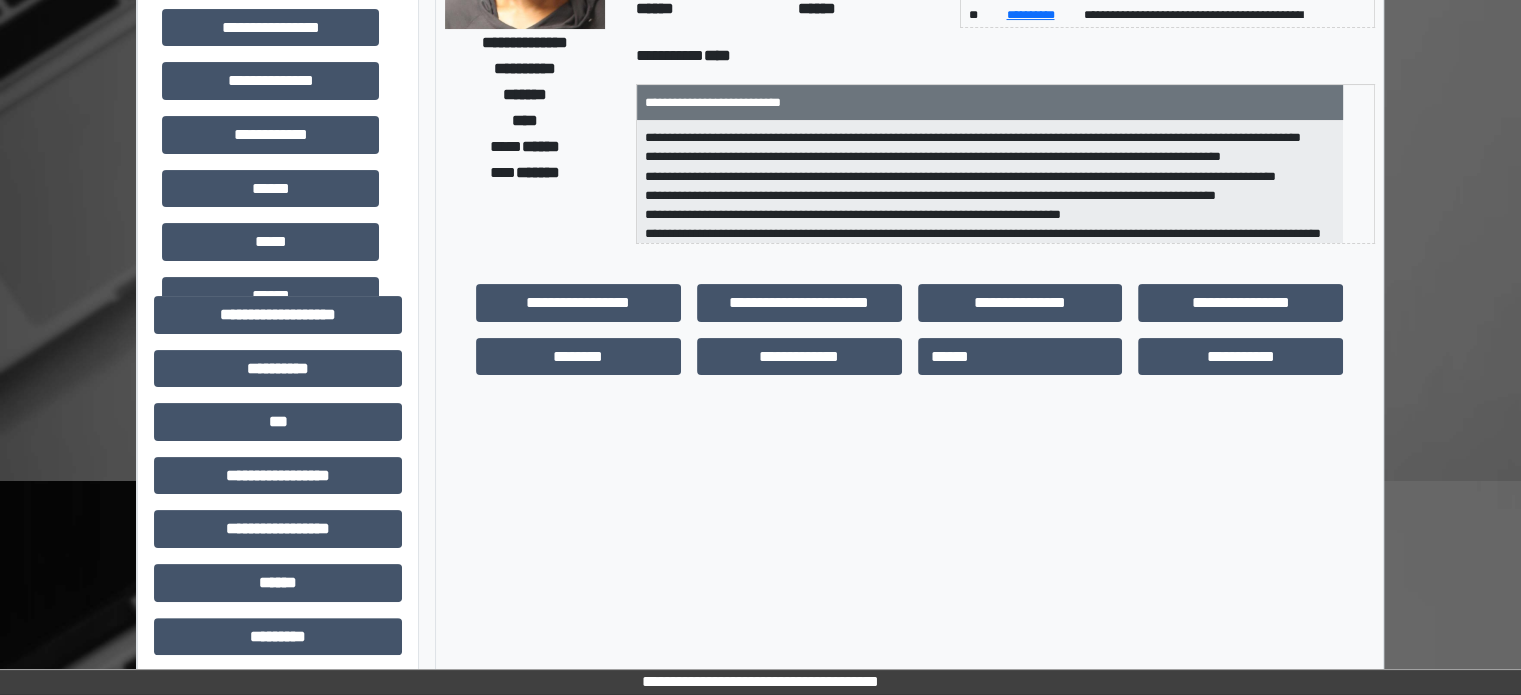 scroll, scrollTop: 400, scrollLeft: 0, axis: vertical 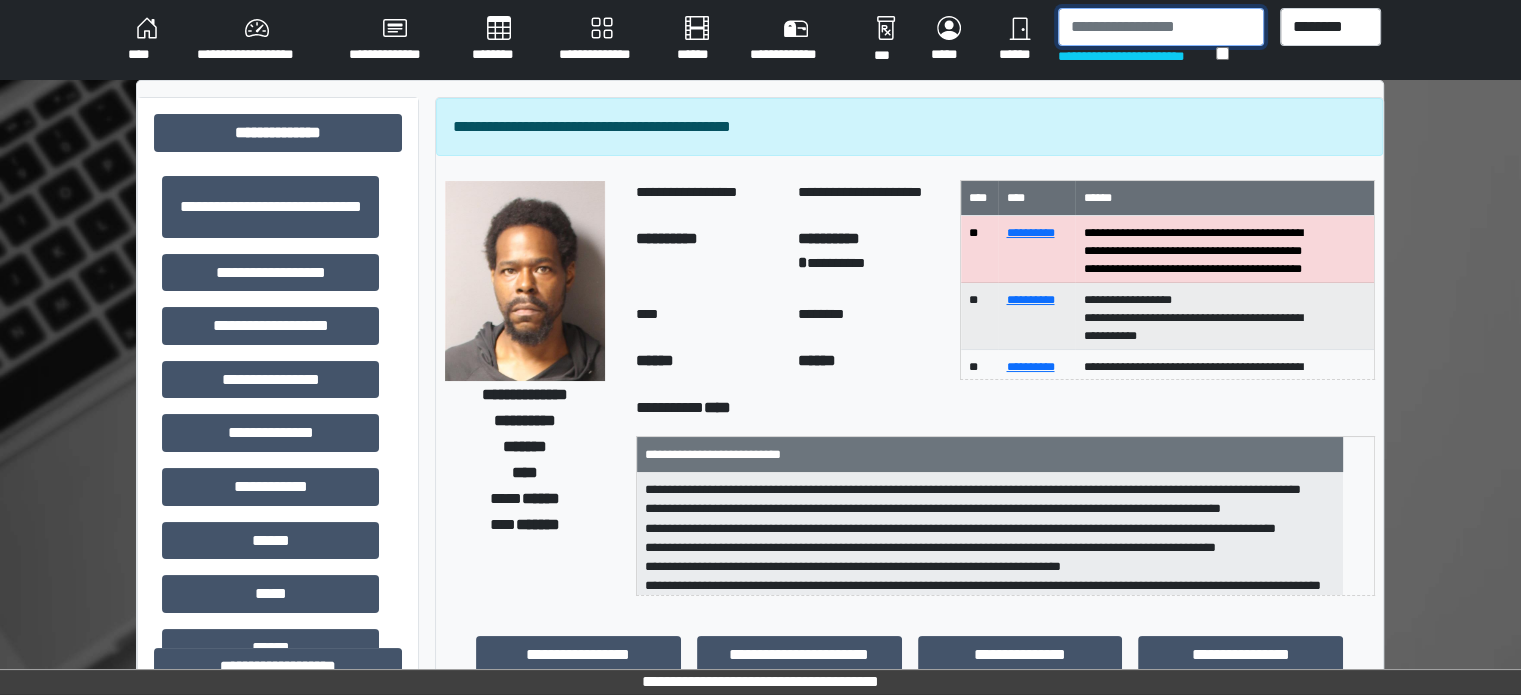 click at bounding box center [1161, 27] 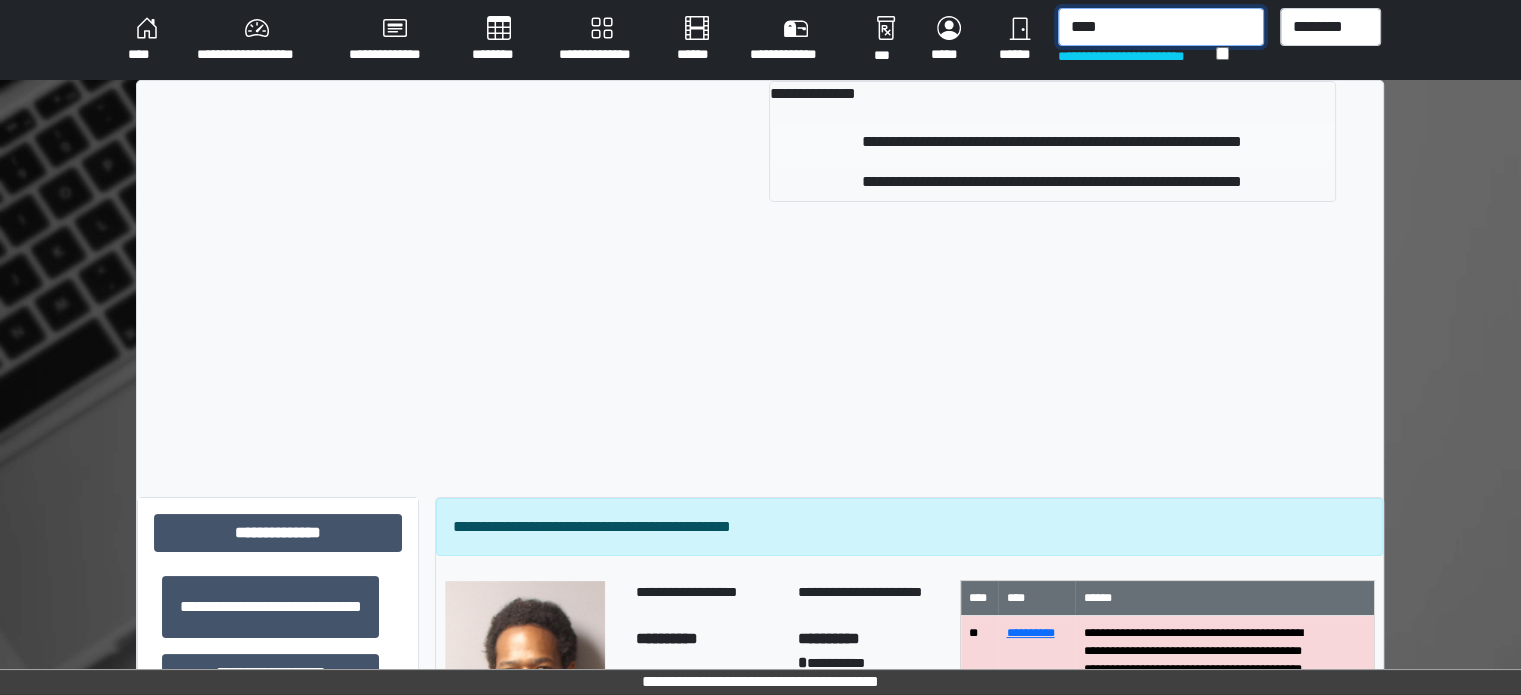 type on "****" 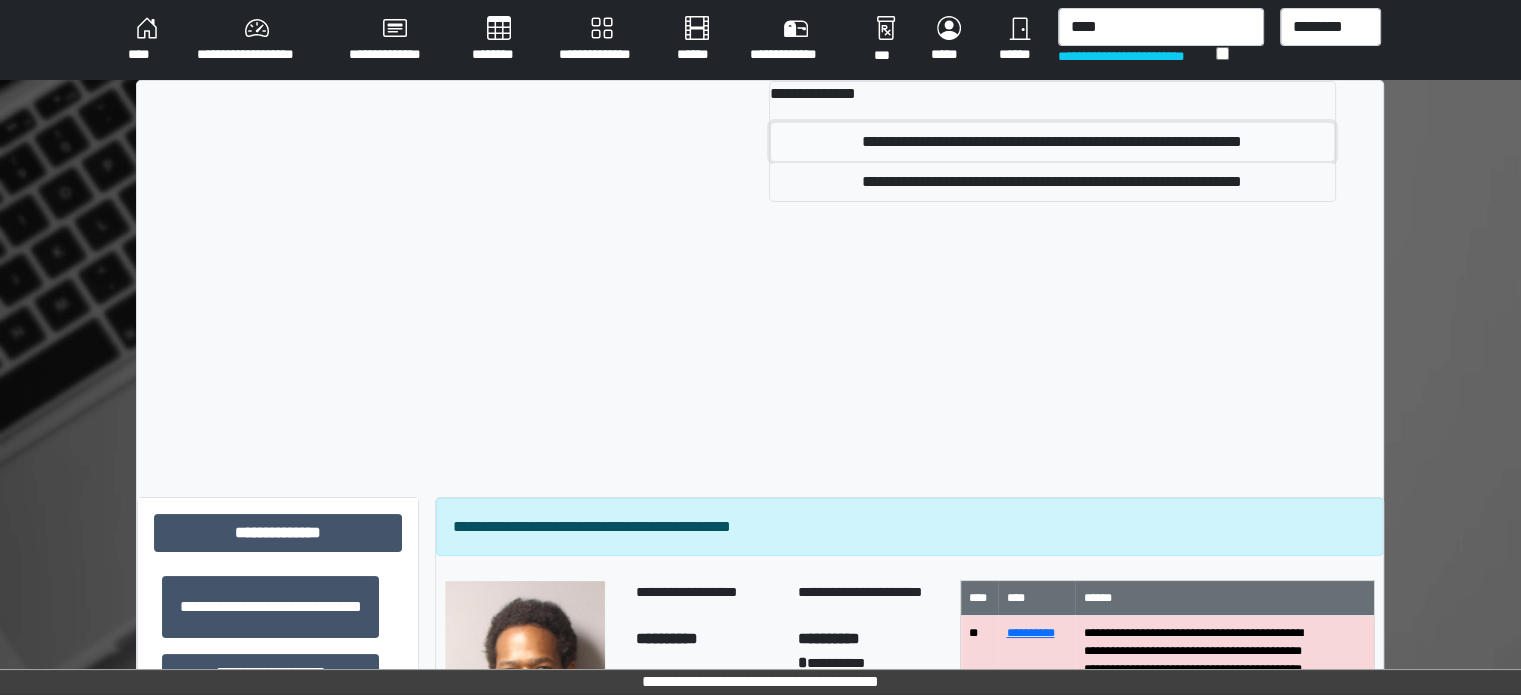 click on "**********" at bounding box center [1052, 142] 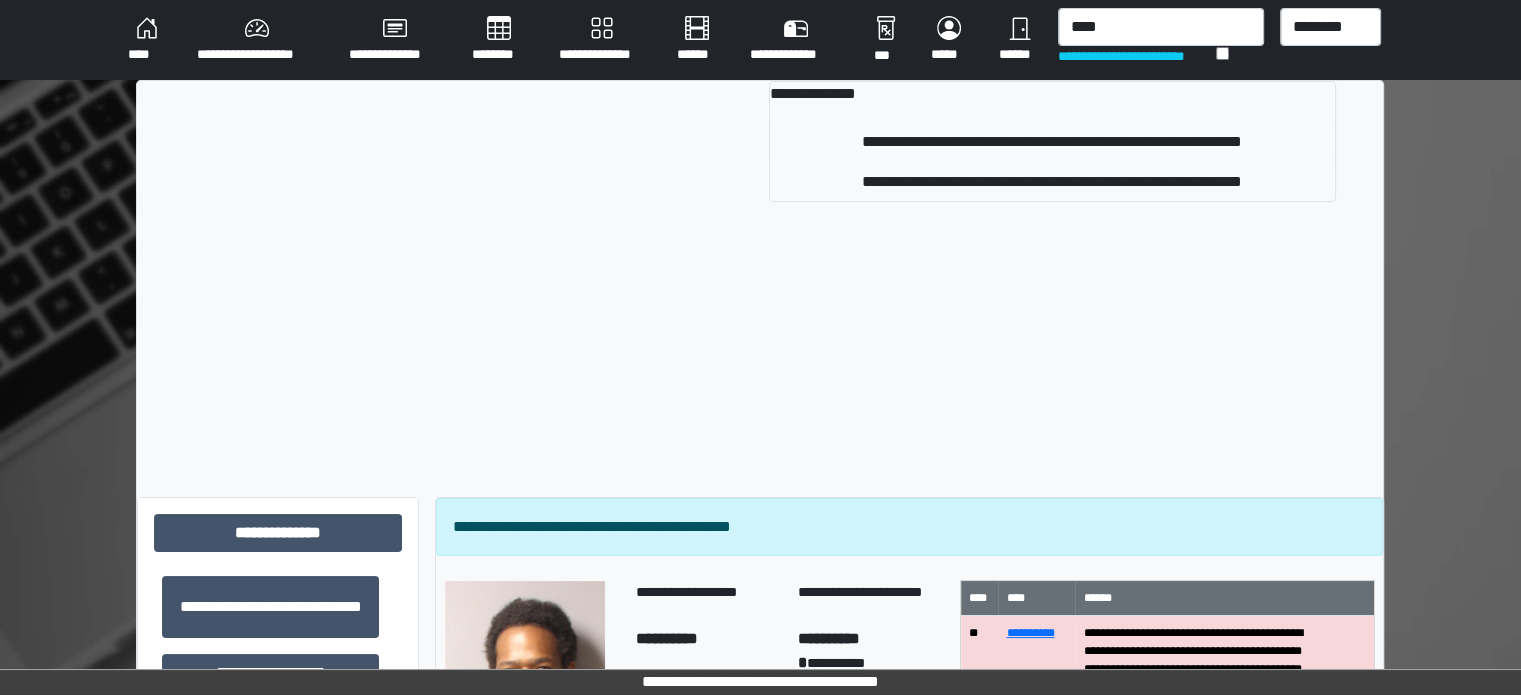 type 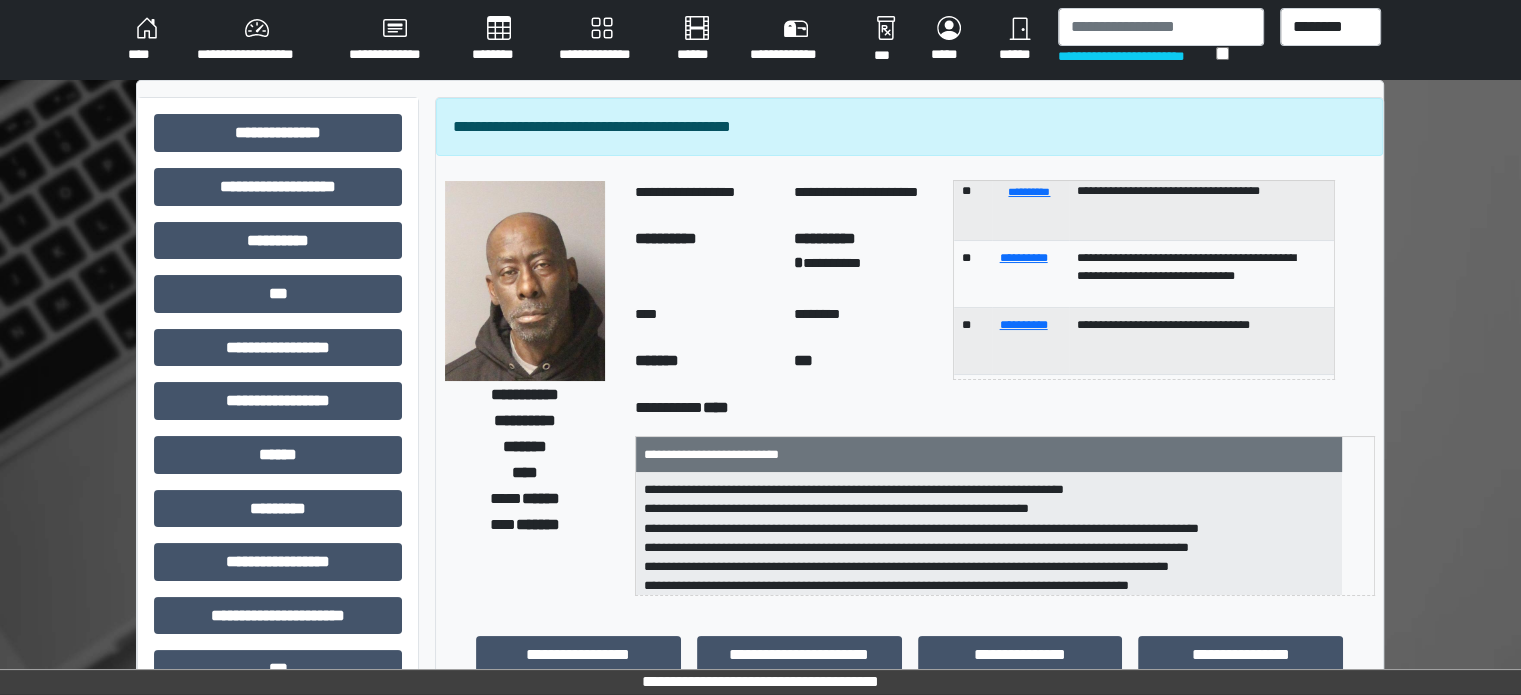 scroll, scrollTop: 119, scrollLeft: 0, axis: vertical 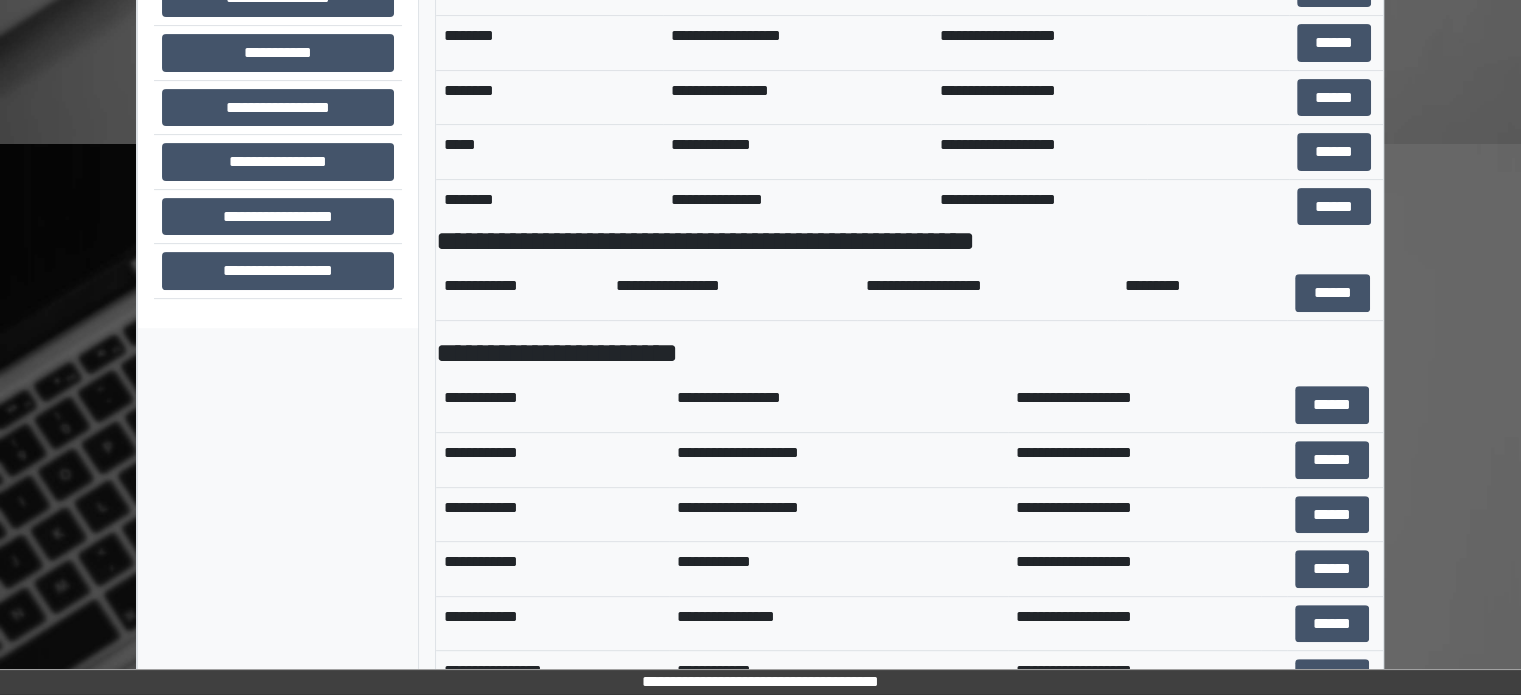 drag, startPoint x: 1421, startPoint y: 628, endPoint x: 1439, endPoint y: 657, distance: 34.132095 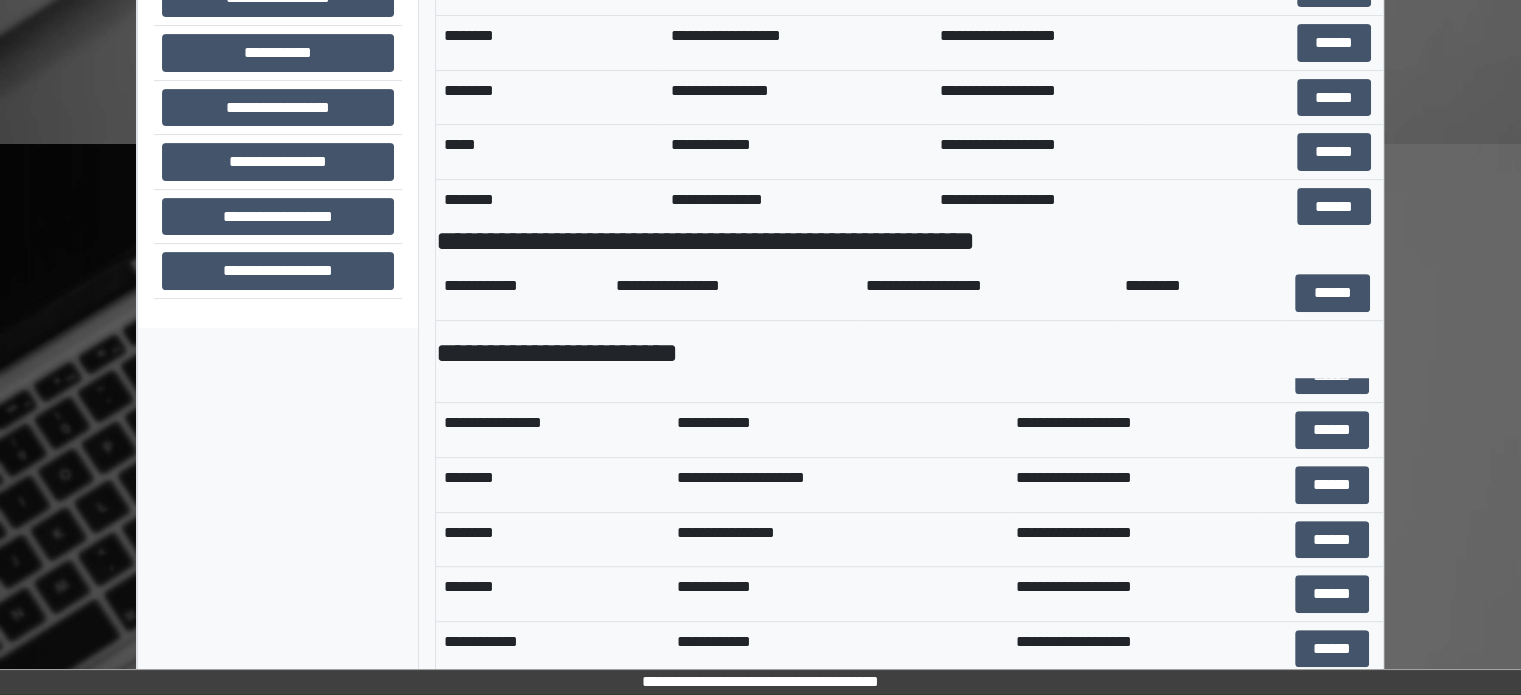 scroll, scrollTop: 200, scrollLeft: 0, axis: vertical 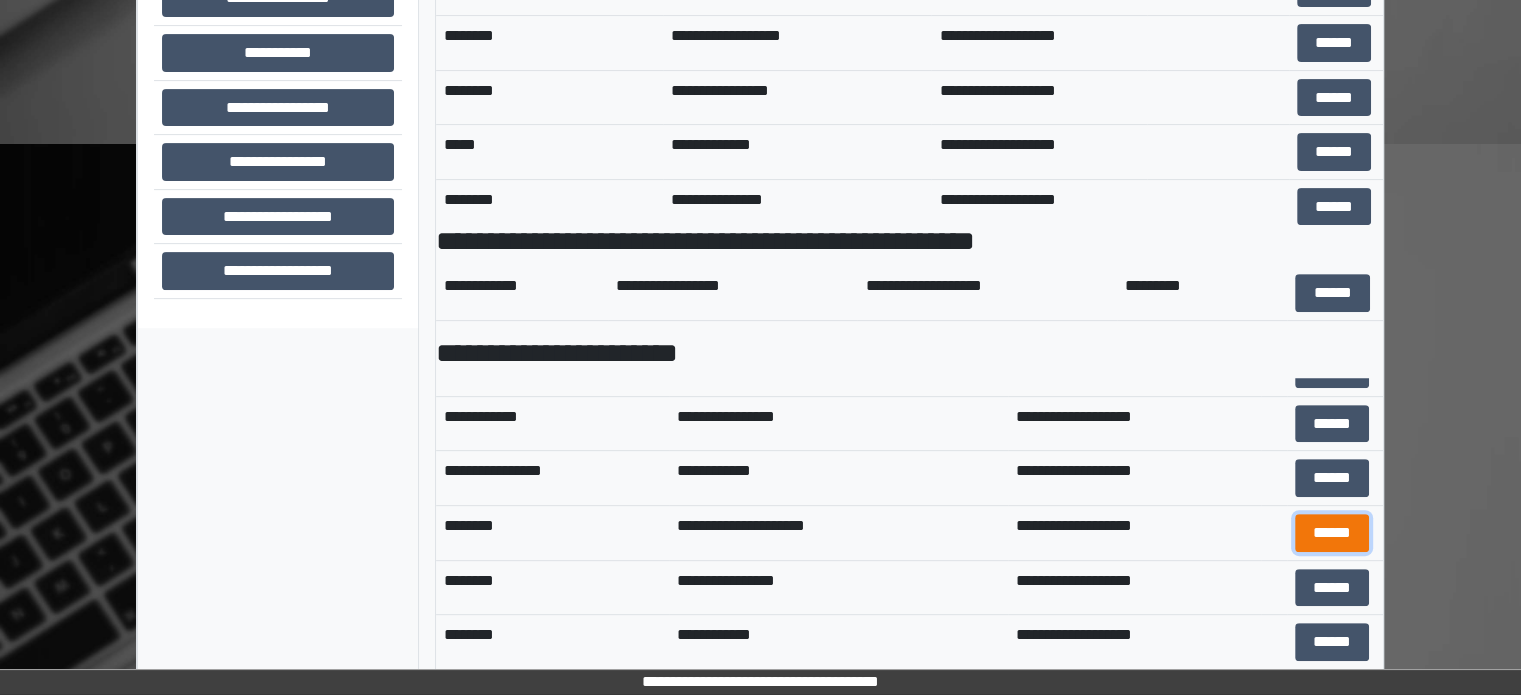 click on "******" at bounding box center [1332, 533] 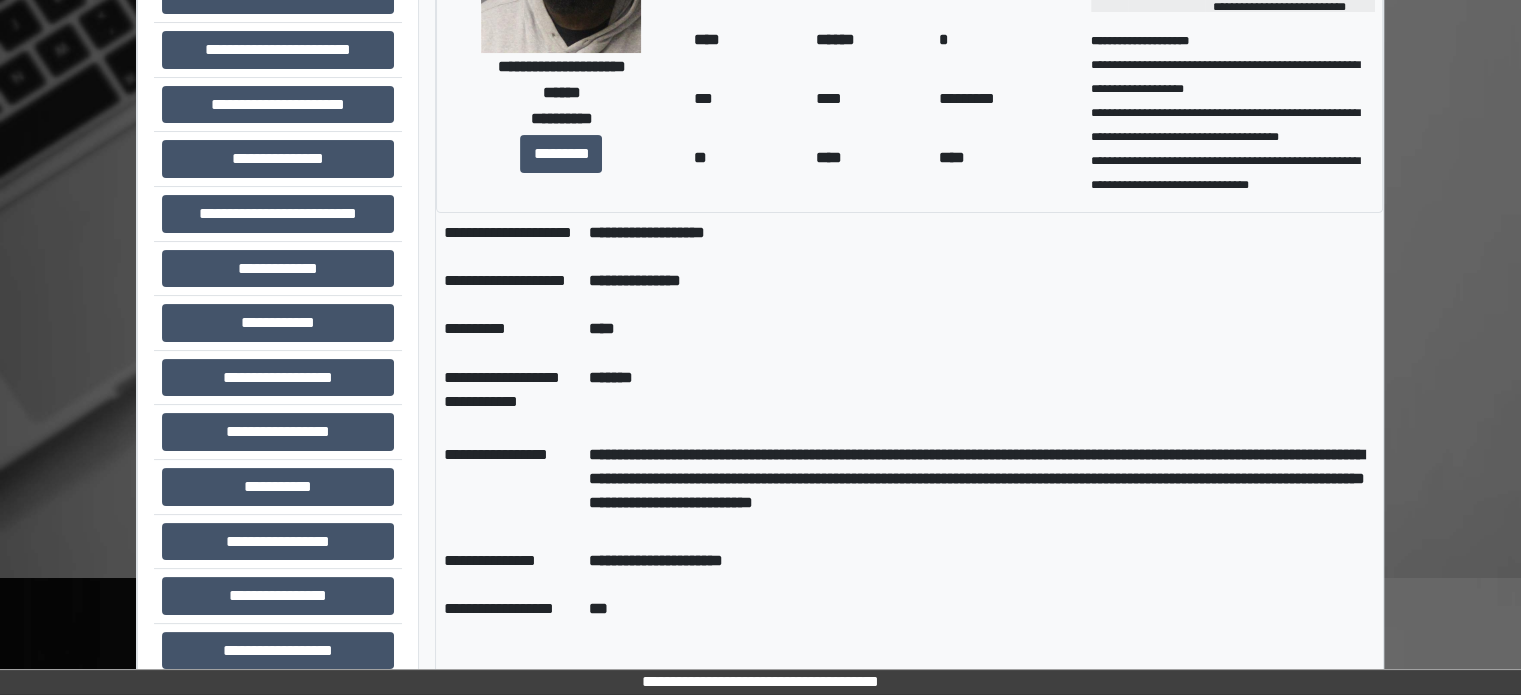 scroll, scrollTop: 300, scrollLeft: 0, axis: vertical 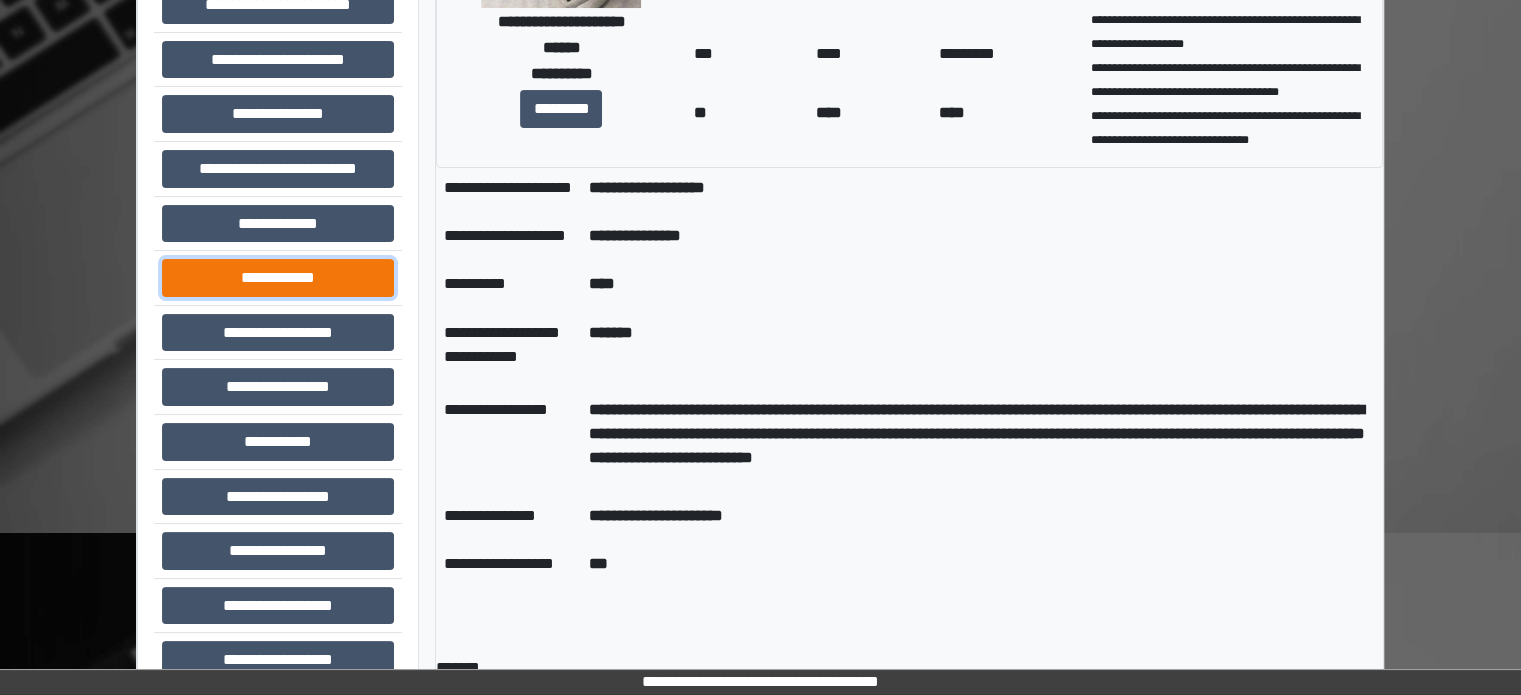 click on "**********" at bounding box center (278, 278) 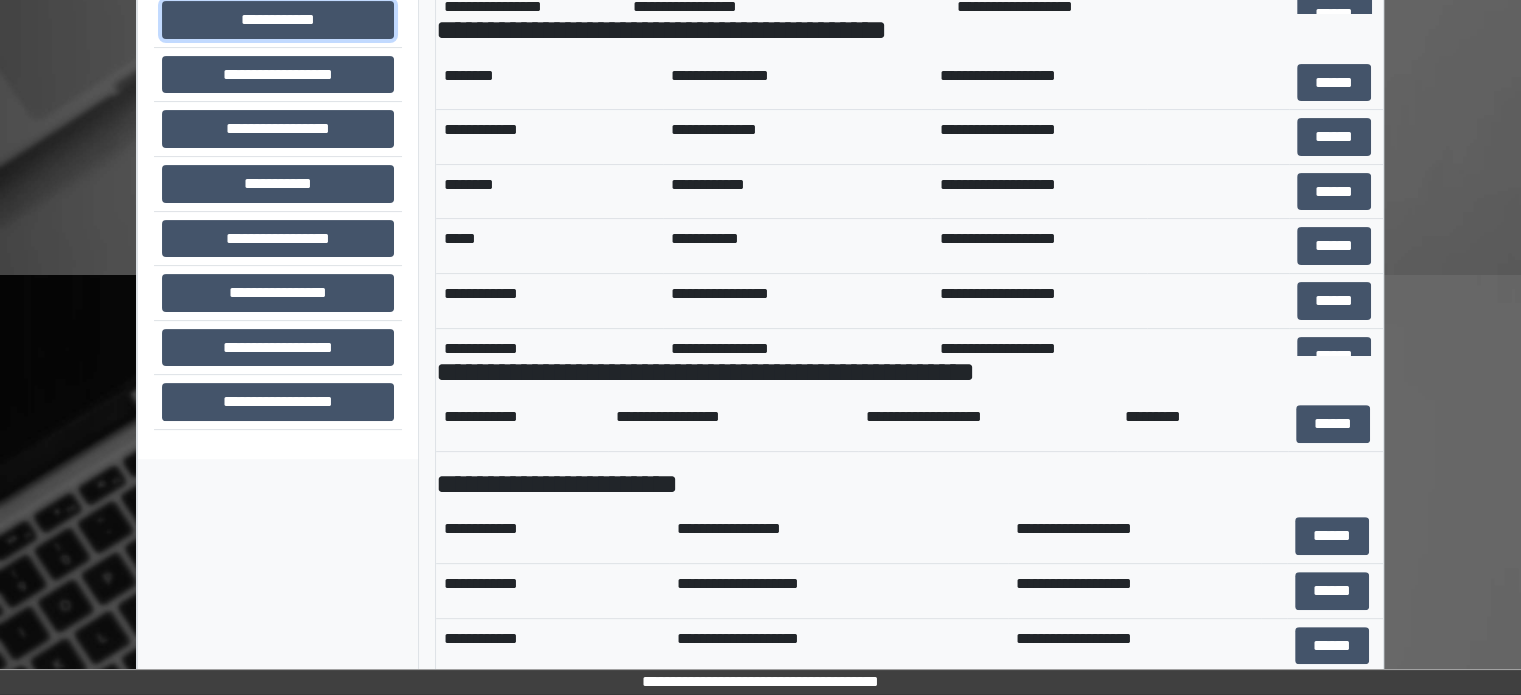 scroll, scrollTop: 689, scrollLeft: 0, axis: vertical 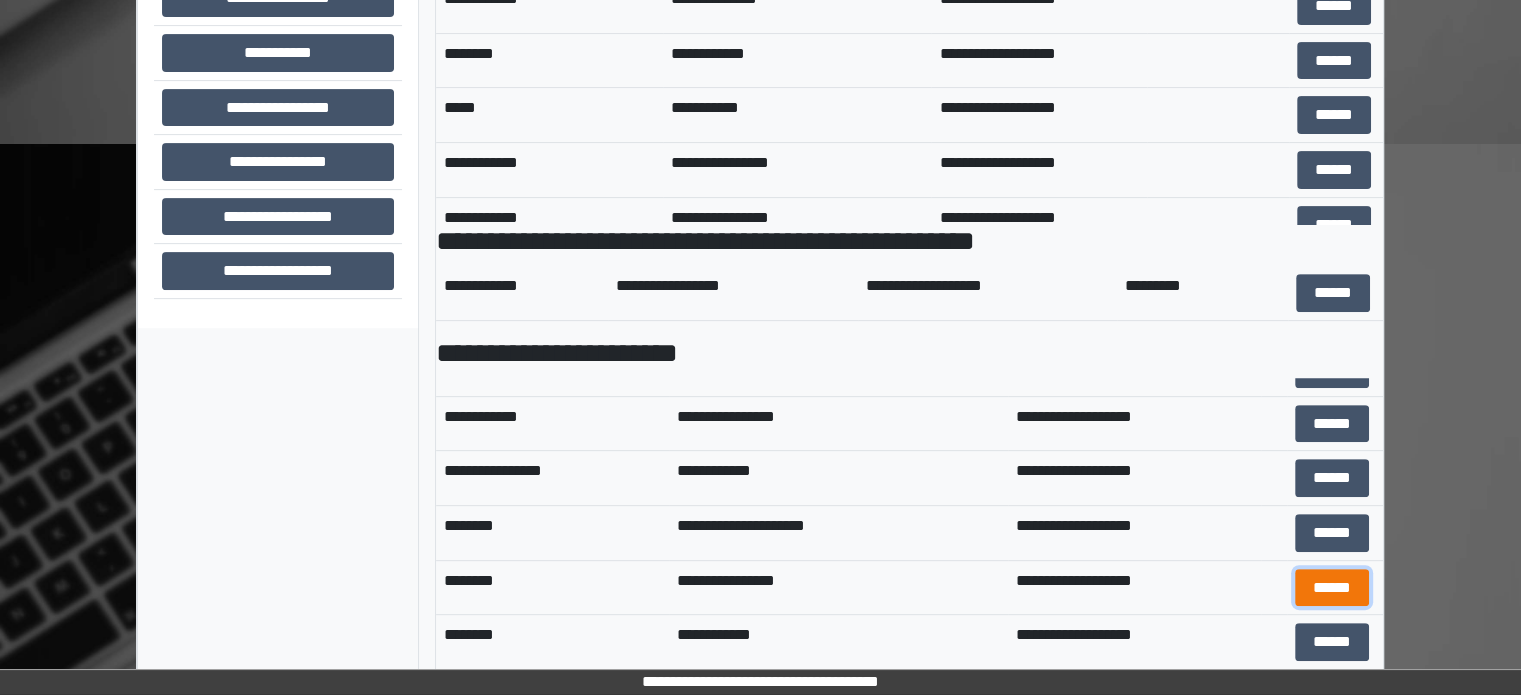 click on "******" at bounding box center [1332, 588] 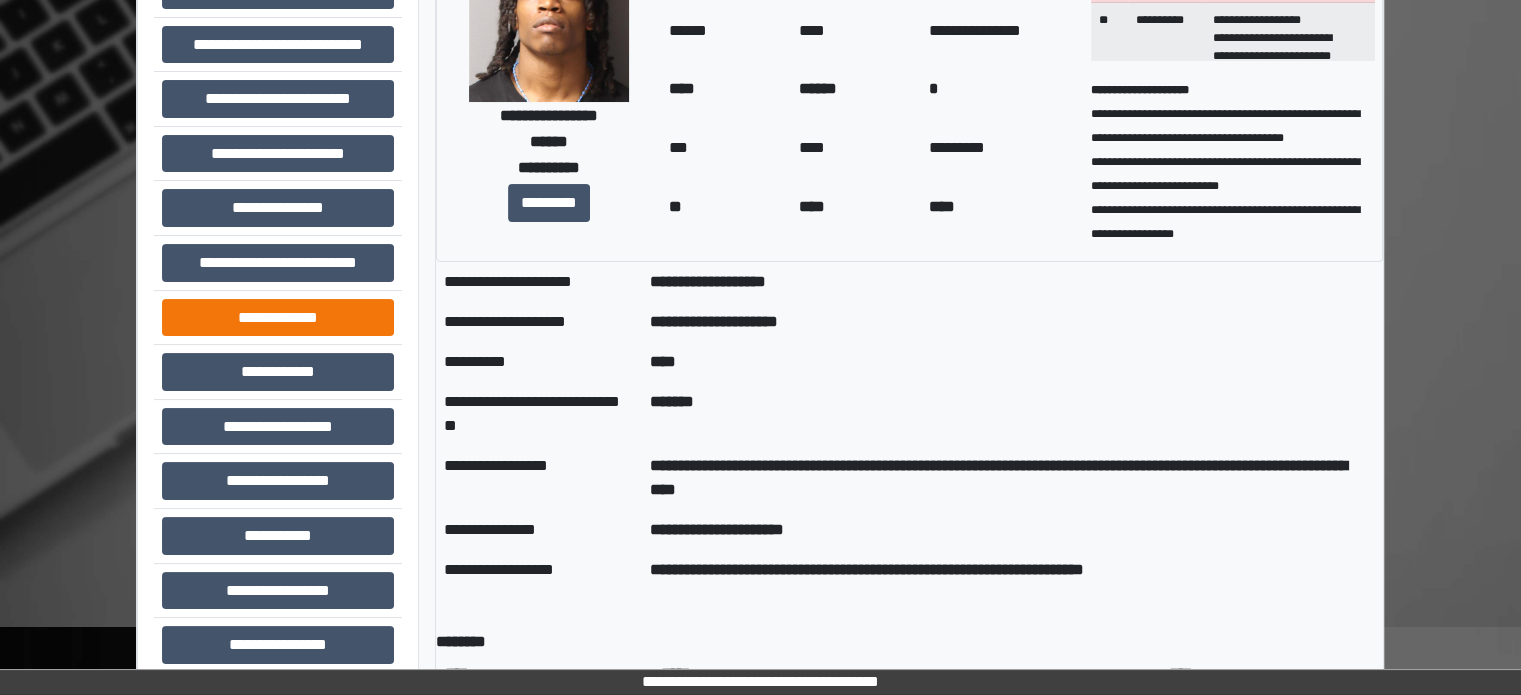 scroll, scrollTop: 200, scrollLeft: 0, axis: vertical 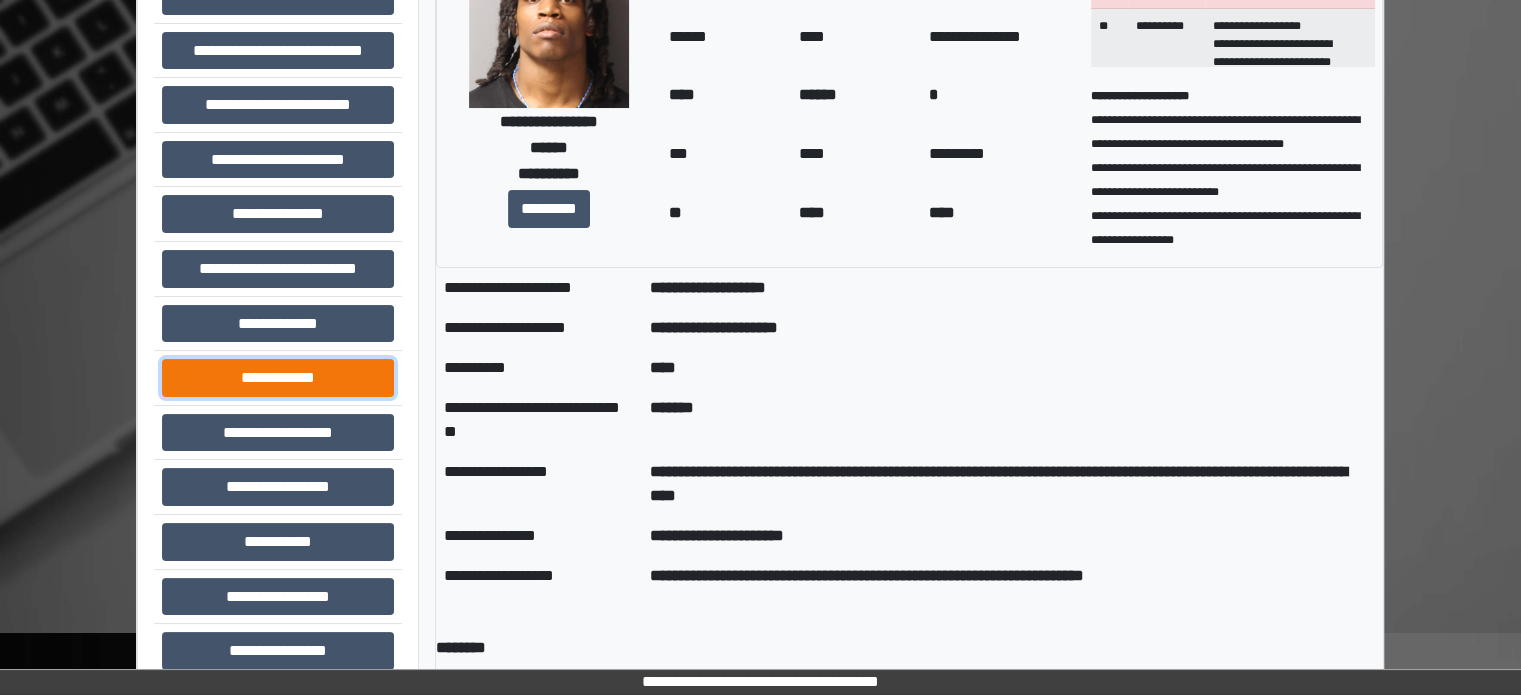 click on "**********" at bounding box center [278, 378] 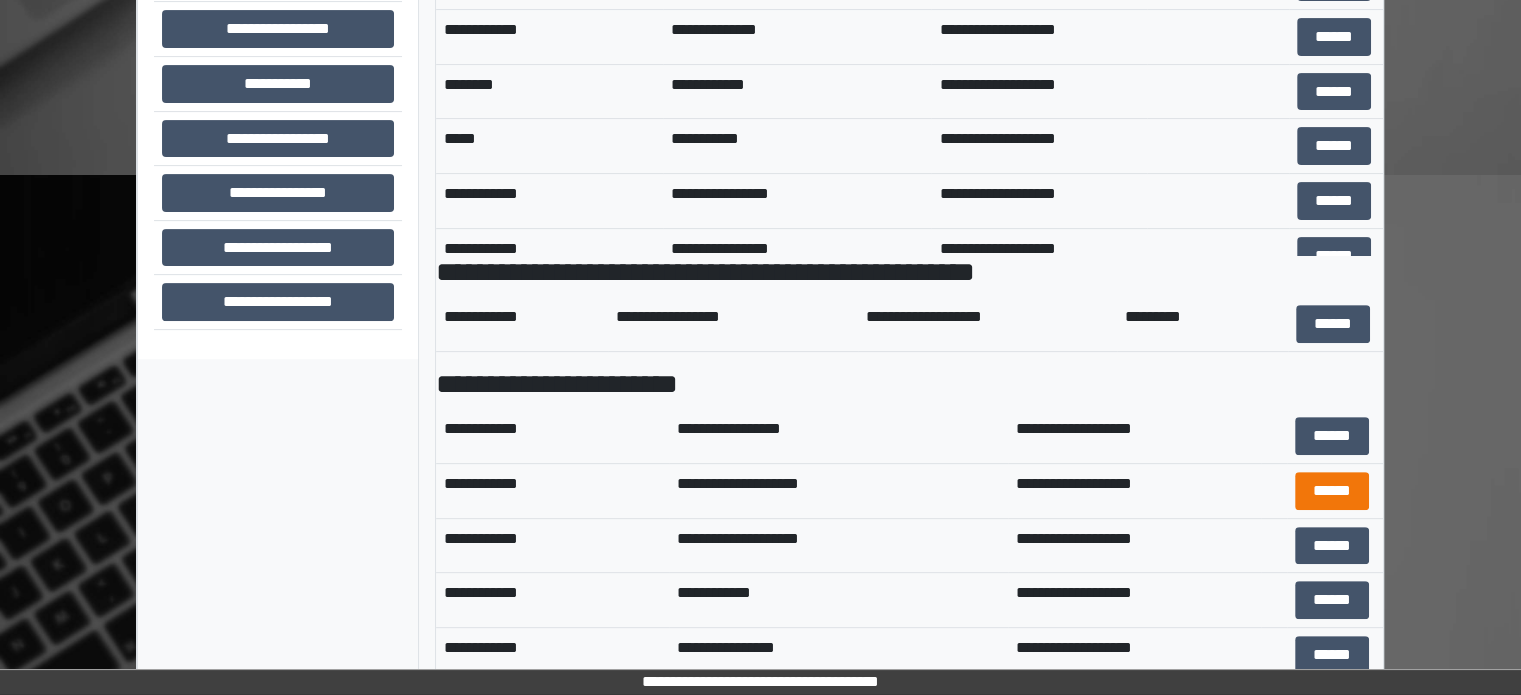 scroll, scrollTop: 689, scrollLeft: 0, axis: vertical 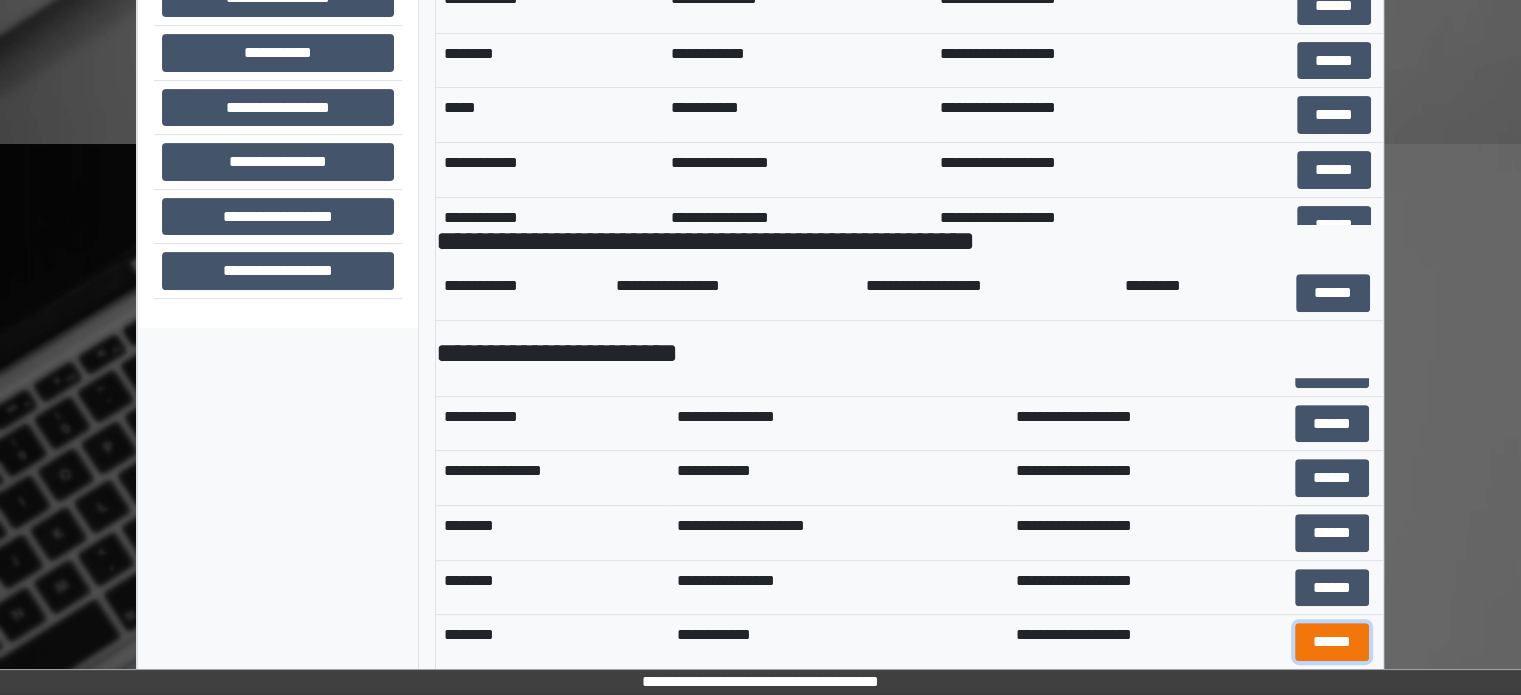 click on "******" at bounding box center [1332, 642] 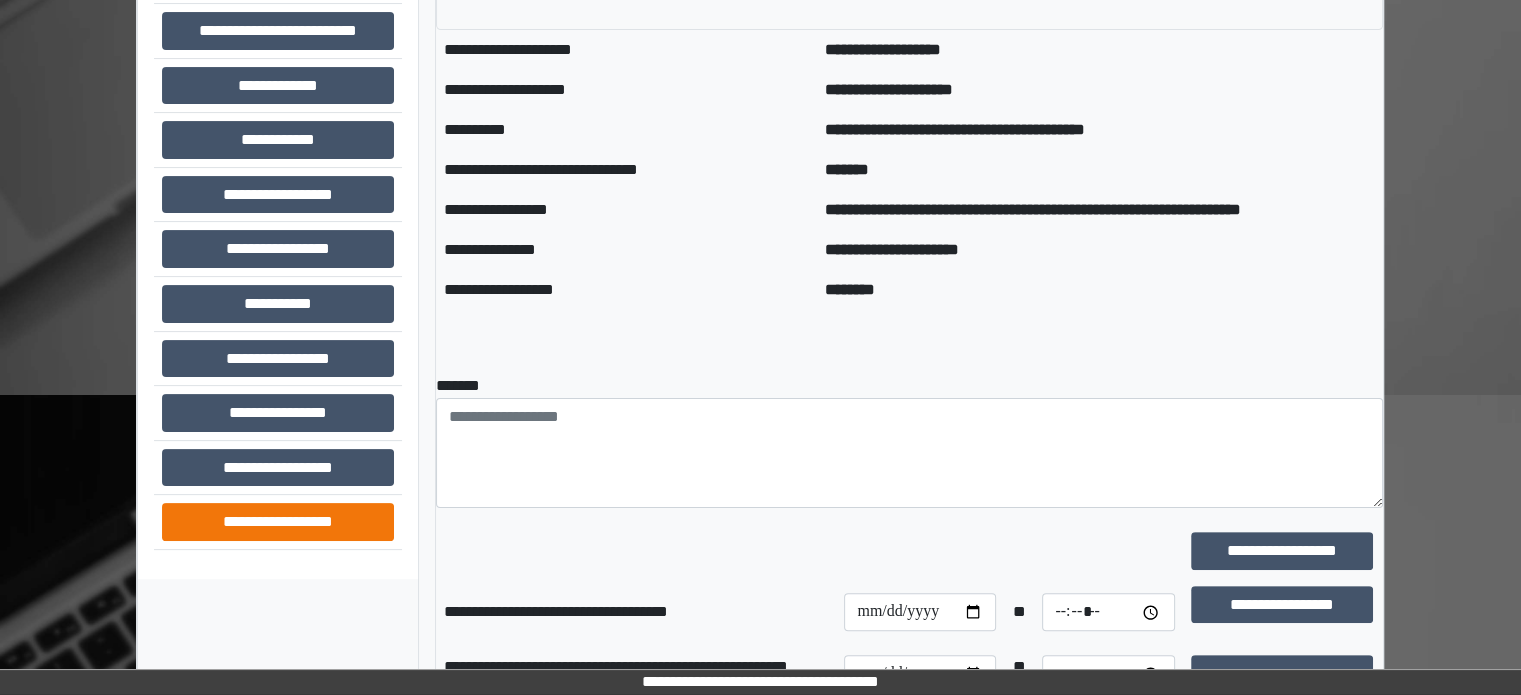 scroll, scrollTop: 400, scrollLeft: 0, axis: vertical 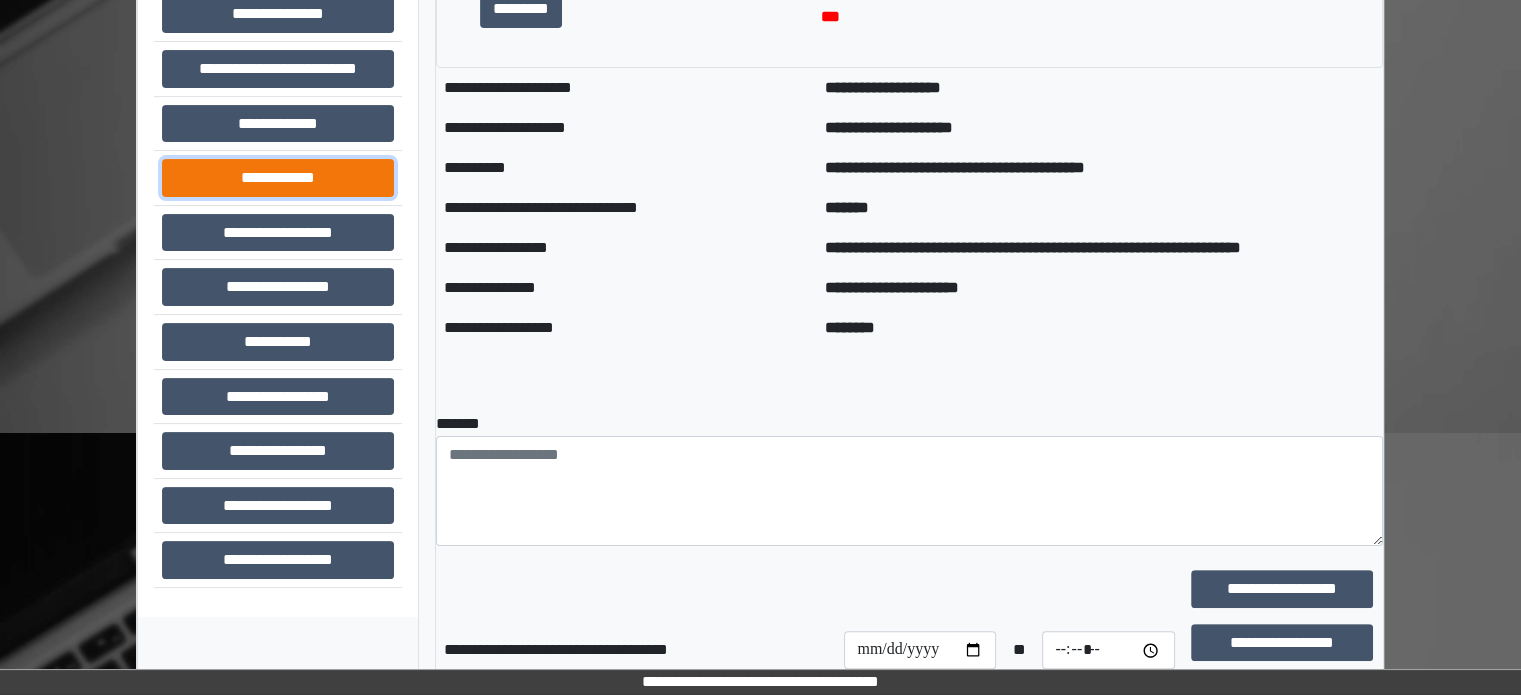 click on "**********" at bounding box center [278, 178] 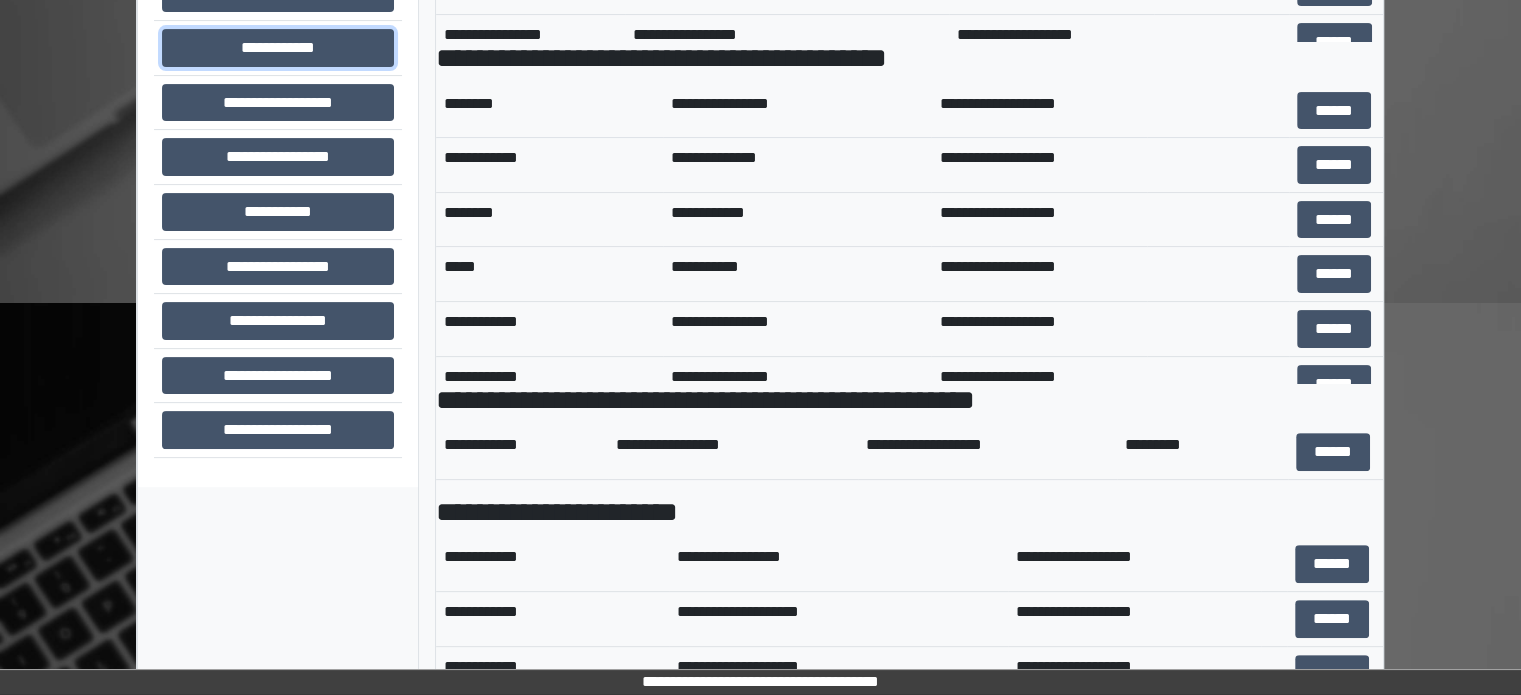 scroll, scrollTop: 689, scrollLeft: 0, axis: vertical 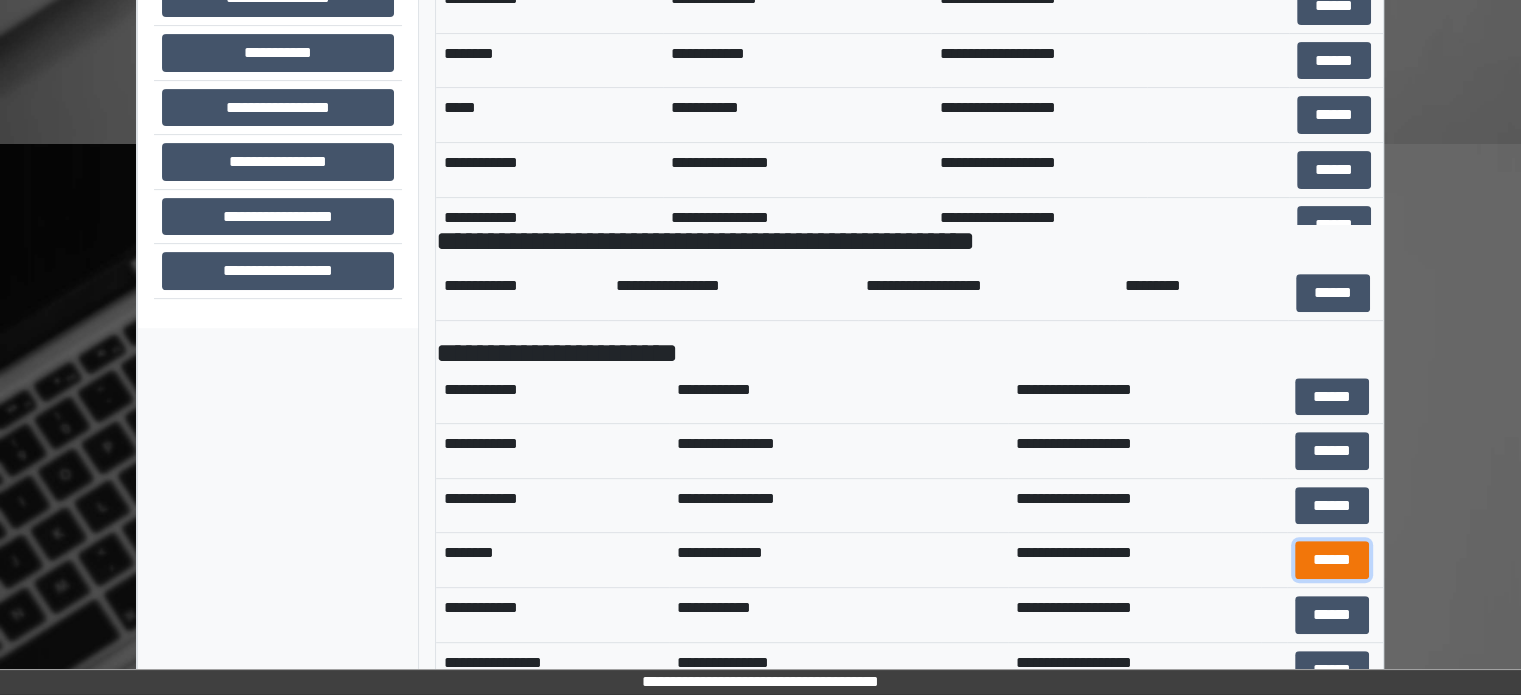click on "******" at bounding box center [1332, 560] 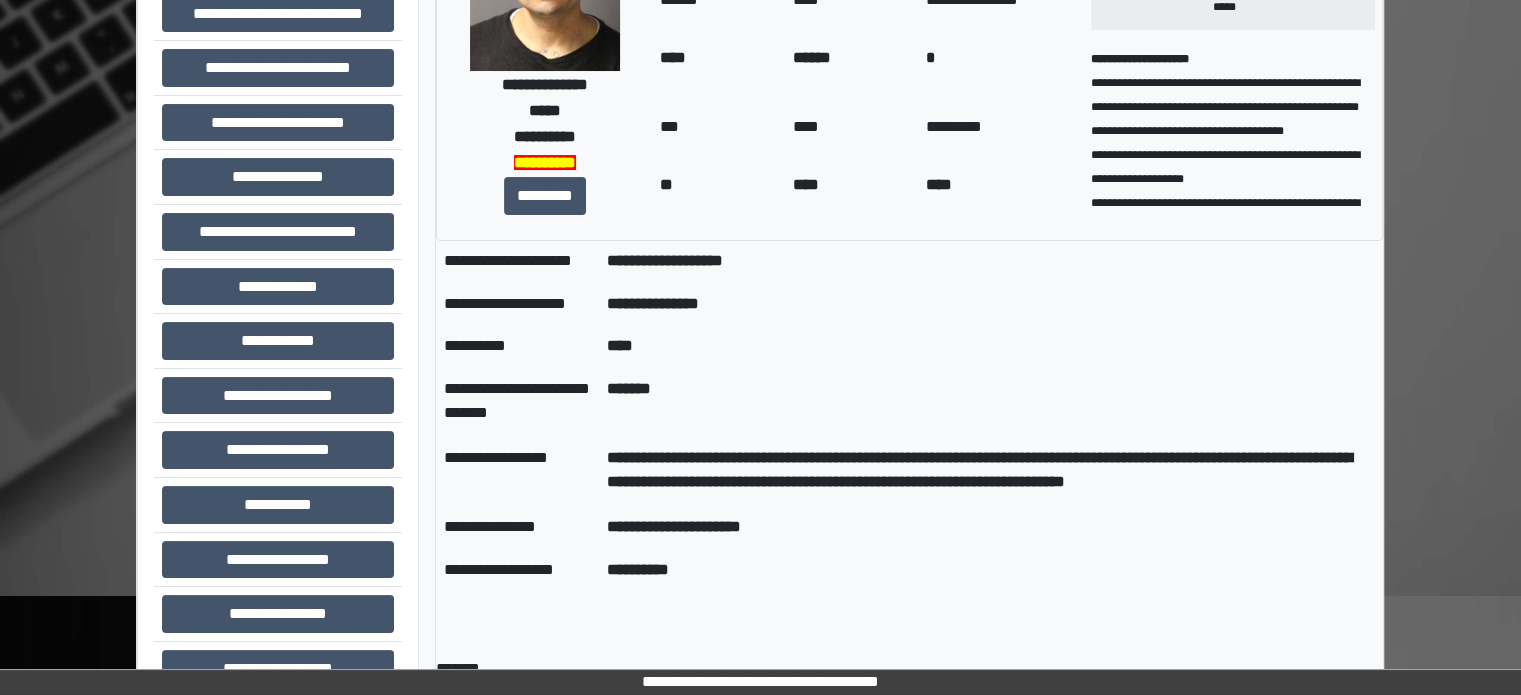 scroll, scrollTop: 189, scrollLeft: 0, axis: vertical 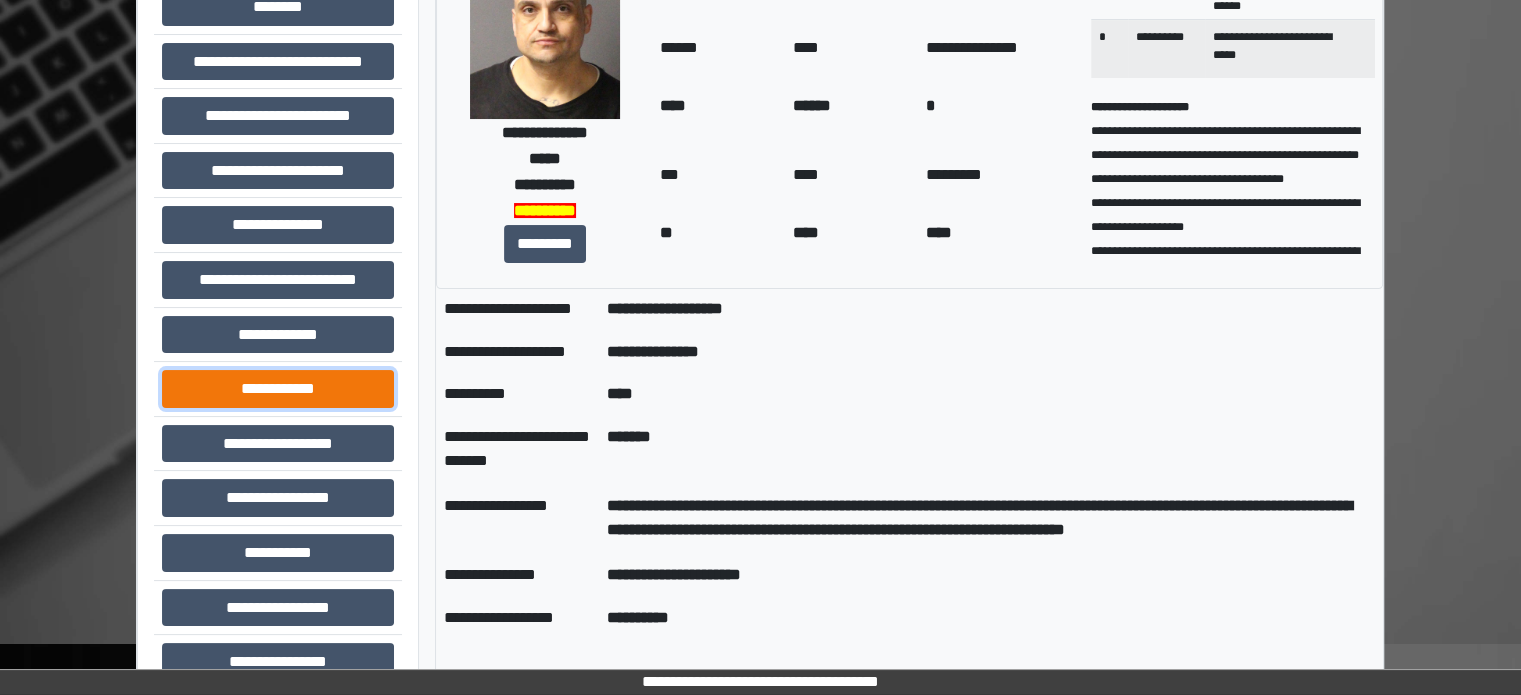 click on "**********" at bounding box center (278, 389) 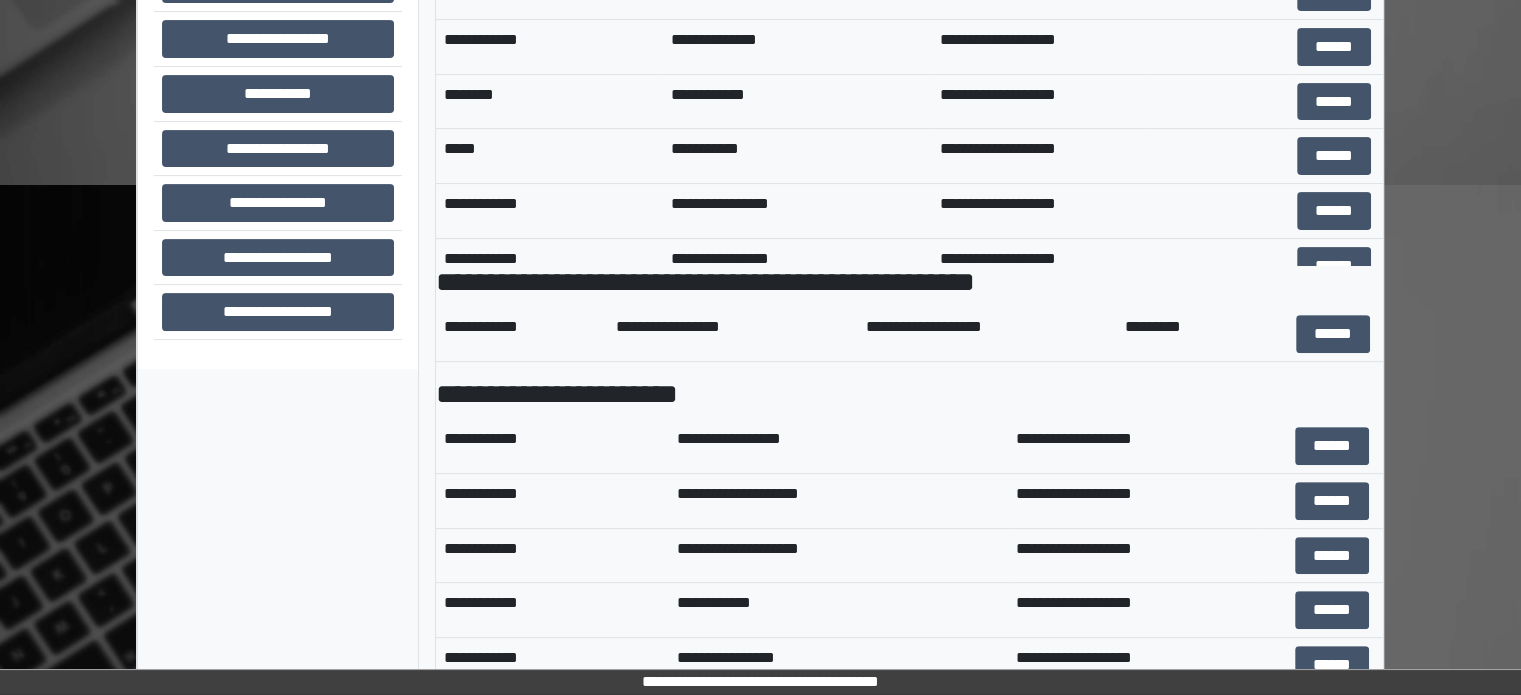 scroll, scrollTop: 689, scrollLeft: 0, axis: vertical 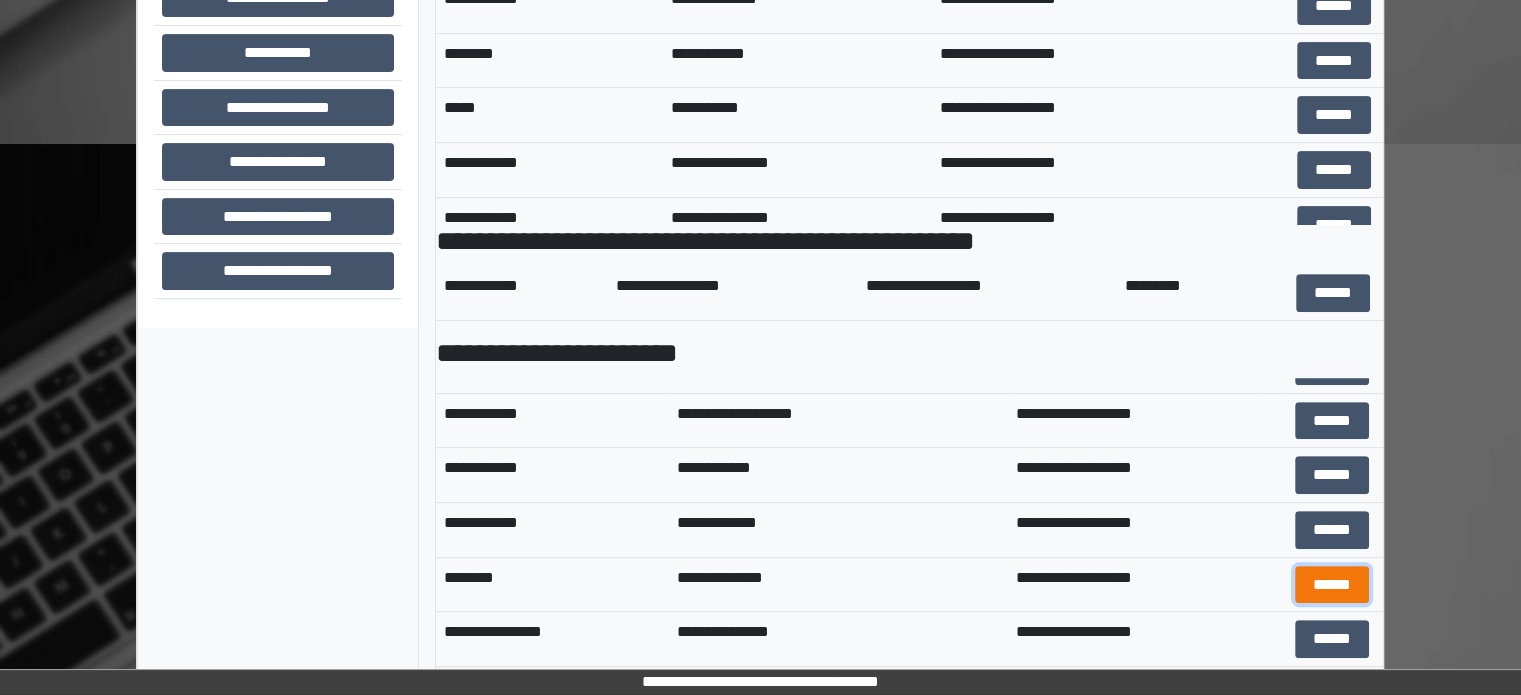 click on "******" at bounding box center (1332, 585) 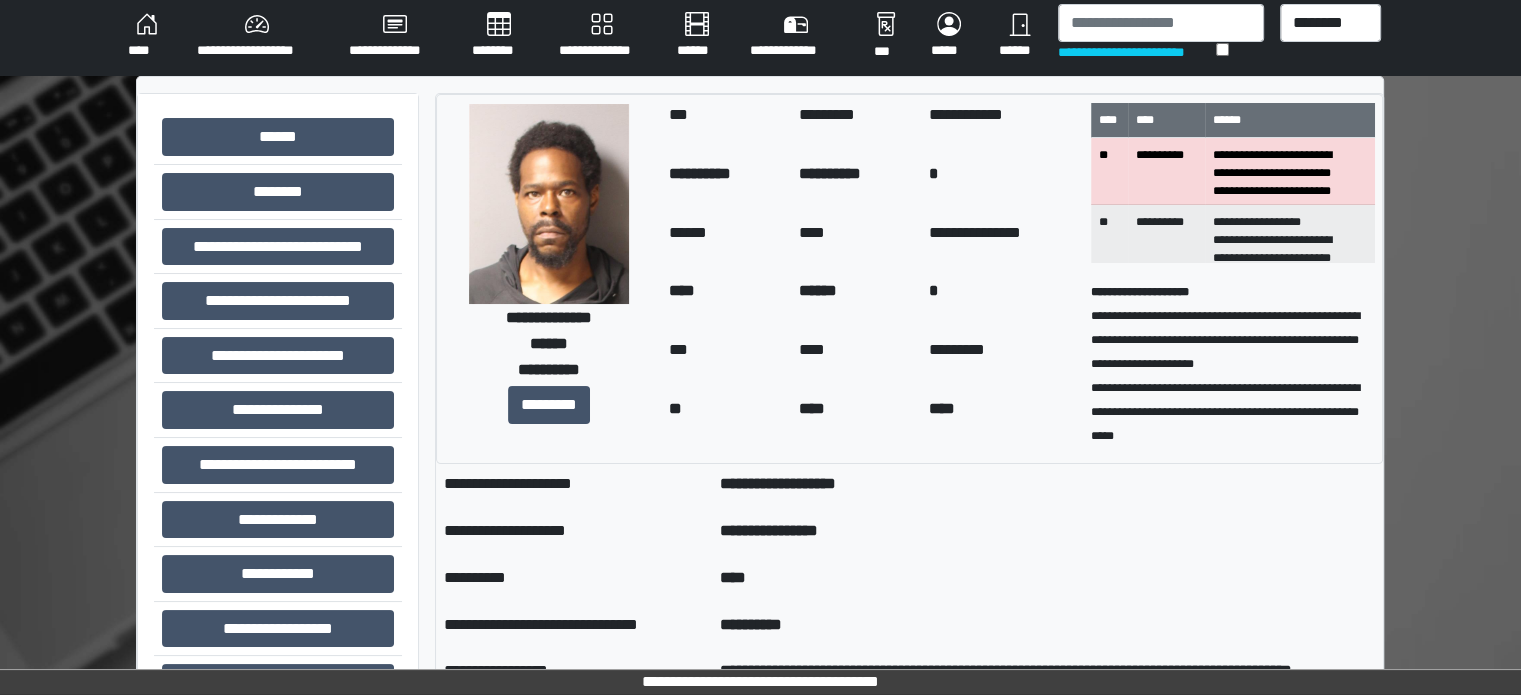 scroll, scrollTop: 0, scrollLeft: 0, axis: both 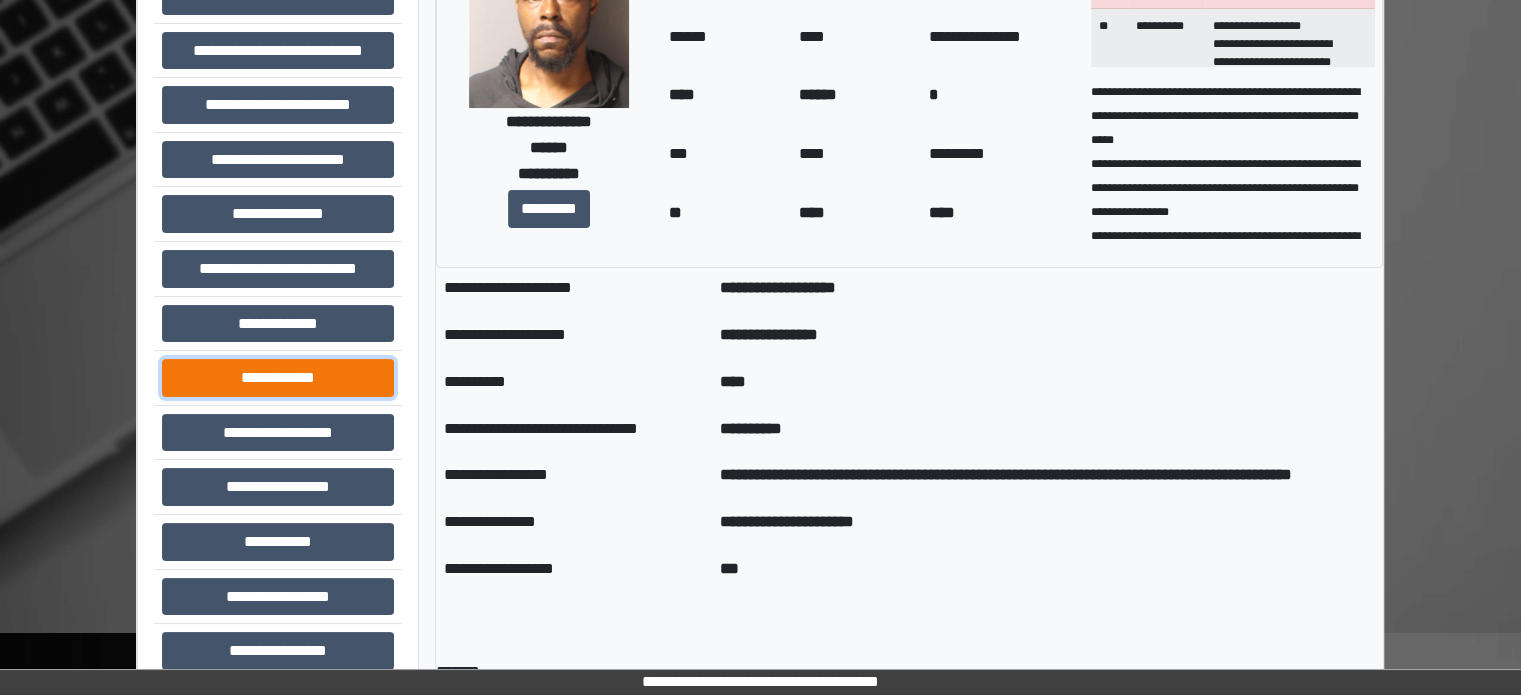 click on "**********" at bounding box center [278, 378] 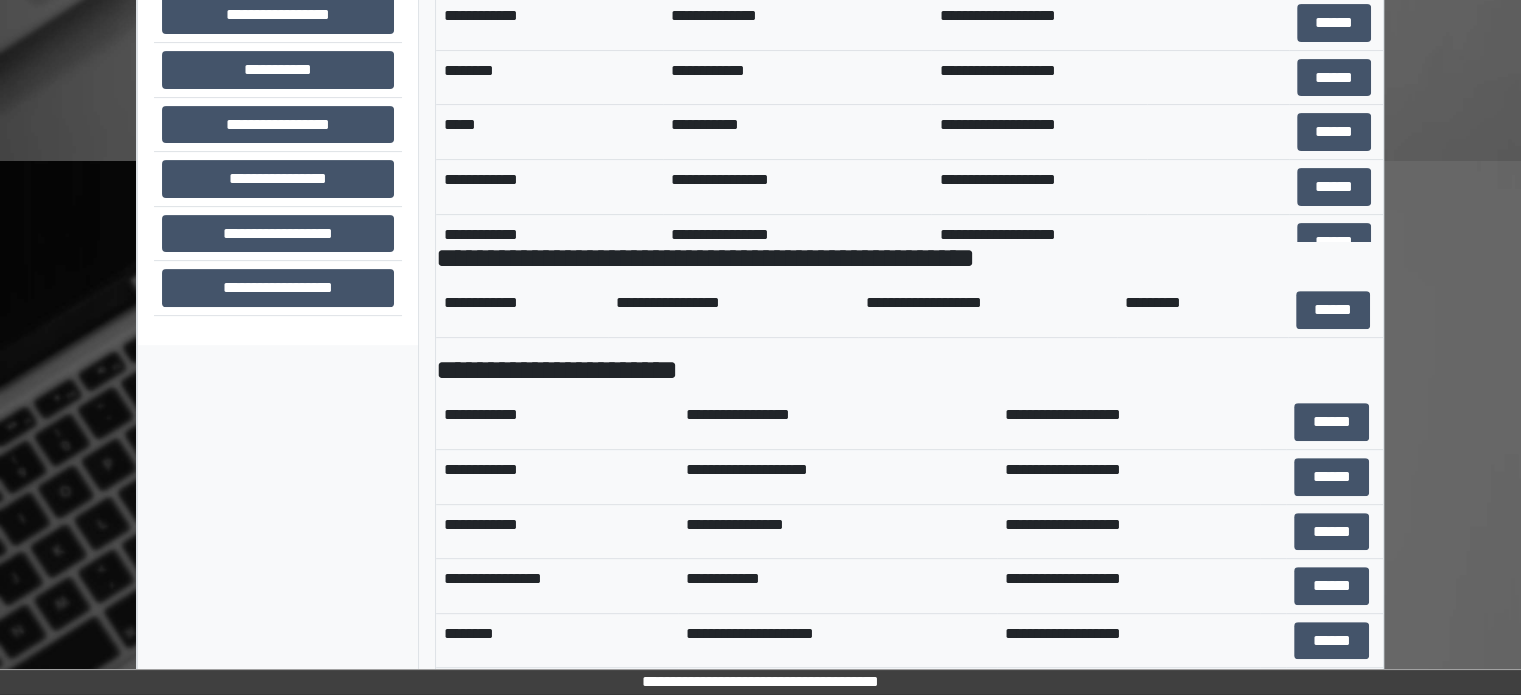 scroll, scrollTop: 689, scrollLeft: 0, axis: vertical 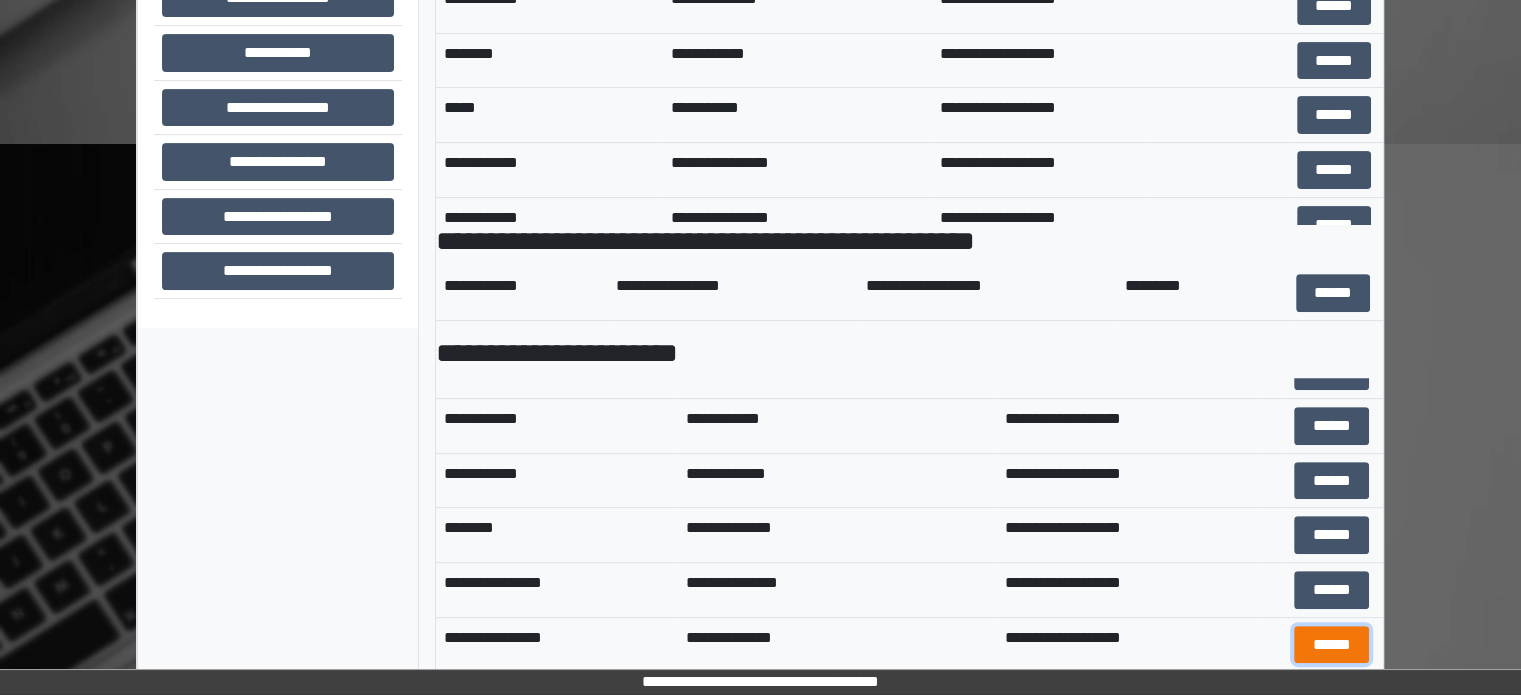 click on "******" at bounding box center [1331, 645] 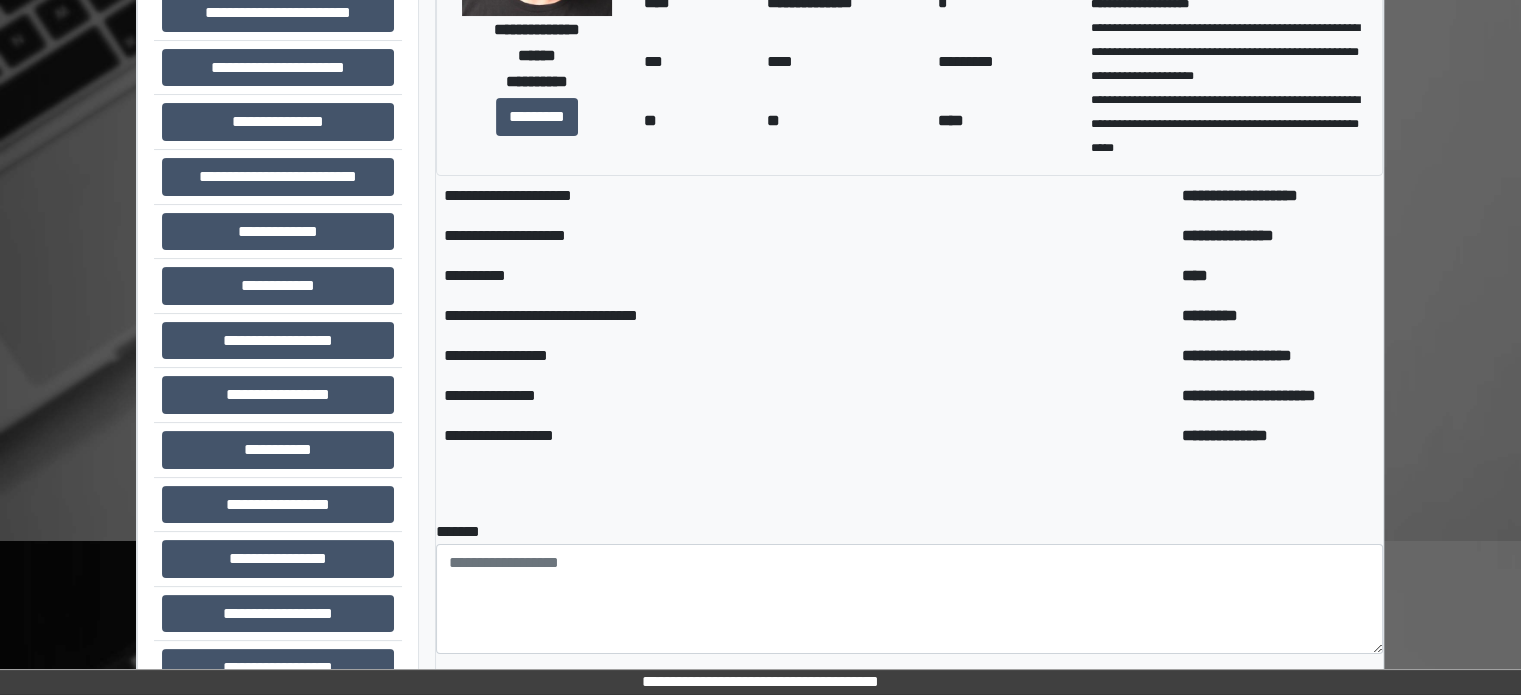 scroll, scrollTop: 289, scrollLeft: 0, axis: vertical 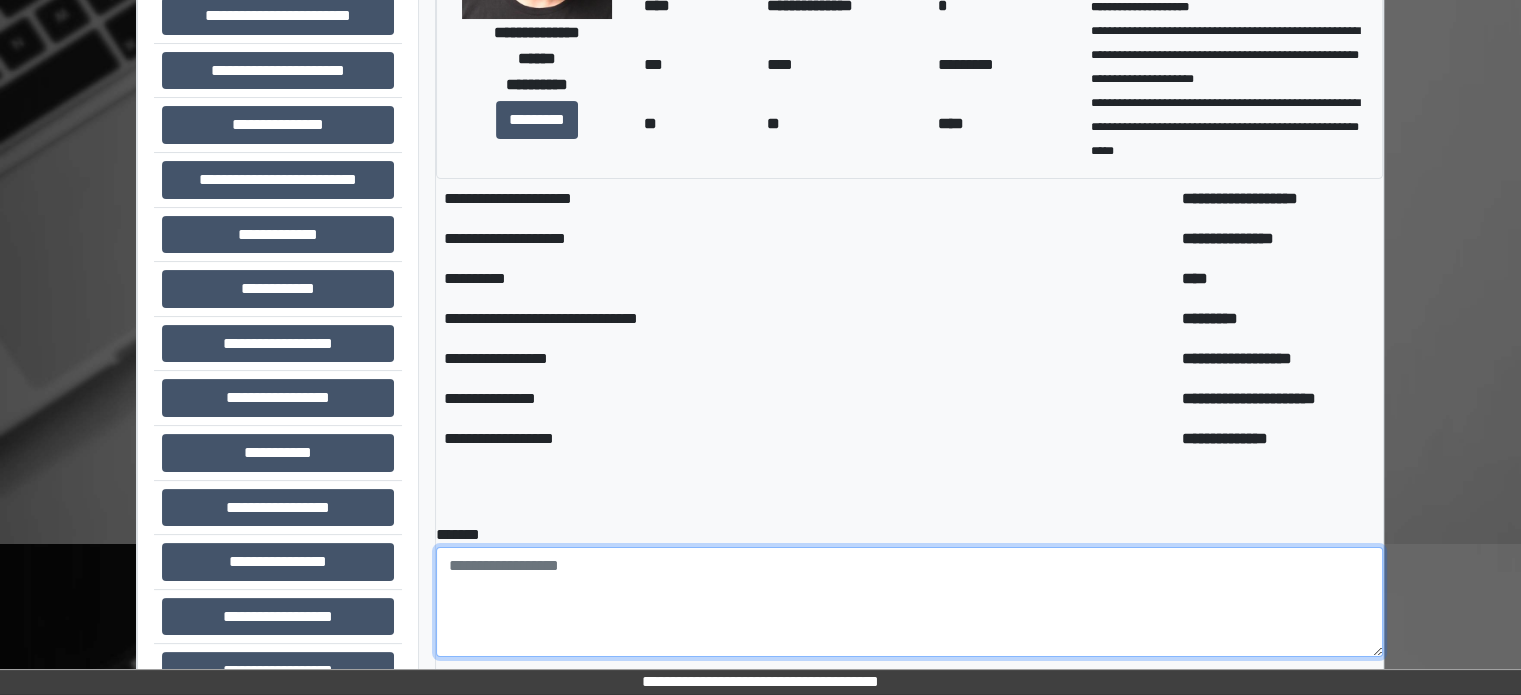 paste on "**********" 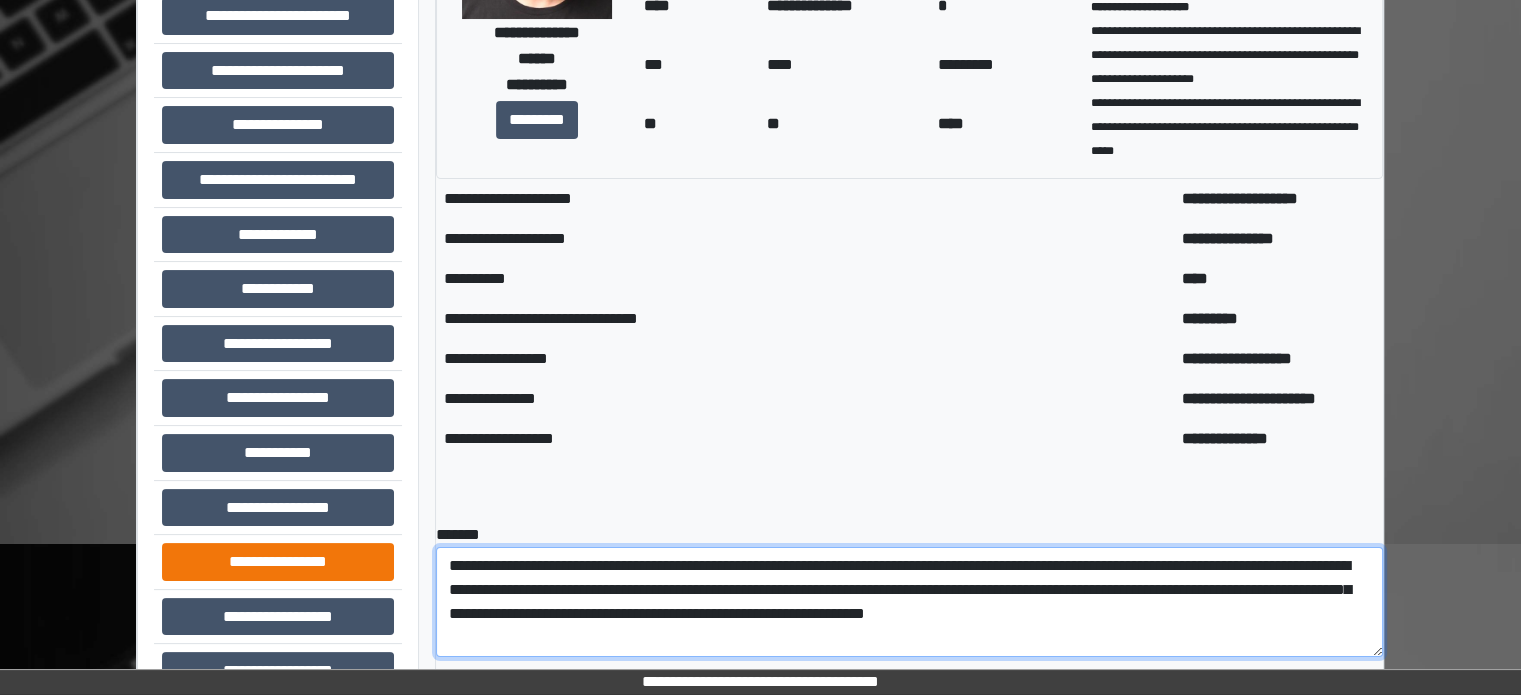 drag, startPoint x: 1235, startPoint y: 619, endPoint x: 896, endPoint y: 611, distance: 339.0944 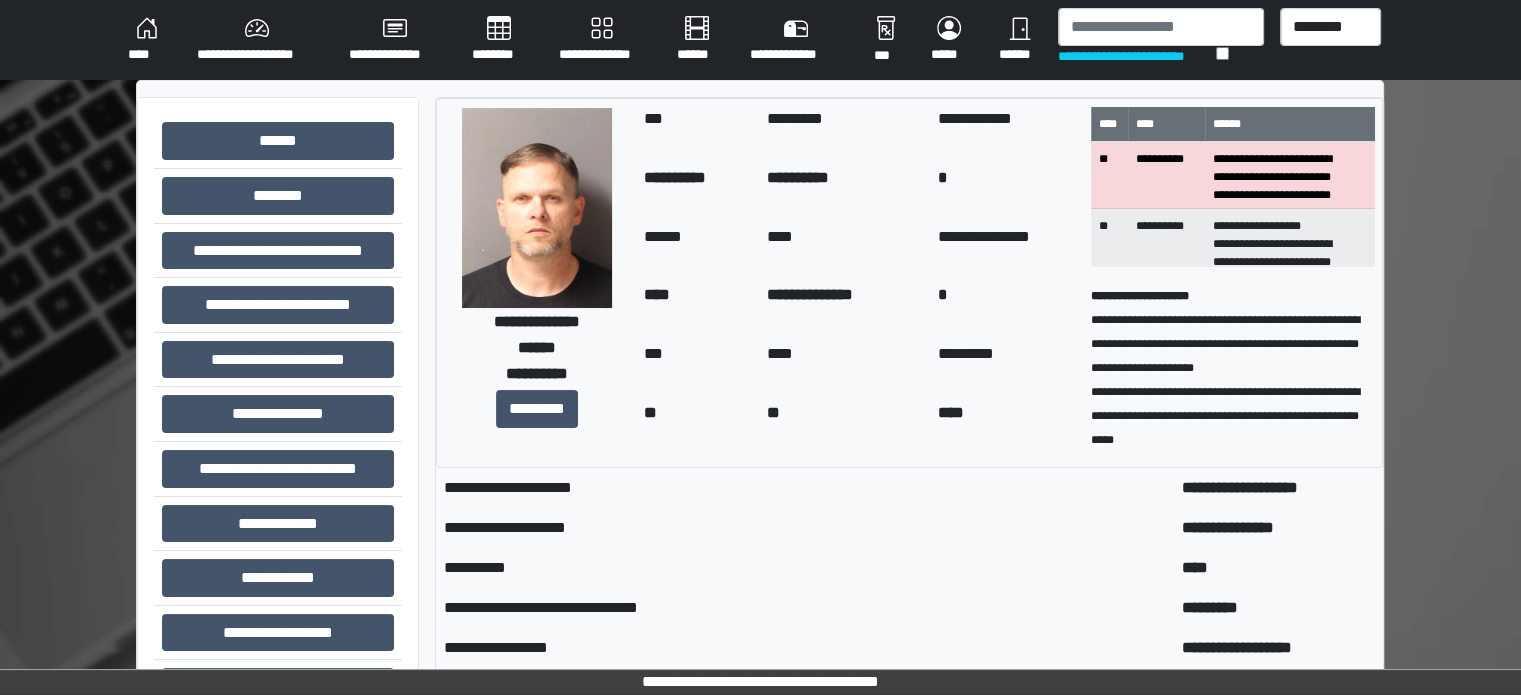 scroll, scrollTop: 600, scrollLeft: 0, axis: vertical 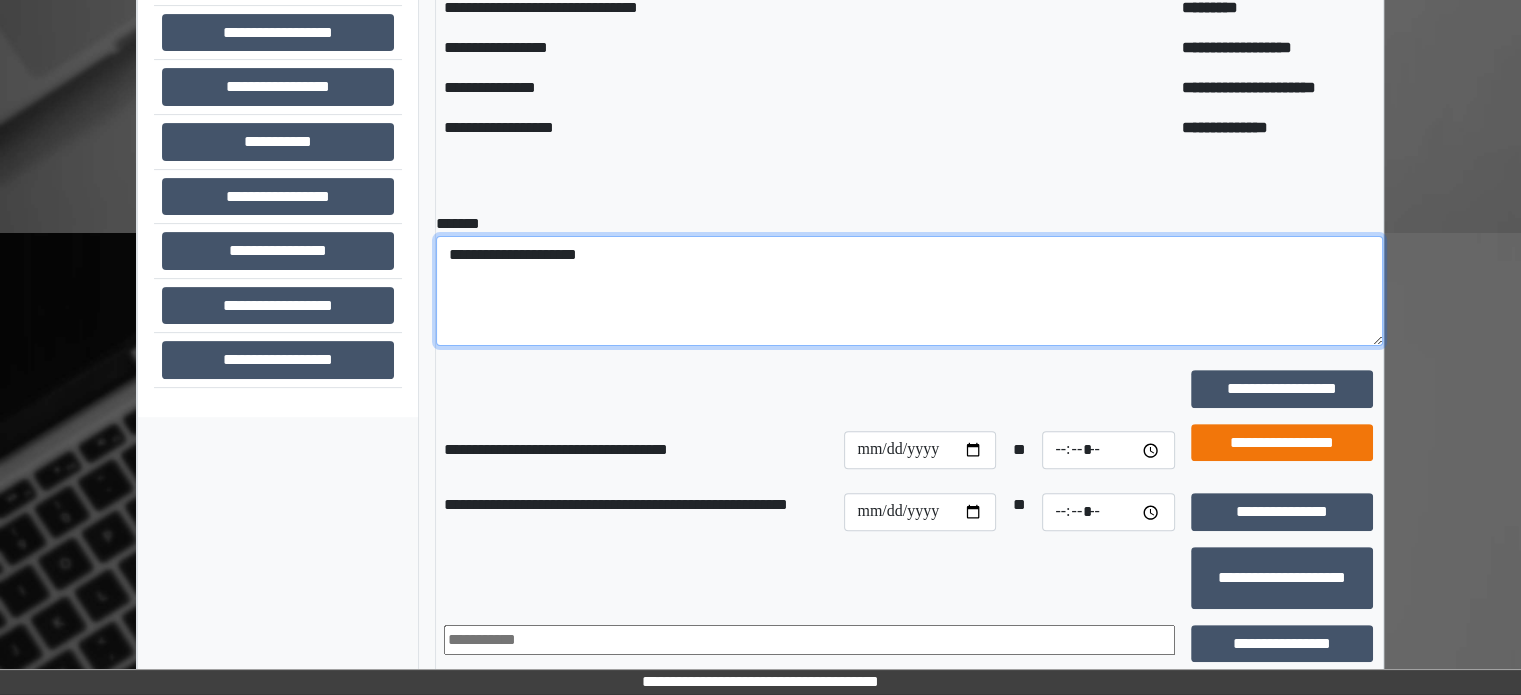 type on "**********" 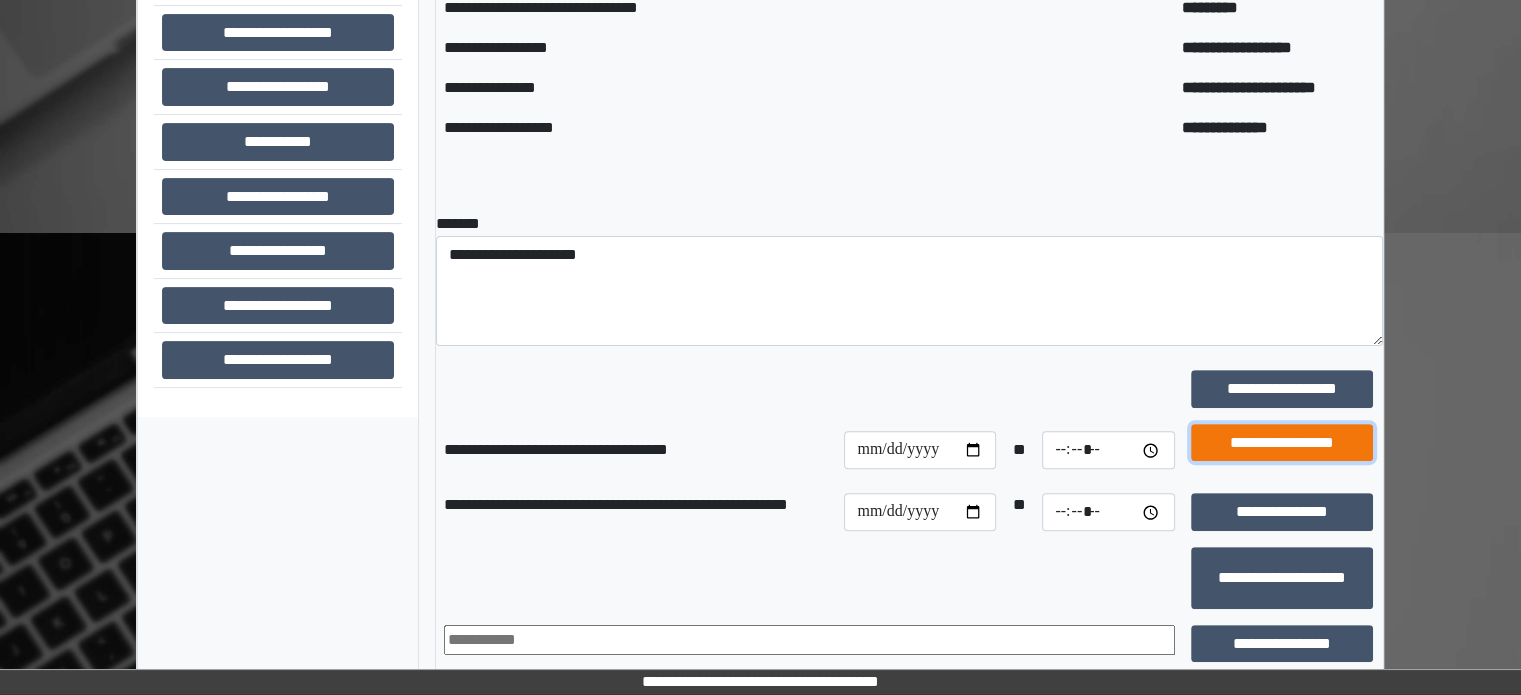 click on "**********" at bounding box center (1282, 443) 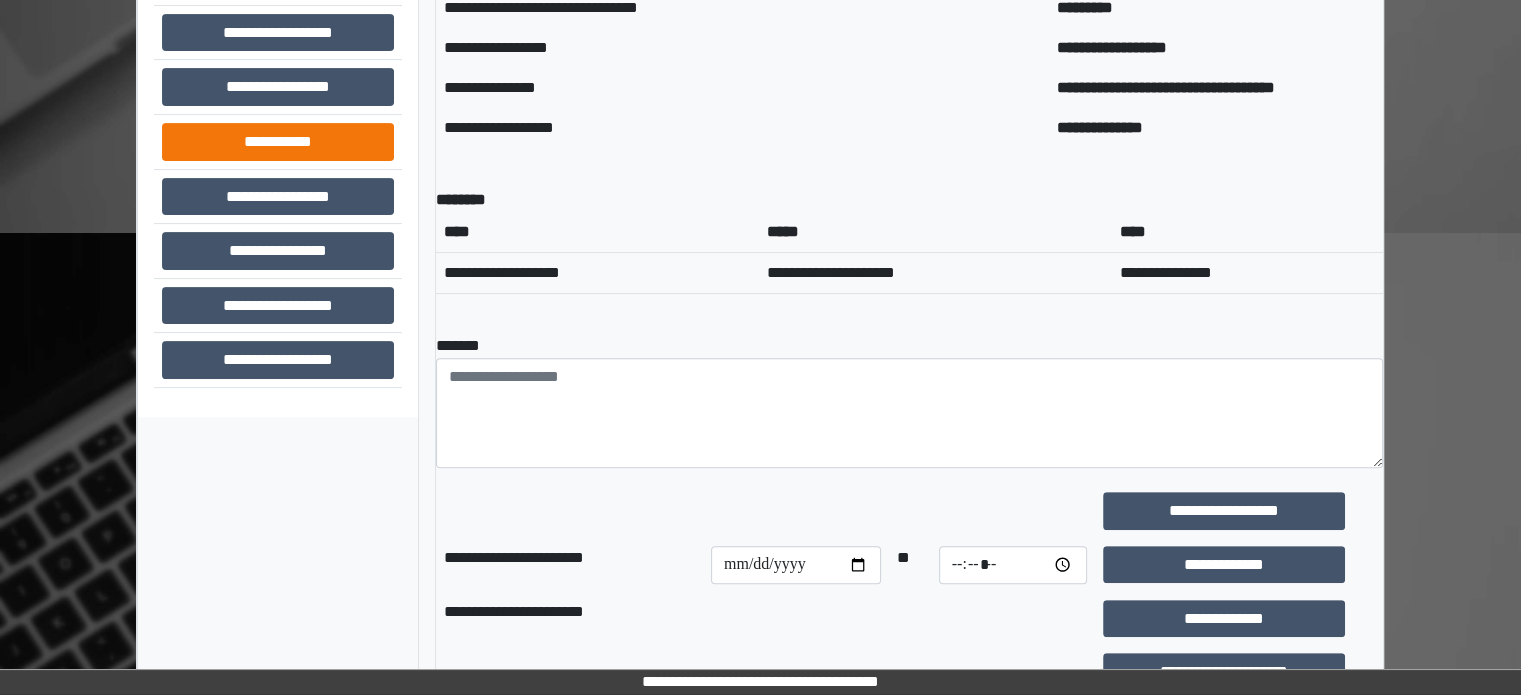 scroll, scrollTop: 300, scrollLeft: 0, axis: vertical 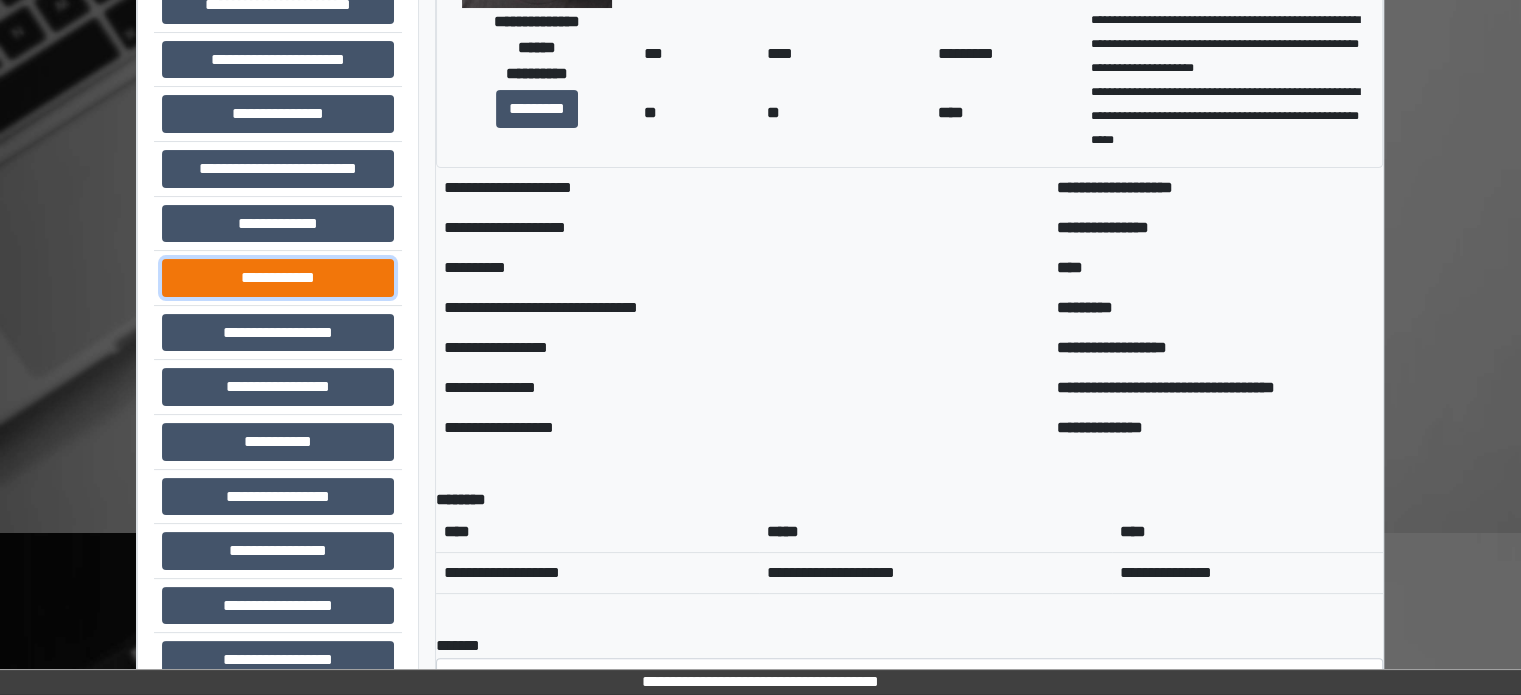 click on "**********" at bounding box center [278, 278] 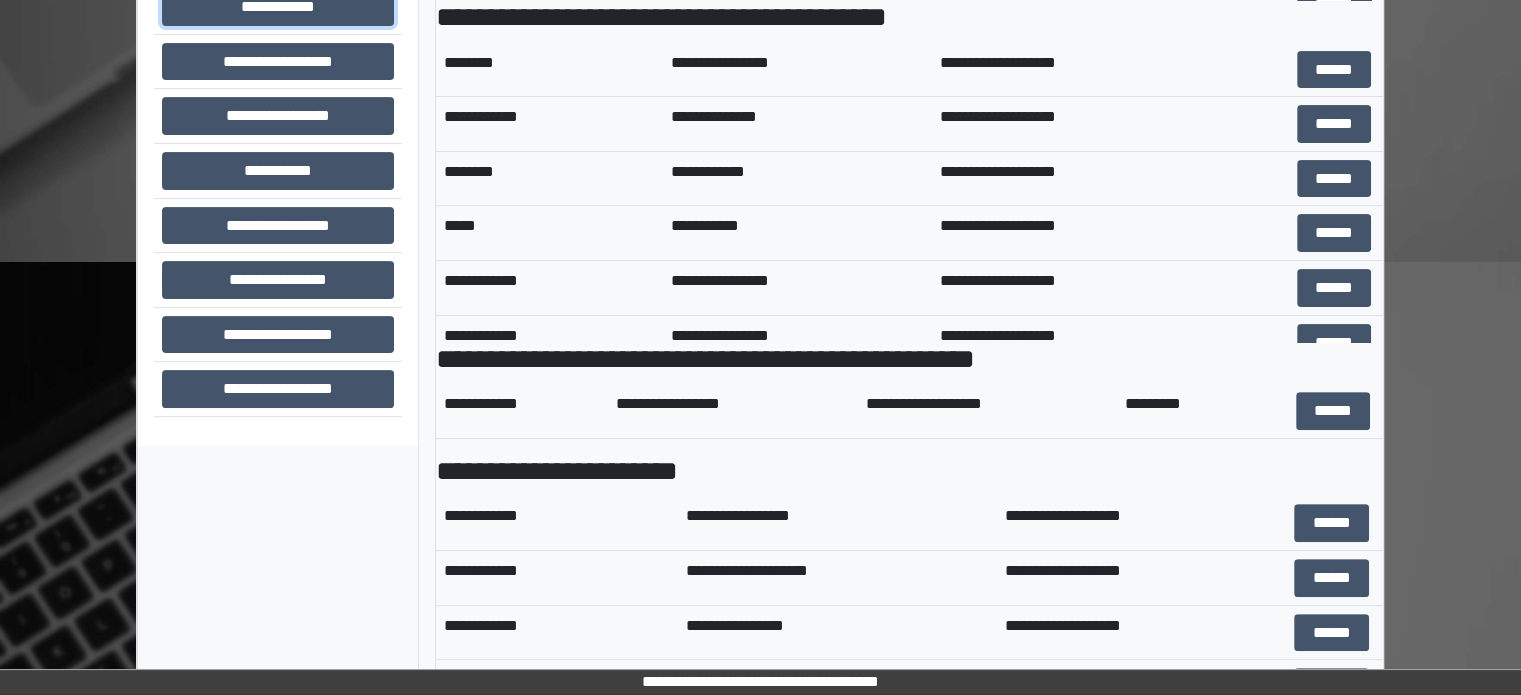 scroll, scrollTop: 689, scrollLeft: 0, axis: vertical 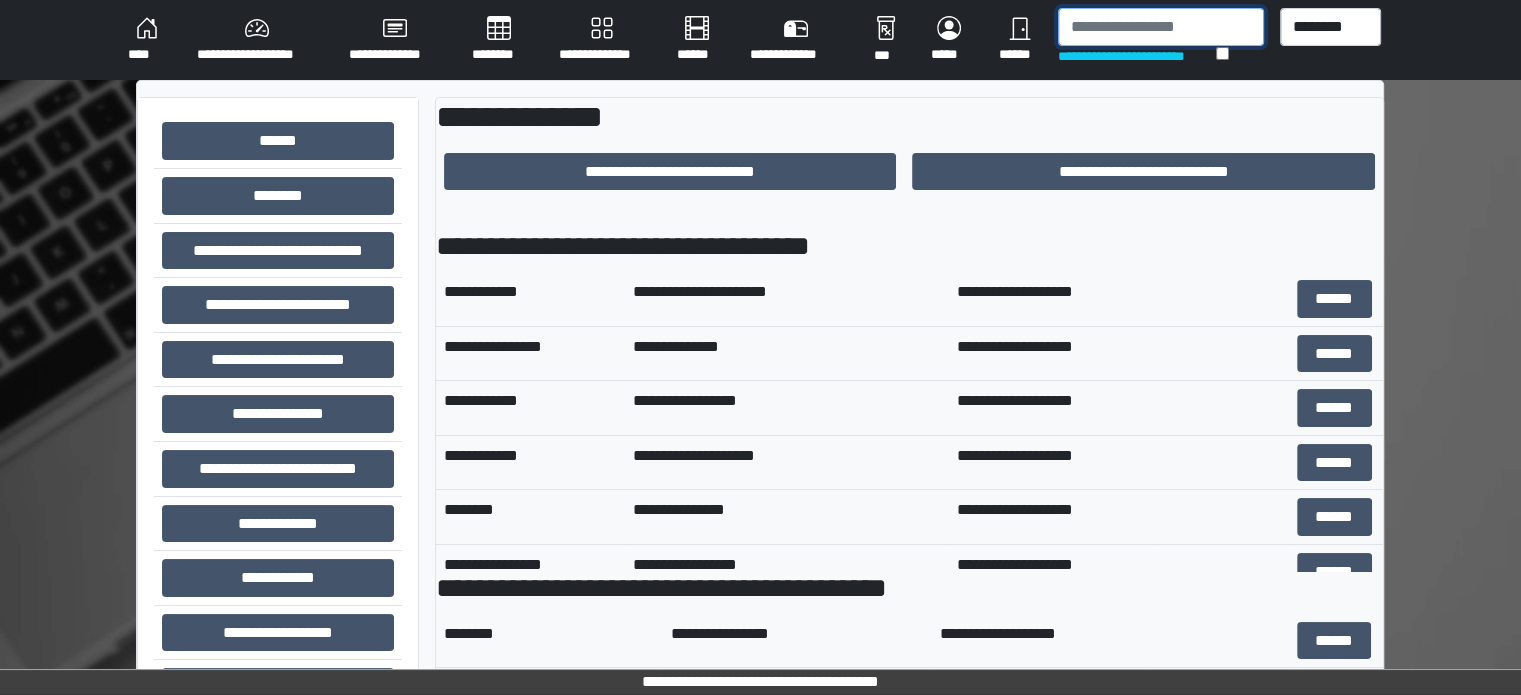 drag, startPoint x: 1088, startPoint y: 38, endPoint x: 1085, endPoint y: 14, distance: 24.186773 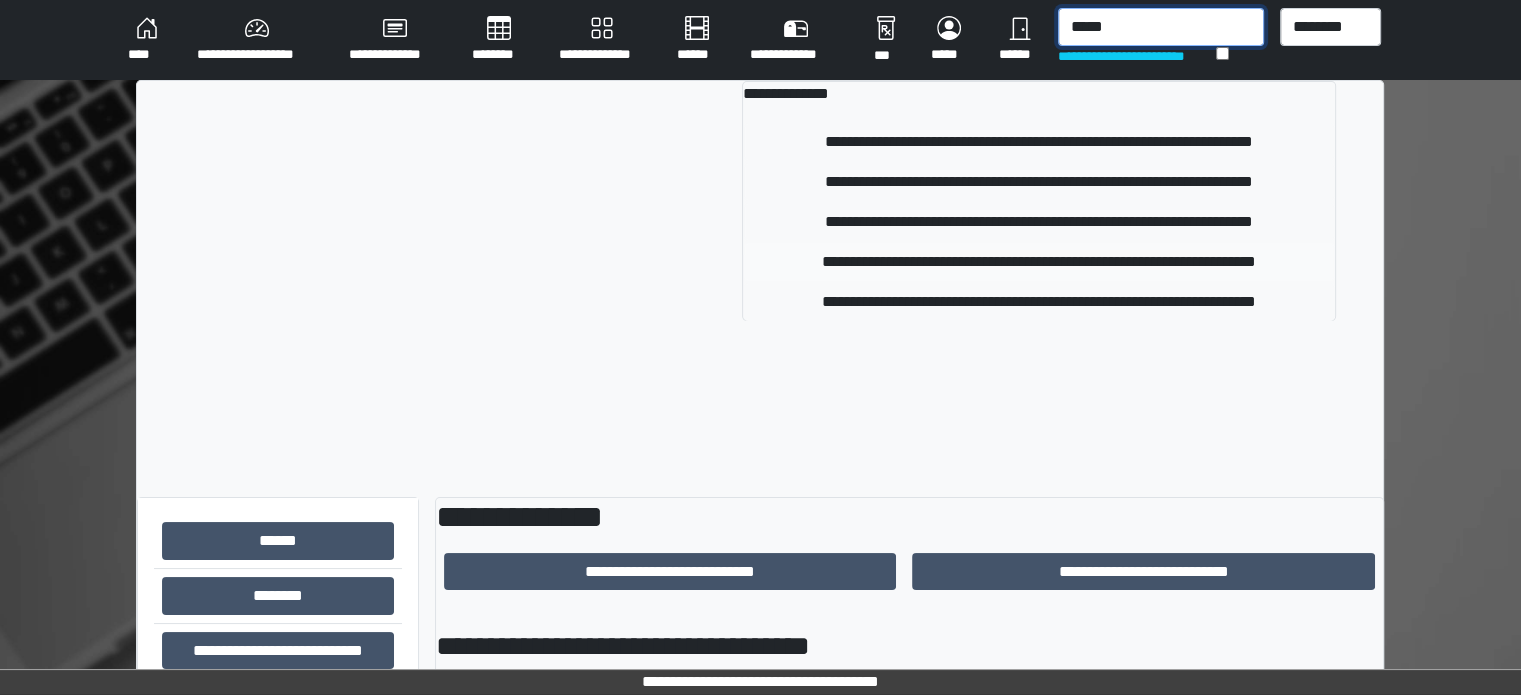 type on "*****" 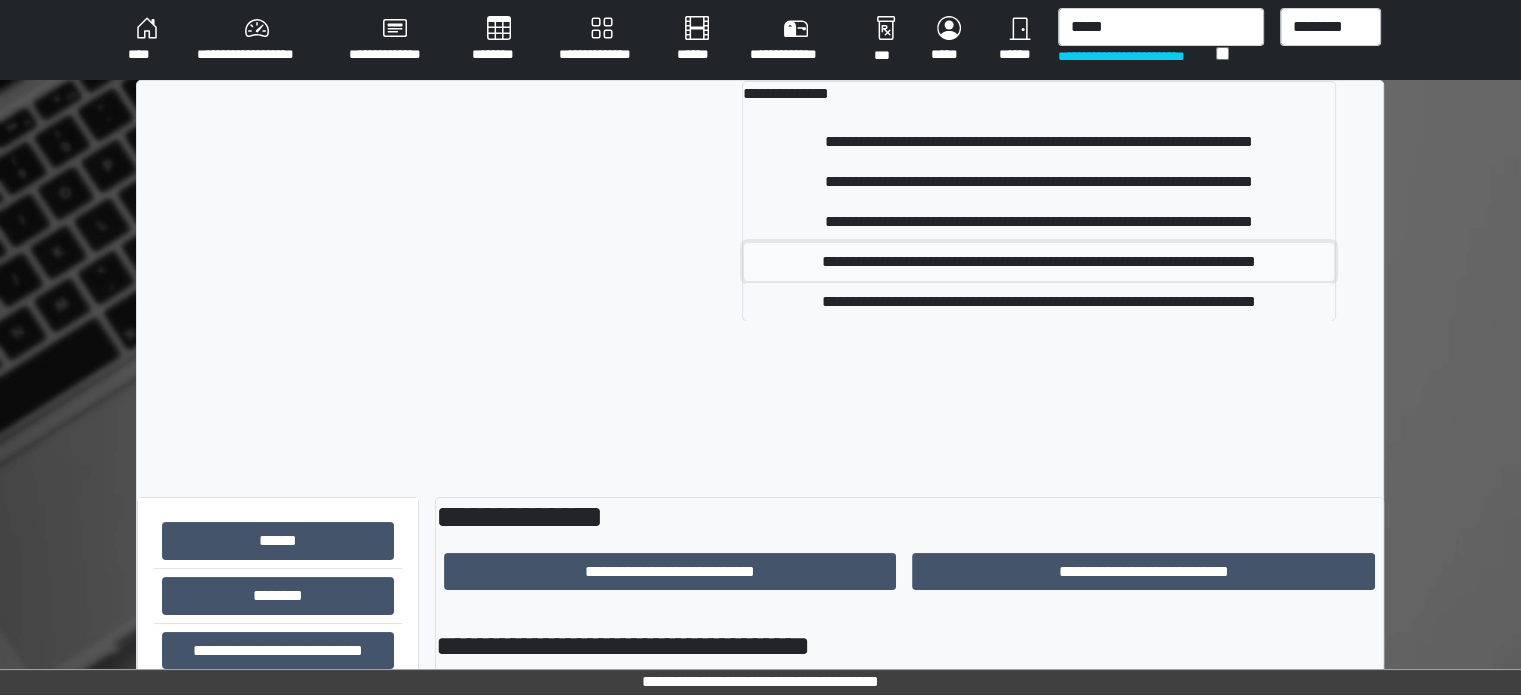 click on "**********" at bounding box center [1038, 262] 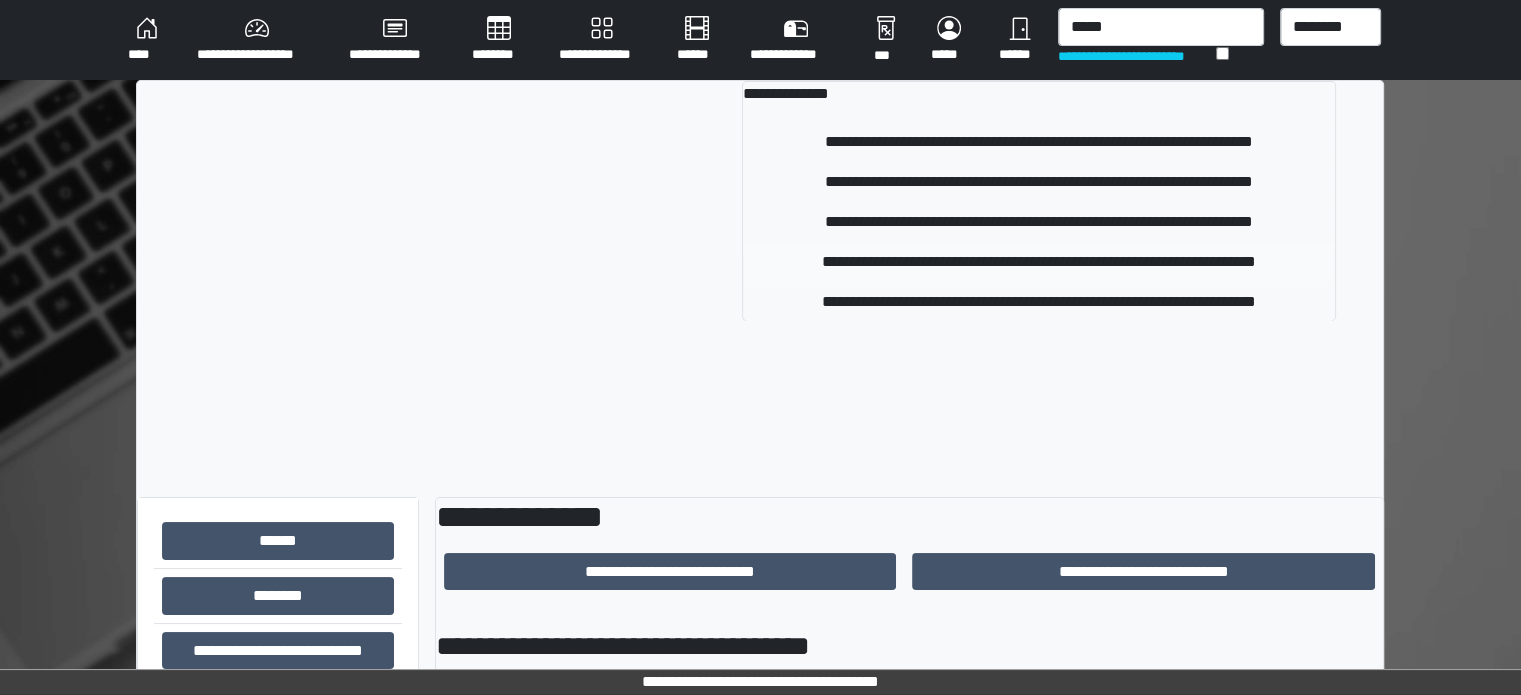 type 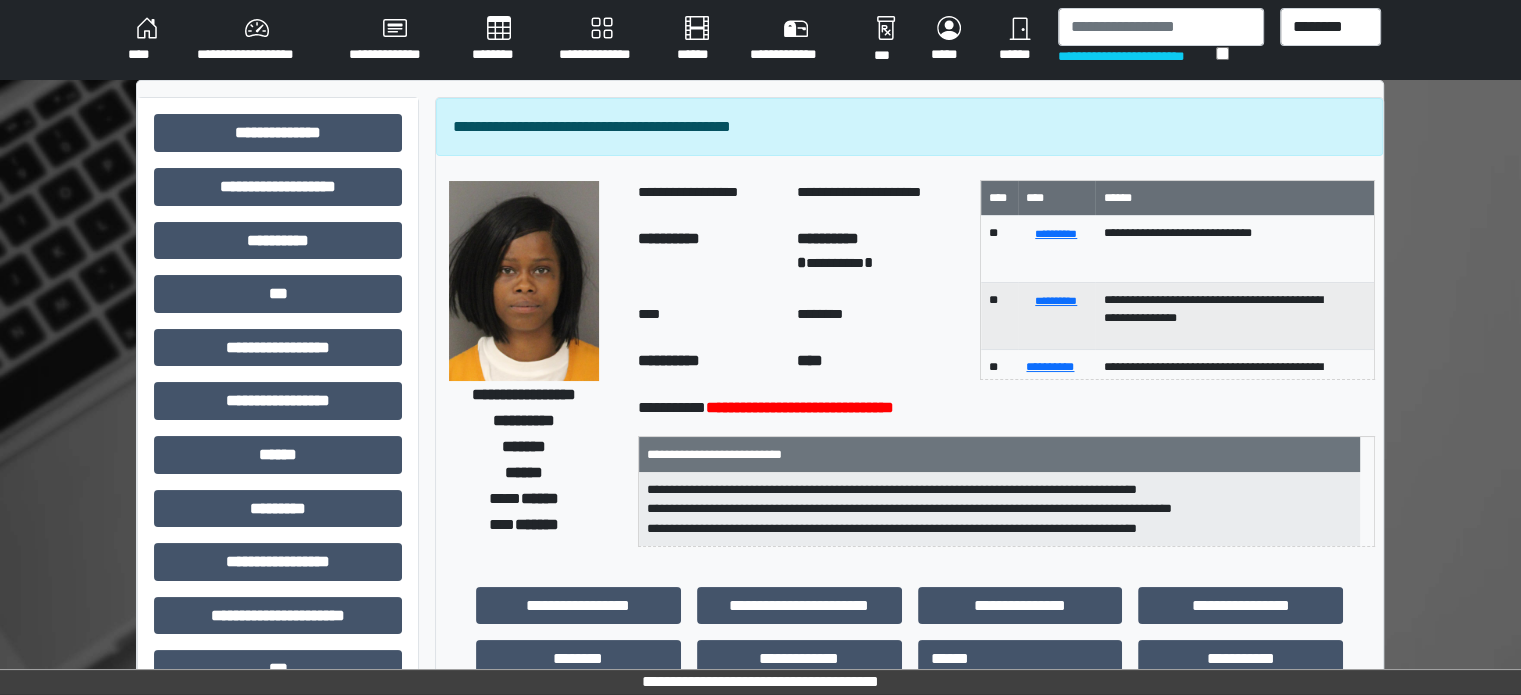 scroll, scrollTop: 0, scrollLeft: 0, axis: both 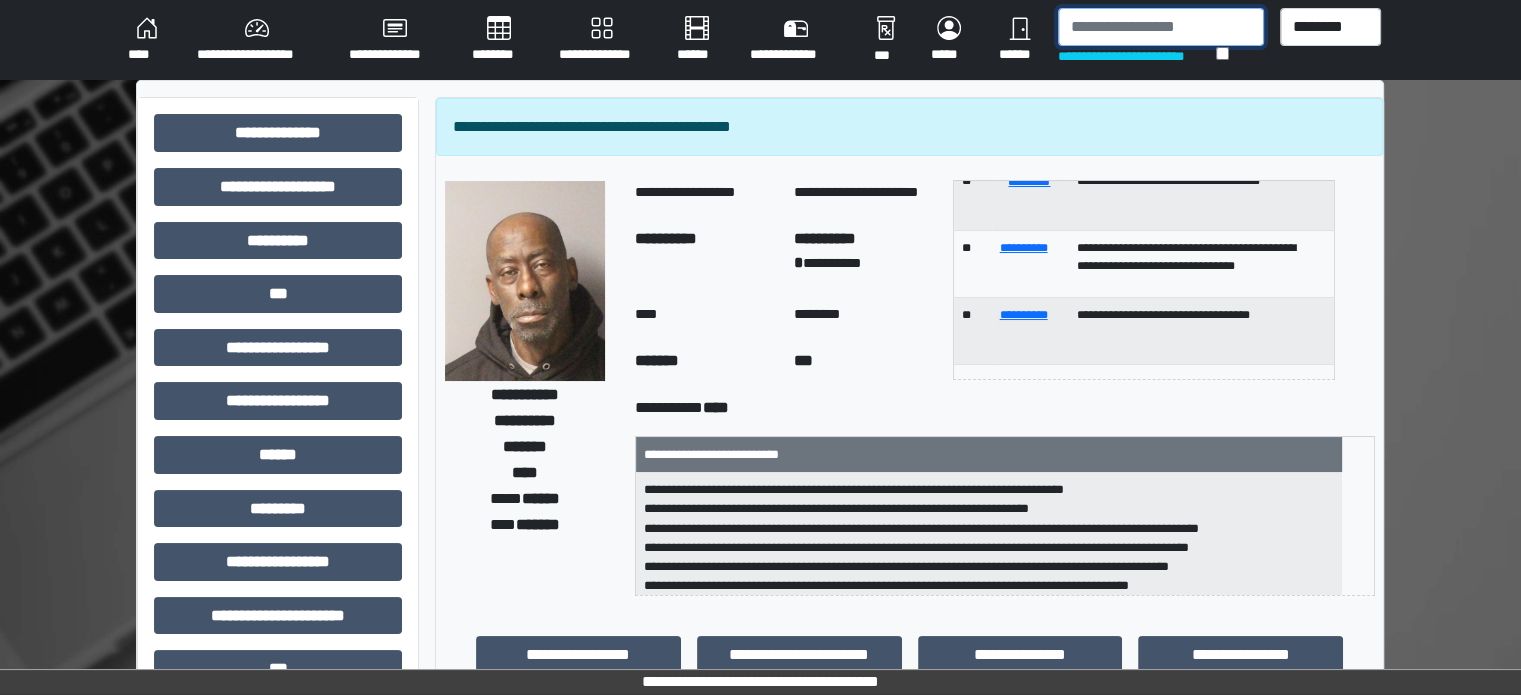 click at bounding box center [1161, 27] 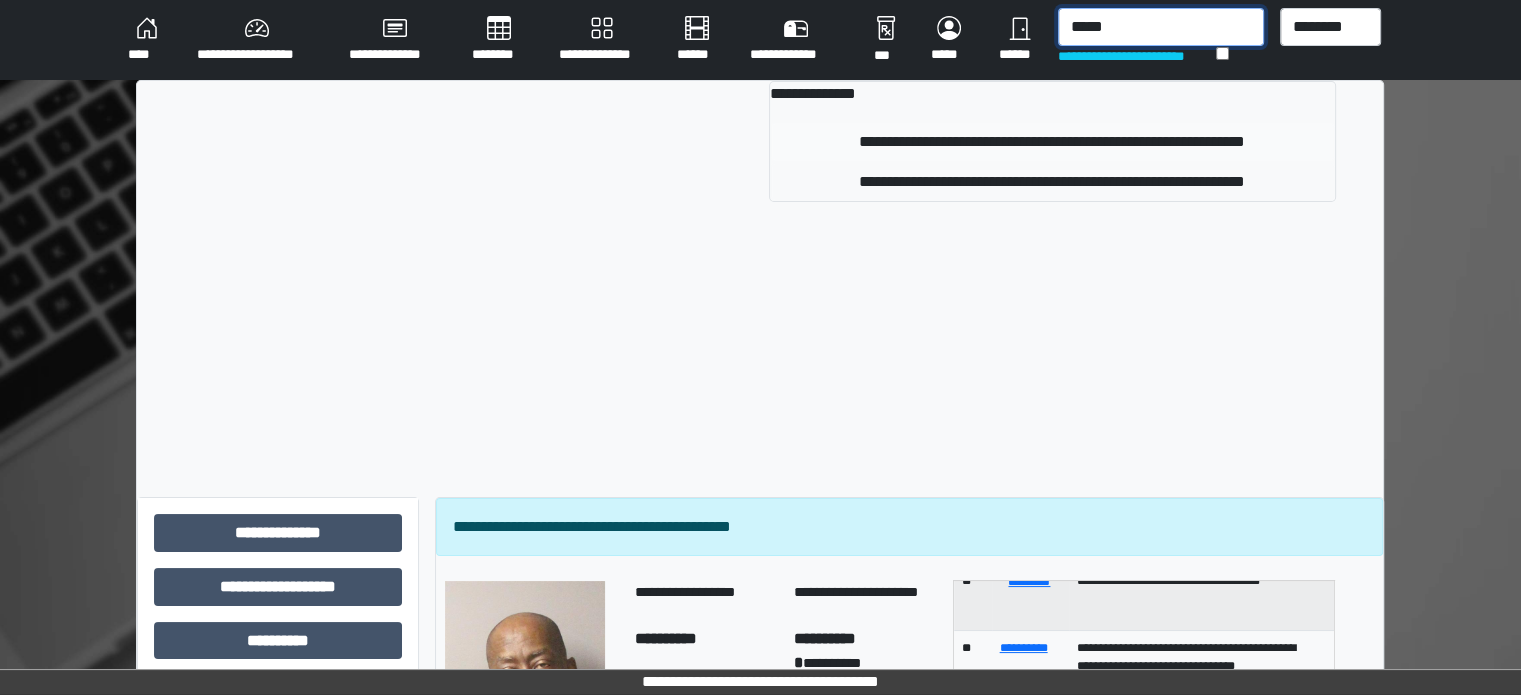 type on "*****" 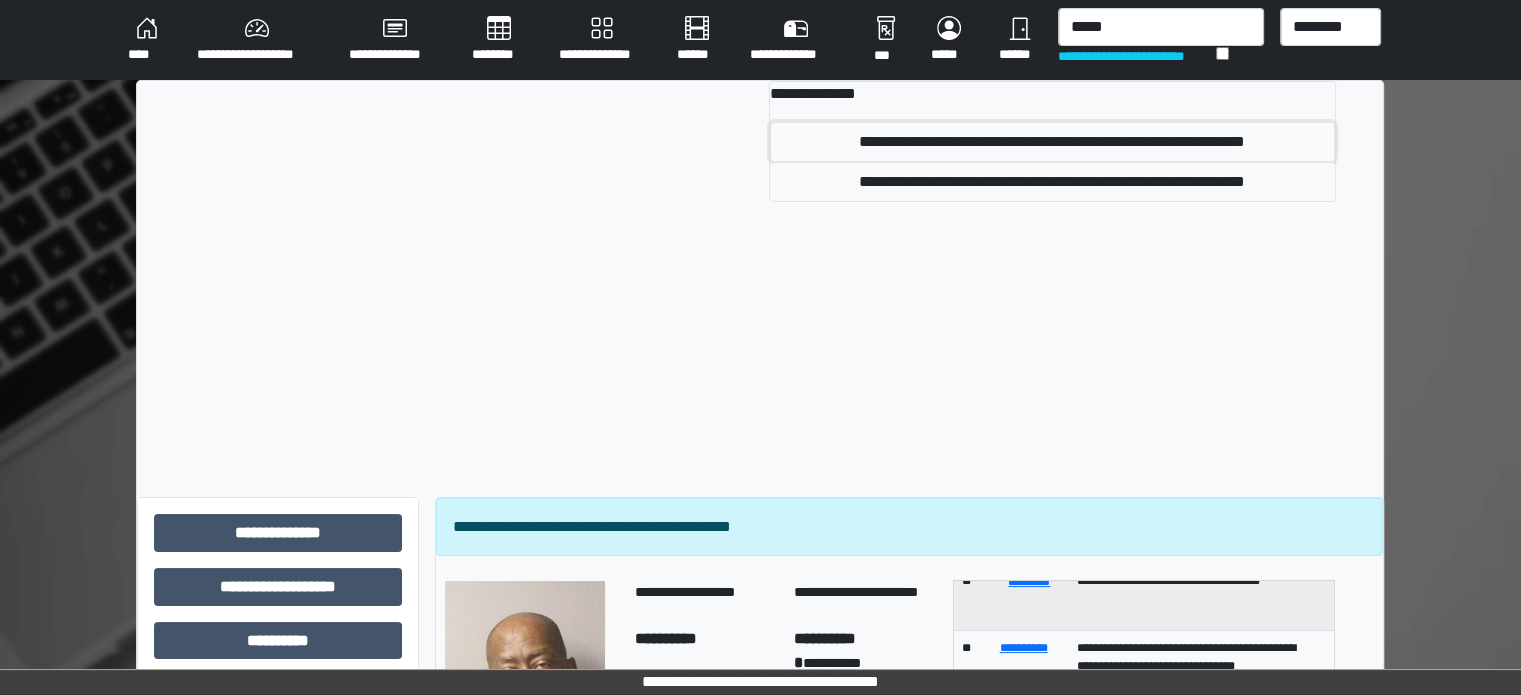 click on "**********" at bounding box center [1052, 142] 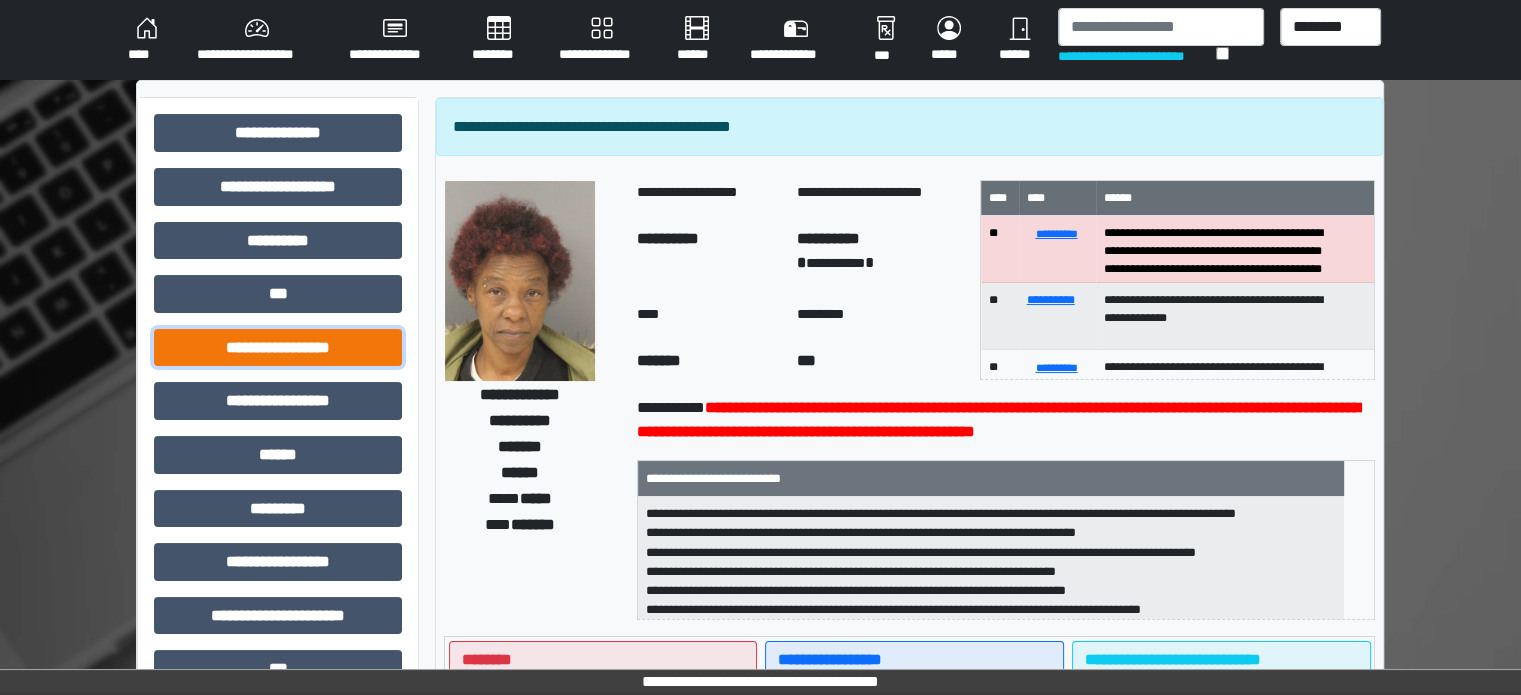 click on "**********" at bounding box center (278, 348) 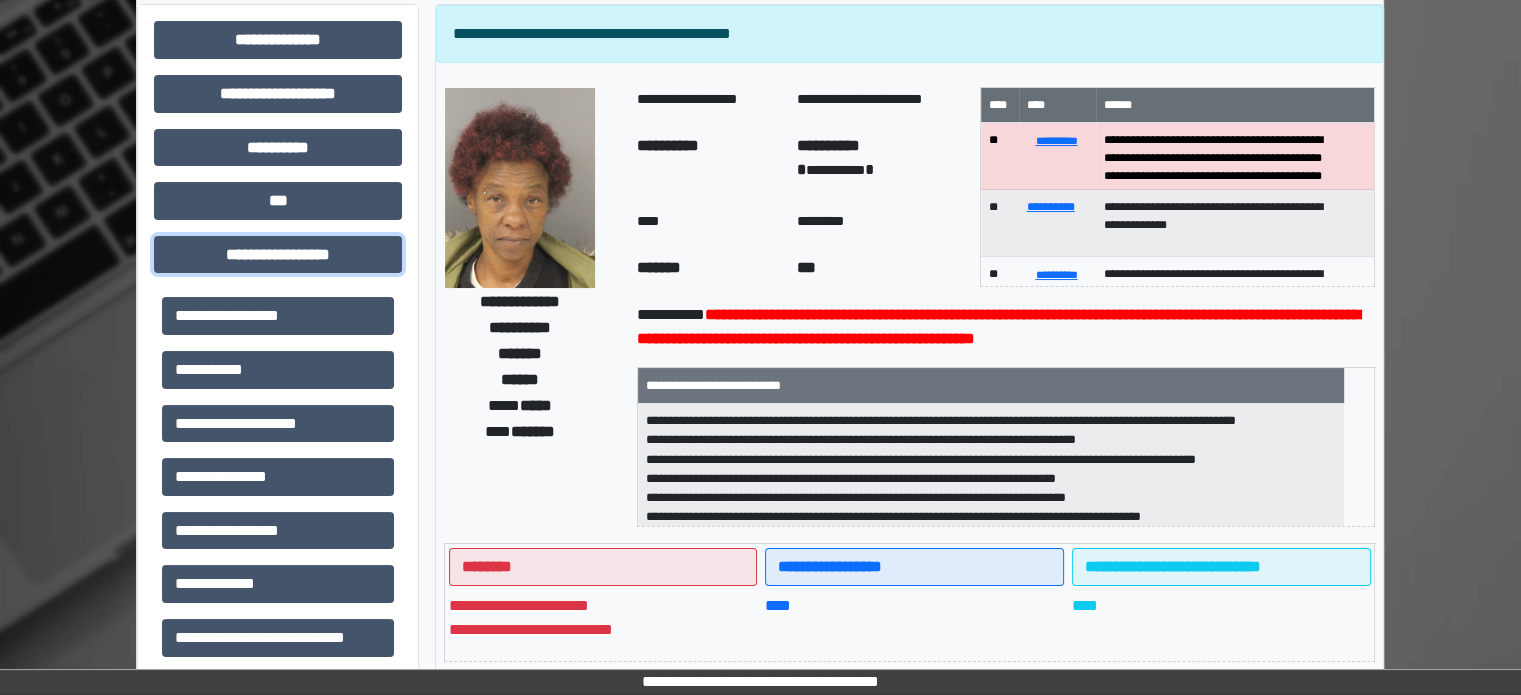 scroll, scrollTop: 200, scrollLeft: 0, axis: vertical 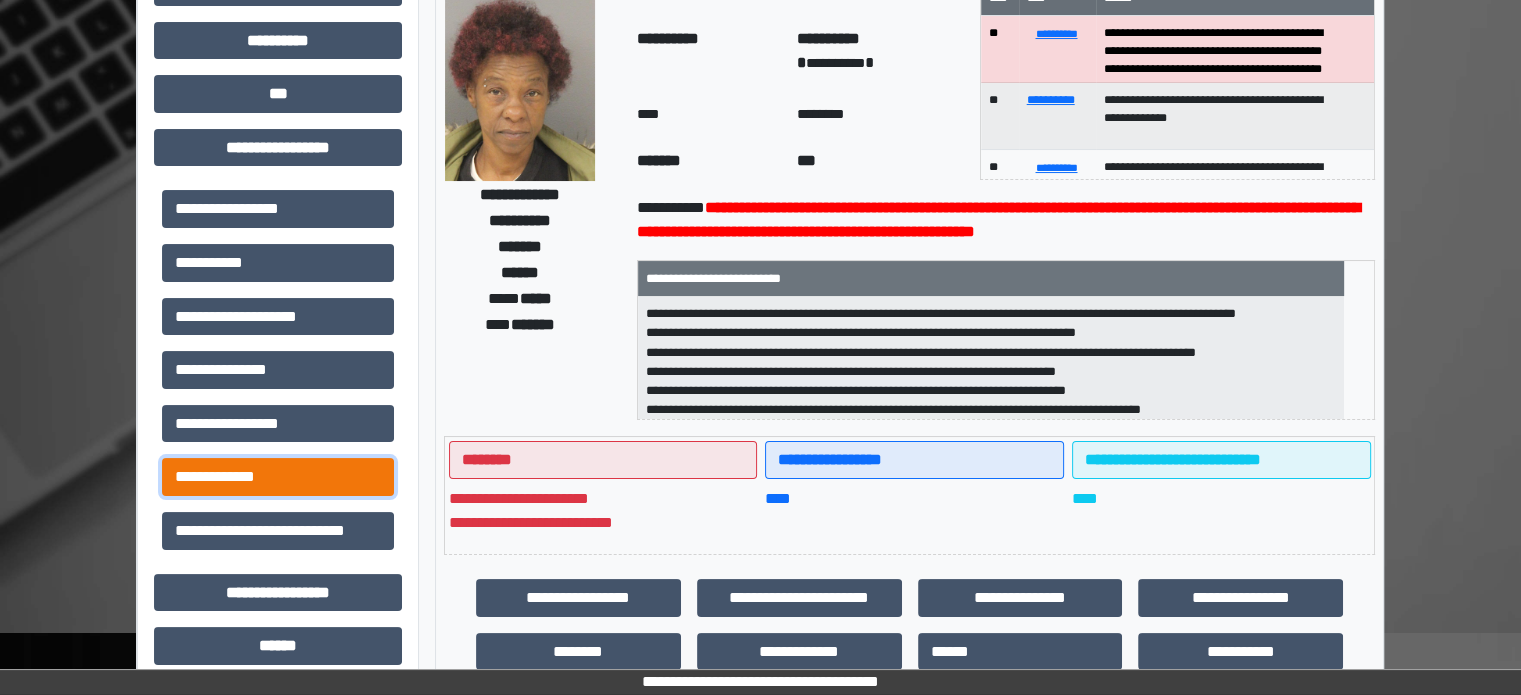 click on "**********" at bounding box center [278, 477] 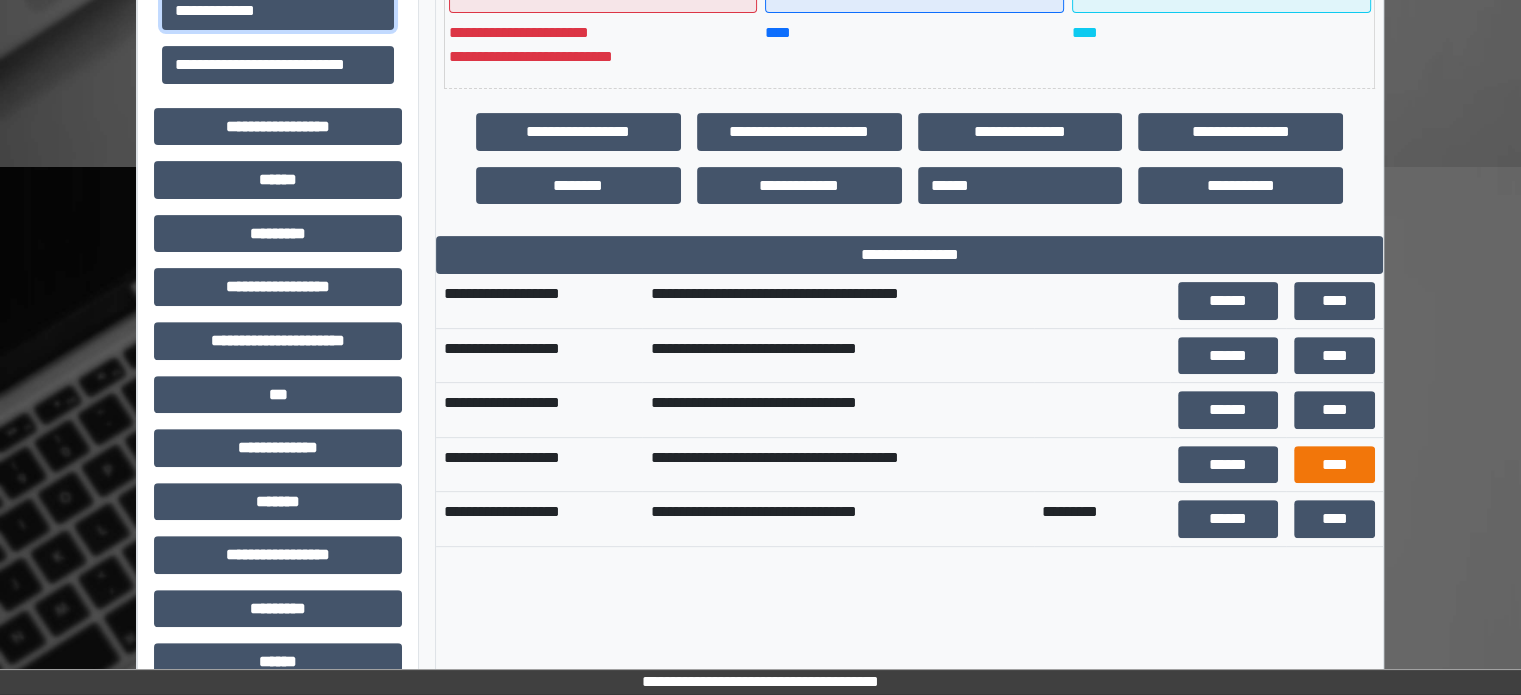 scroll, scrollTop: 700, scrollLeft: 0, axis: vertical 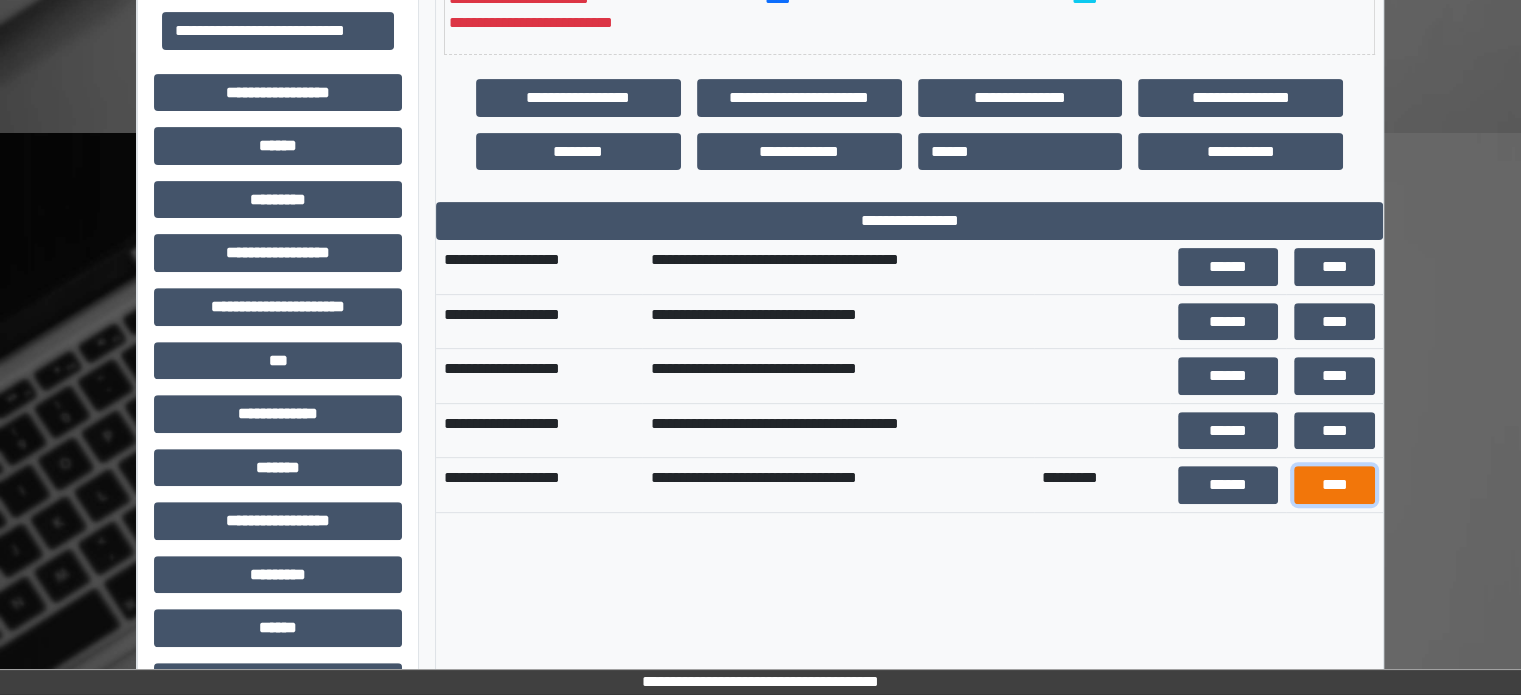 click on "****" at bounding box center (1334, 485) 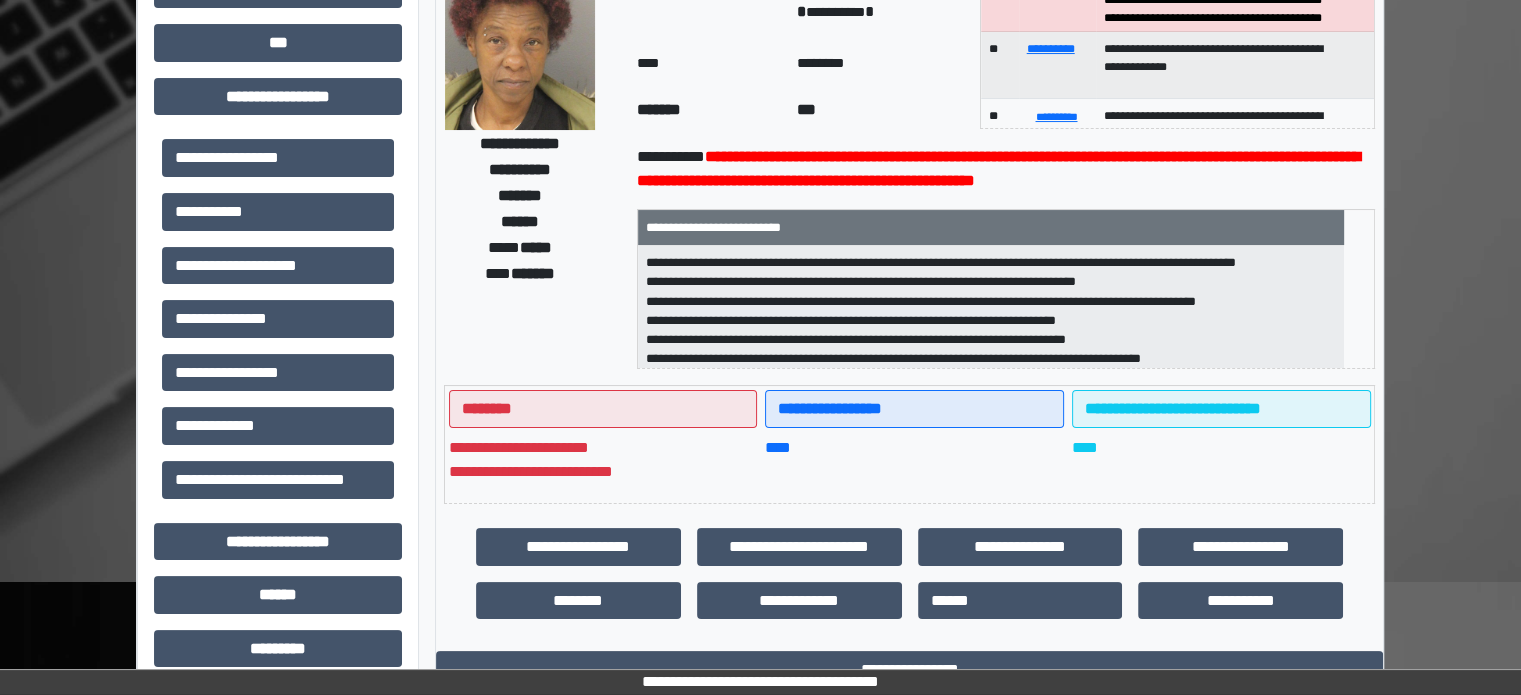 scroll, scrollTop: 0, scrollLeft: 0, axis: both 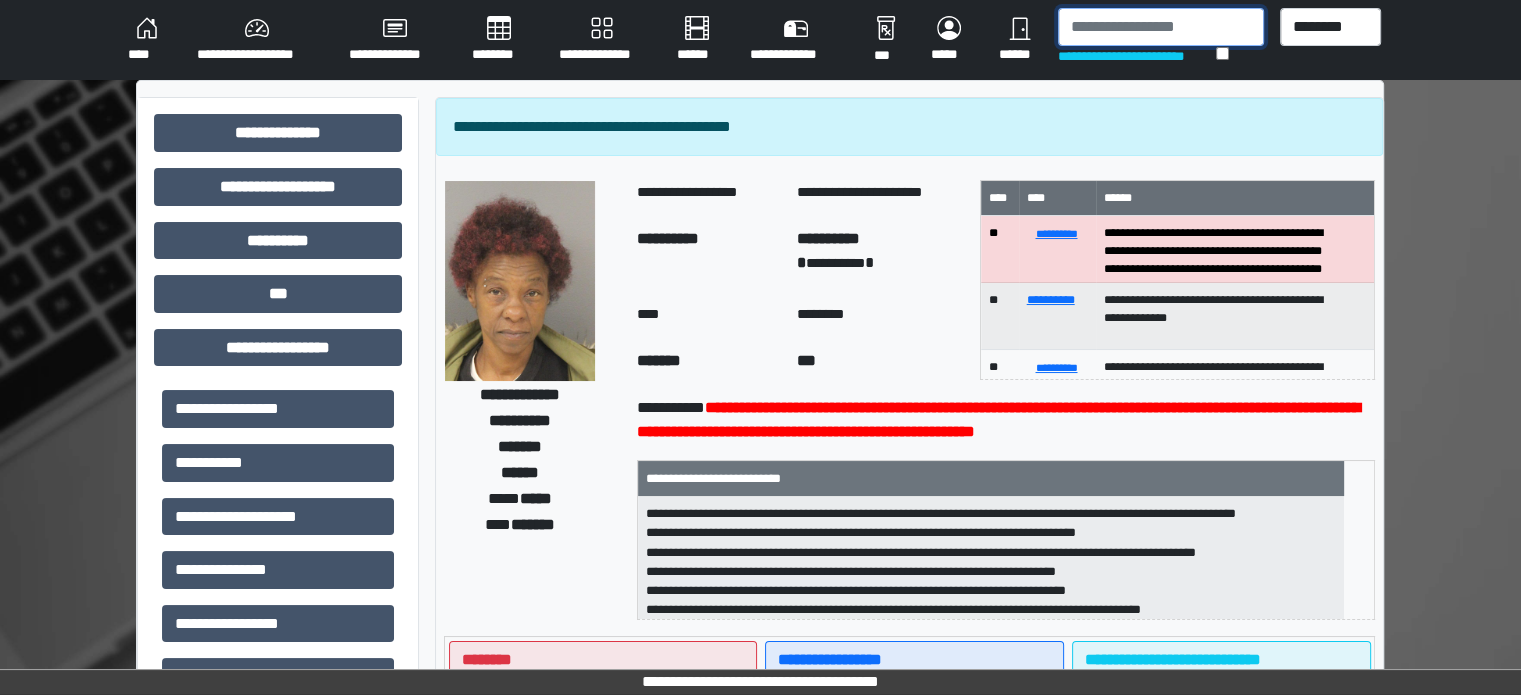 drag, startPoint x: 1126, startPoint y: 33, endPoint x: 1115, endPoint y: 10, distance: 25.495098 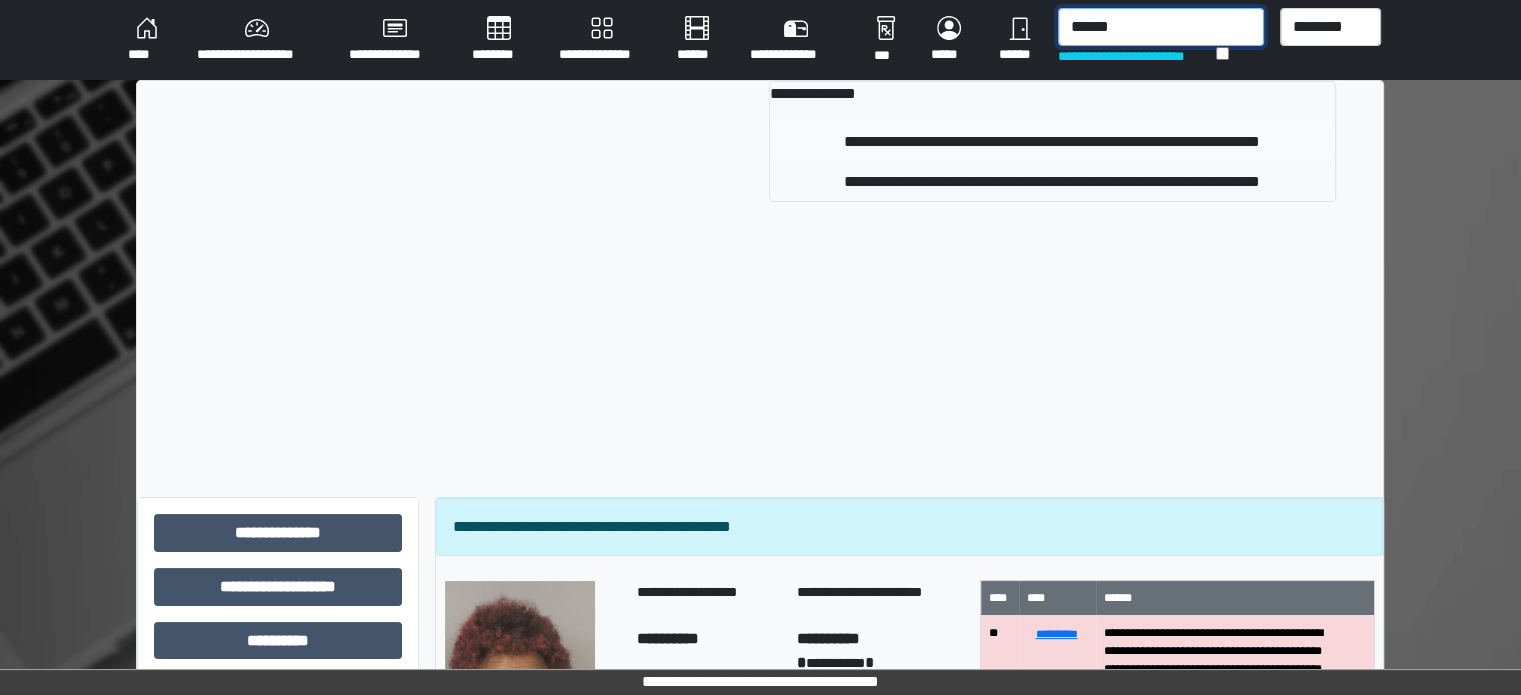 type on "******" 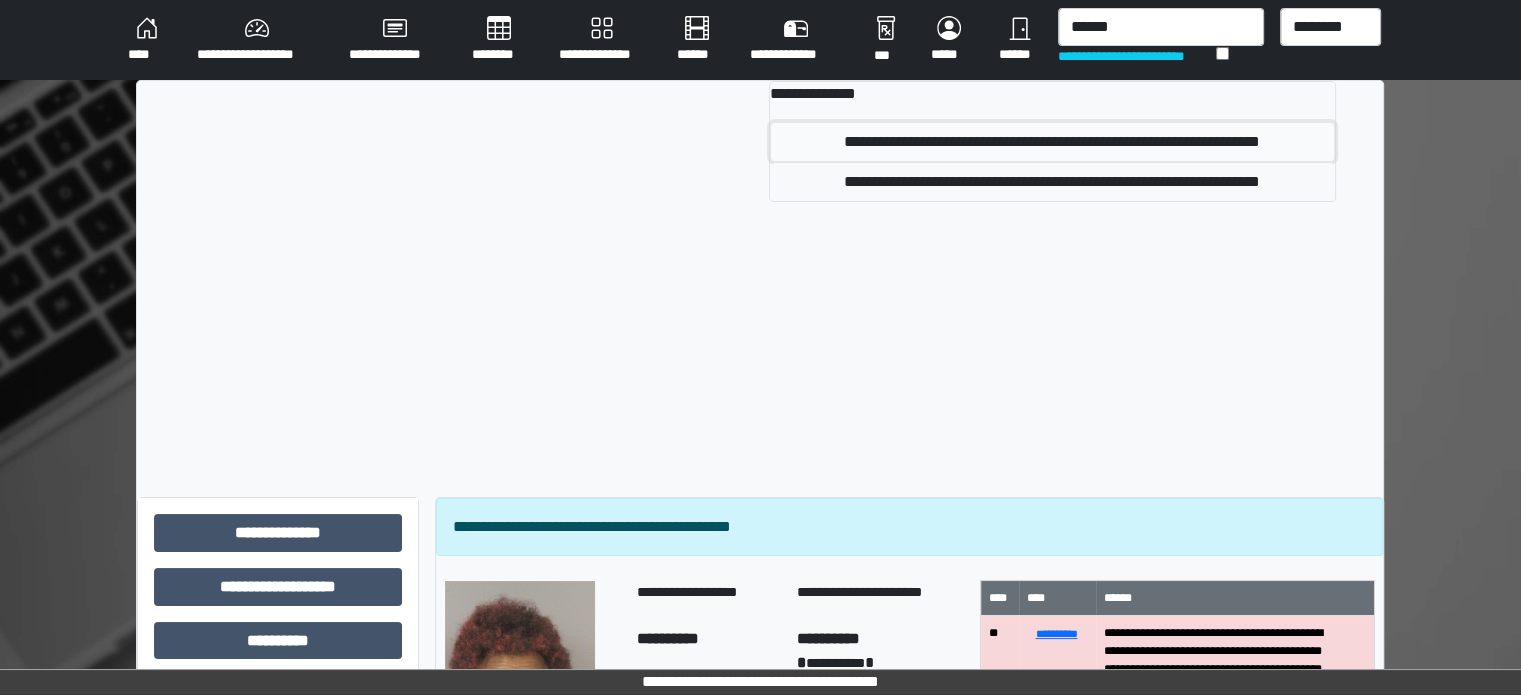 click on "**********" at bounding box center (1052, 142) 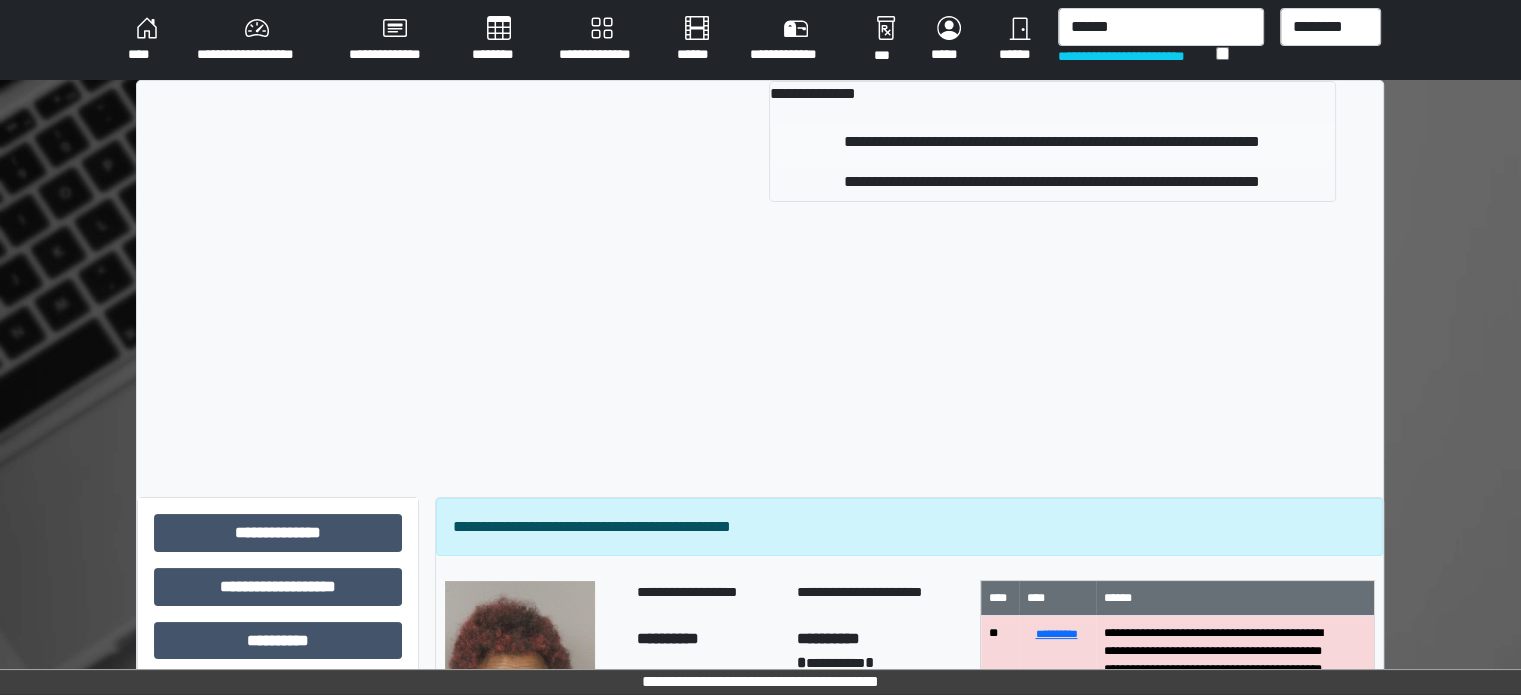 type 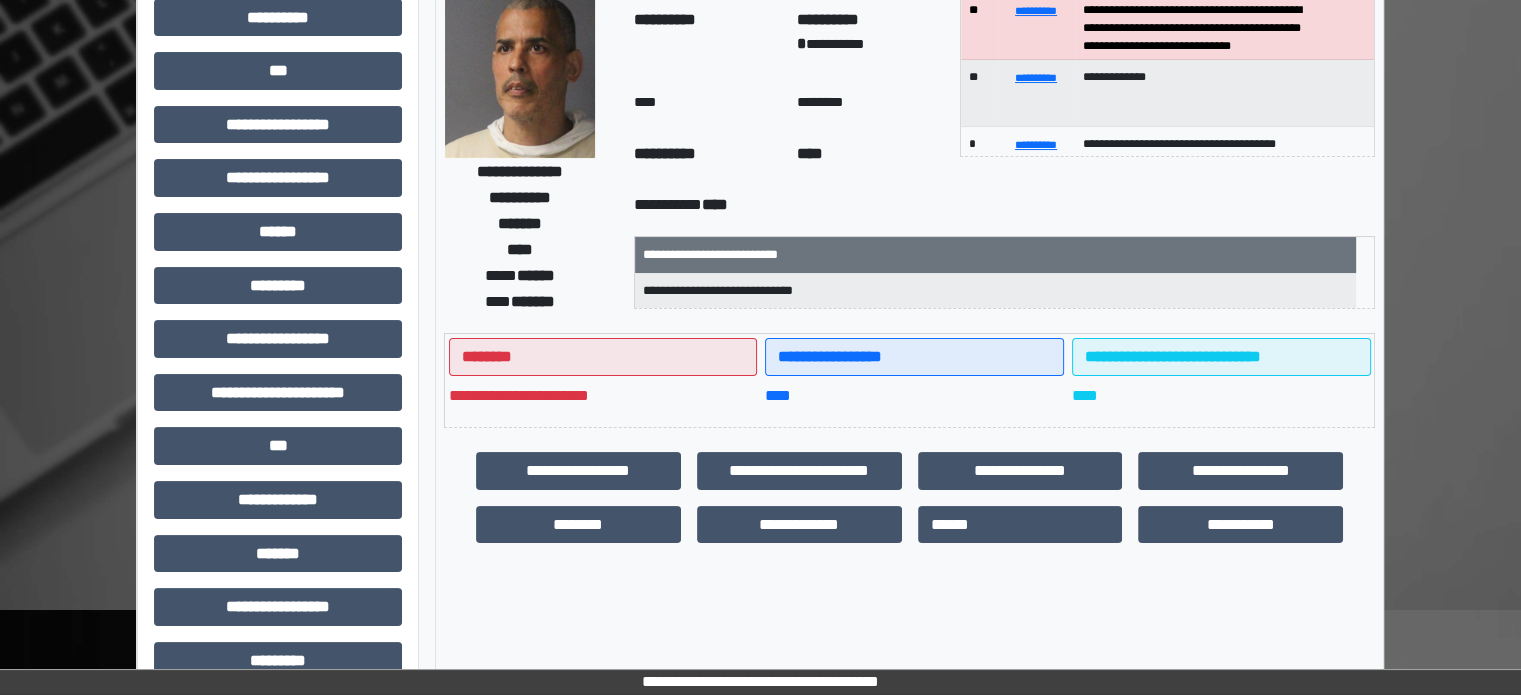 scroll, scrollTop: 100, scrollLeft: 0, axis: vertical 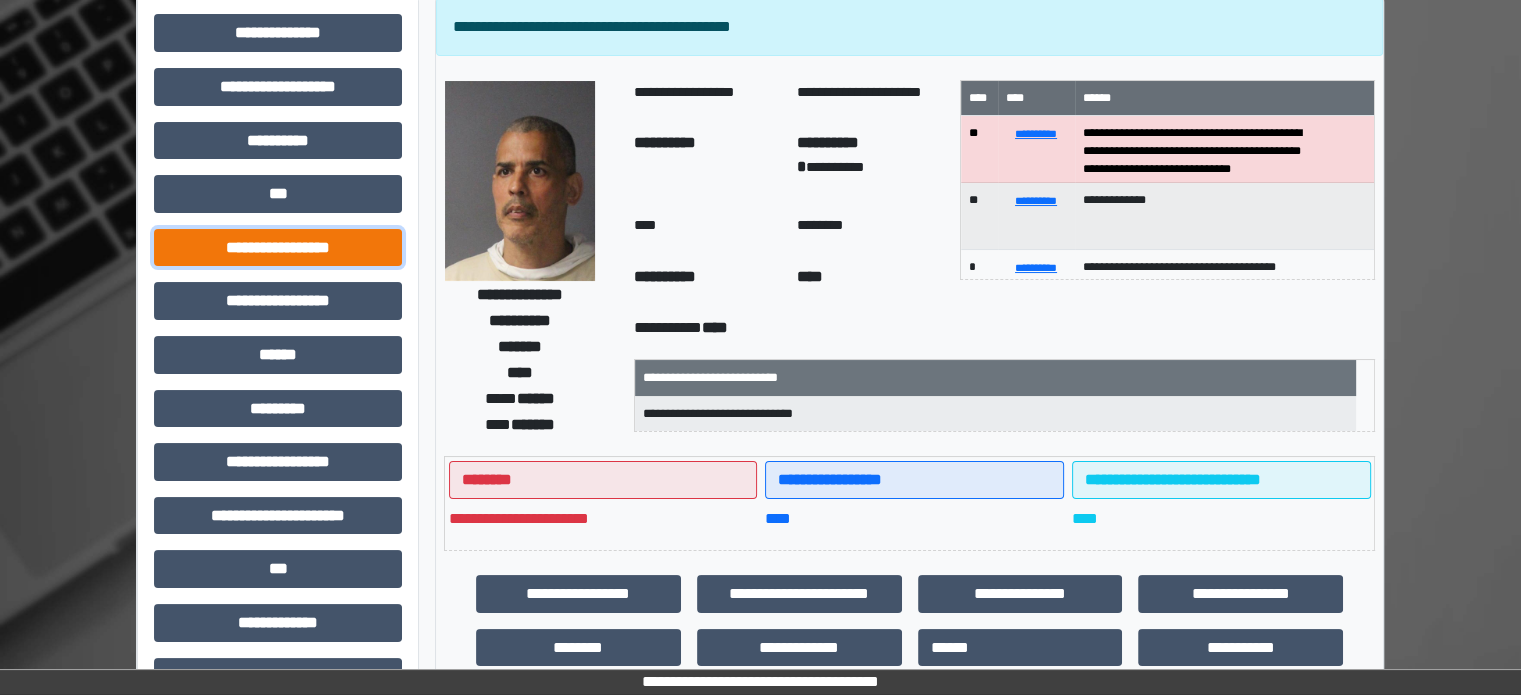 click on "**********" at bounding box center (278, 248) 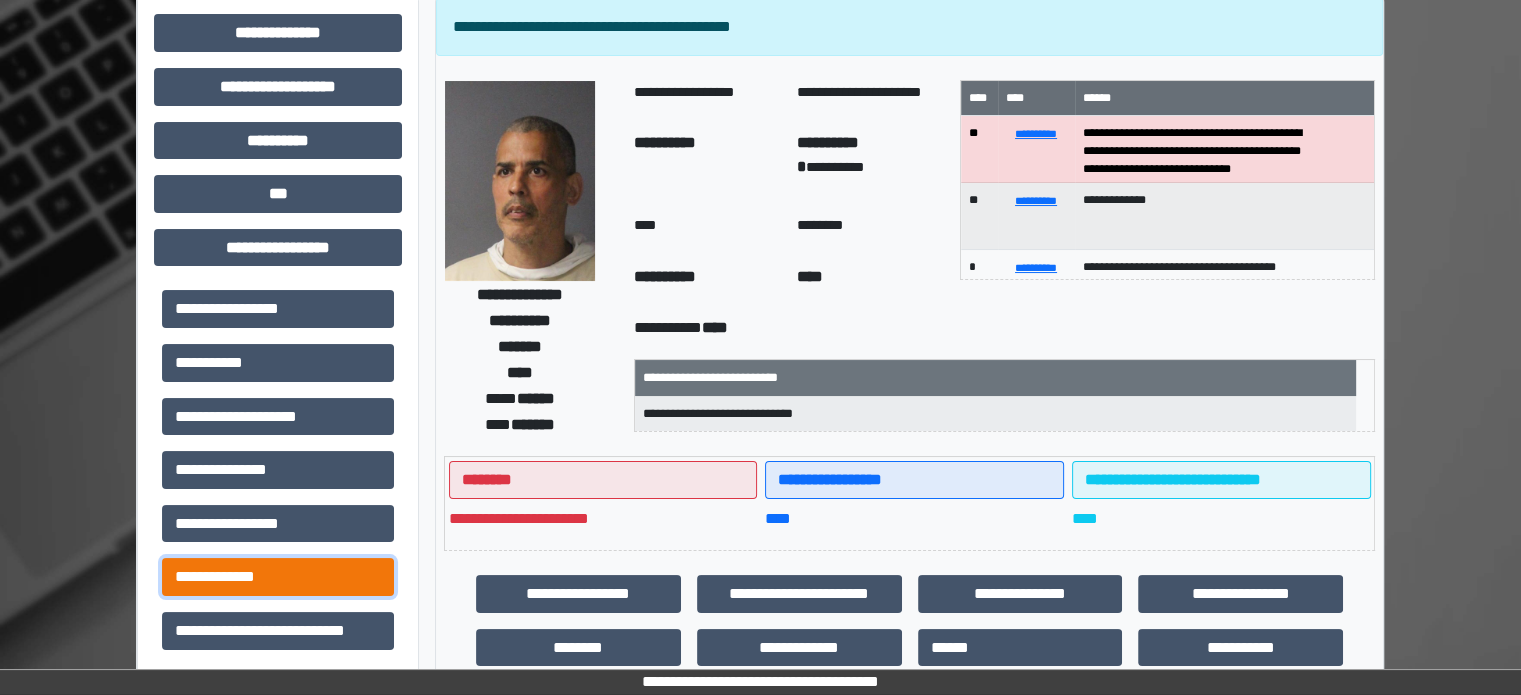 click on "**********" at bounding box center [278, 577] 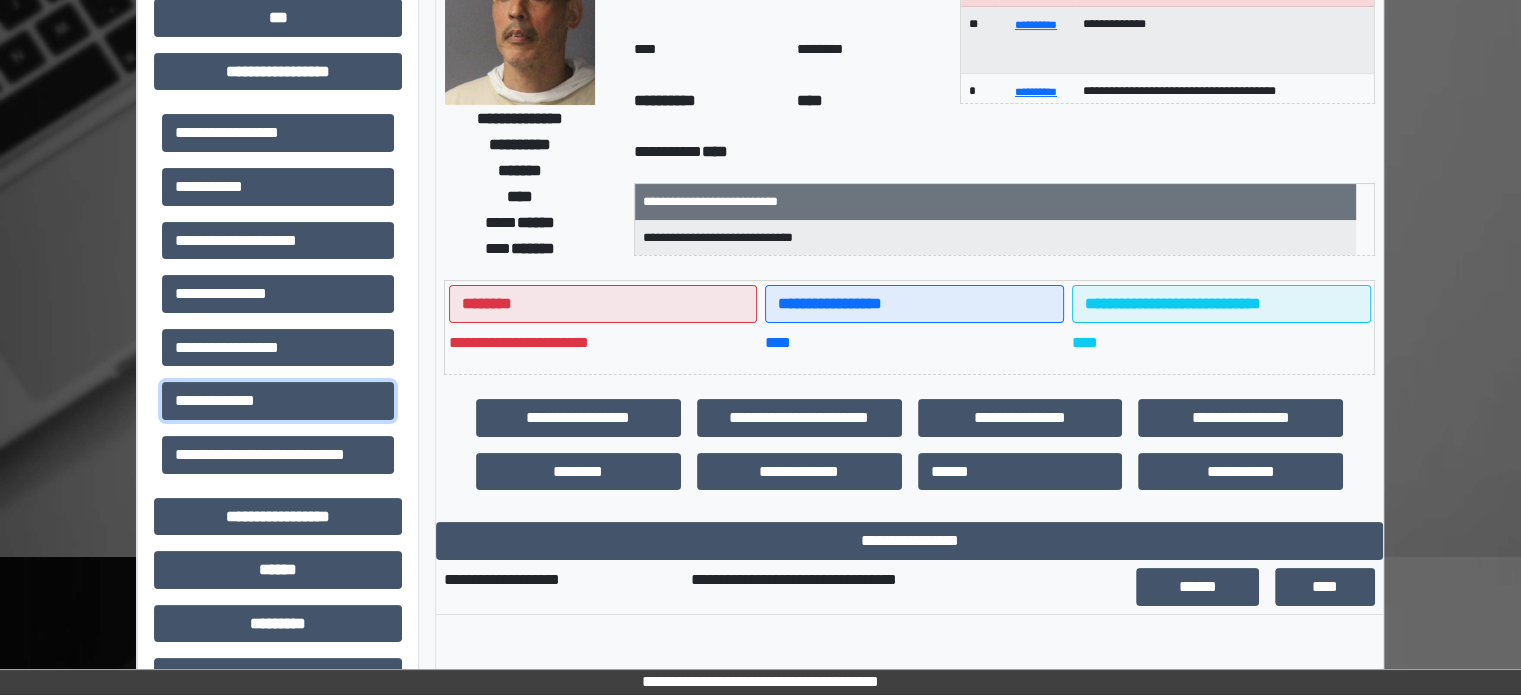 scroll, scrollTop: 600, scrollLeft: 0, axis: vertical 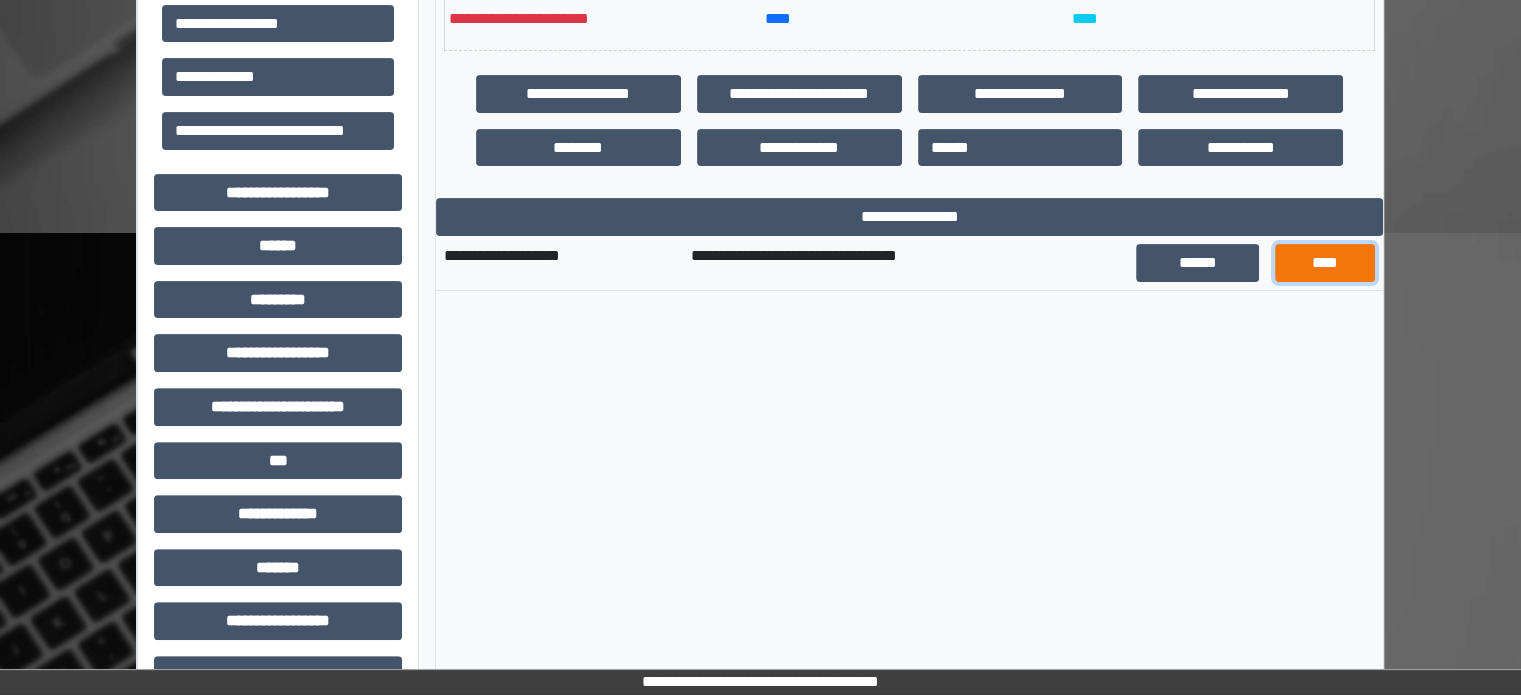 click on "****" at bounding box center (1325, 263) 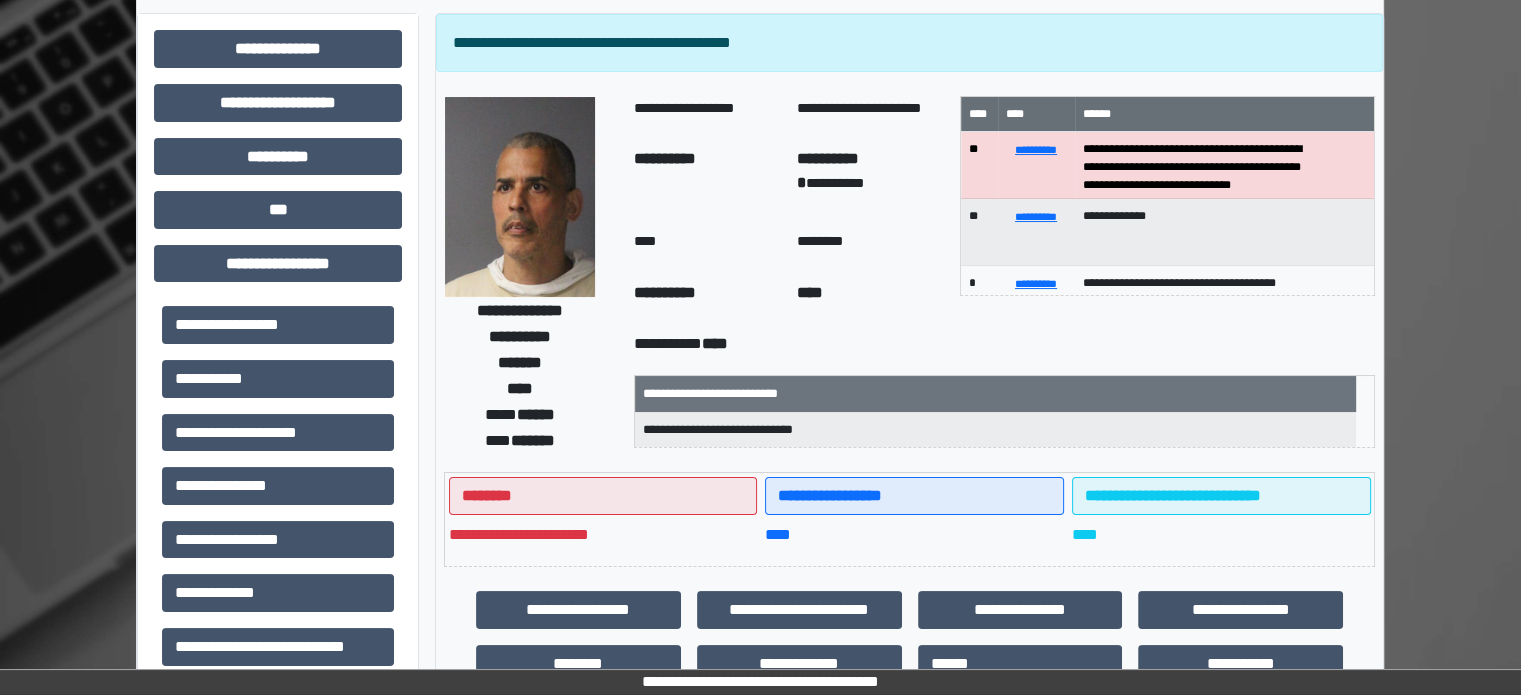 scroll, scrollTop: 0, scrollLeft: 0, axis: both 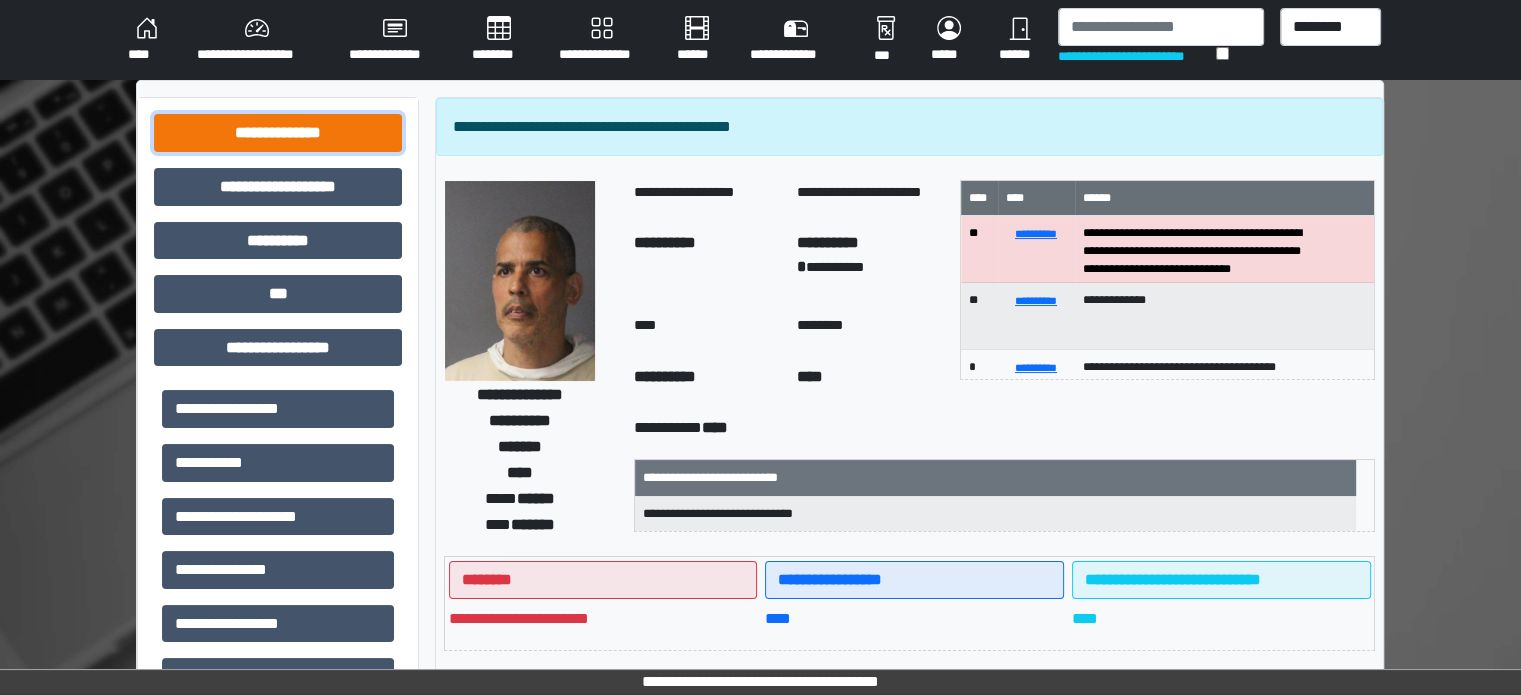 click on "**********" at bounding box center [278, 133] 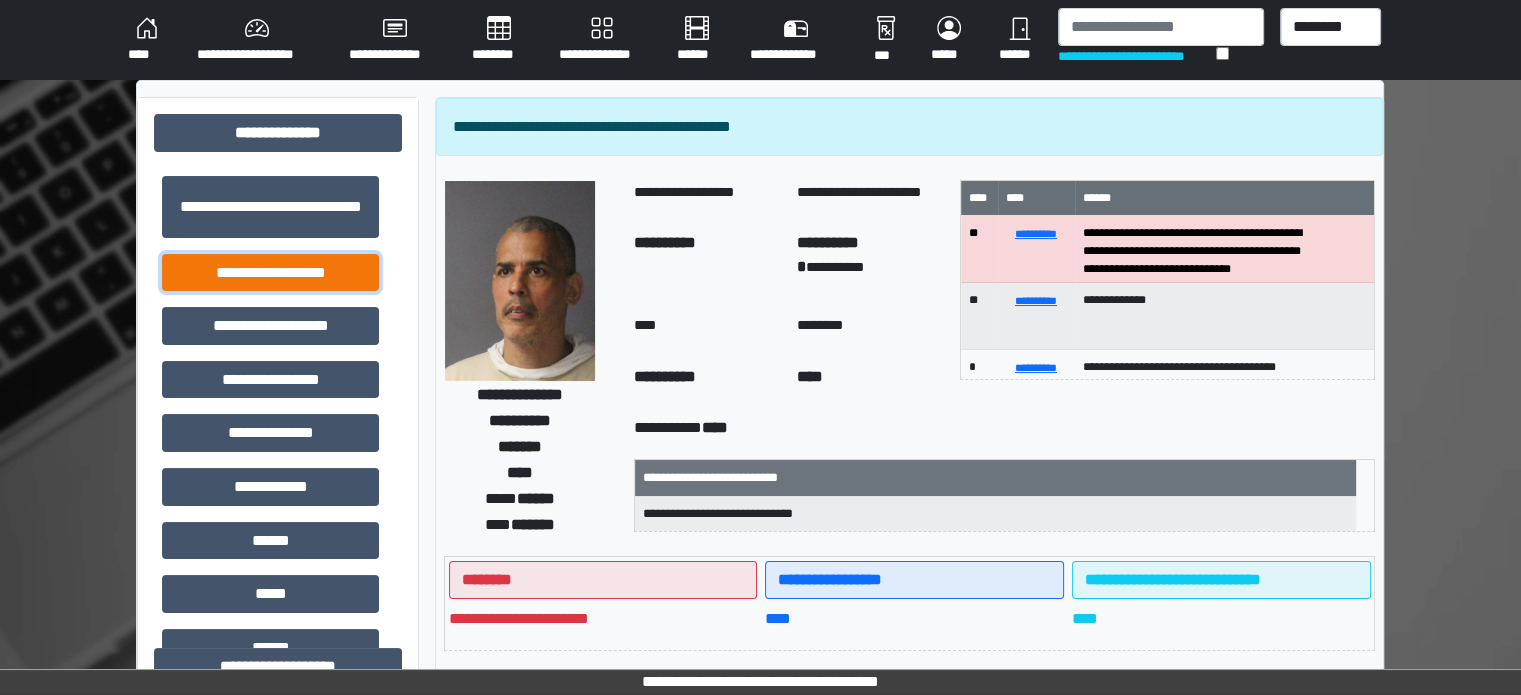 click on "**********" at bounding box center (270, 273) 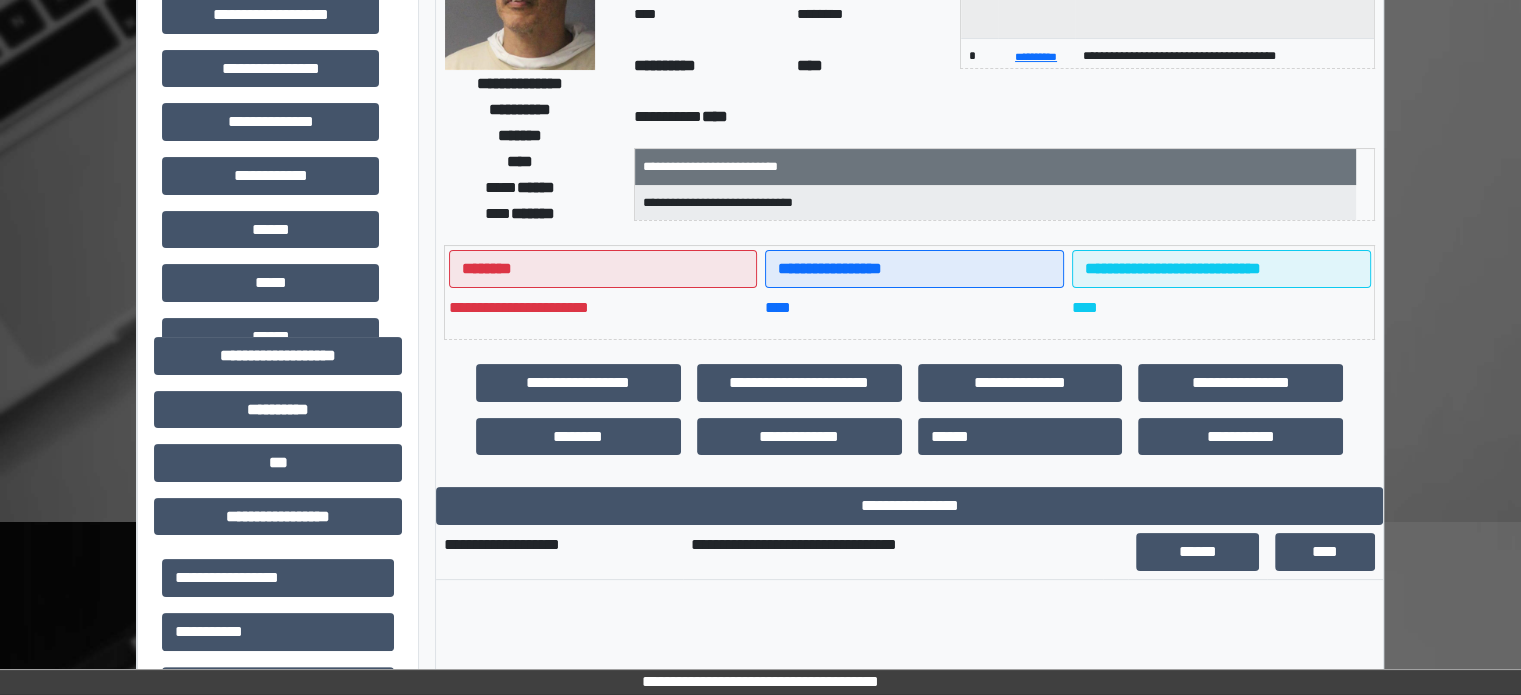 scroll, scrollTop: 500, scrollLeft: 0, axis: vertical 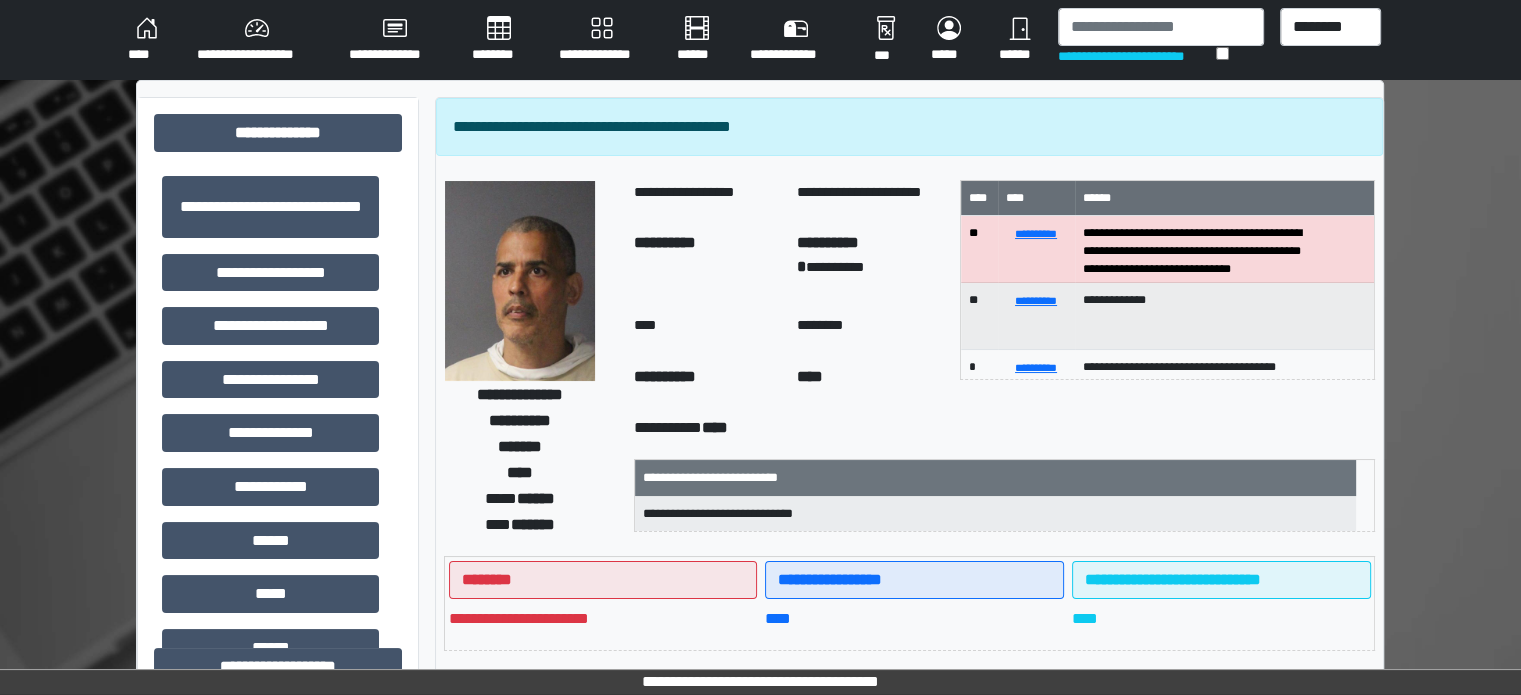 click on "********" at bounding box center (499, 40) 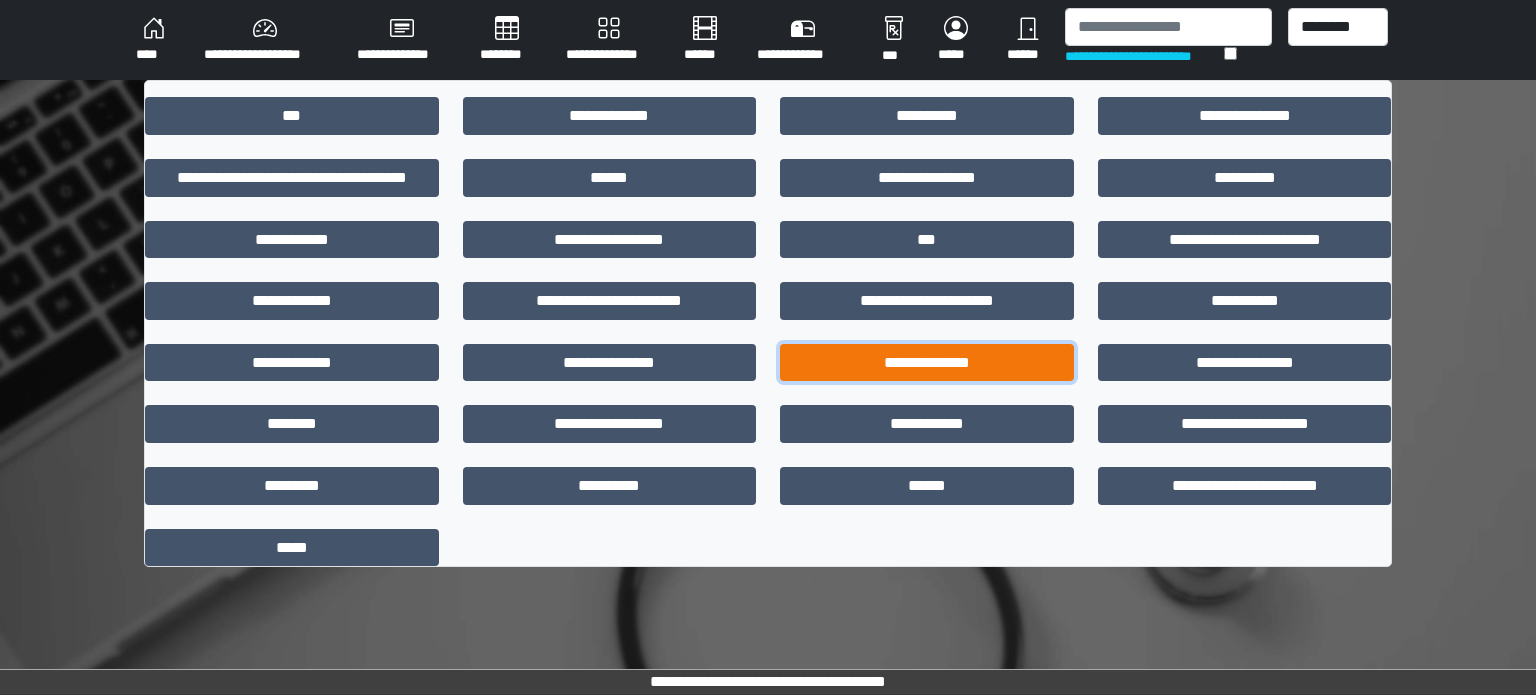 click on "**********" at bounding box center [927, 363] 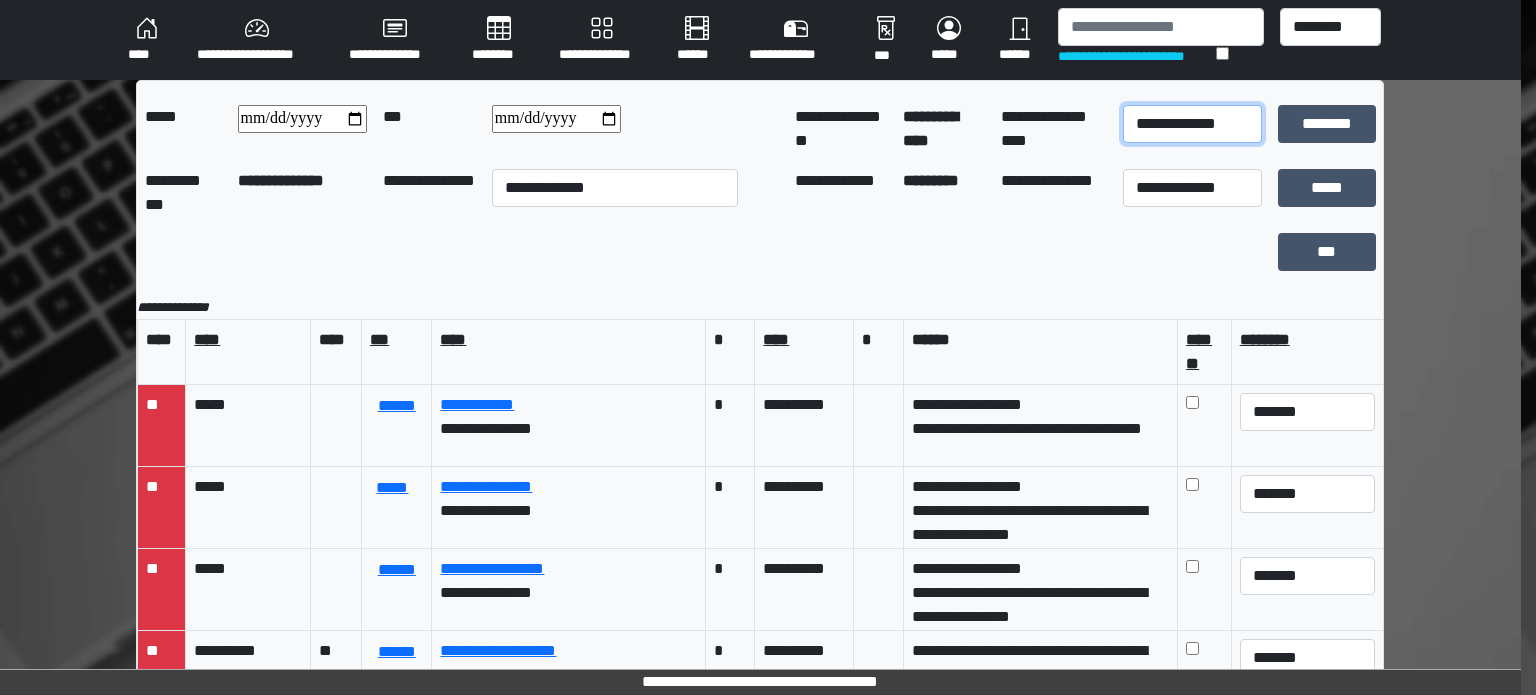 click on "**********" at bounding box center [1192, 124] 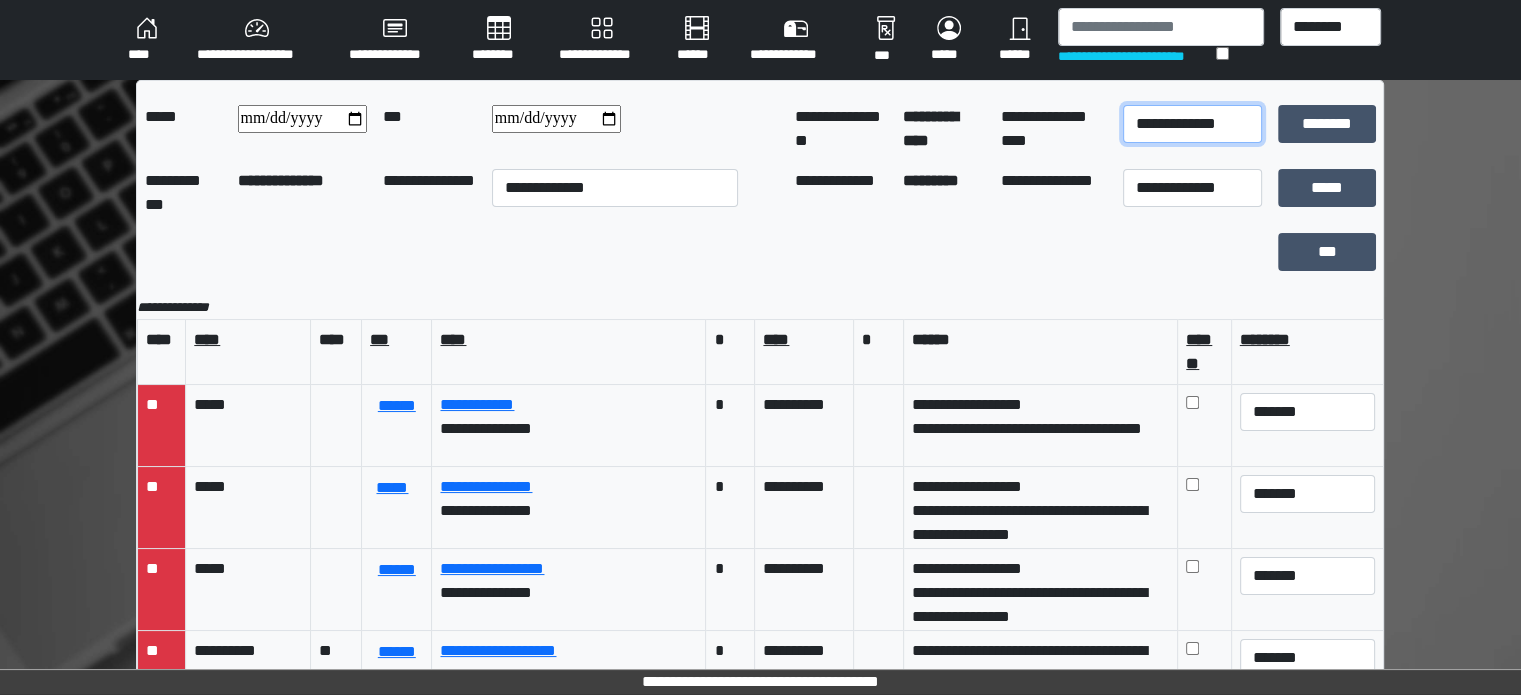 click on "**********" at bounding box center [1192, 124] 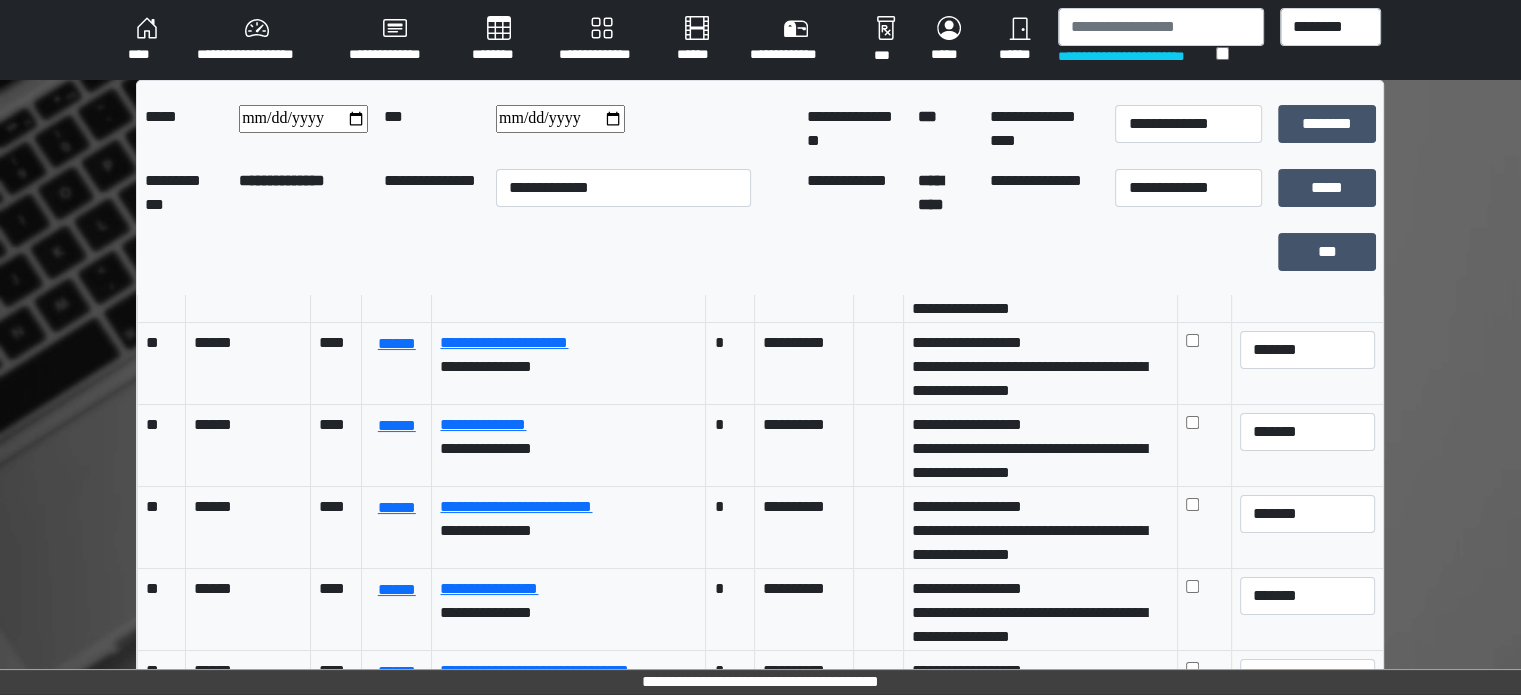 scroll, scrollTop: 0, scrollLeft: 0, axis: both 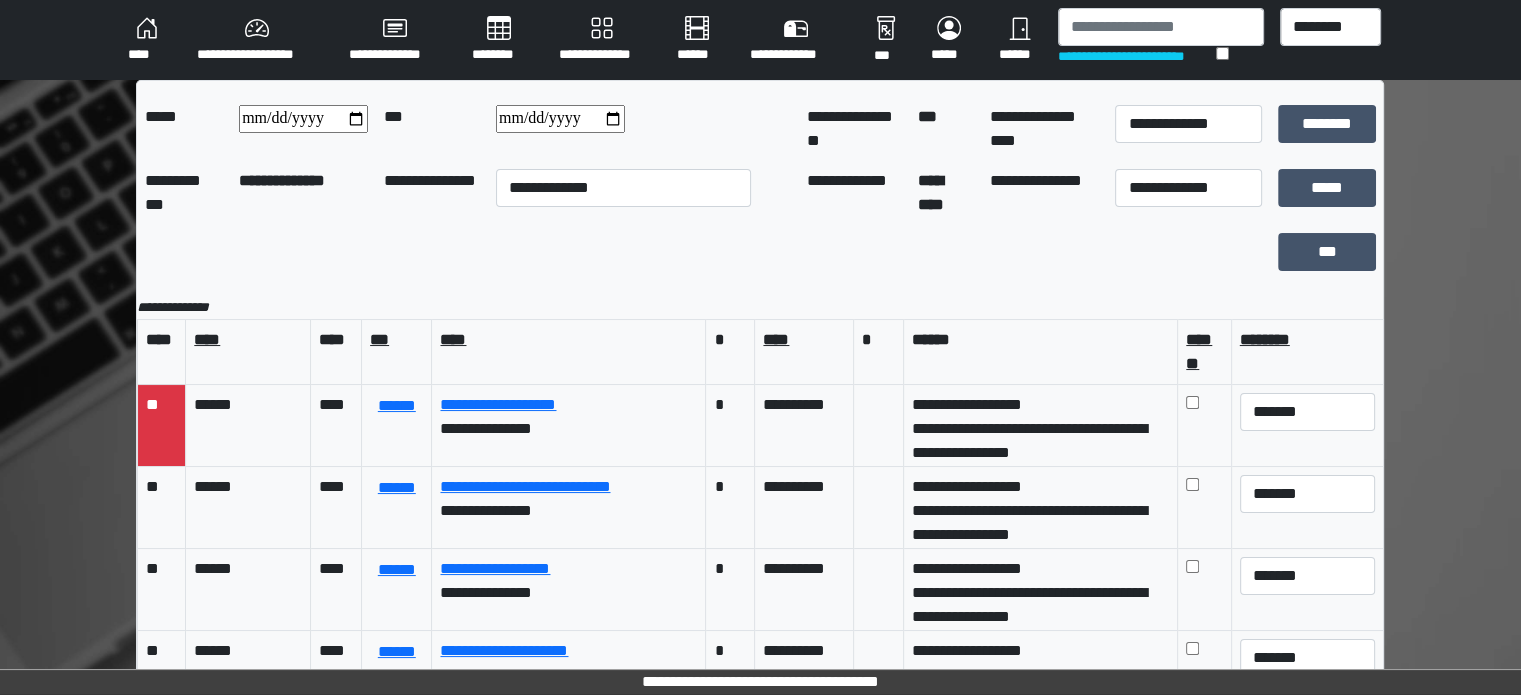 click on "********" at bounding box center [499, 40] 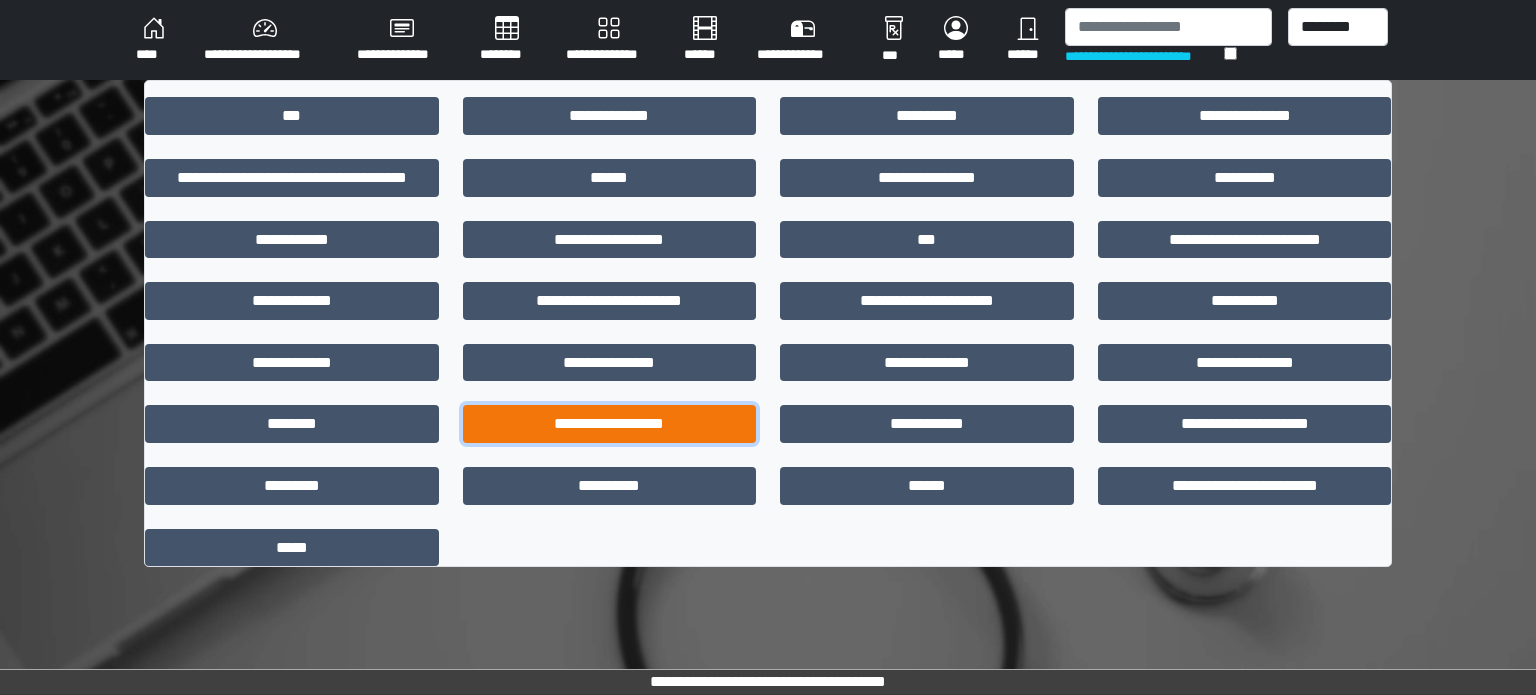 click on "**********" at bounding box center [610, 424] 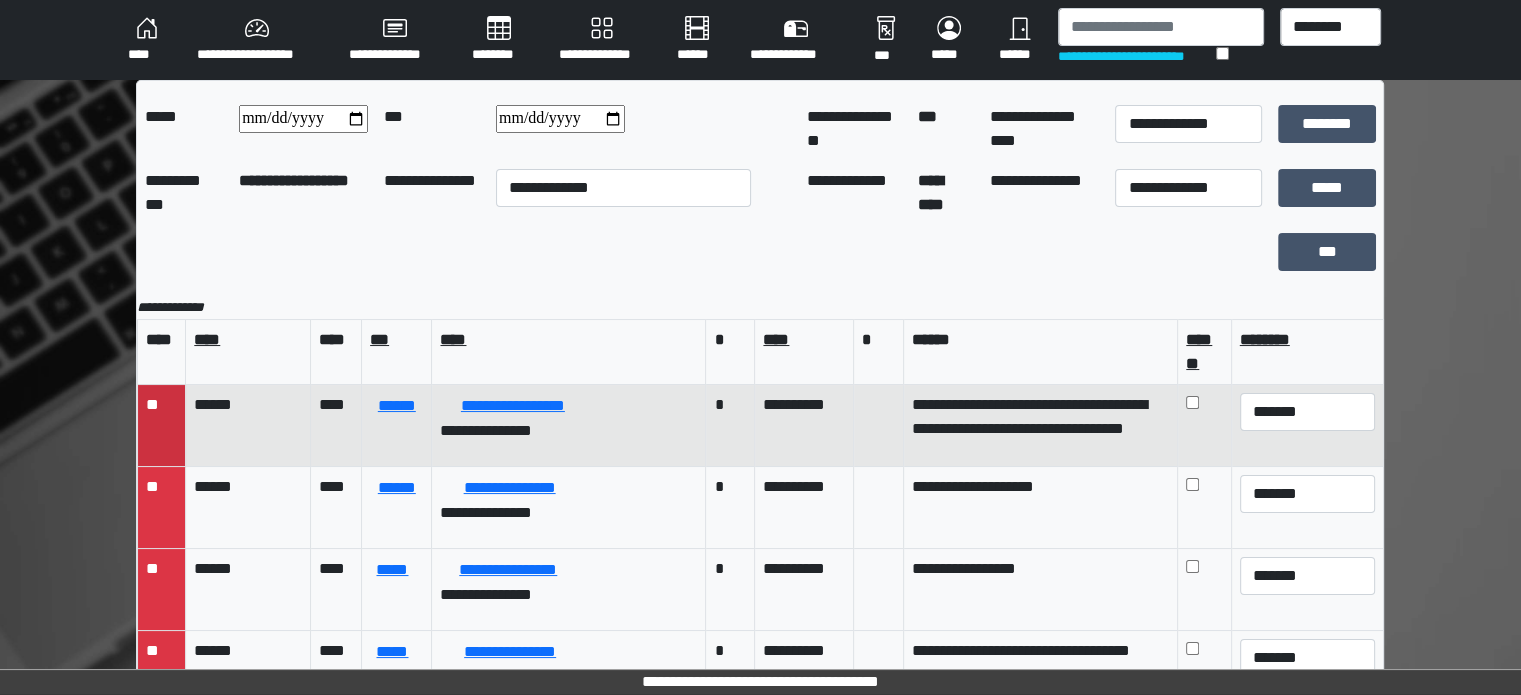 scroll, scrollTop: 7, scrollLeft: 0, axis: vertical 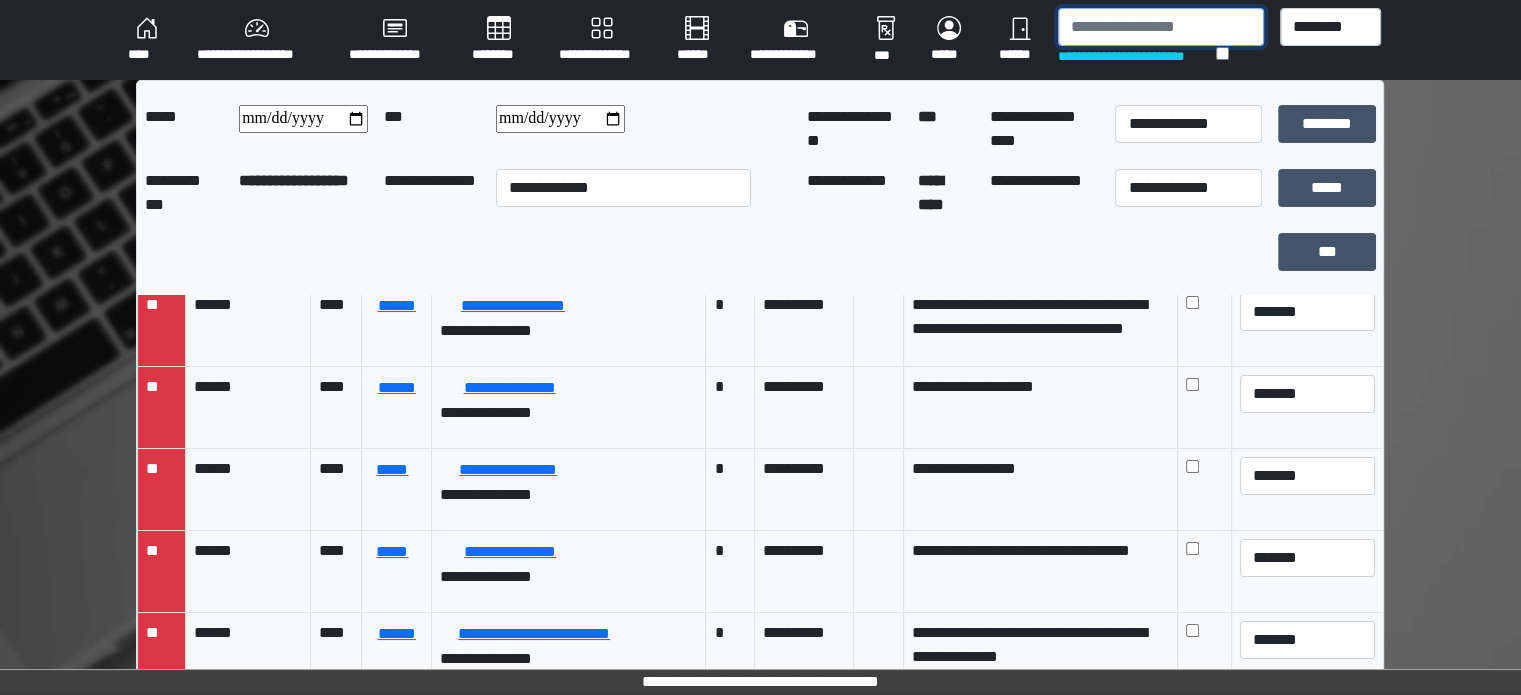 click at bounding box center (1161, 27) 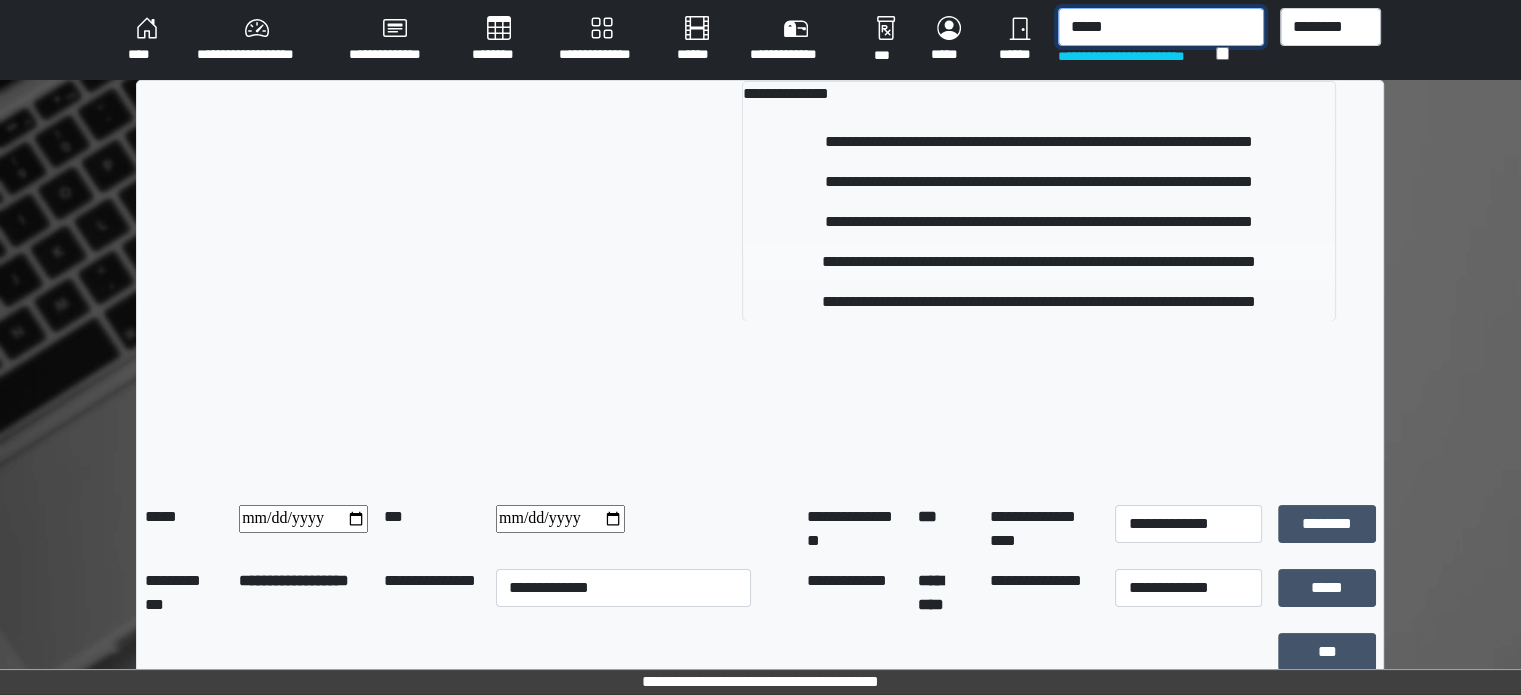 type on "*****" 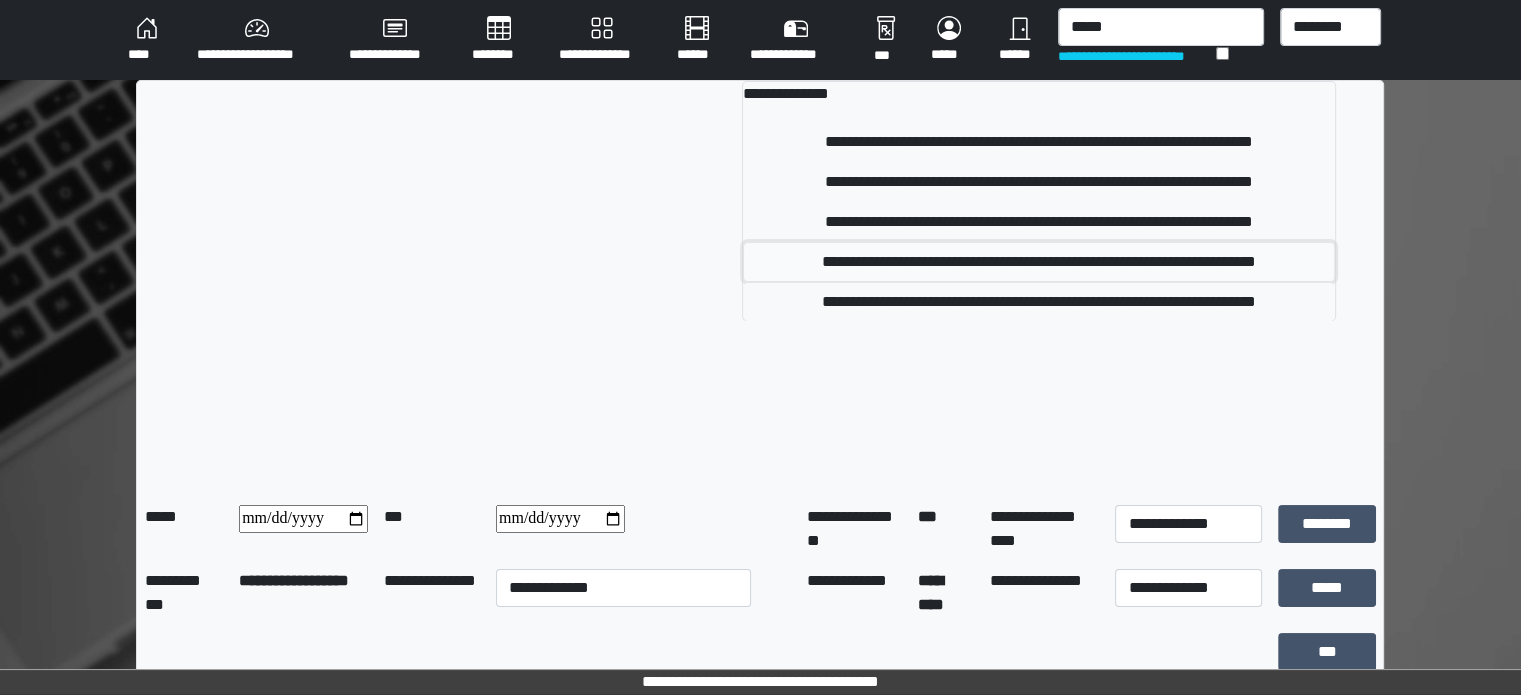 click on "**********" at bounding box center [1038, 262] 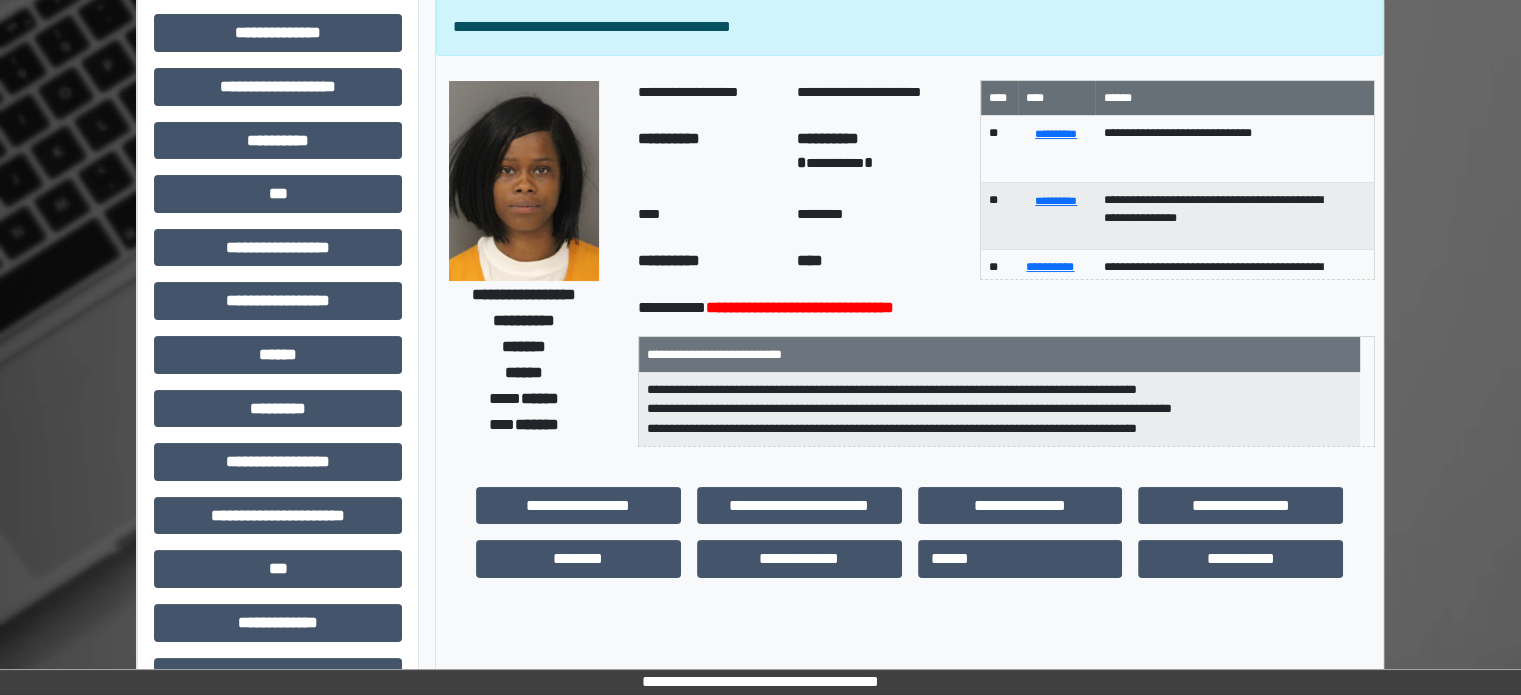 scroll, scrollTop: 0, scrollLeft: 0, axis: both 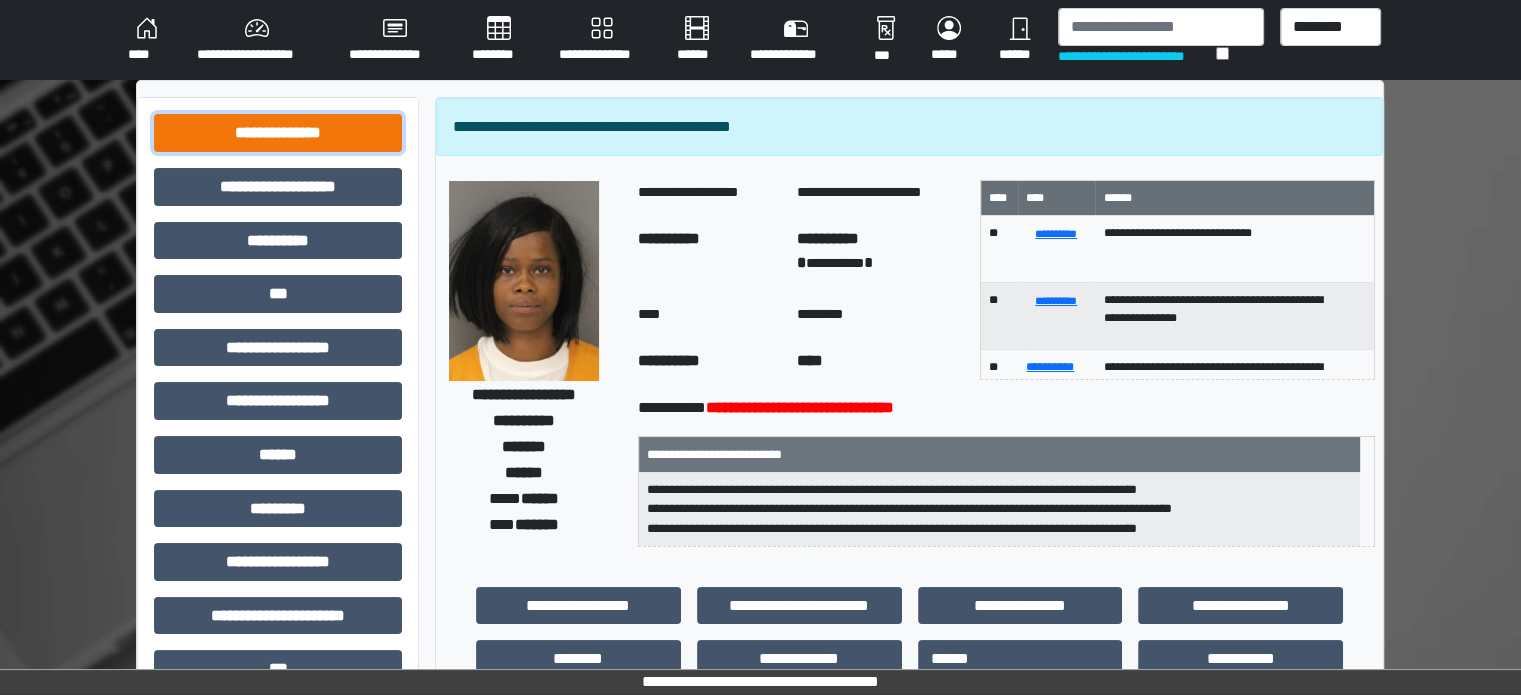 click on "**********" at bounding box center [278, 133] 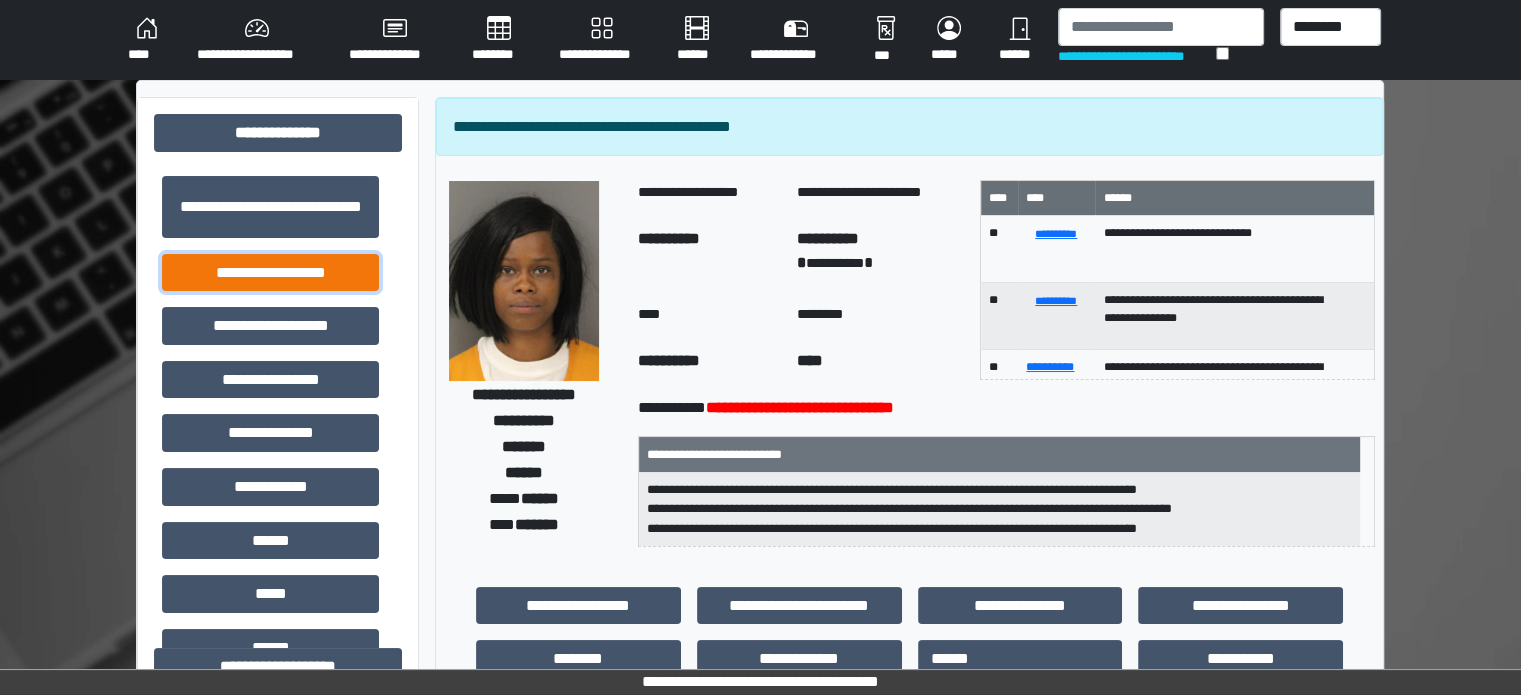click on "**********" at bounding box center [270, 273] 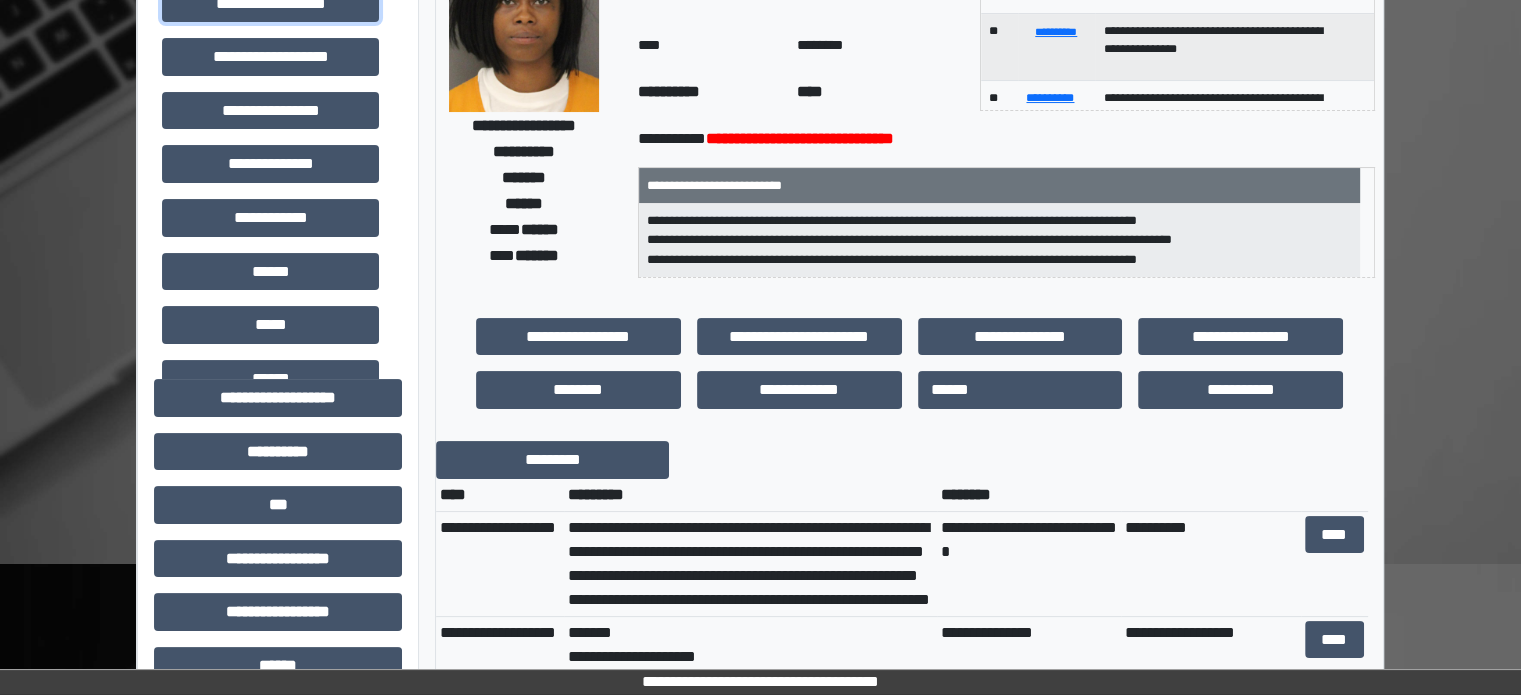 scroll, scrollTop: 500, scrollLeft: 0, axis: vertical 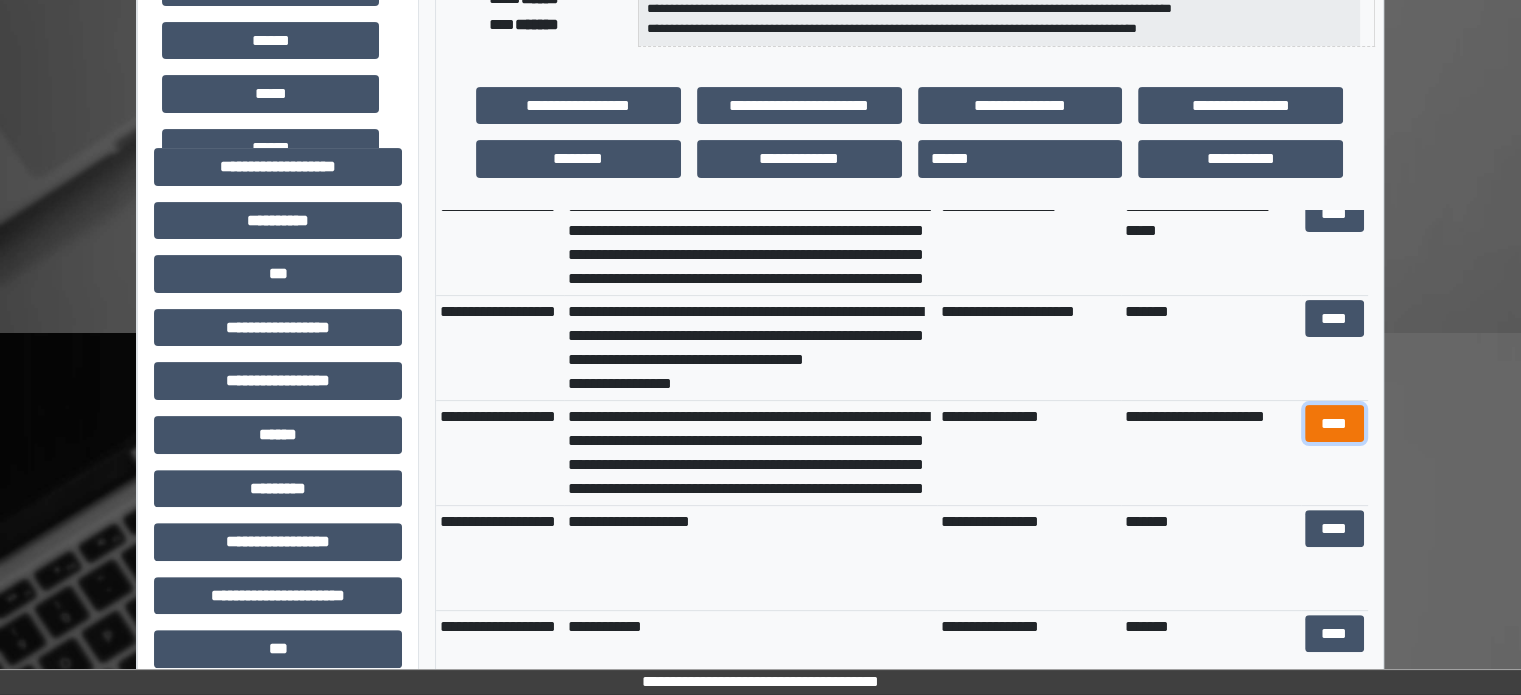 click on "****" at bounding box center (1334, 424) 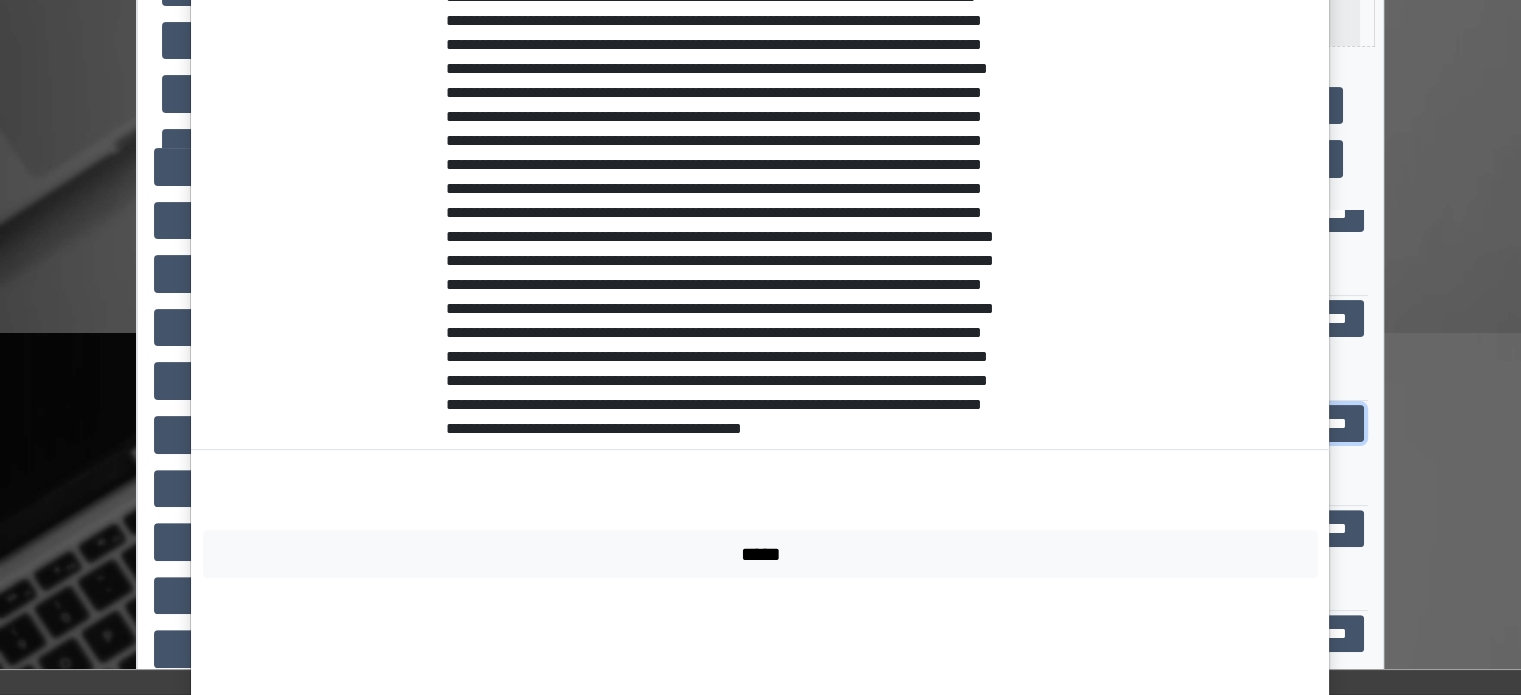 scroll, scrollTop: 546, scrollLeft: 0, axis: vertical 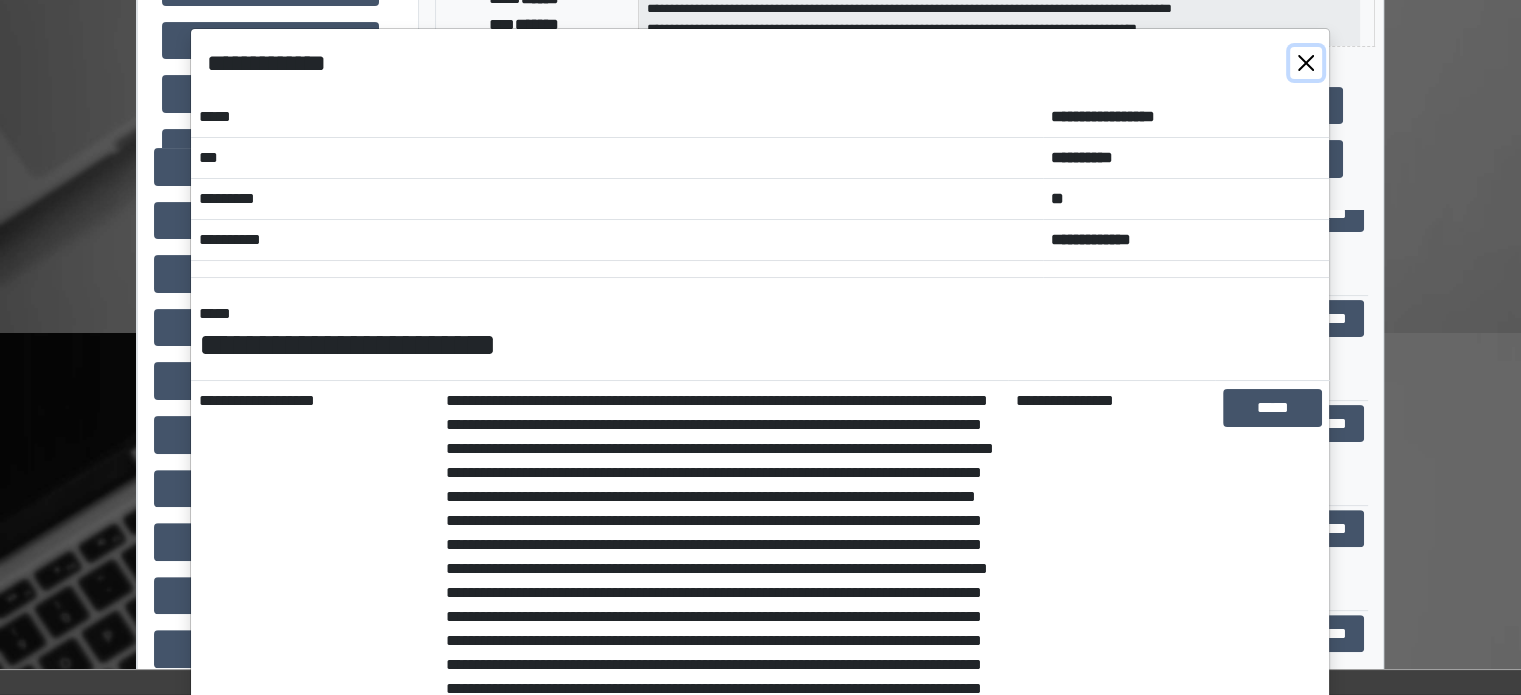 click at bounding box center (1306, 63) 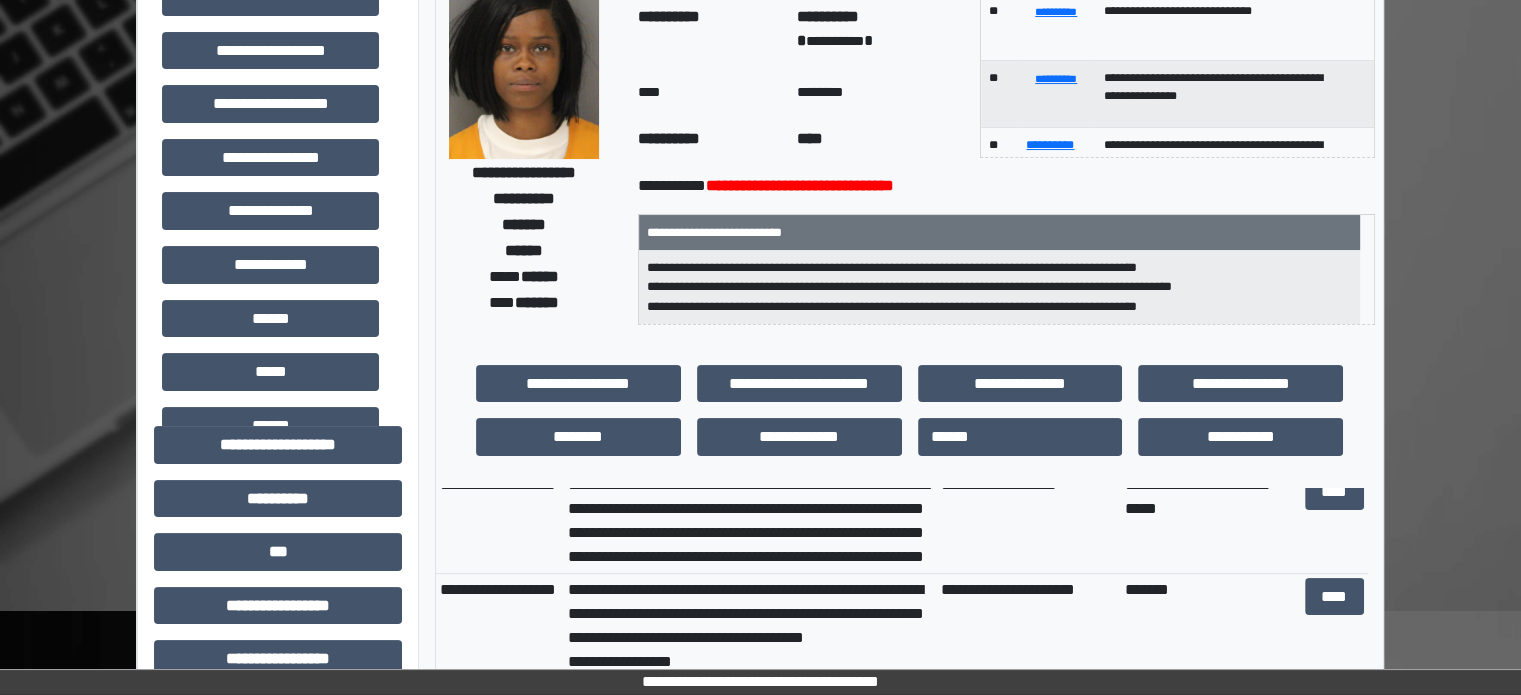 scroll, scrollTop: 0, scrollLeft: 0, axis: both 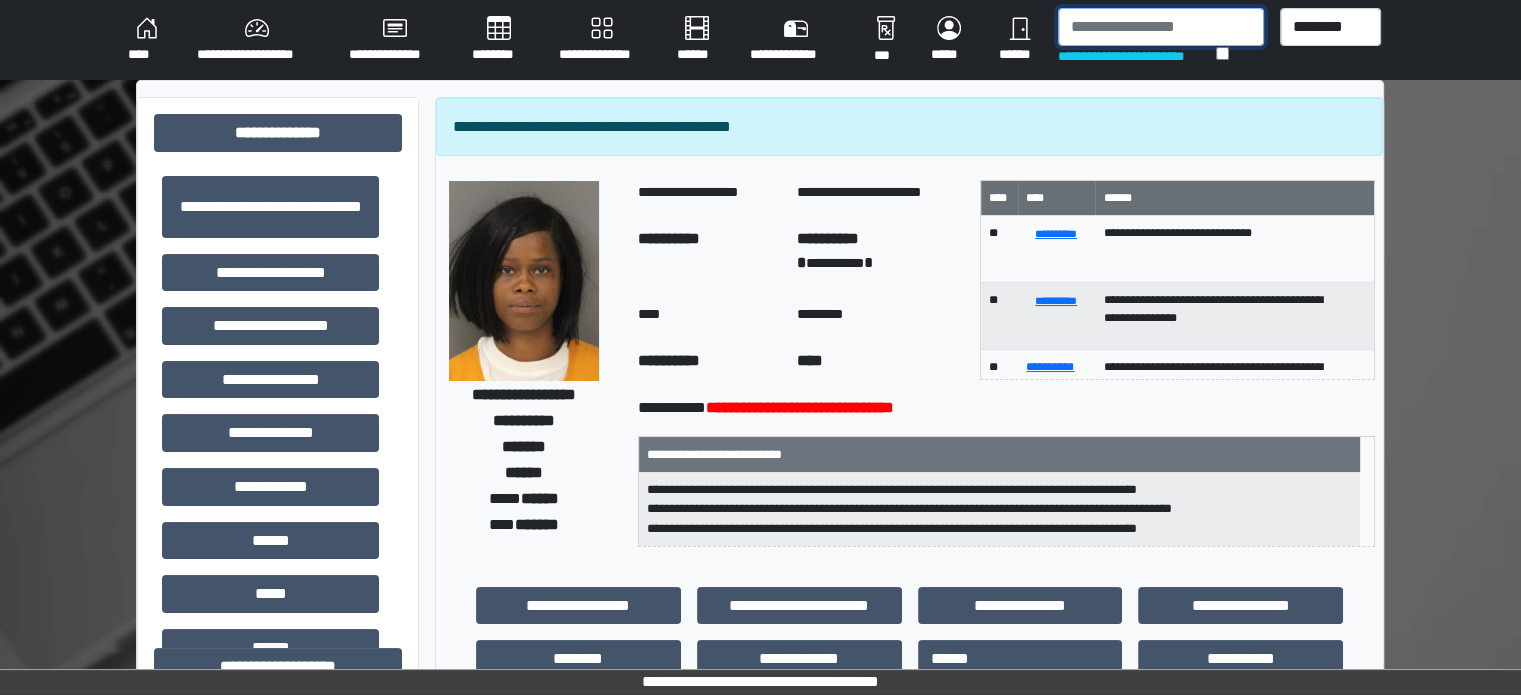 click at bounding box center (1161, 27) 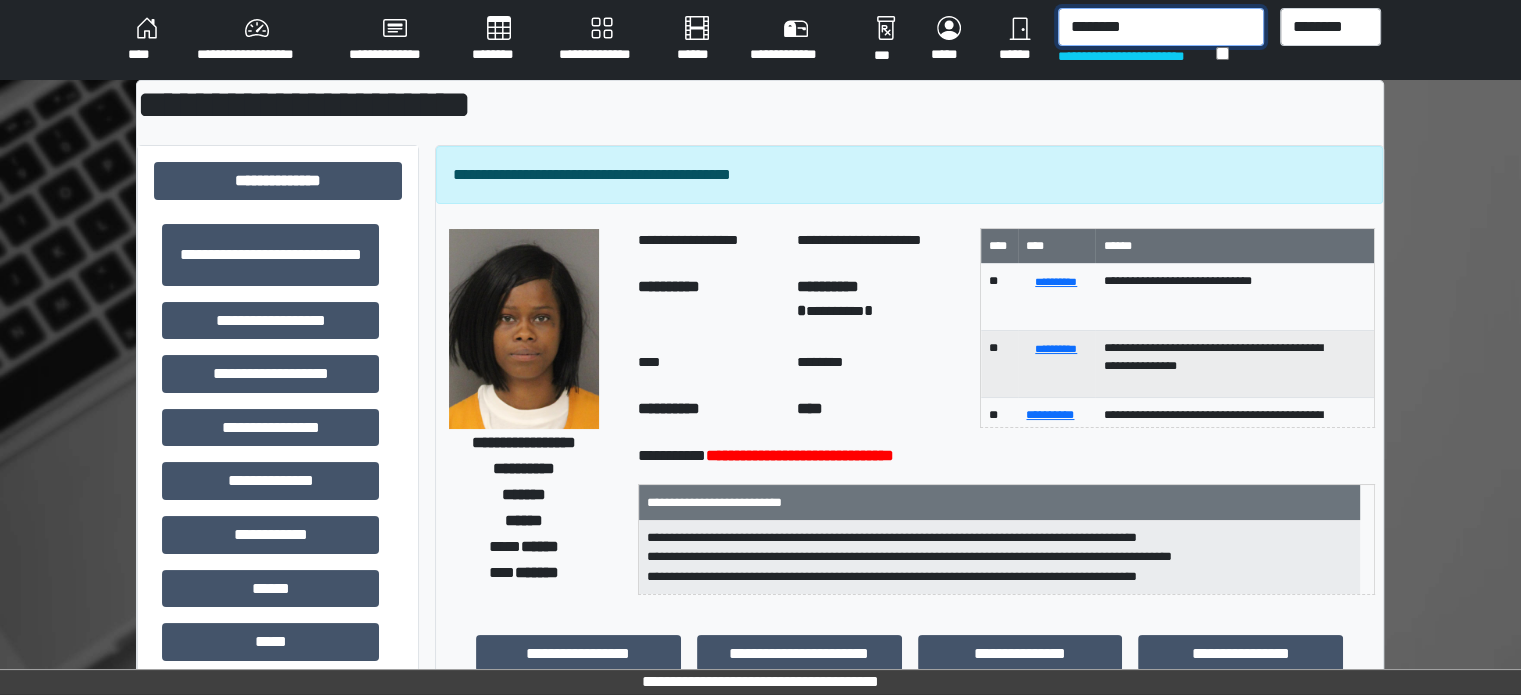 click on "********" at bounding box center (1161, 27) 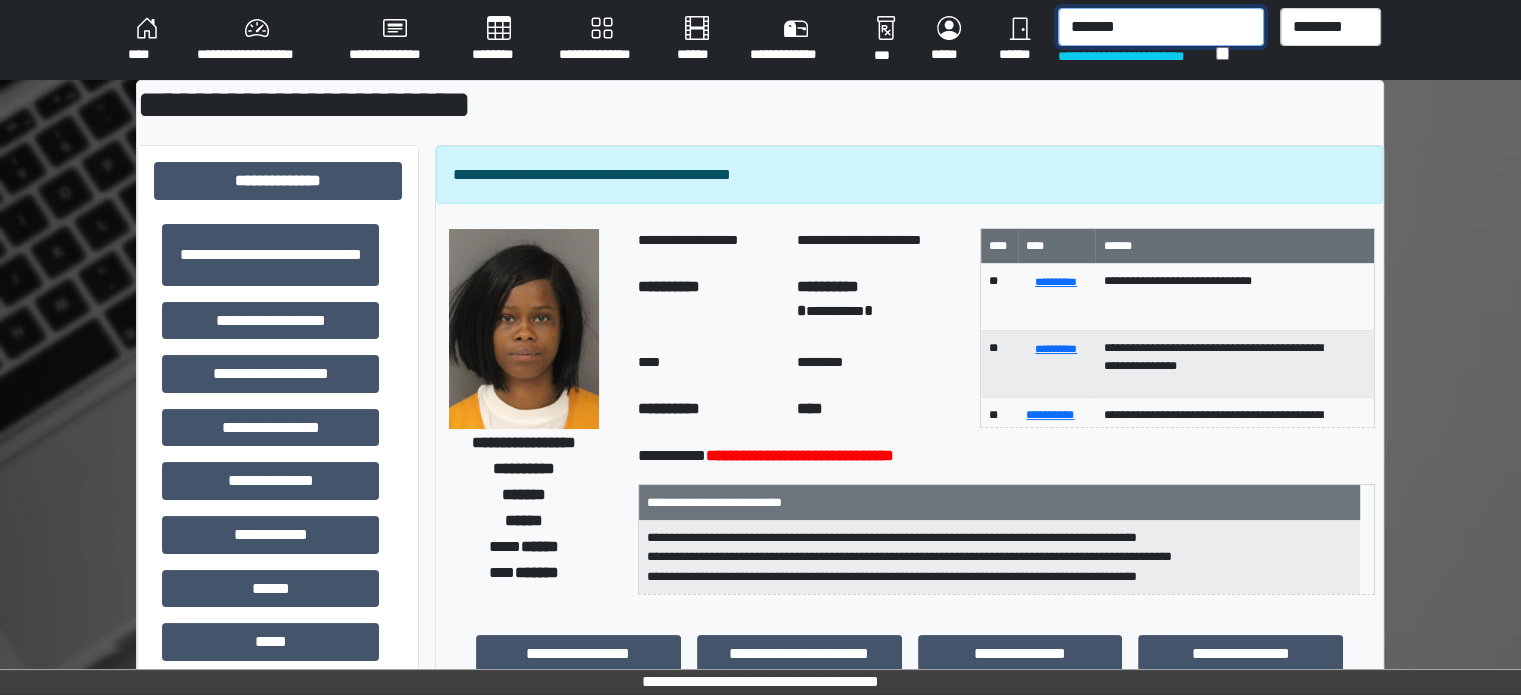 type on "********" 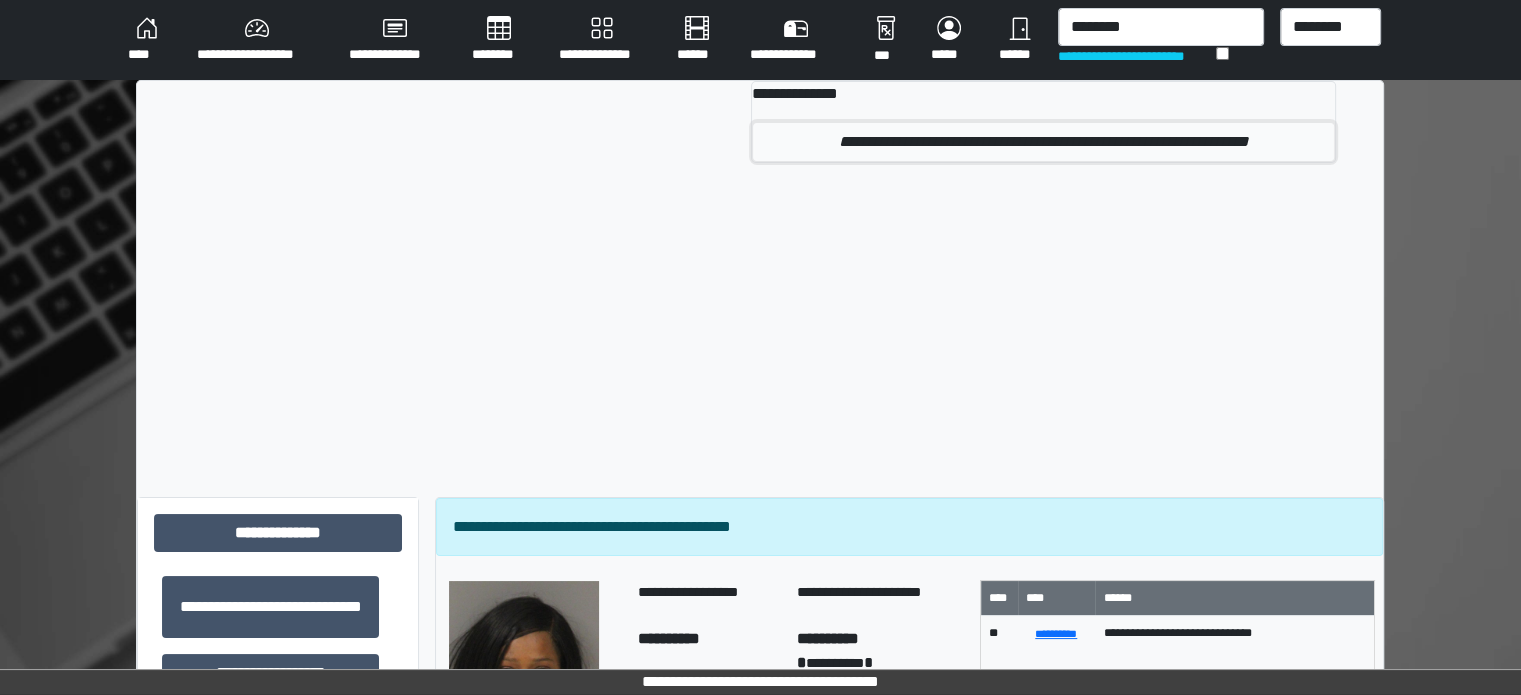 click on "**********" at bounding box center [1043, 142] 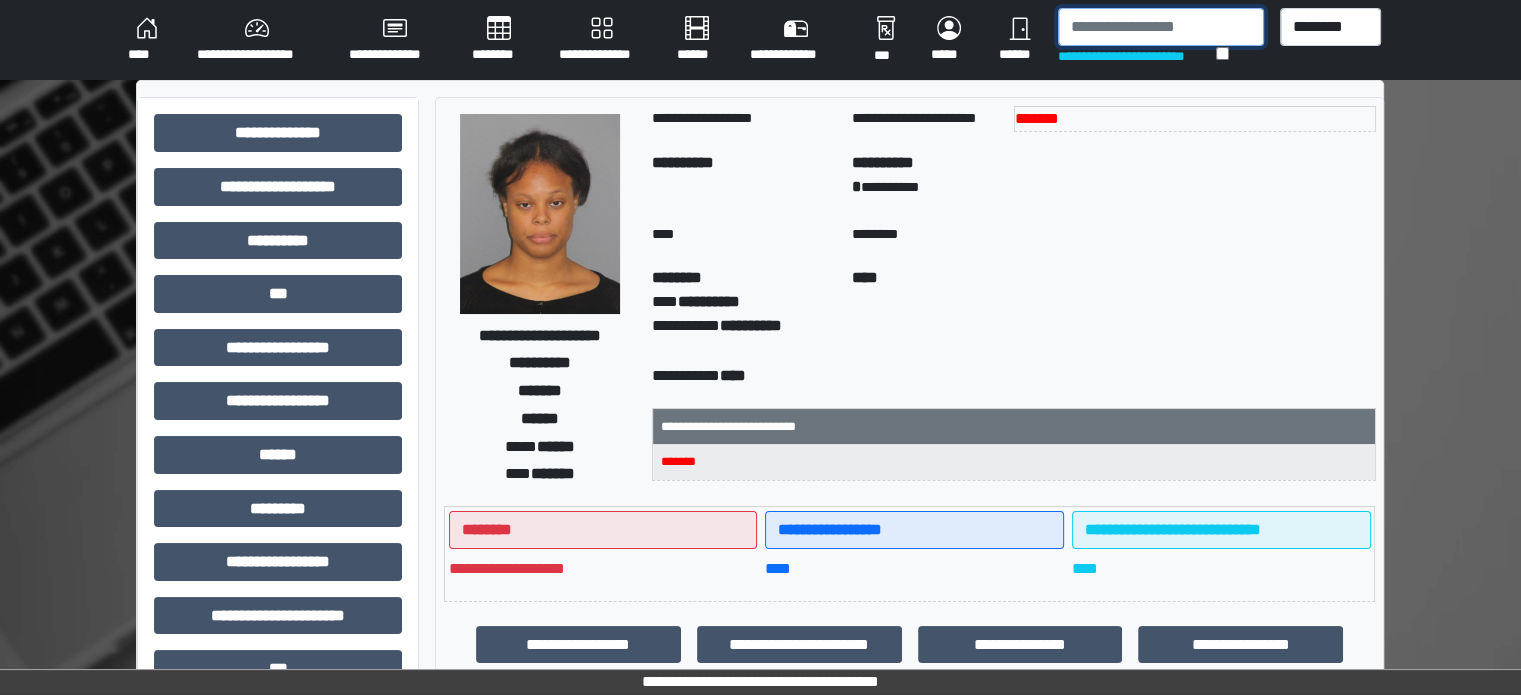 click at bounding box center (1161, 27) 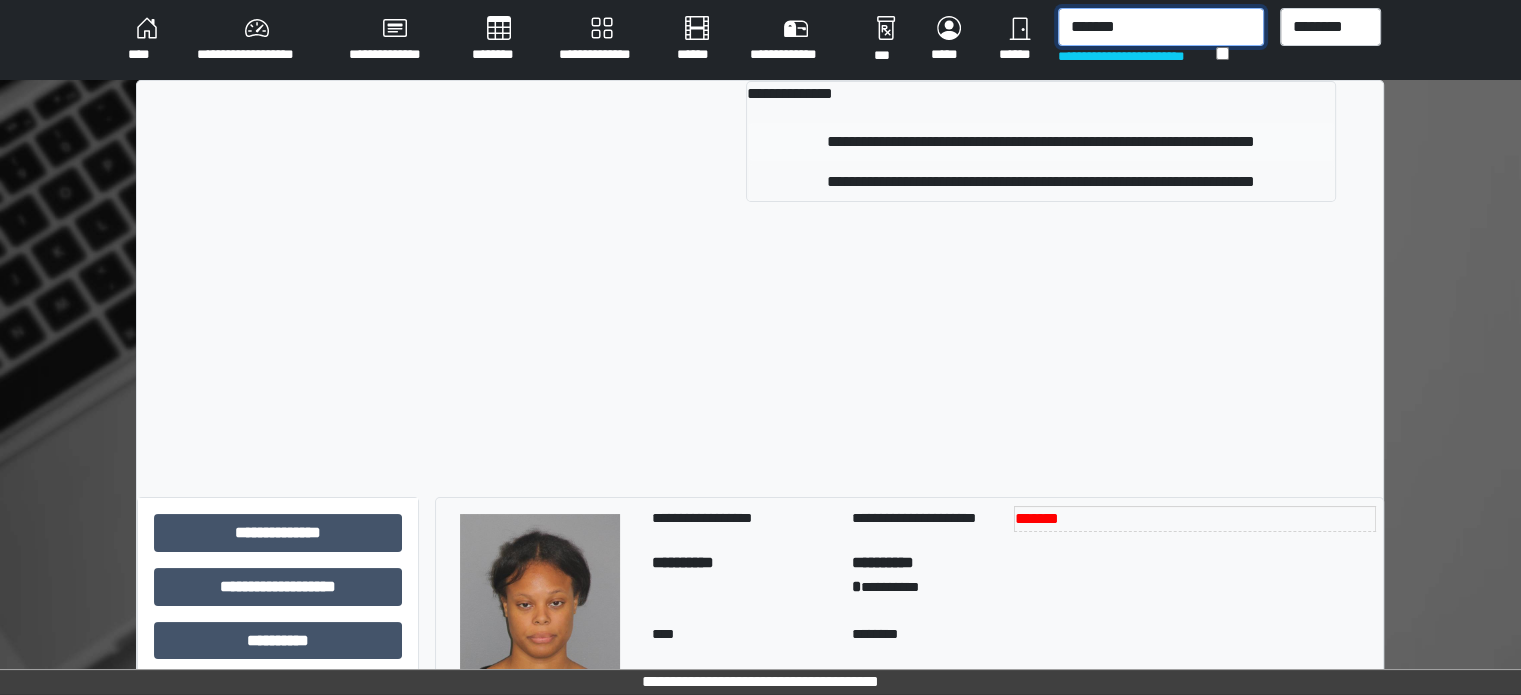 type on "*******" 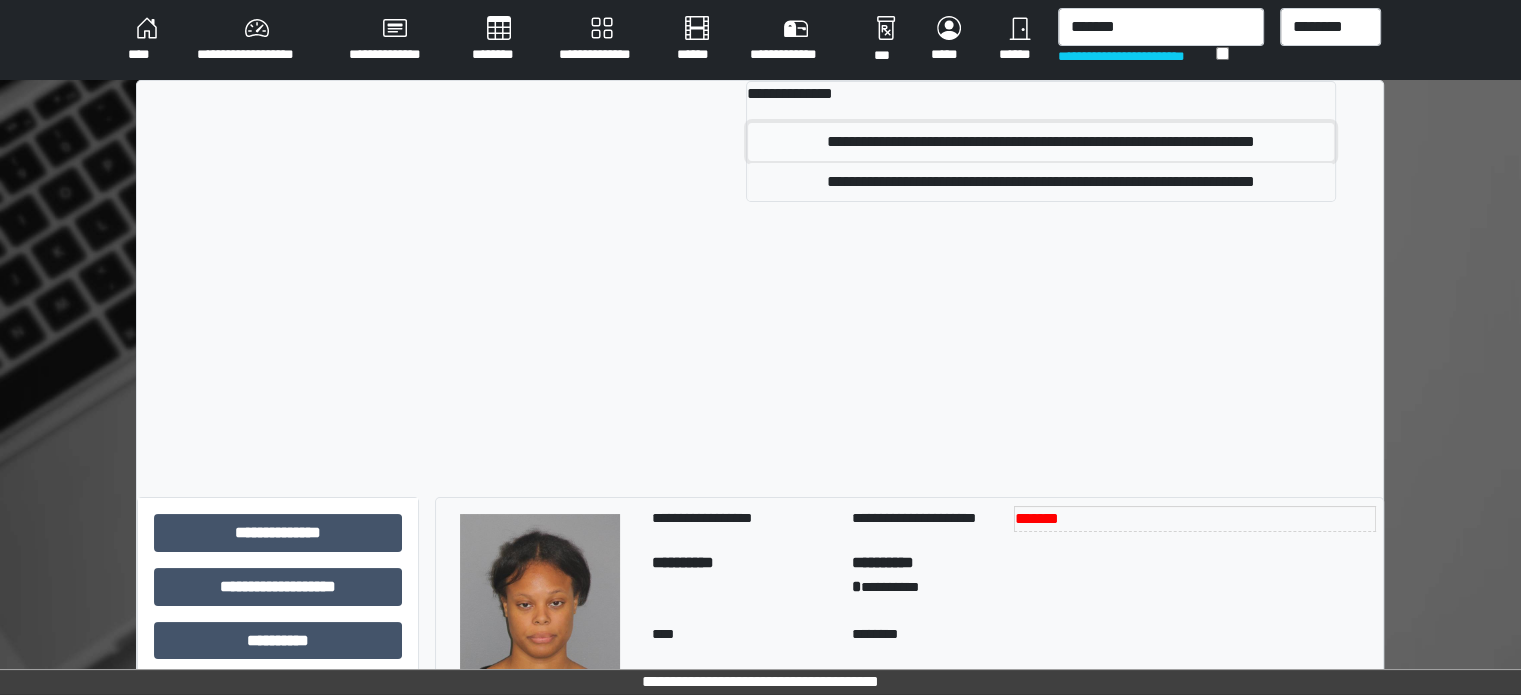 click on "**********" at bounding box center (1041, 142) 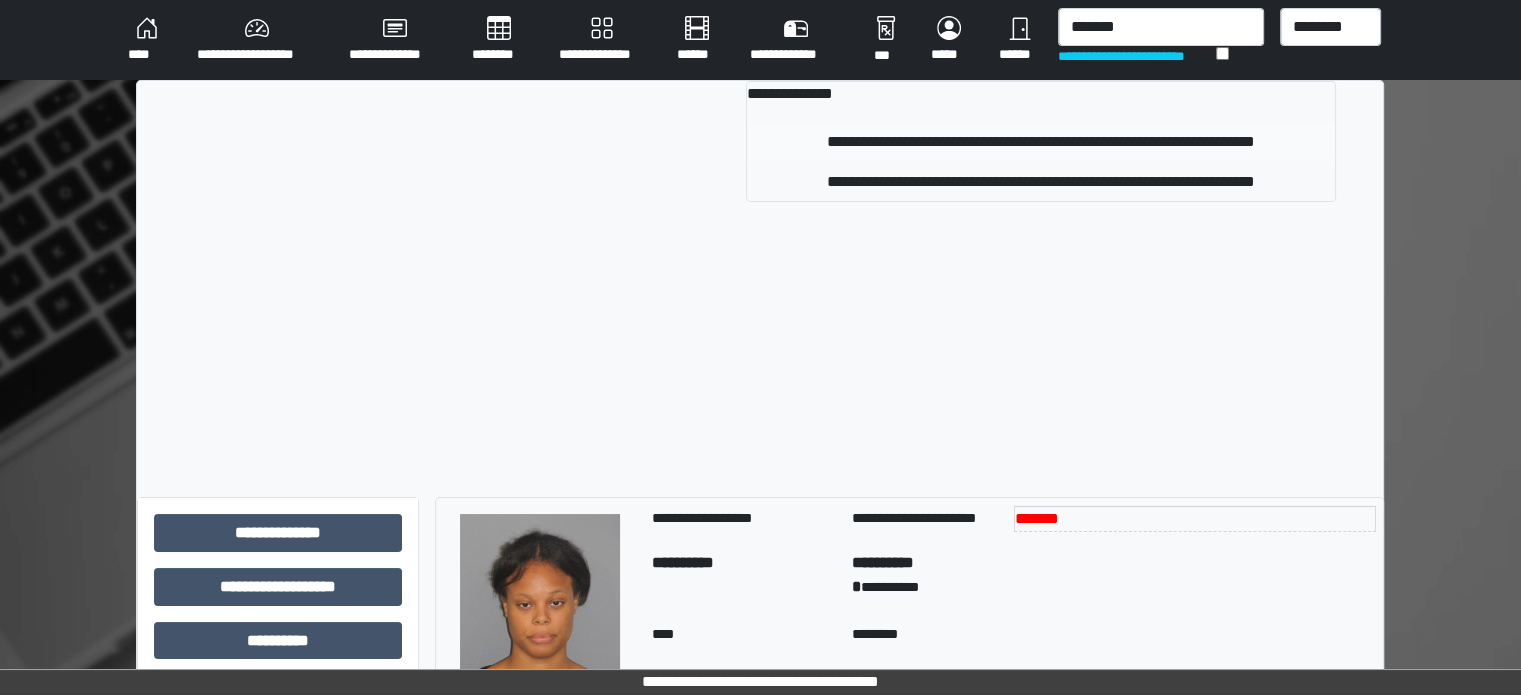 type 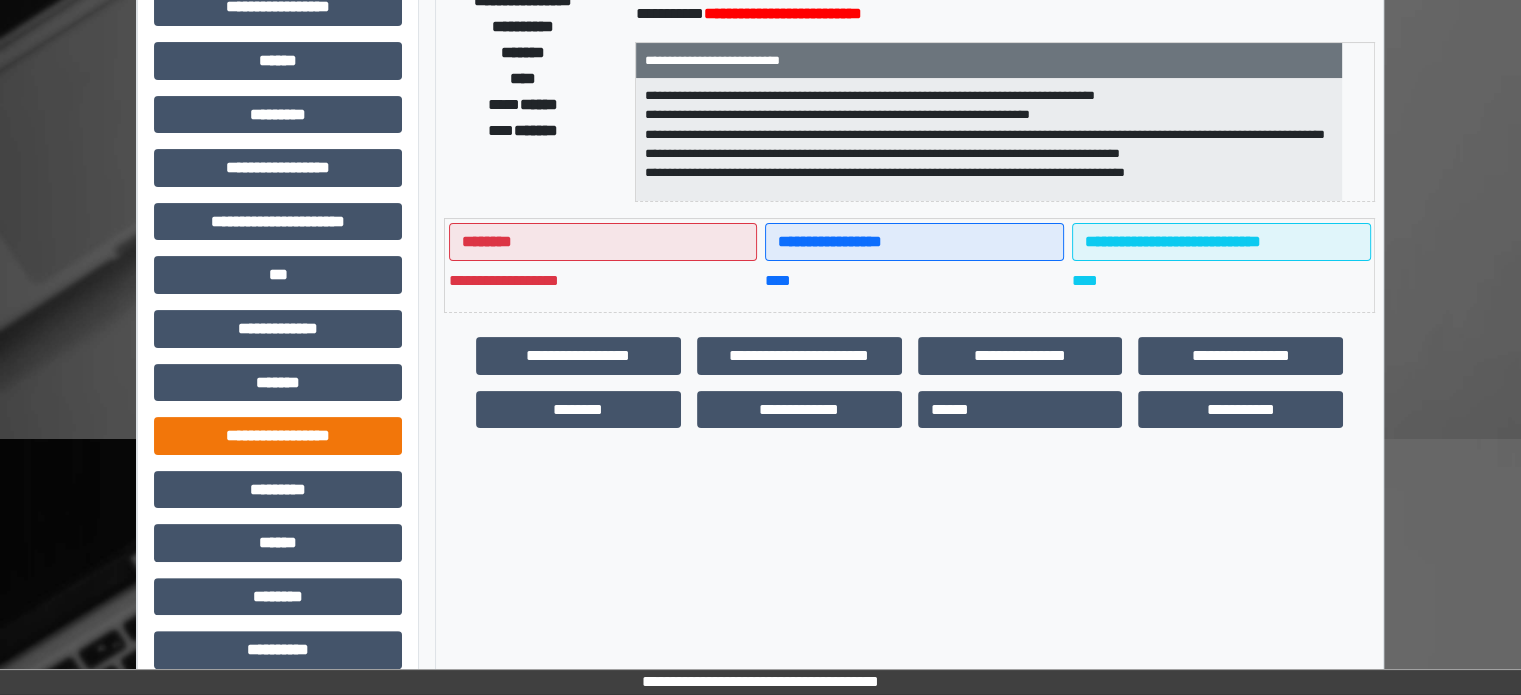 scroll, scrollTop: 271, scrollLeft: 0, axis: vertical 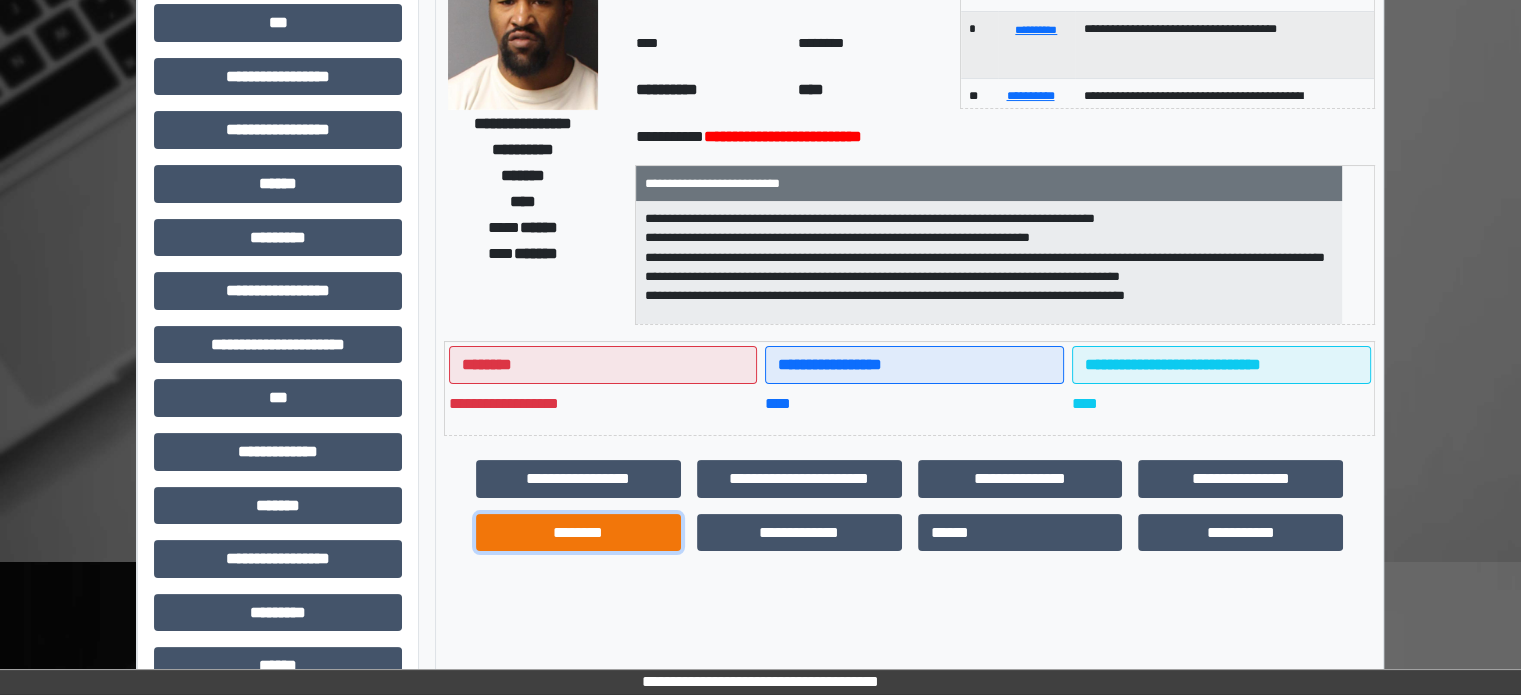 click on "********" at bounding box center (578, 533) 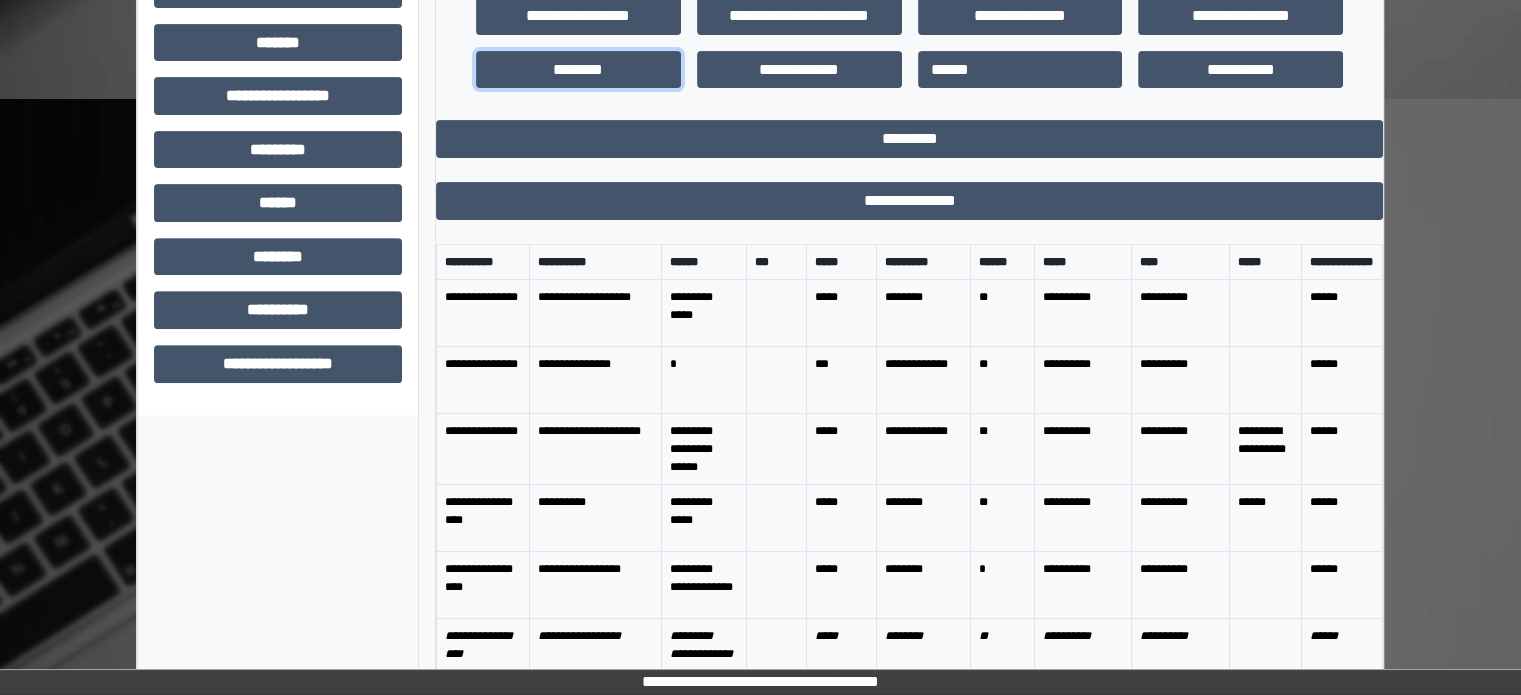scroll, scrollTop: 771, scrollLeft: 0, axis: vertical 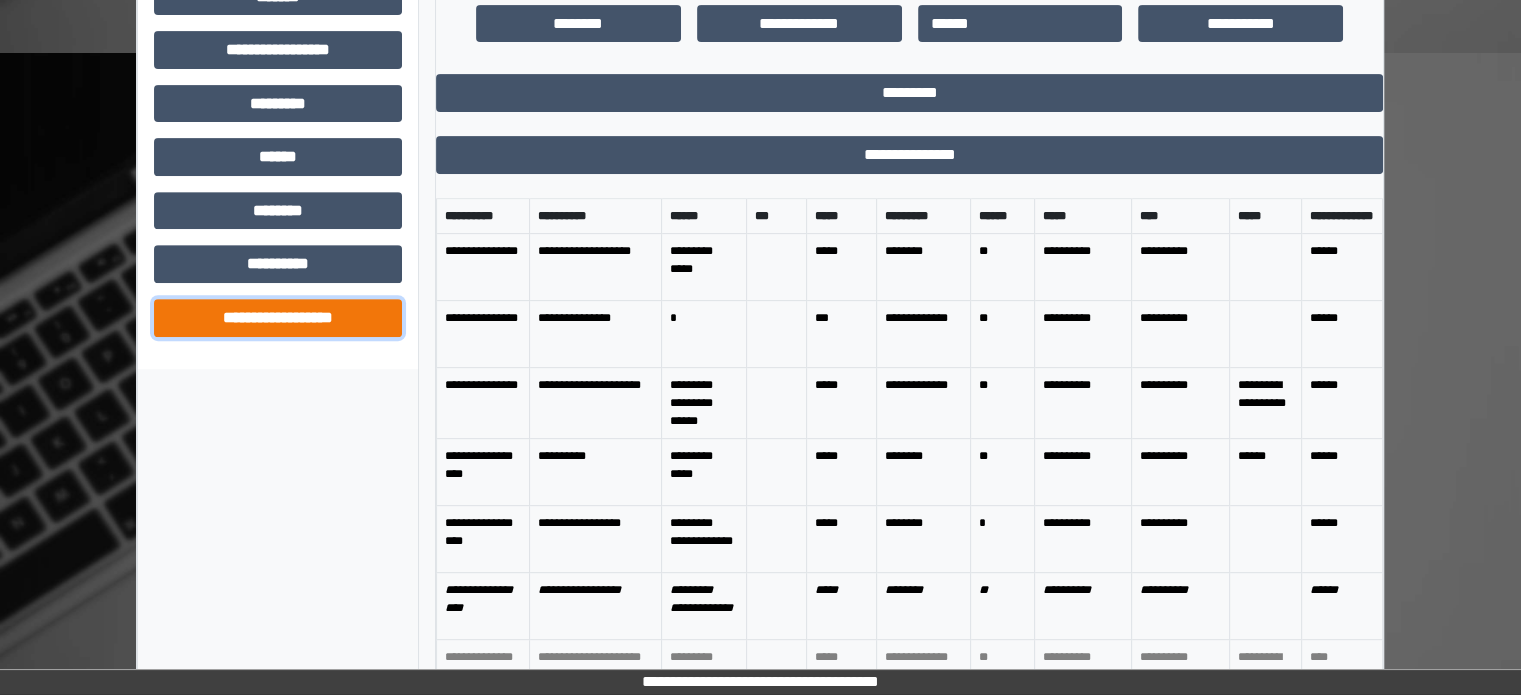 click on "**********" at bounding box center (278, 318) 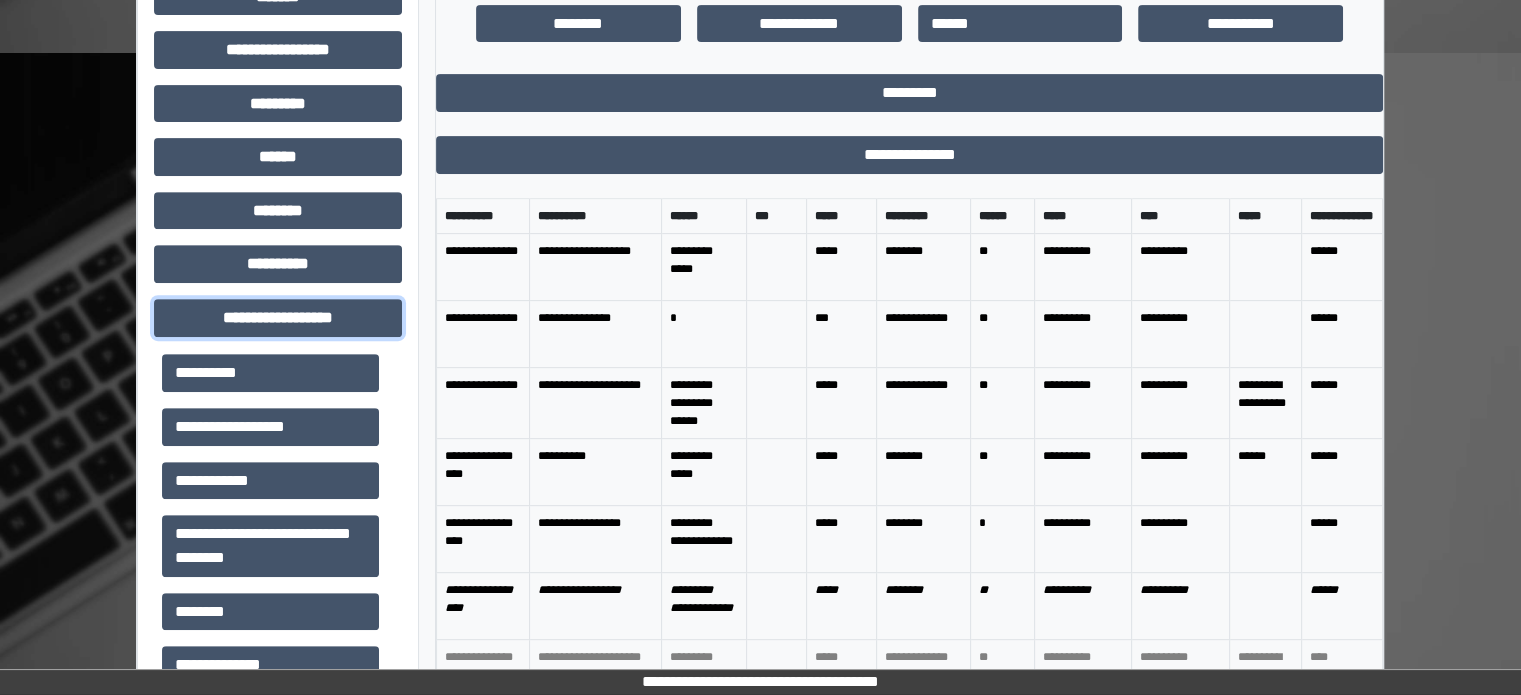 scroll, scrollTop: 0, scrollLeft: 0, axis: both 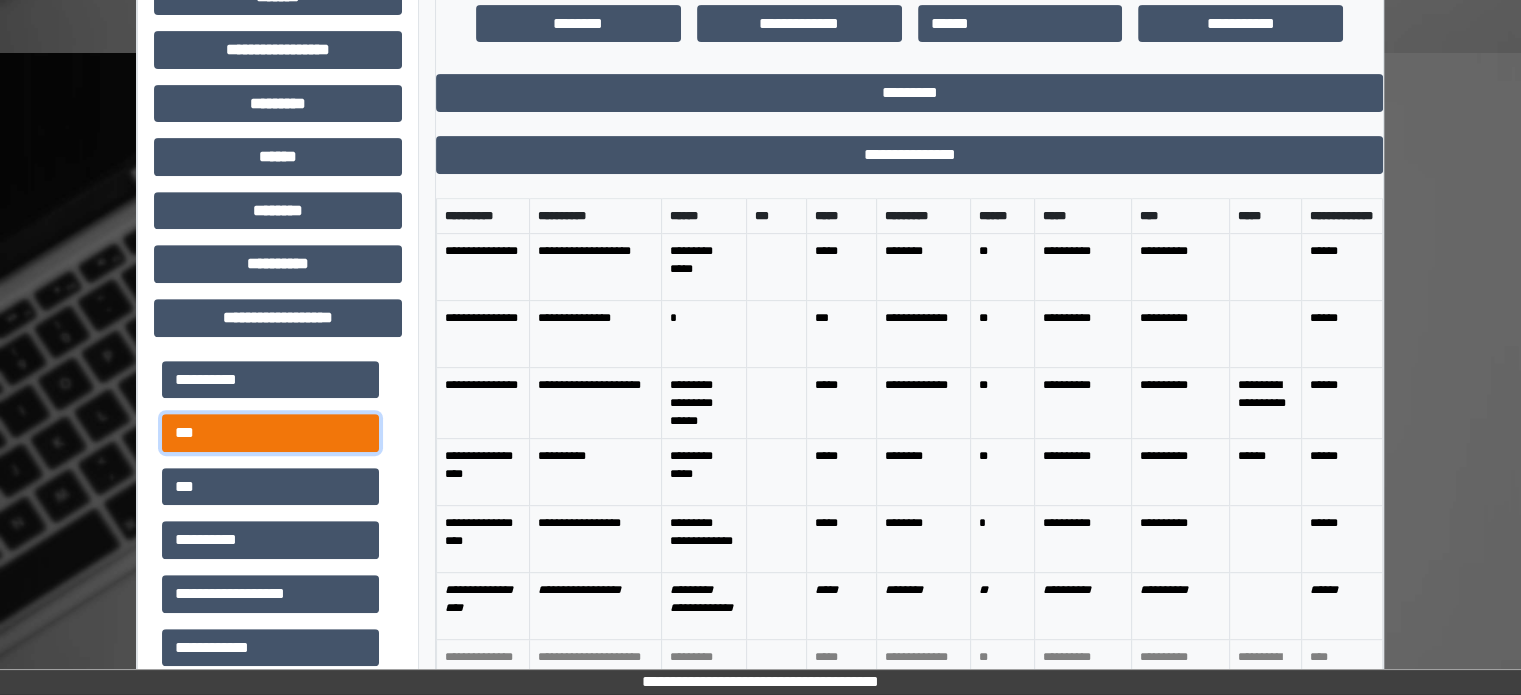 click on "***" at bounding box center [270, 433] 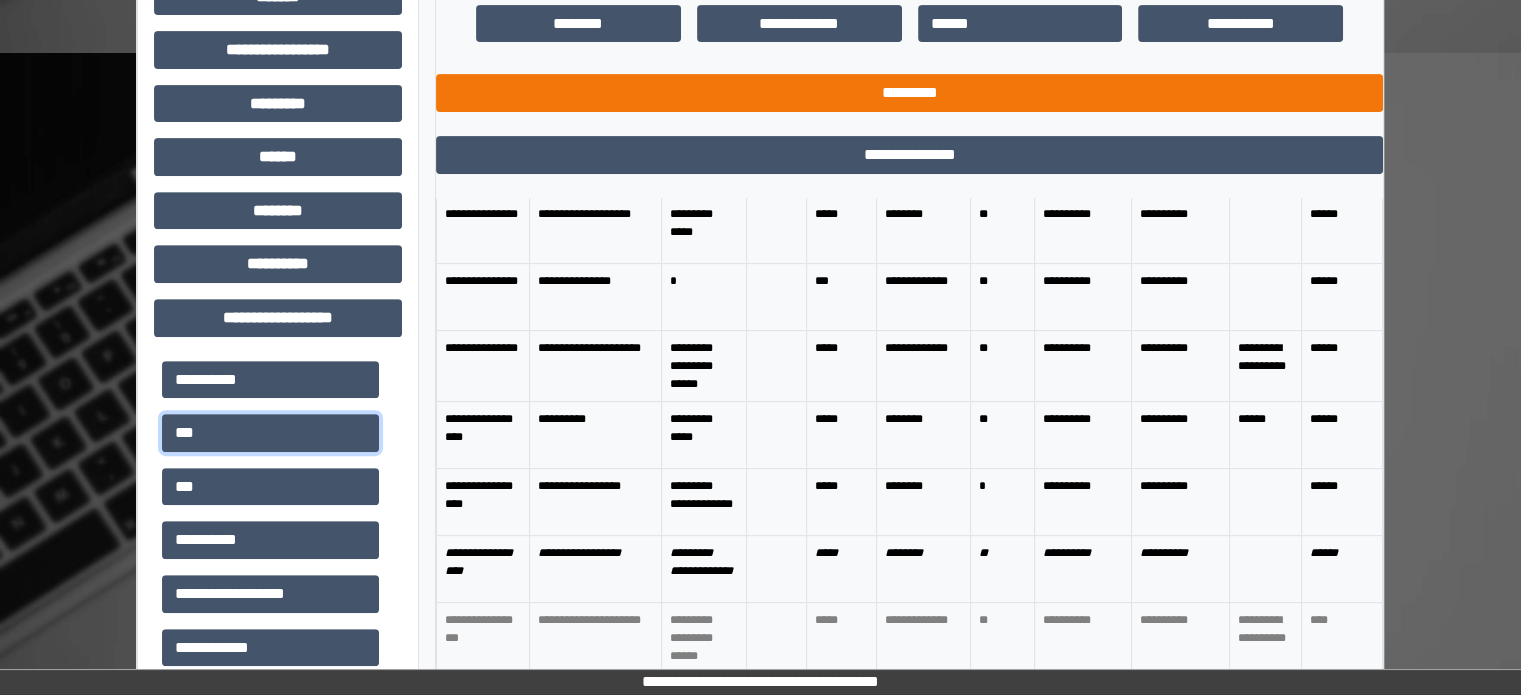 scroll, scrollTop: 0, scrollLeft: 0, axis: both 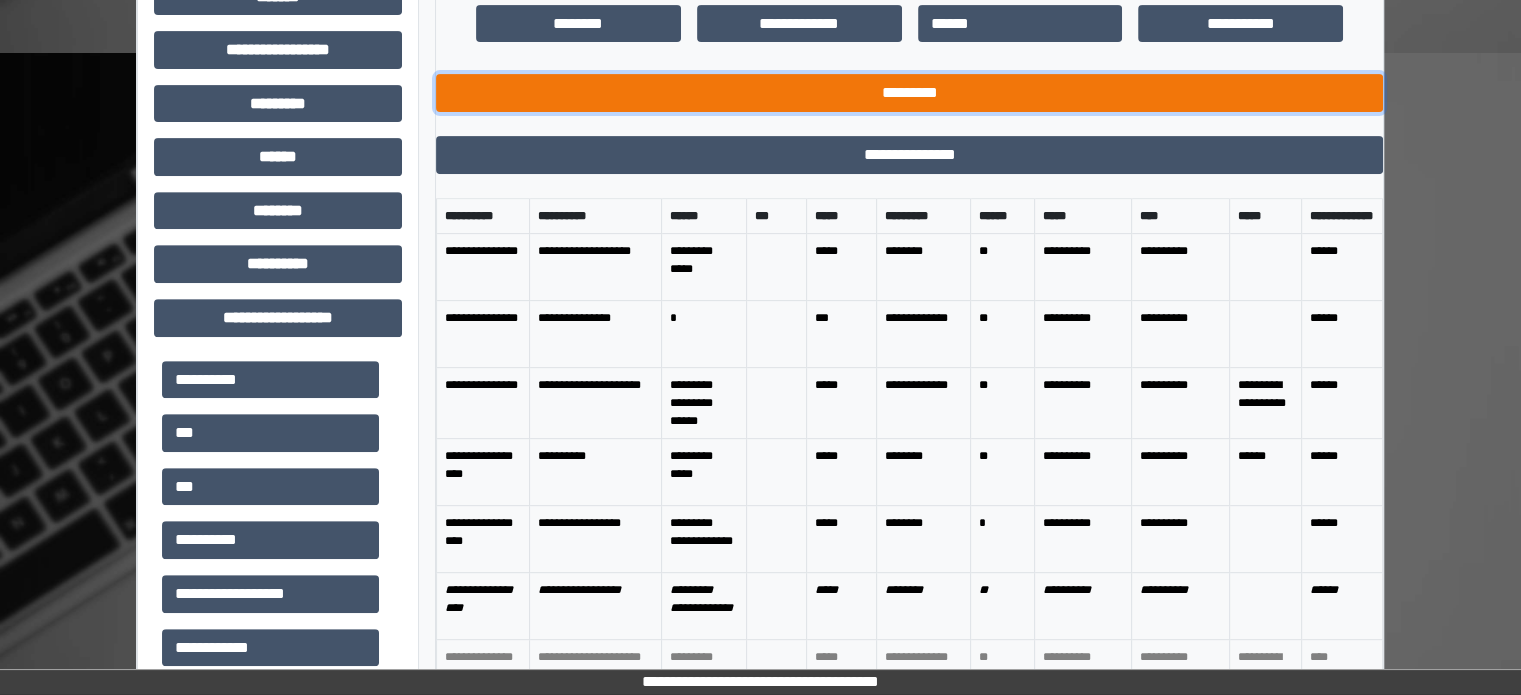 click on "*********" at bounding box center [909, 93] 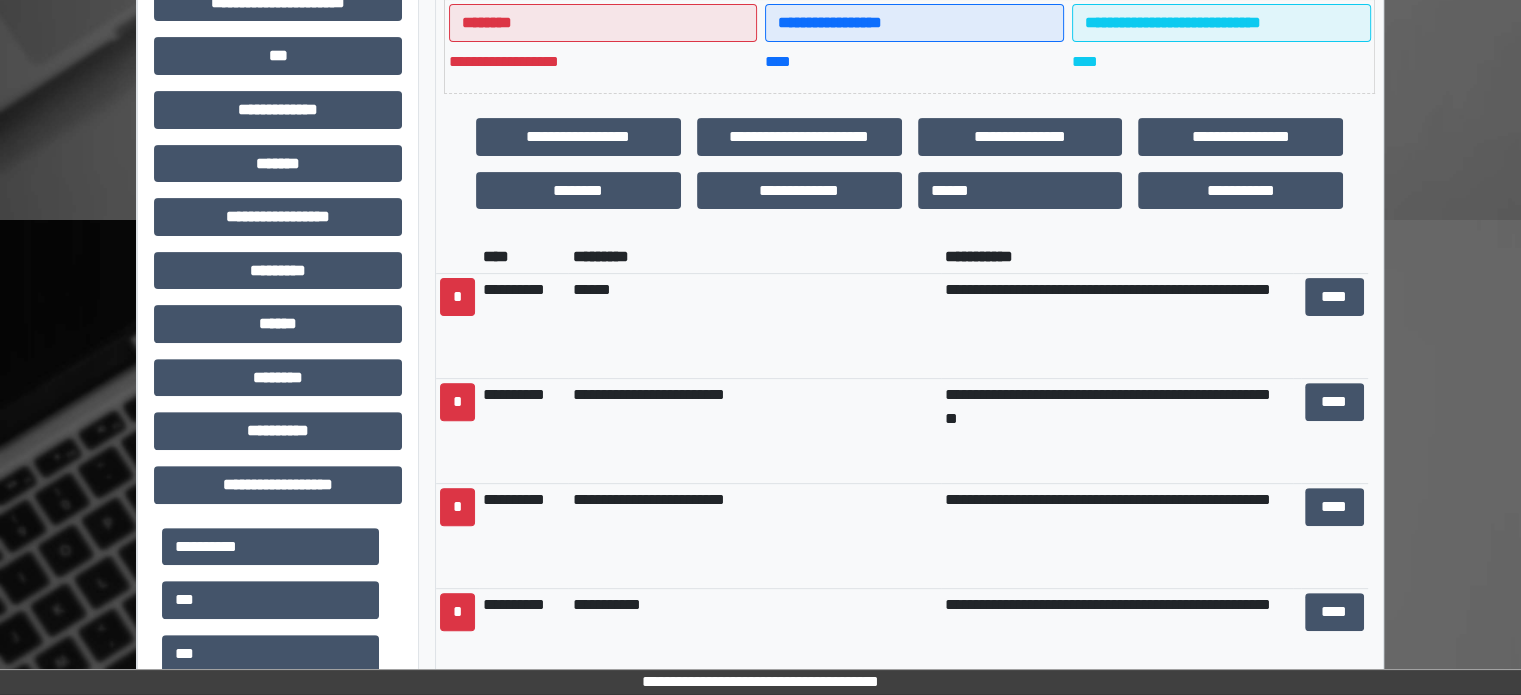 scroll, scrollTop: 580, scrollLeft: 0, axis: vertical 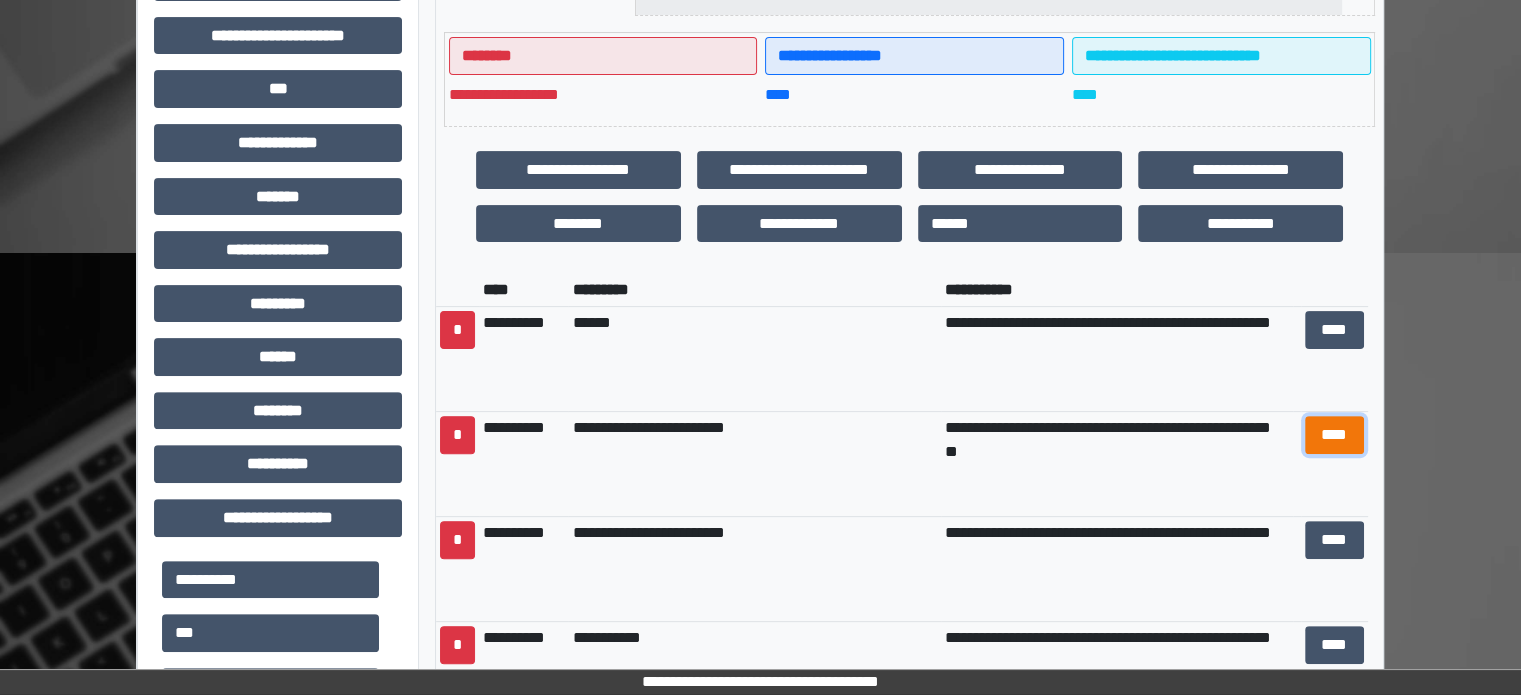 click on "****" at bounding box center (1334, 435) 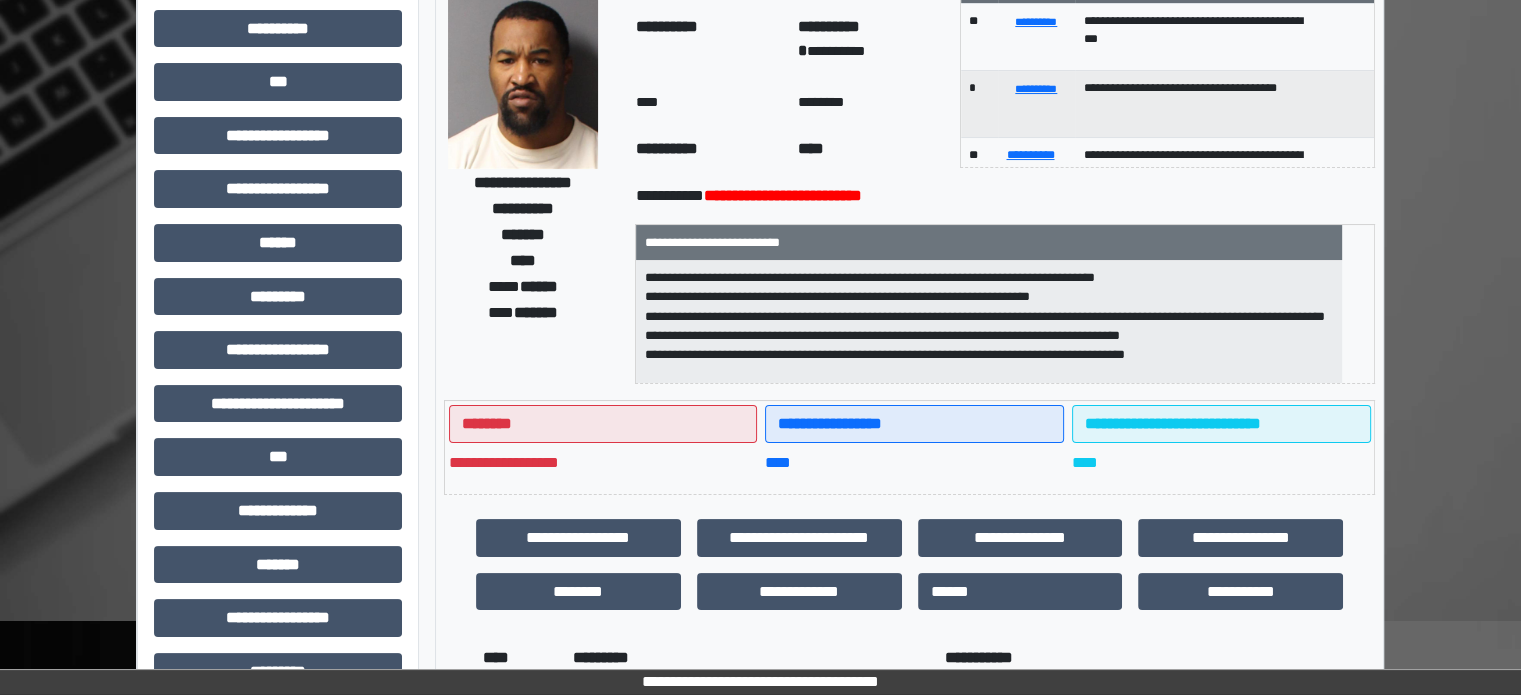 scroll, scrollTop: 0, scrollLeft: 0, axis: both 